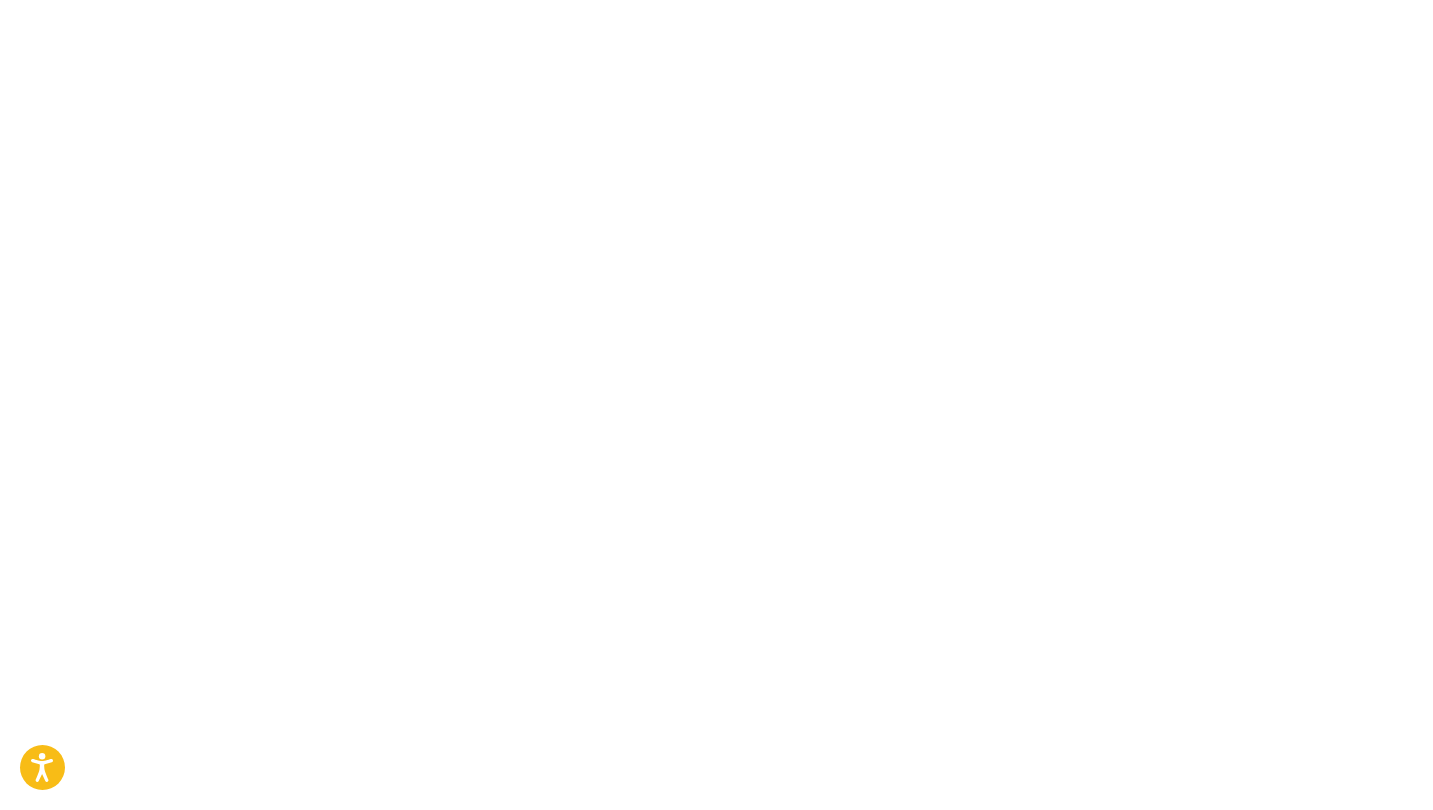 scroll, scrollTop: 0, scrollLeft: 0, axis: both 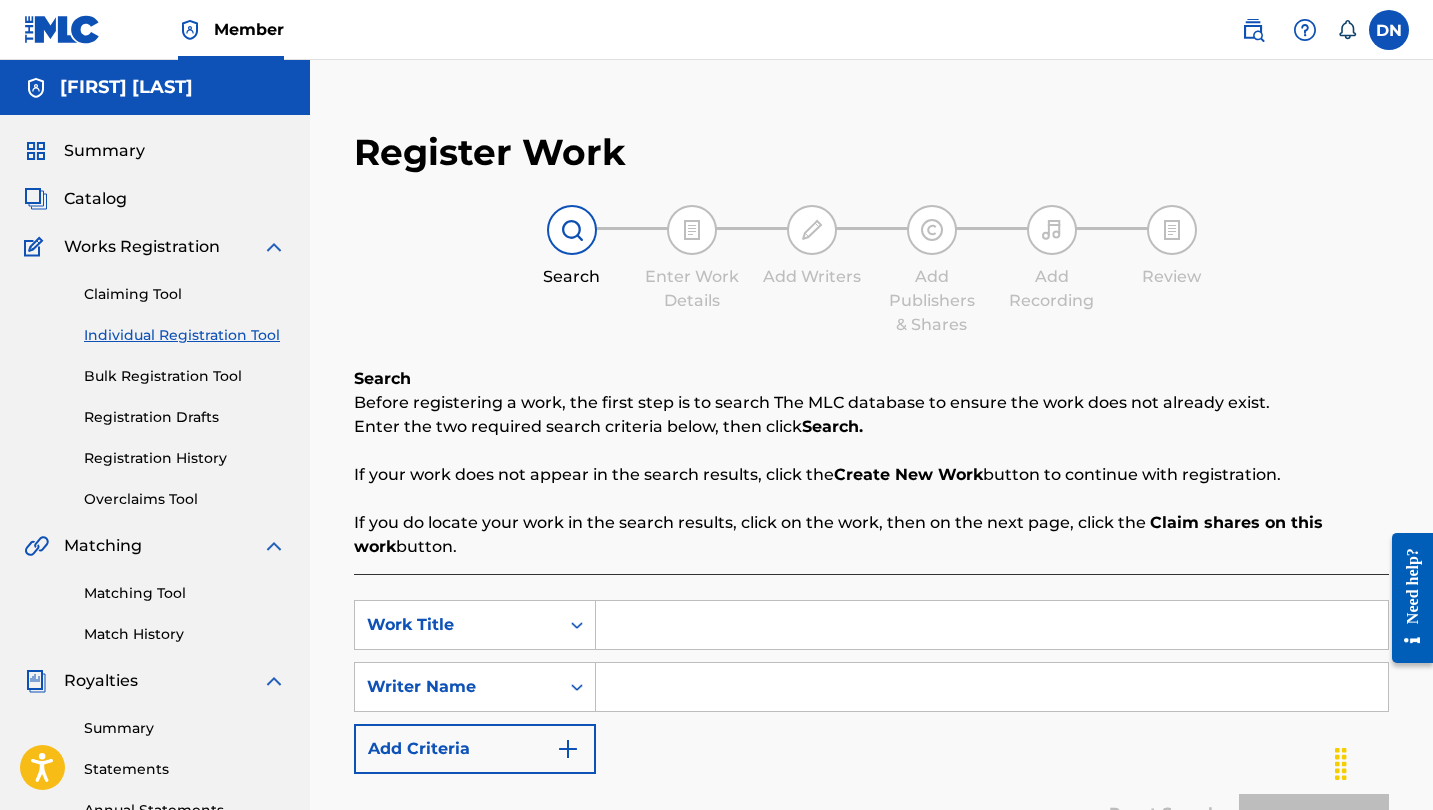 click at bounding box center [992, 625] 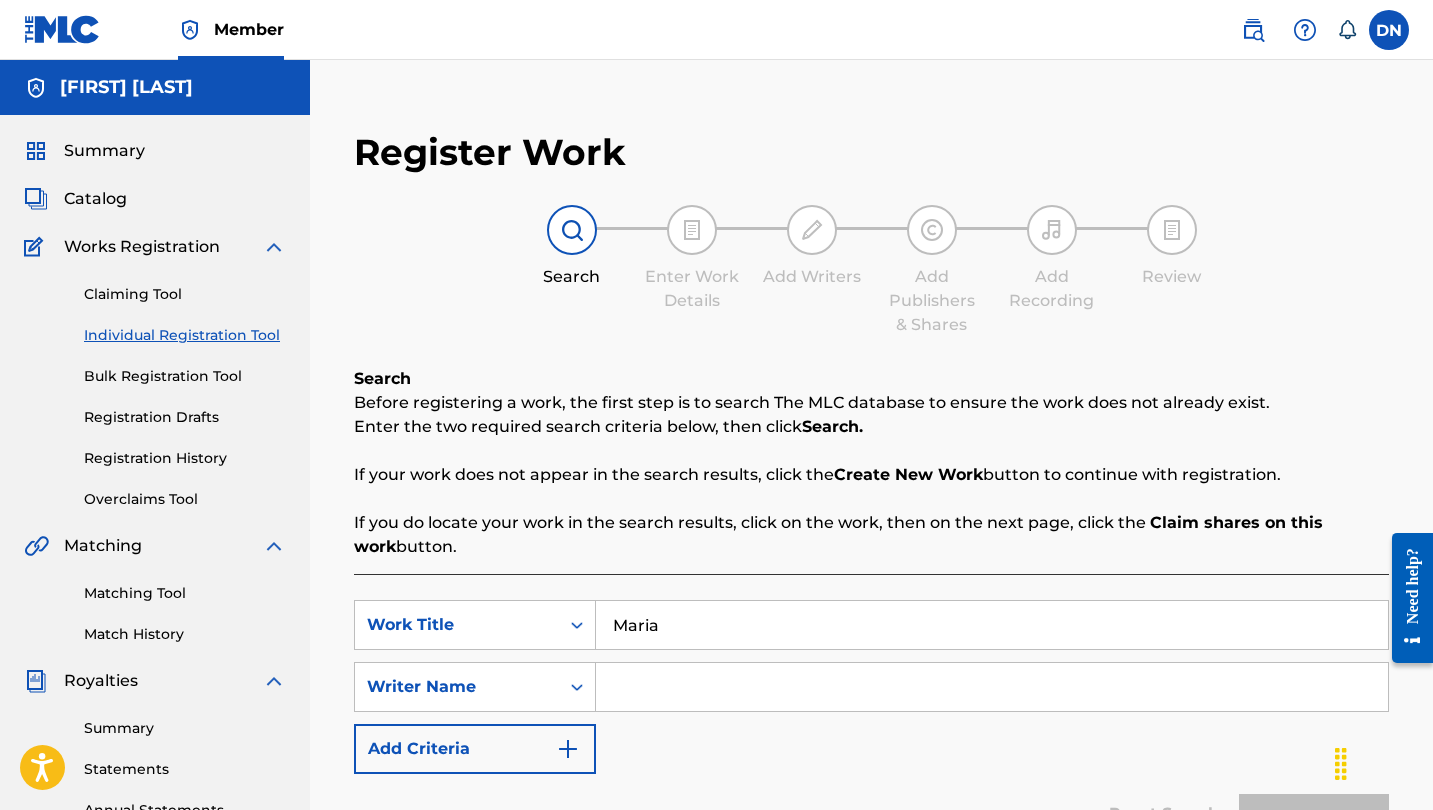 type on "Maria" 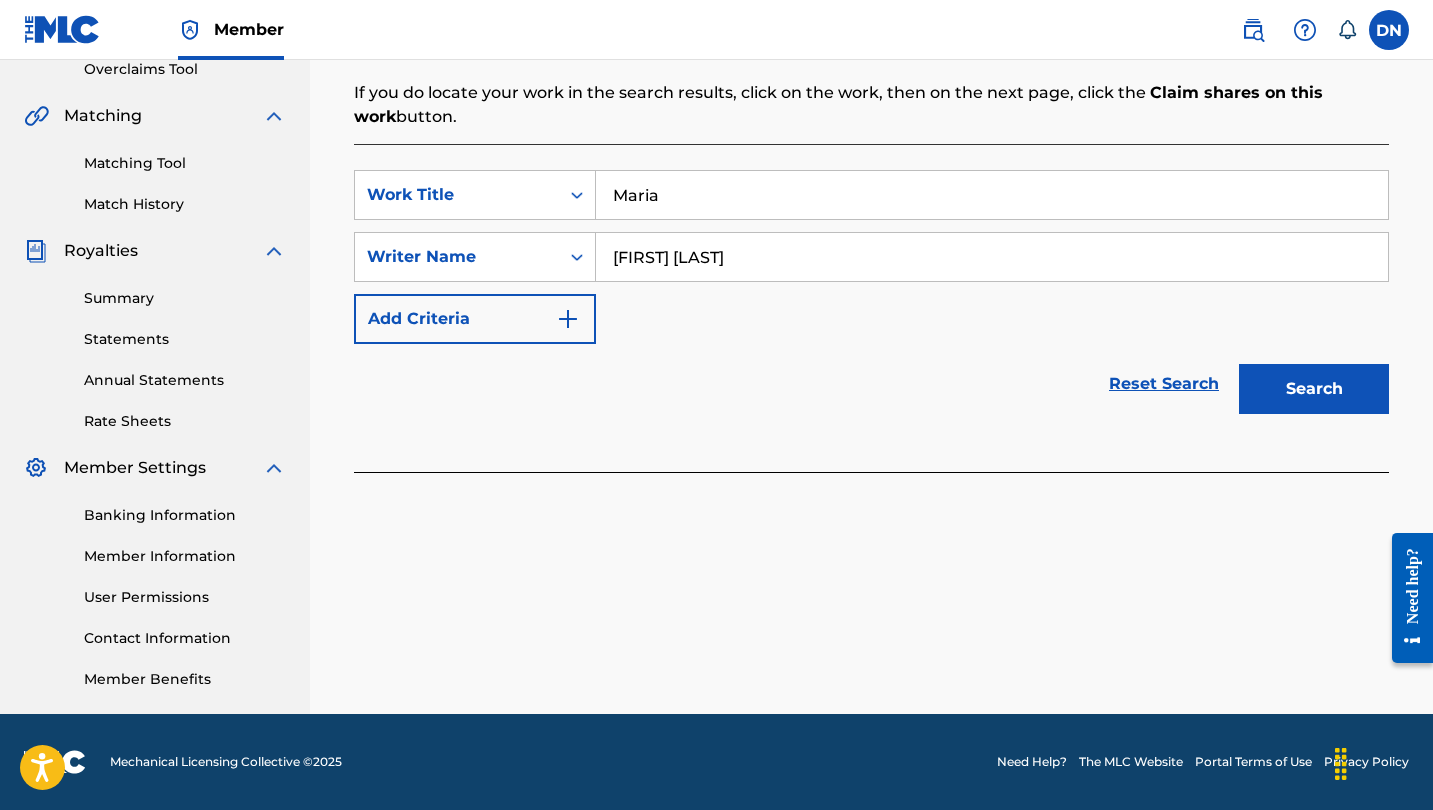 scroll, scrollTop: 430, scrollLeft: 0, axis: vertical 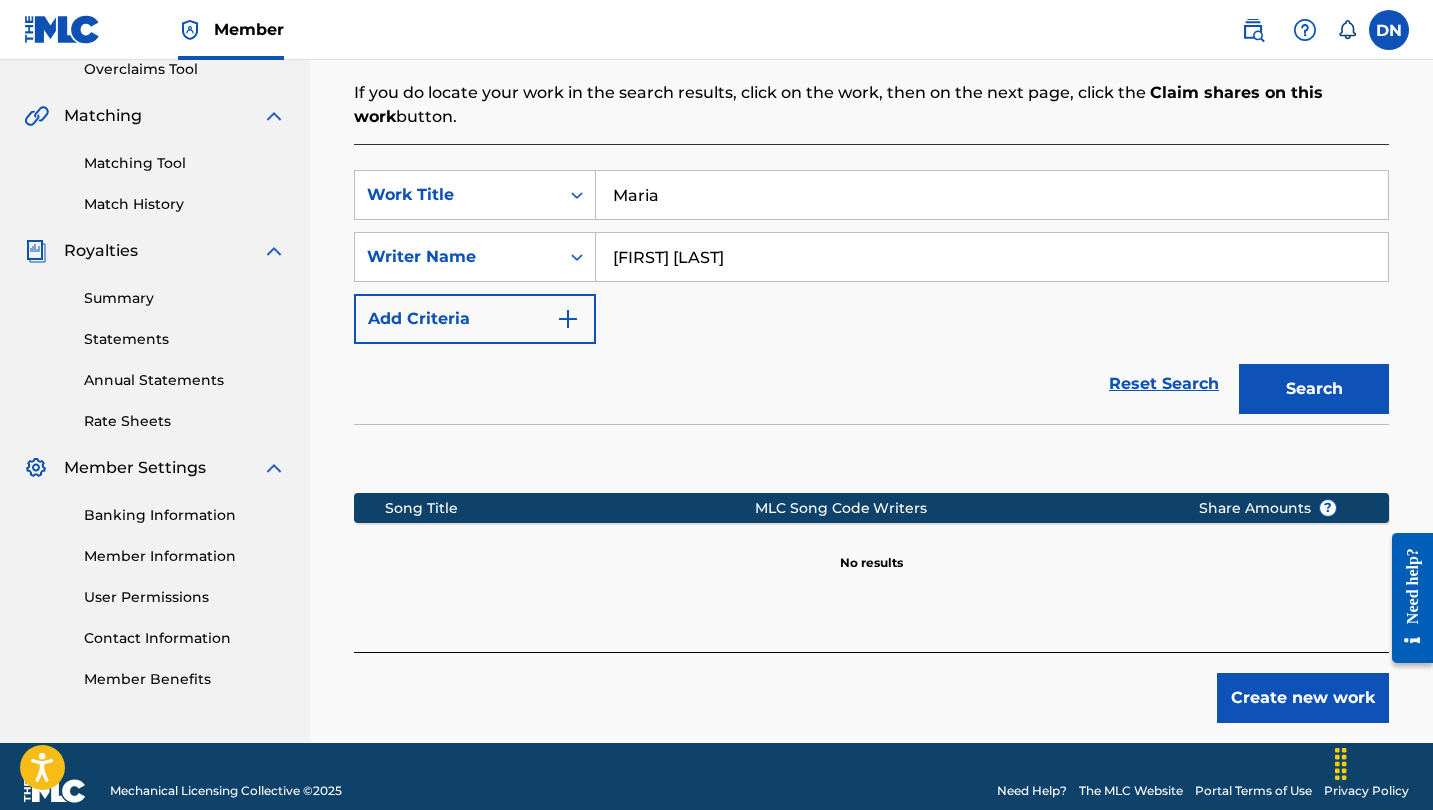 click on "Create new work" at bounding box center [1303, 698] 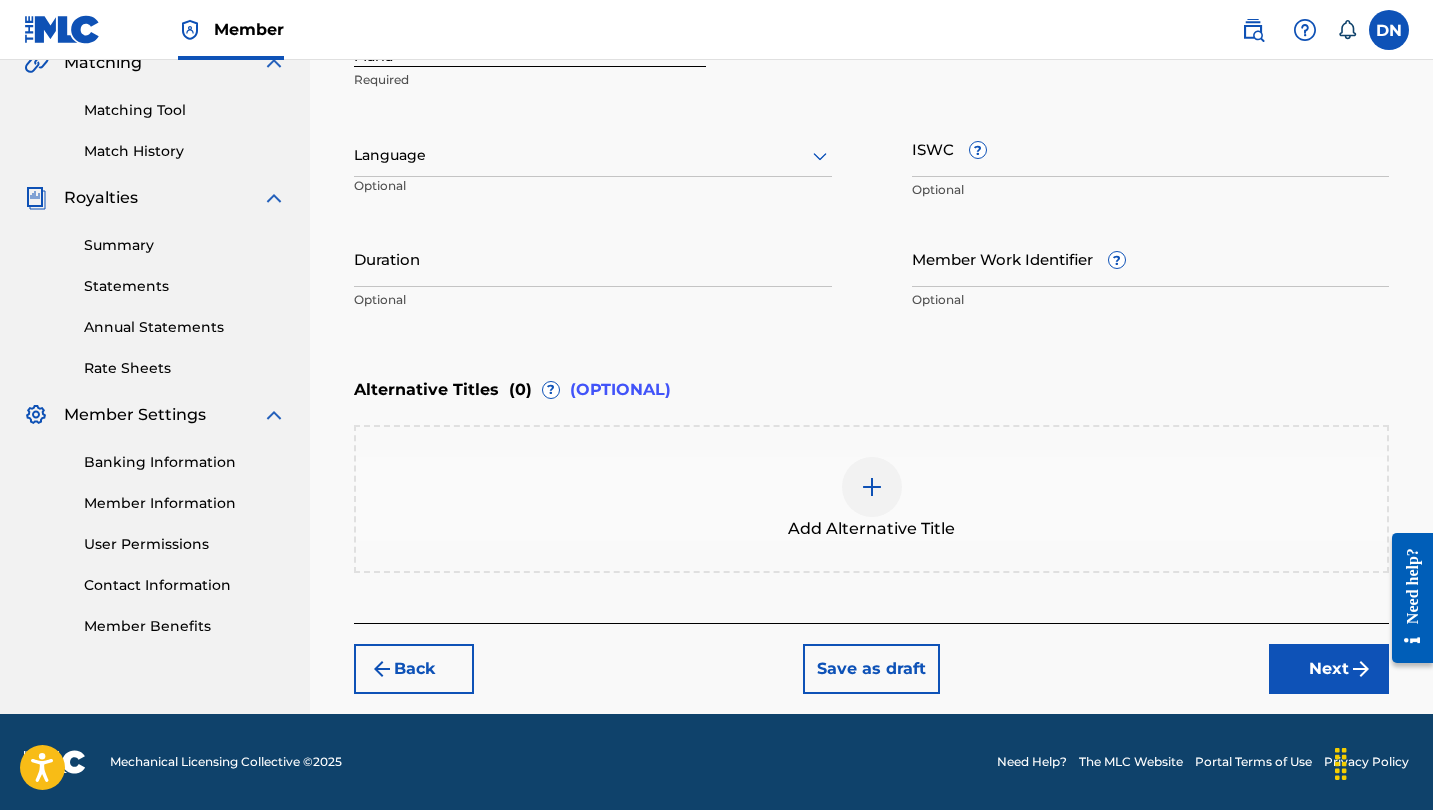 click on "Next" at bounding box center [1329, 669] 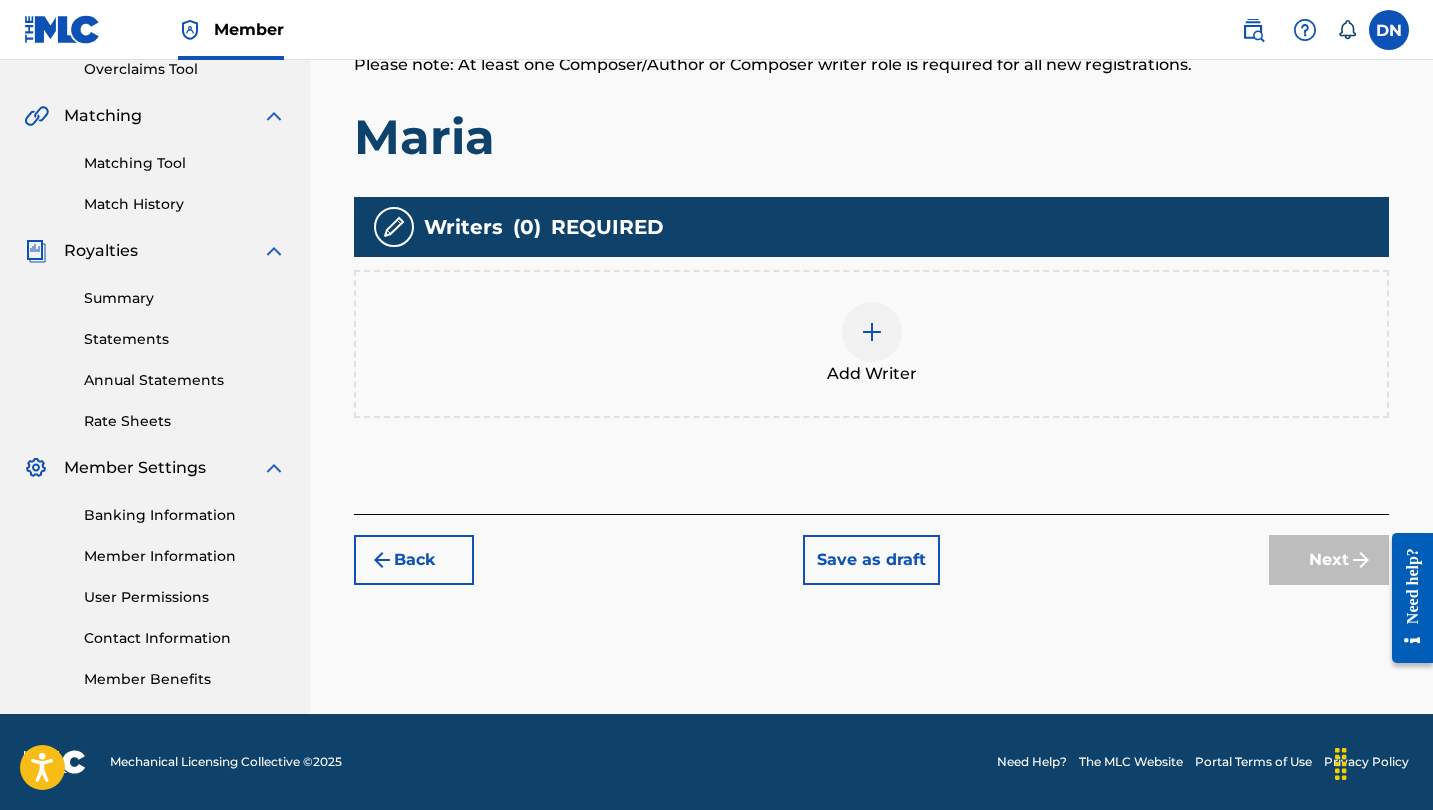 scroll, scrollTop: 430, scrollLeft: 0, axis: vertical 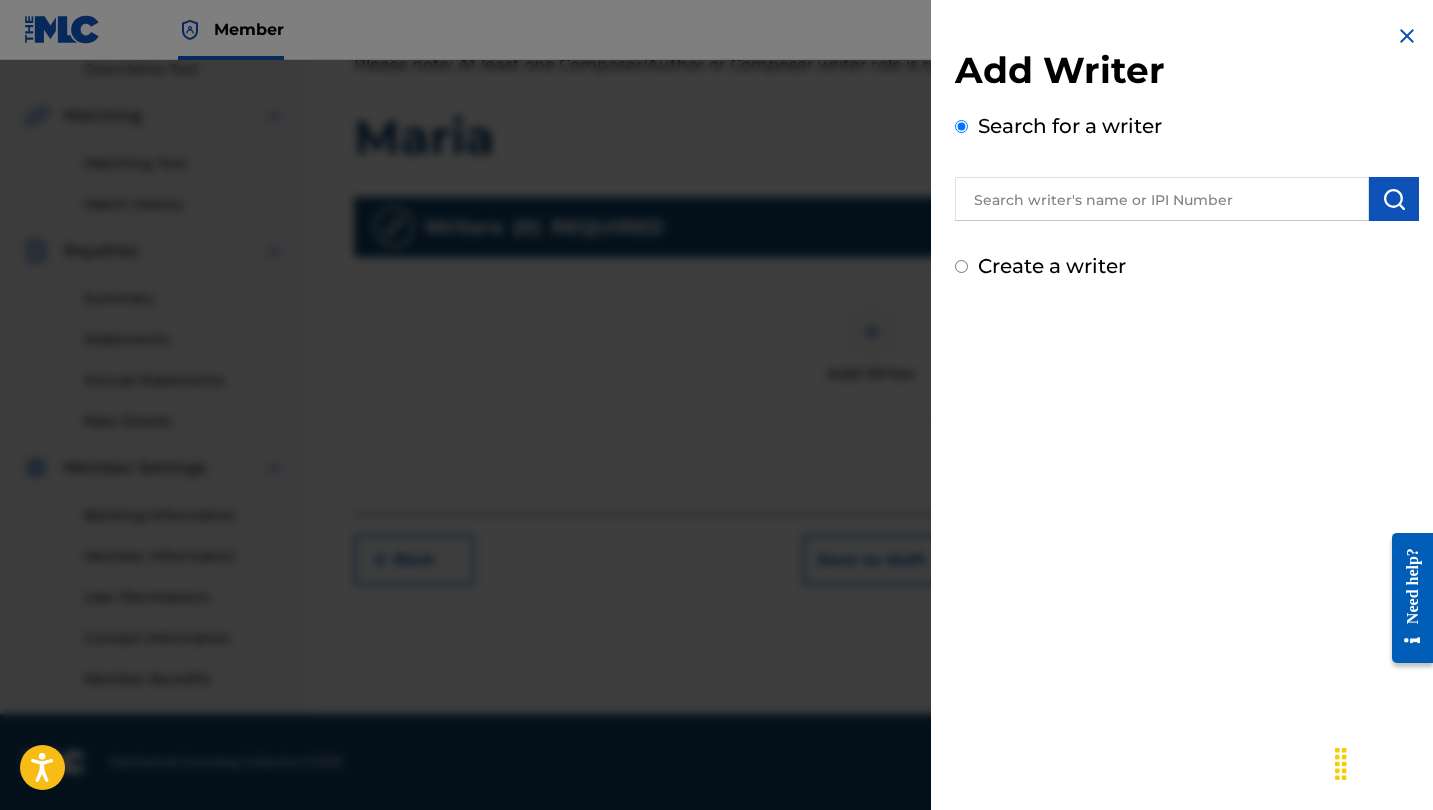 click on "Search for a writer" at bounding box center (1187, 166) 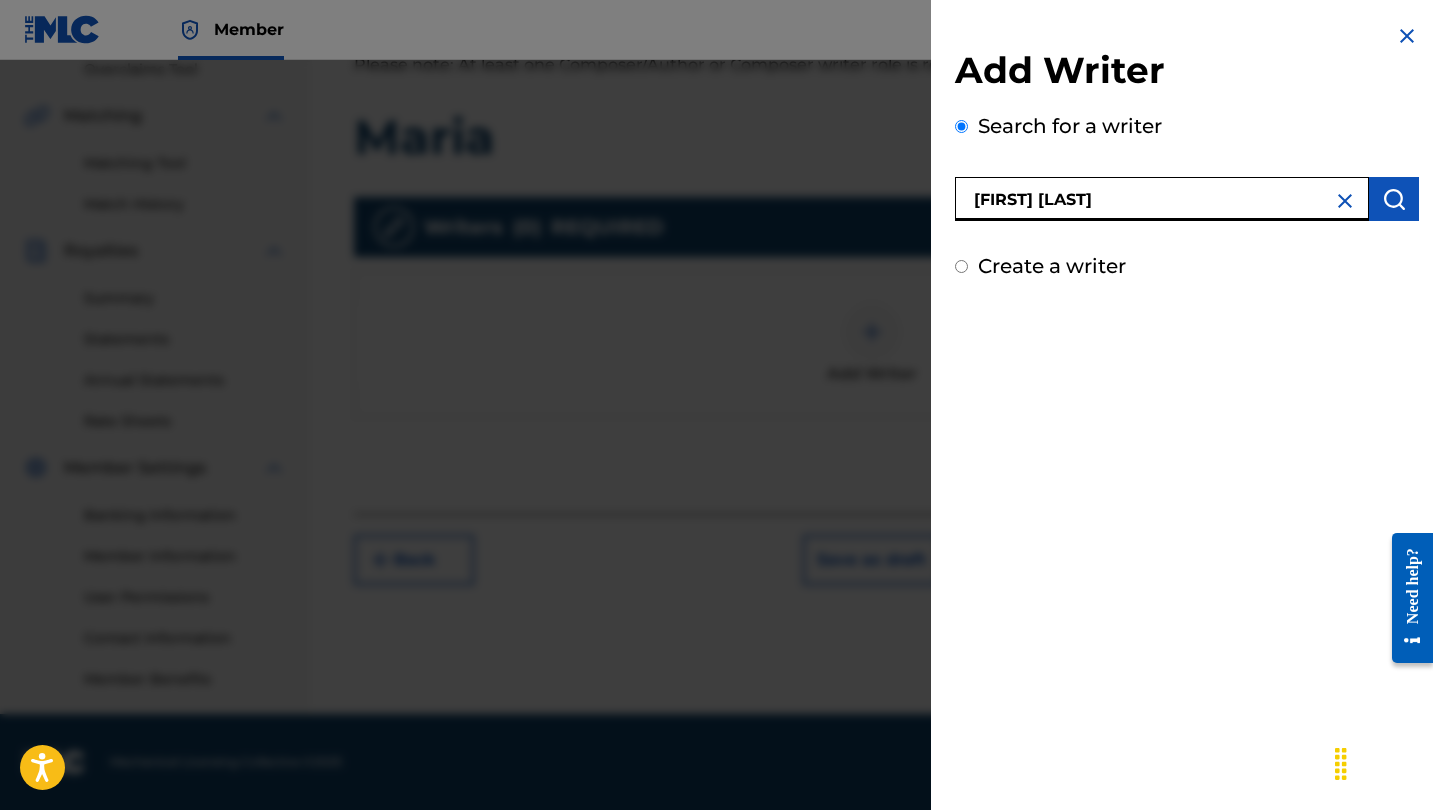 type on "[FIRST] [LAST]" 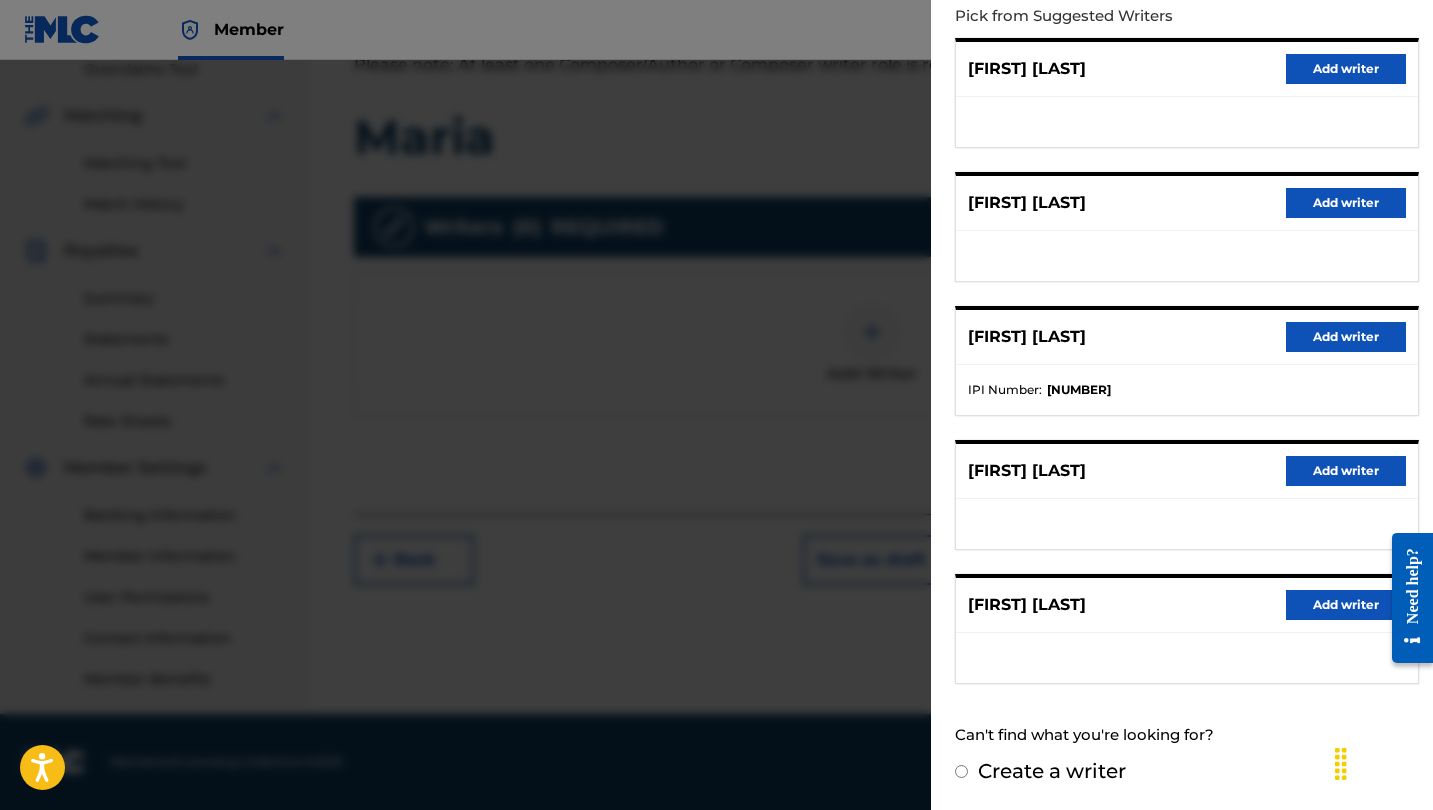 scroll, scrollTop: 231, scrollLeft: 0, axis: vertical 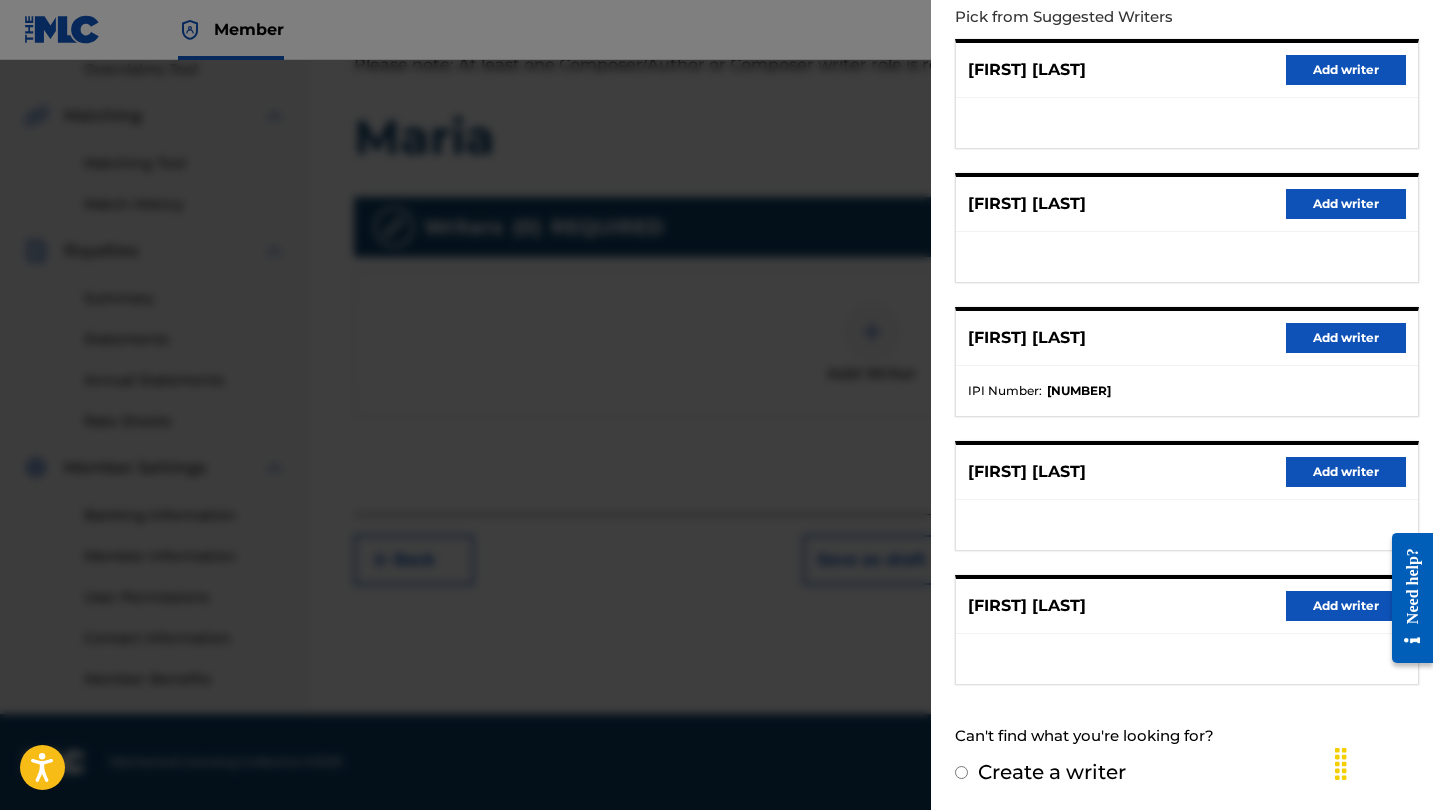 click on "Add writer" at bounding box center [1346, 606] 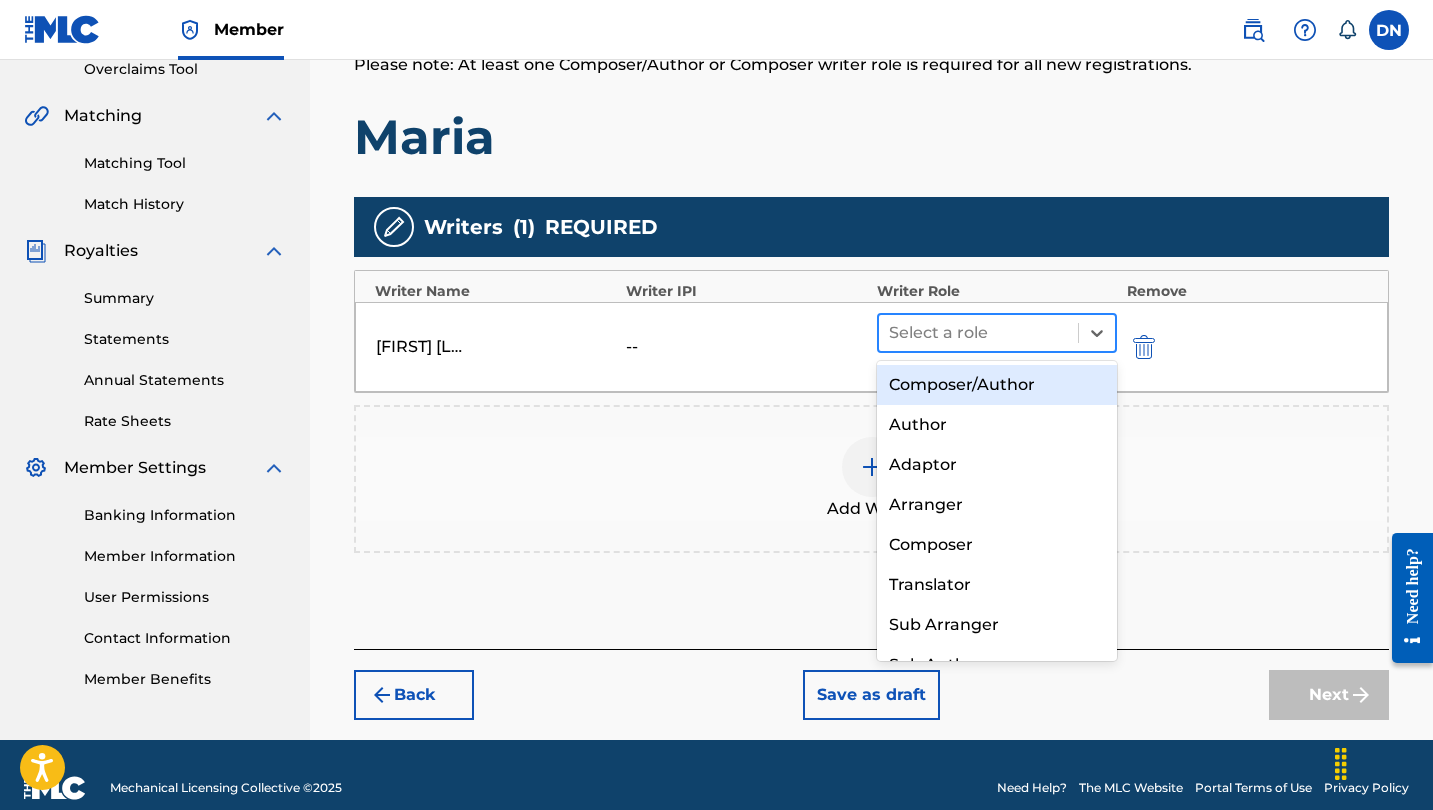 click at bounding box center (978, 333) 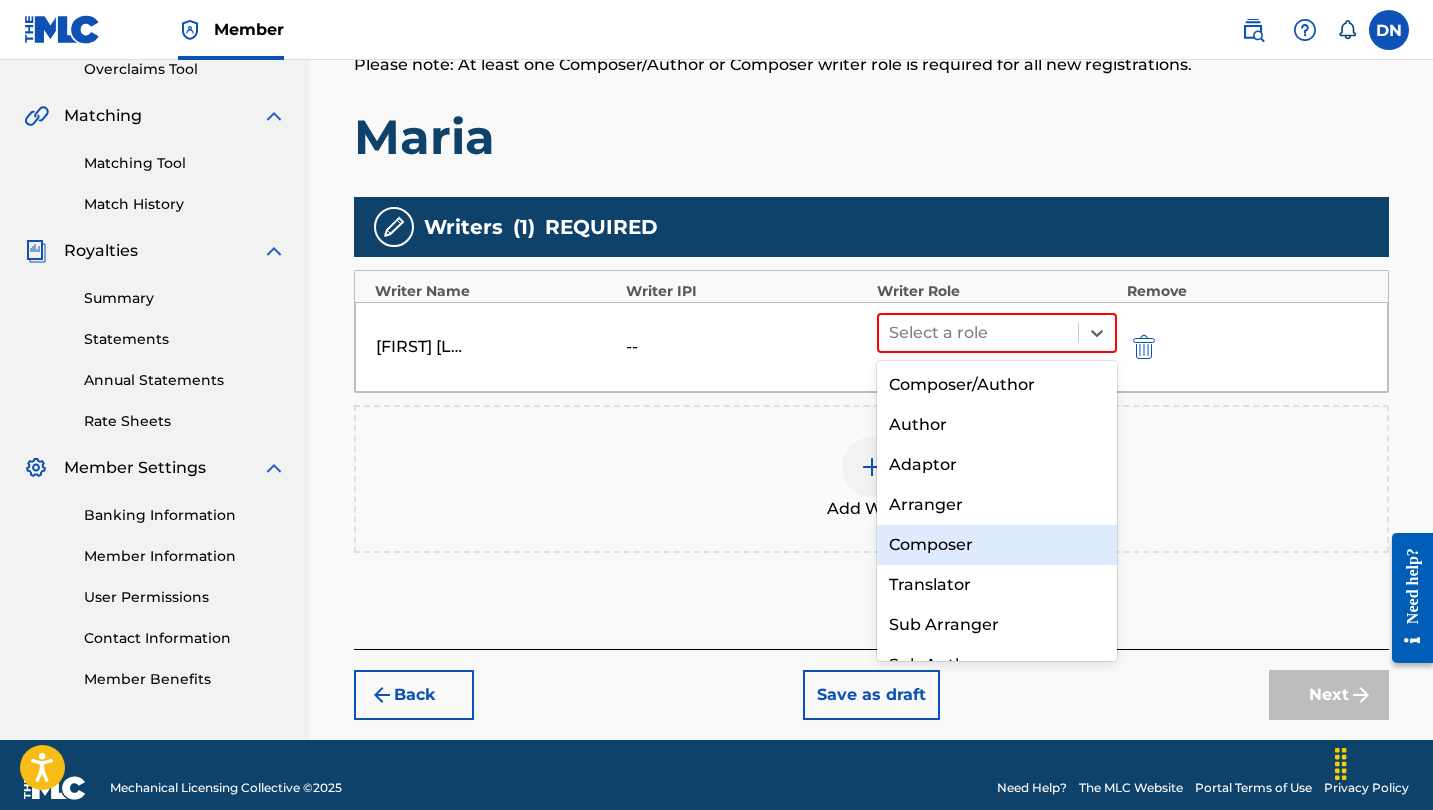 click on "Composer" at bounding box center (997, 545) 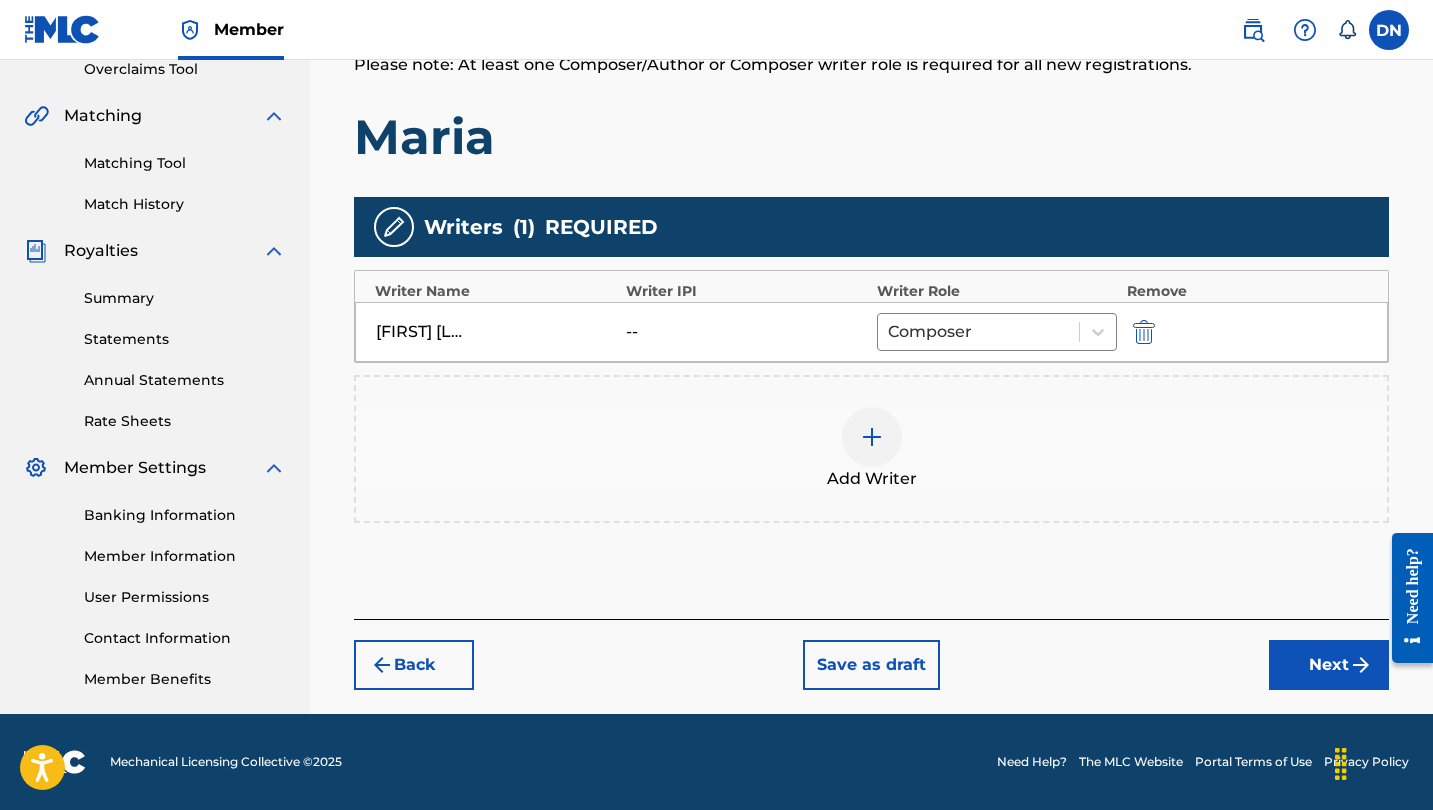 click on "Next" at bounding box center (1329, 665) 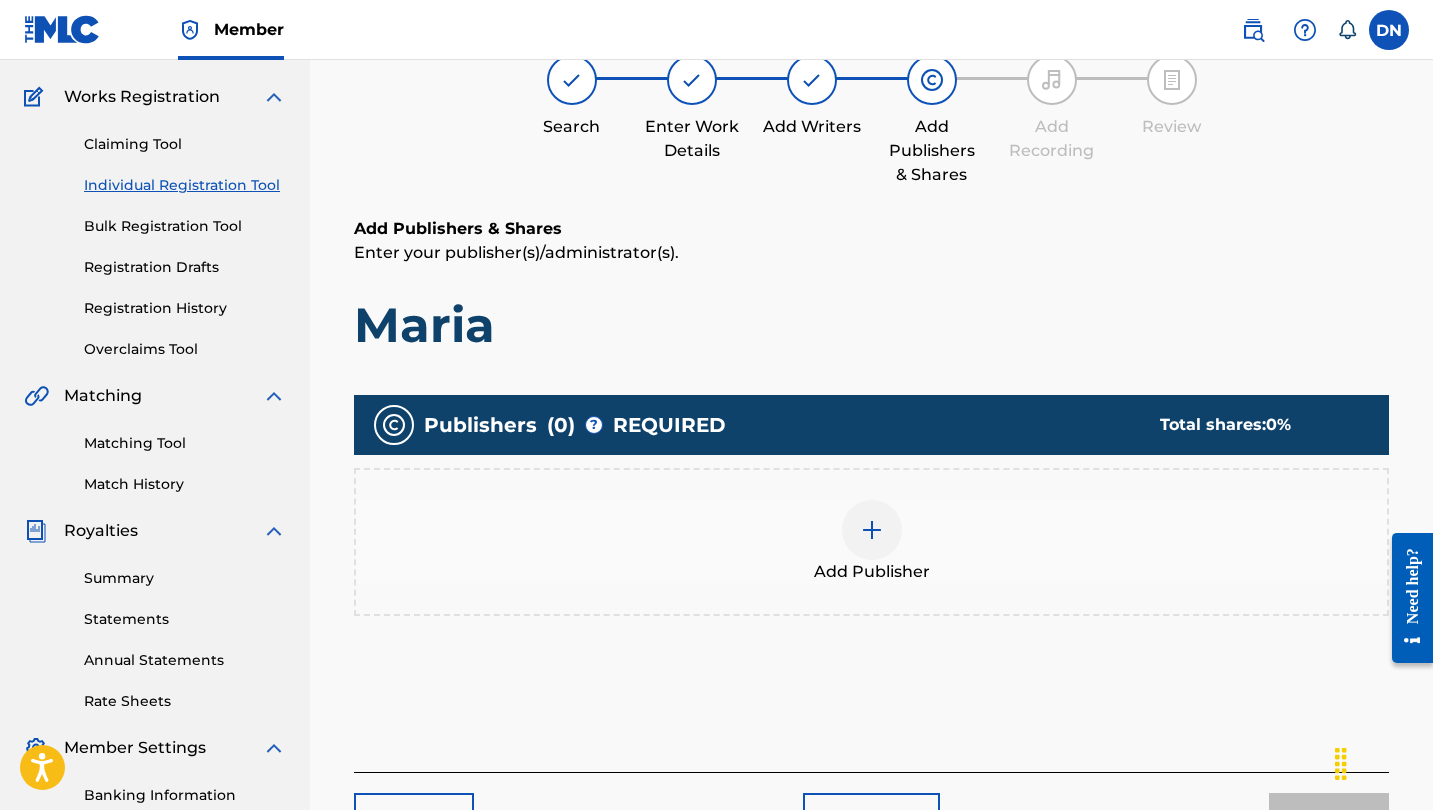 scroll, scrollTop: 90, scrollLeft: 0, axis: vertical 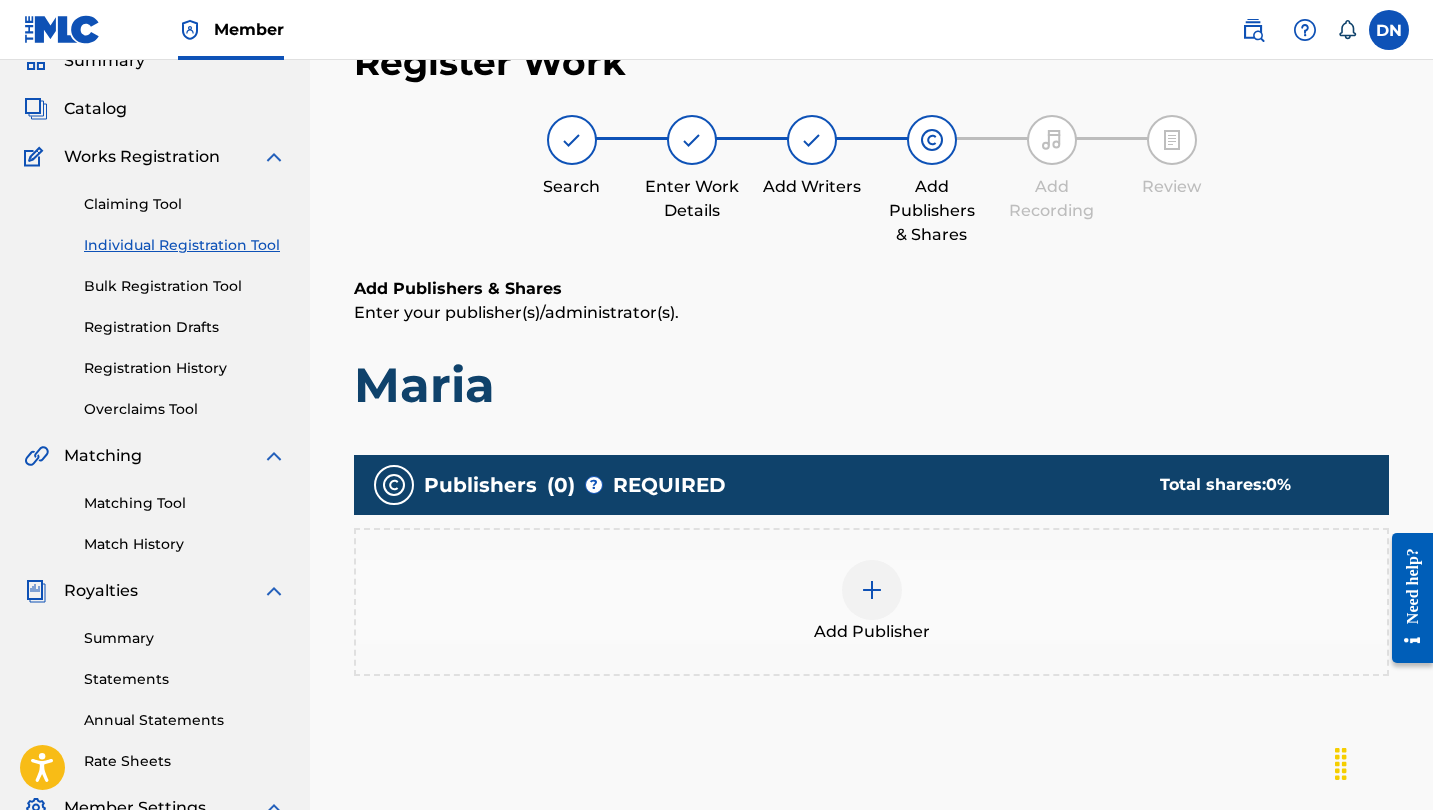 click at bounding box center (872, 590) 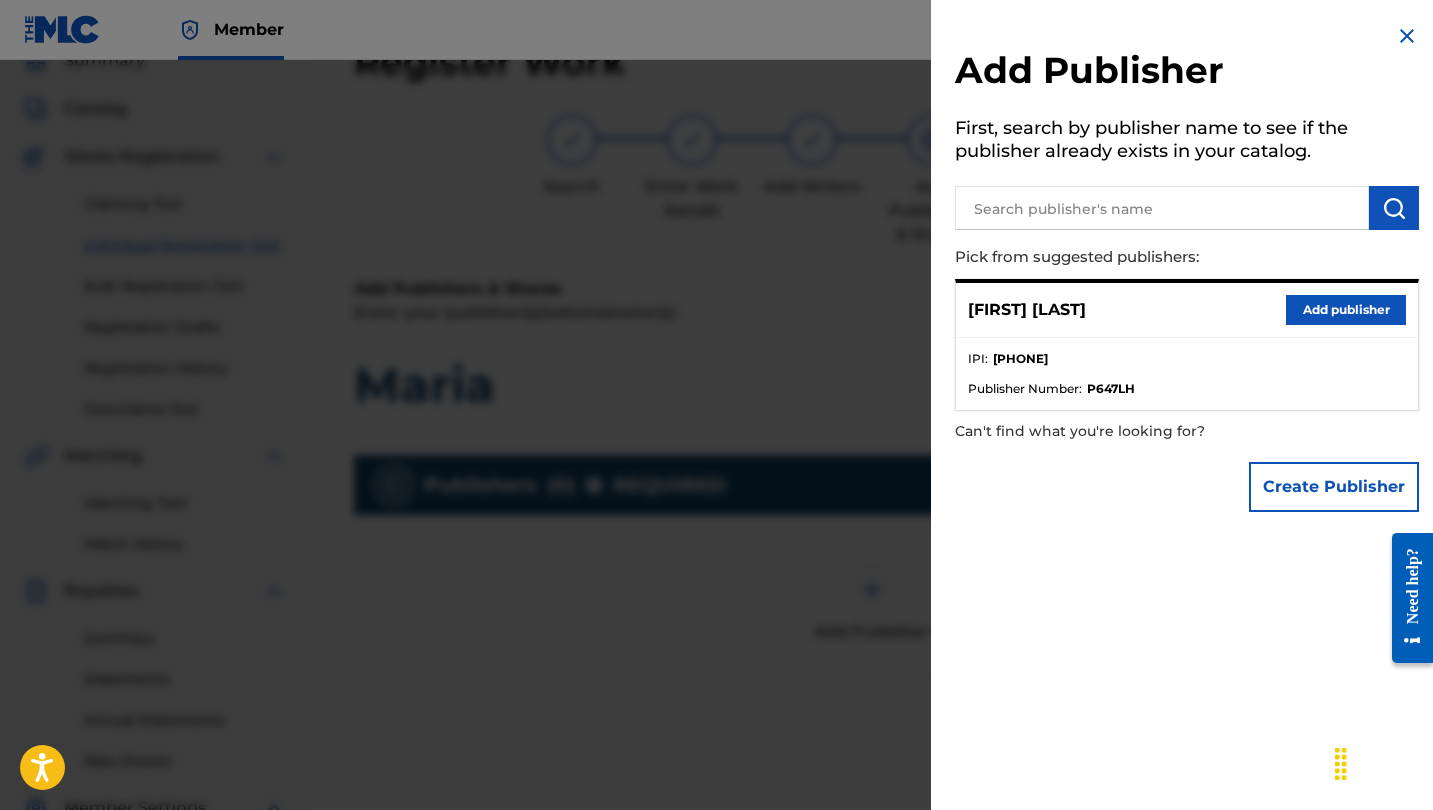 click on "Add publisher" at bounding box center (1346, 310) 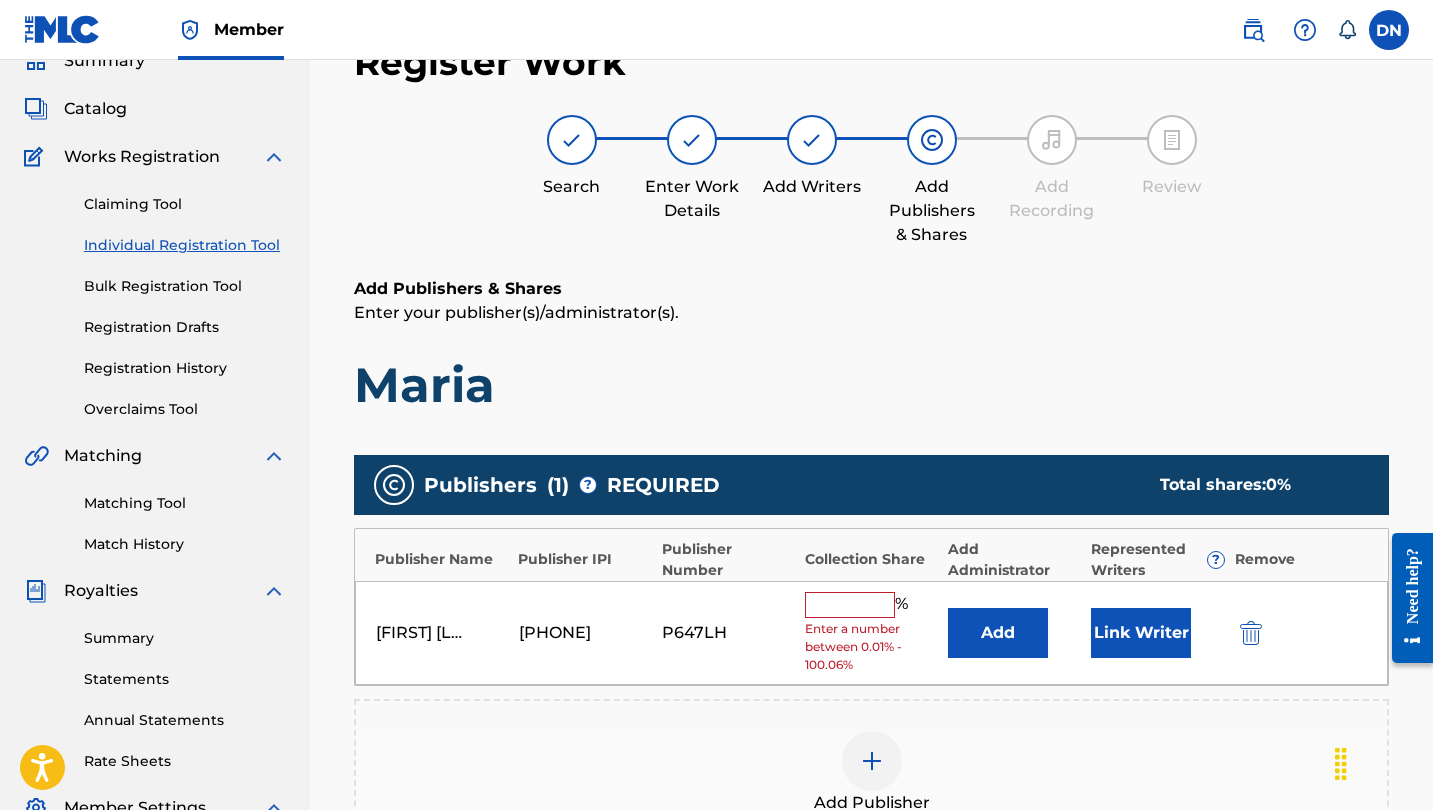click on "[FIRST] [LAST] [PHONE] [CODE] % Enter a number between 0.01% - 100.06% Add Link Writer" at bounding box center (871, 633) 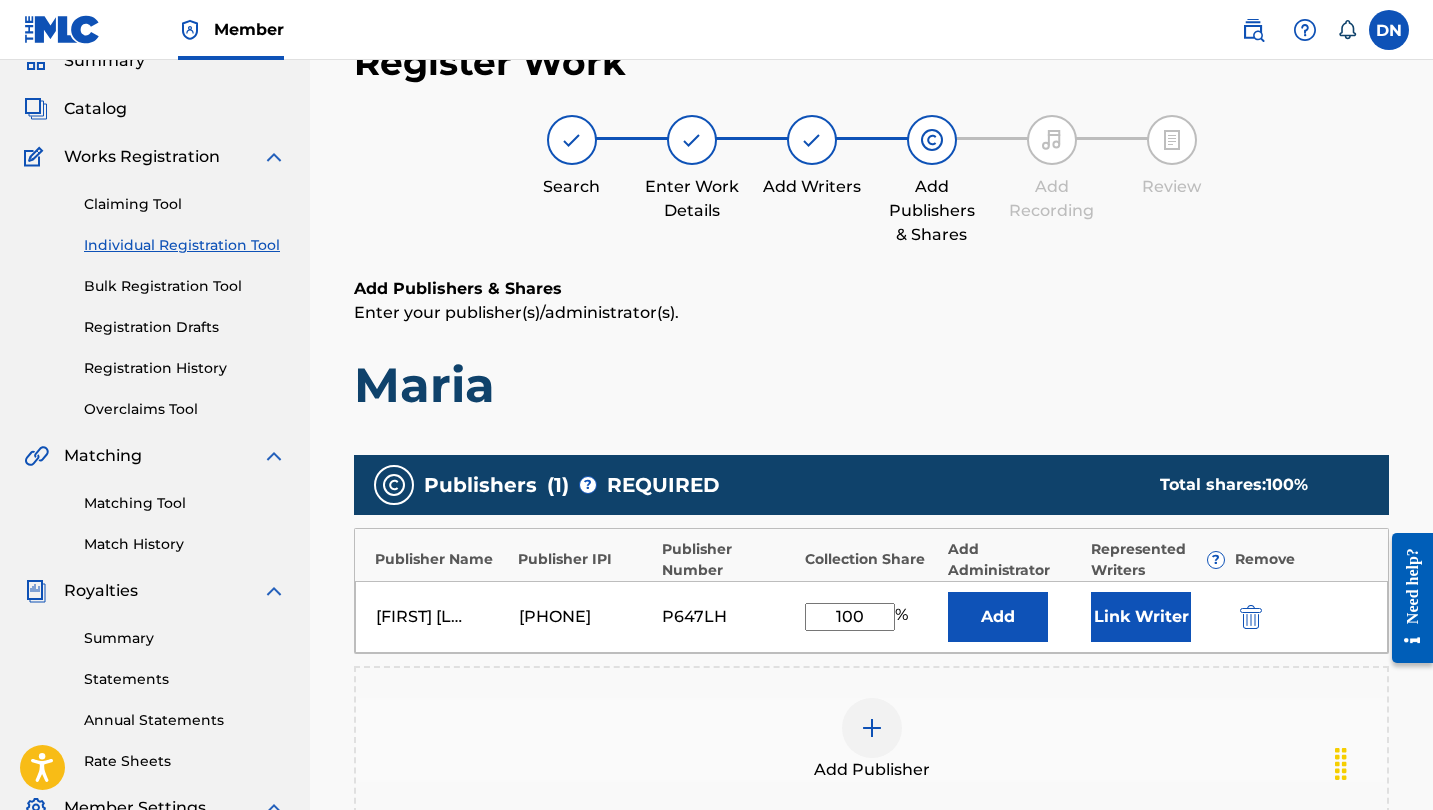 type on "100" 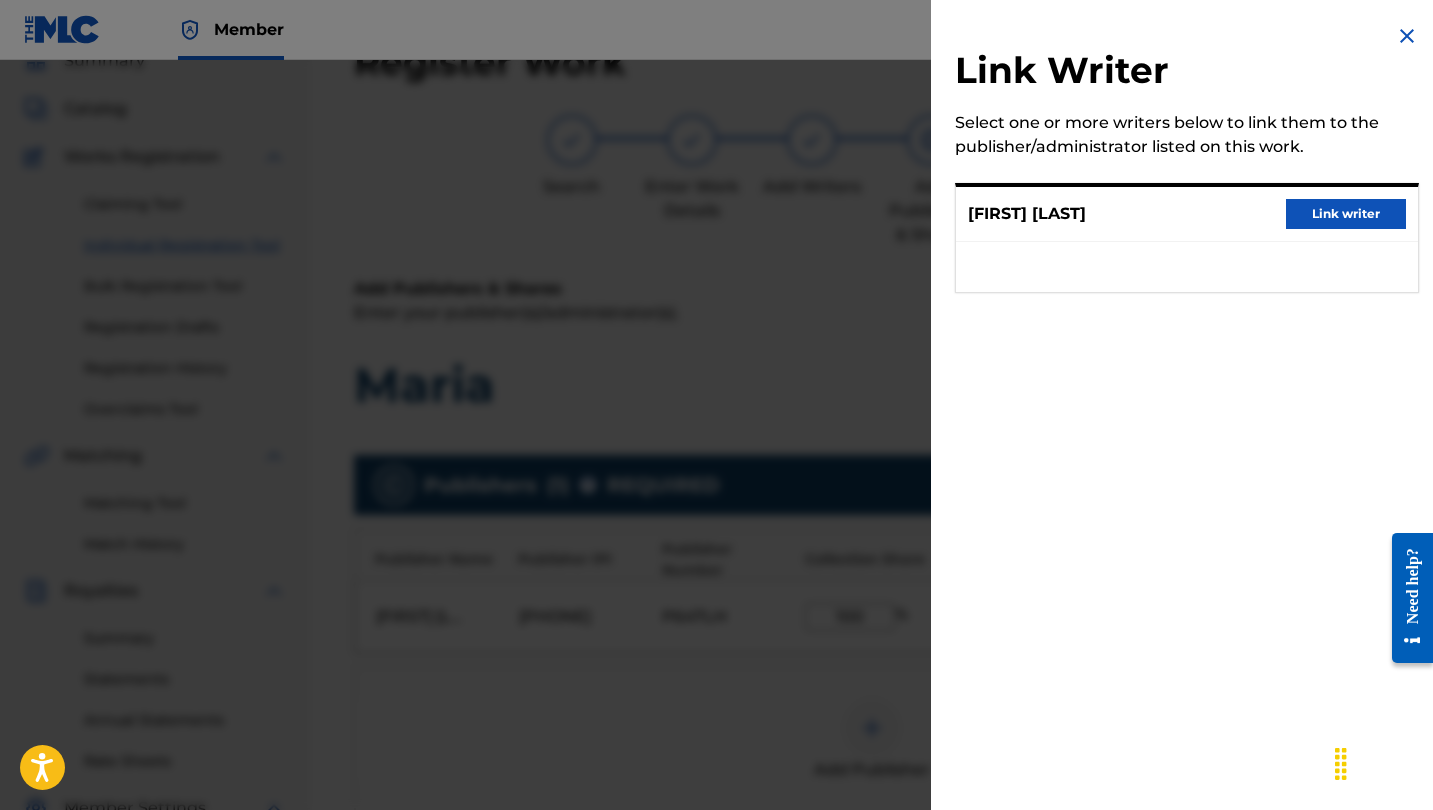 click on "Link writer" at bounding box center [1346, 214] 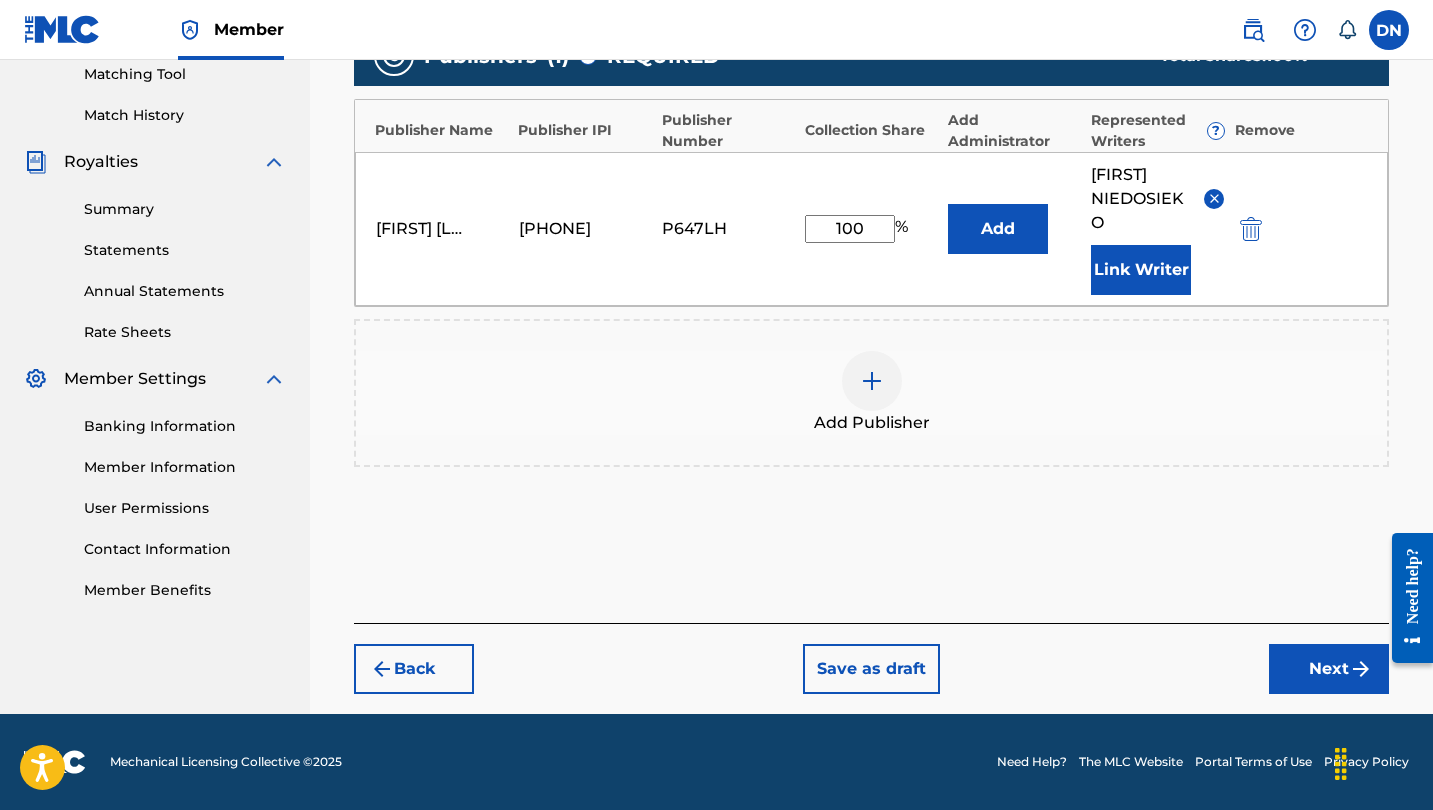 click on "Next" at bounding box center [1329, 669] 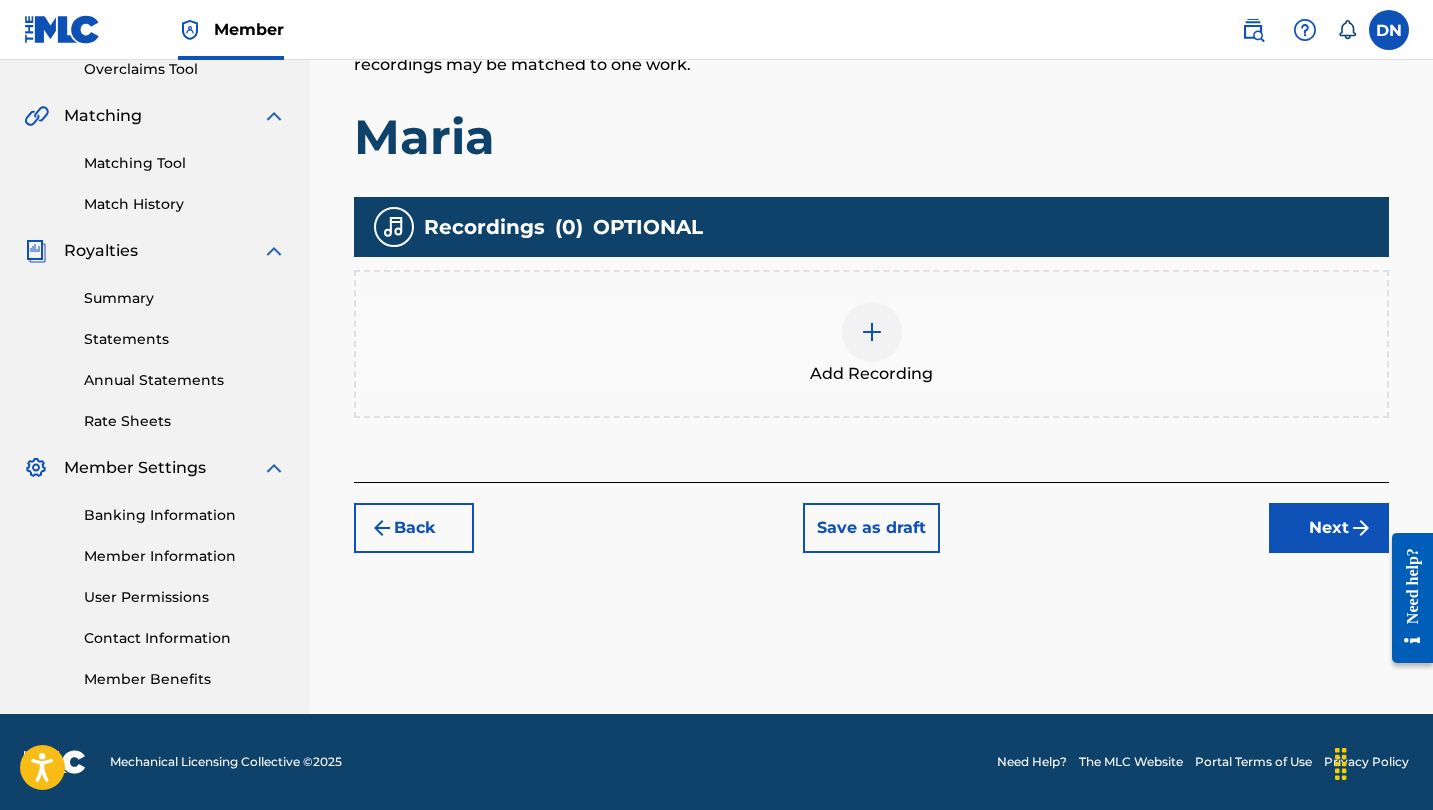 click at bounding box center [872, 332] 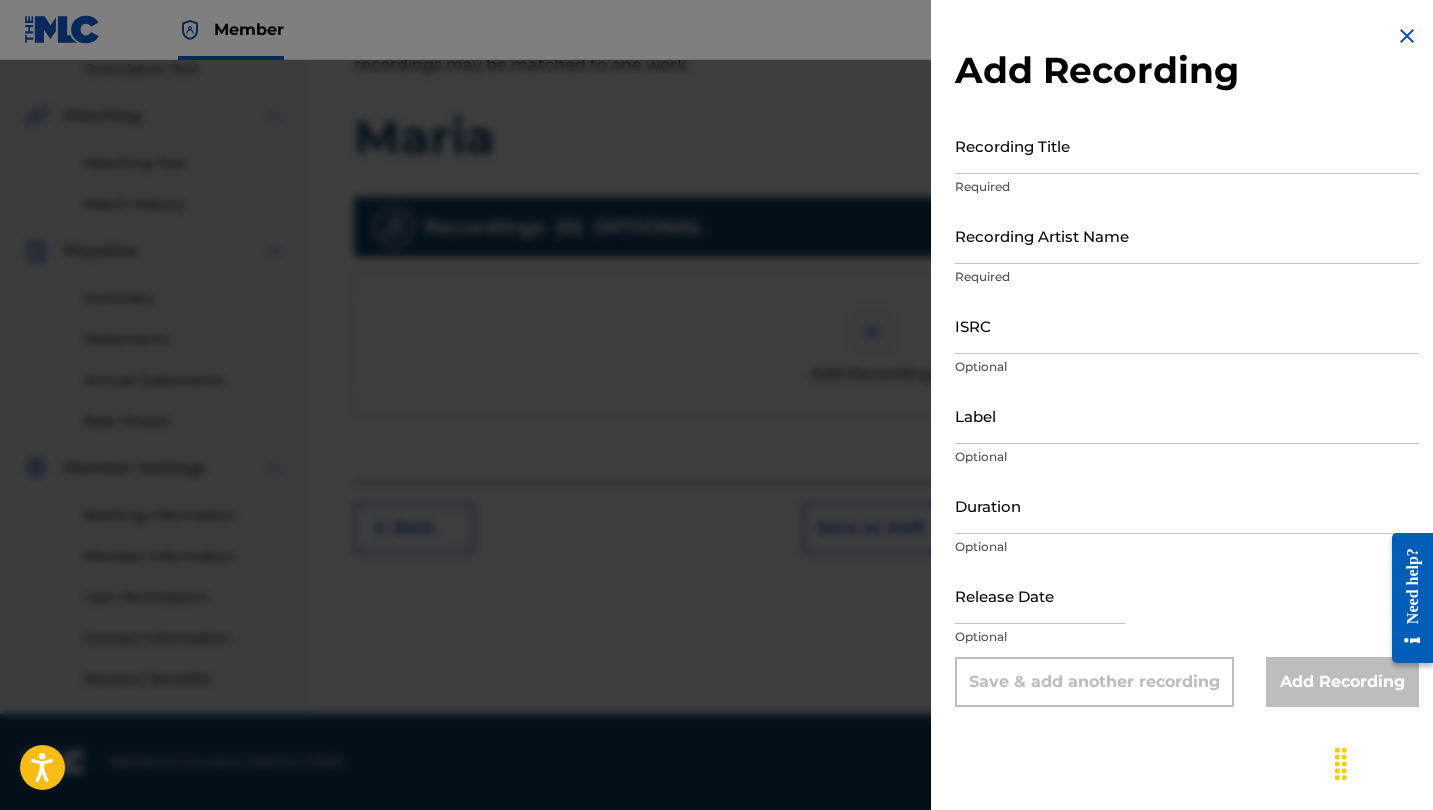 click on "Required" at bounding box center [1187, 187] 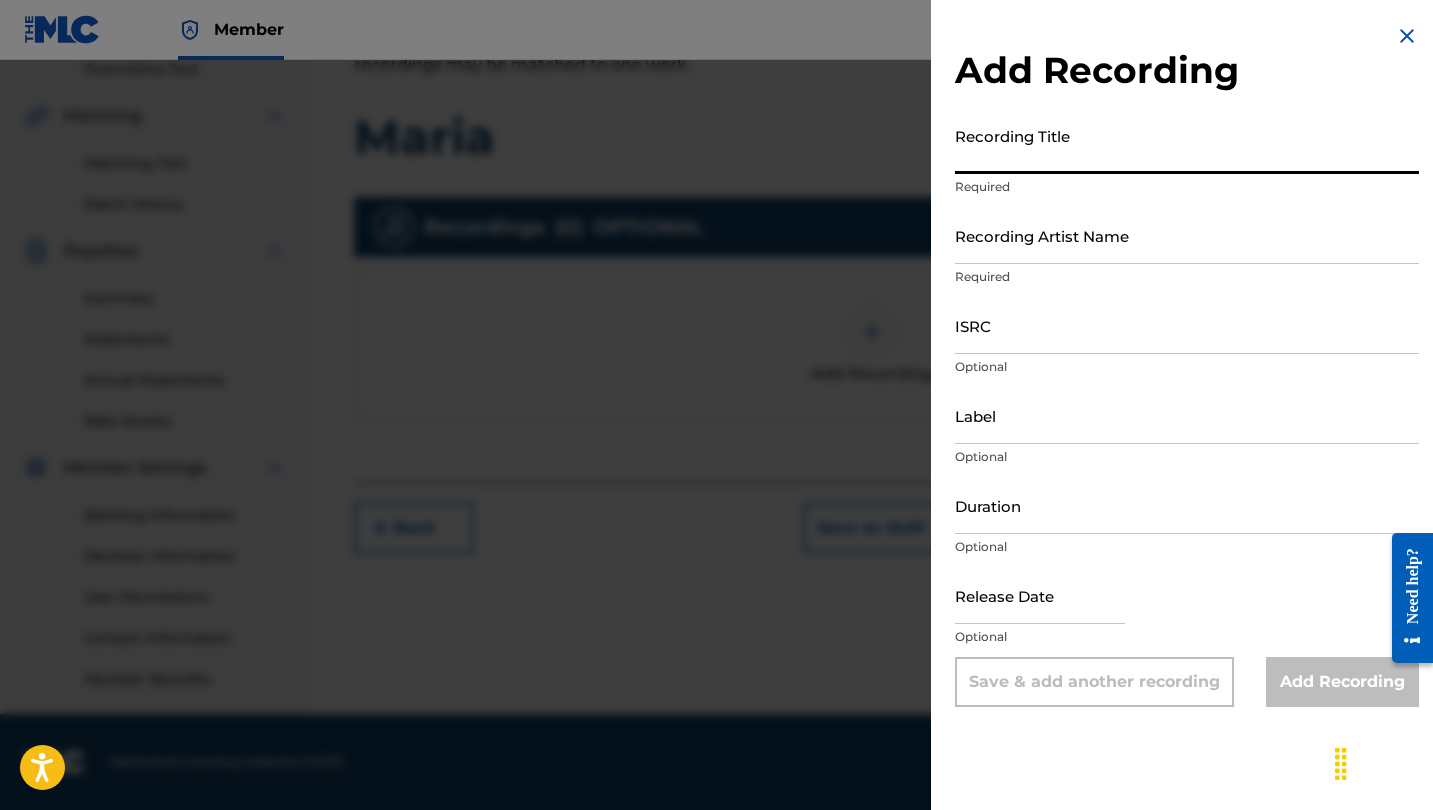 click on "Recording Title" at bounding box center (1187, 145) 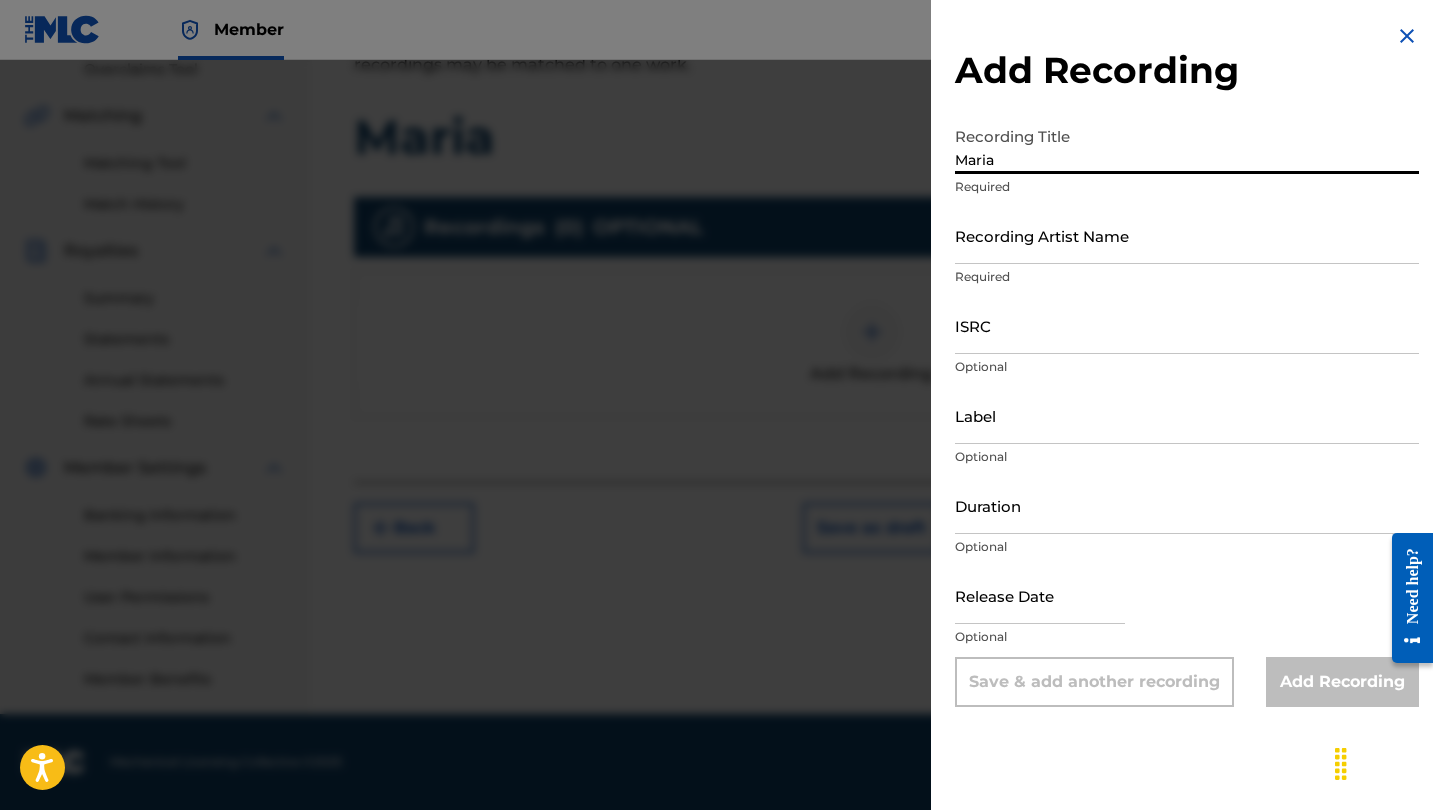 type on "Maria" 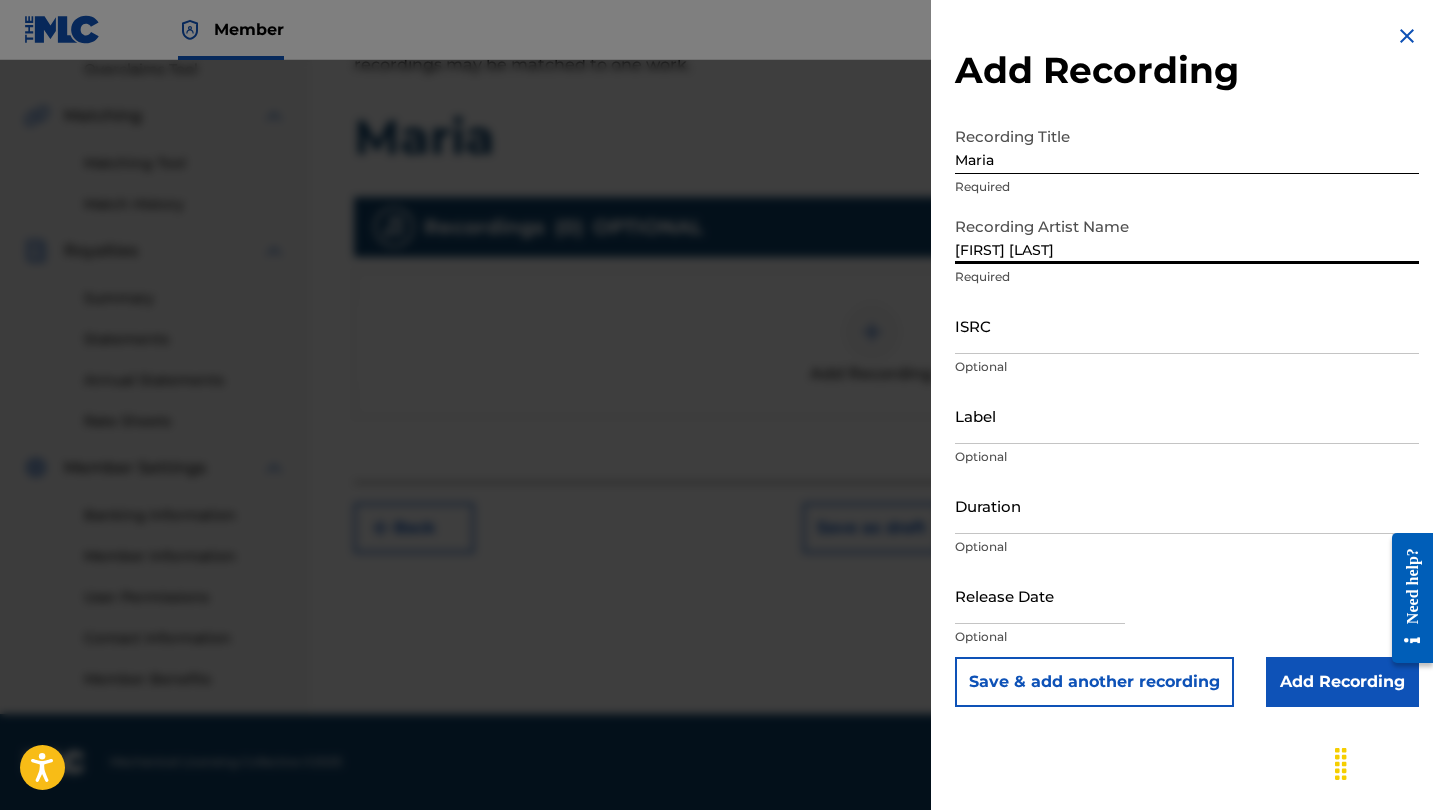 type on "[FIRST] [LAST]" 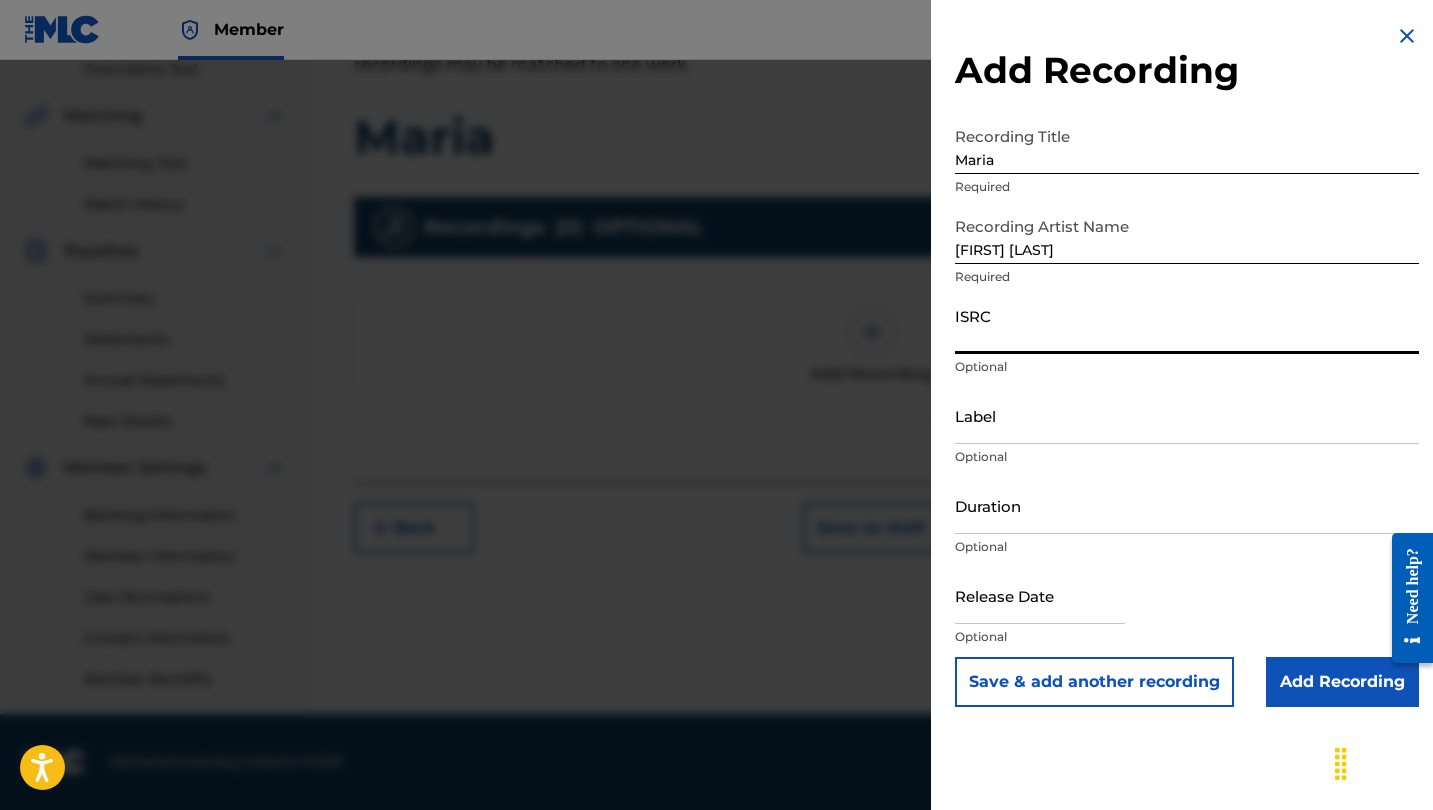 paste on "[ISRC]" 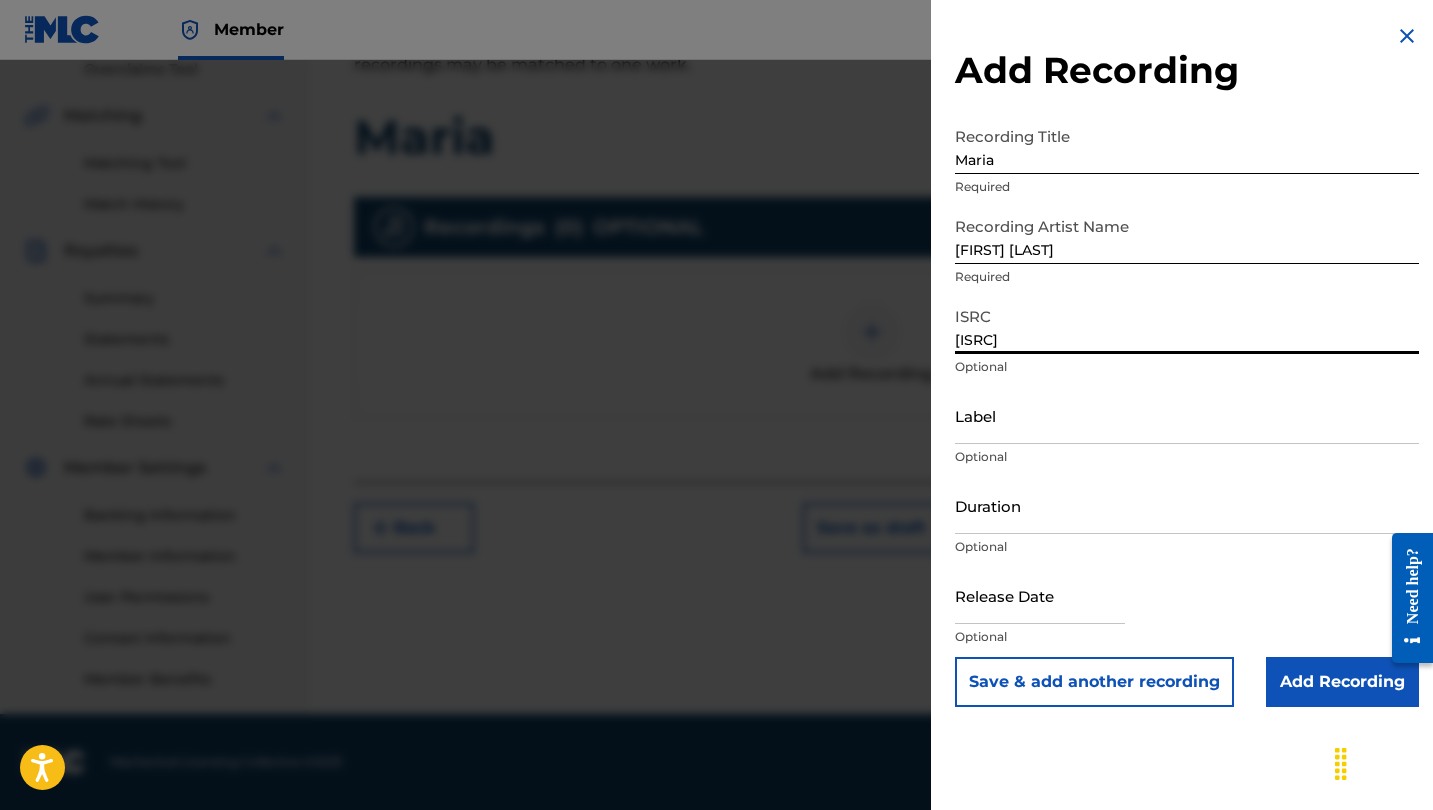 type on "[ISRC]" 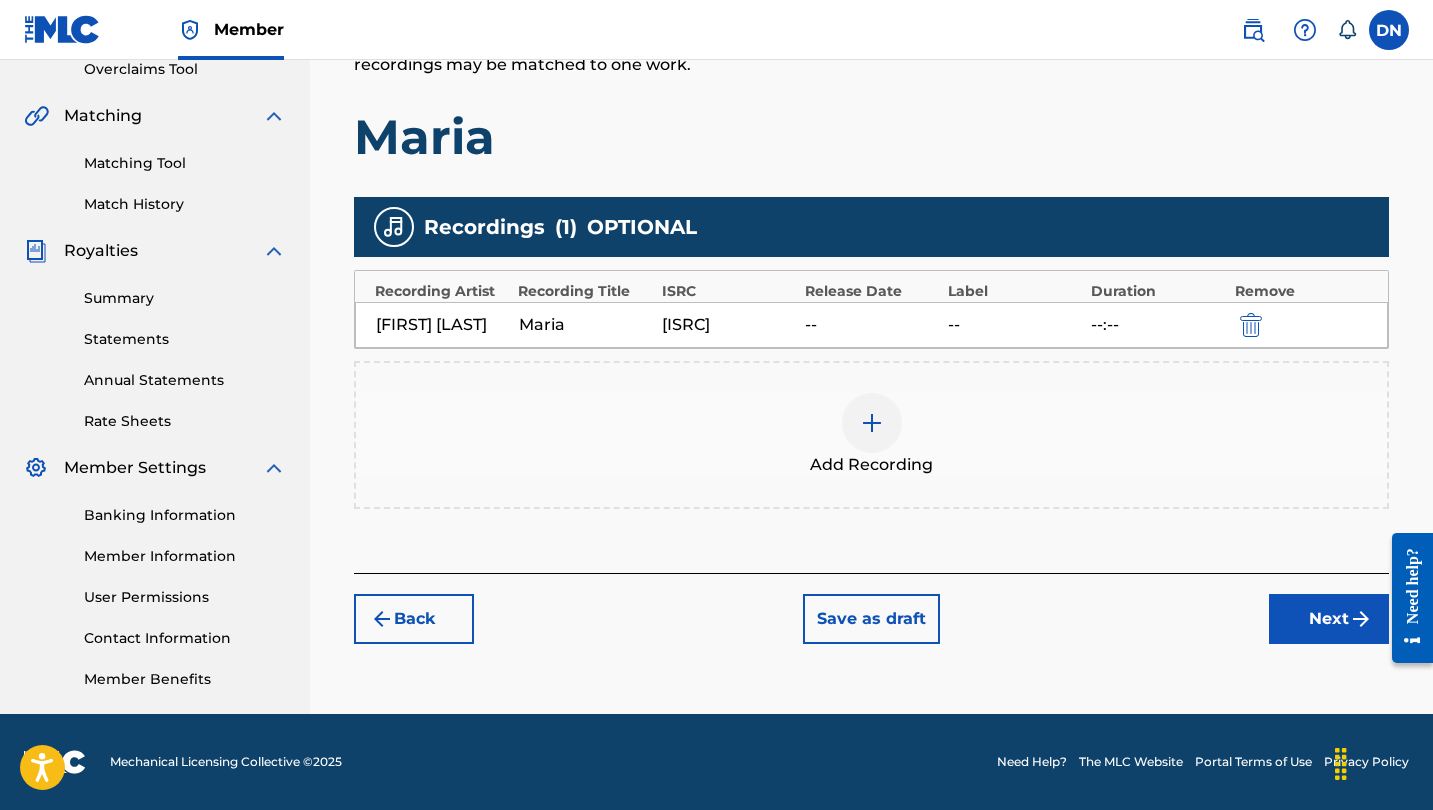 click on "Register Work Search Enter Work Details Add Writers Add Publishers & Shares Add Recording Review Add Recordings (Optional) Enter recording information for your work. Recording information is used during the automated matching process but does not guarantee matches. This information will not be visible once your work is accepted into your catalog, but the information is stored in the database. Please note: Multiple recordings may be matched to one work. Maria Recordings ( 1 ) OPTIONAL Recording Artist Recording Title ISRC Release Date Label Duration Remove [FIRST] [LAST] Maria [ISRC] -- -- --:-- Add Recording Back Save as draft Next" at bounding box center [871, 172] 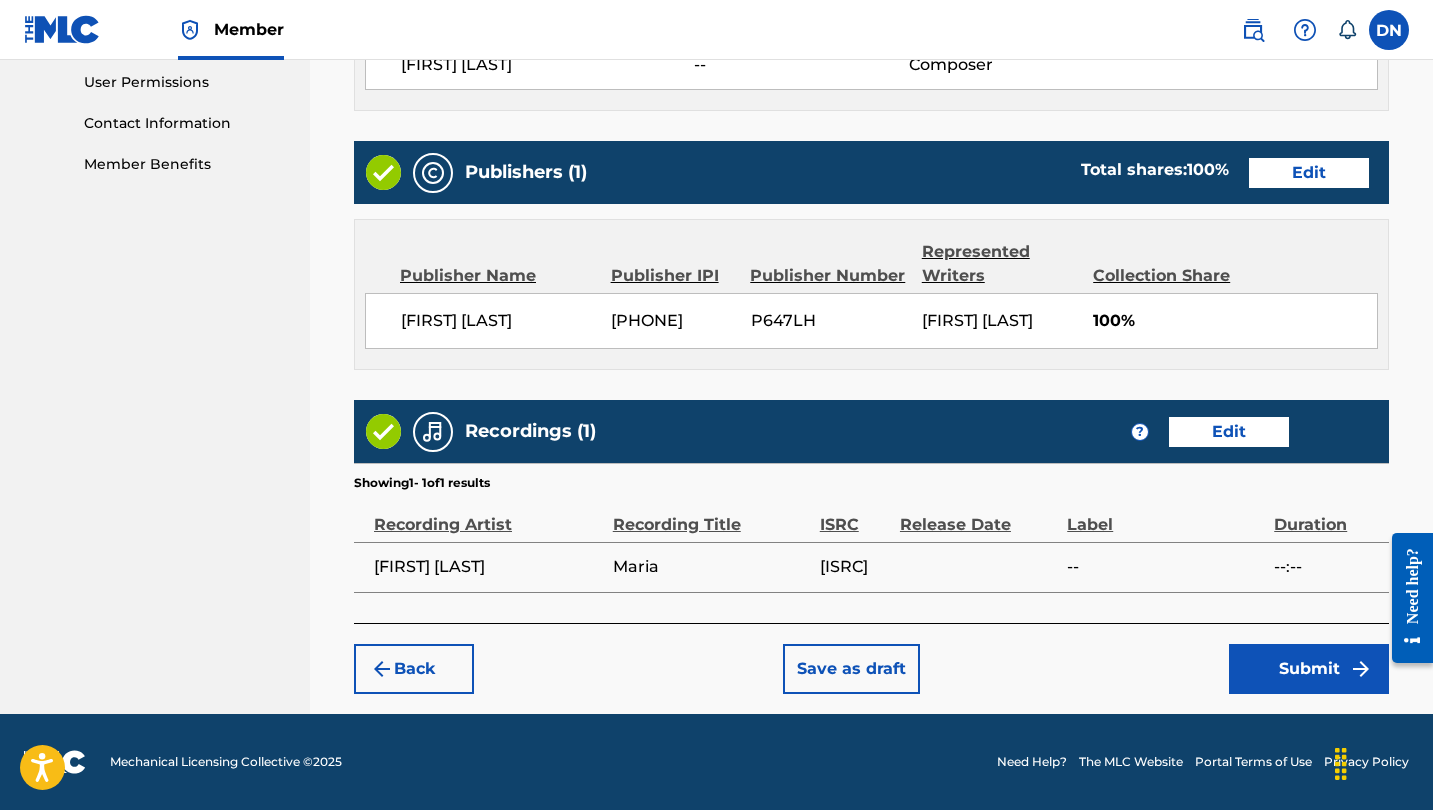 scroll, scrollTop: 968, scrollLeft: 0, axis: vertical 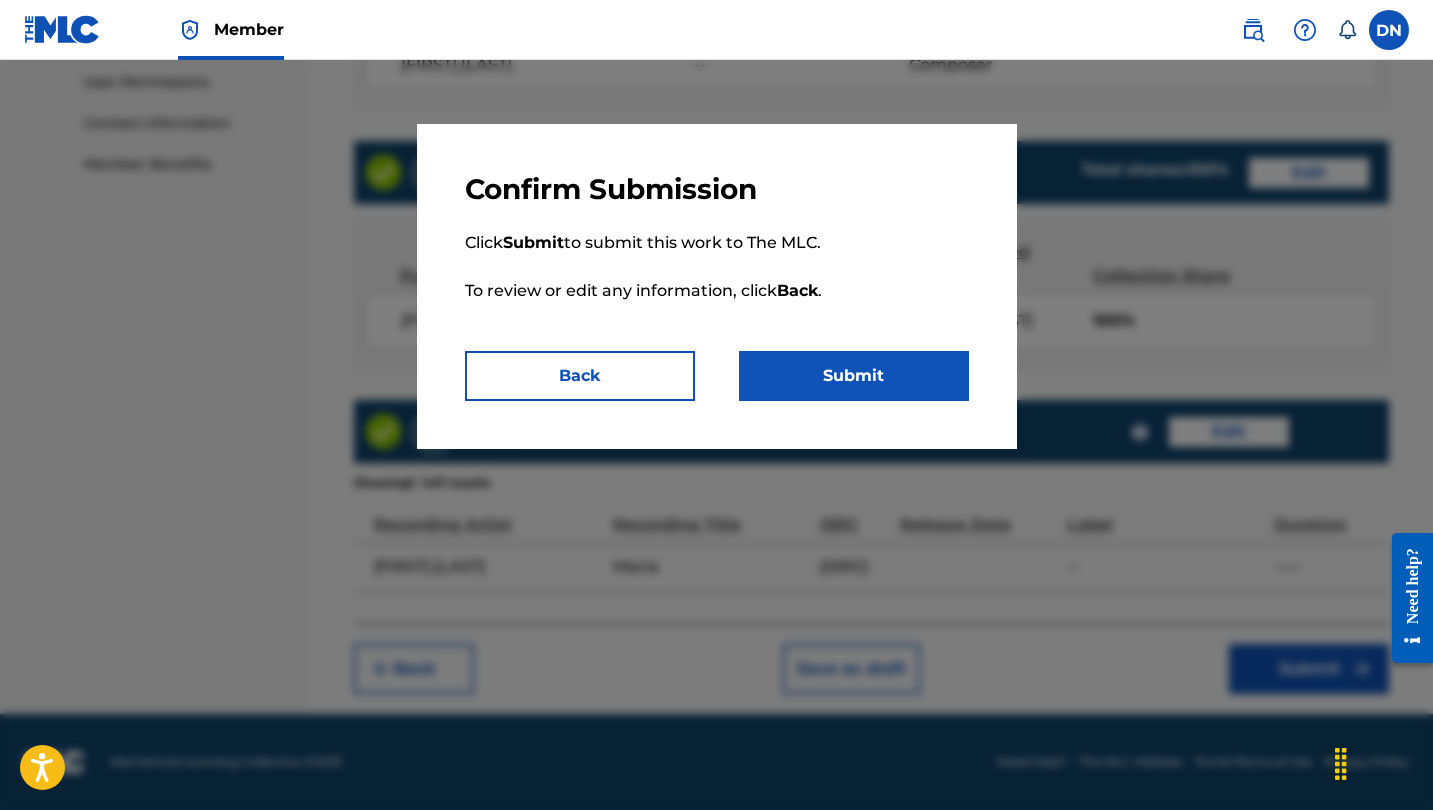 click on "Submit" at bounding box center (854, 376) 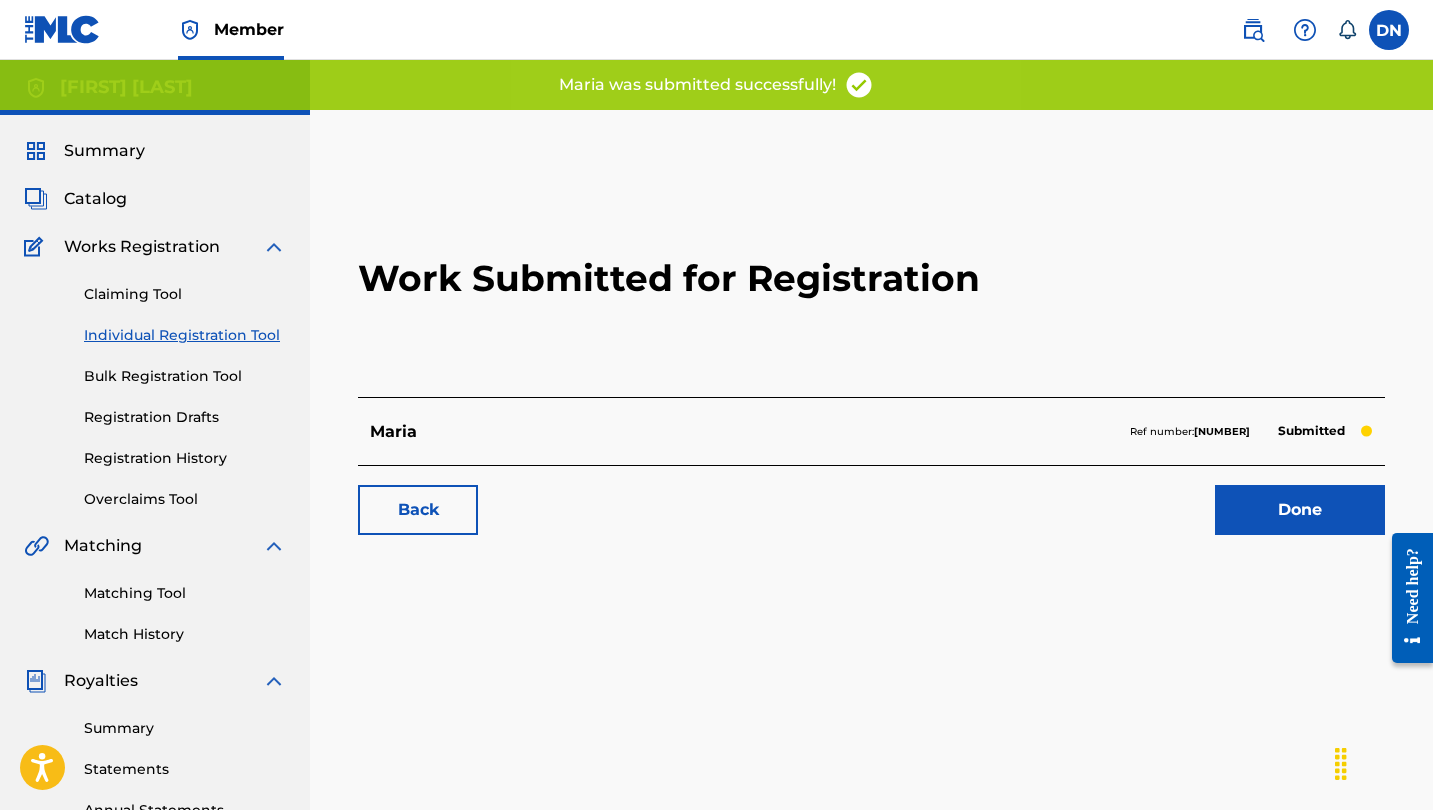 scroll, scrollTop: 0, scrollLeft: 0, axis: both 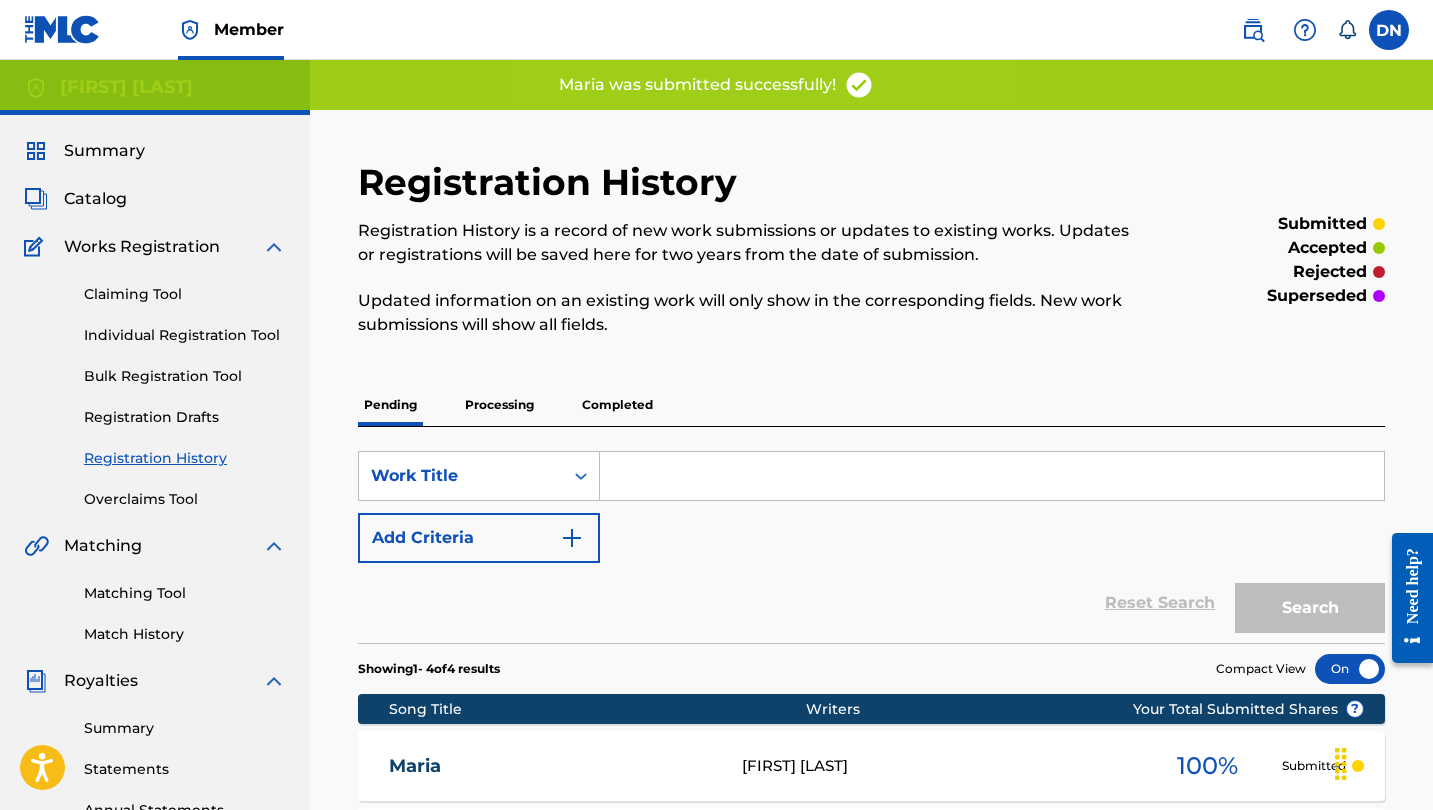 click on "Individual Registration Tool" at bounding box center (185, 335) 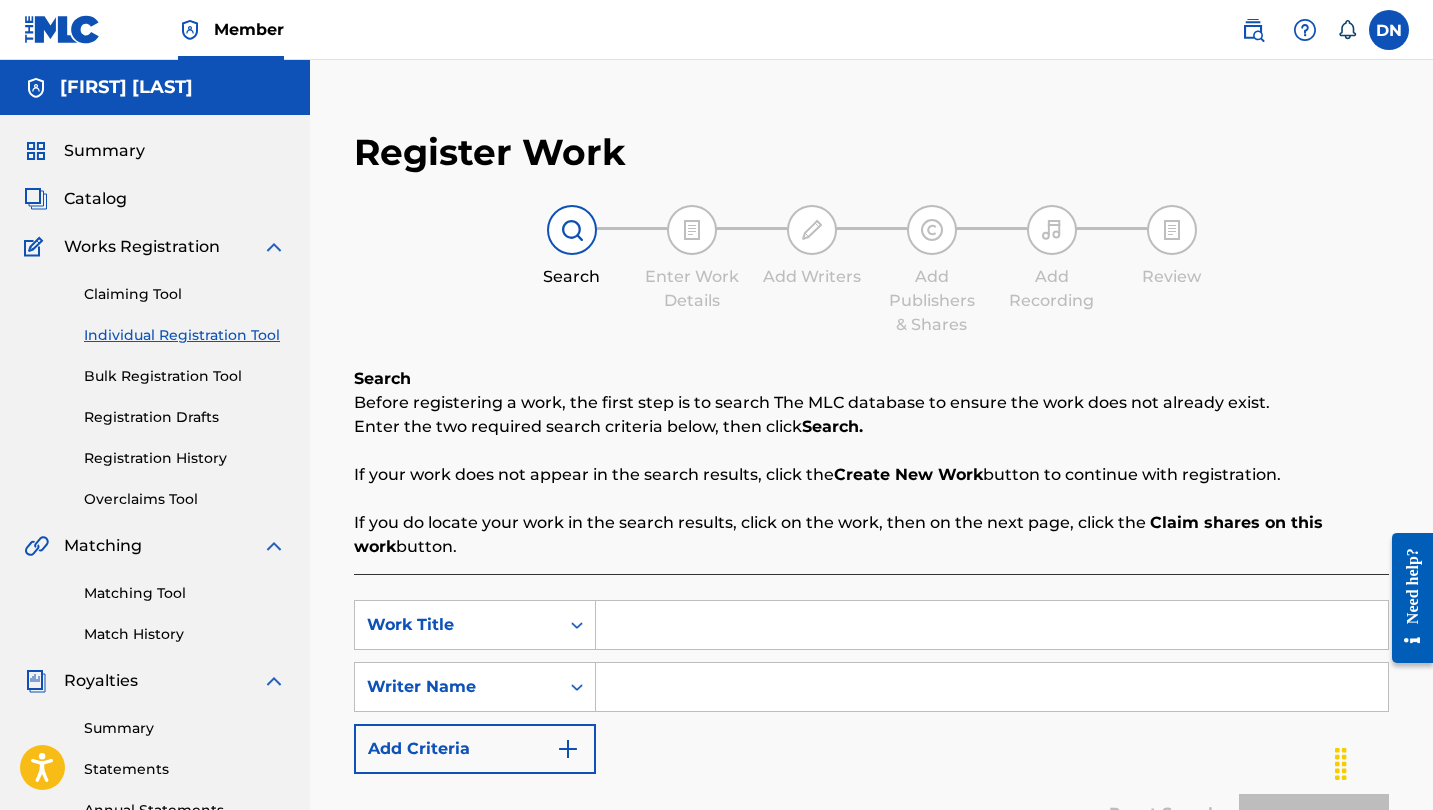 click at bounding box center [992, 625] 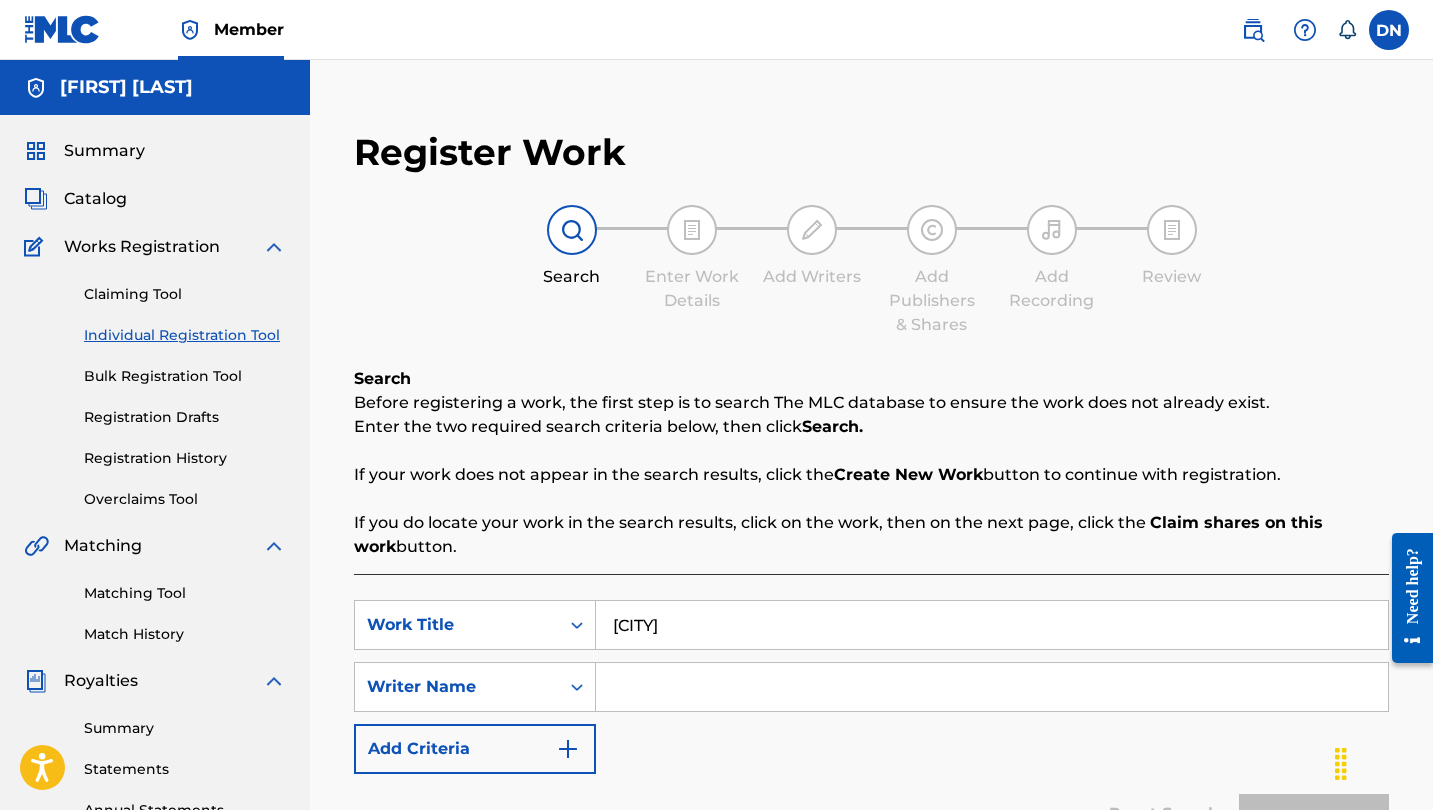 type on "[CITY]" 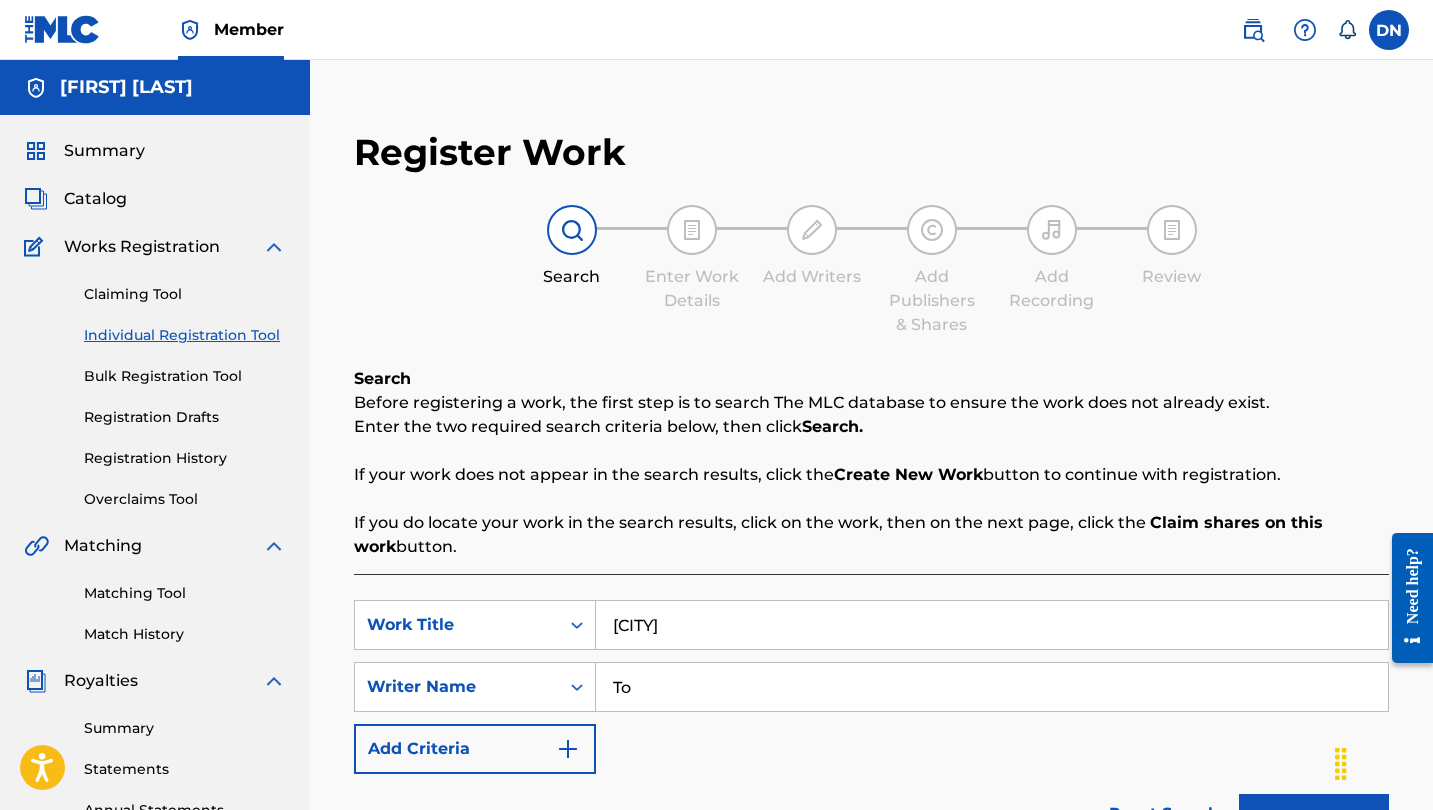 type on "T" 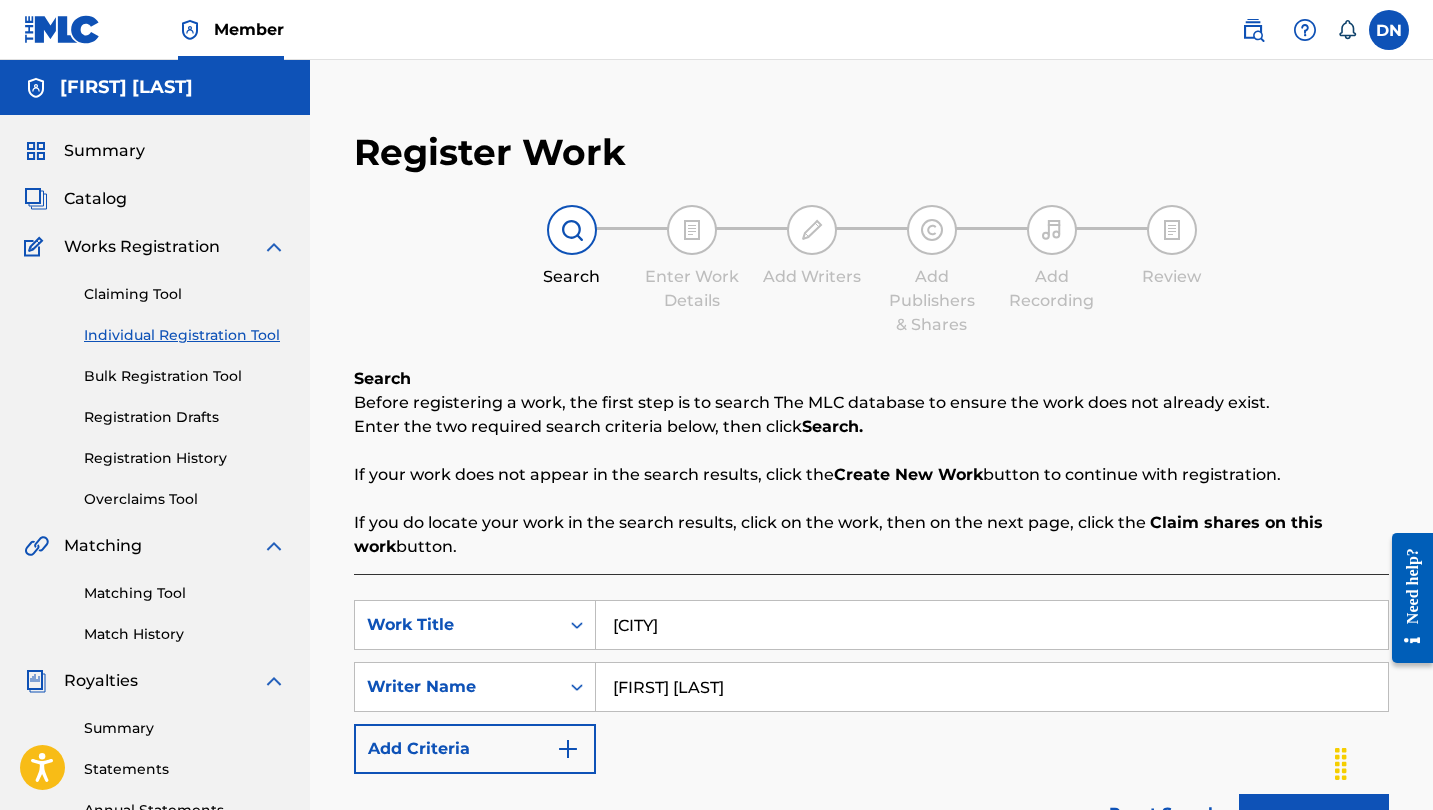 type on "[FIRST] [LAST]" 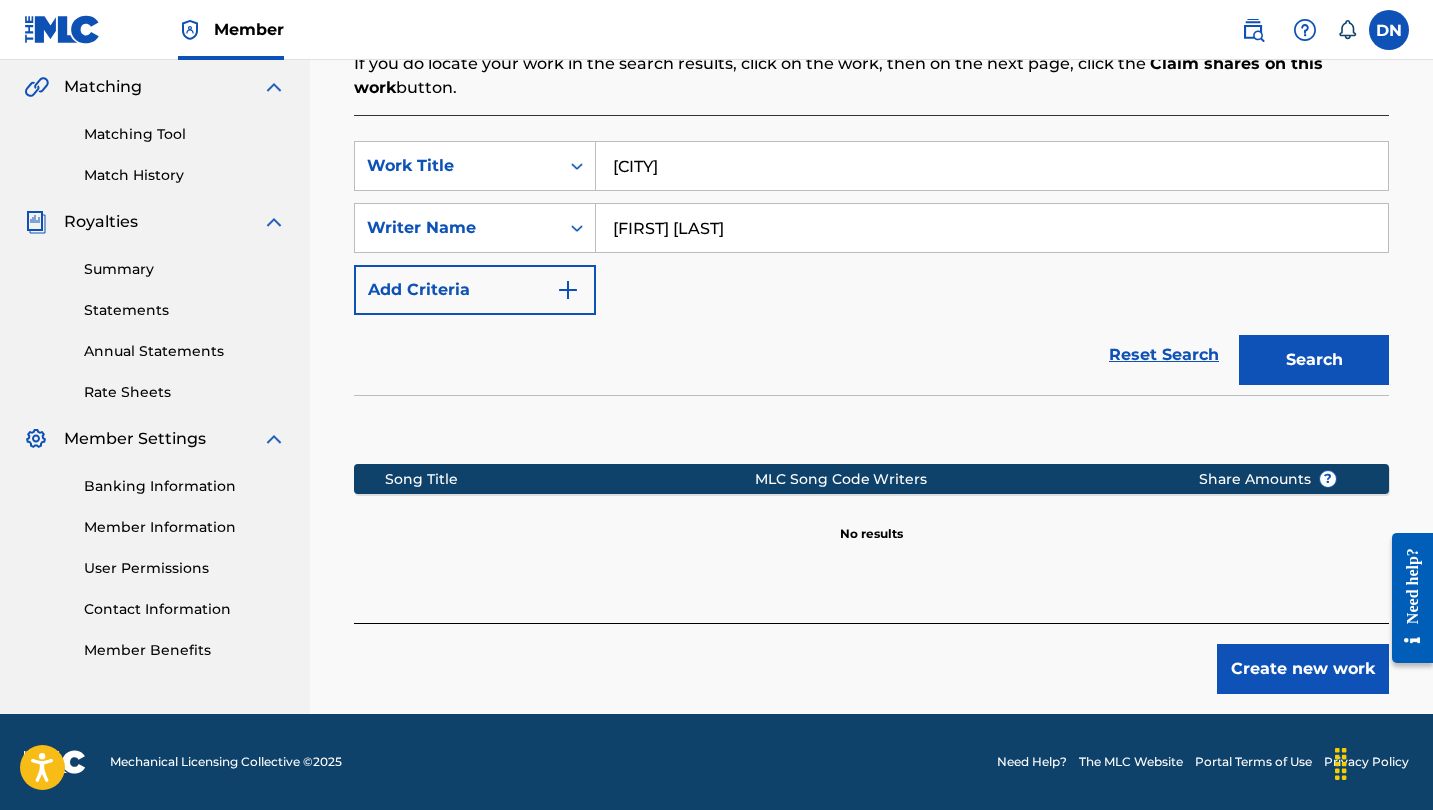 scroll, scrollTop: 459, scrollLeft: 0, axis: vertical 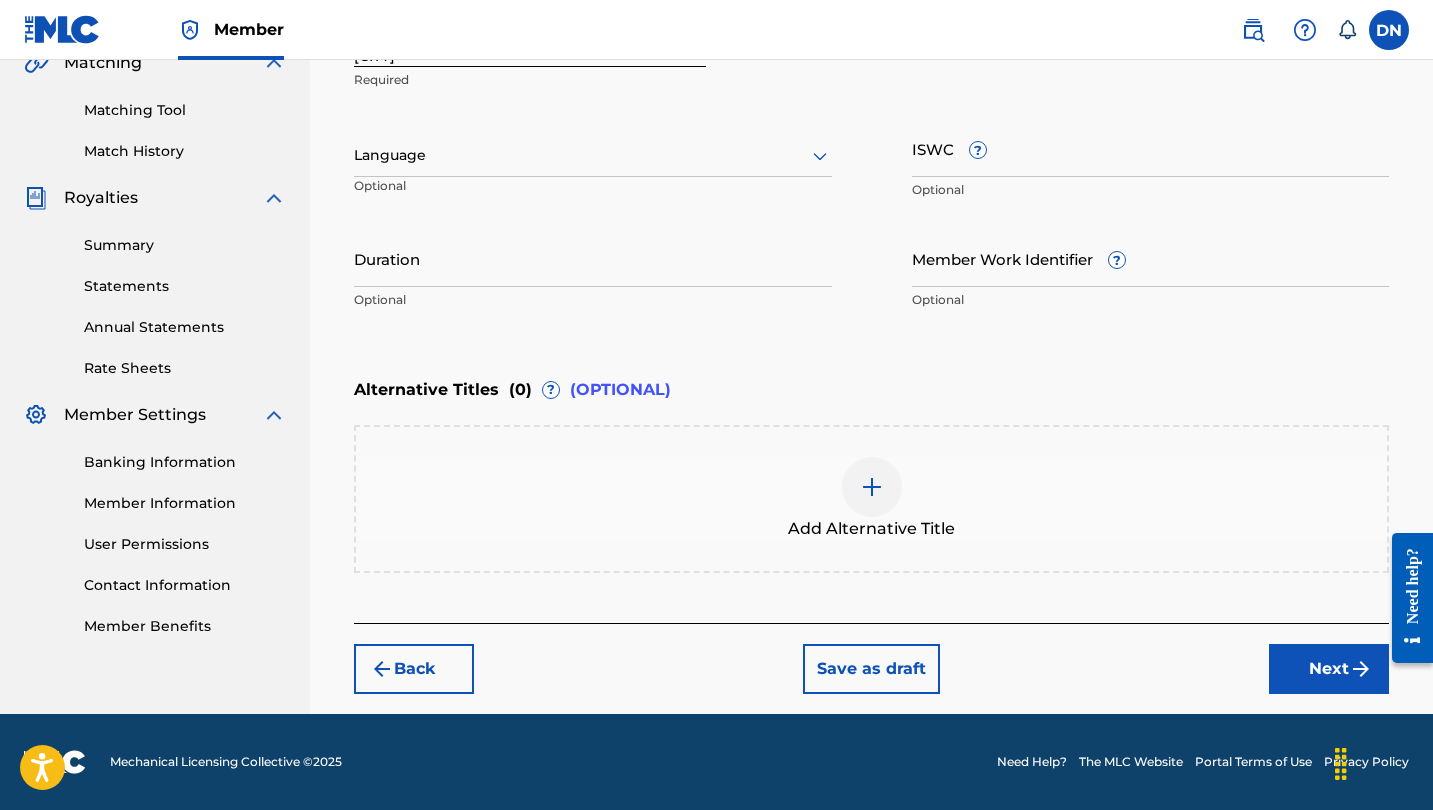 click on "Next" at bounding box center (1329, 669) 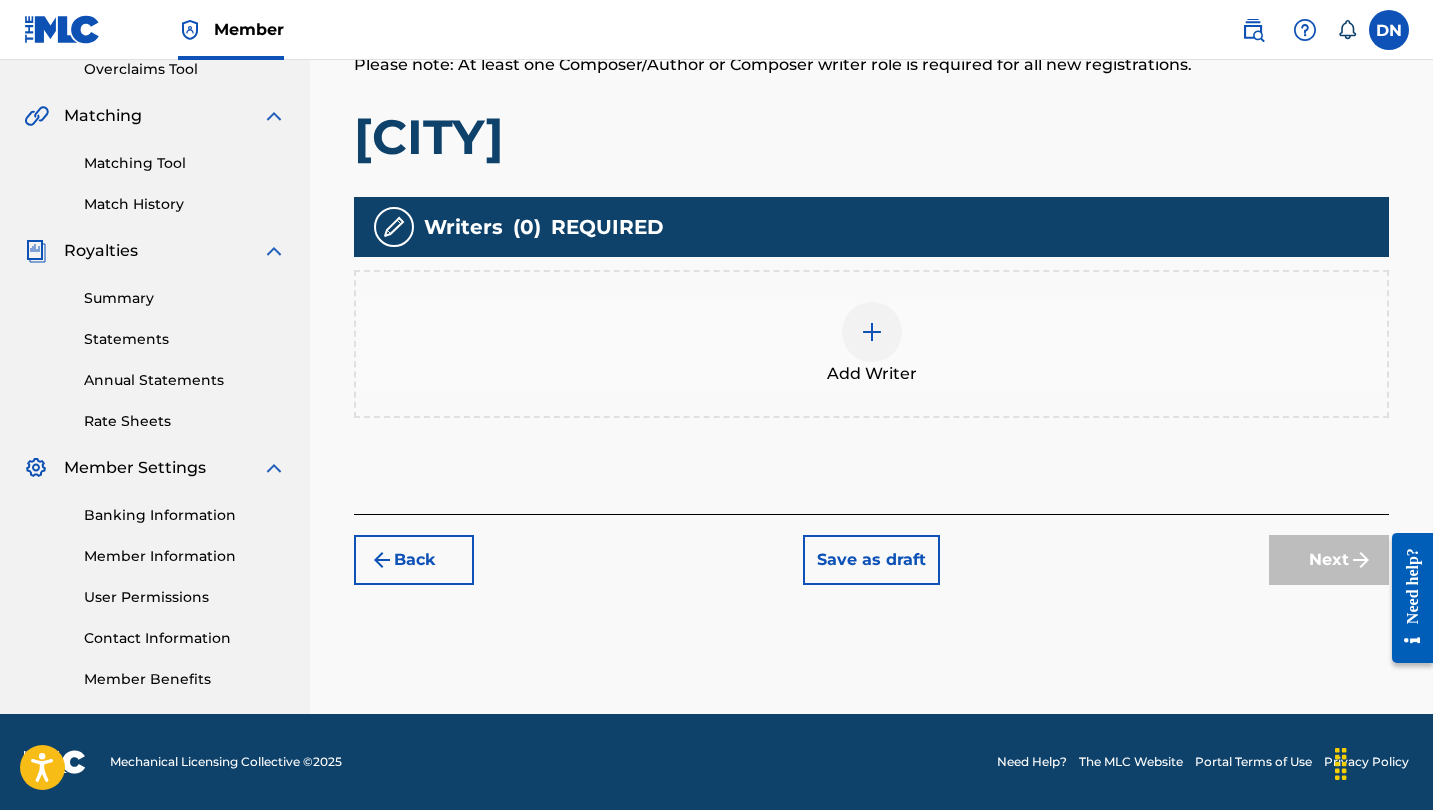 click at bounding box center [872, 332] 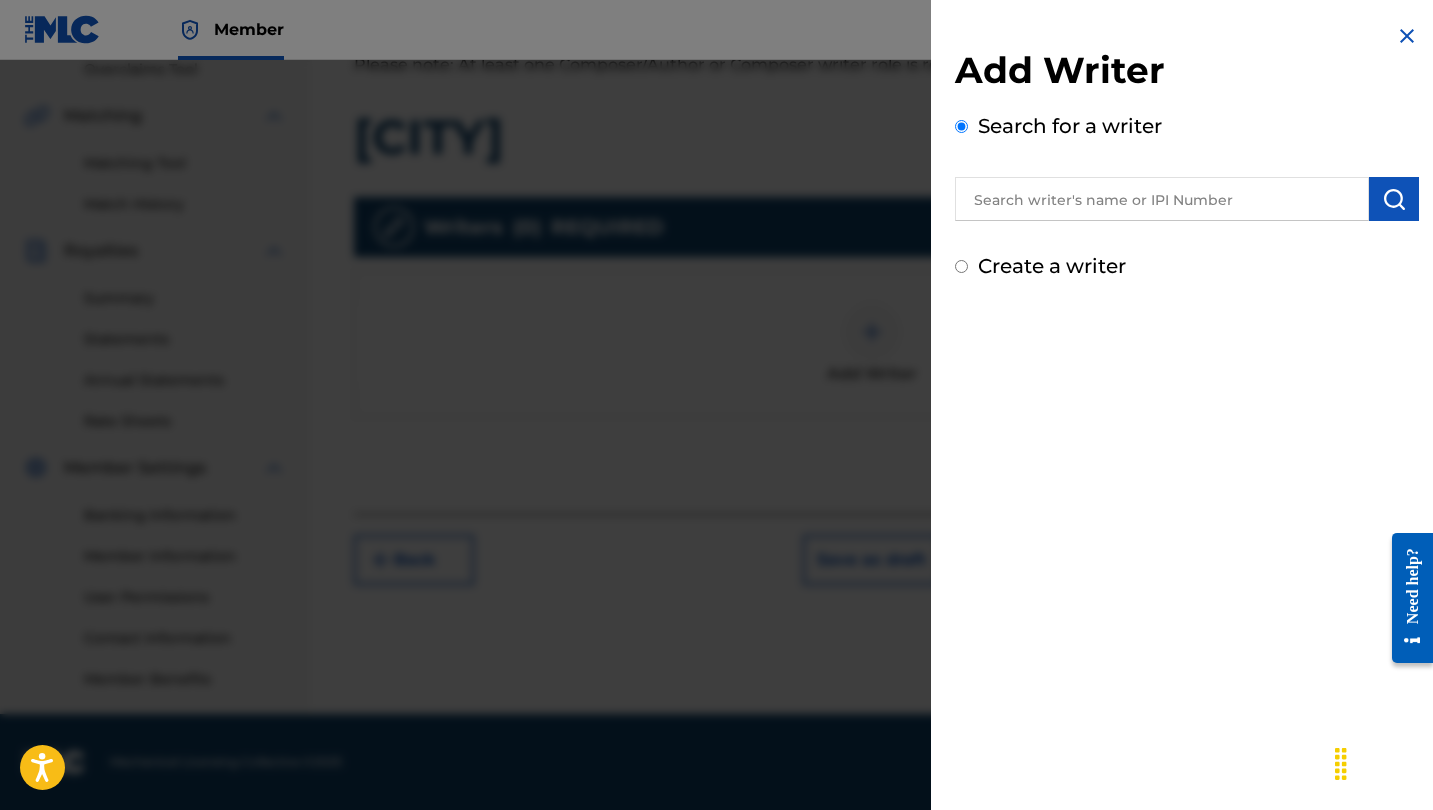 click at bounding box center (1162, 199) 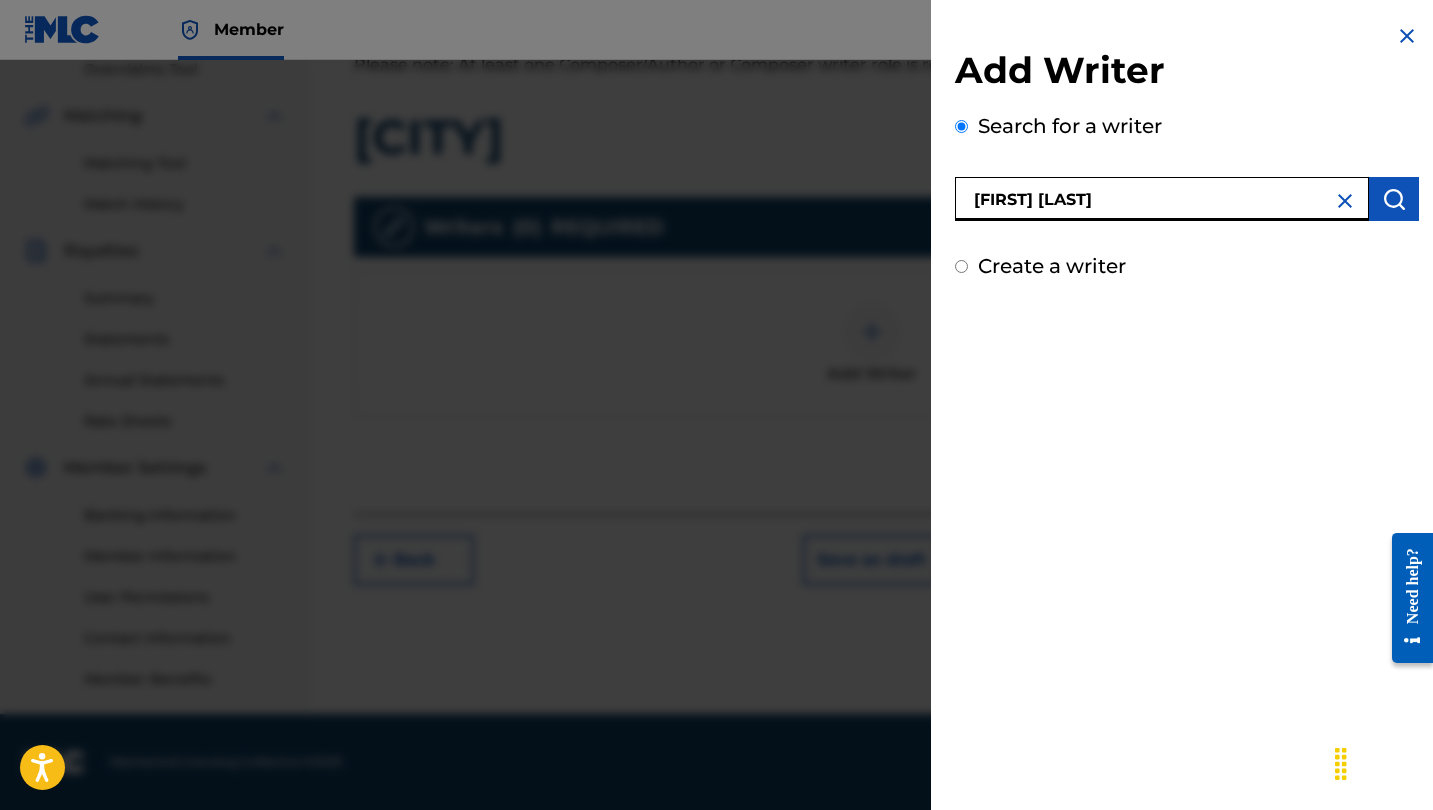 type on "[FIRST] [LAST]" 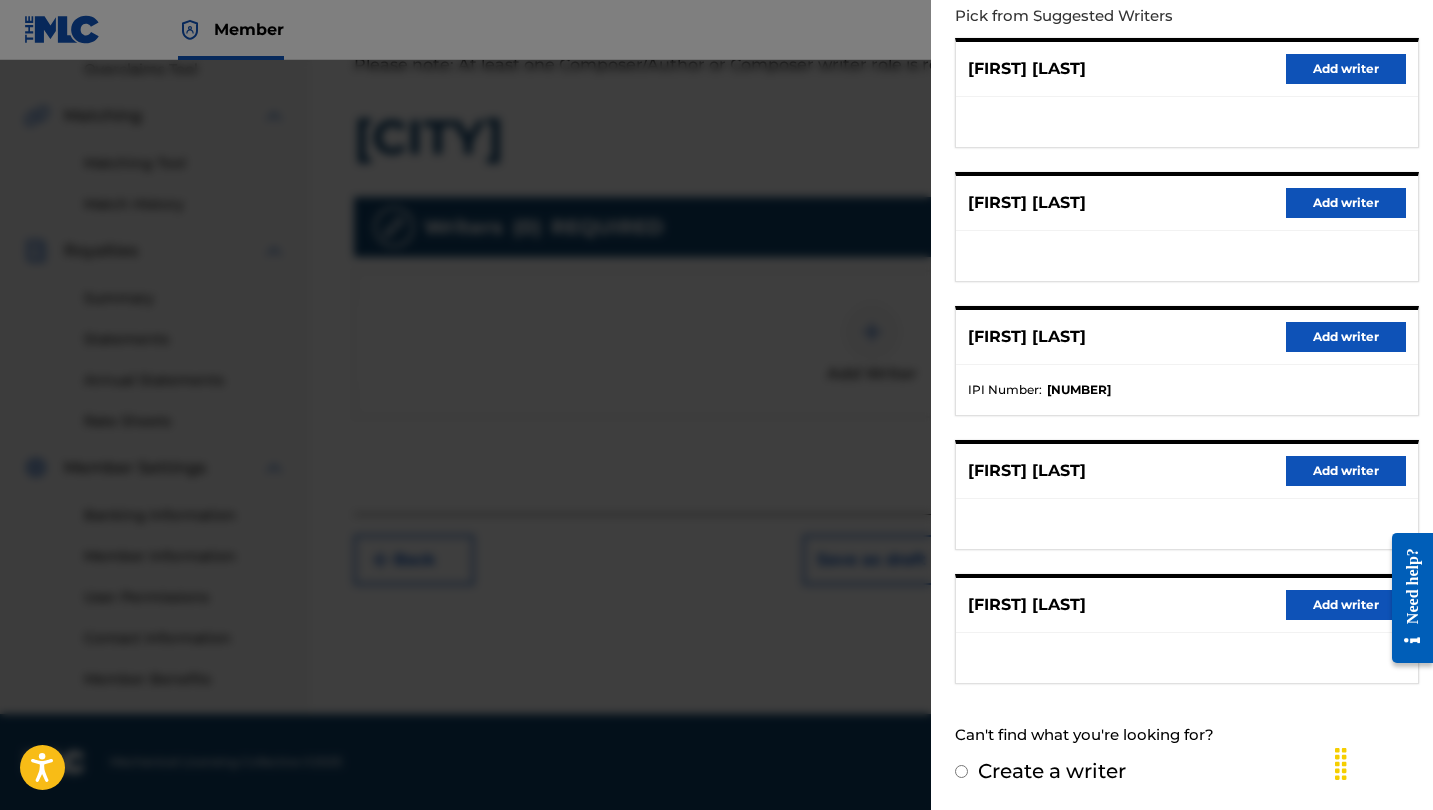 scroll, scrollTop: 231, scrollLeft: 0, axis: vertical 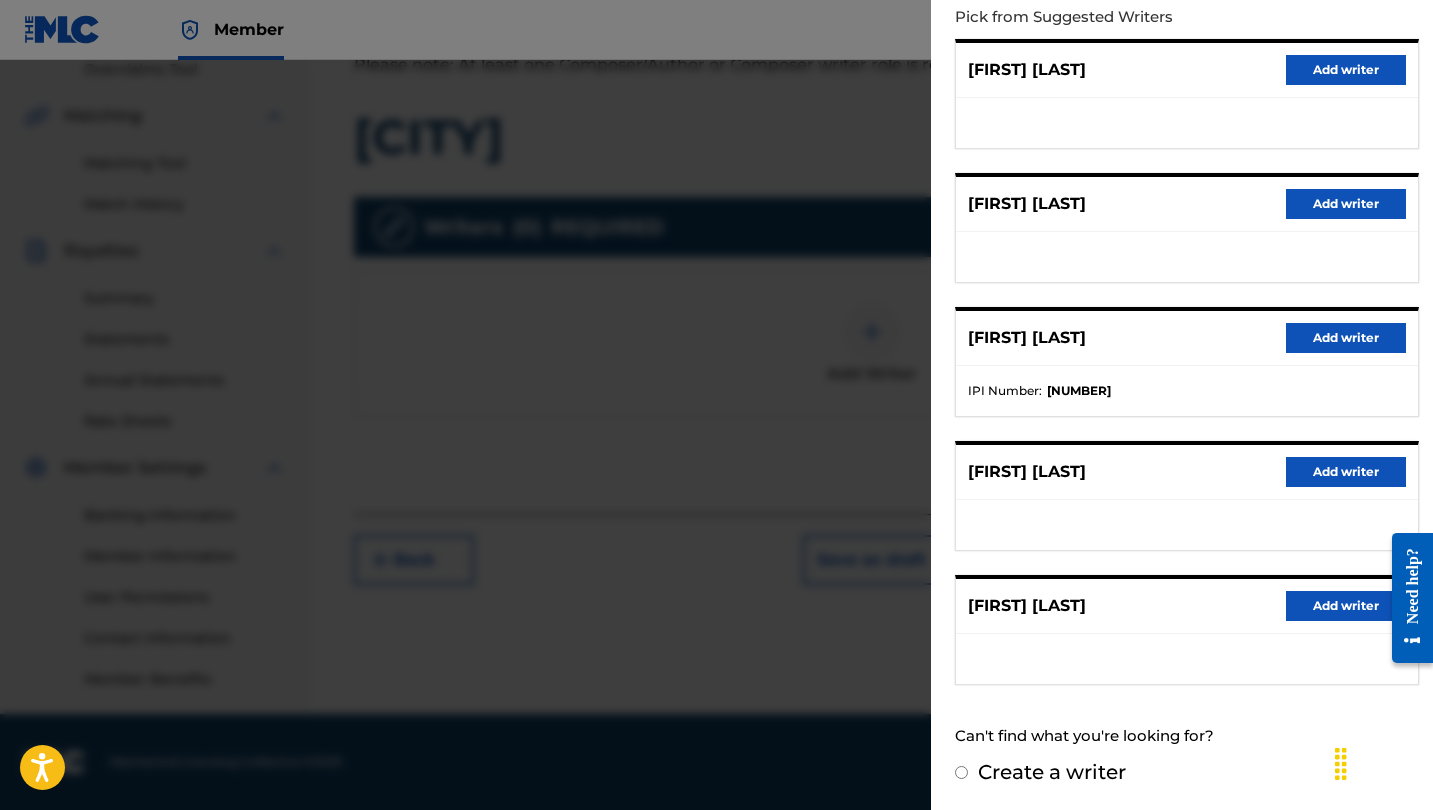 click on "Add writer" at bounding box center (1346, 606) 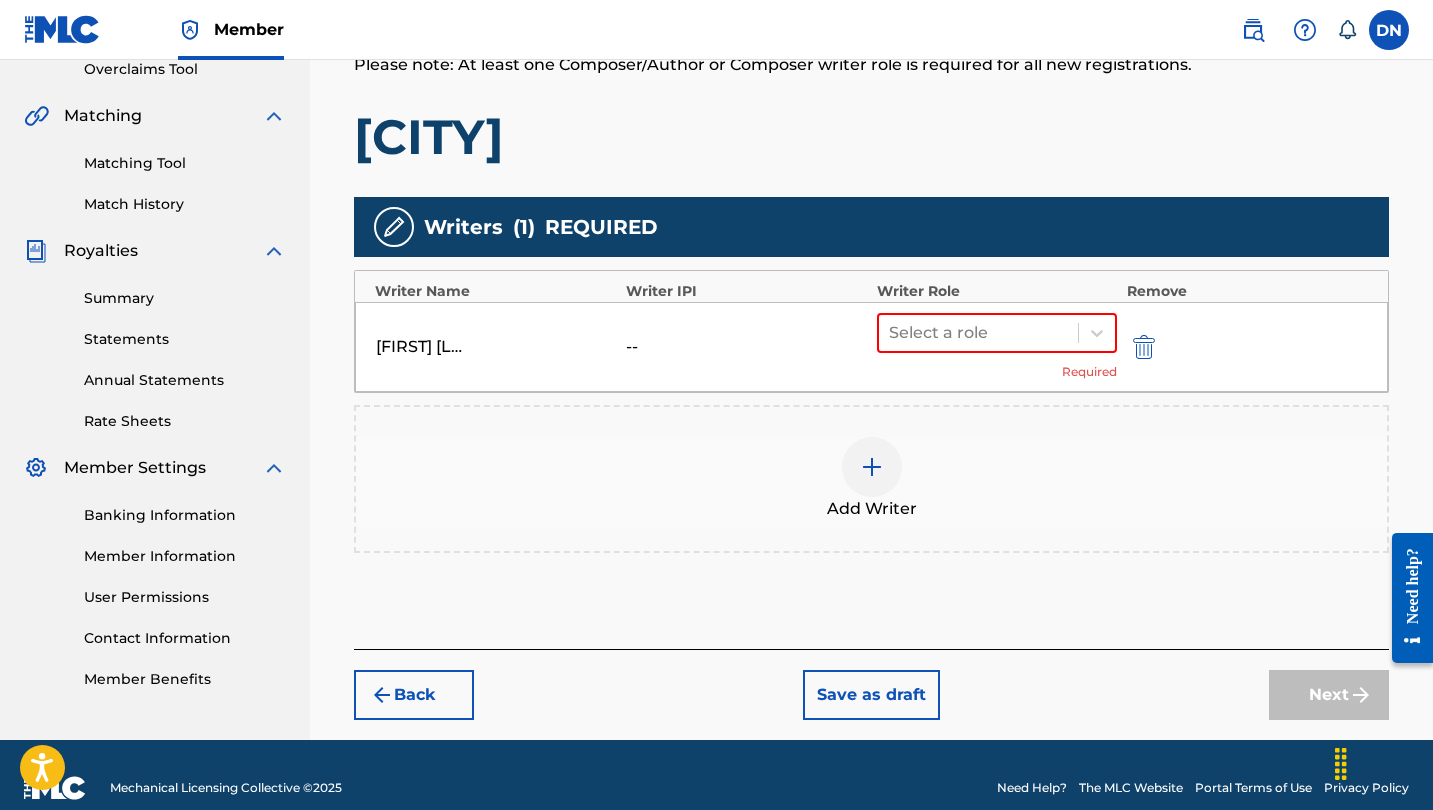 scroll, scrollTop: 433, scrollLeft: 0, axis: vertical 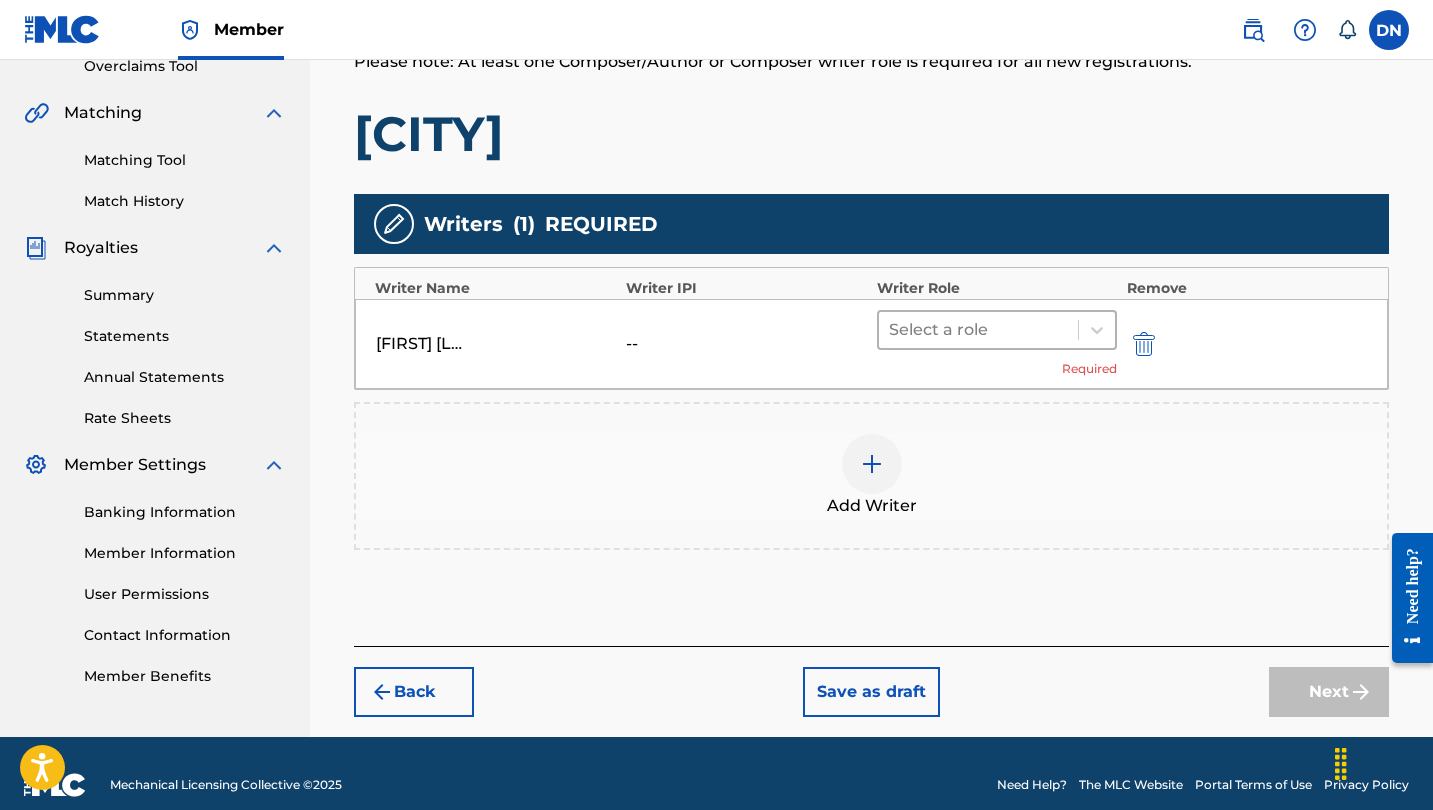 click at bounding box center [978, 330] 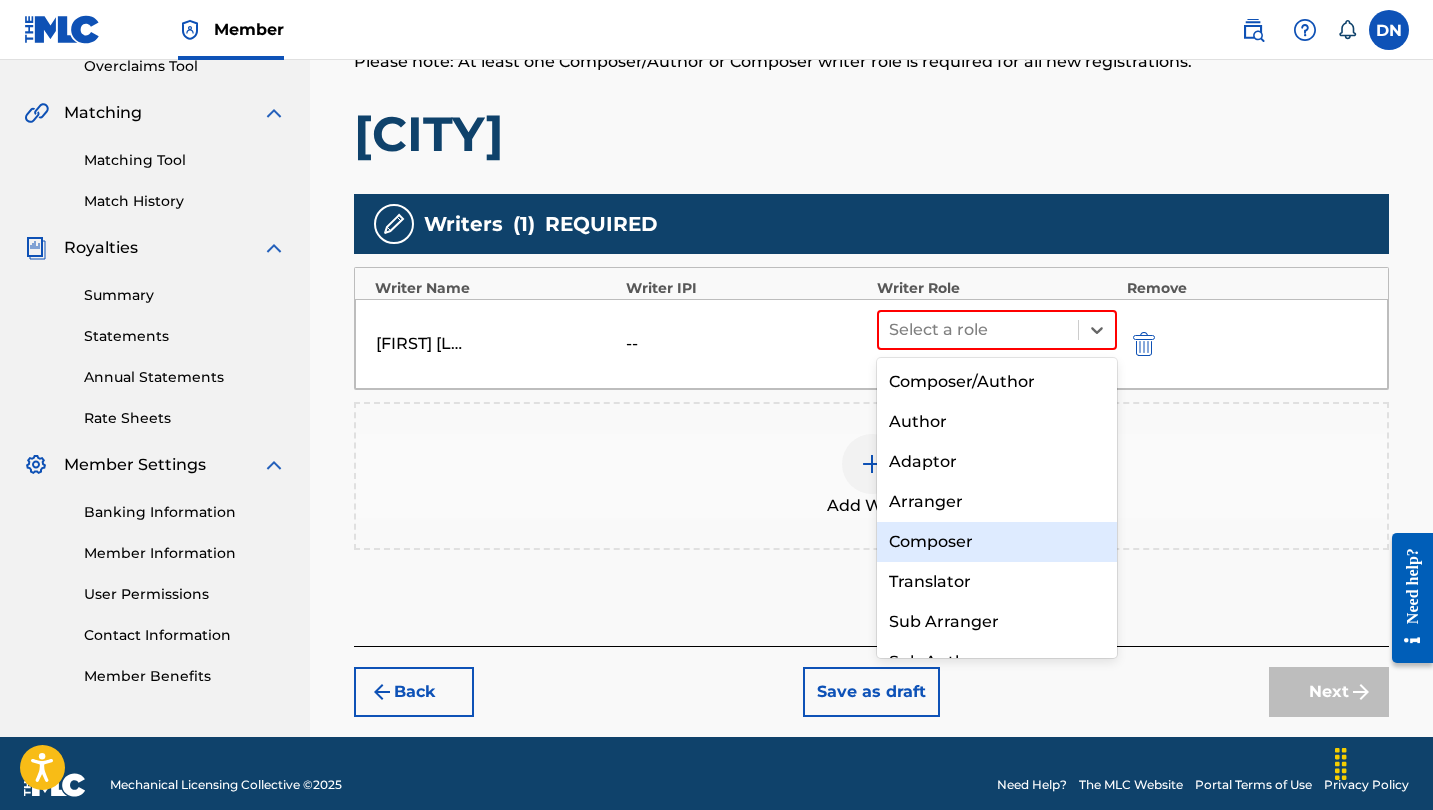 click on "Composer" at bounding box center [997, 542] 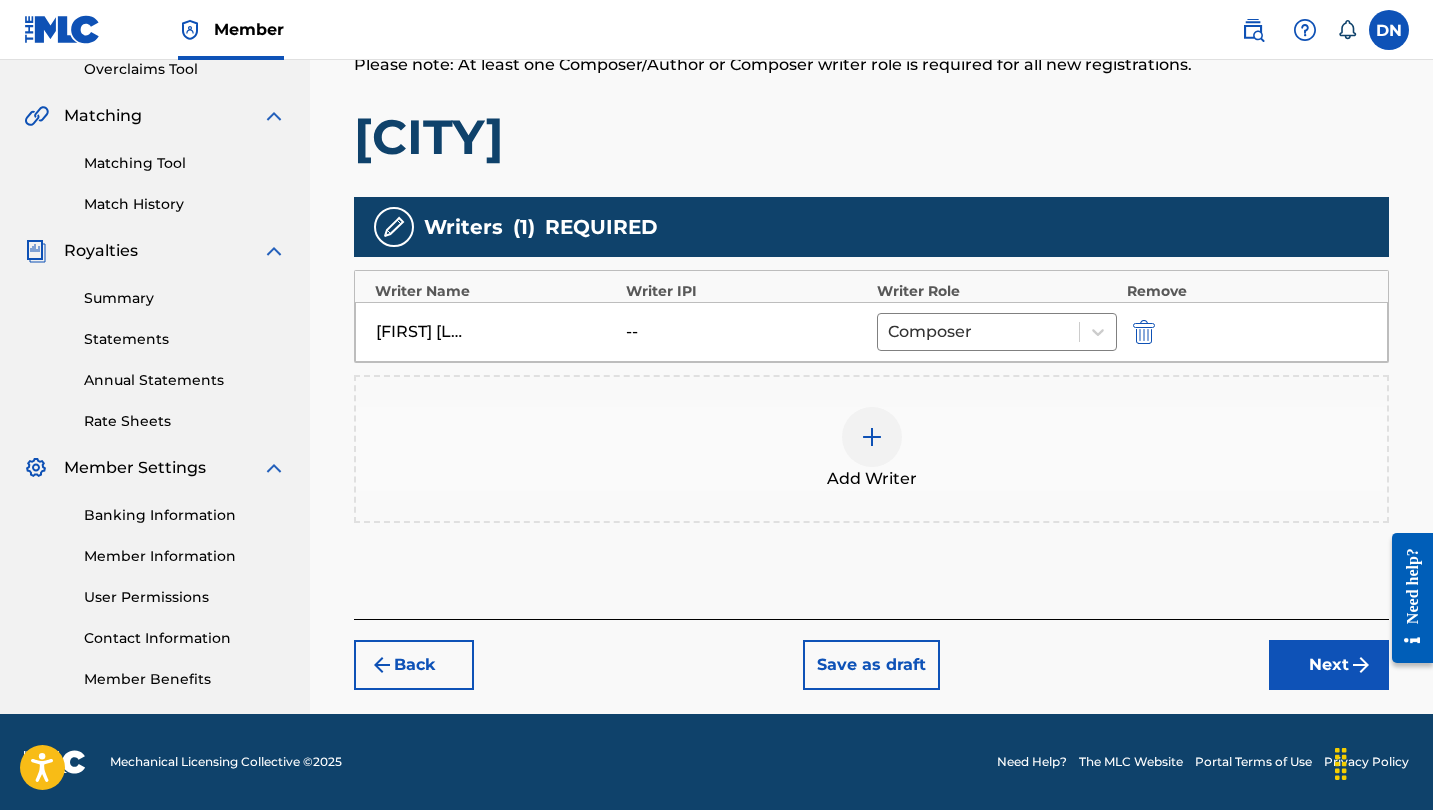 click at bounding box center [1361, 665] 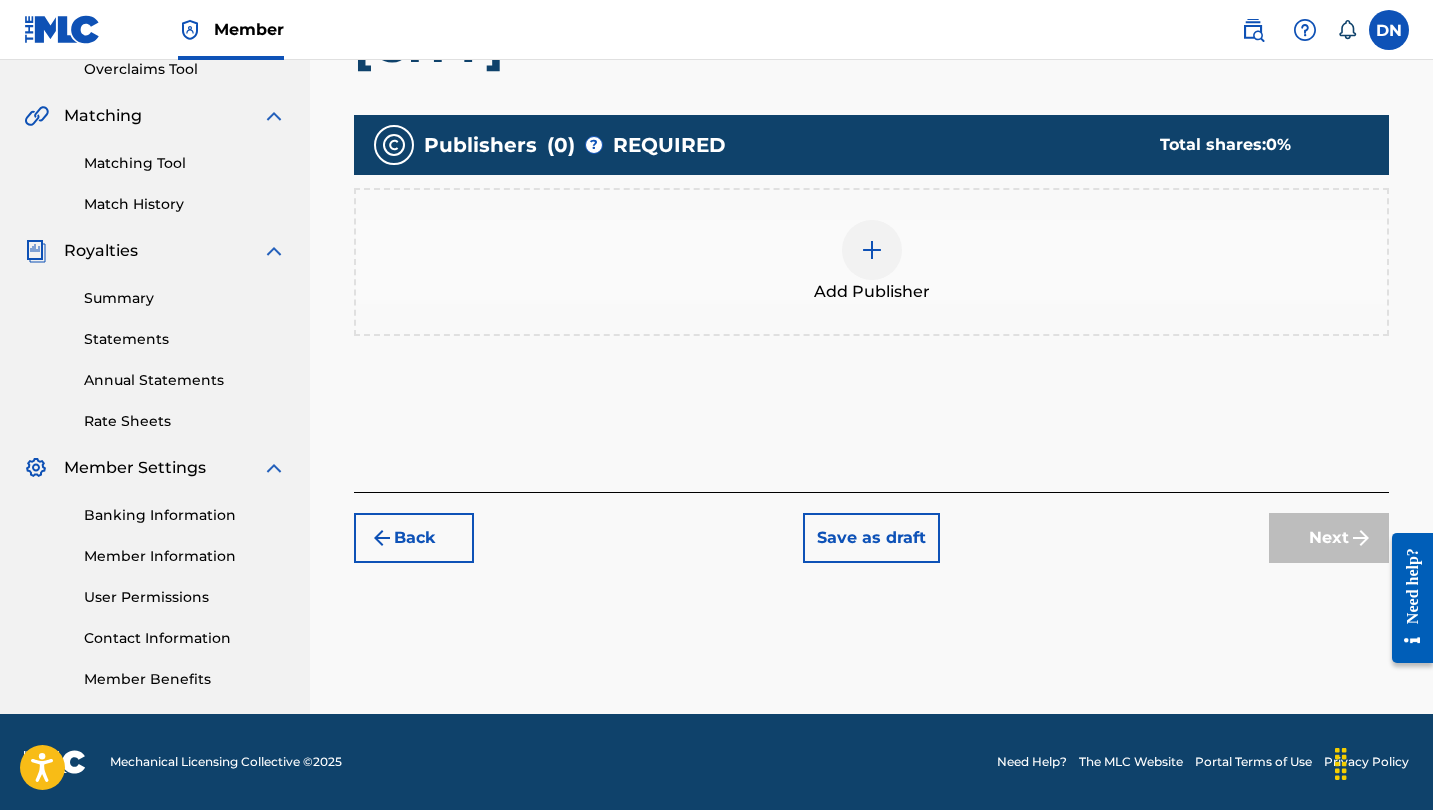 scroll, scrollTop: 430, scrollLeft: 0, axis: vertical 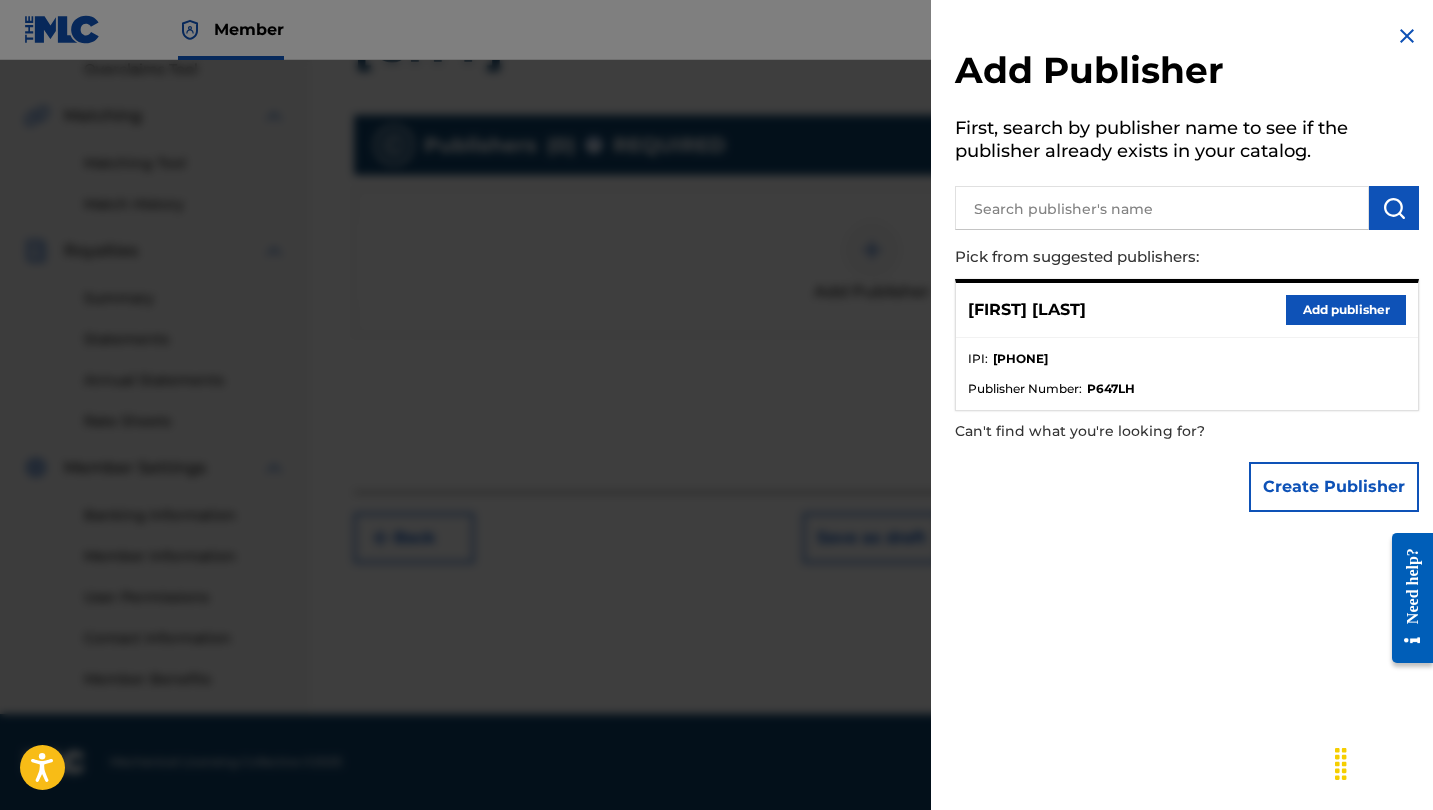 click on "Add publisher" at bounding box center [1346, 310] 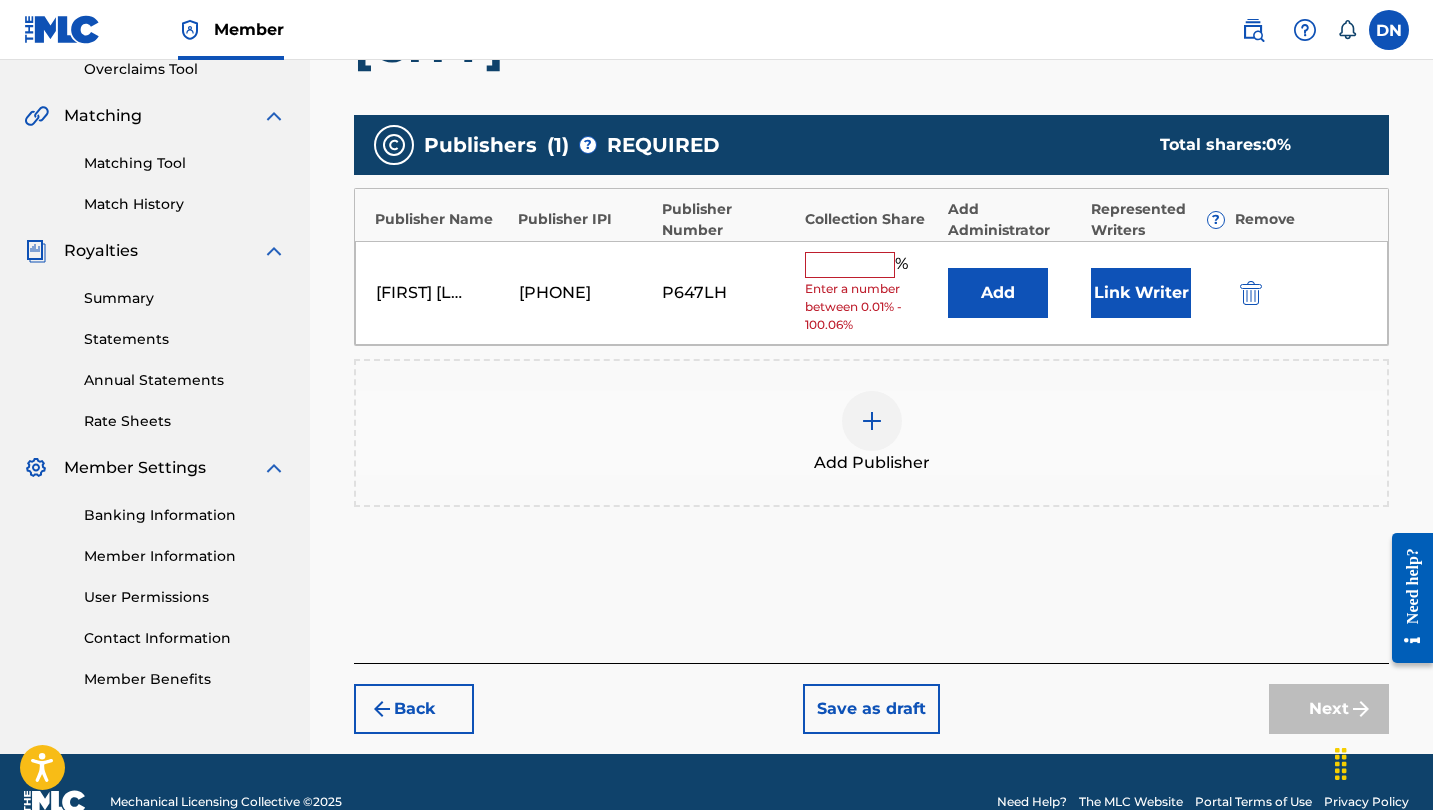 click on "[FIRST] [LAST] [PHONE] [CODE] % Enter a number between 0.01% - 100.06% Add Link Writer" at bounding box center [871, 293] 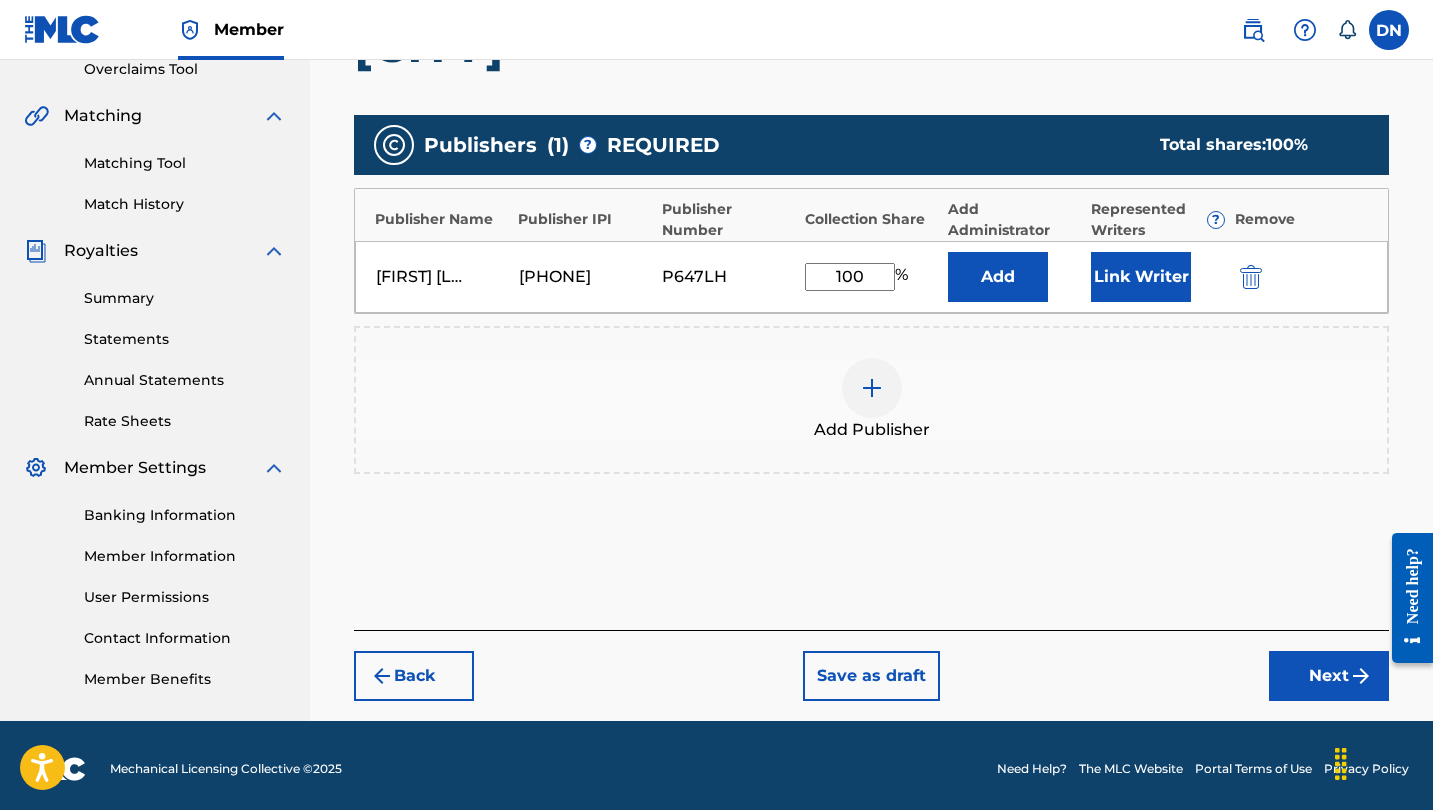 type on "100" 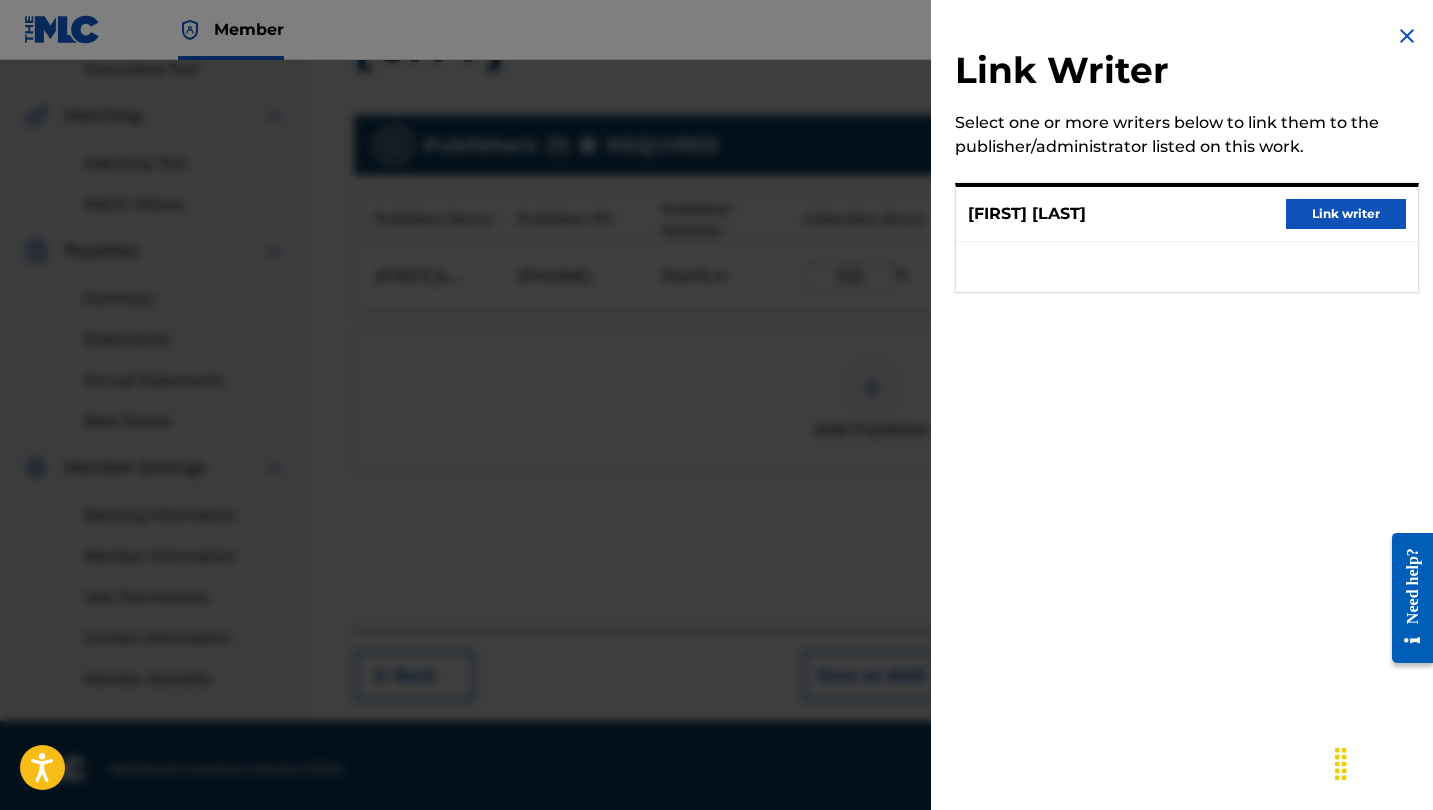 click on "Link writer" at bounding box center (1346, 214) 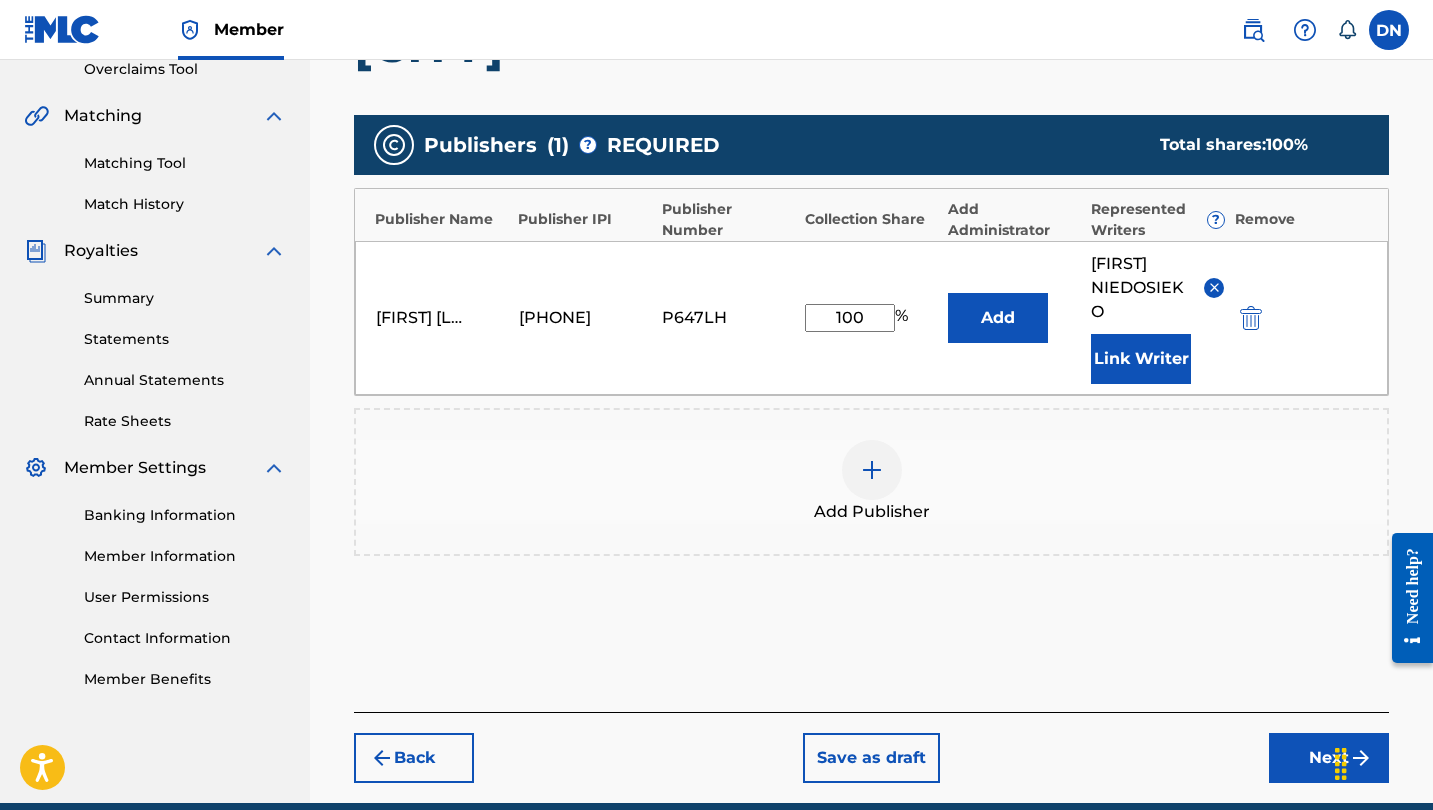 click on "Next" at bounding box center [1329, 758] 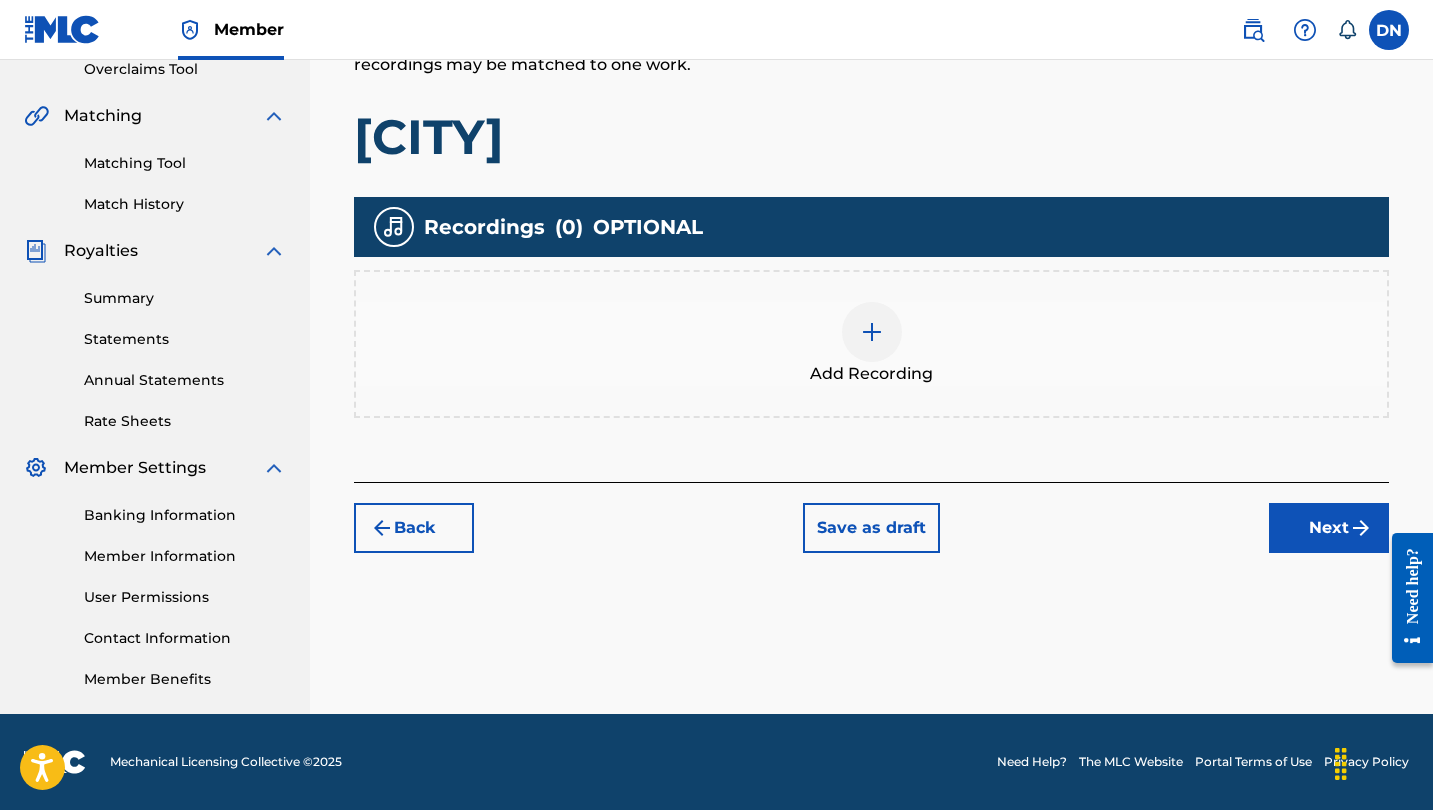 scroll, scrollTop: 430, scrollLeft: 0, axis: vertical 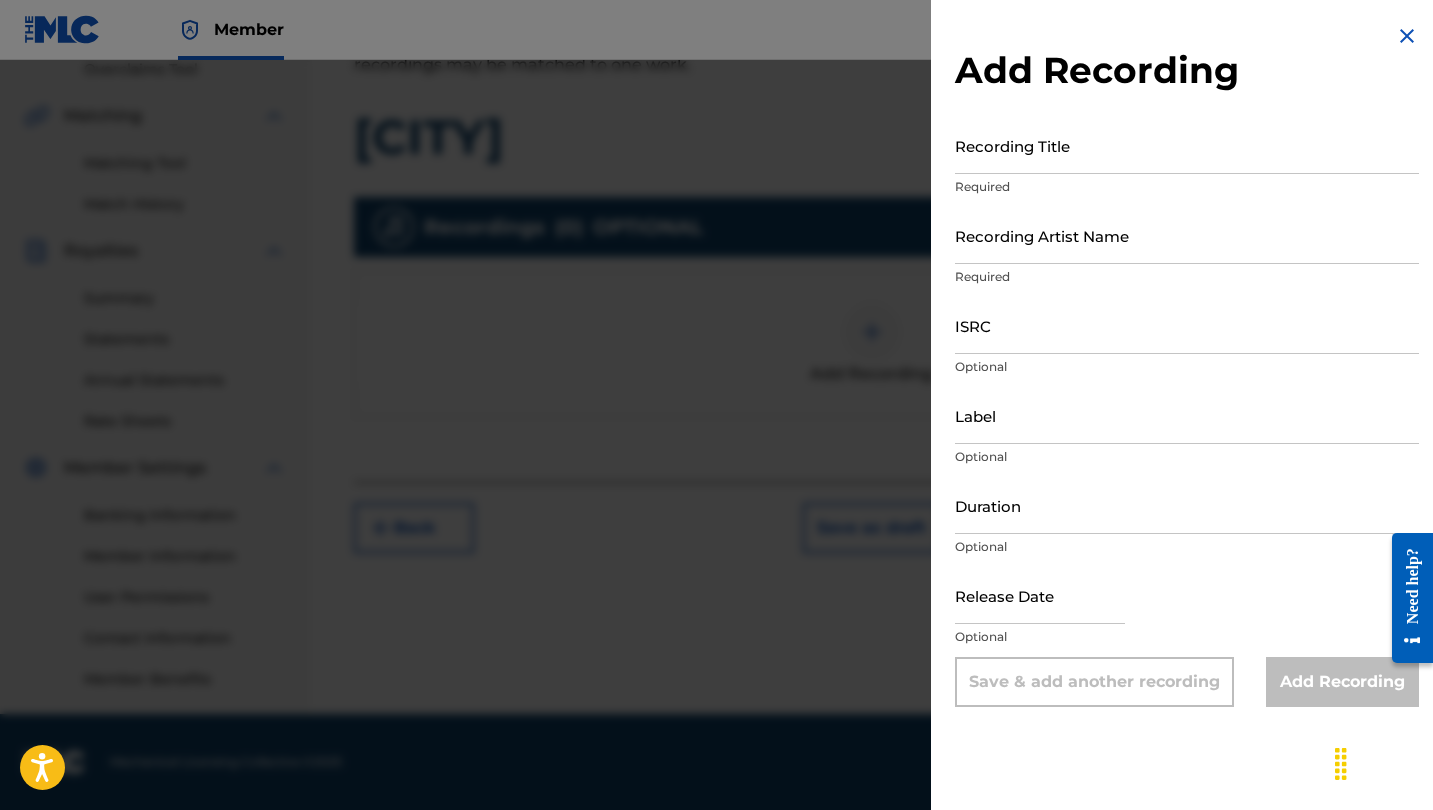 click on "Recording Title" at bounding box center [1187, 145] 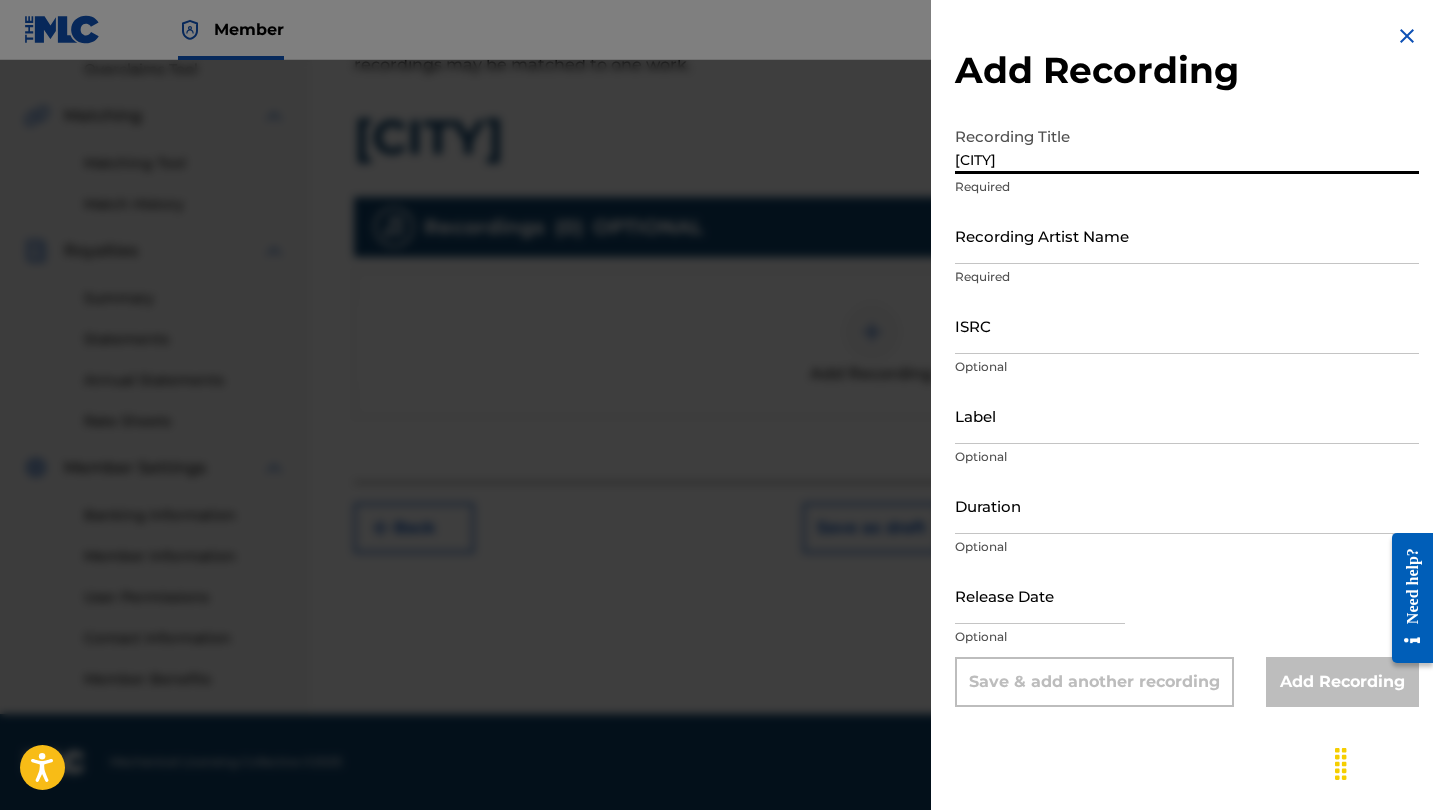 type on "[CITY]" 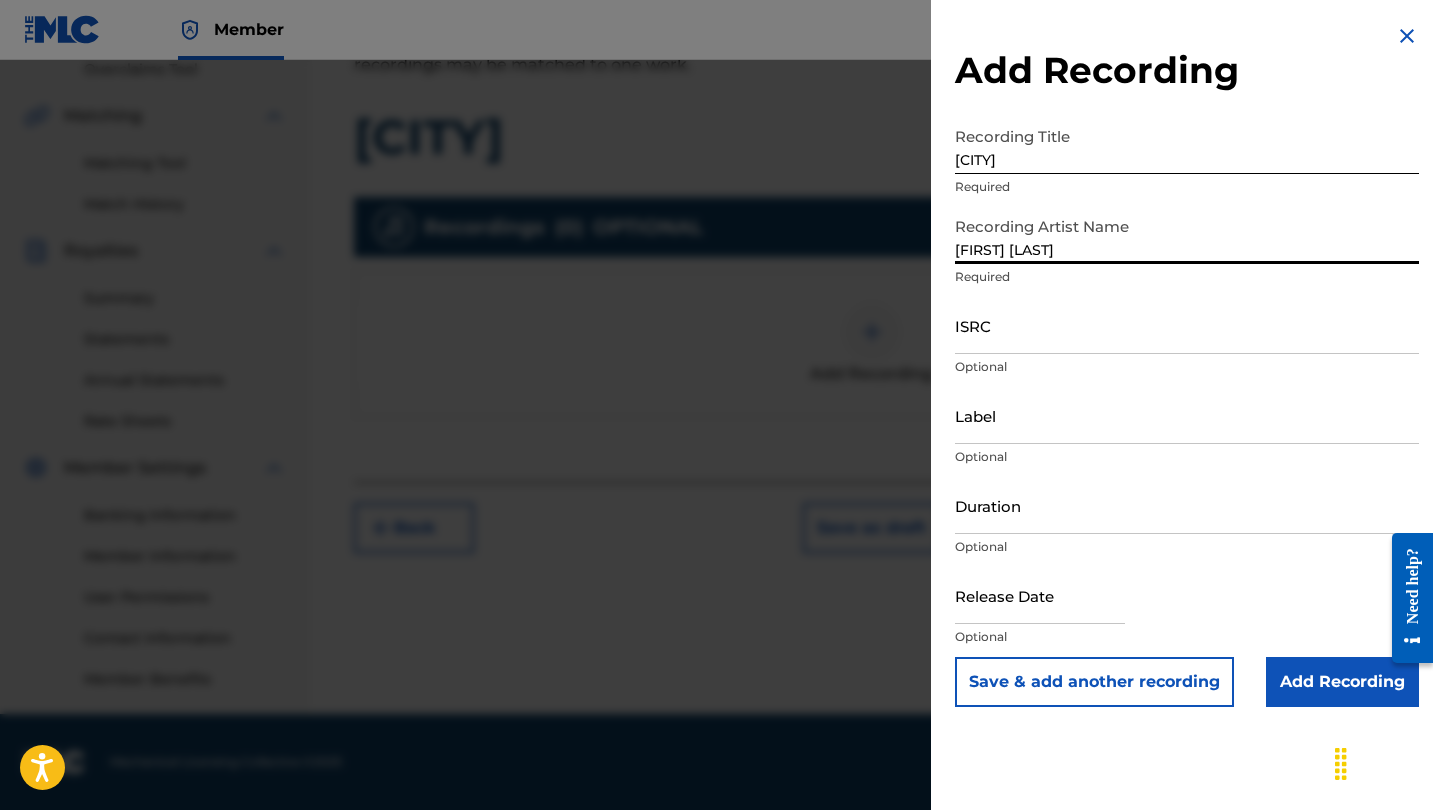 type on "[FIRST] [LAST]" 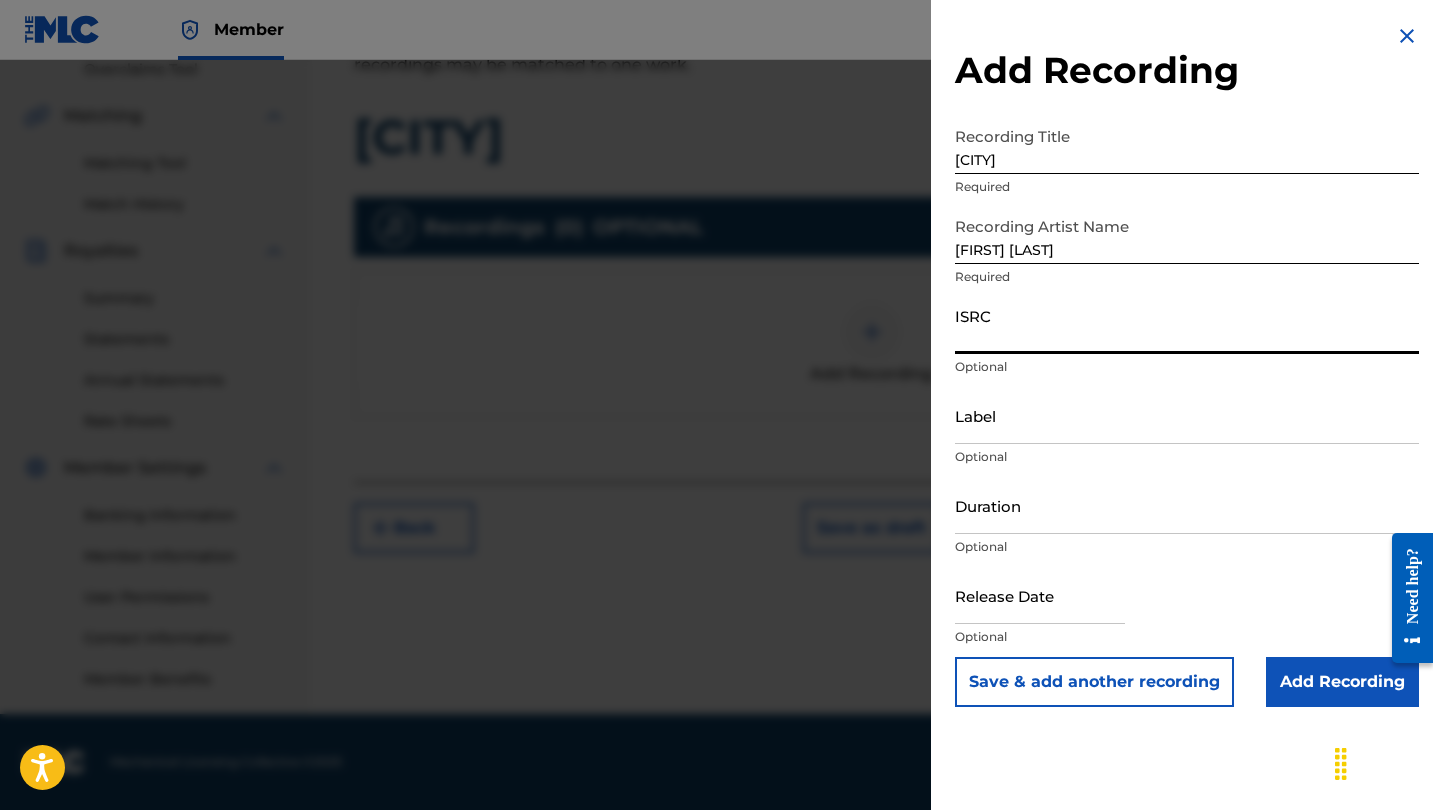 paste on "[ISRC]" 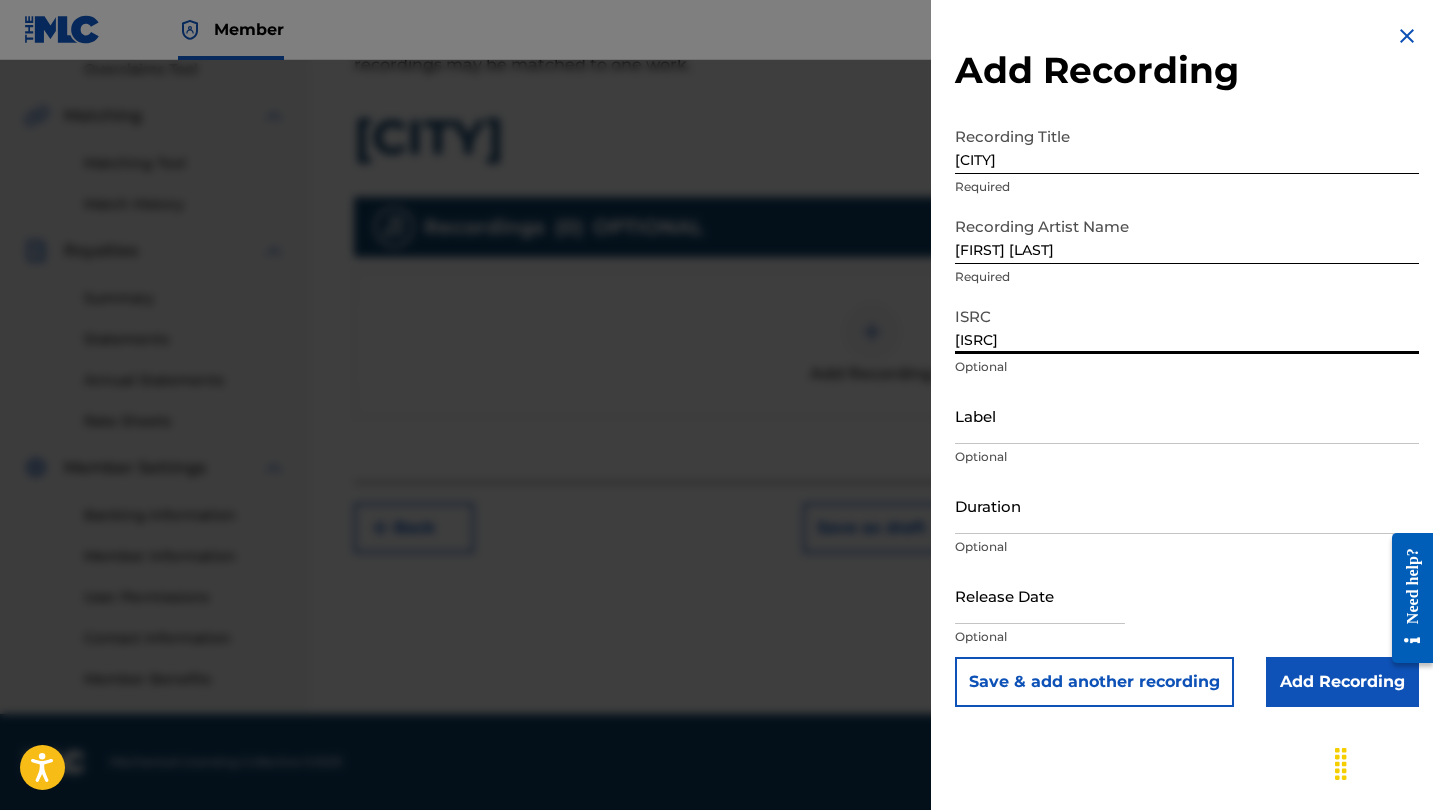 type on "[ISRC]" 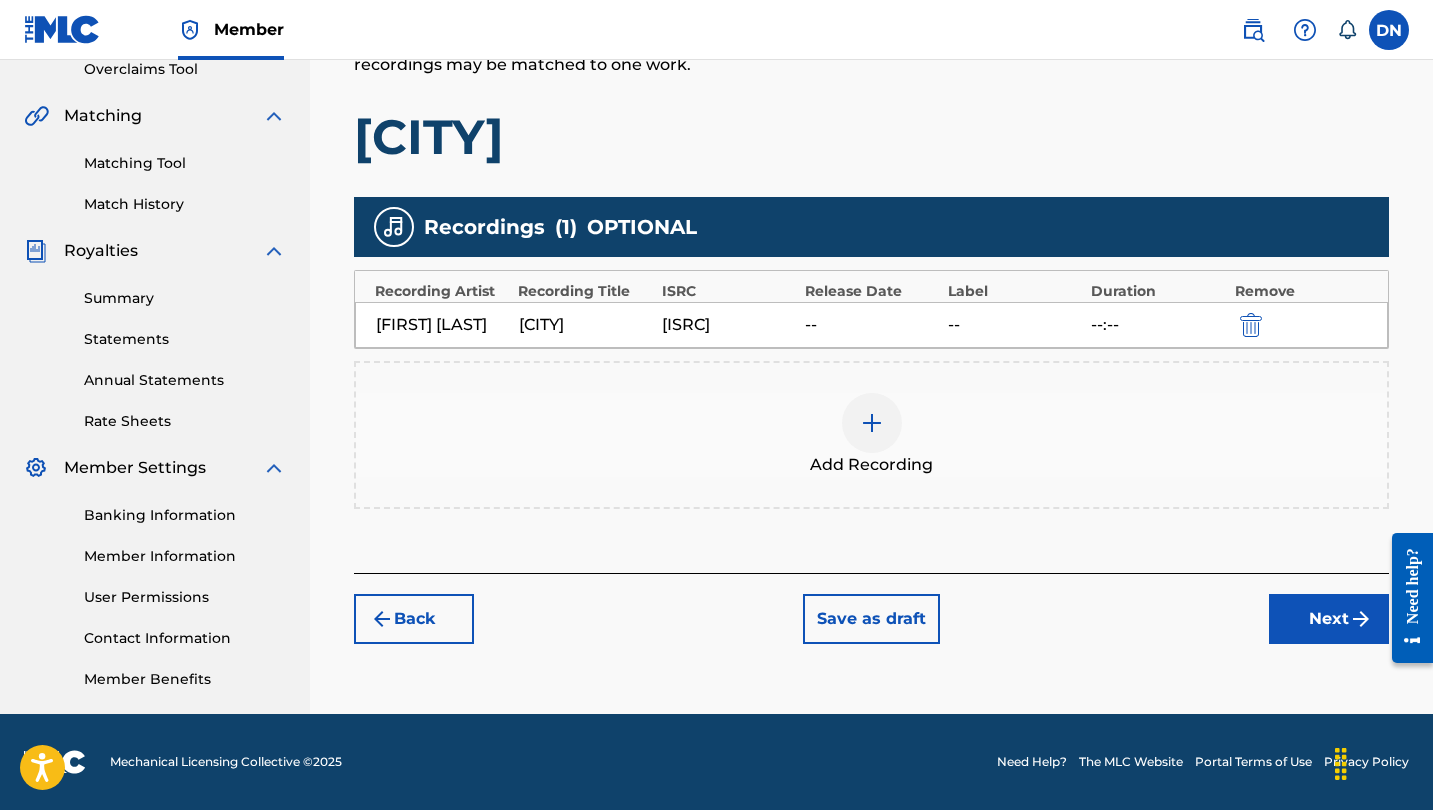 click on "Next" at bounding box center [1329, 619] 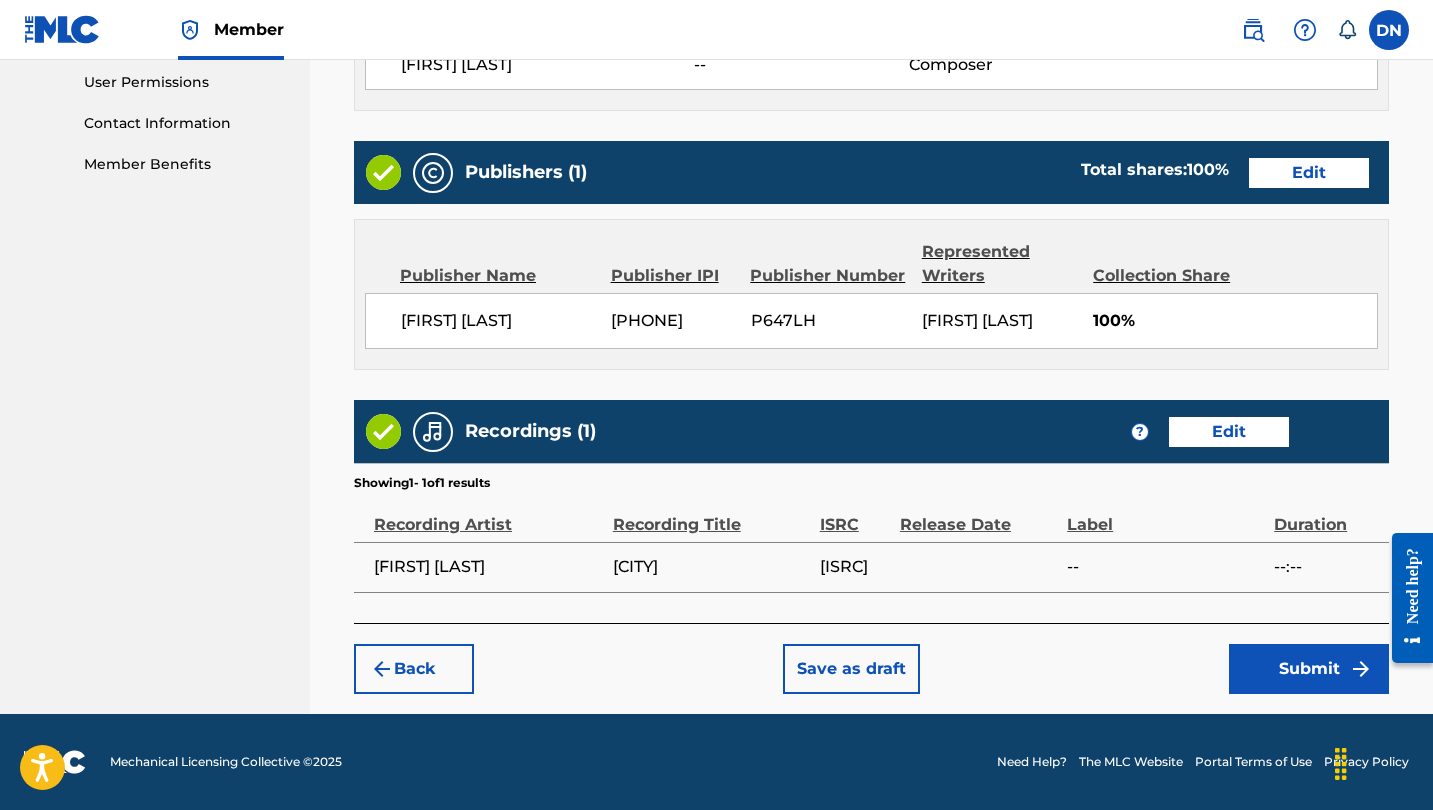 scroll, scrollTop: 968, scrollLeft: 0, axis: vertical 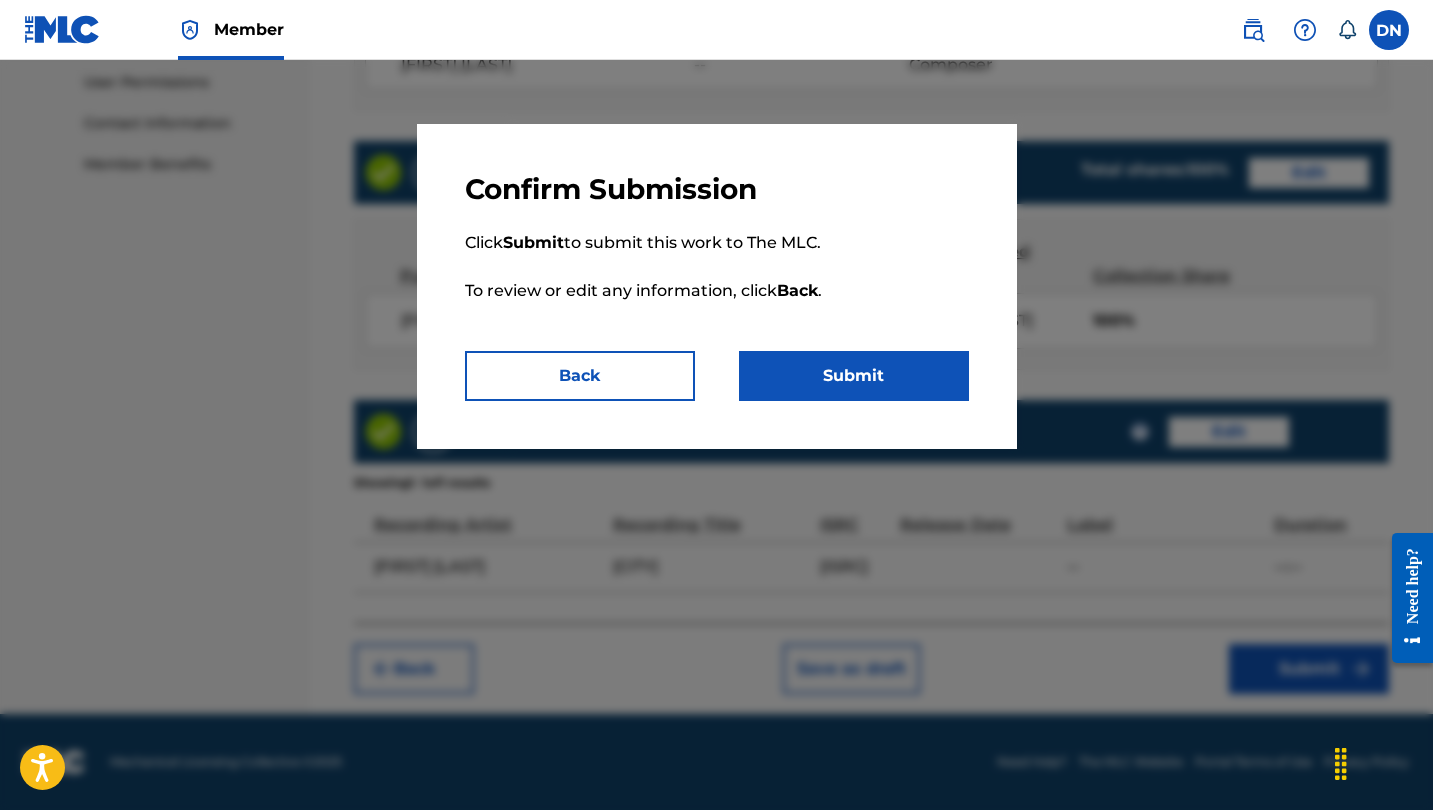 click on "Submit" at bounding box center (854, 376) 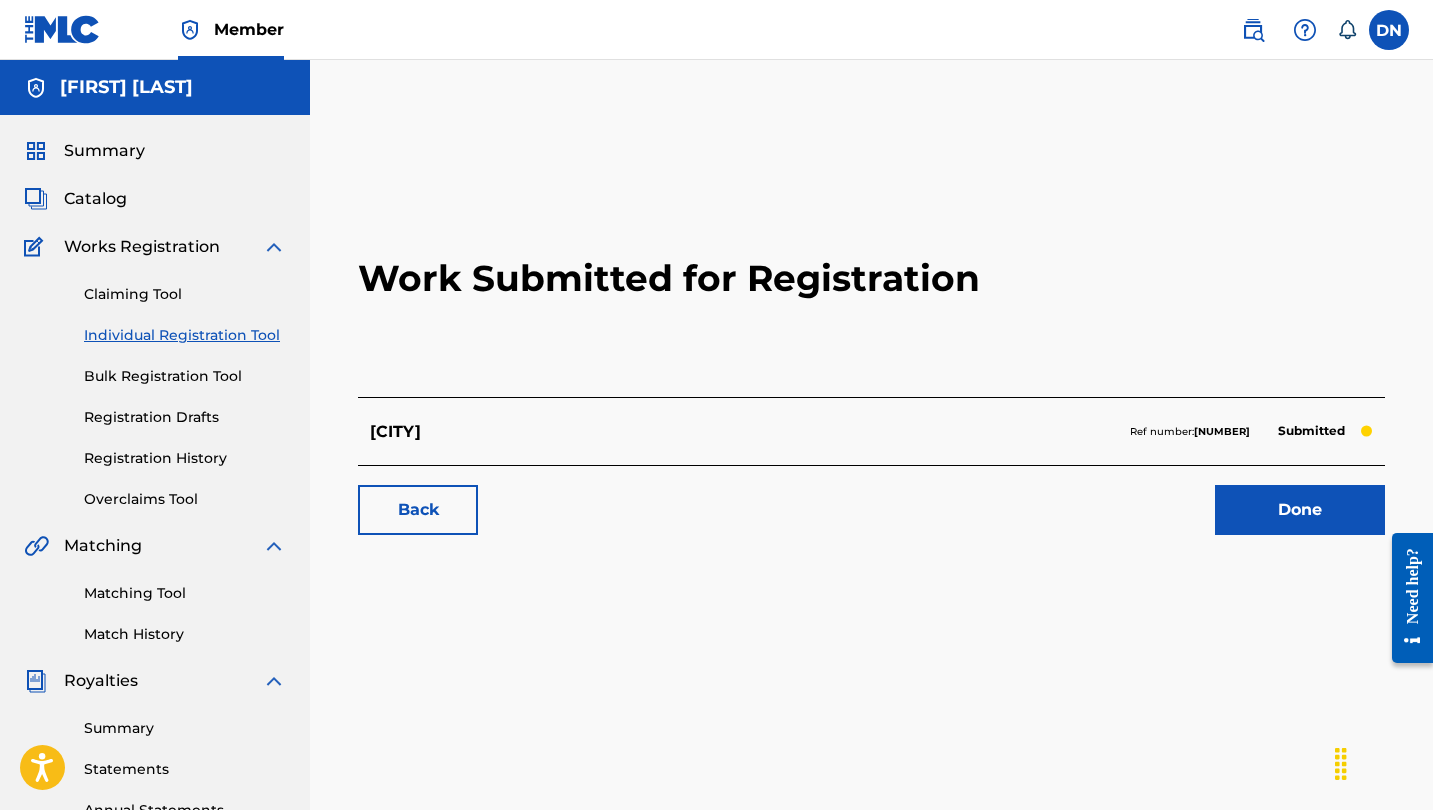 click on "Done" at bounding box center [1300, 510] 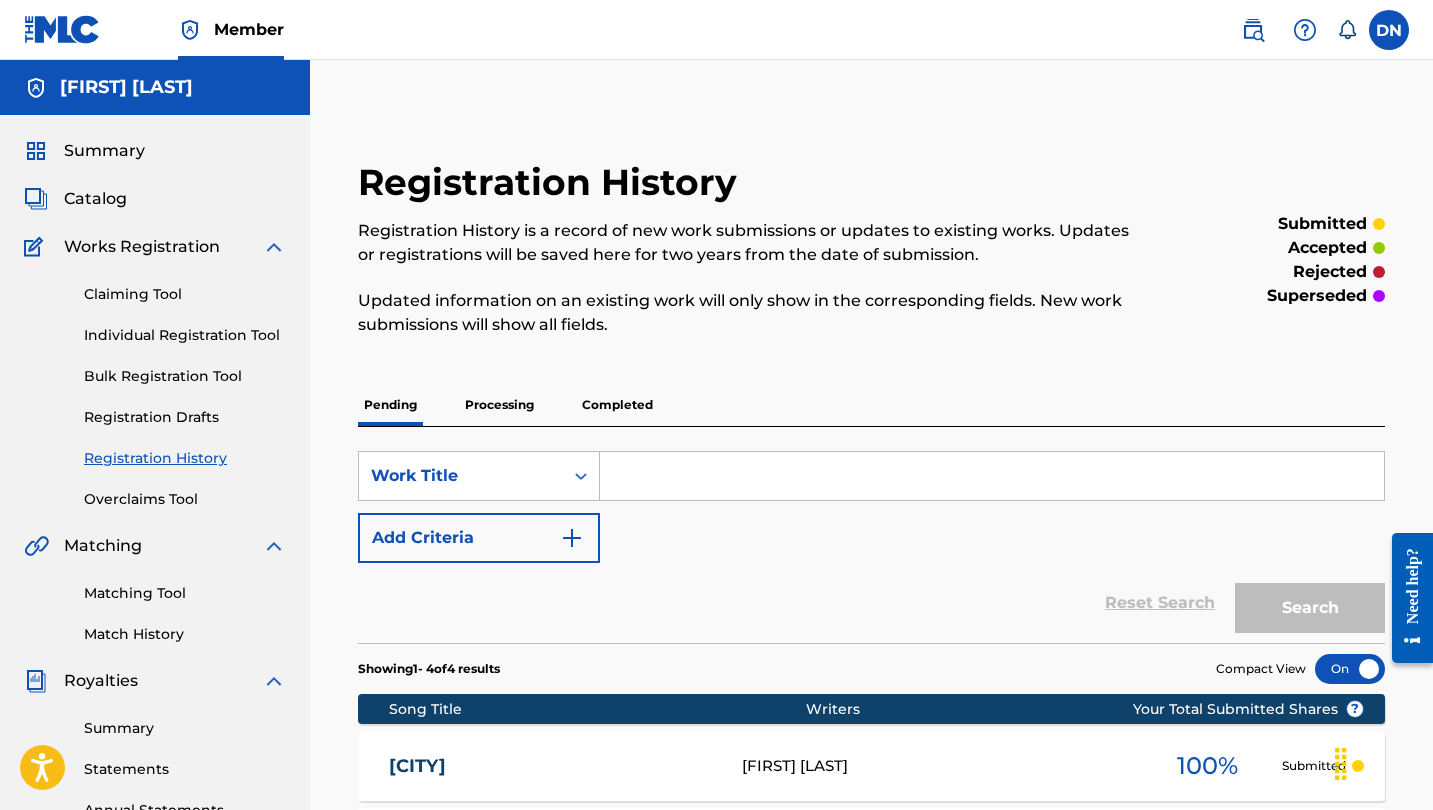 click on "Individual Registration Tool" at bounding box center [185, 335] 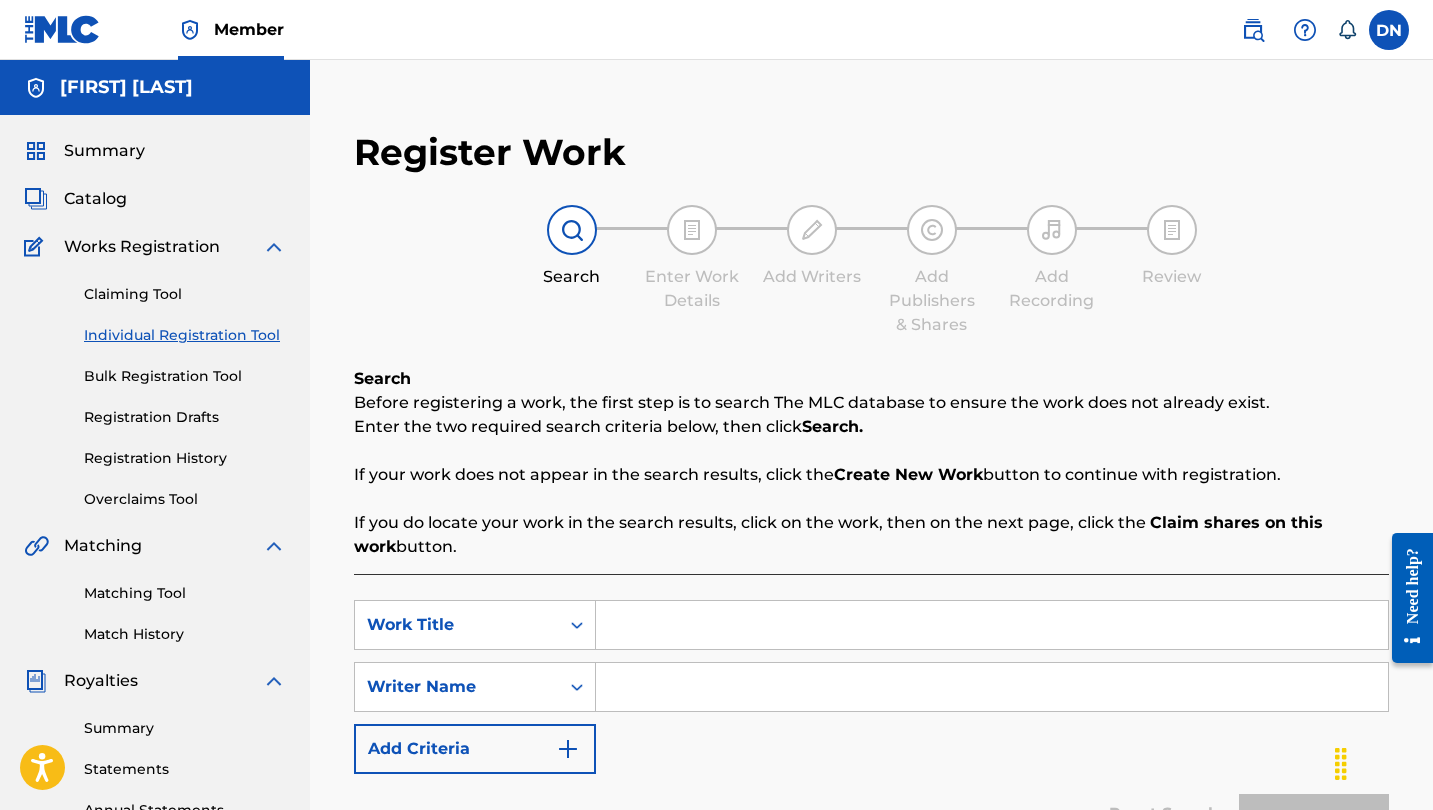click at bounding box center (992, 625) 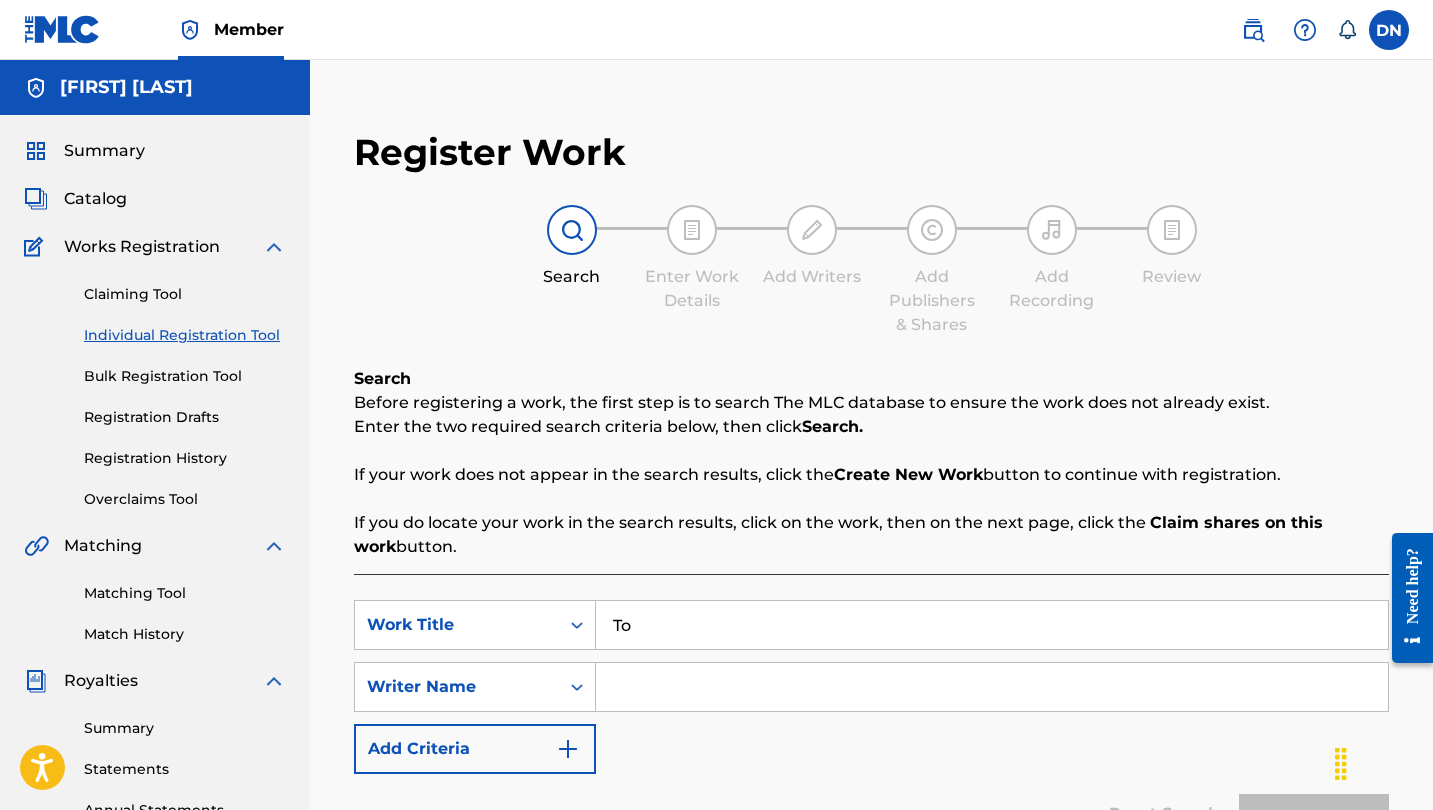 type on "T" 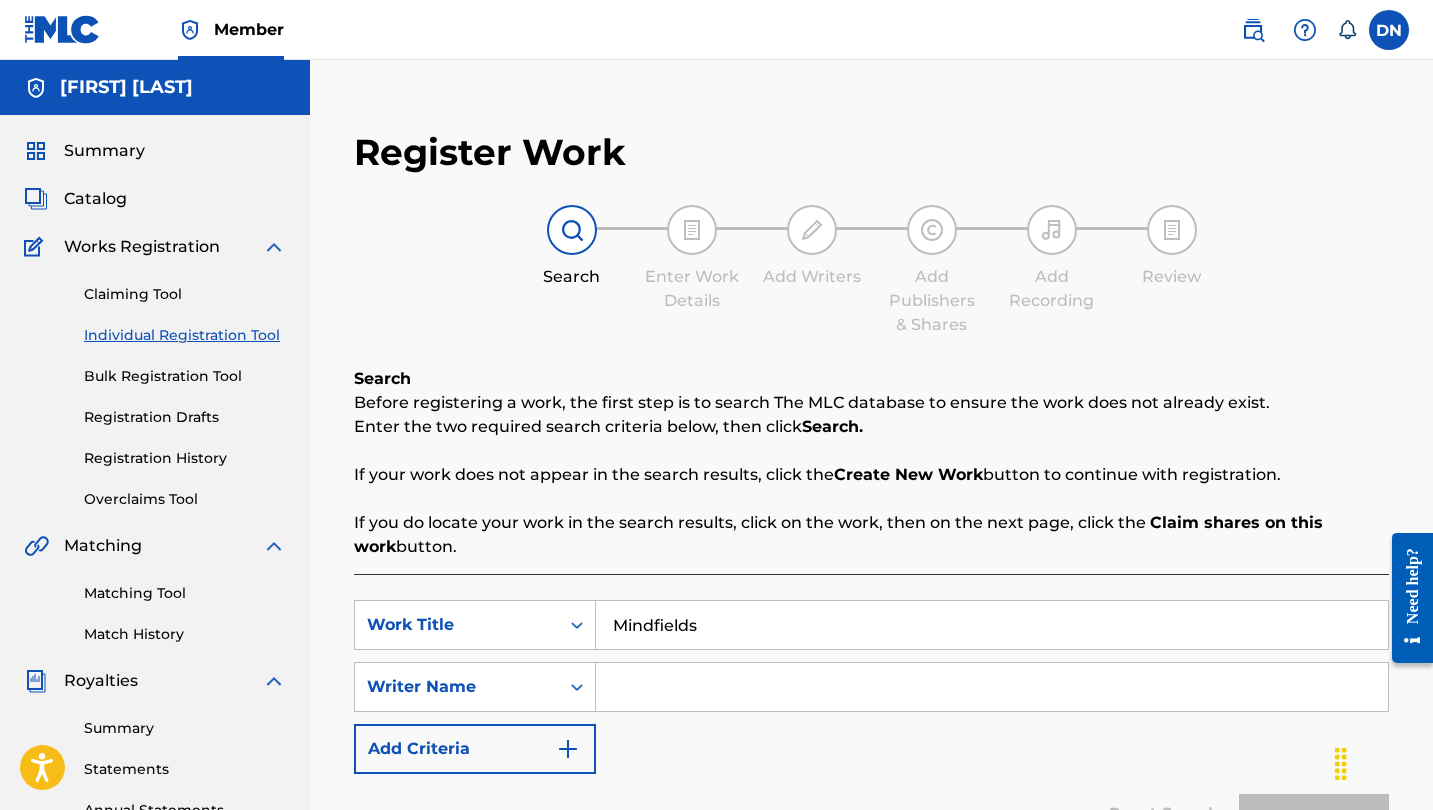 type on "Mindfields" 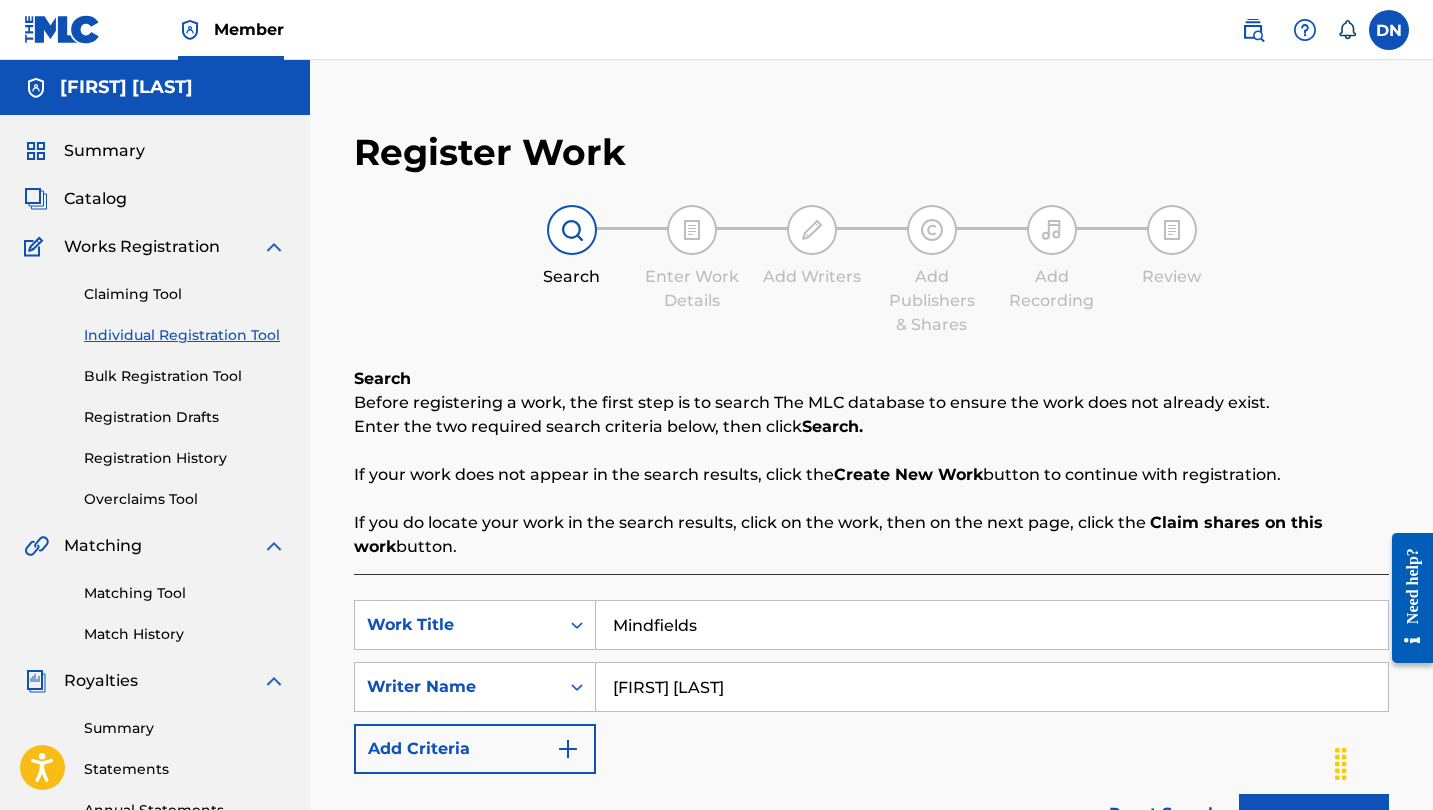 scroll, scrollTop: 109, scrollLeft: 0, axis: vertical 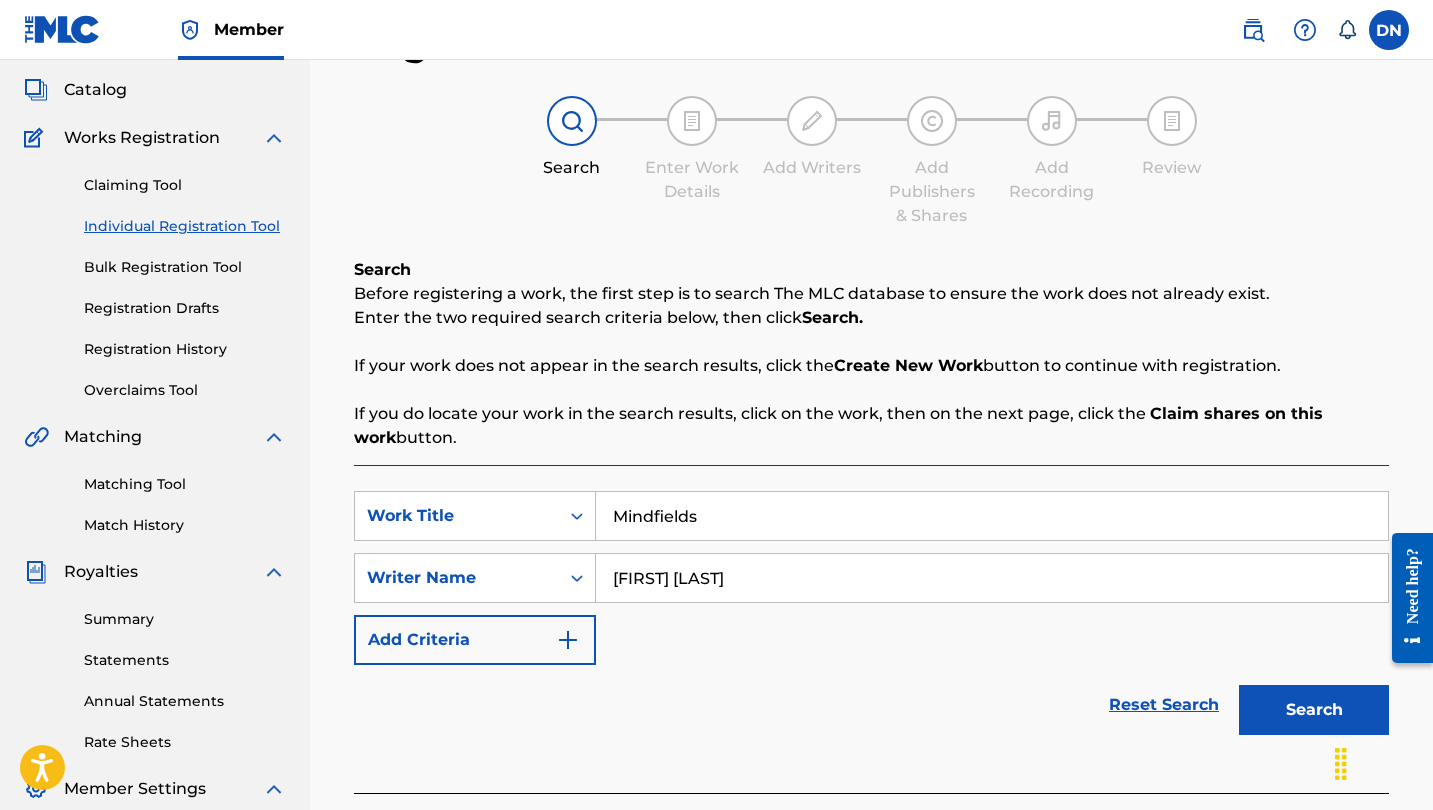 type on "[FIRST] [LAST]" 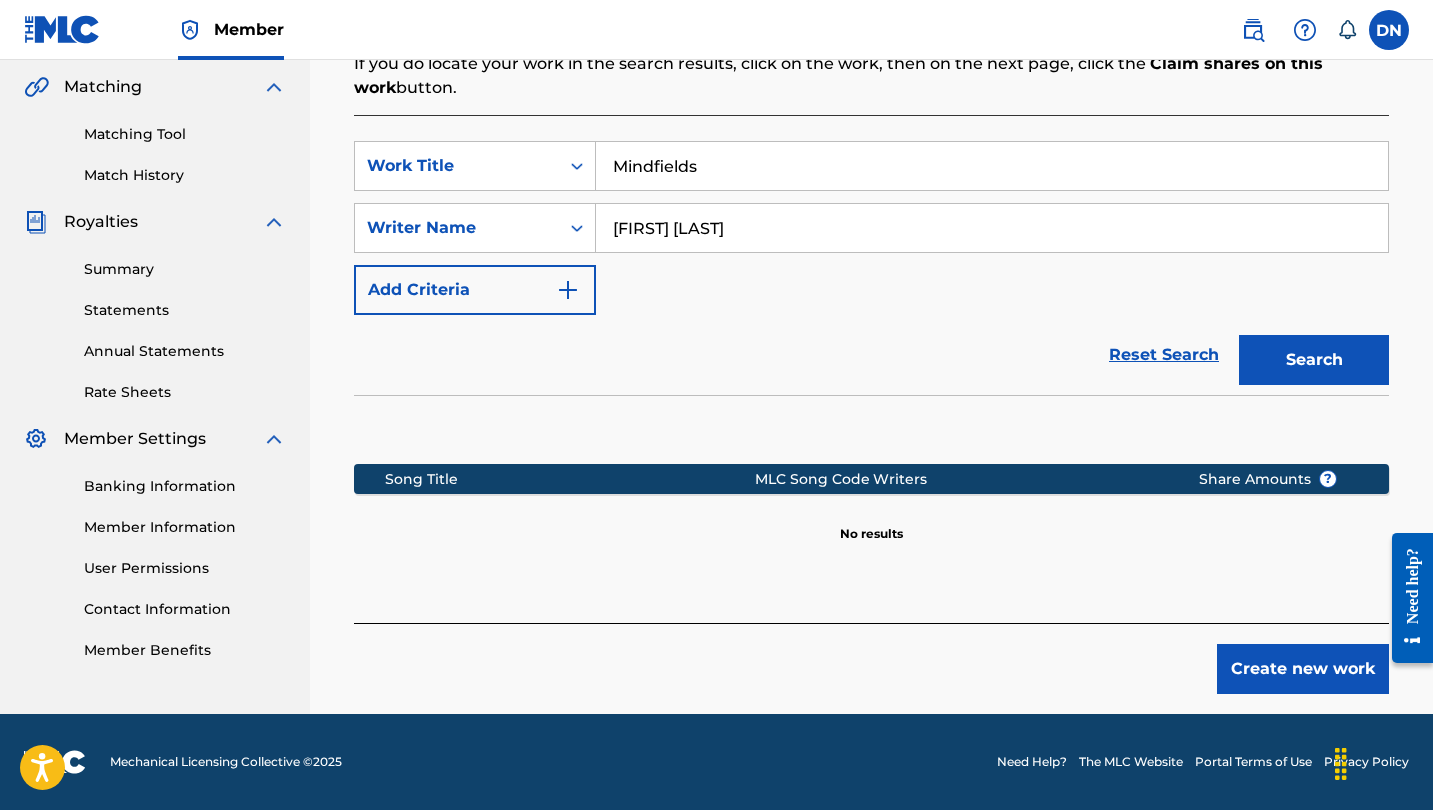 scroll, scrollTop: 459, scrollLeft: 0, axis: vertical 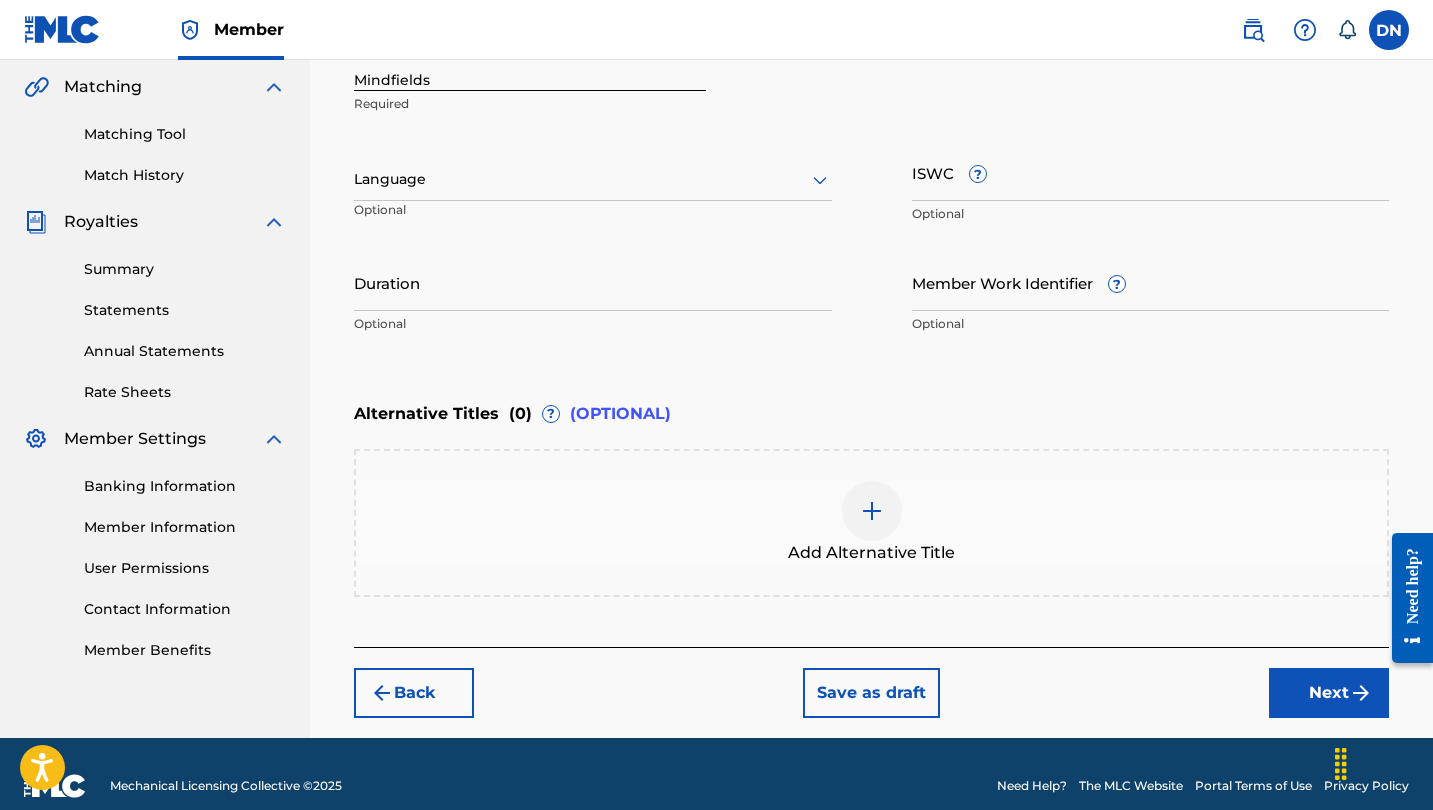 click on "Next" at bounding box center [1329, 693] 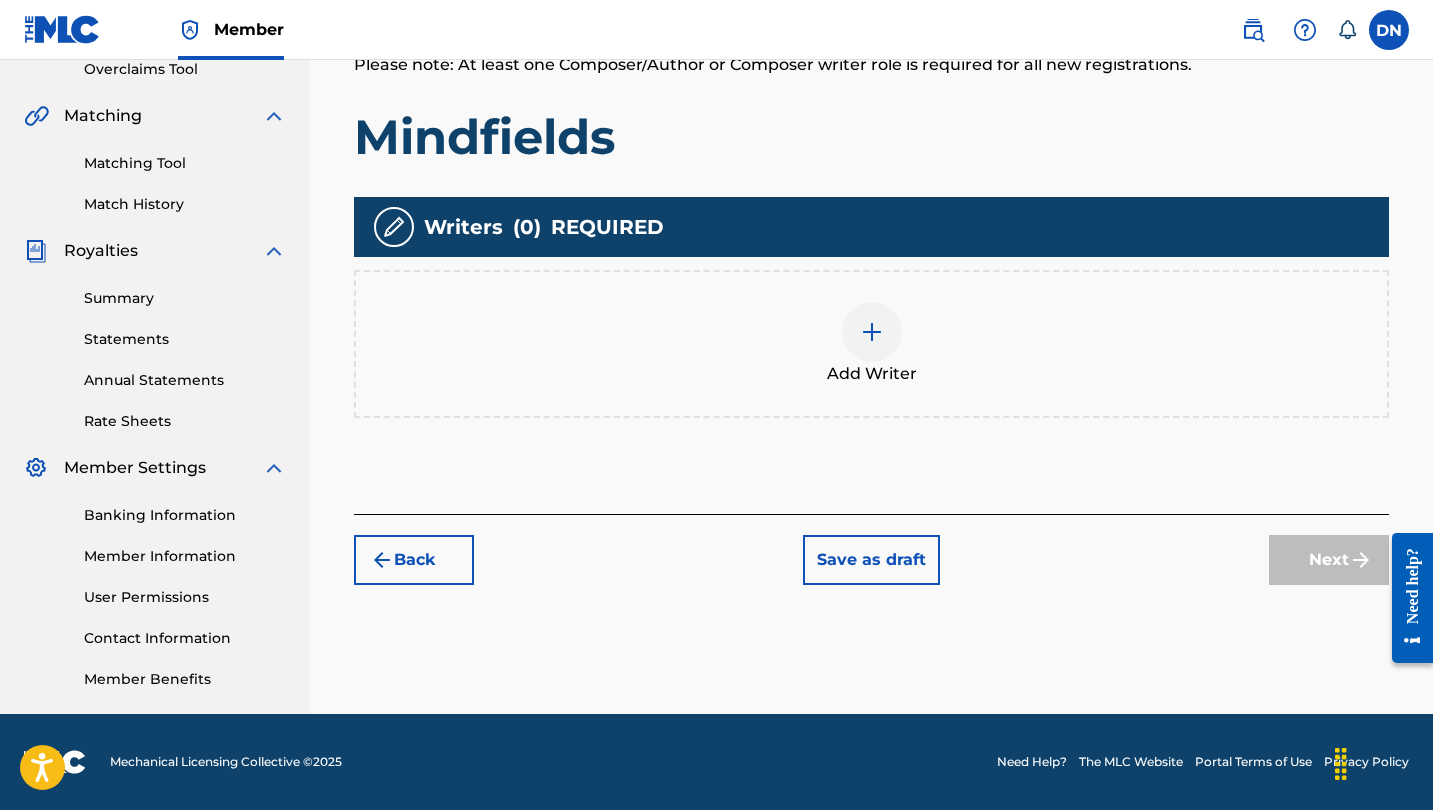 click at bounding box center [872, 332] 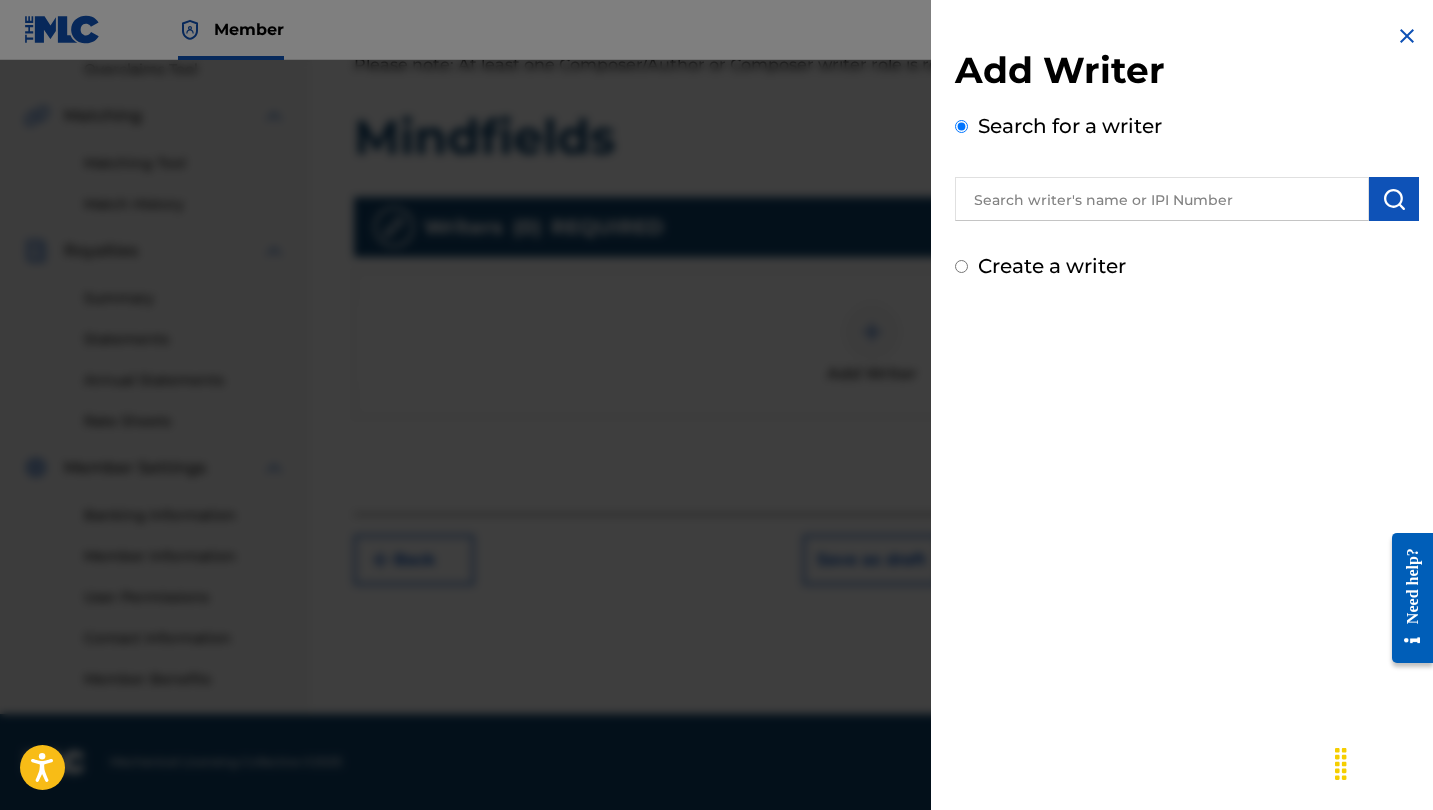 click at bounding box center [1162, 199] 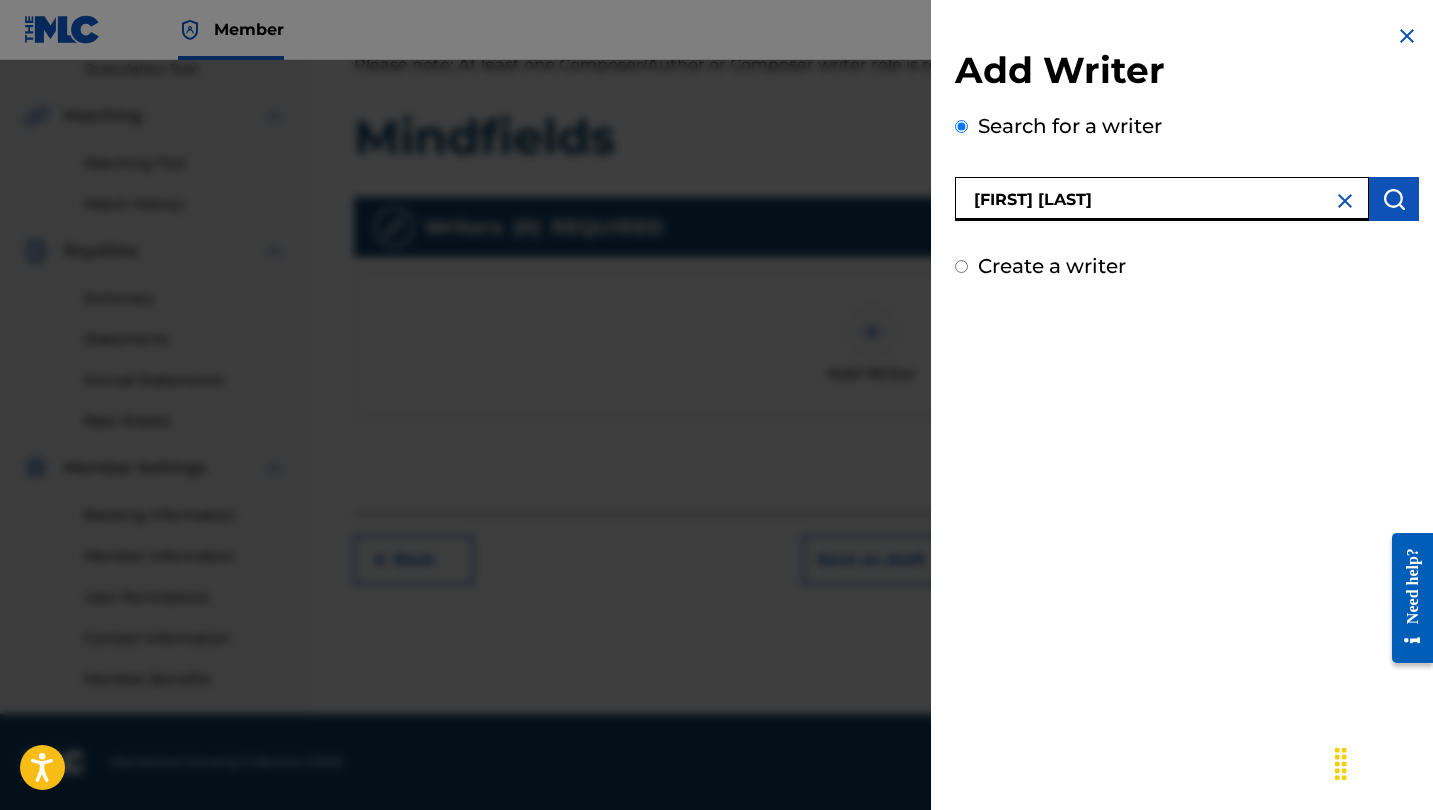 type on "[FIRST] [LAST]" 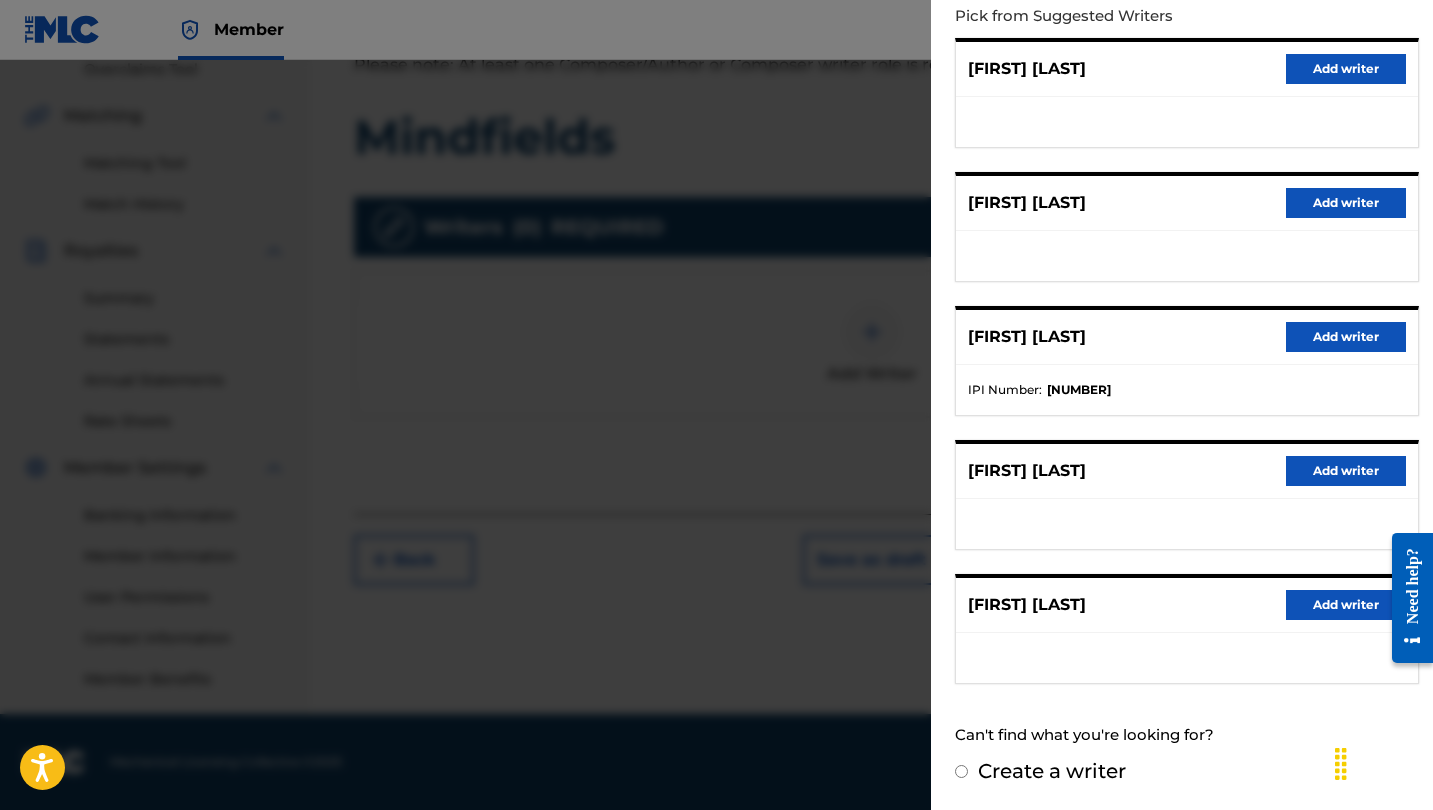 scroll, scrollTop: 231, scrollLeft: 0, axis: vertical 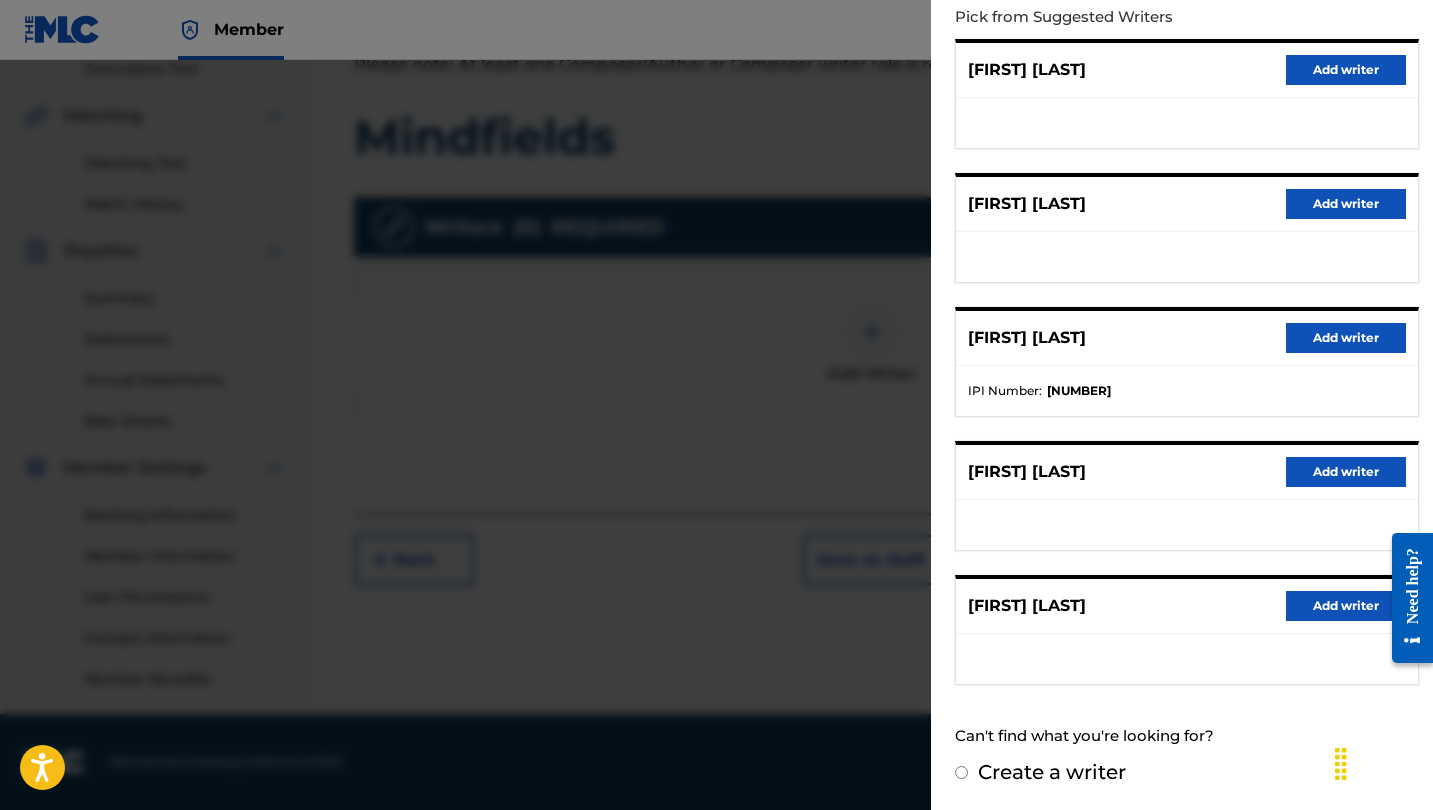 click on "[FIRST] [LAST] Add writer" at bounding box center (1187, 606) 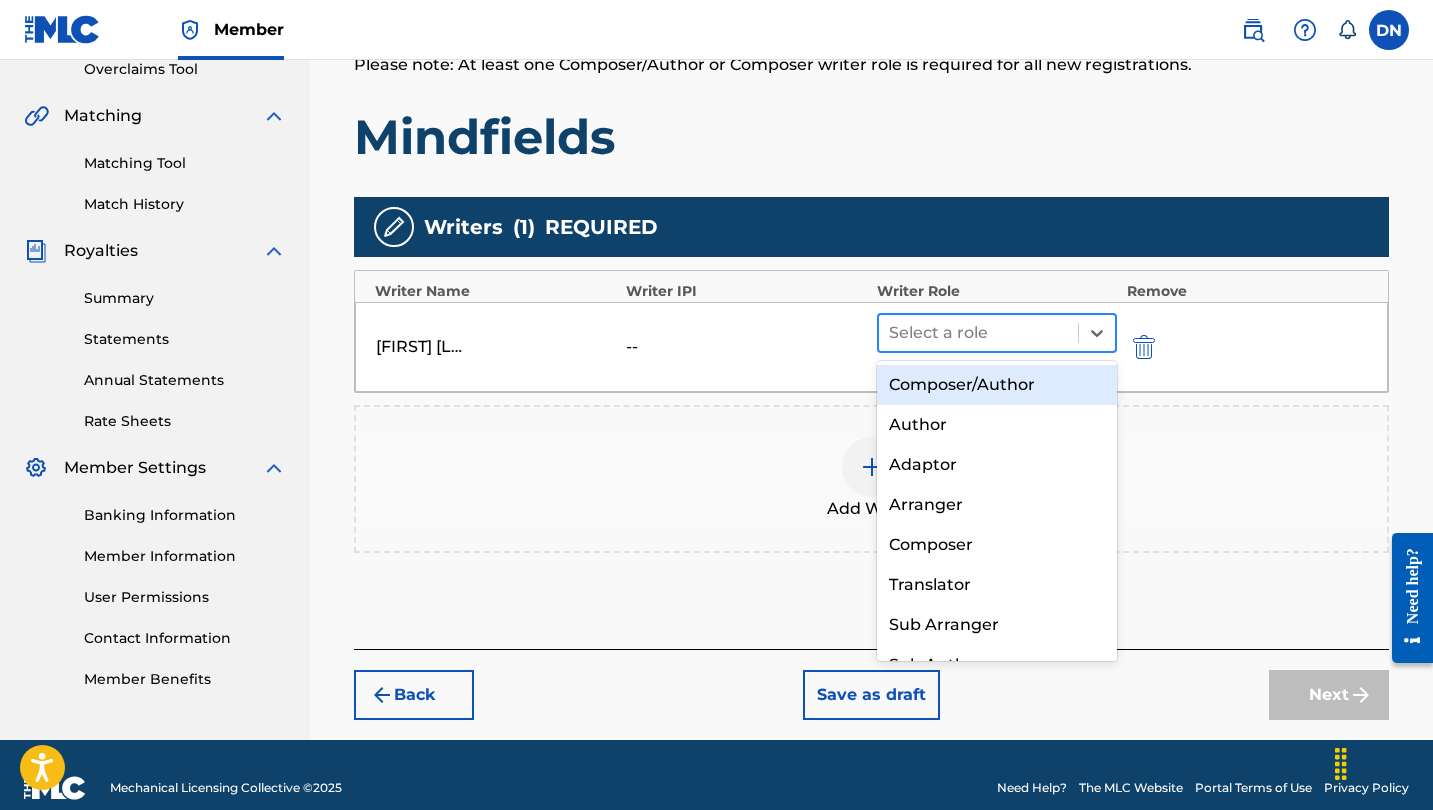 click at bounding box center [978, 333] 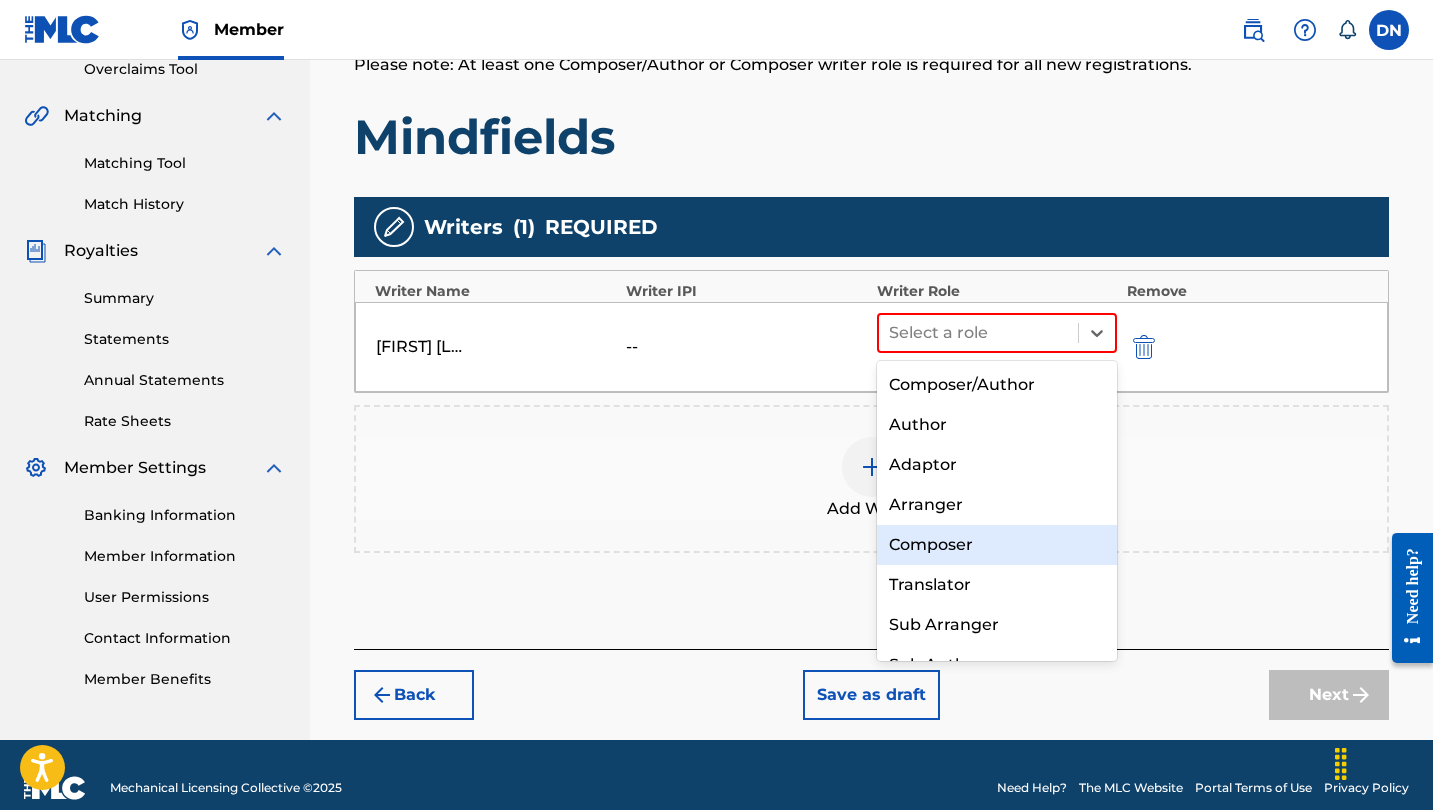 click on "Composer" at bounding box center (997, 545) 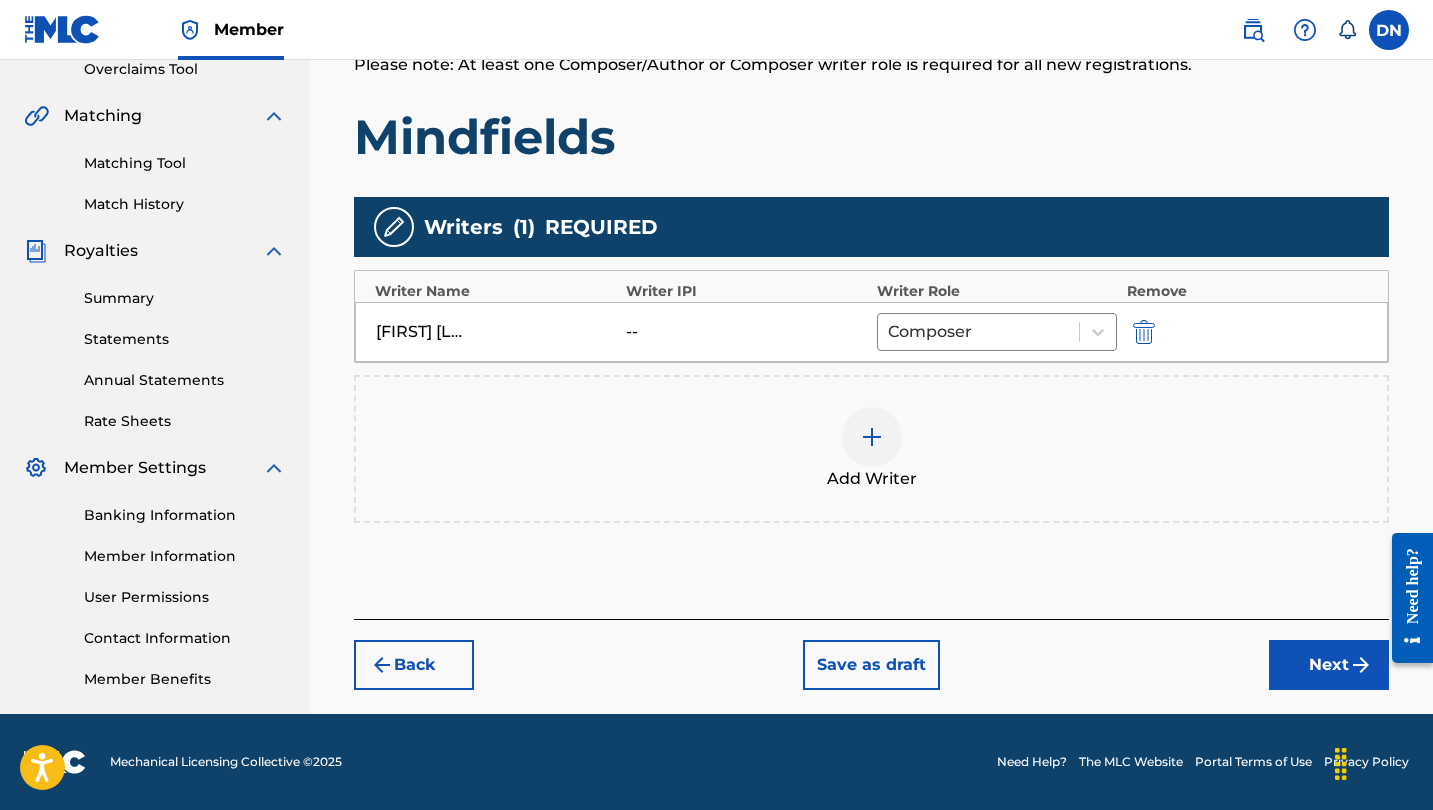 click on "Next" at bounding box center [1329, 665] 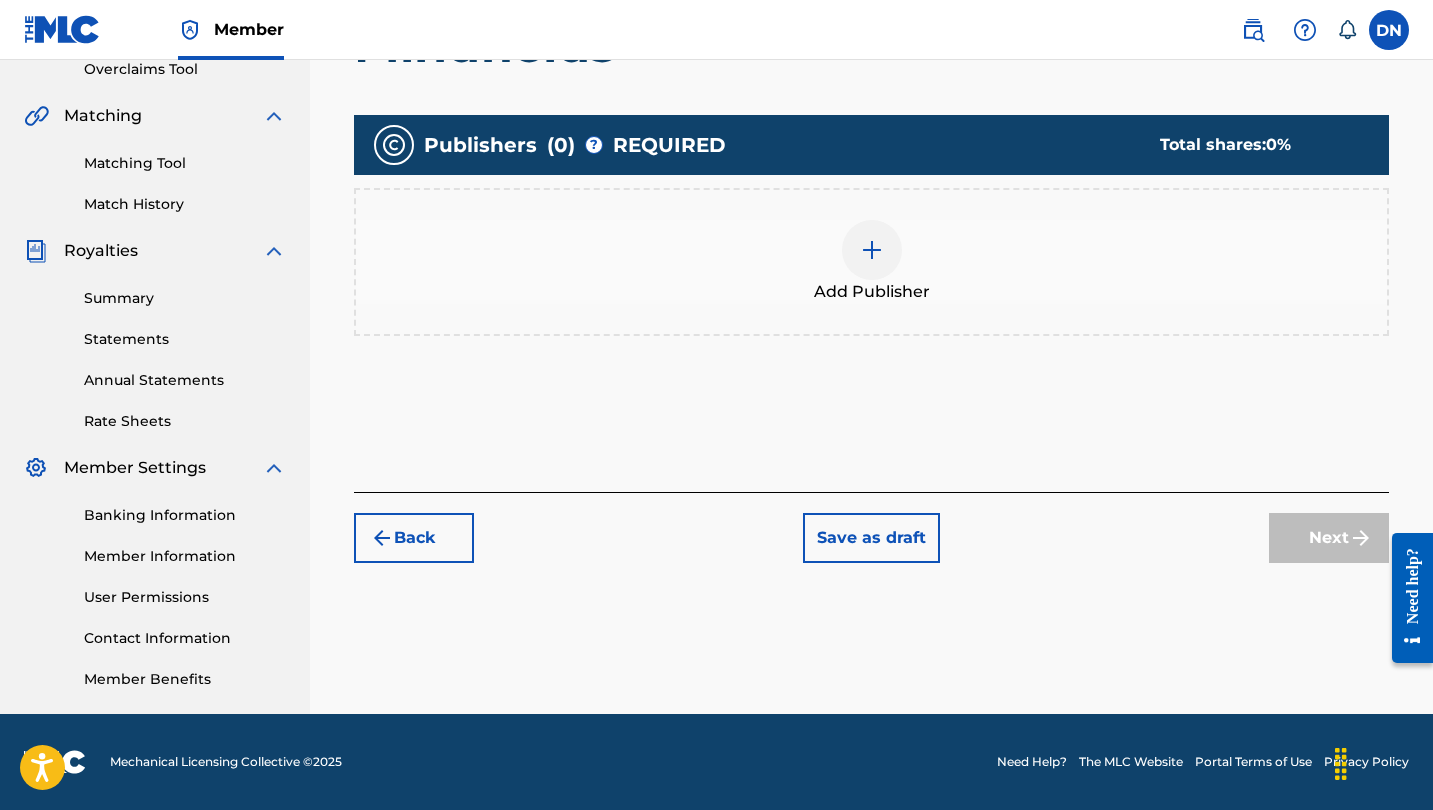 scroll, scrollTop: 430, scrollLeft: 0, axis: vertical 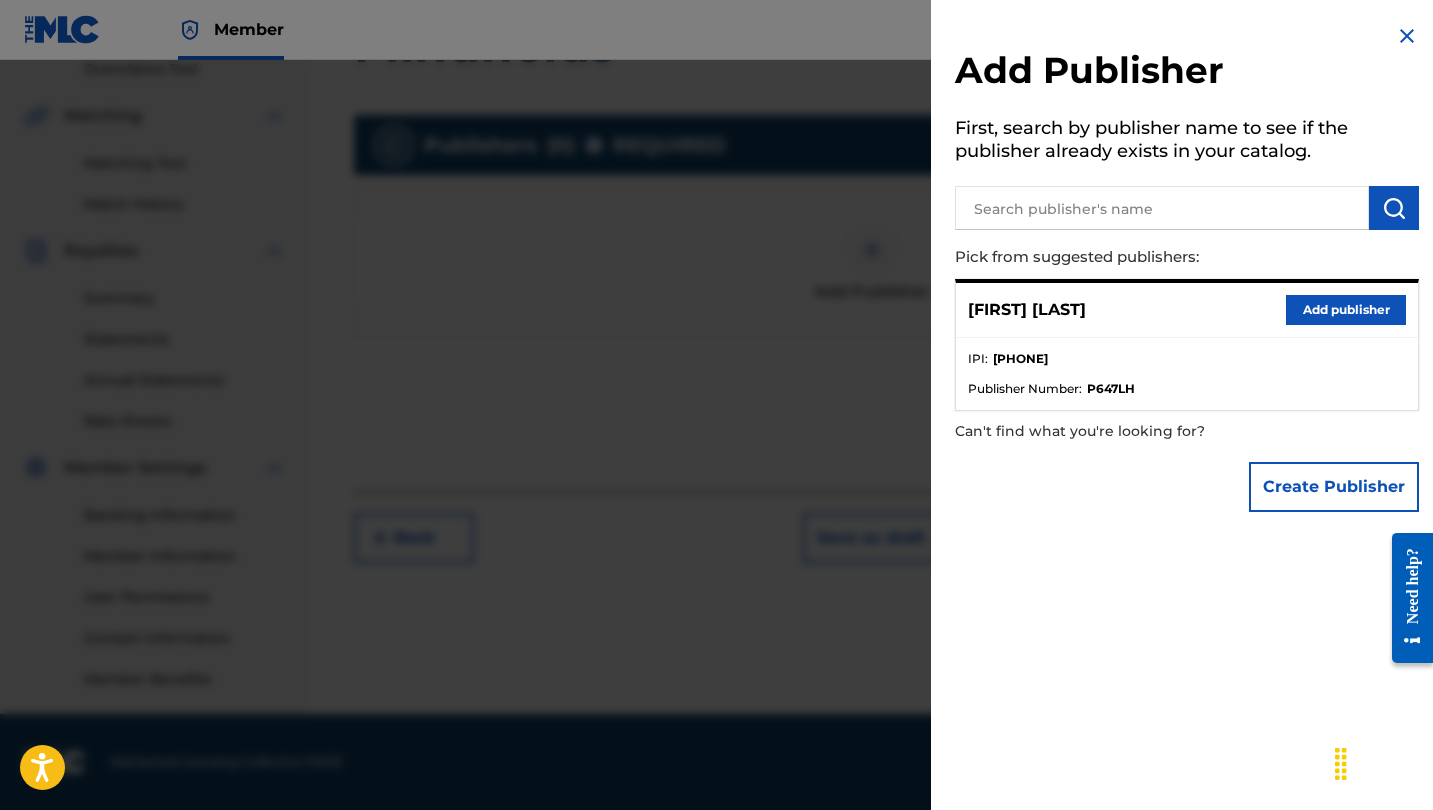 click on "Add publisher" at bounding box center (1346, 310) 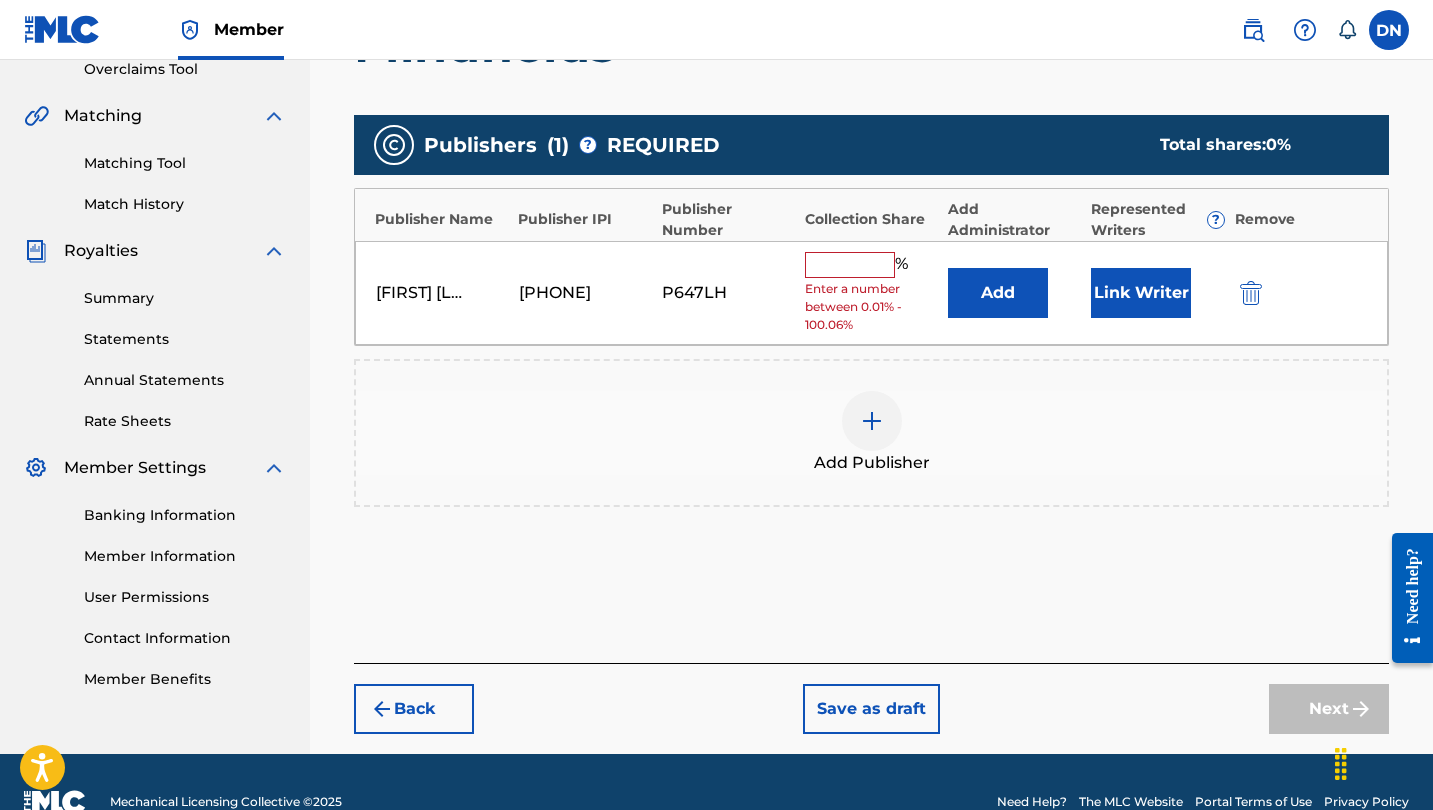 click at bounding box center [850, 265] 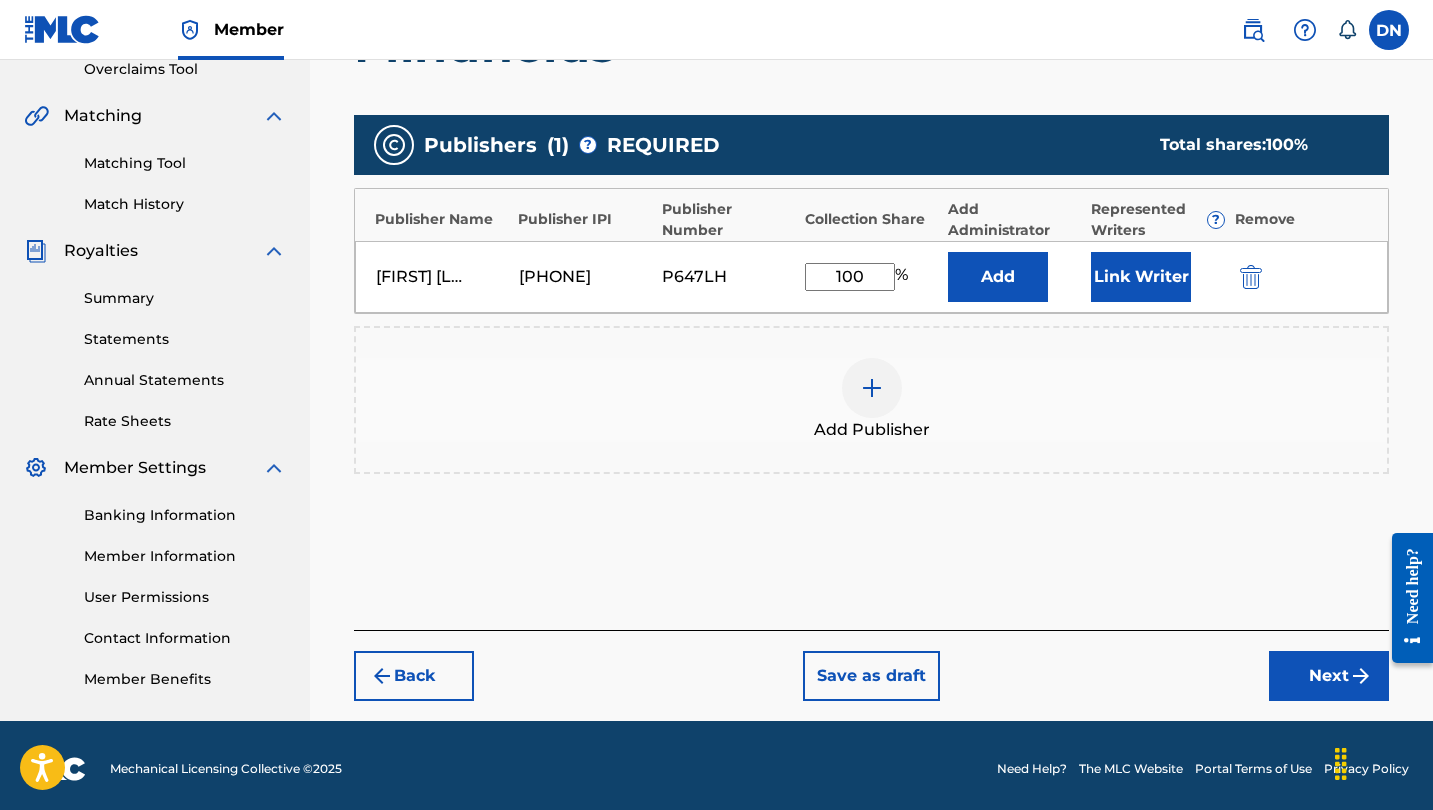 type on "100" 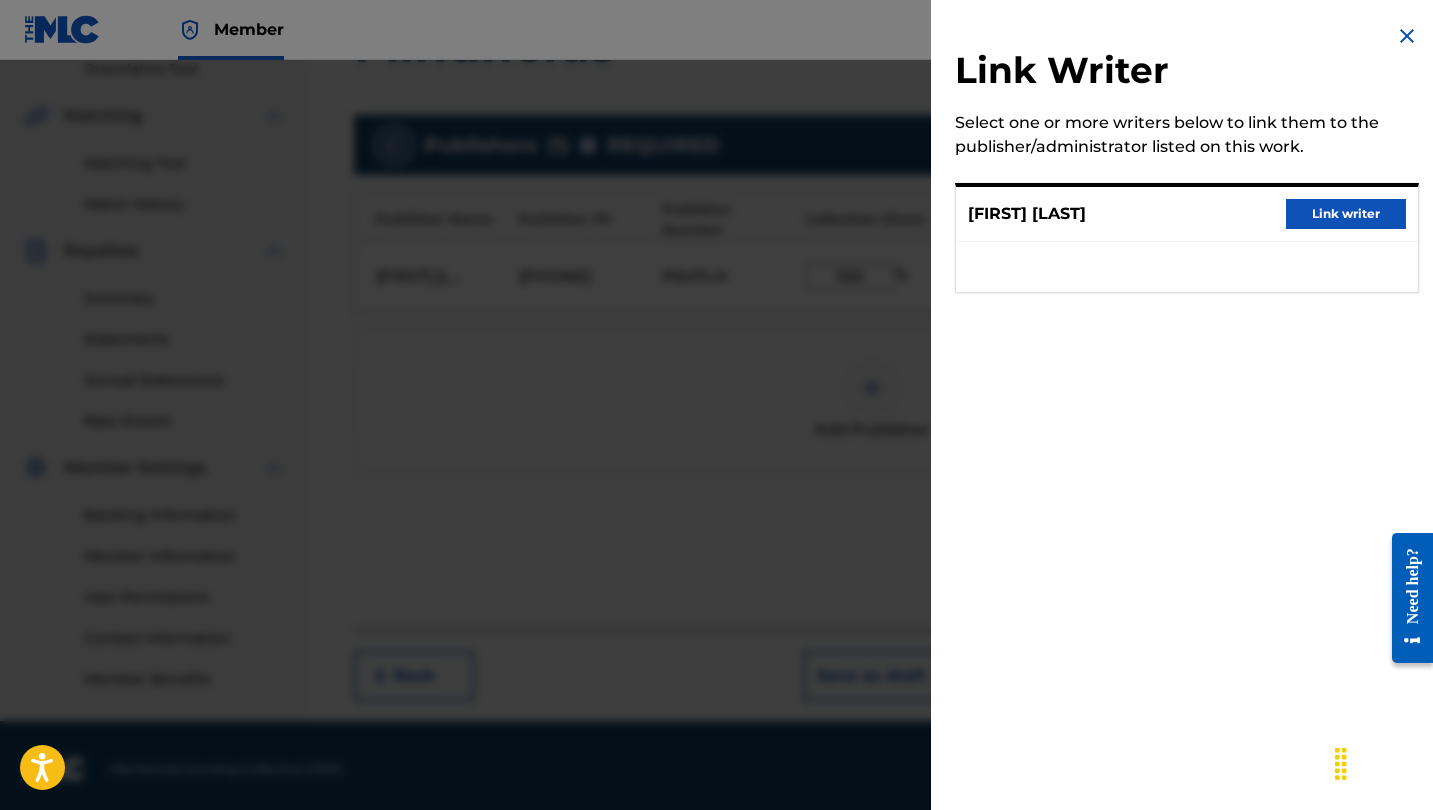 click on "[FIRST] [LAST] Link writer" at bounding box center [1187, 214] 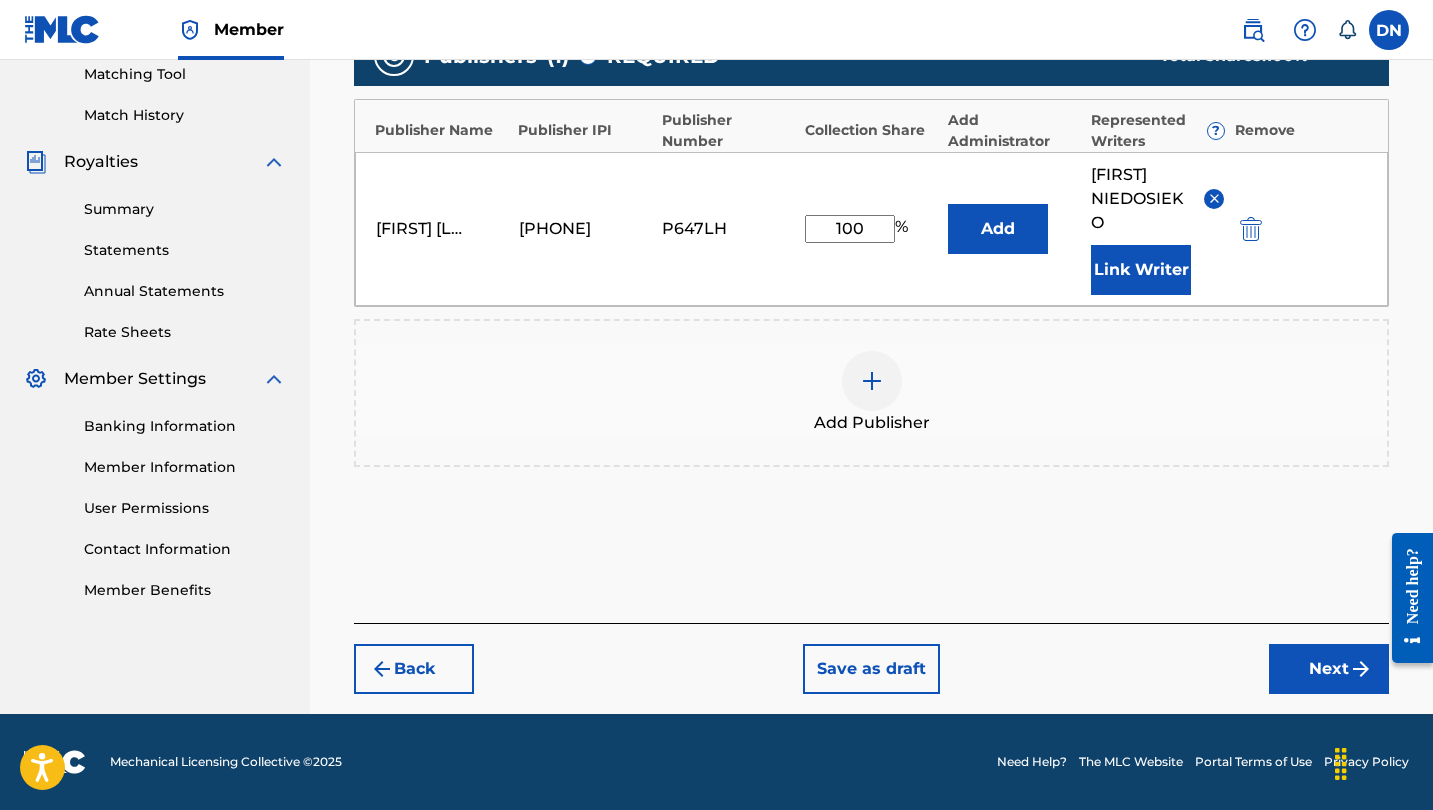 click on "Next" at bounding box center [1329, 669] 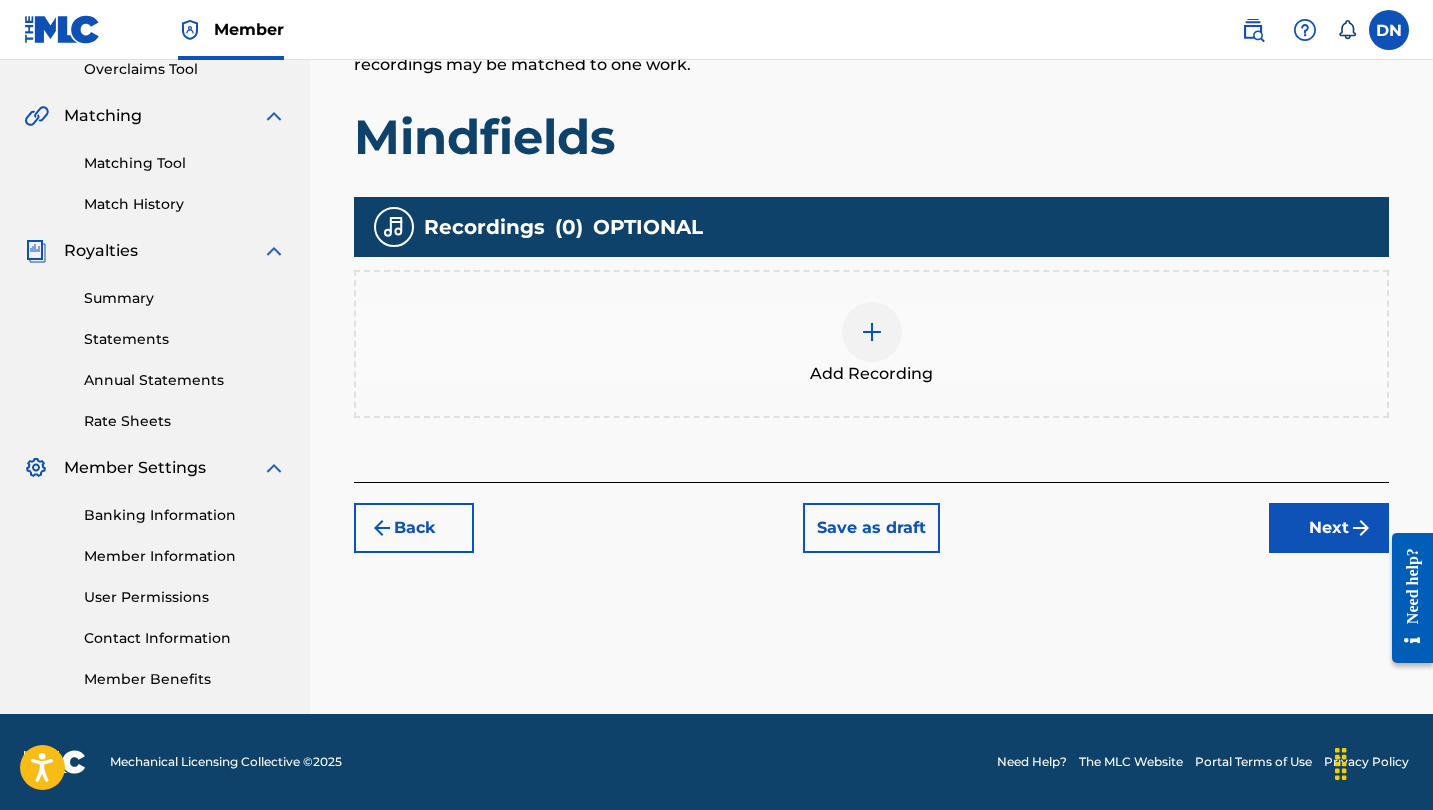 click on "Add Recording" at bounding box center (871, 374) 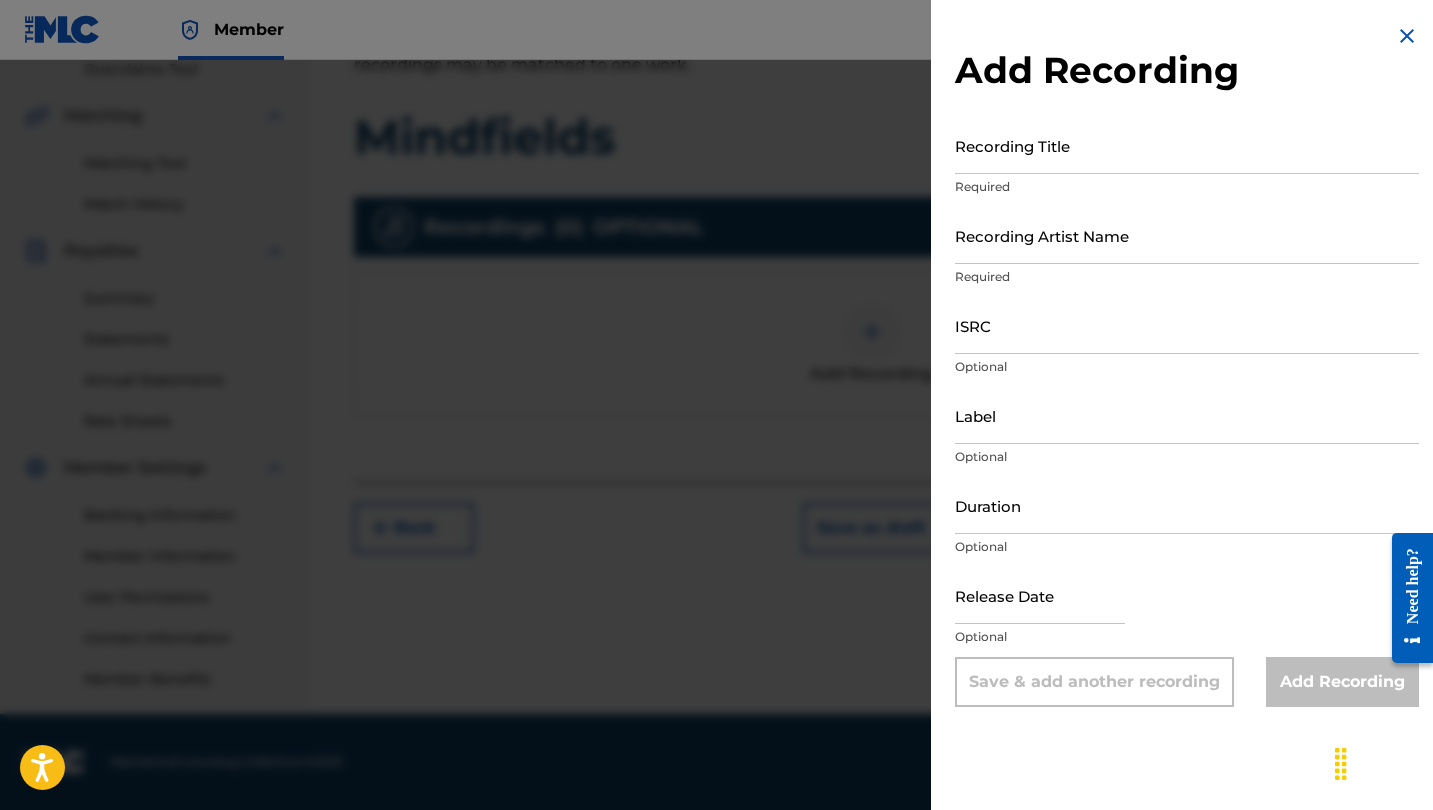 click on "Recording Title" at bounding box center (1187, 145) 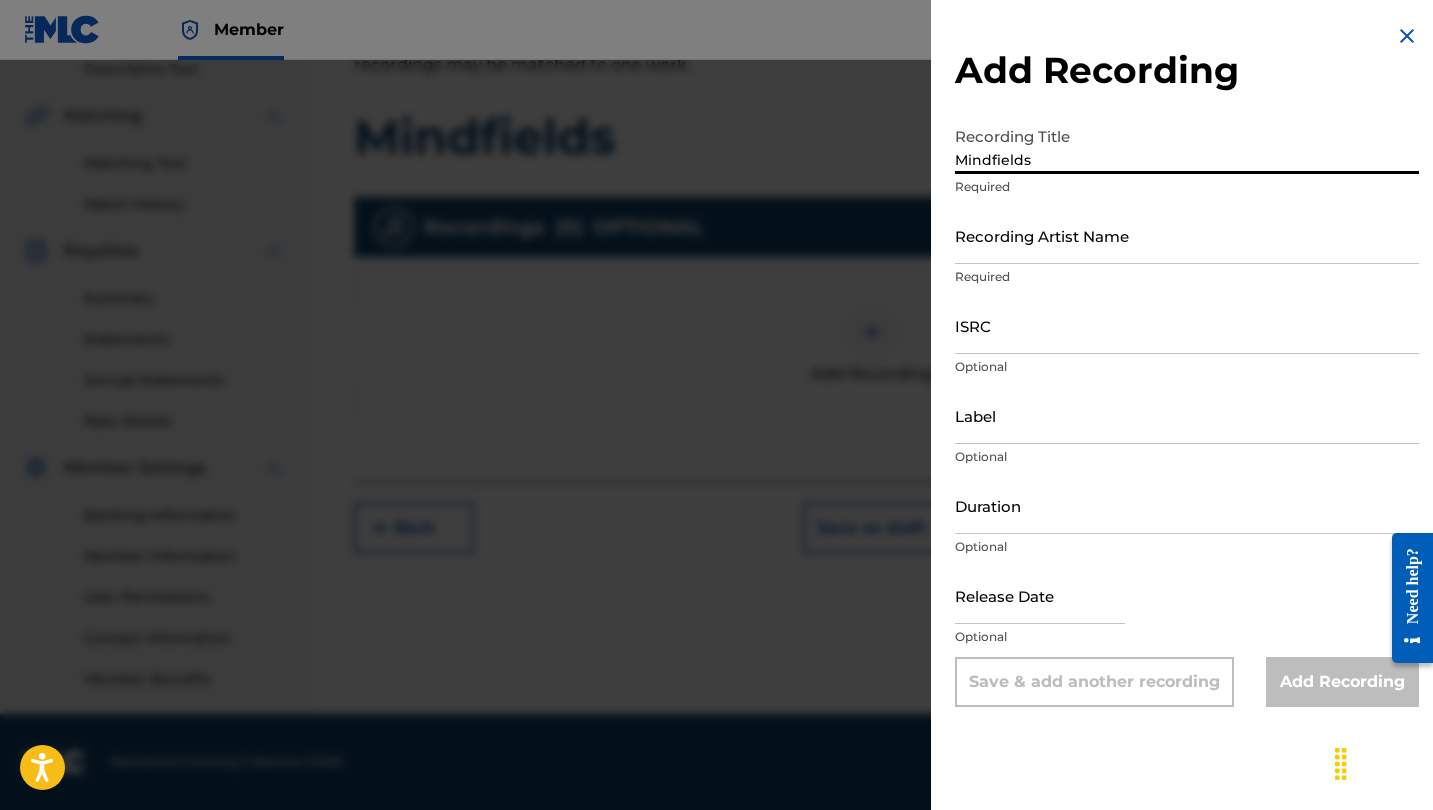 type on "Mindfields" 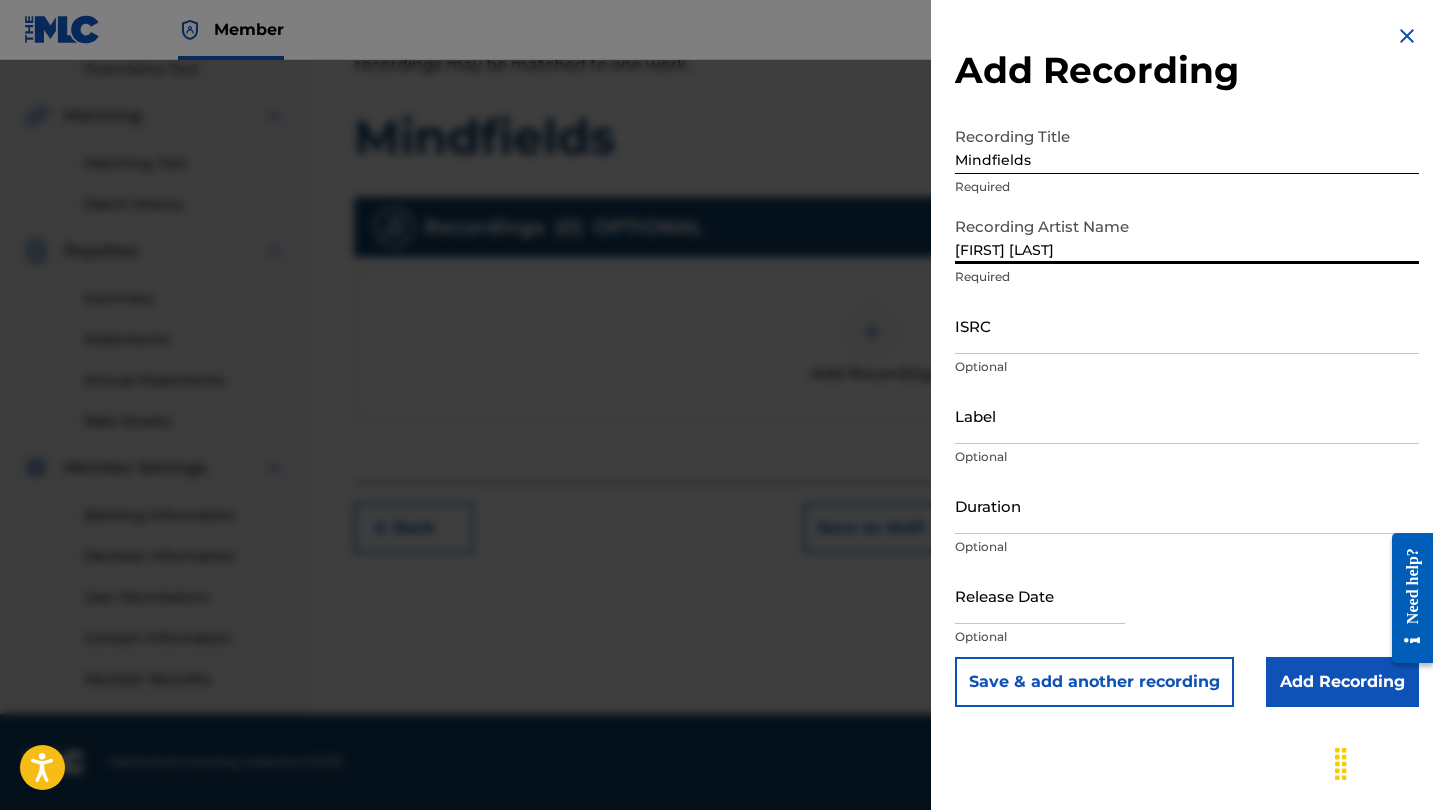 type on "[FIRST] [LAST]" 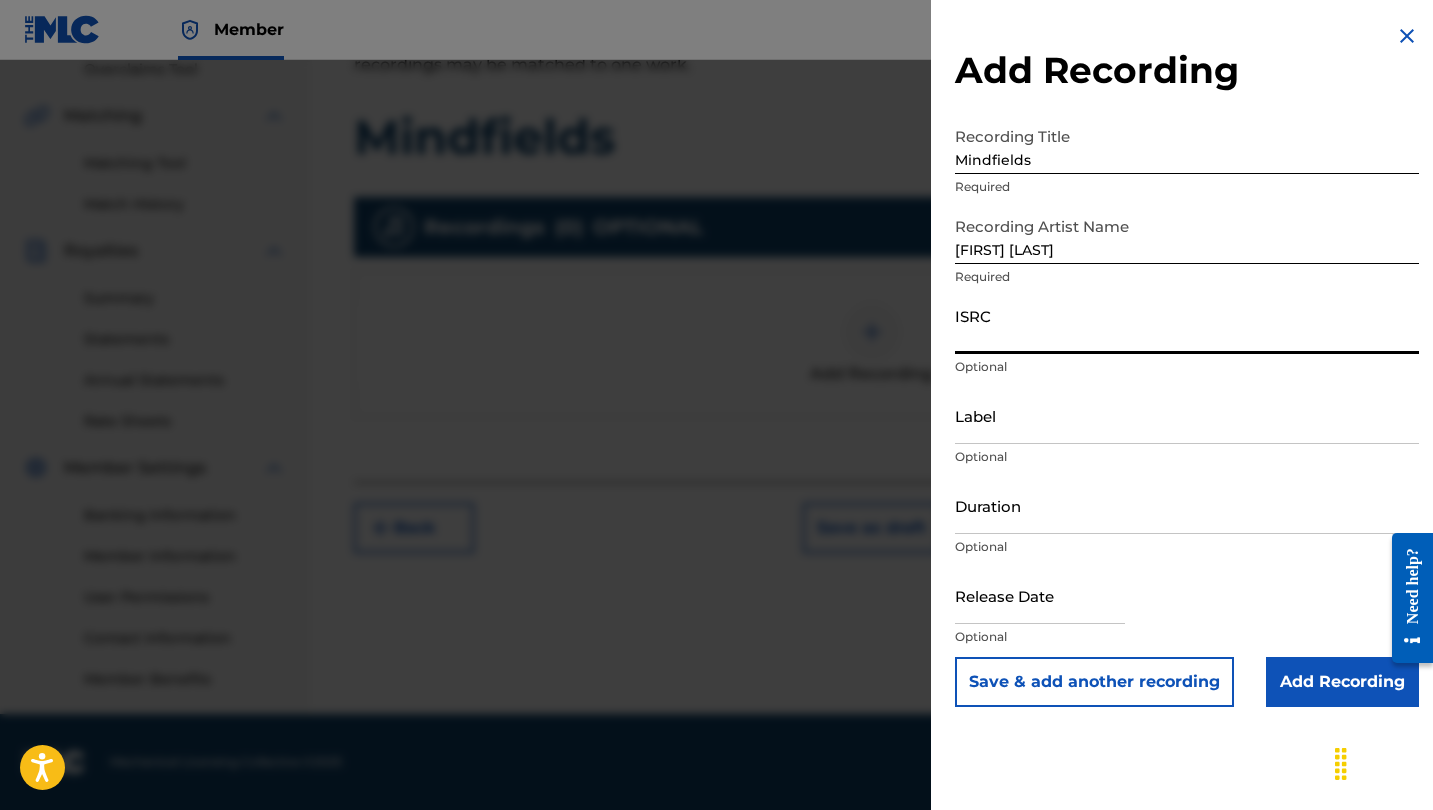 paste on "[ISRC]" 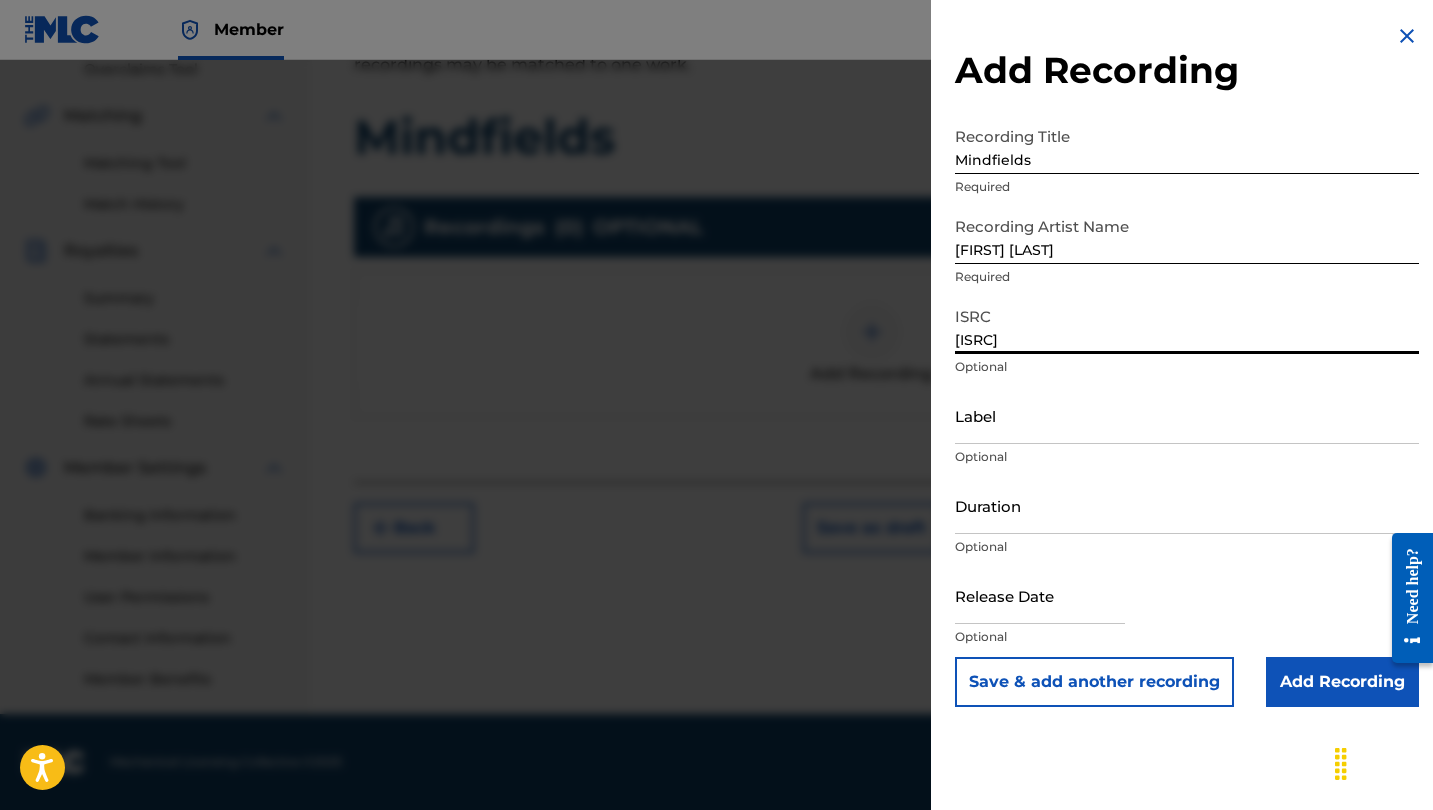 type on "[ISRC]" 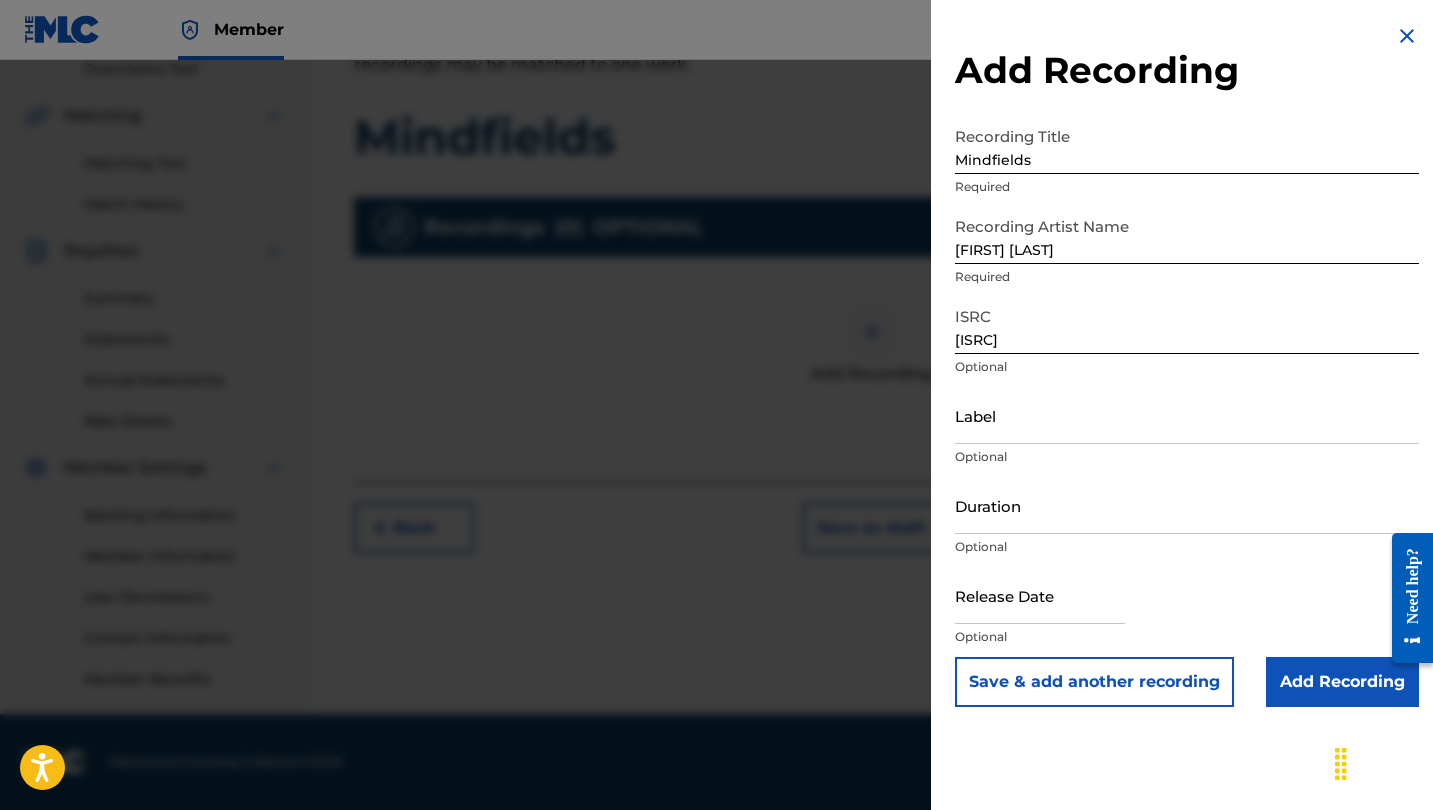 click on "Add Recording" at bounding box center (1342, 682) 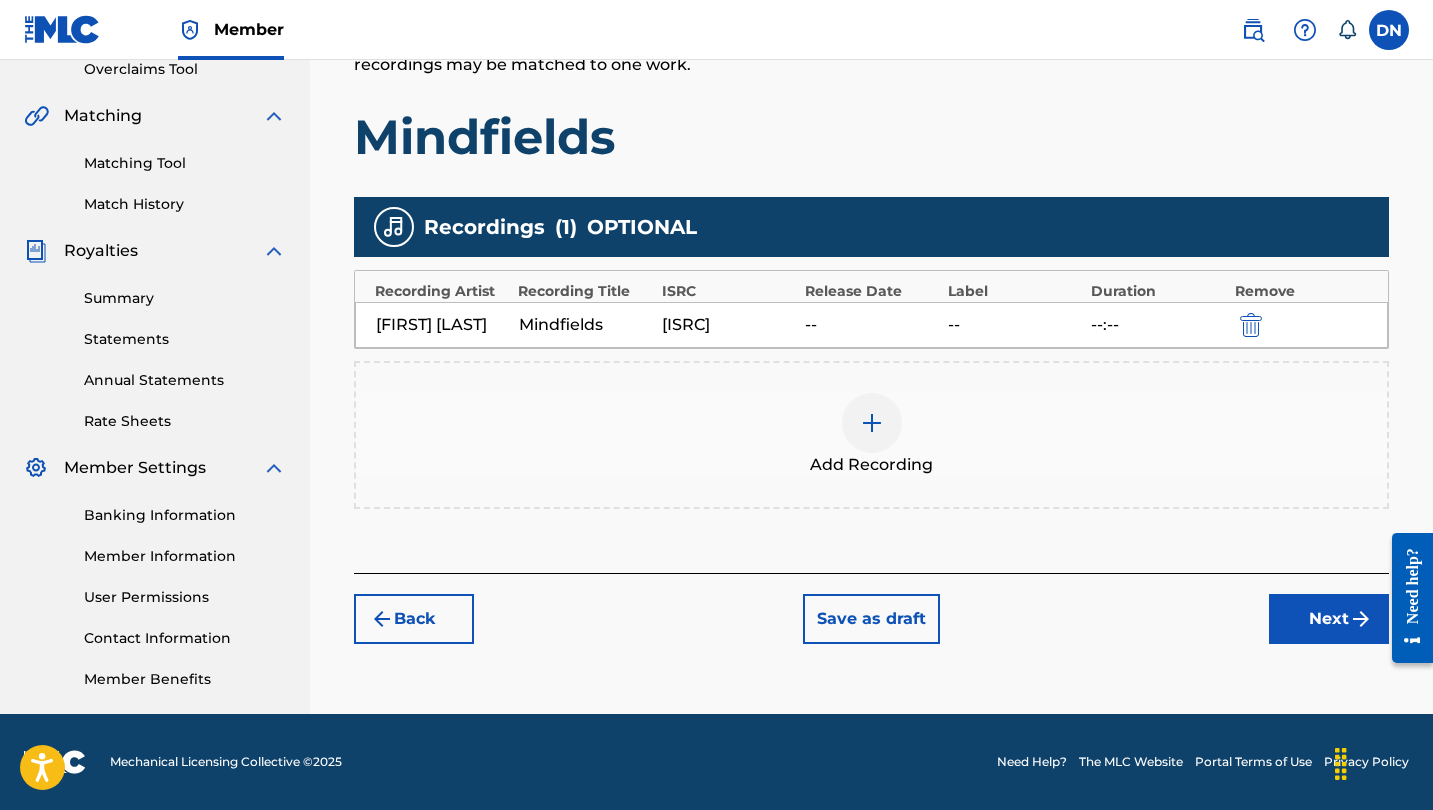 click on "Next" at bounding box center (1329, 619) 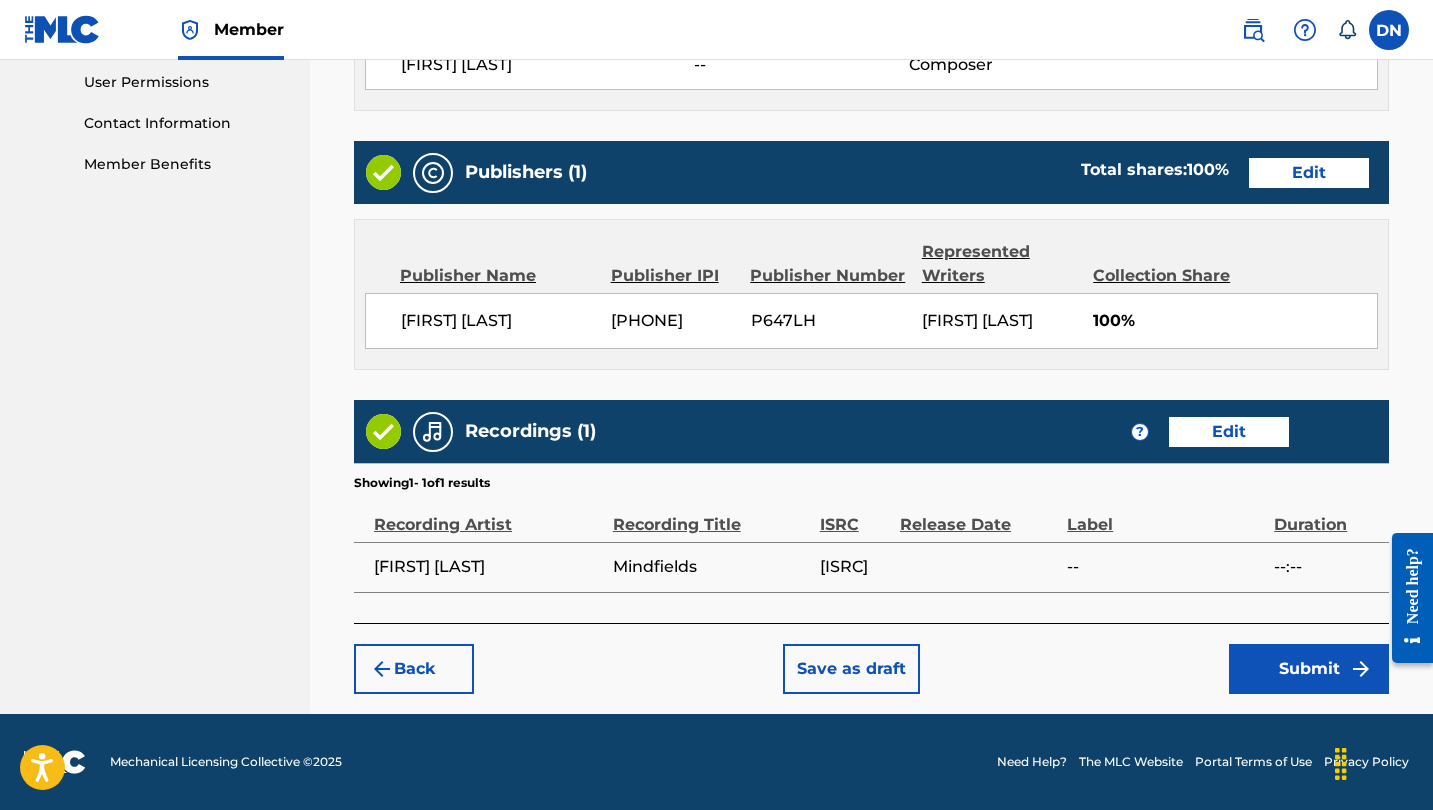 scroll, scrollTop: 968, scrollLeft: 0, axis: vertical 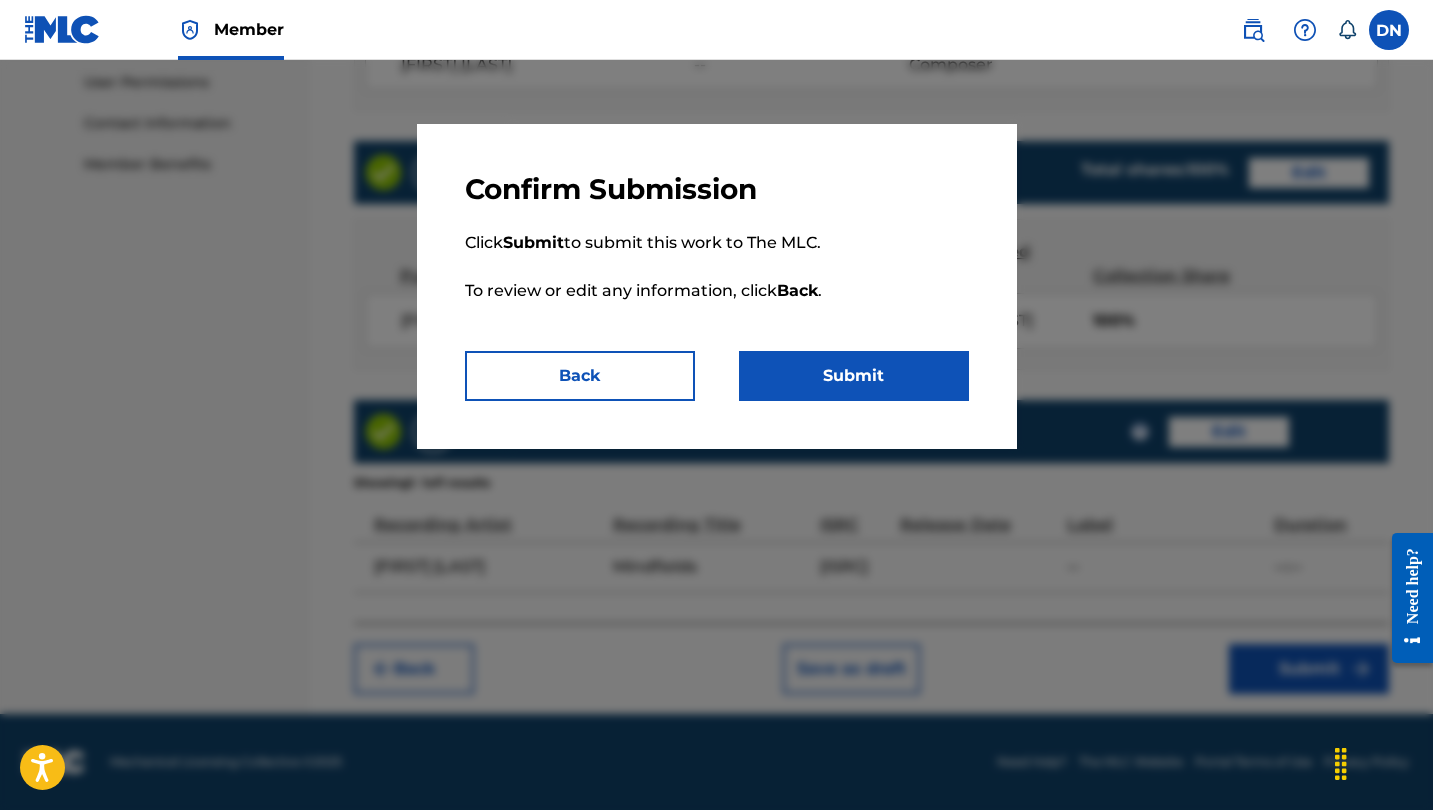 click on "Submit" at bounding box center [854, 376] 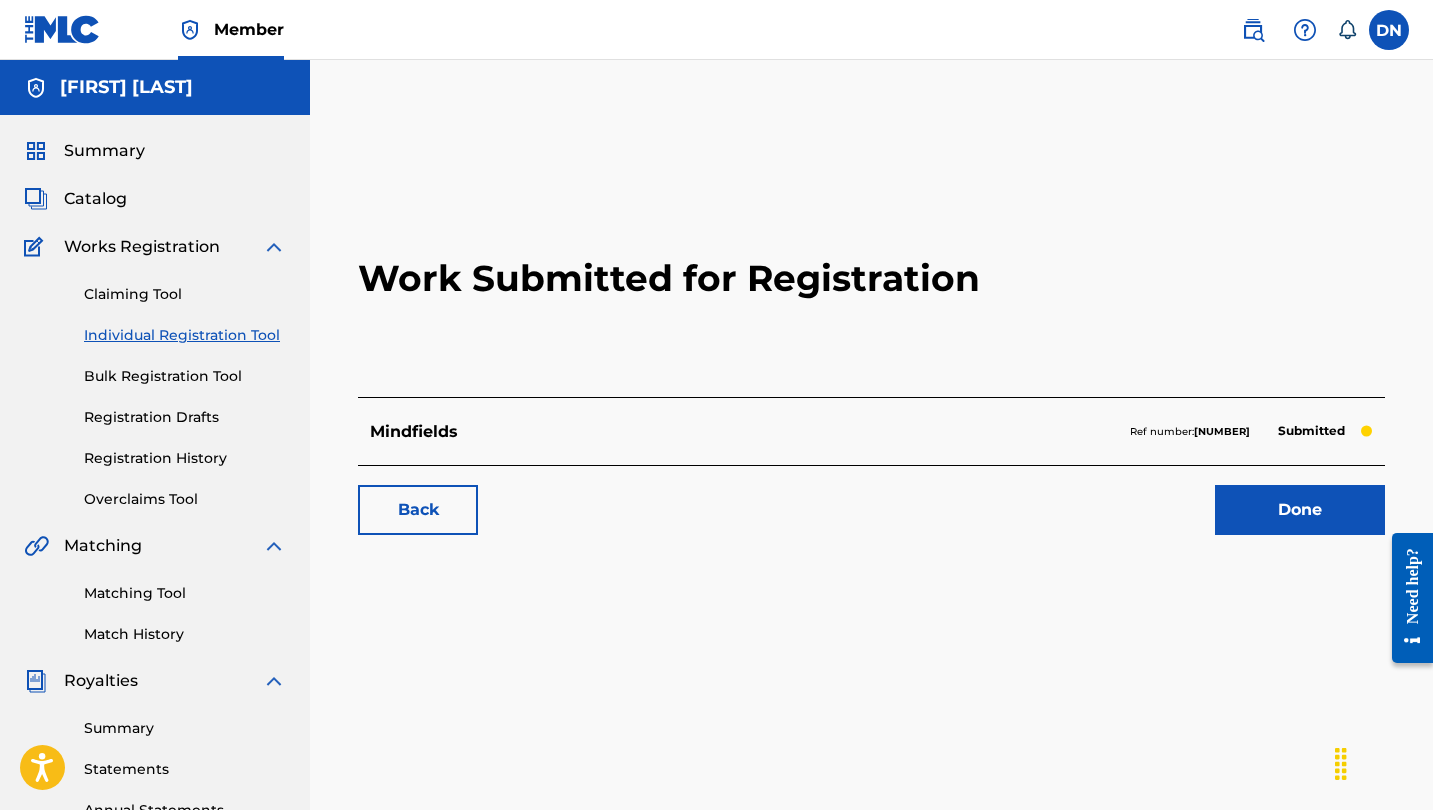 click on "Done" at bounding box center [1300, 510] 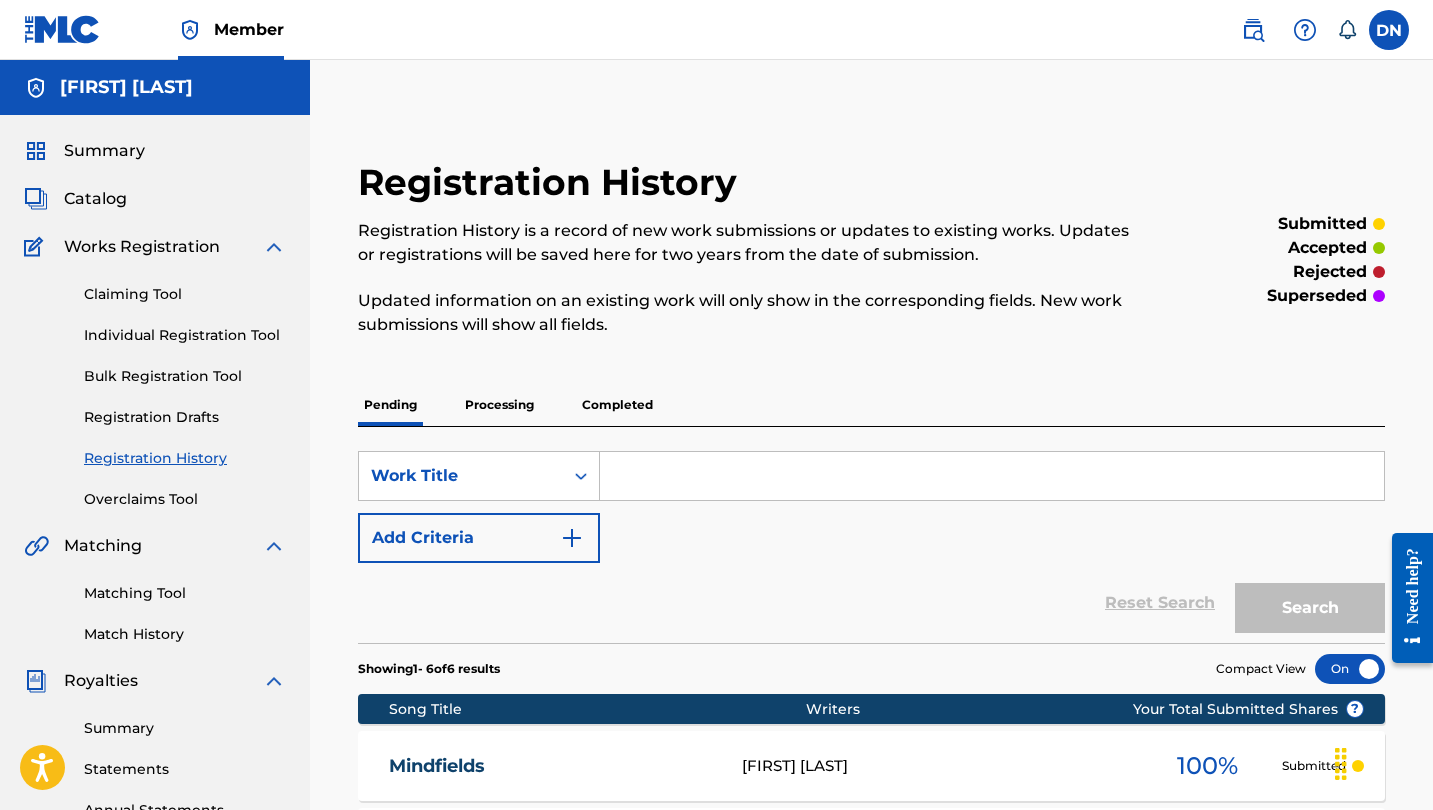click on "Individual Registration Tool" at bounding box center [185, 335] 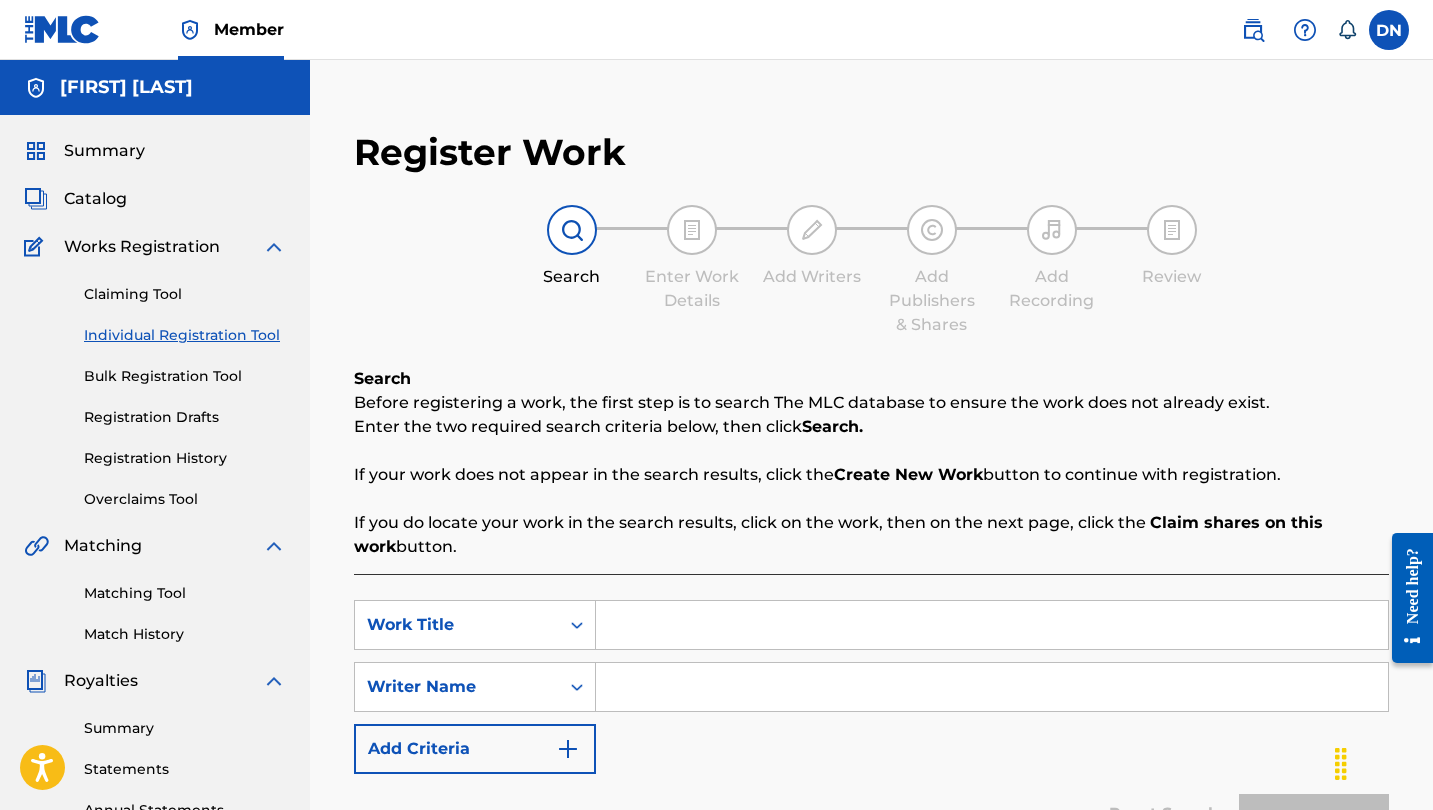 click at bounding box center [992, 625] 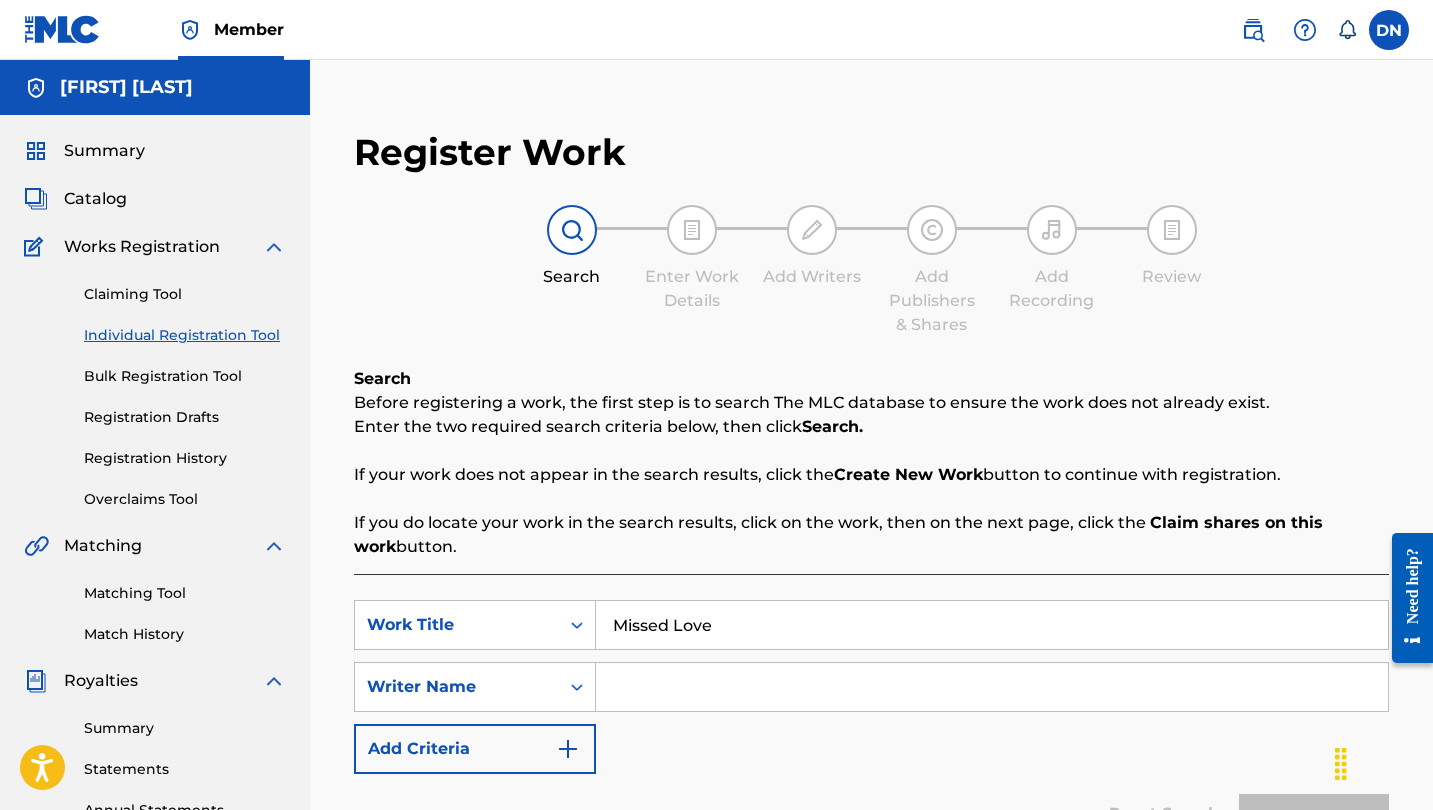 type on "Missed Love" 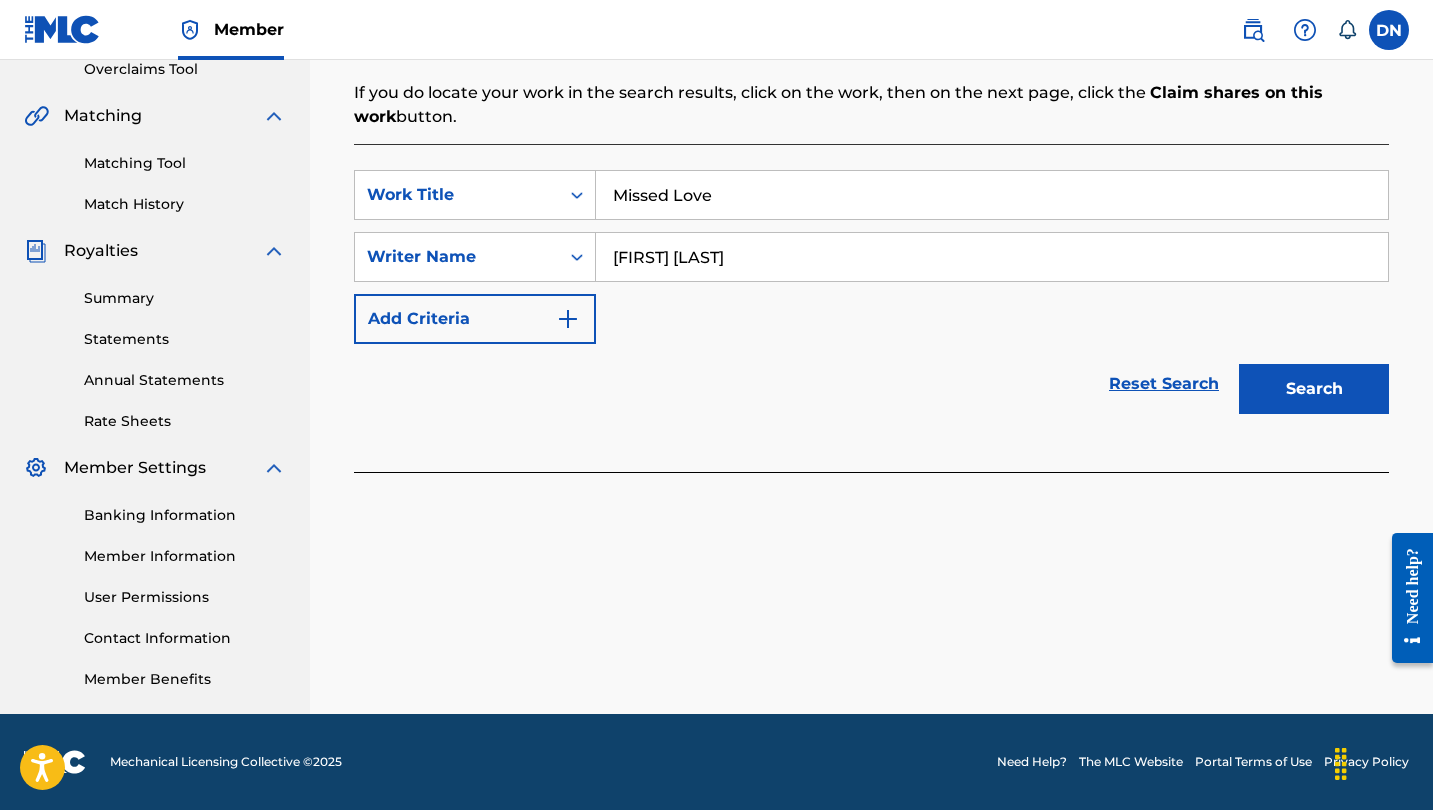 scroll, scrollTop: 430, scrollLeft: 0, axis: vertical 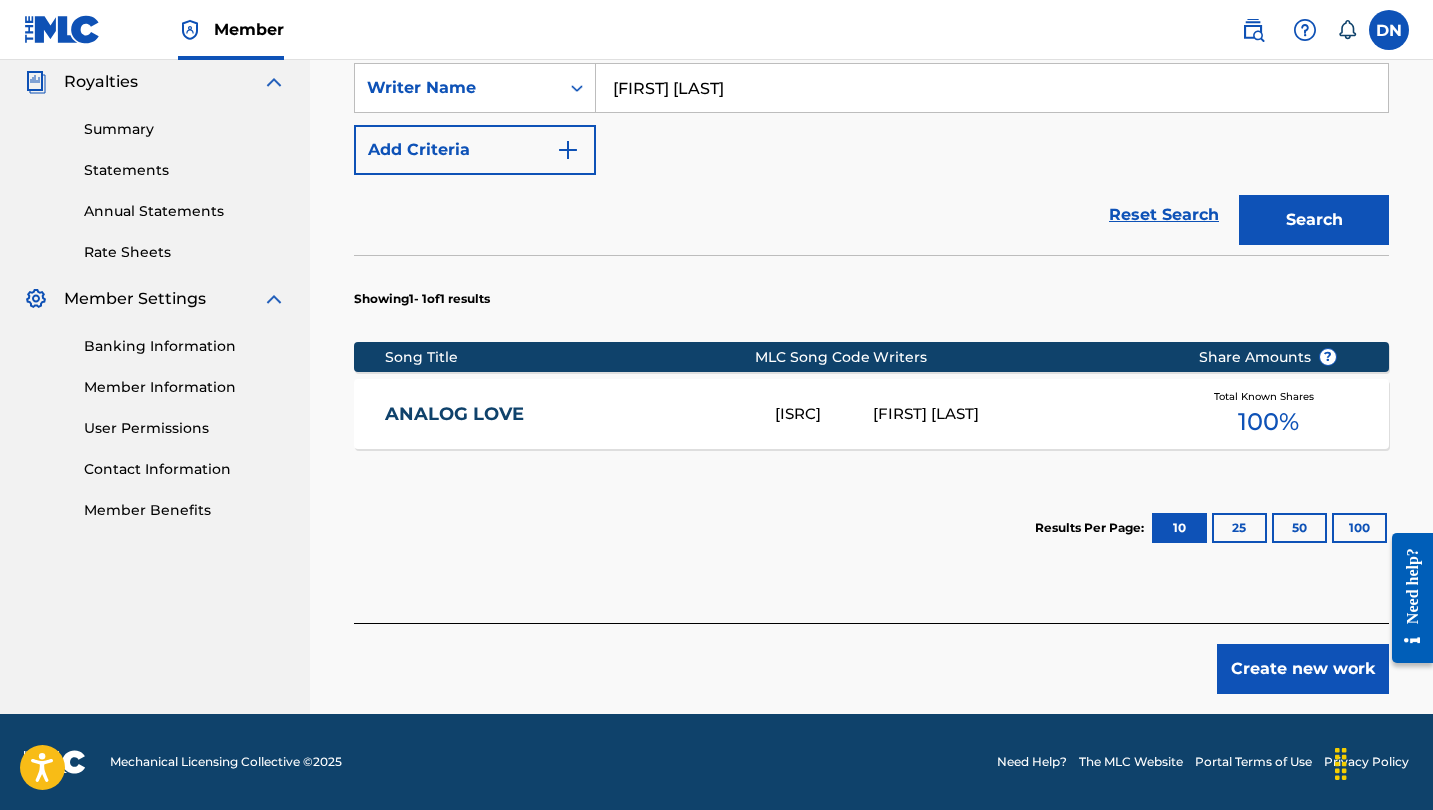 click on "Create new work" at bounding box center [1303, 669] 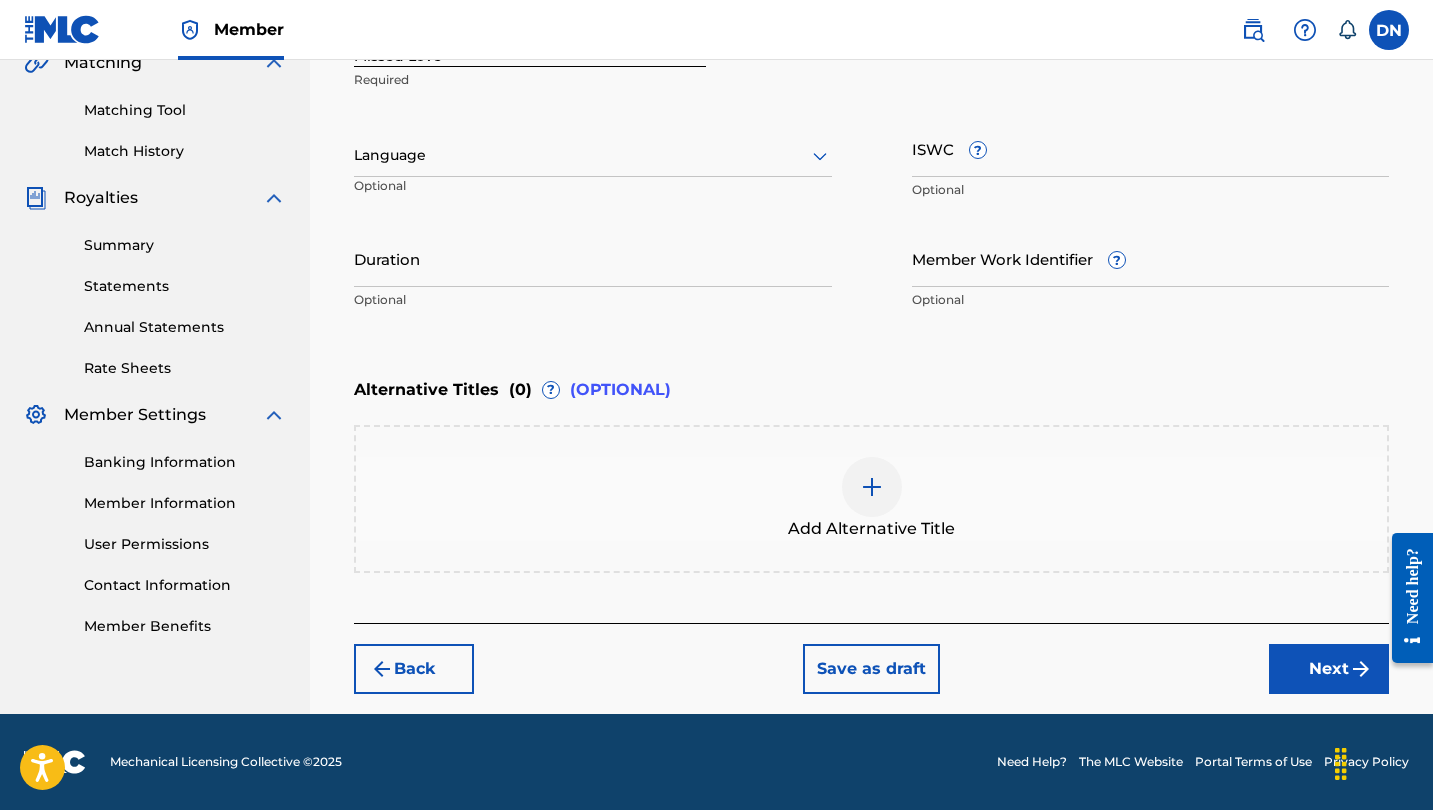 scroll, scrollTop: 483, scrollLeft: 0, axis: vertical 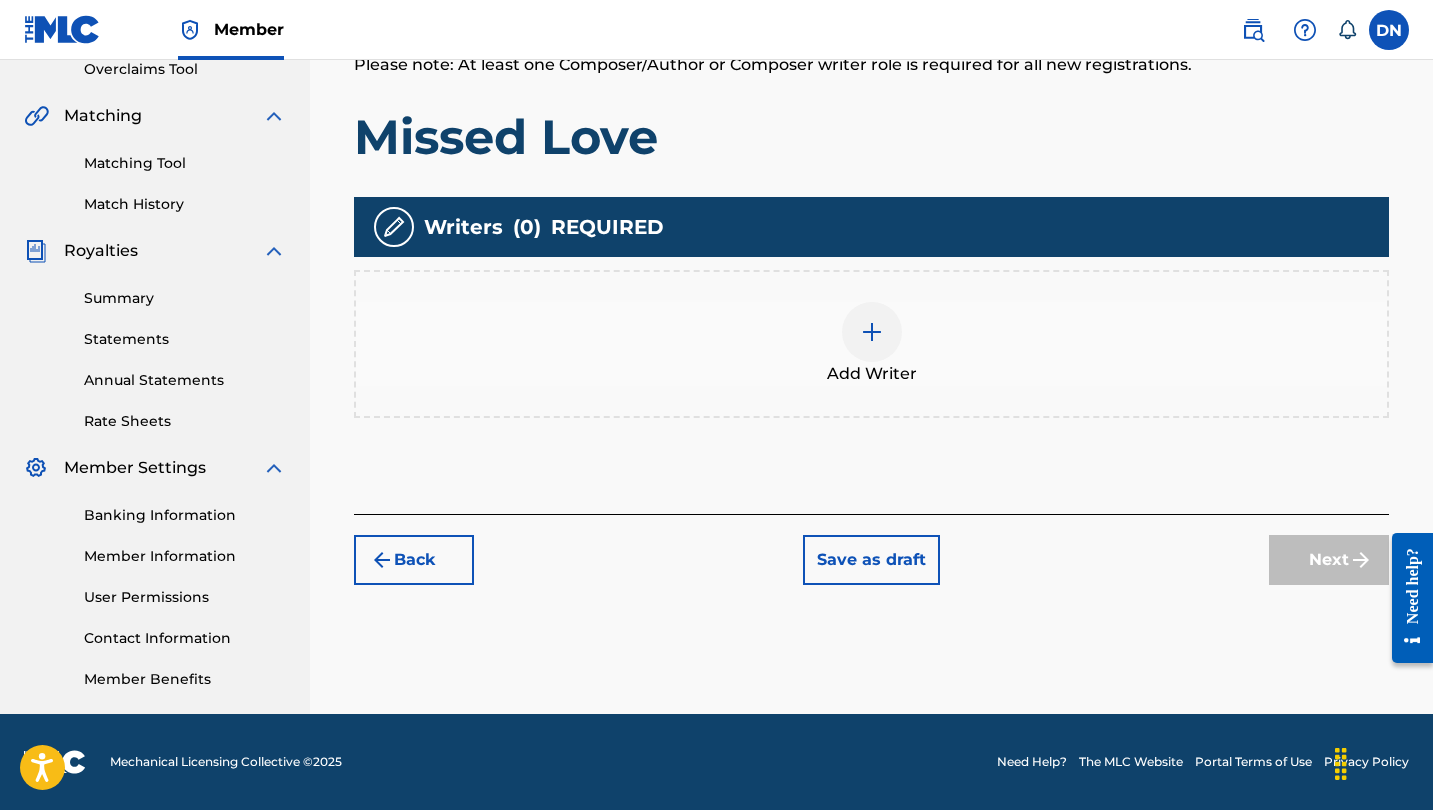click at bounding box center (872, 332) 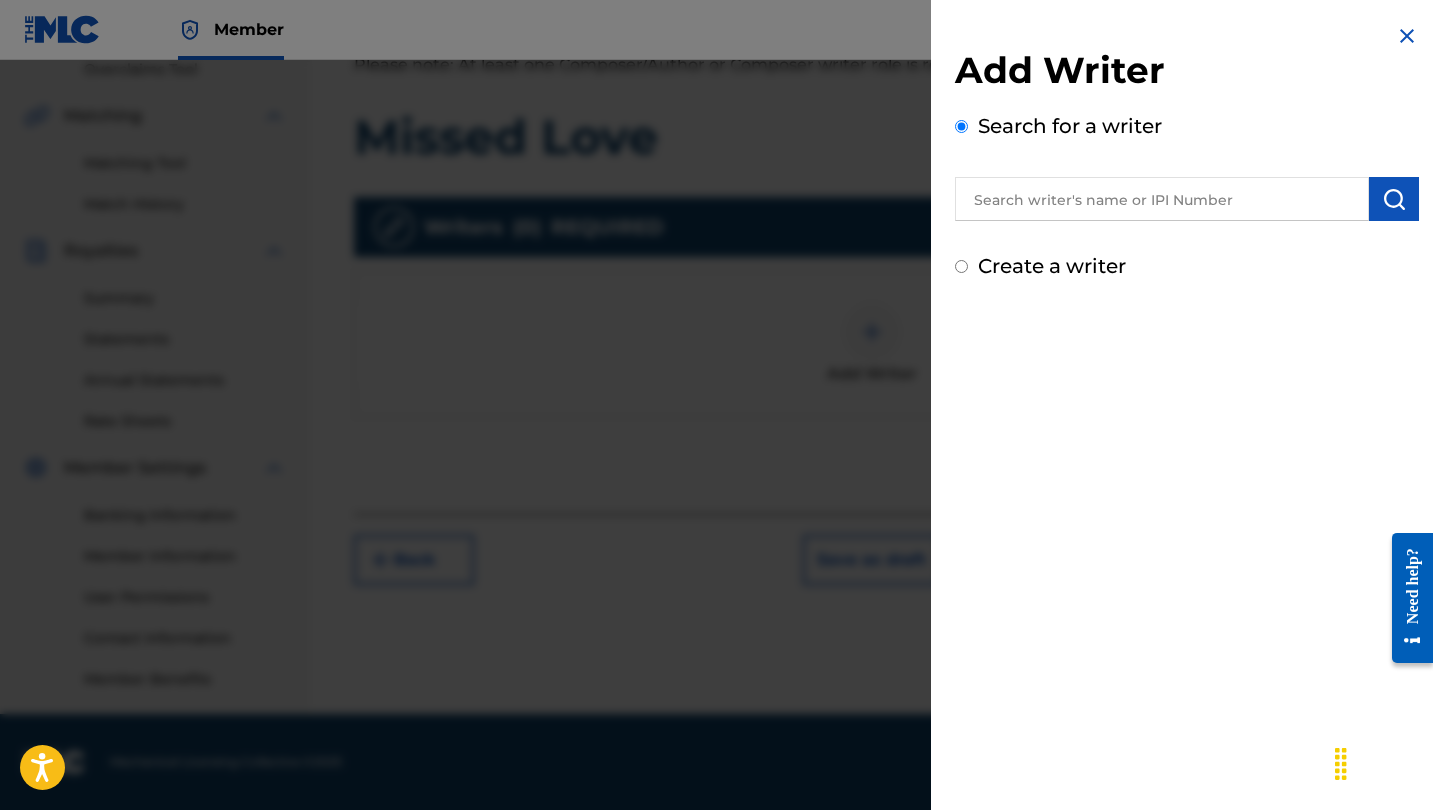 click at bounding box center (1162, 199) 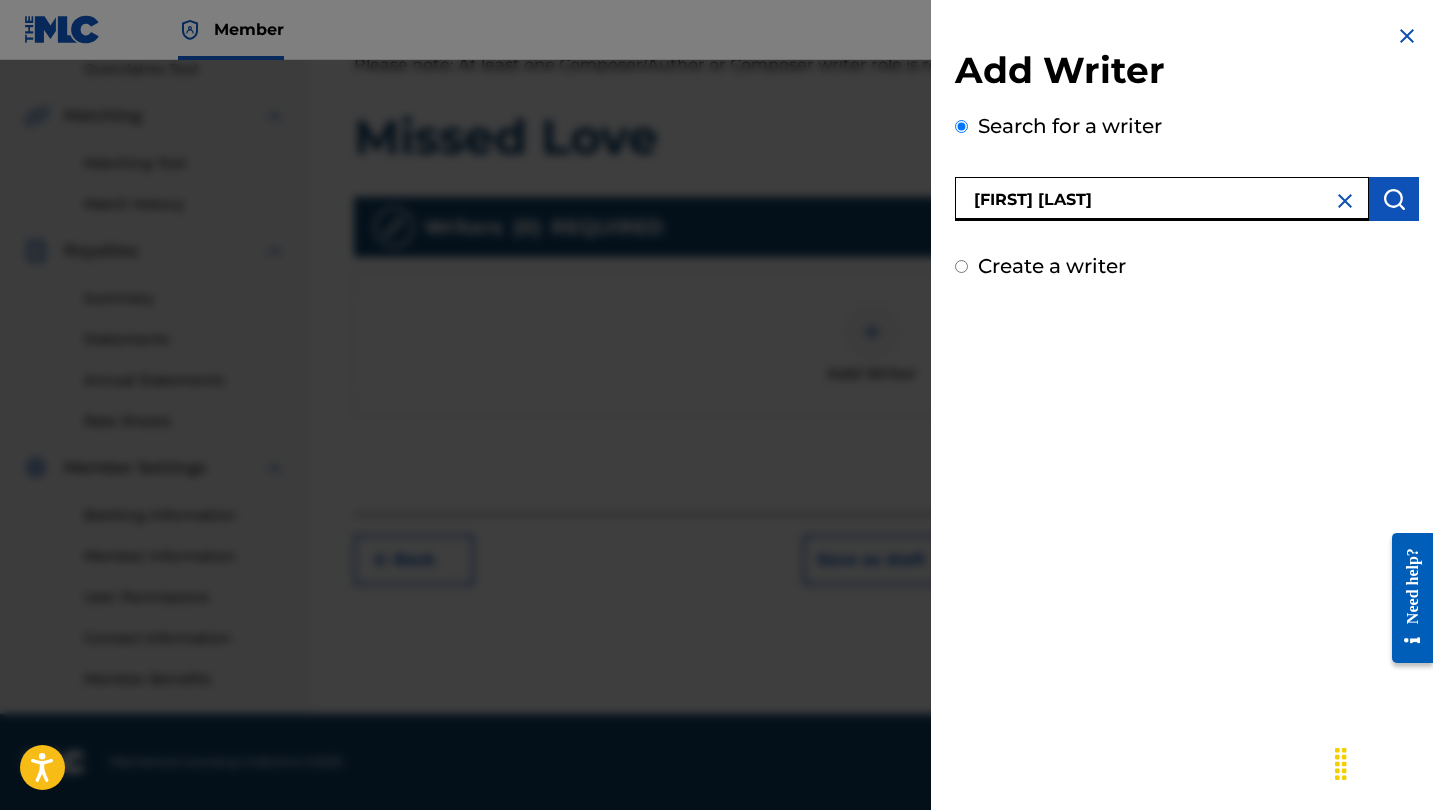 type on "[FIRST] [LAST]" 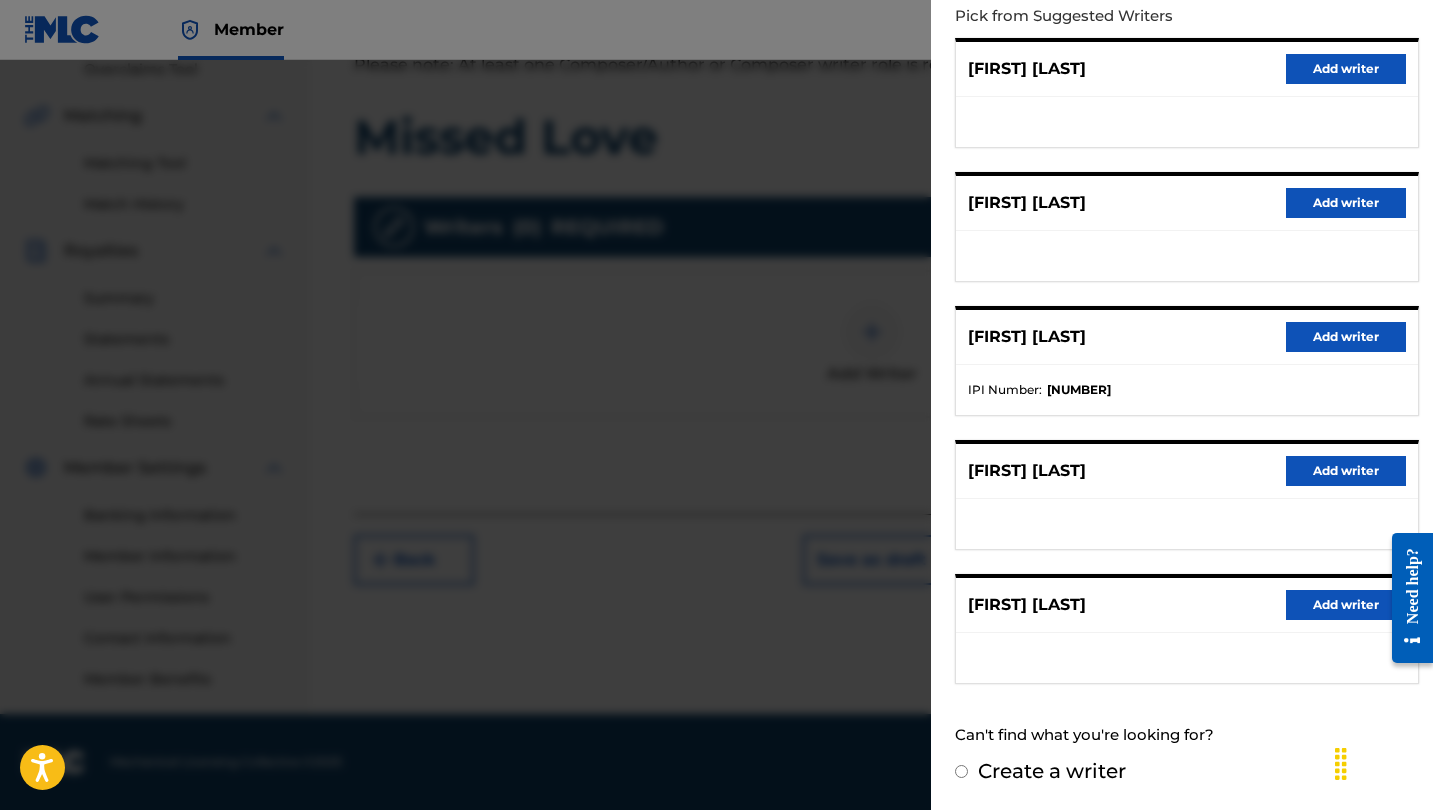 scroll, scrollTop: 231, scrollLeft: 0, axis: vertical 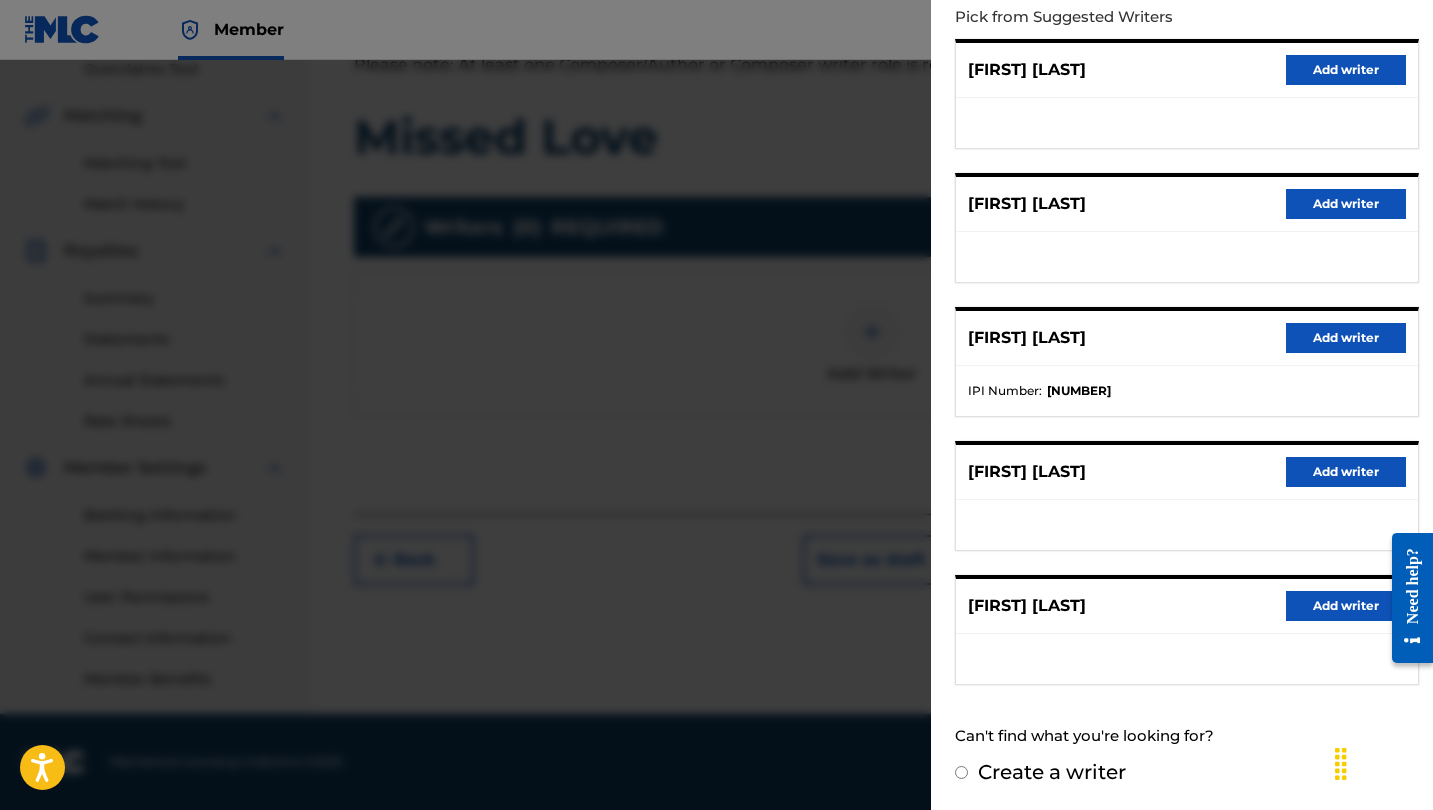 click on "Add writer" at bounding box center (1346, 606) 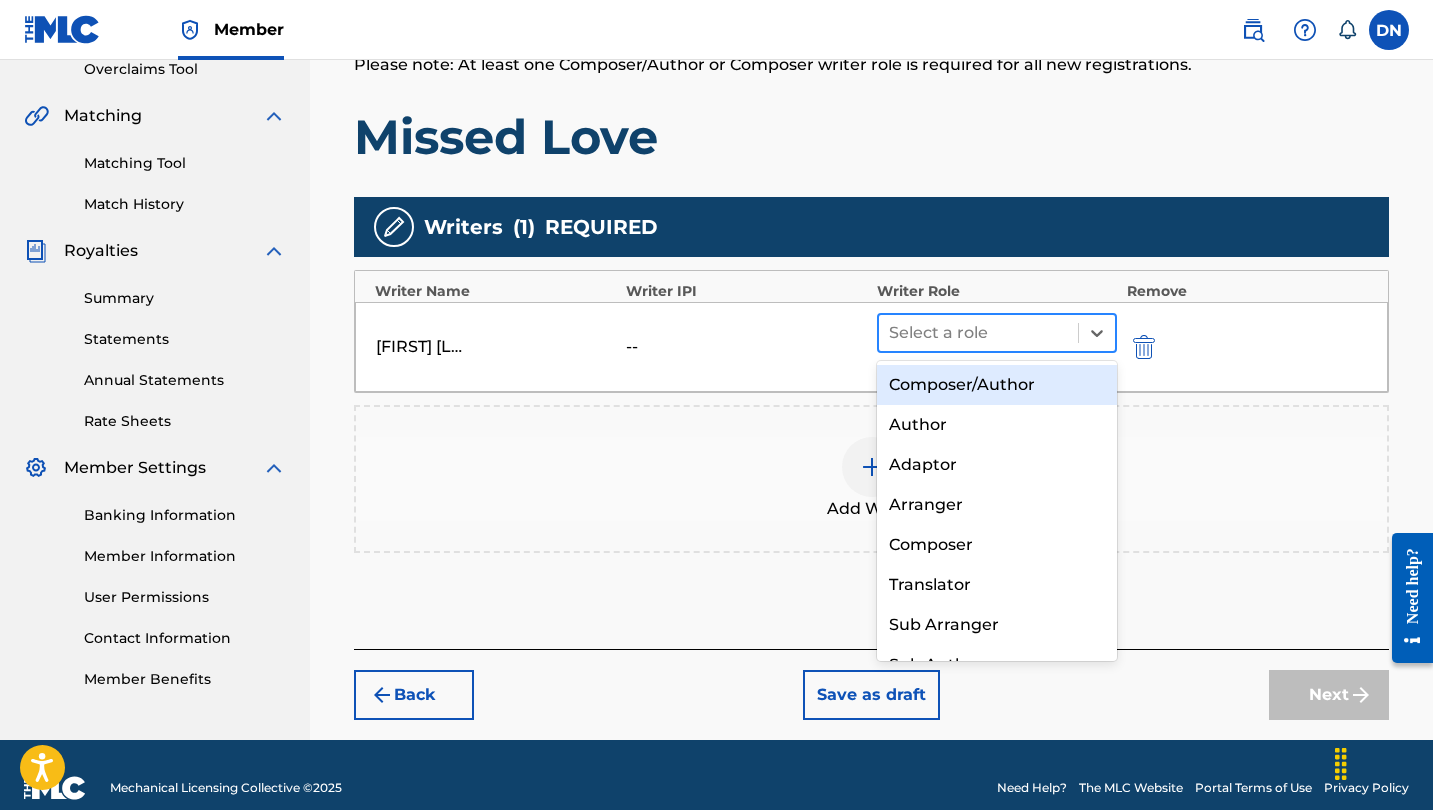 click at bounding box center [978, 333] 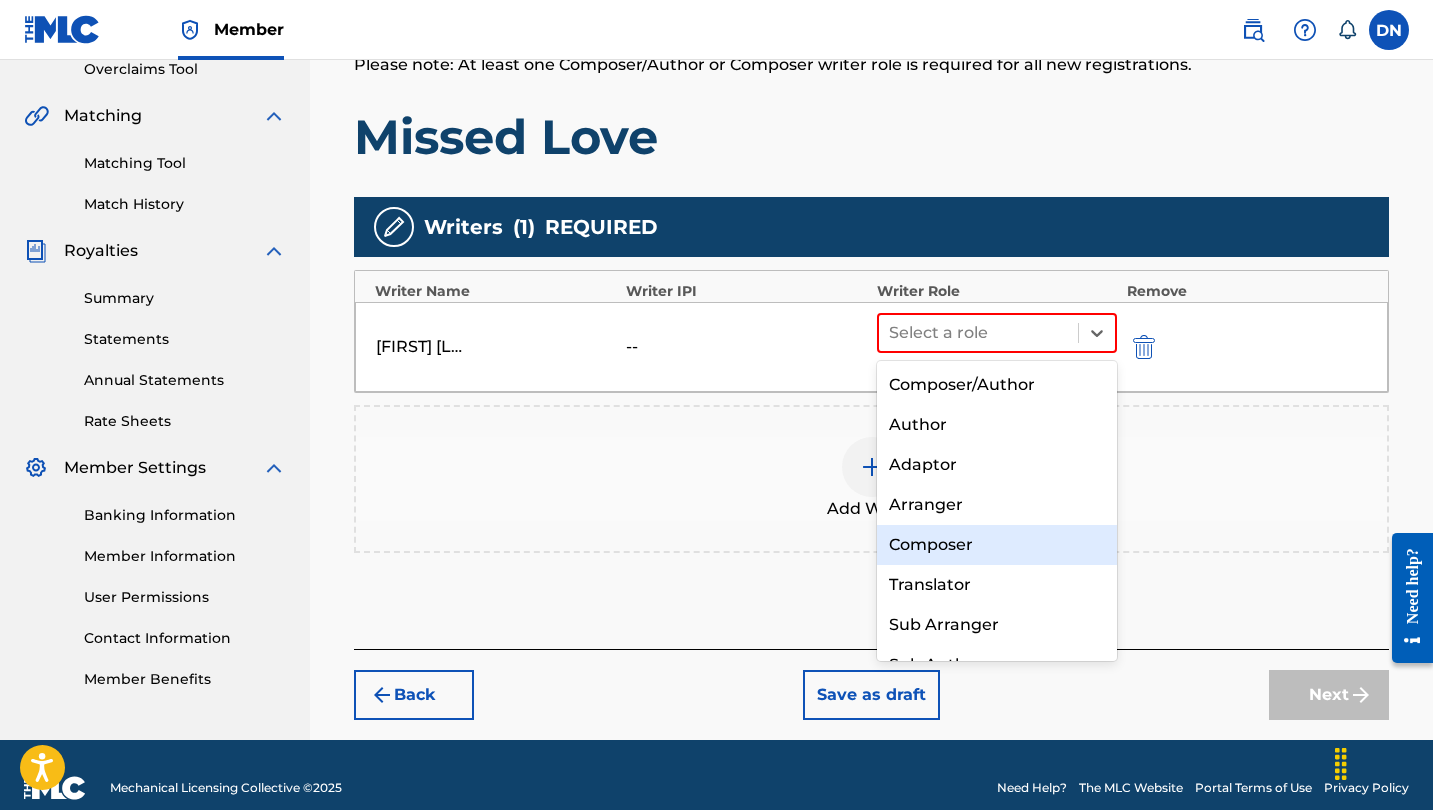 click on "Composer" at bounding box center (997, 545) 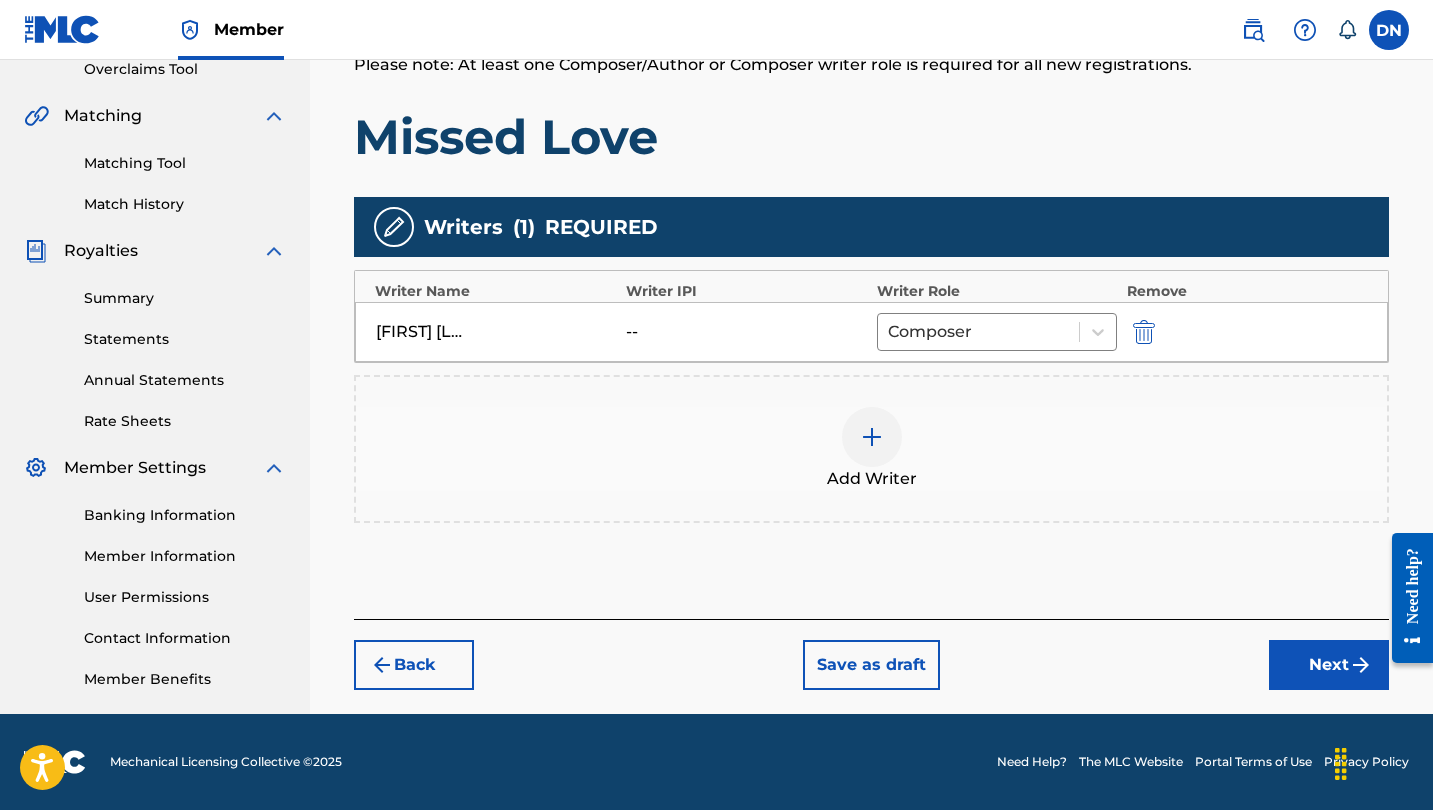 click on "Next" at bounding box center (1329, 665) 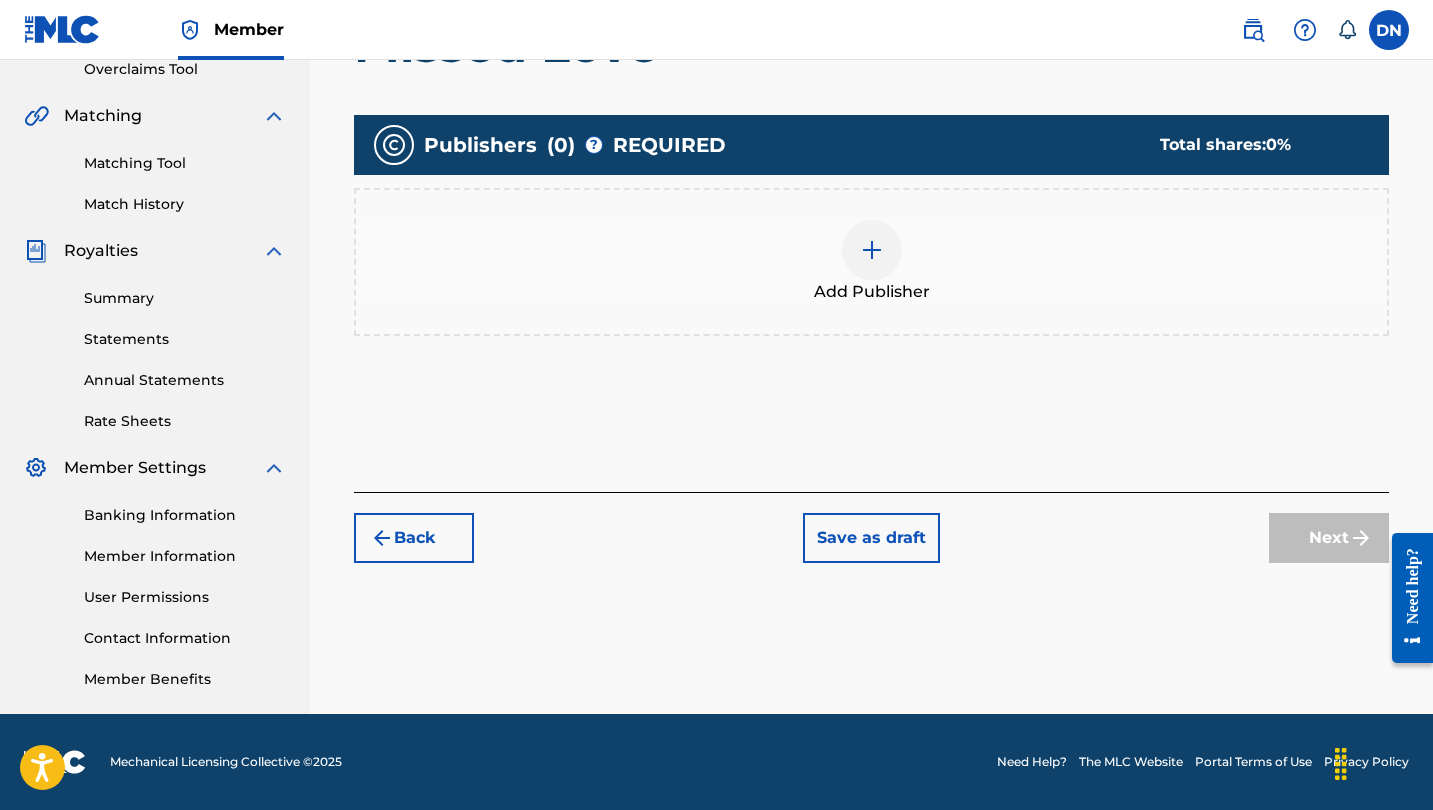 scroll, scrollTop: 90, scrollLeft: 0, axis: vertical 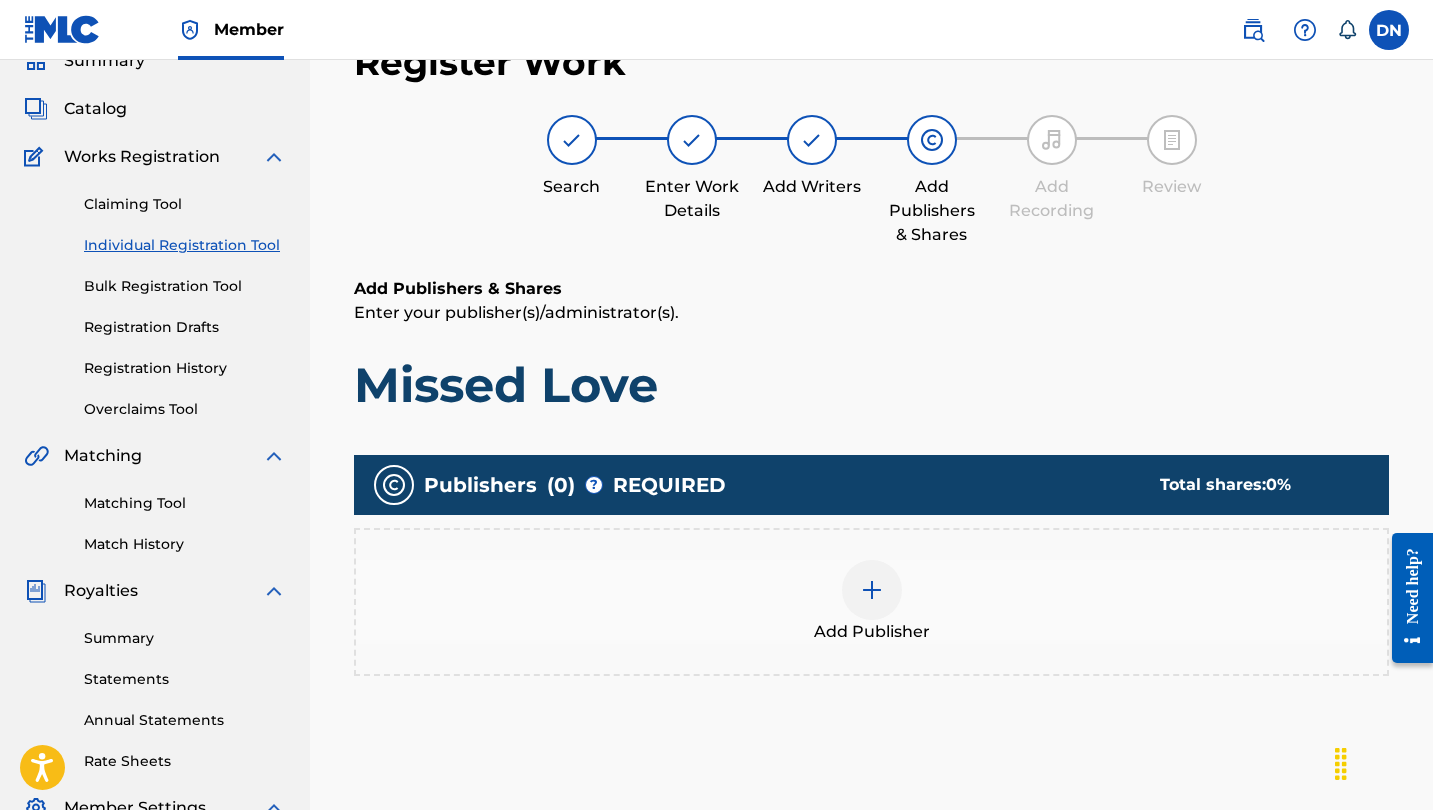 click on "Add Publisher" at bounding box center [871, 602] 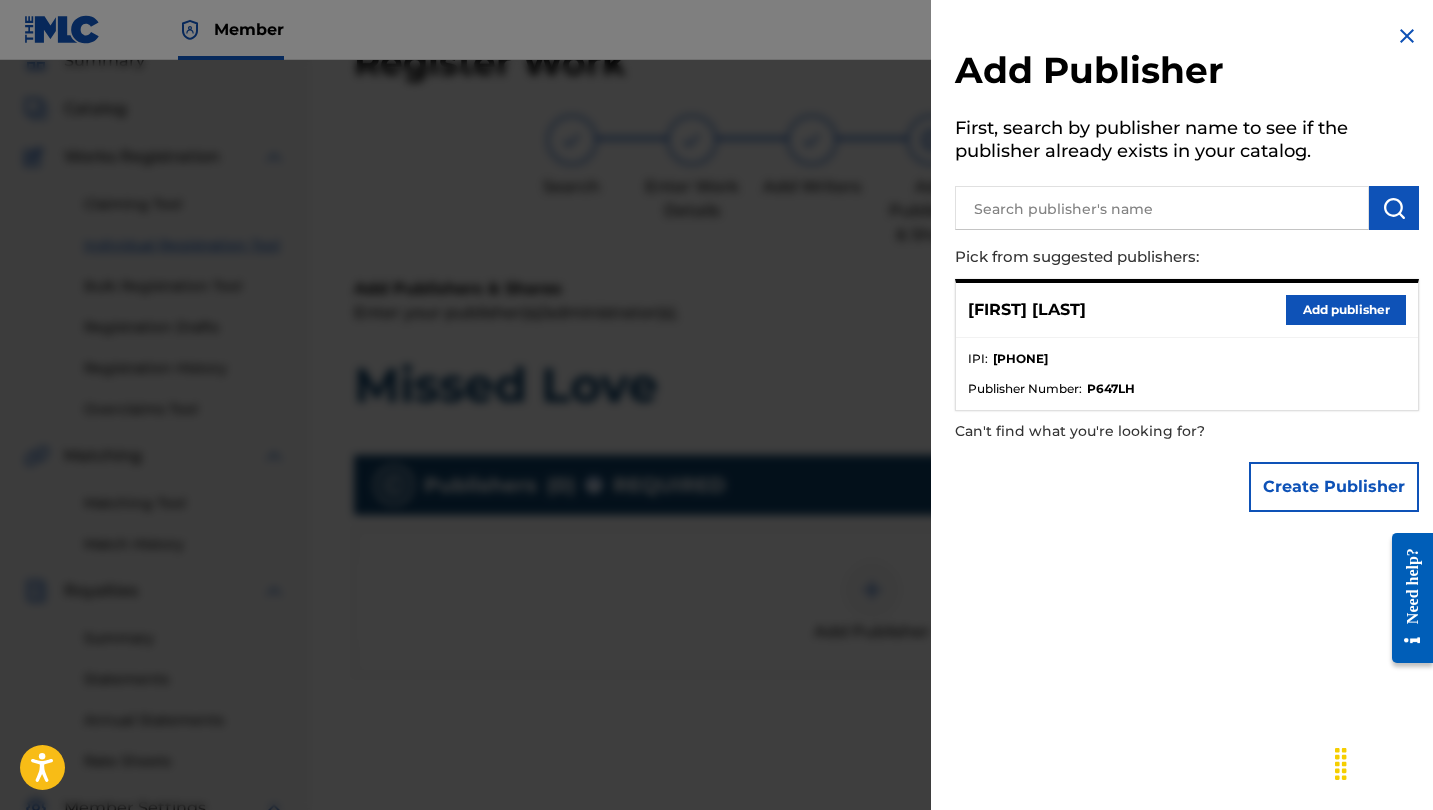 click on "Add publisher" at bounding box center (1346, 310) 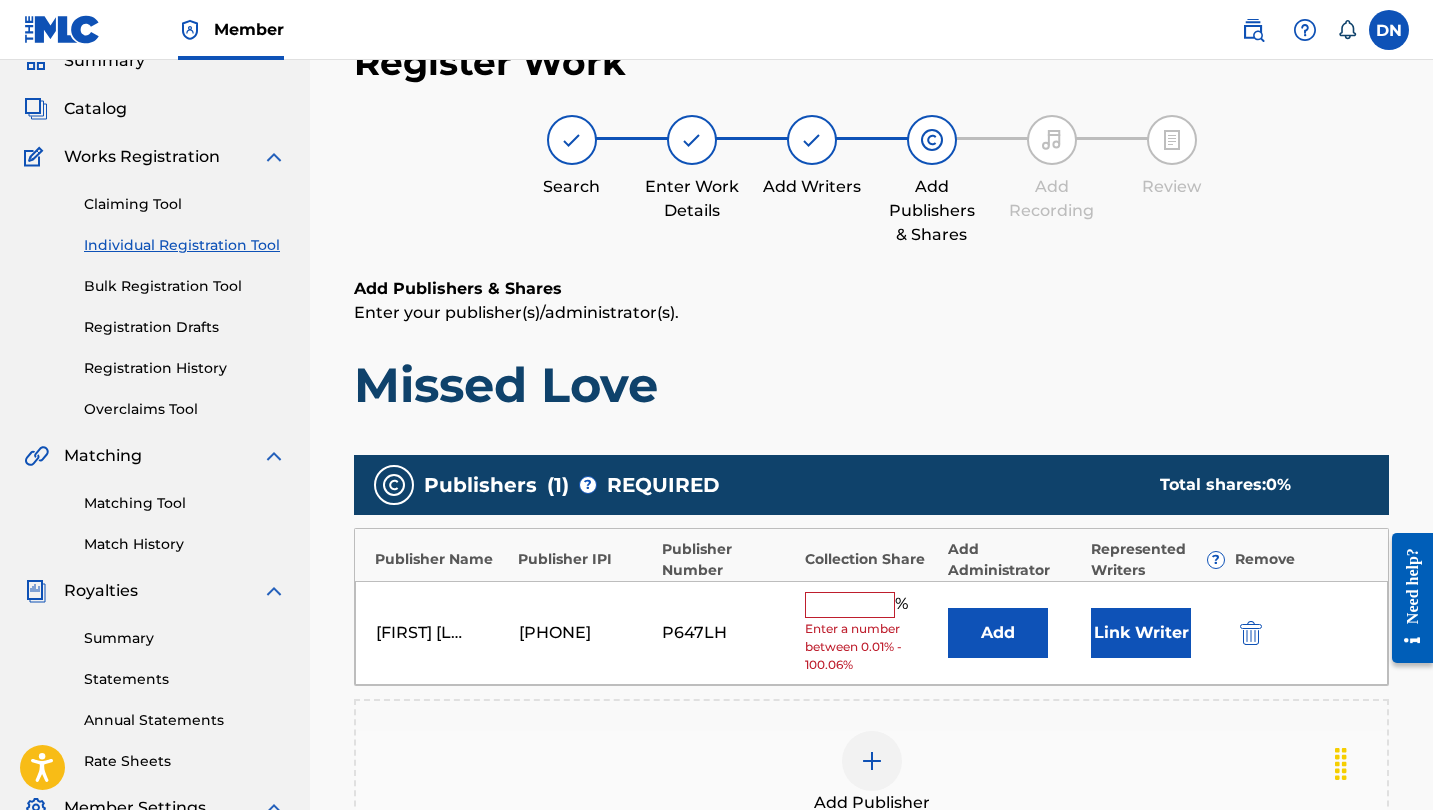 click at bounding box center (850, 605) 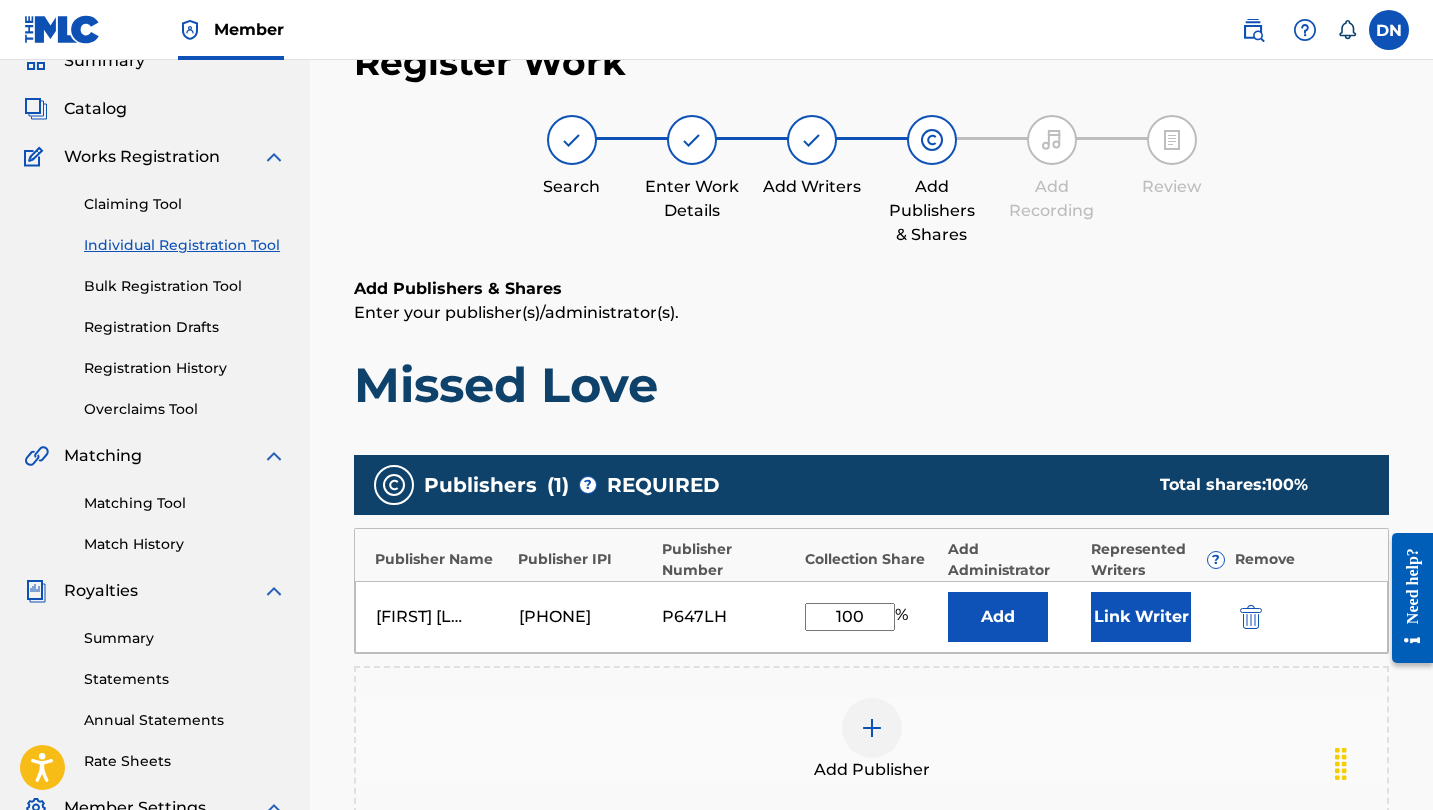 type on "100" 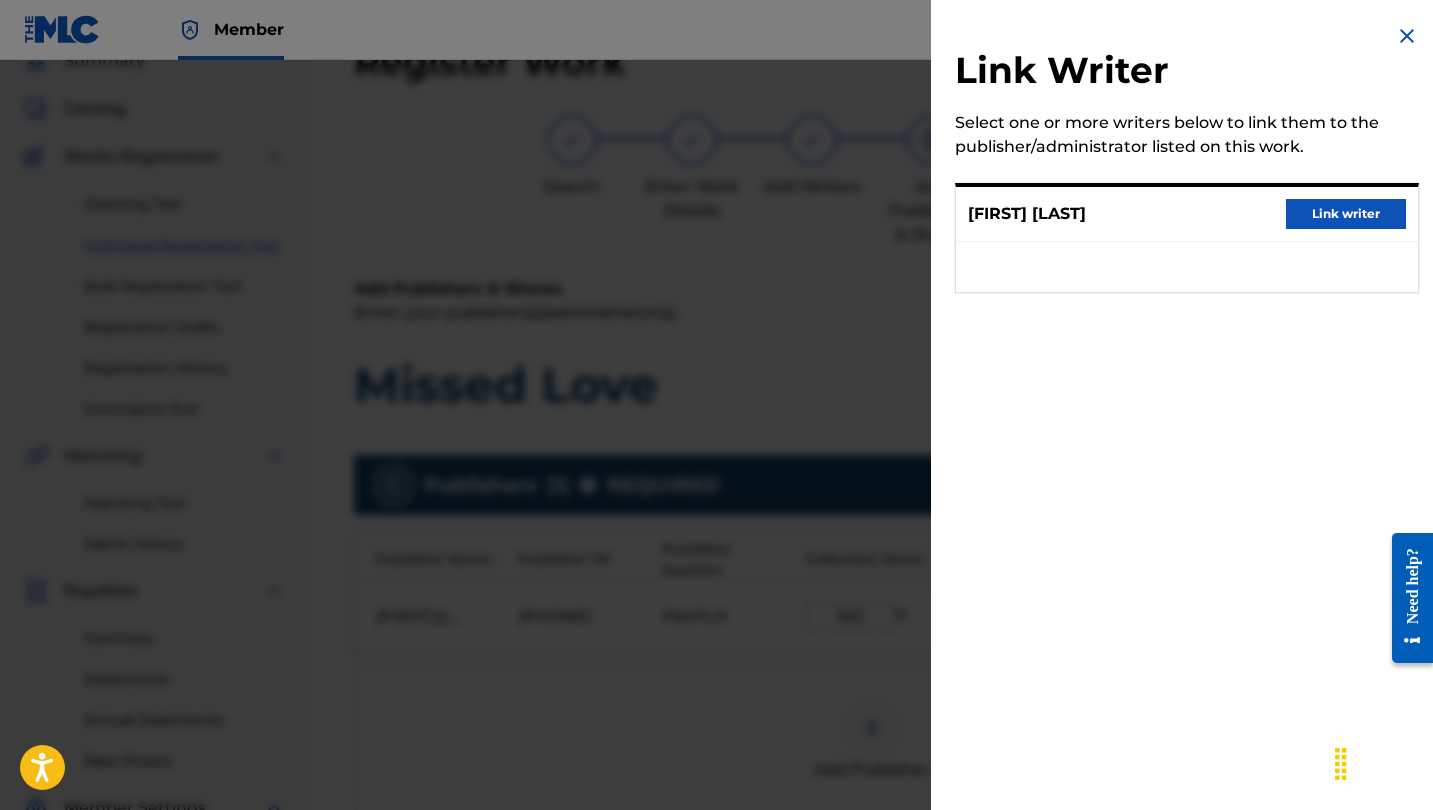 click on "Link writer" at bounding box center [1346, 214] 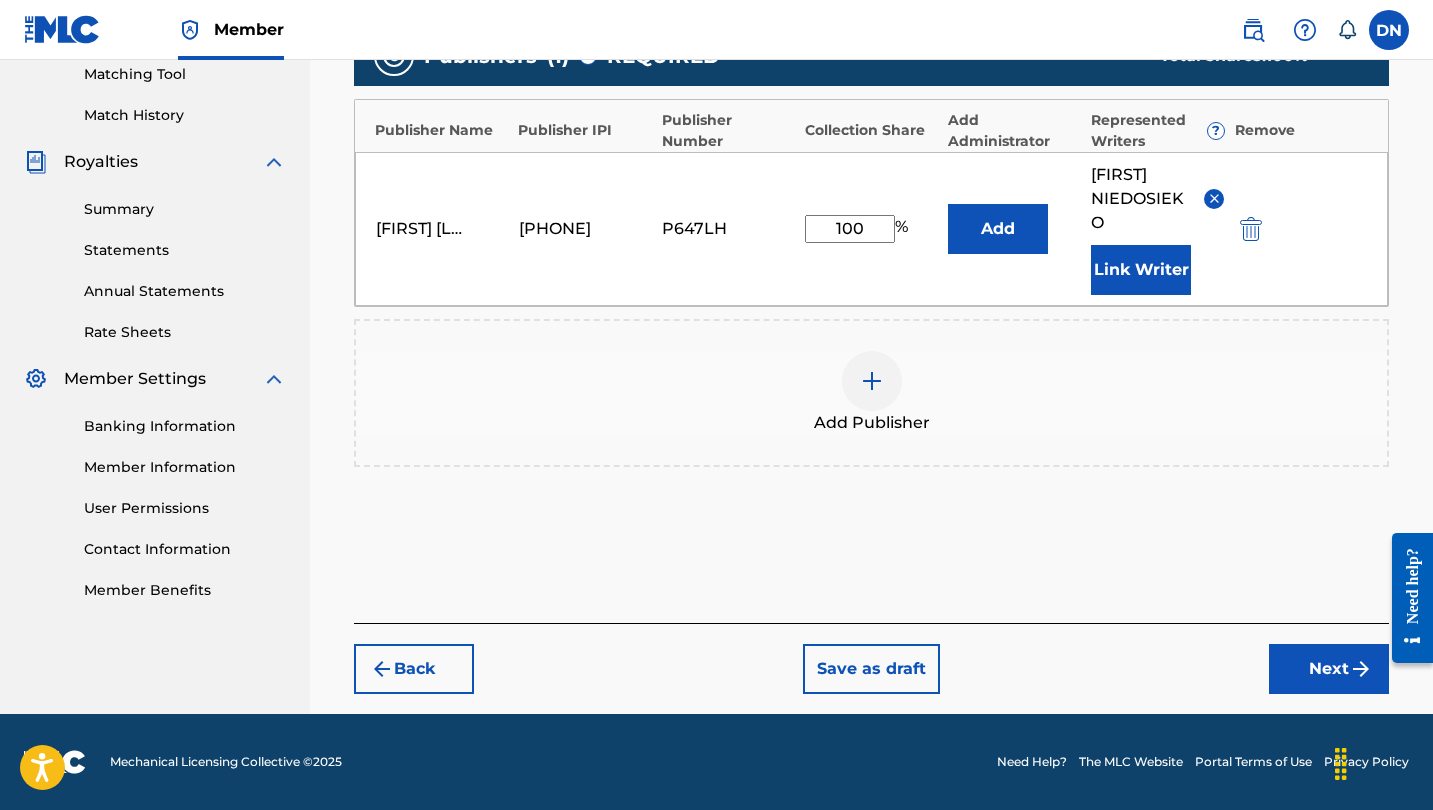 click at bounding box center [1361, 669] 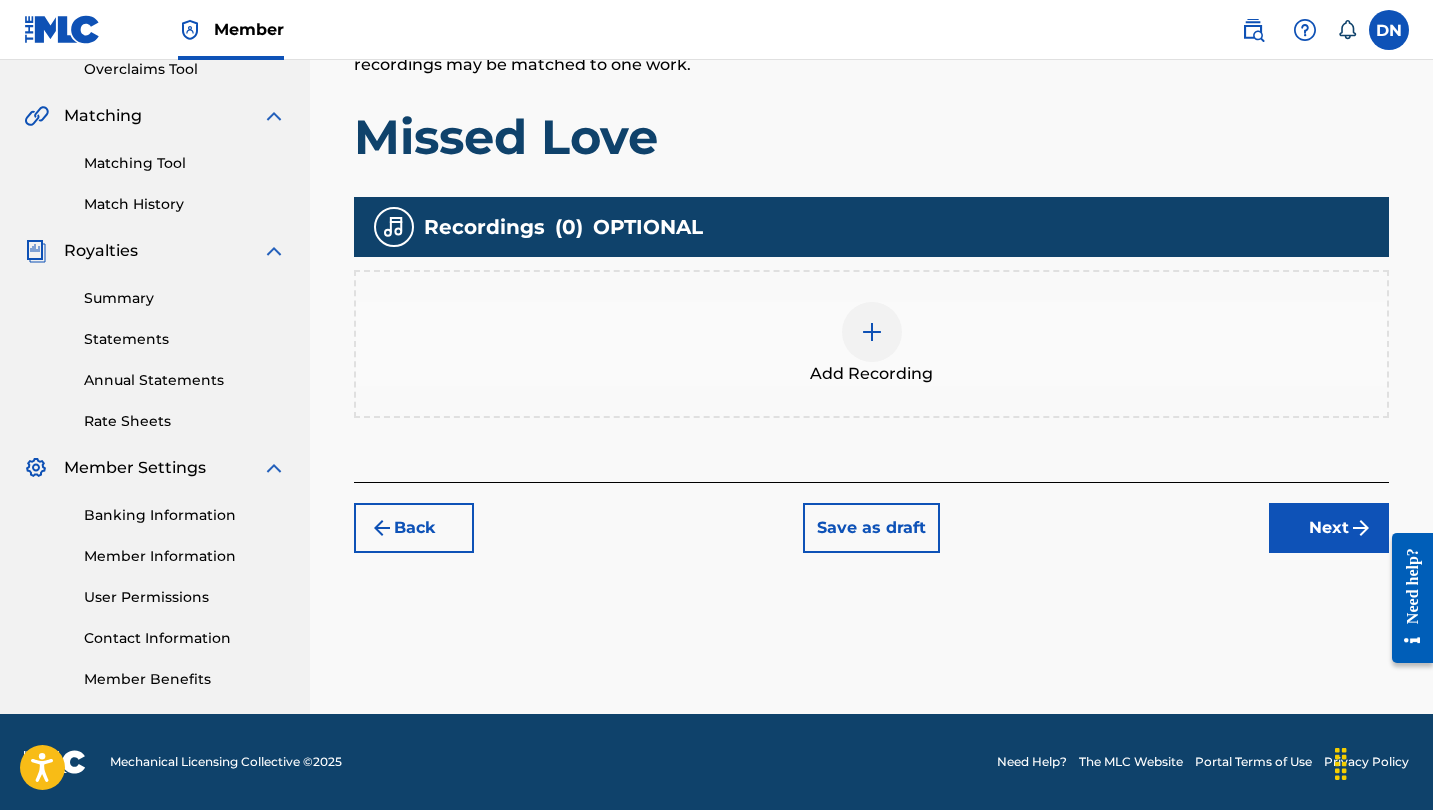 scroll, scrollTop: 430, scrollLeft: 0, axis: vertical 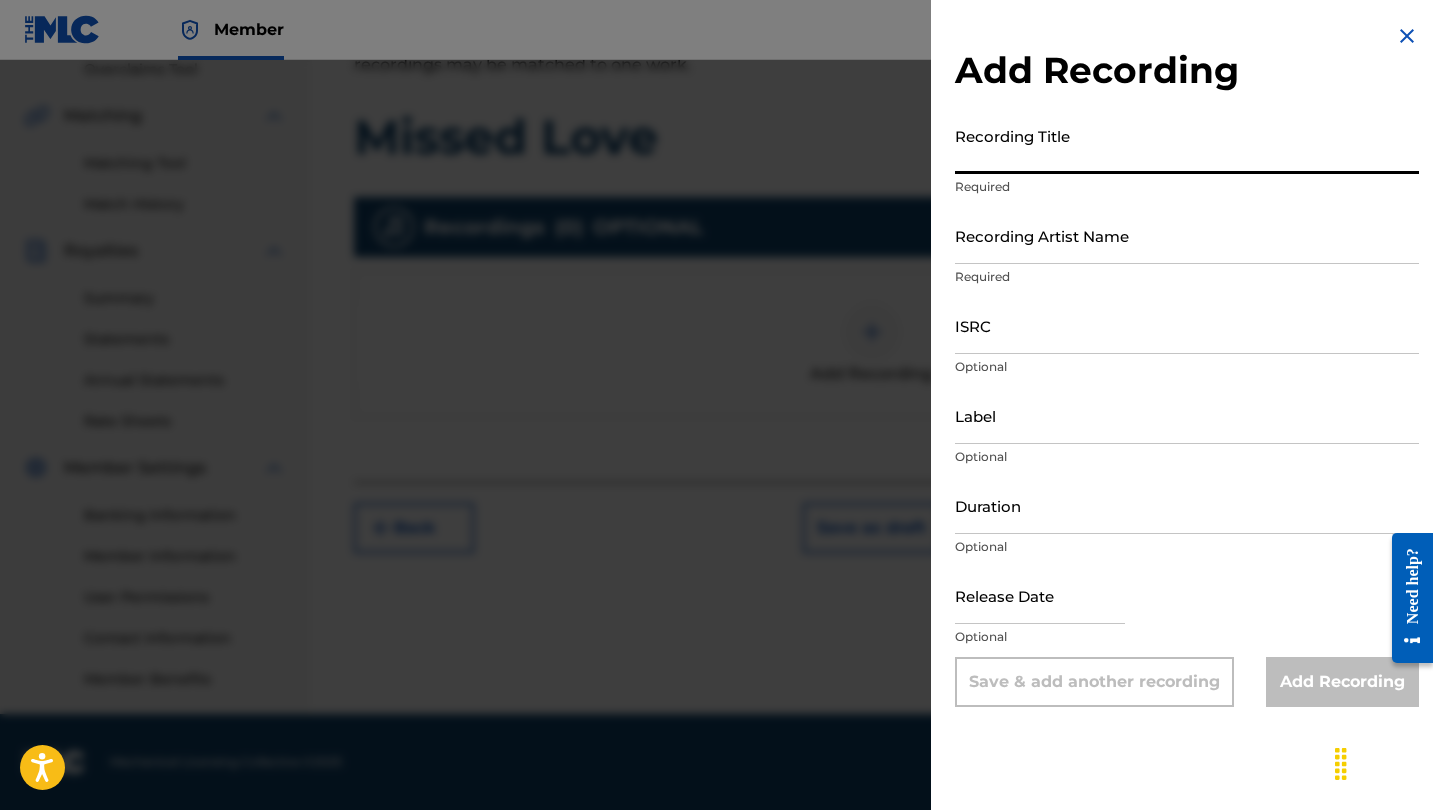 click on "Recording Title" at bounding box center (1187, 145) 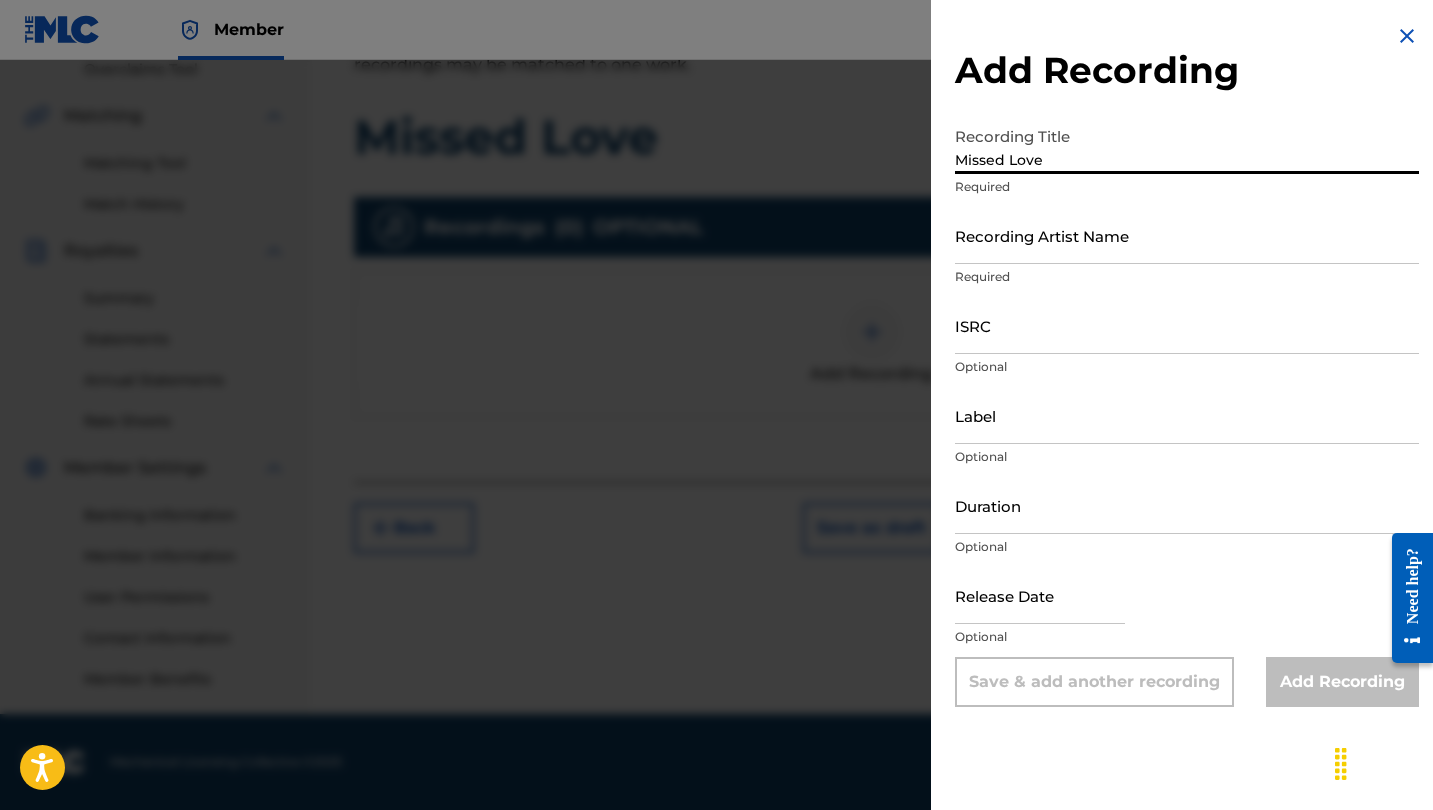 type on "Missed Love" 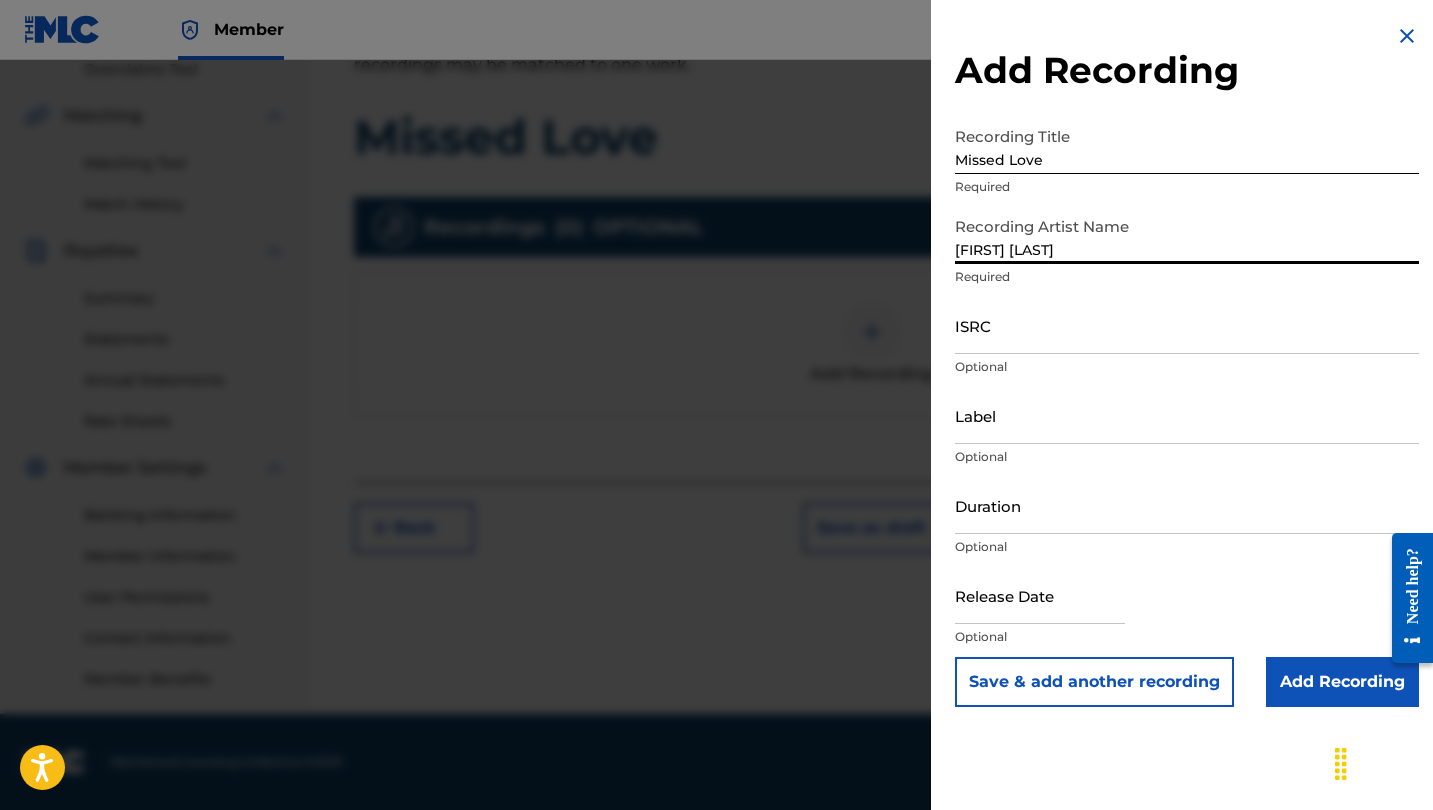 type on "[FIRST] [LAST]" 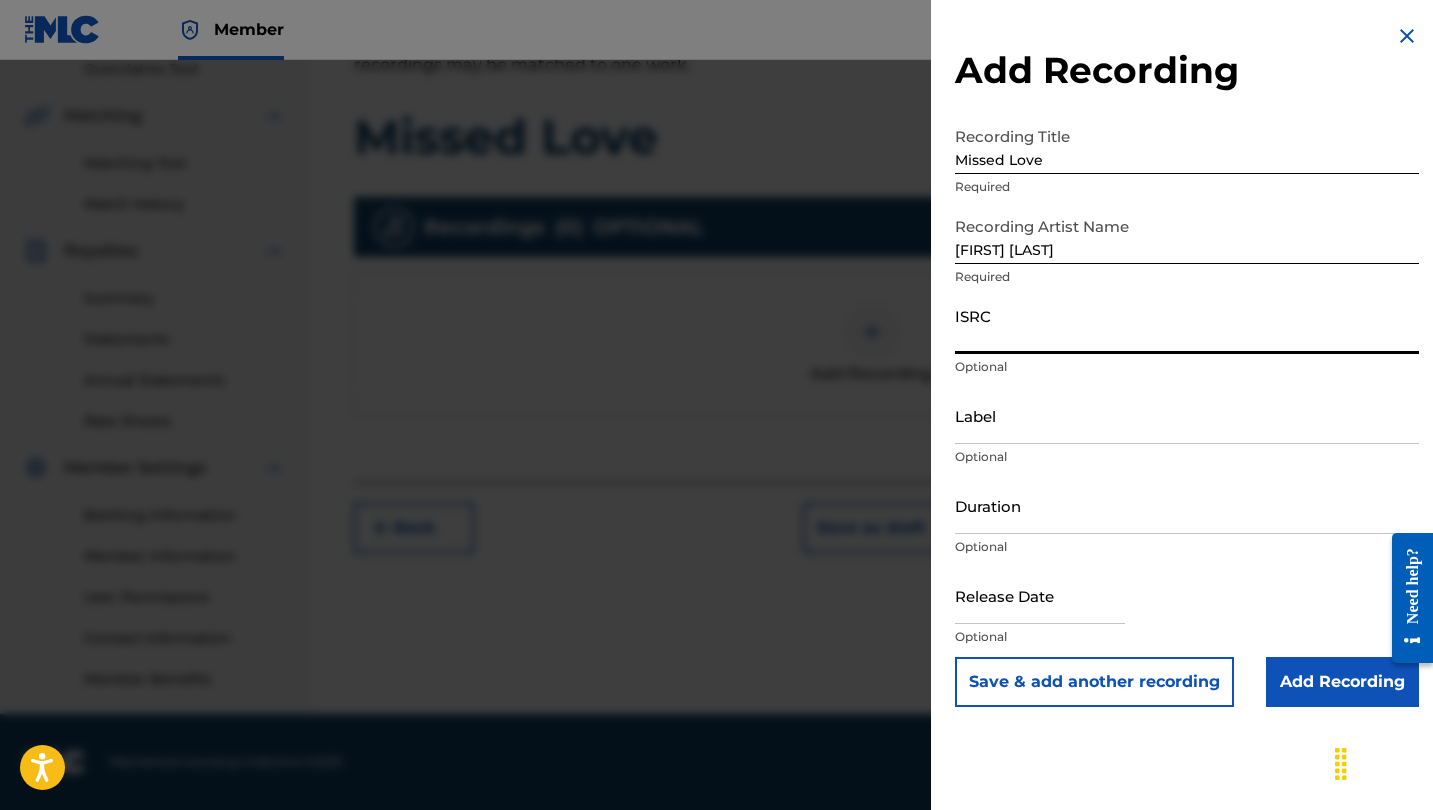 paste on "[ISRC]" 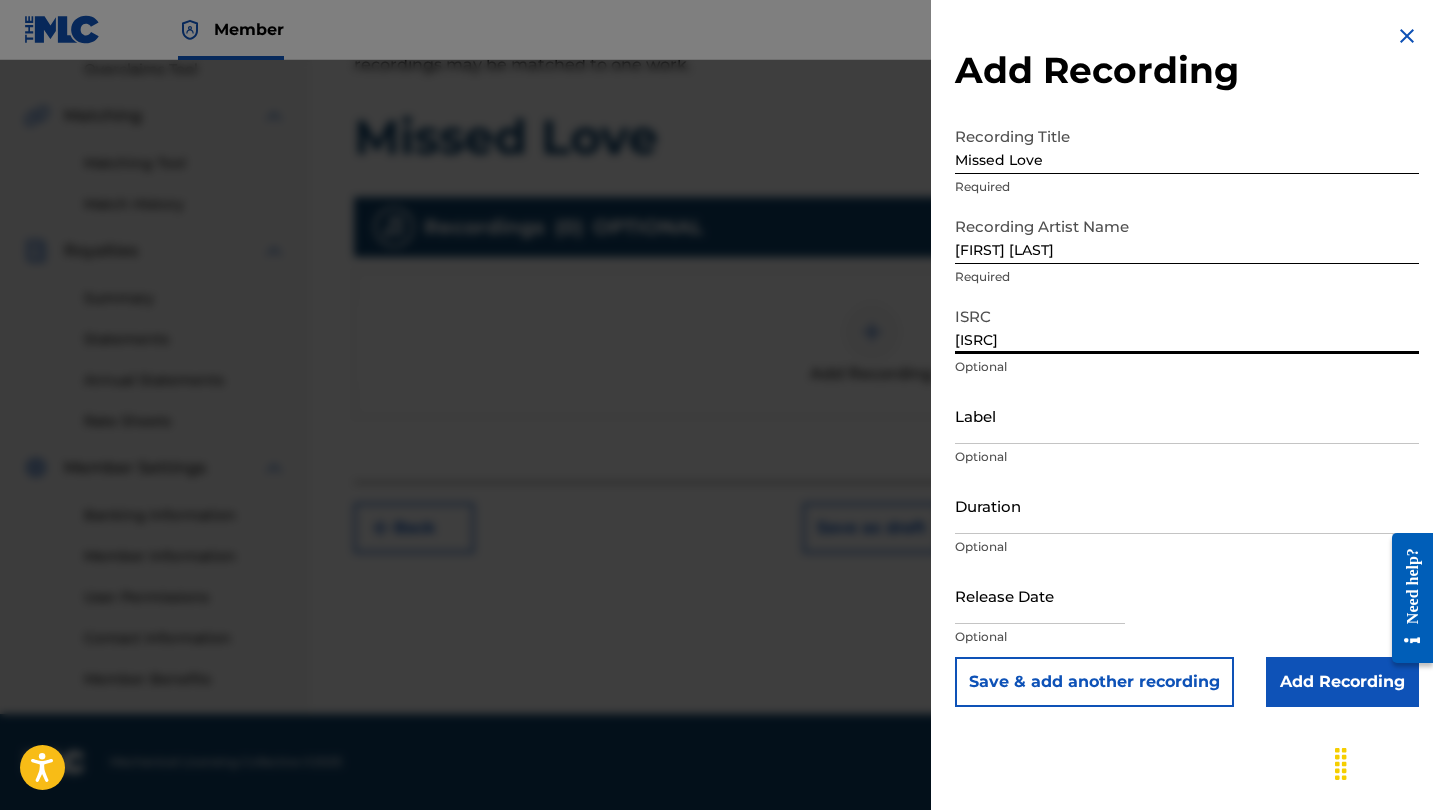 type on "[ISRC]" 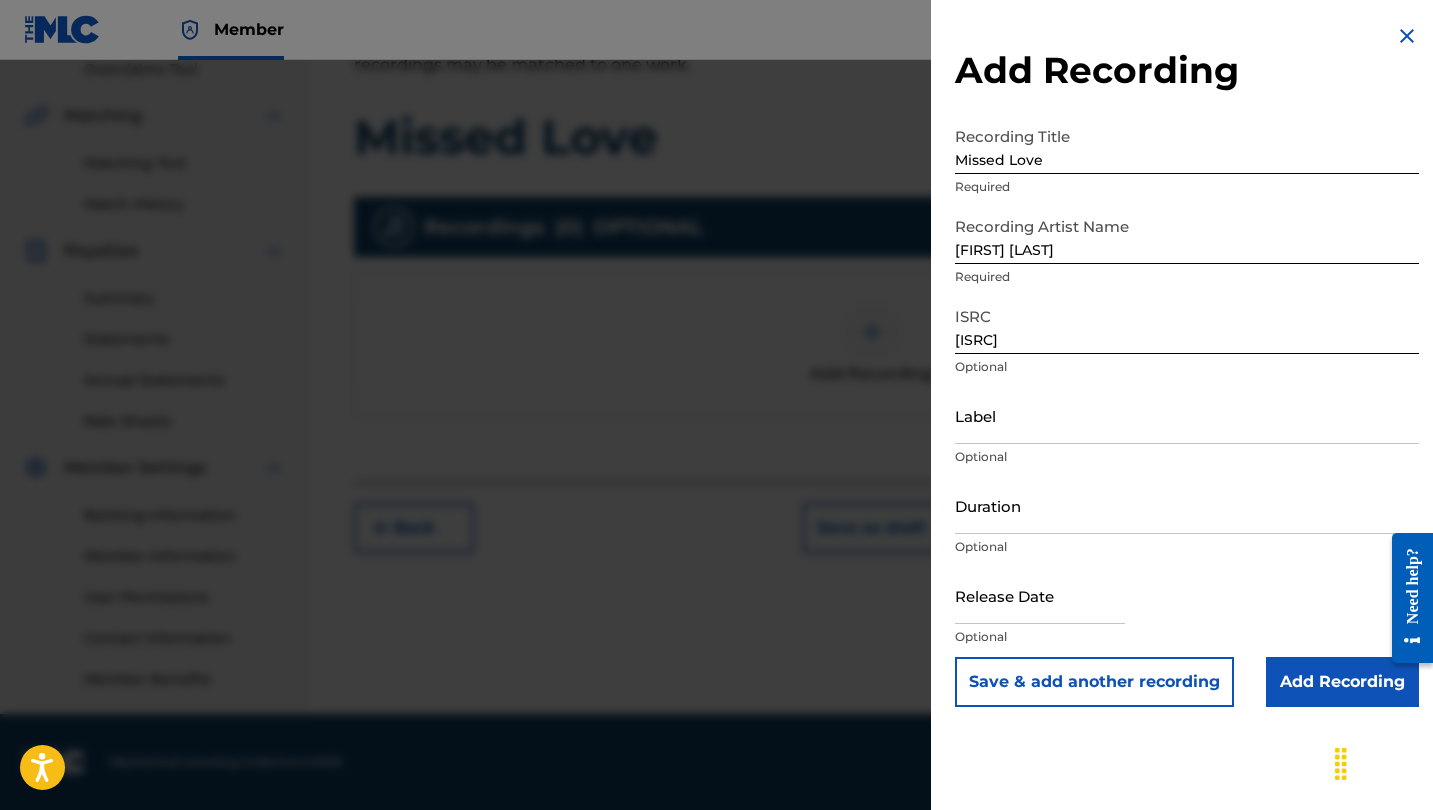 click on "Add Recording" at bounding box center (1342, 682) 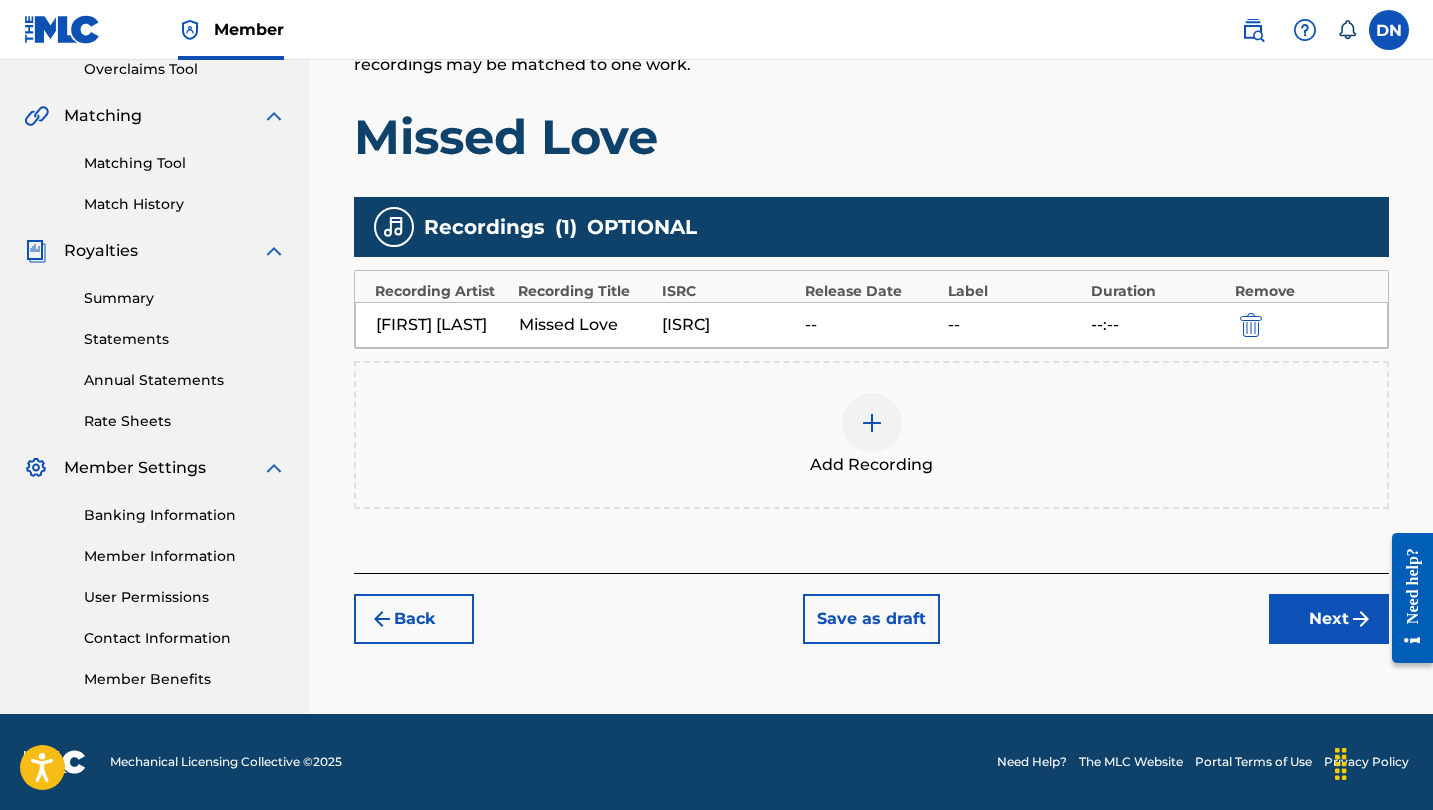 click at bounding box center (872, 423) 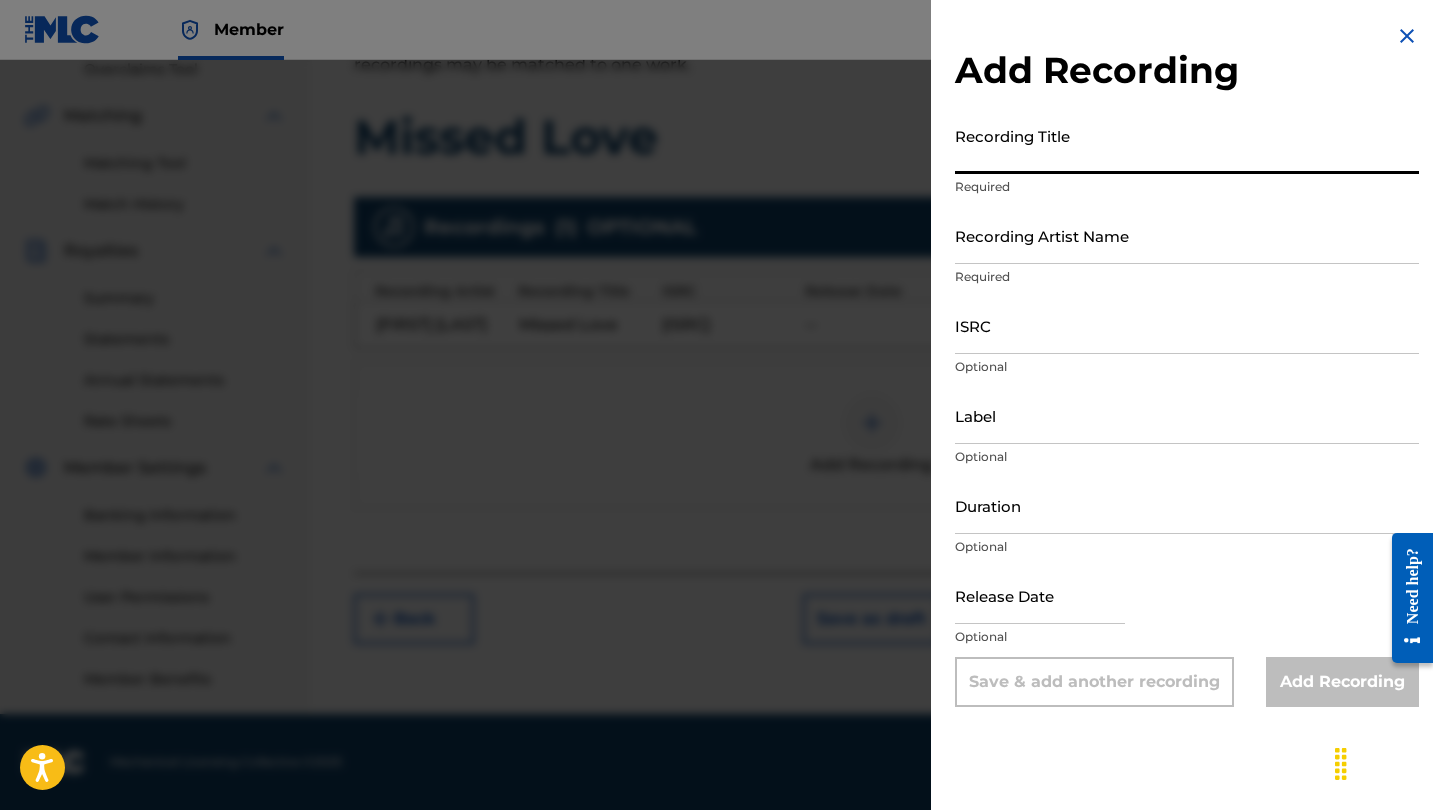 click on "Recording Title" at bounding box center [1187, 145] 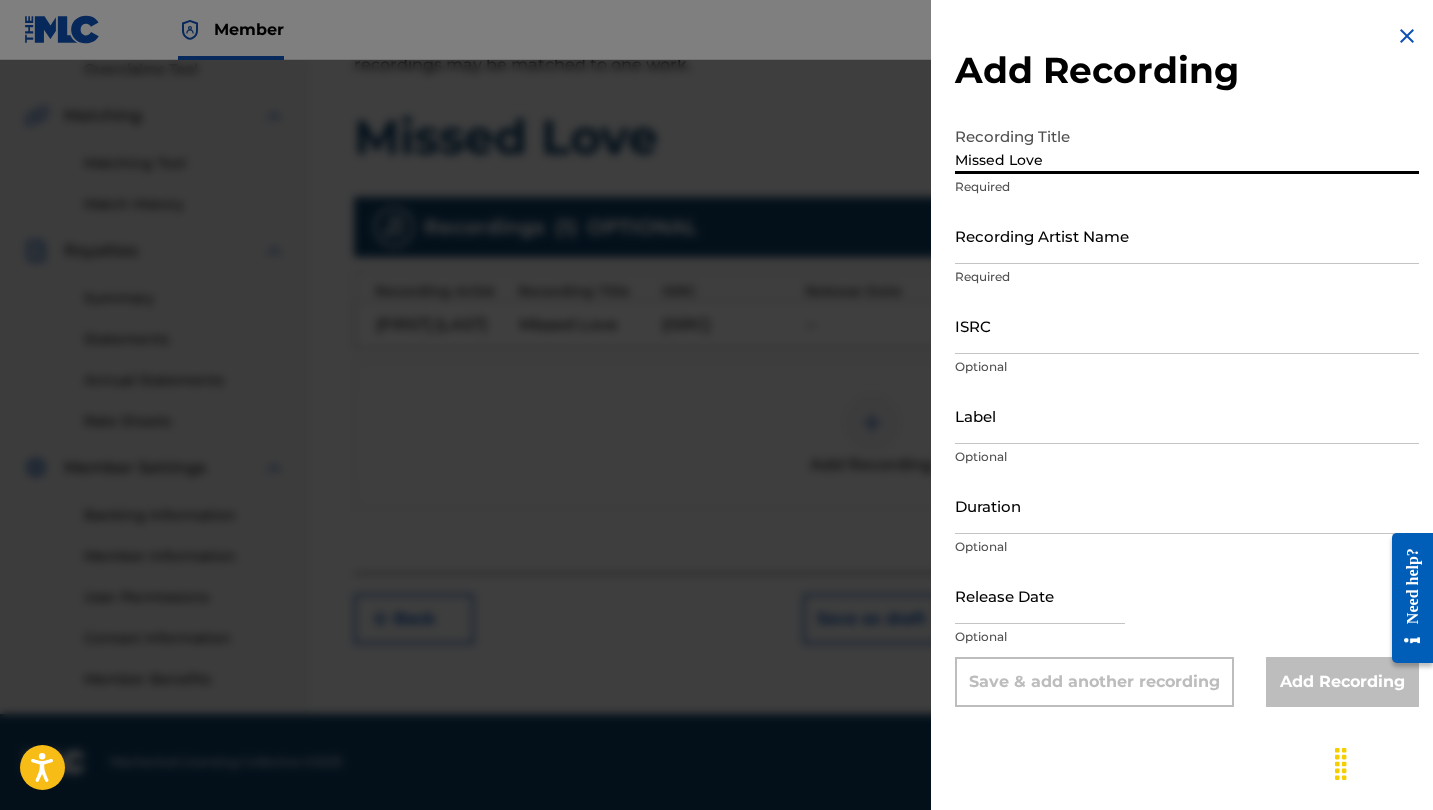 type on "Missed Love" 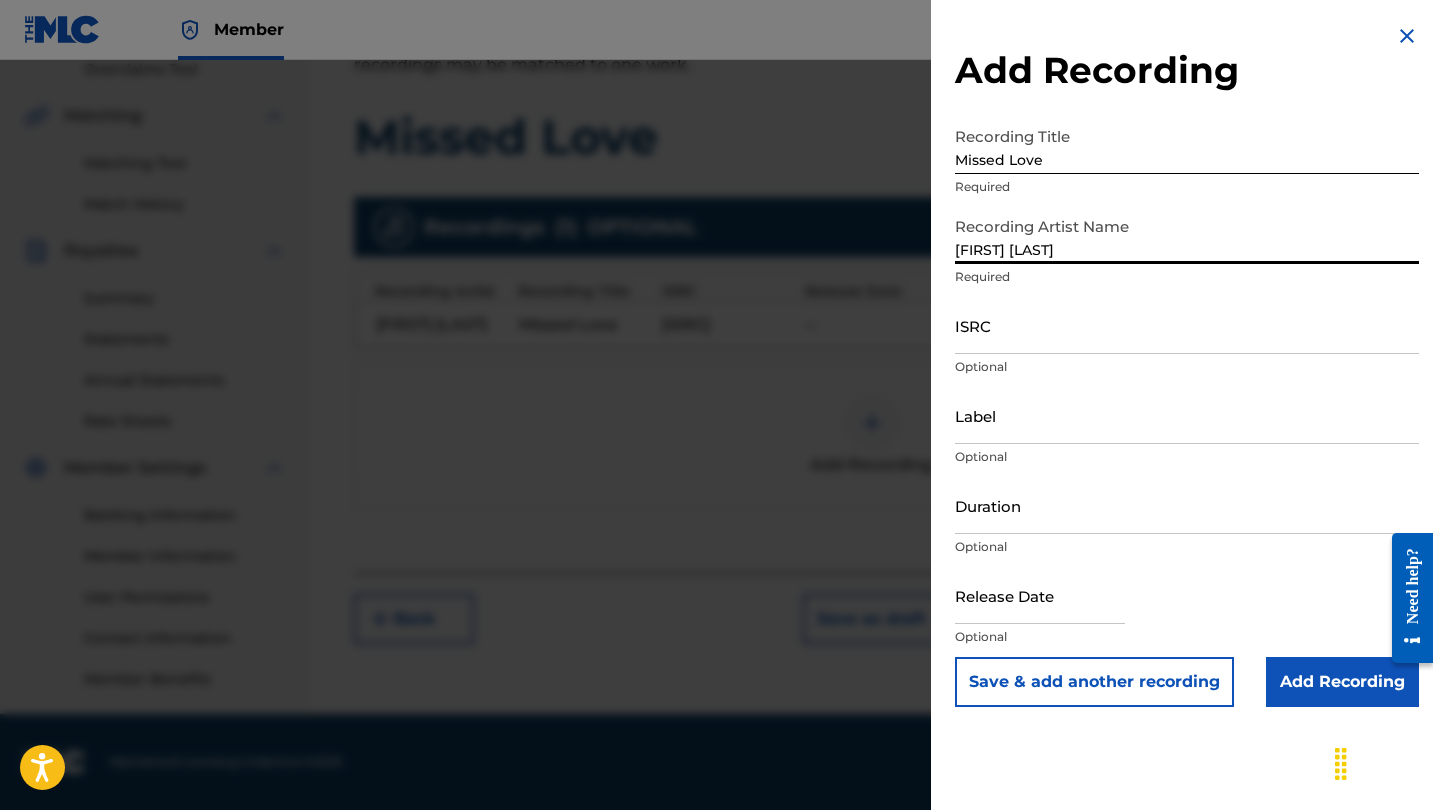 type on "[FIRST] [LAST]" 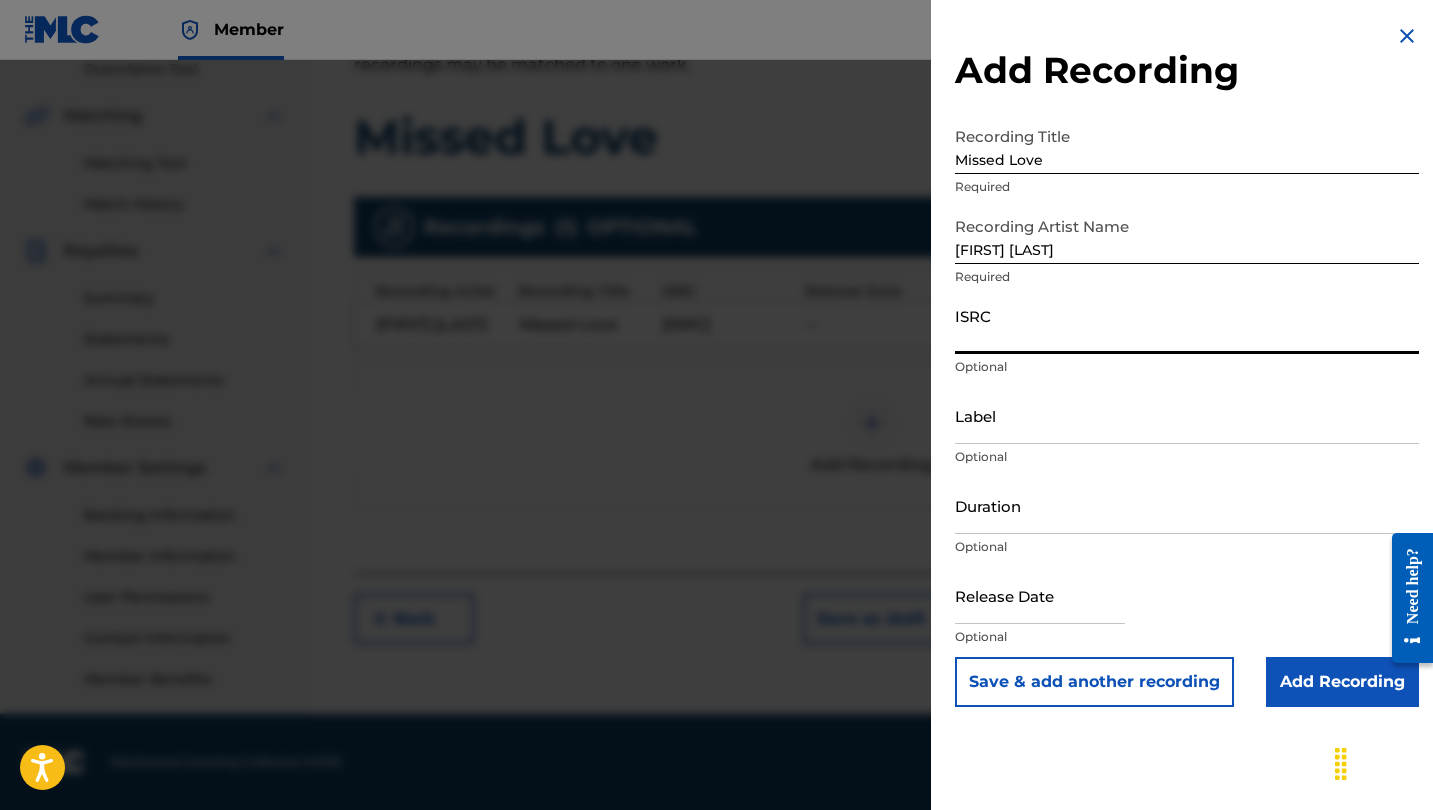 paste on "UKACT1723322" 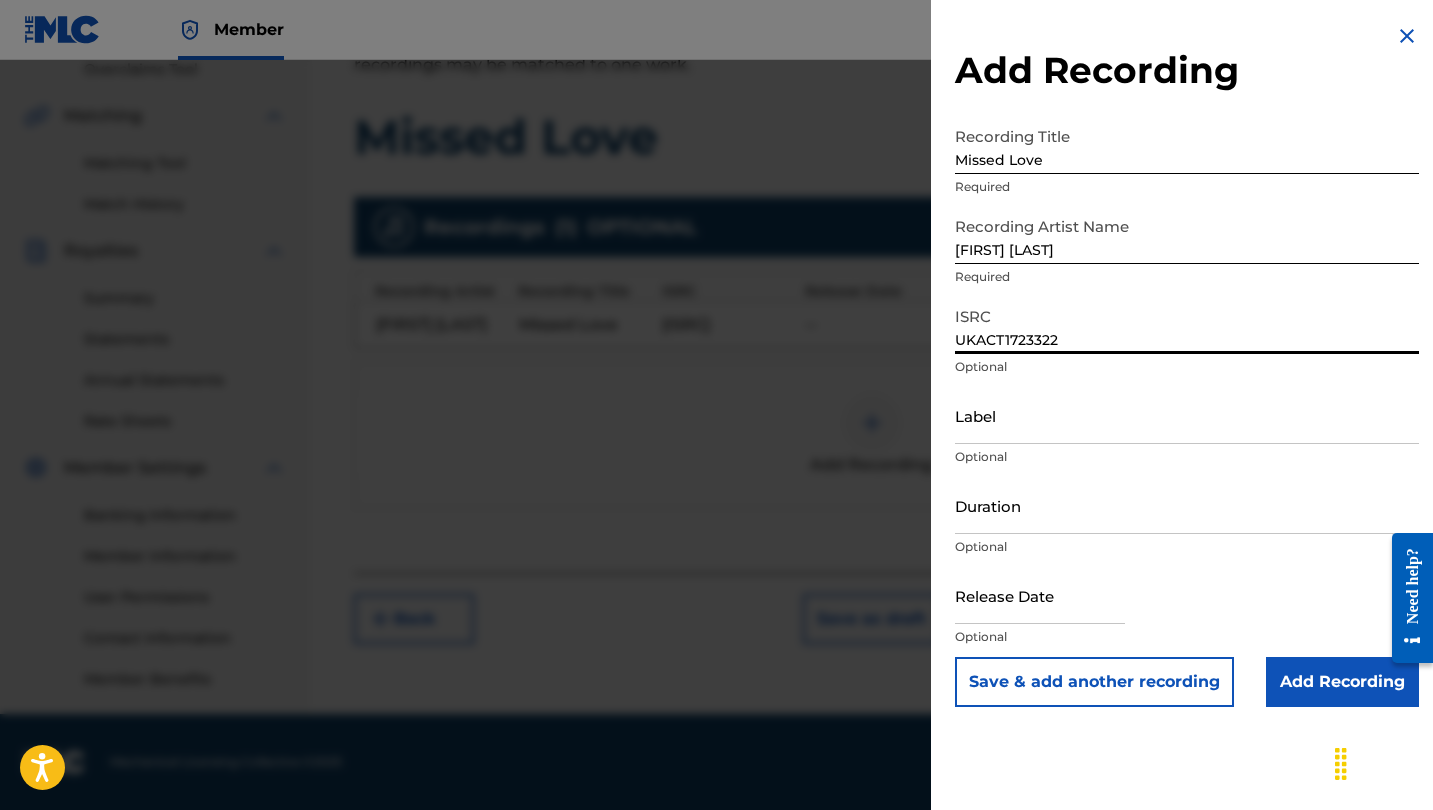type on "UKACT1723322" 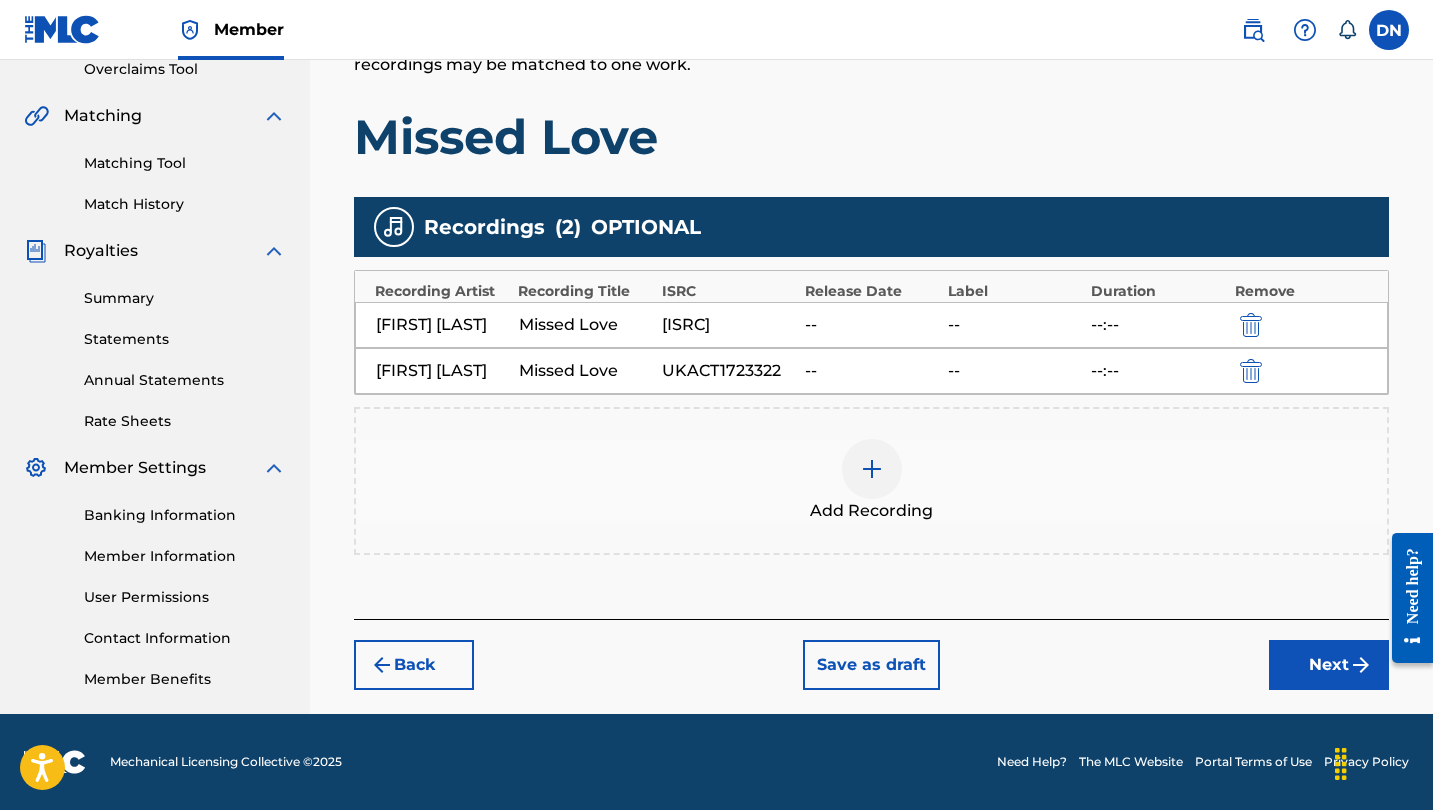 click at bounding box center [872, 469] 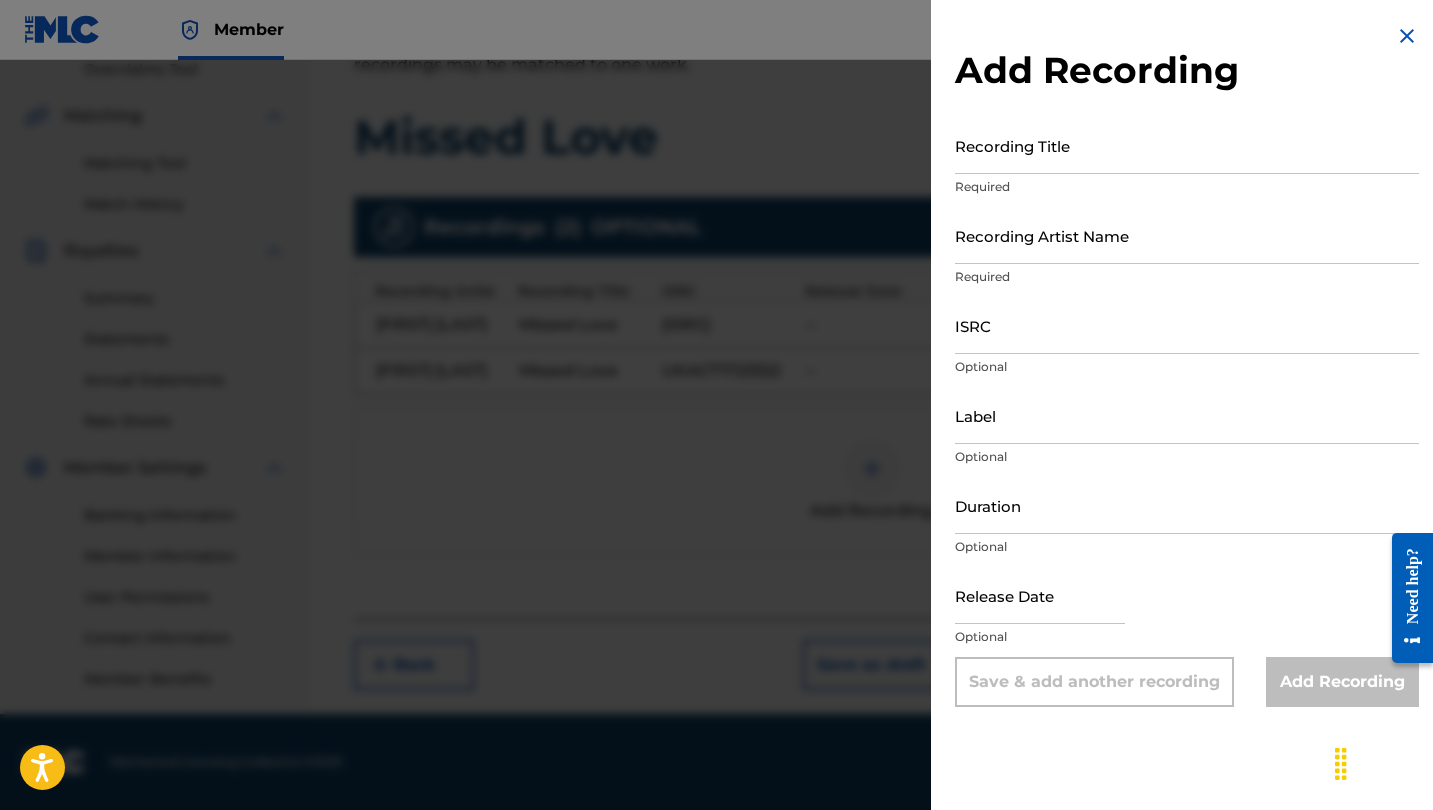 click on "Recording Title" at bounding box center (1187, 145) 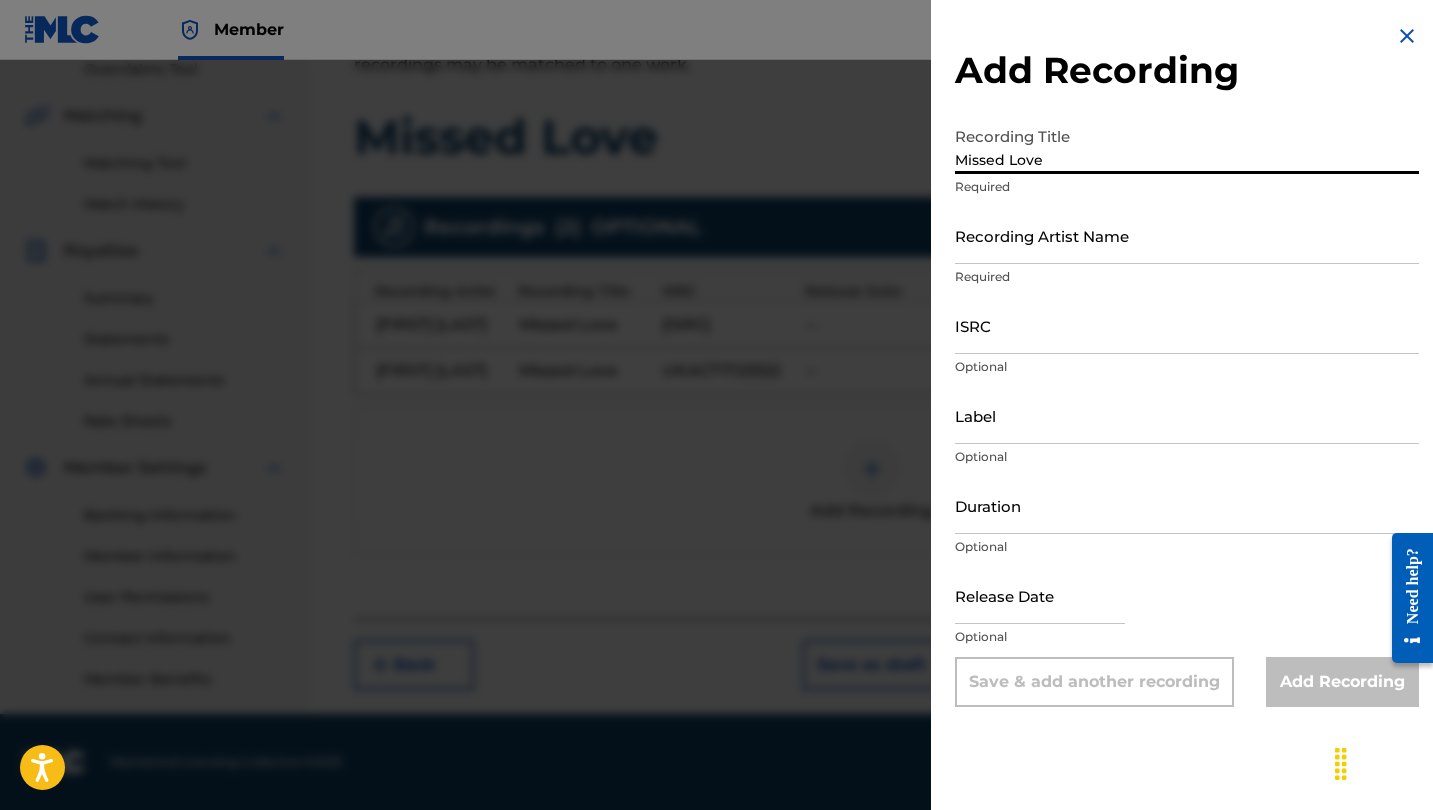 type on "Missed Love" 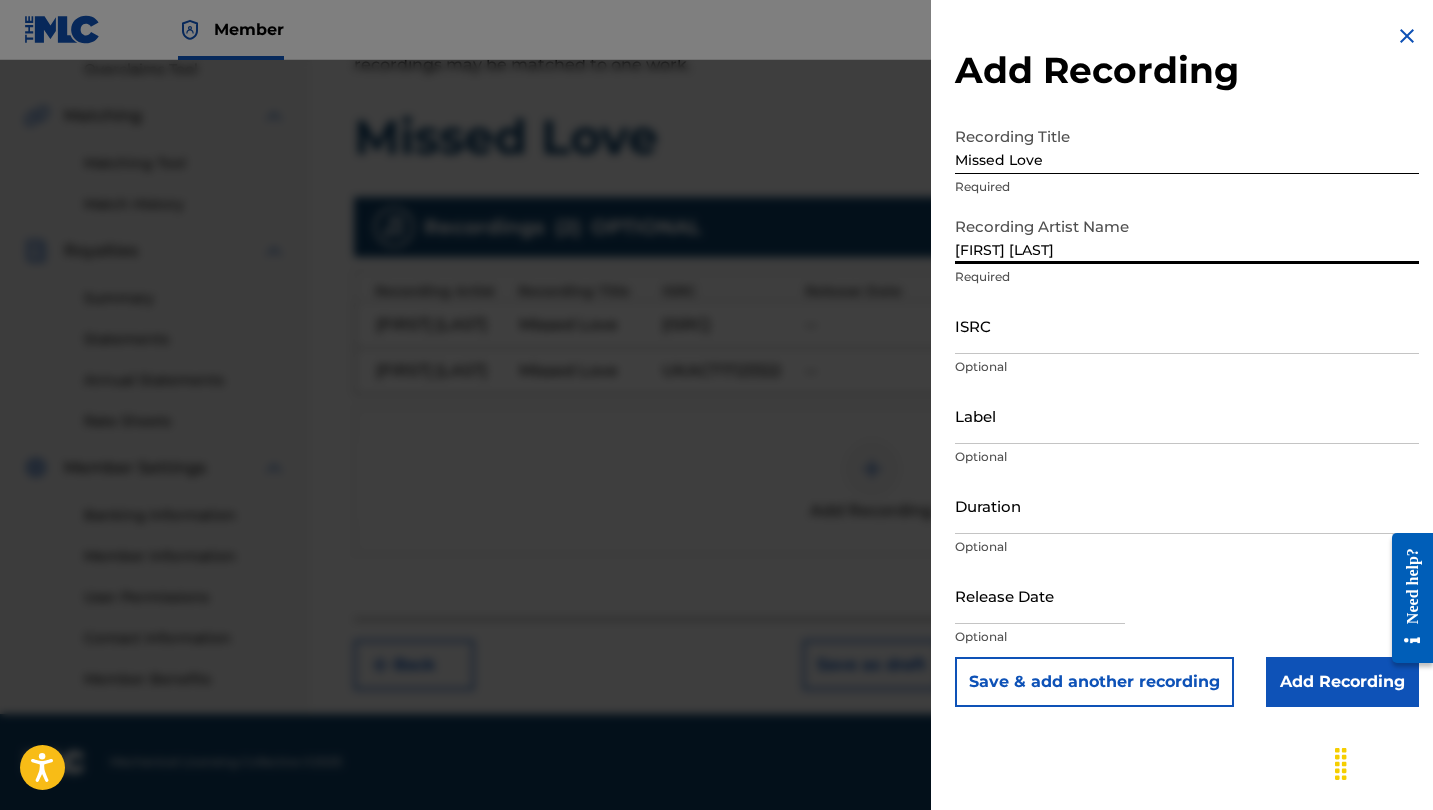 type on "[FIRST] [LAST]" 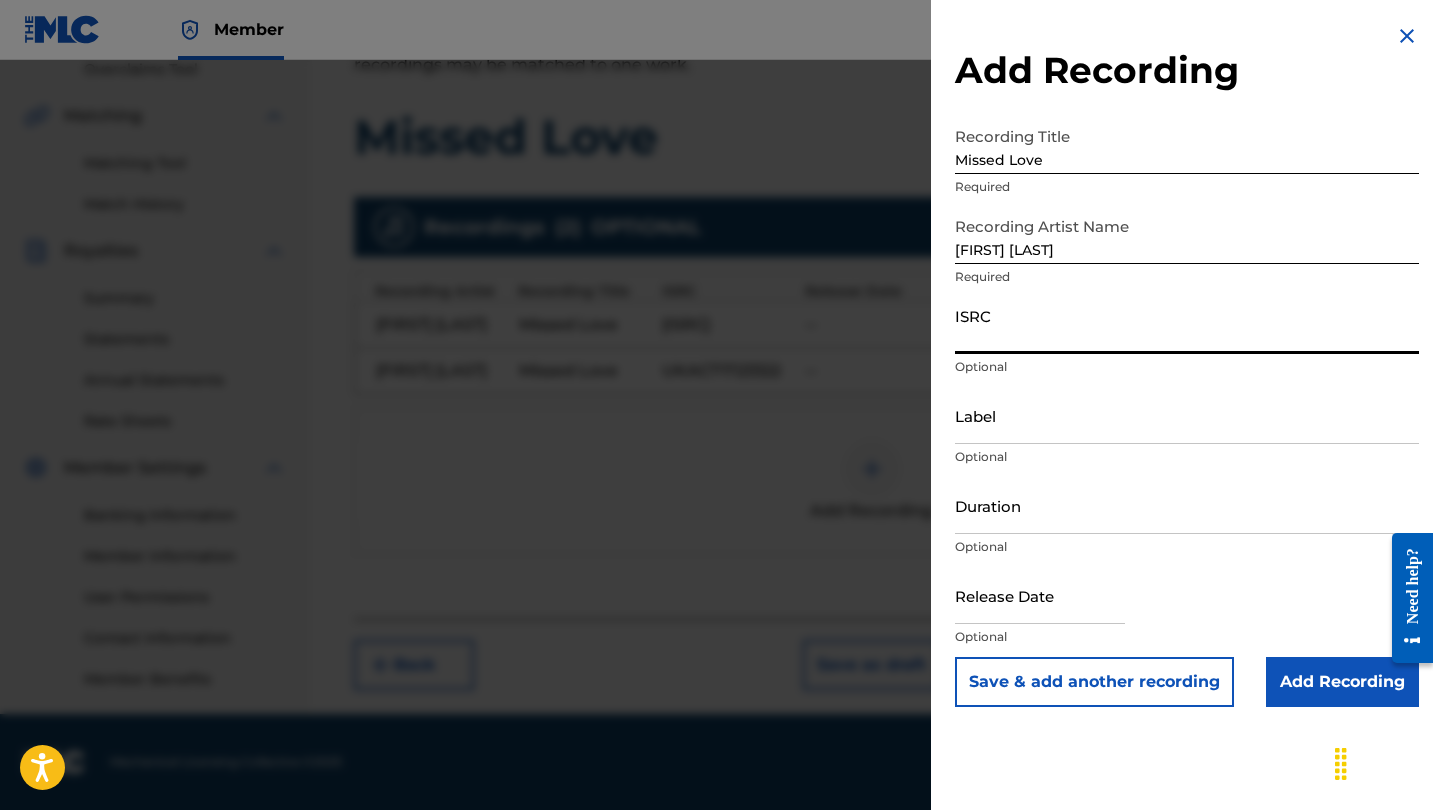 paste on "[ISRC]" 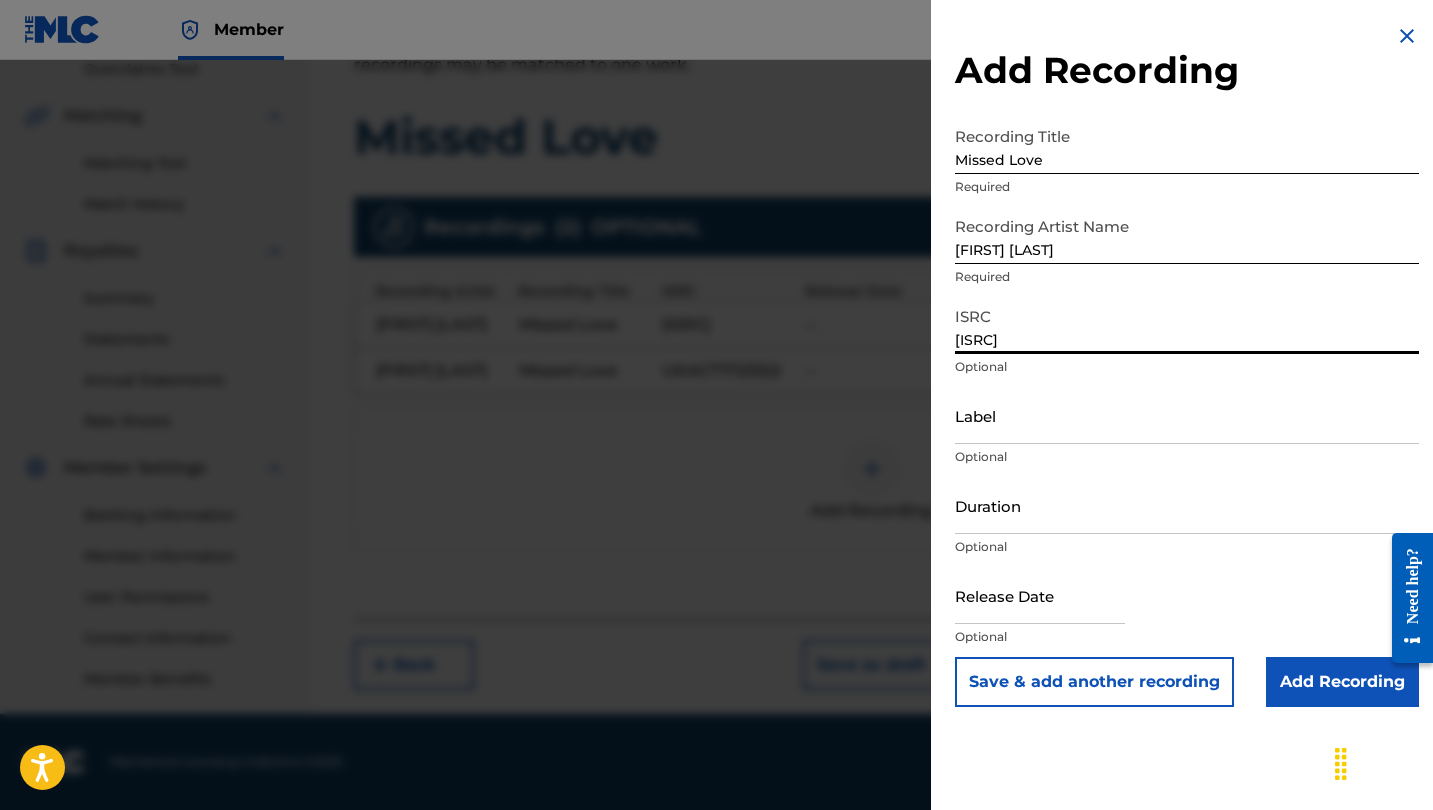 type on "[ISRC]" 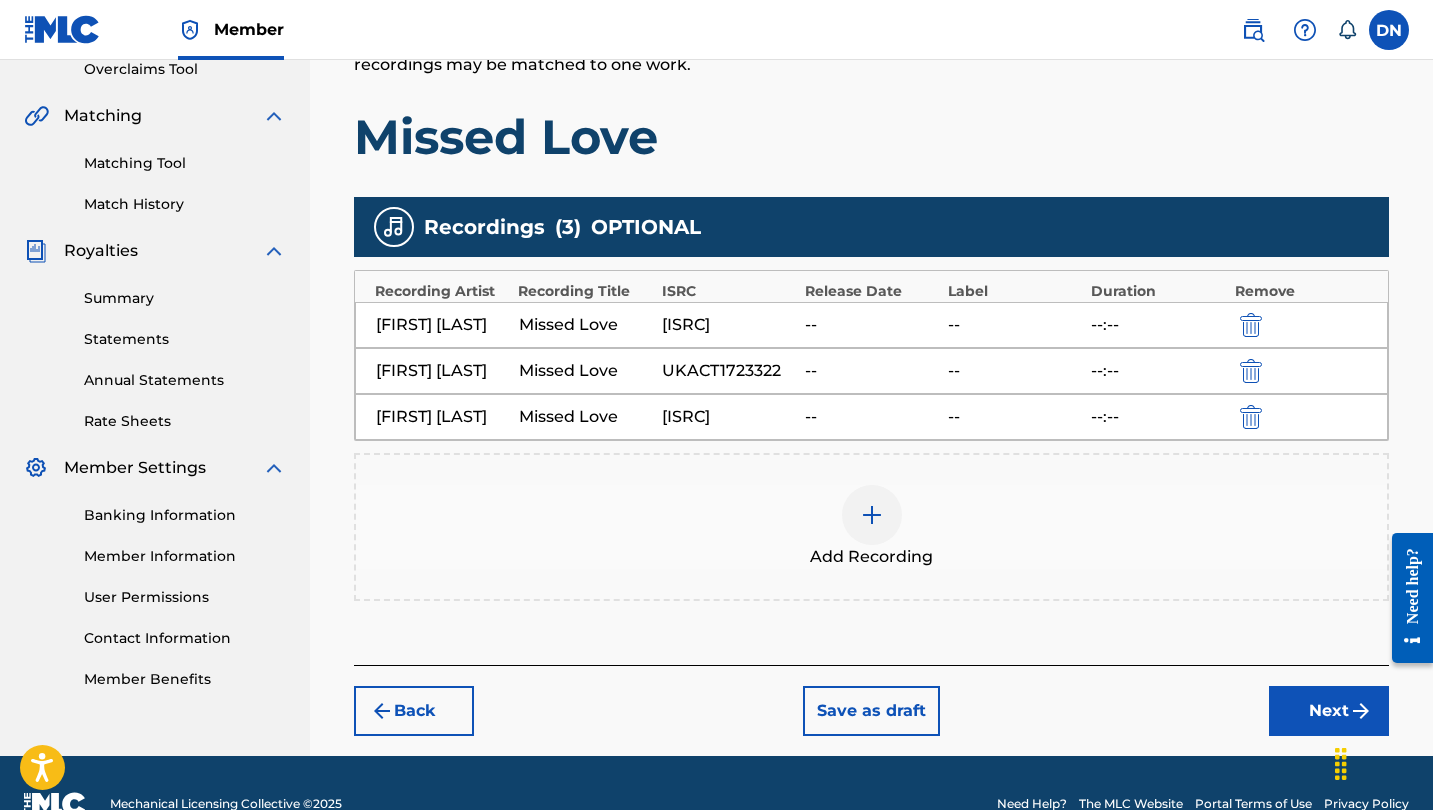 click on "Next" at bounding box center (1329, 711) 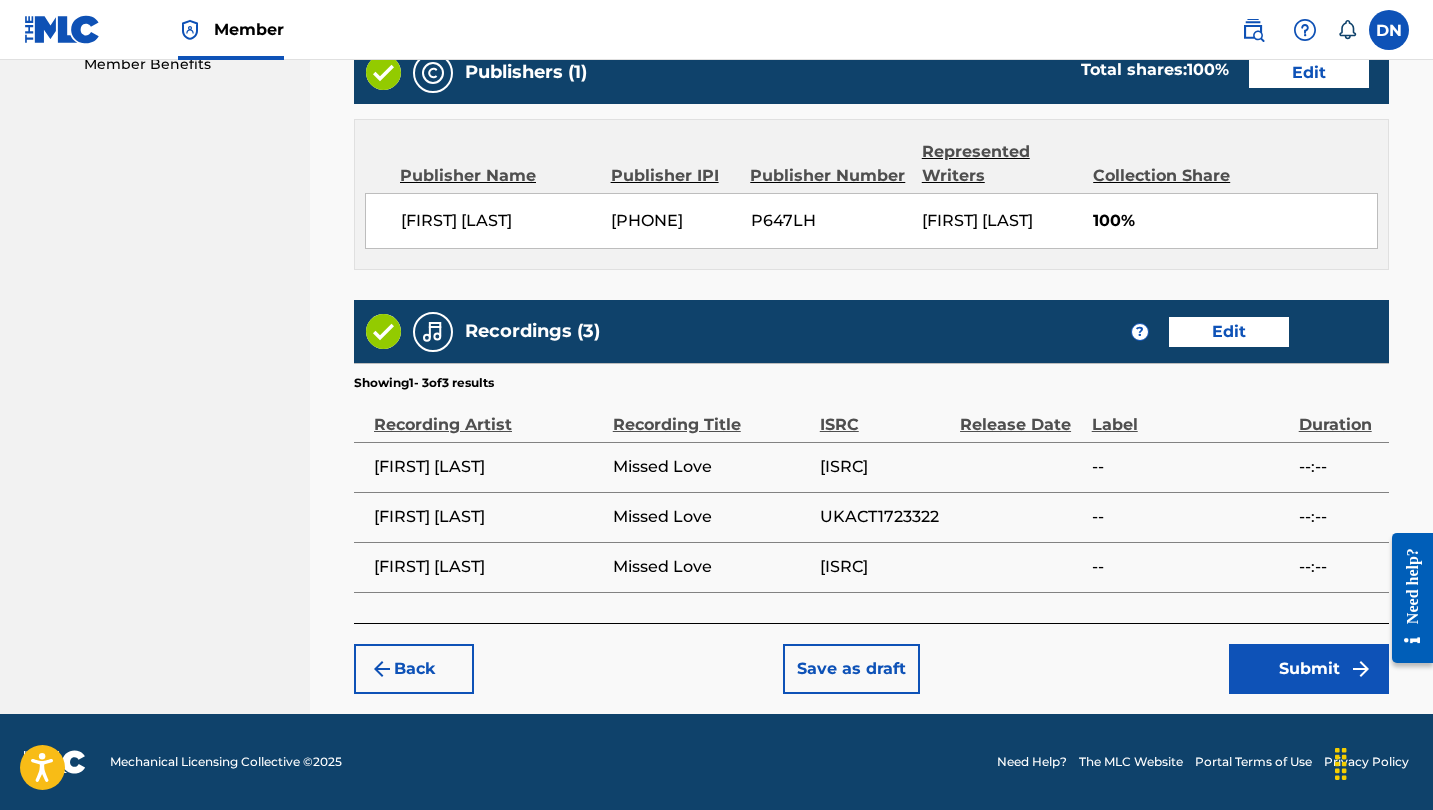 click on "Back" at bounding box center [414, 669] 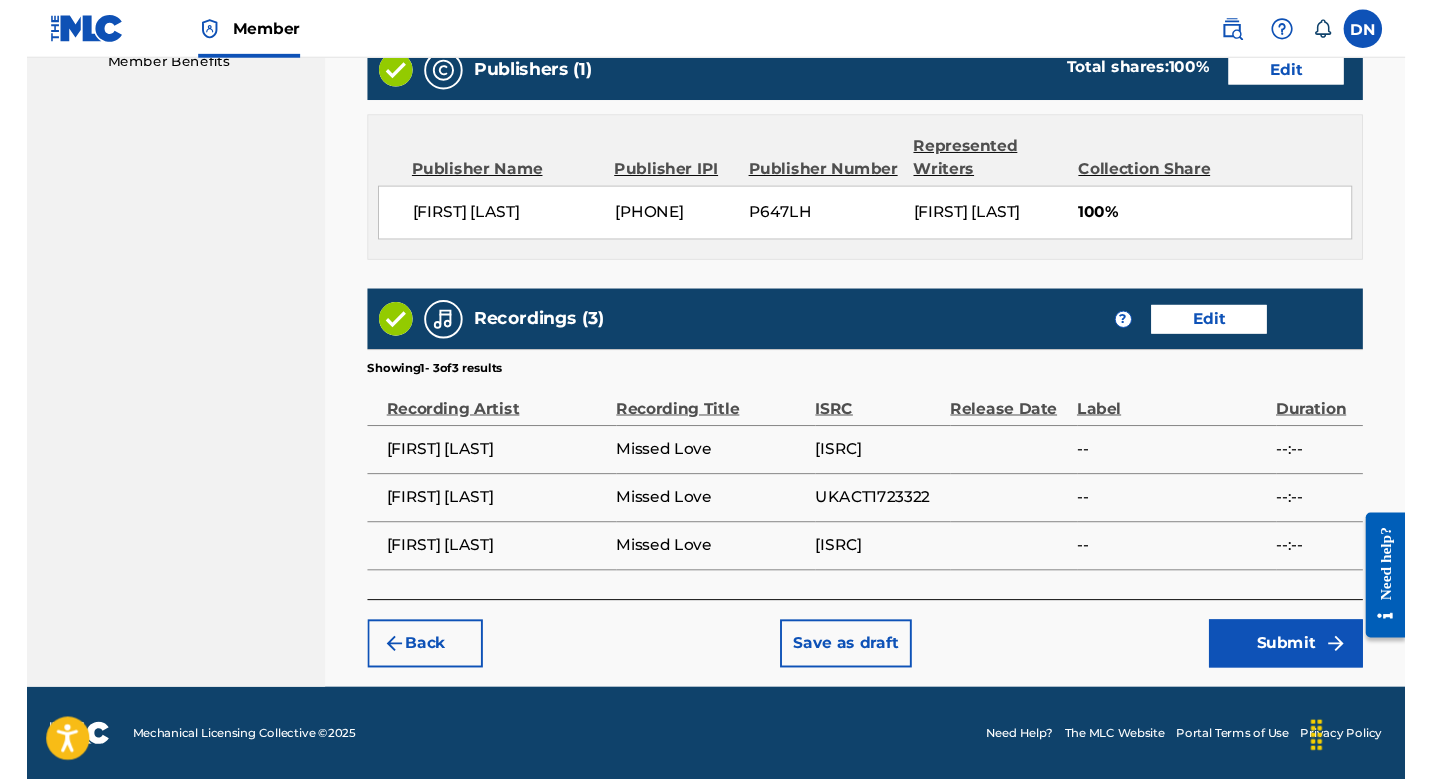 scroll, scrollTop: 472, scrollLeft: 0, axis: vertical 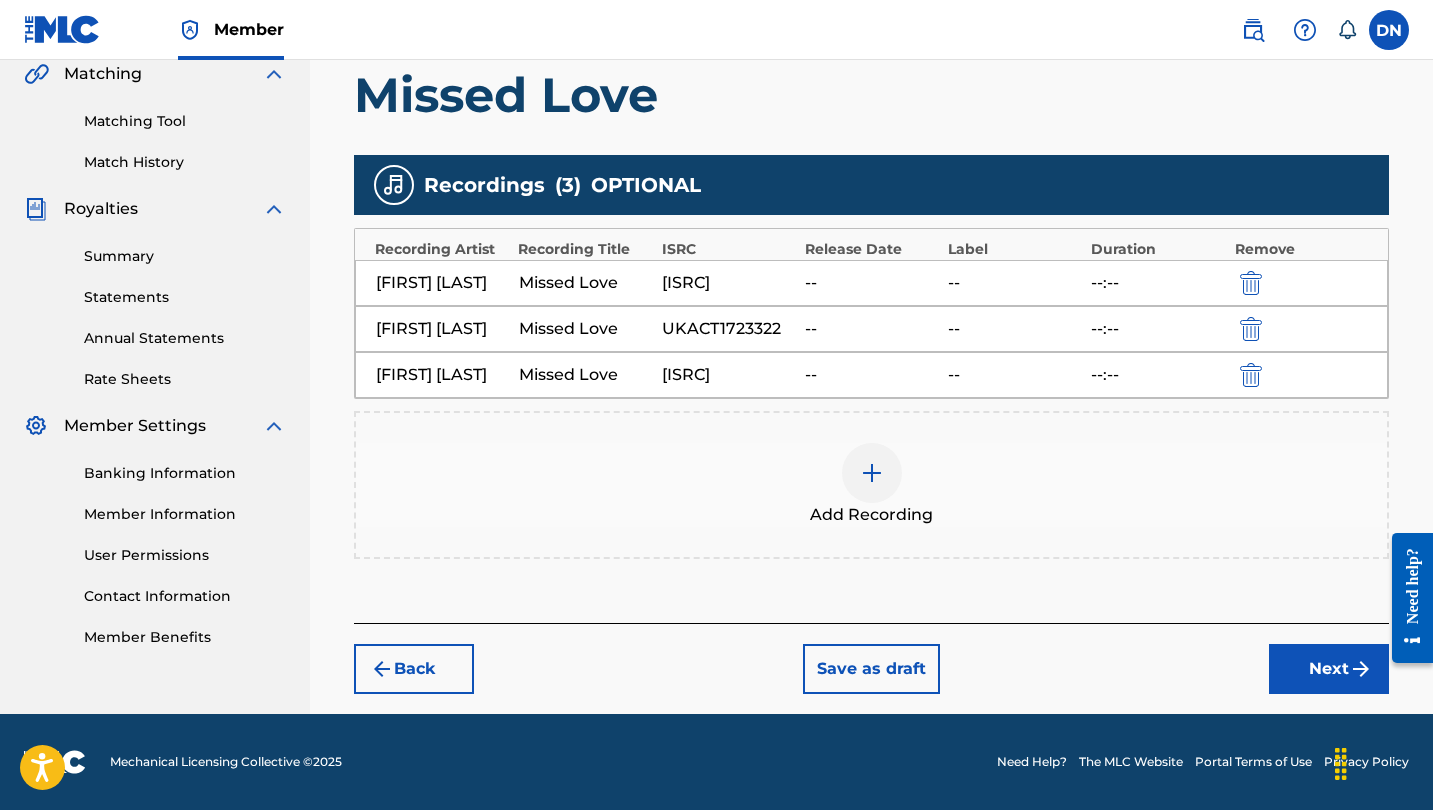 click at bounding box center (872, 473) 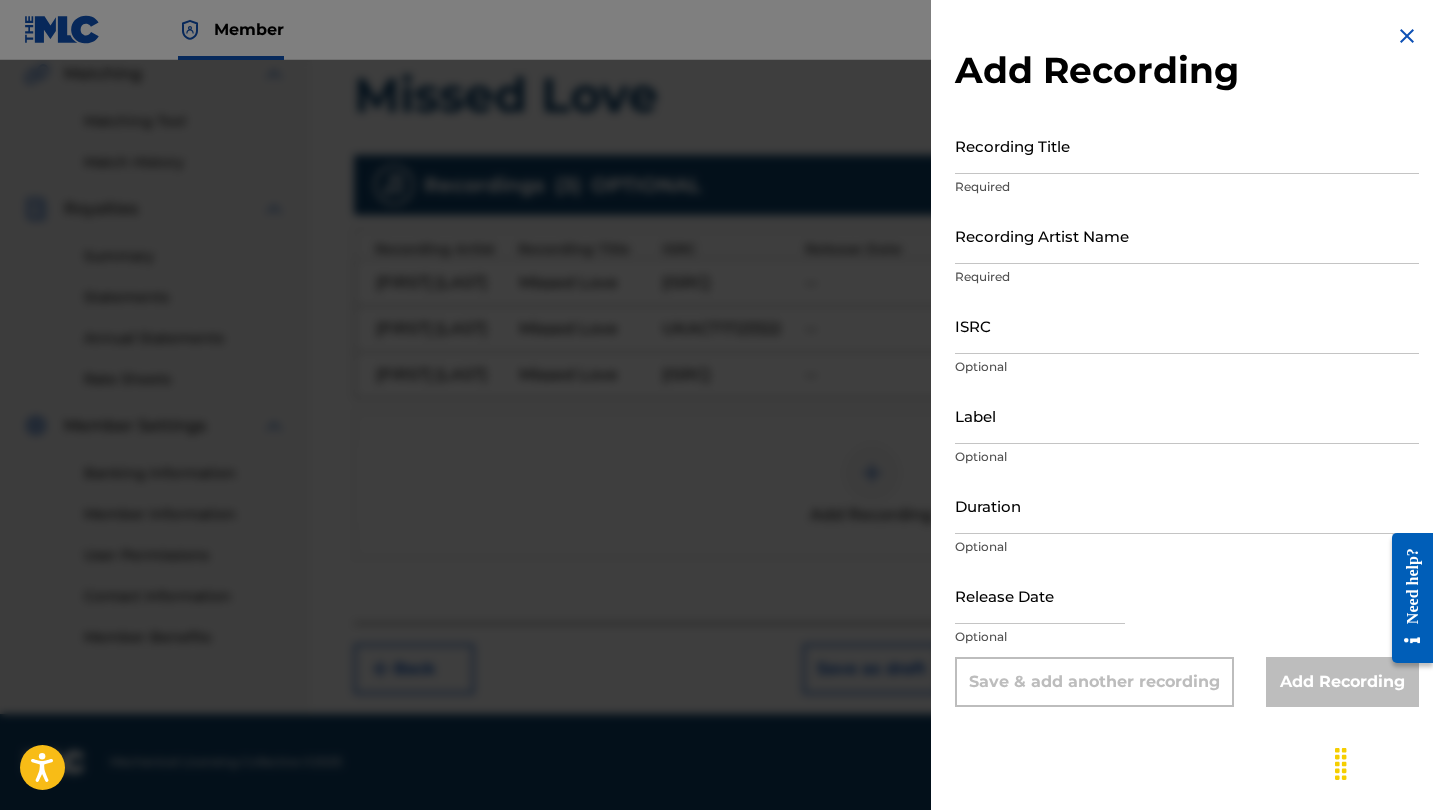 click on "Recording Title Required" at bounding box center (1187, 162) 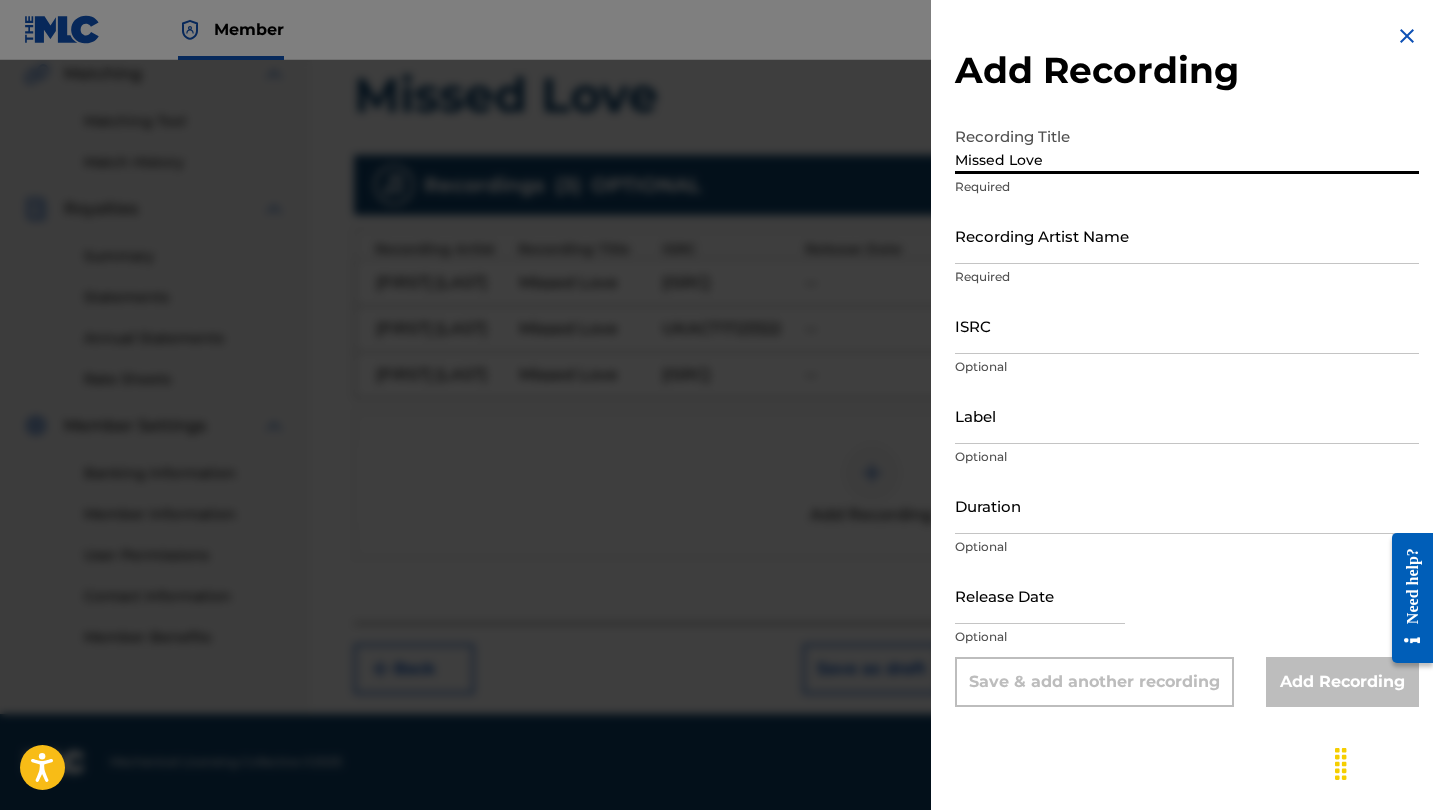 type on "Missed Love" 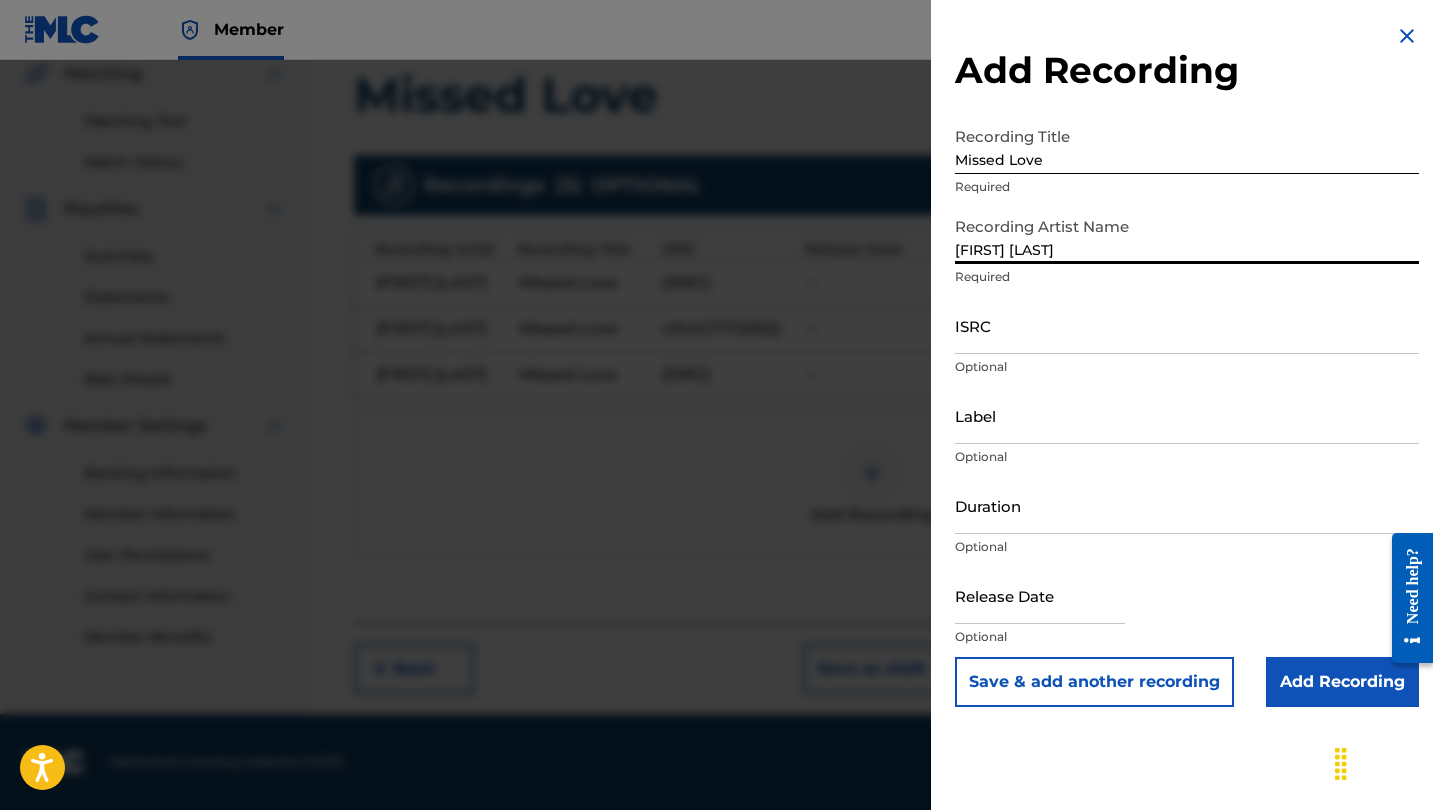 type on "[FIRST] [LAST]" 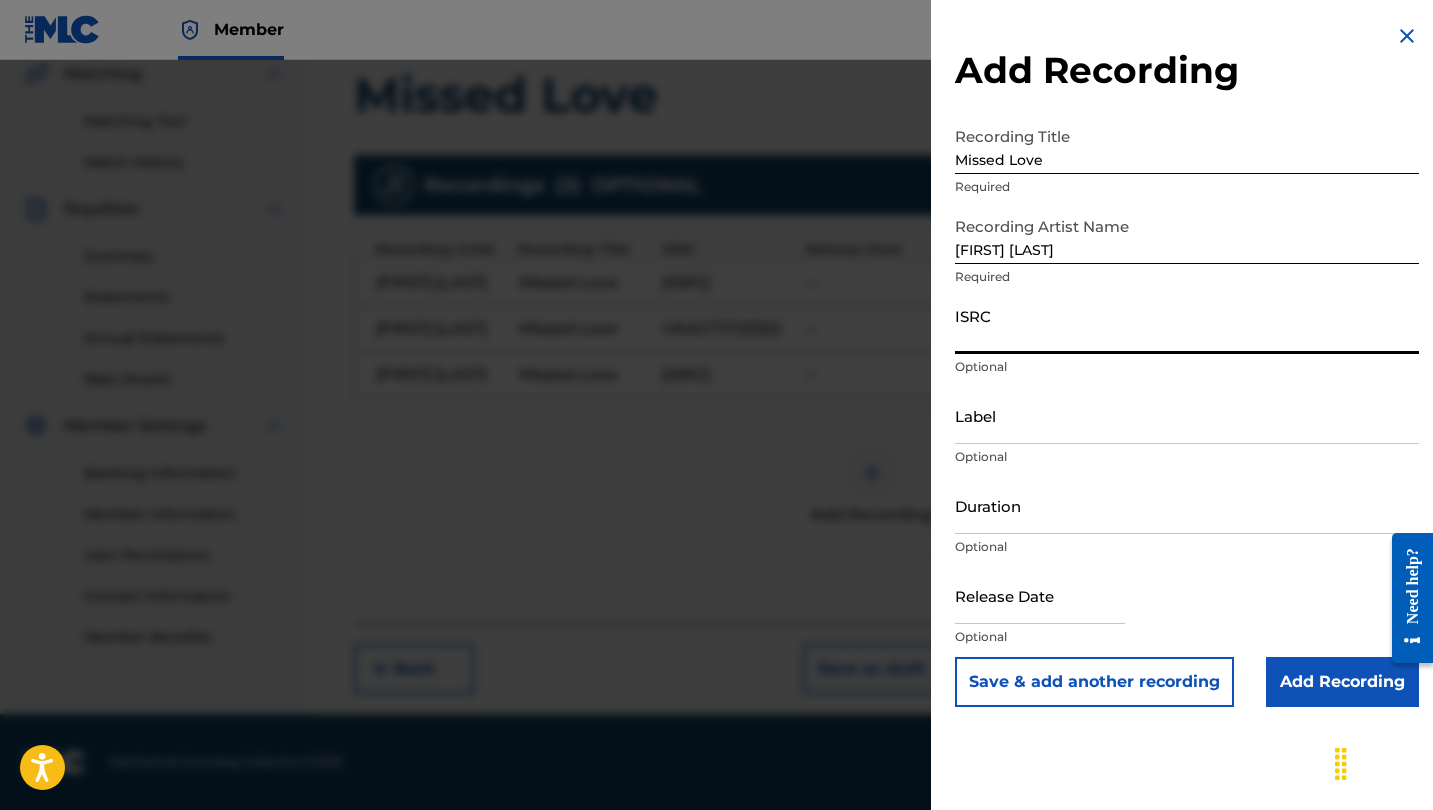 paste on "[ISRC]" 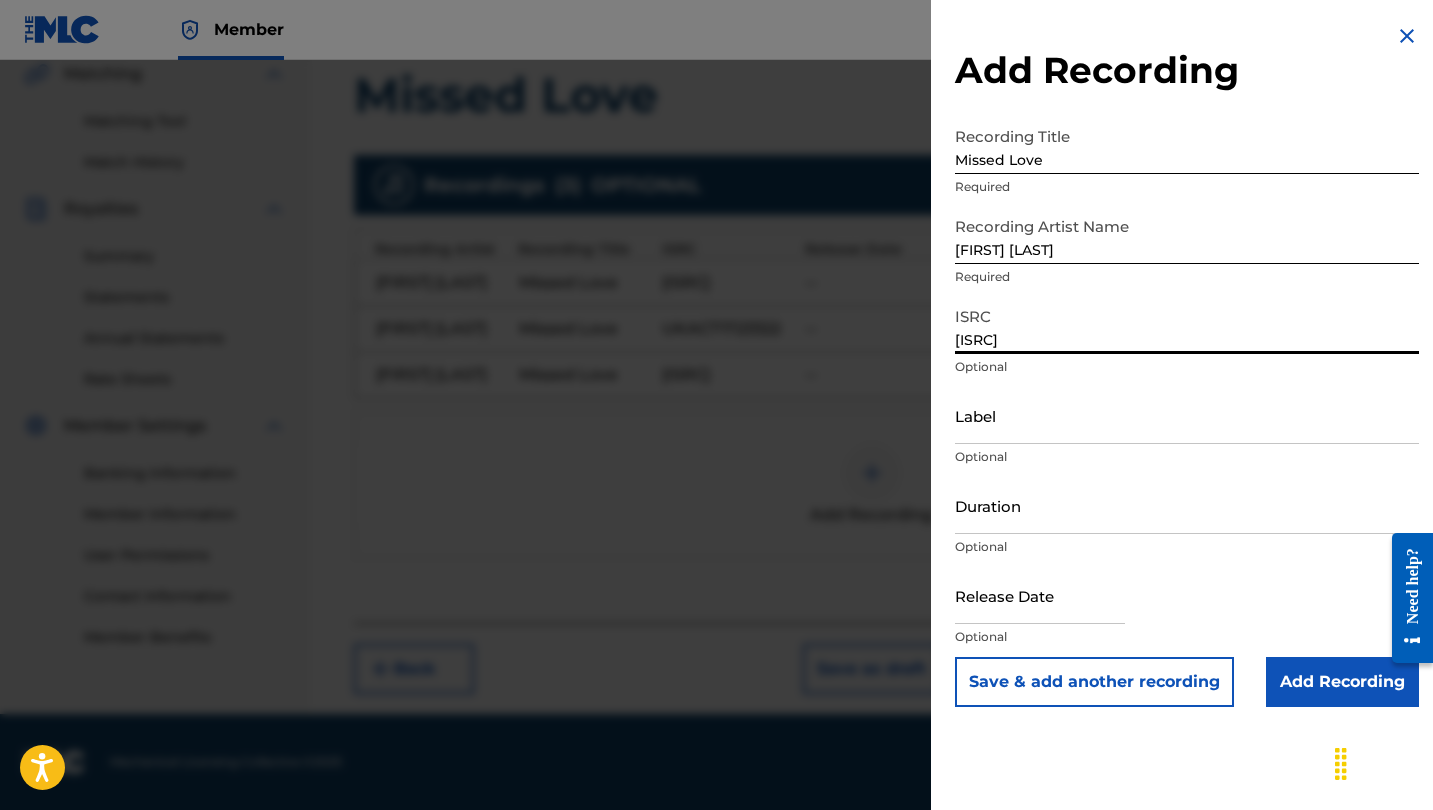 type on "[ISRC]" 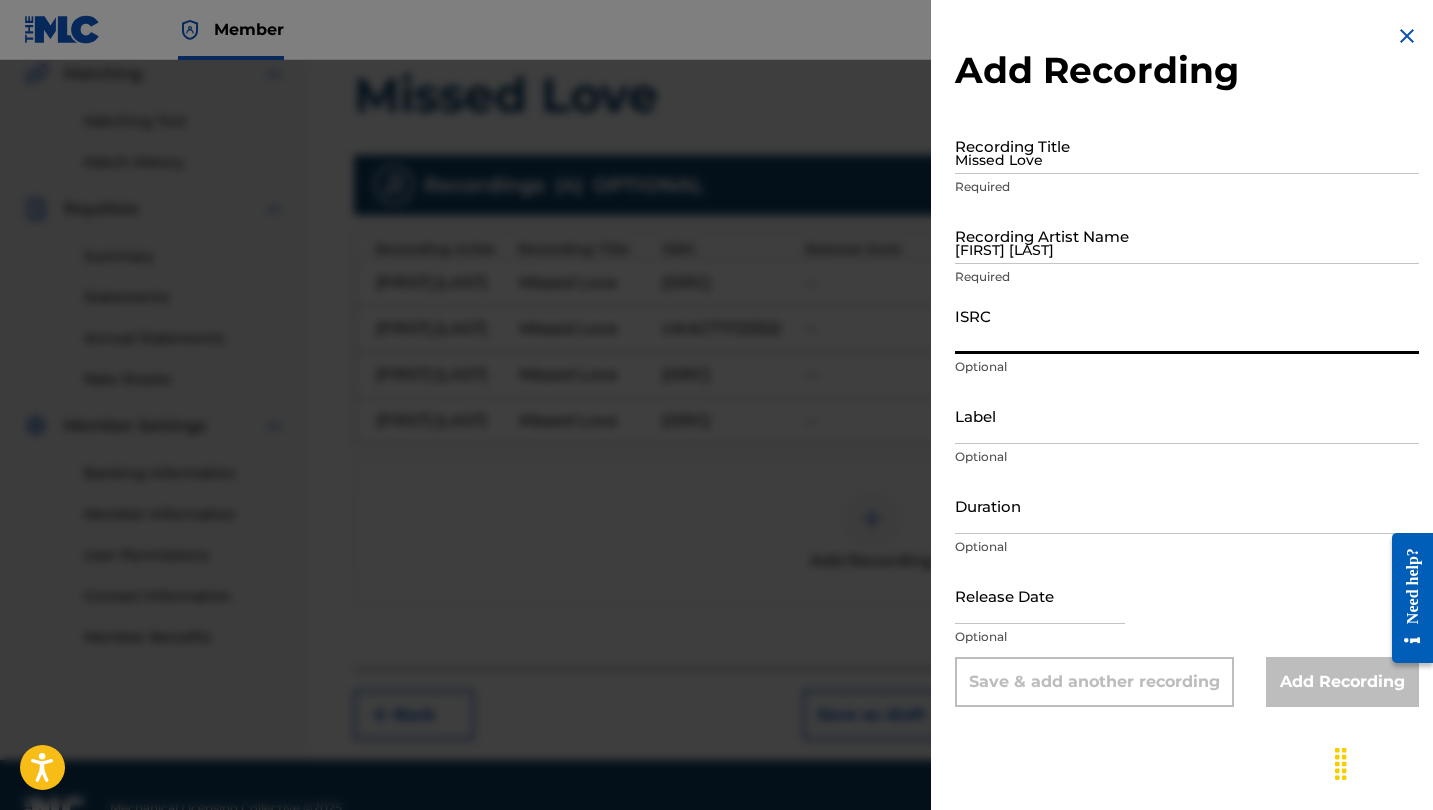 paste on "[ISRC]" 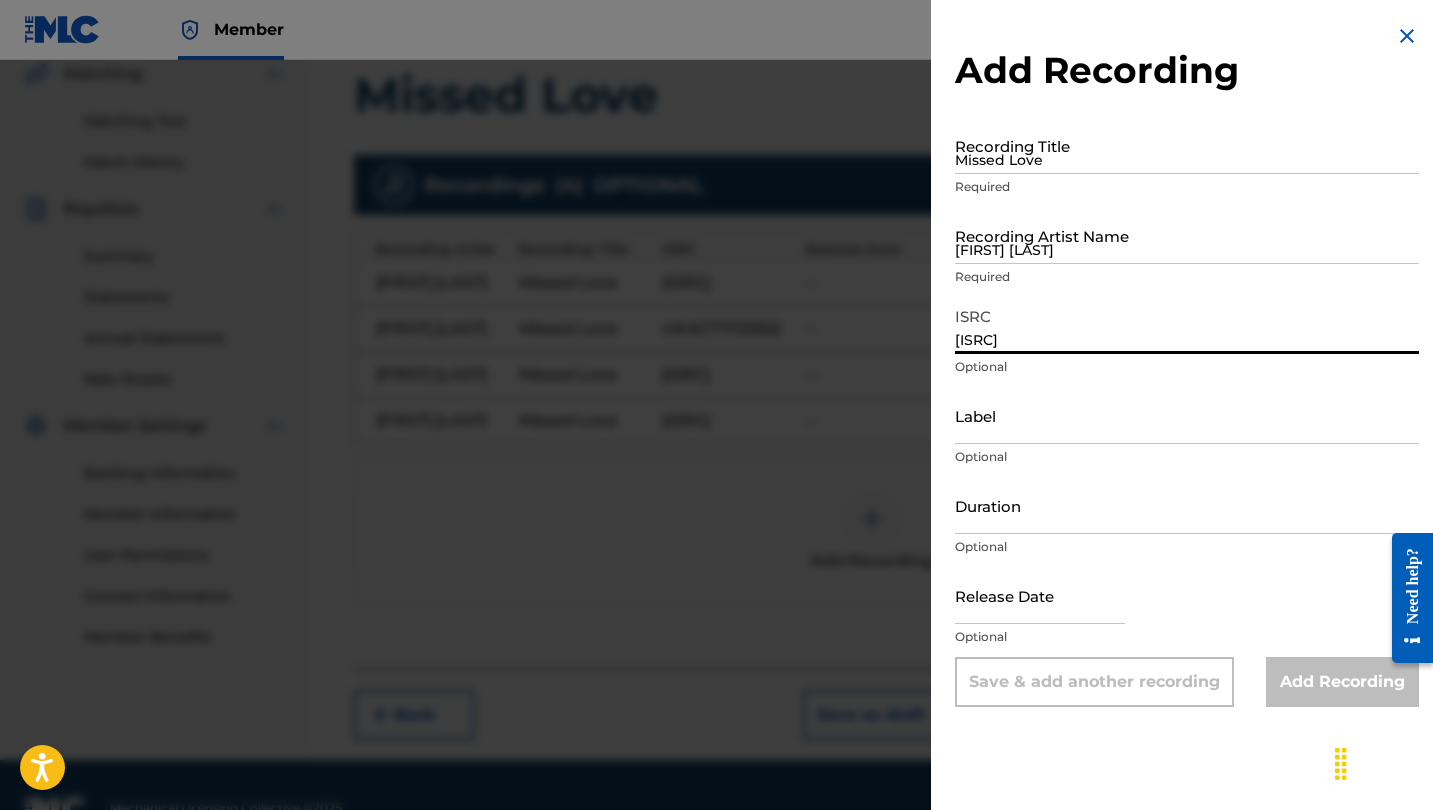 type on "[ISRC]" 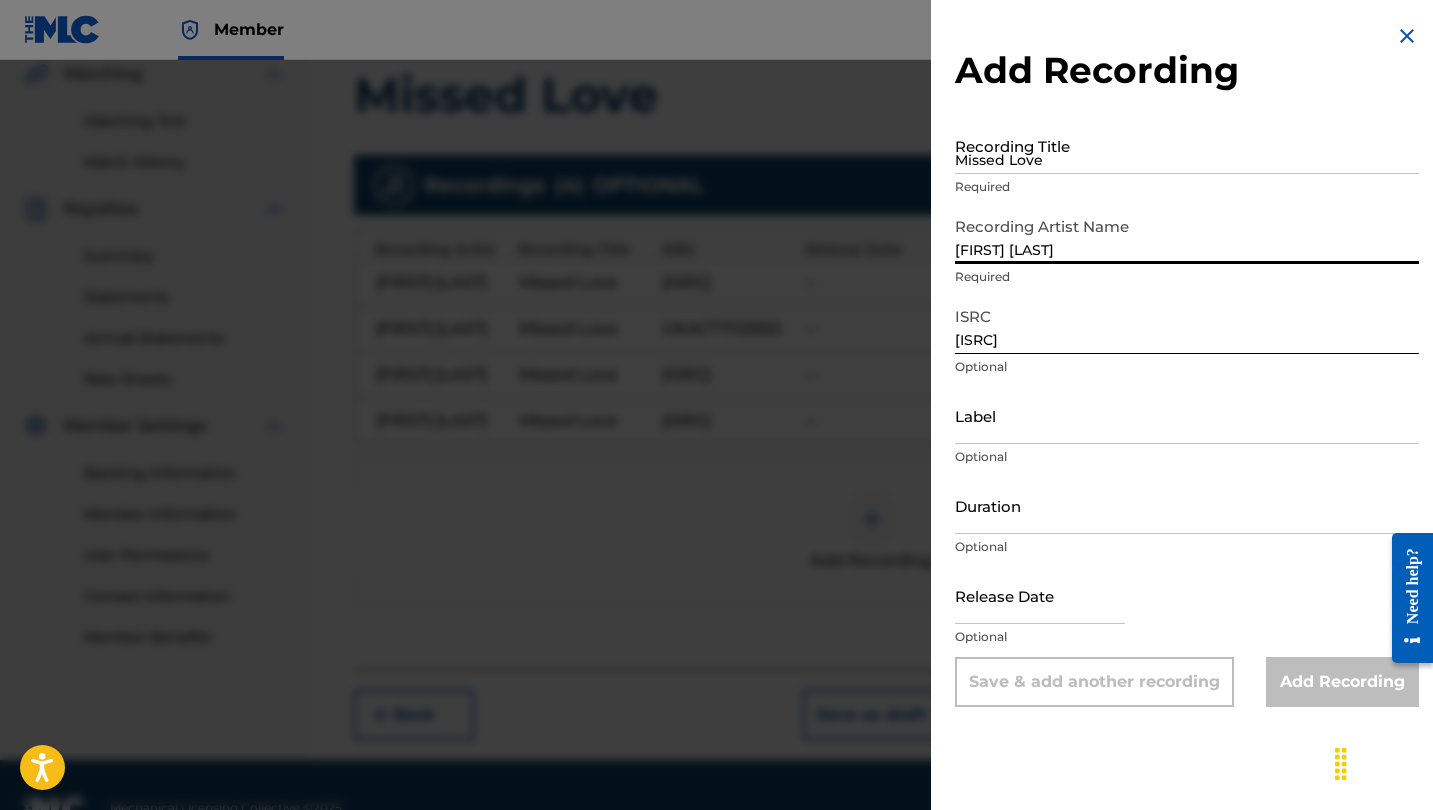 type on "[FIRST] [LAST]" 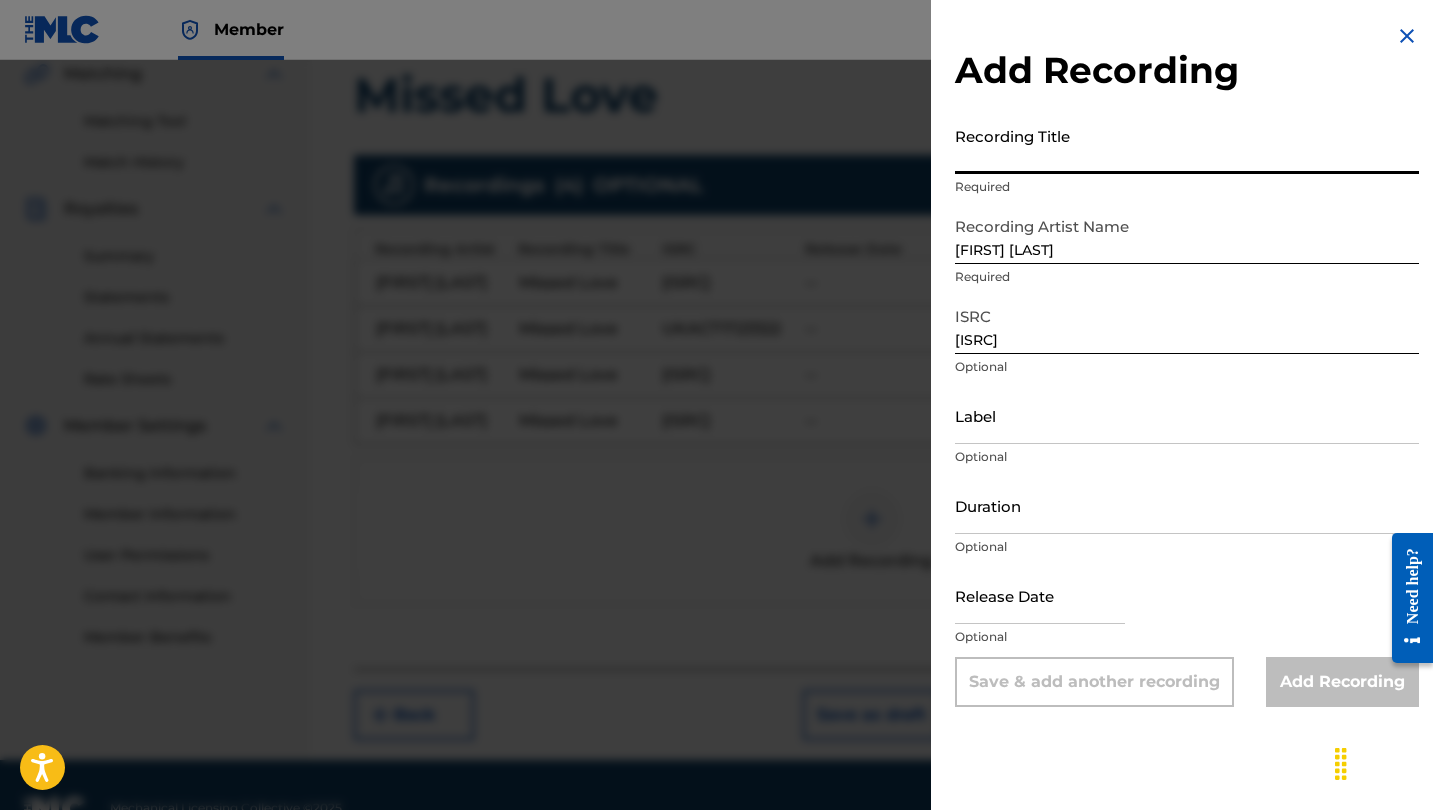type on "<" 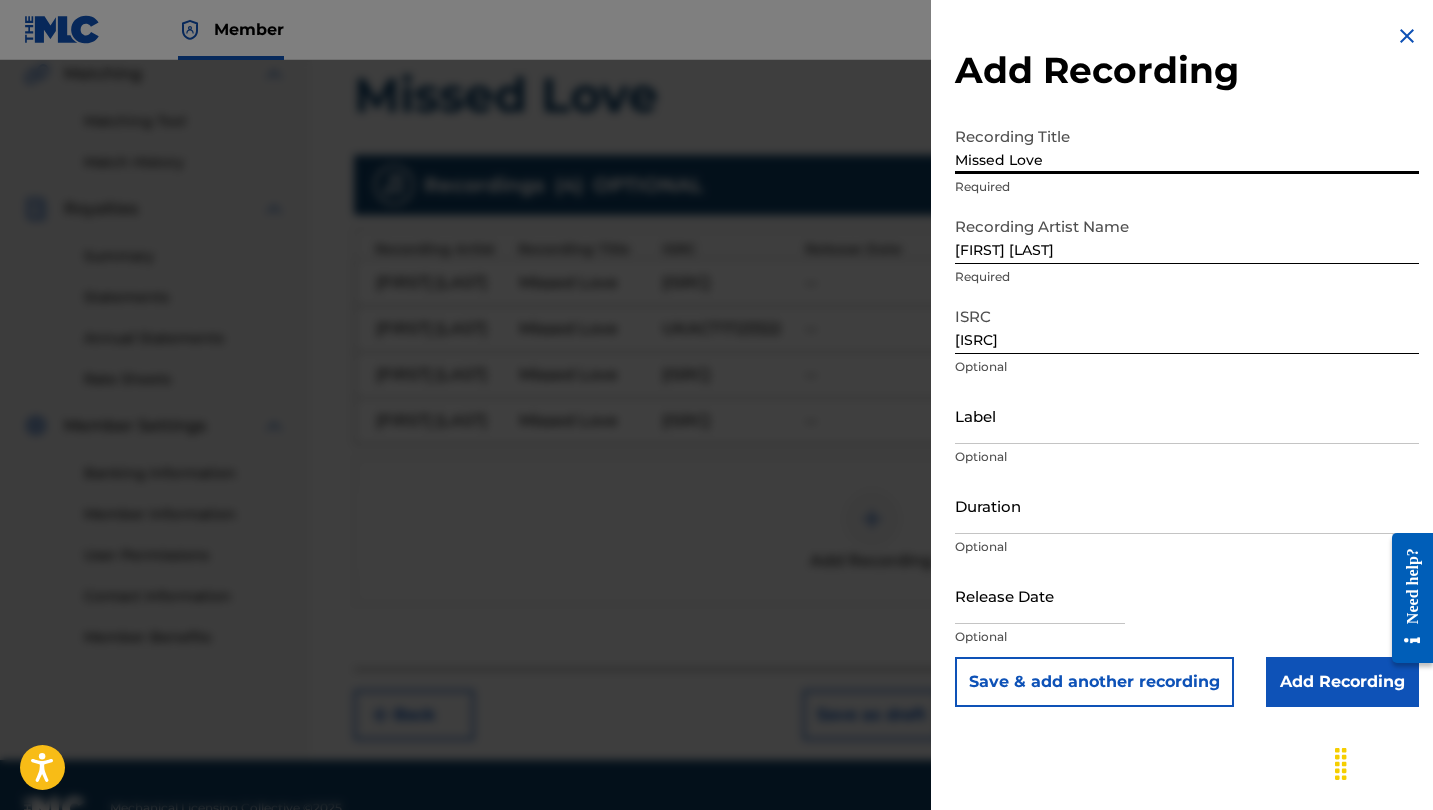 type on "Missed Love" 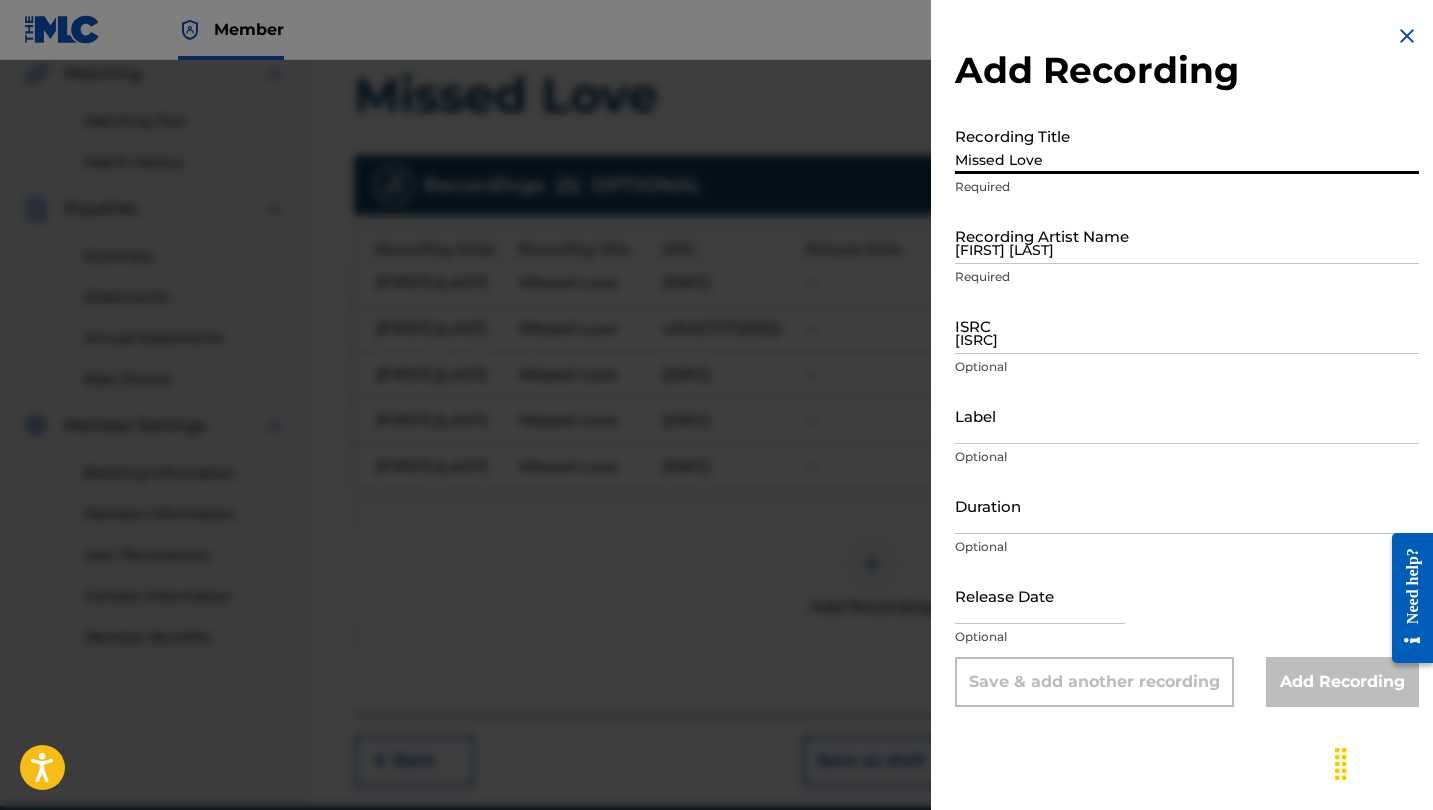 type 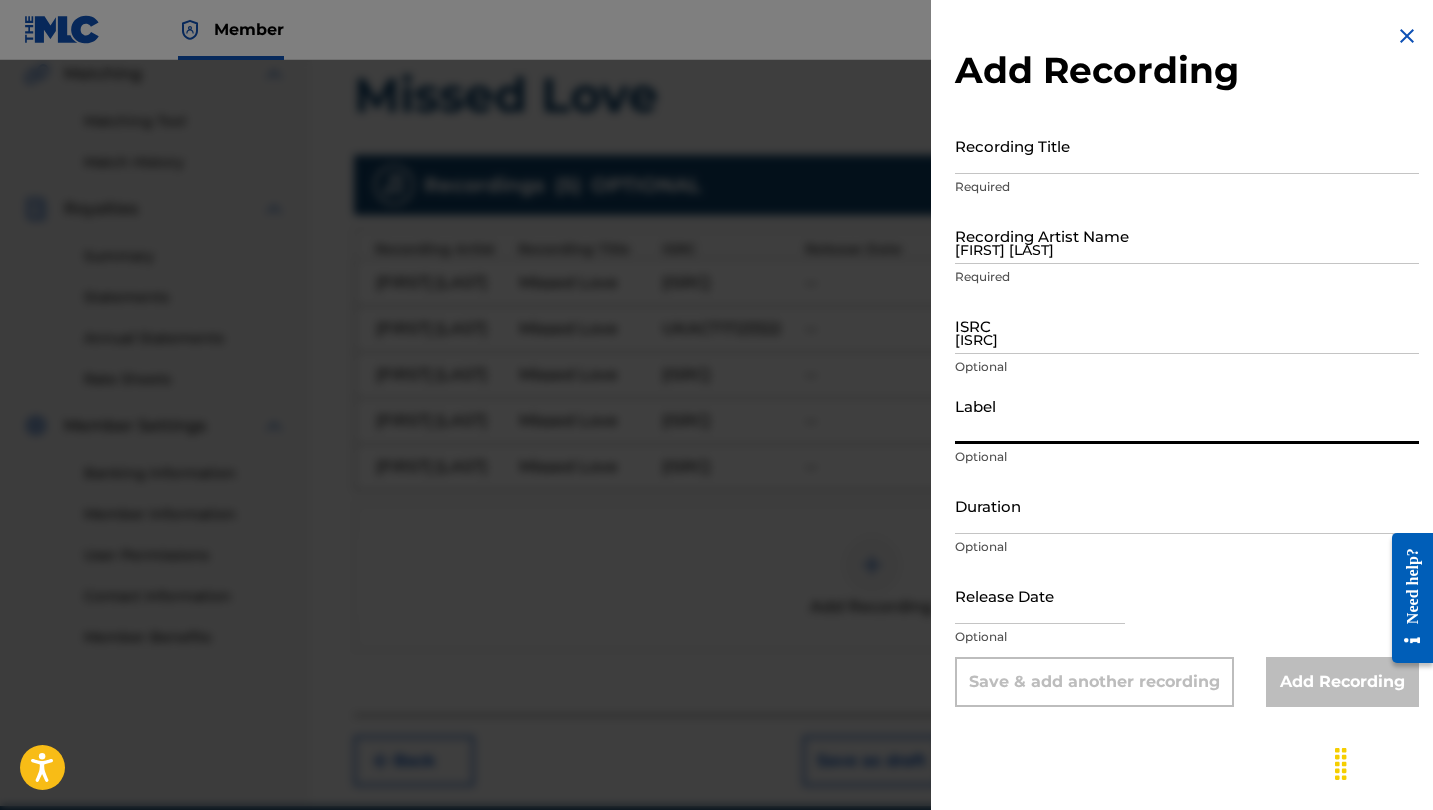 click on "Label" at bounding box center [1187, 415] 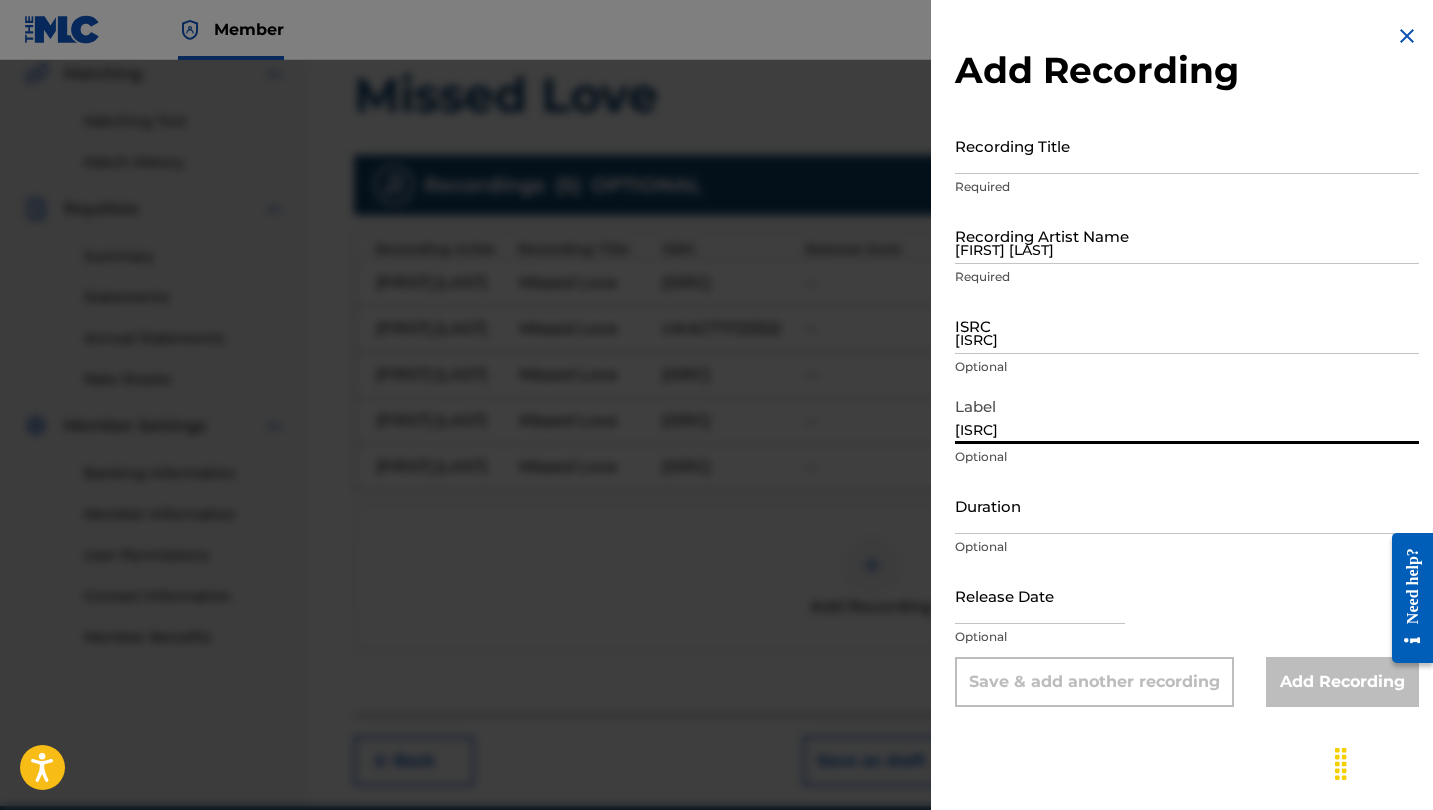type on "[ISRC]" 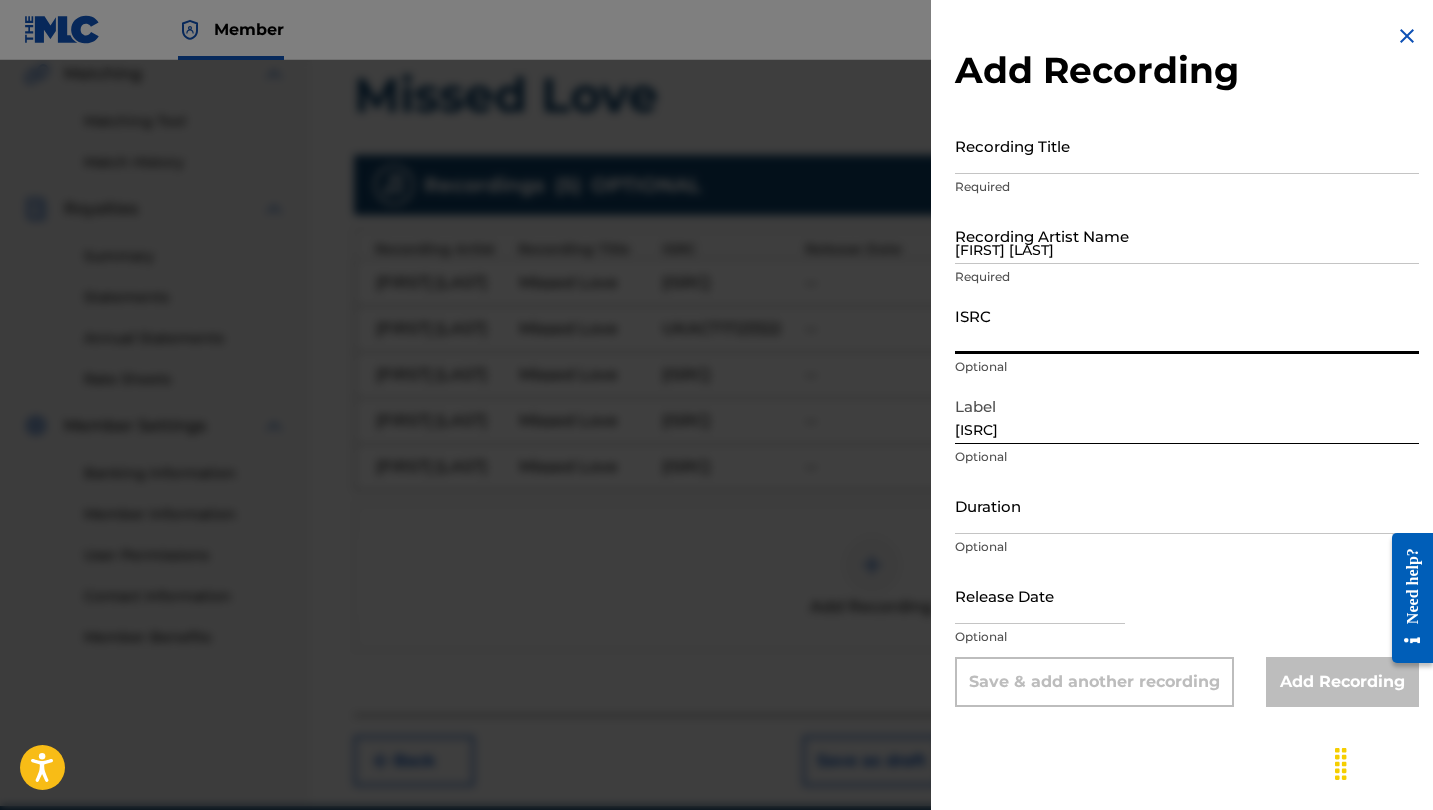 paste on "[ISRC]" 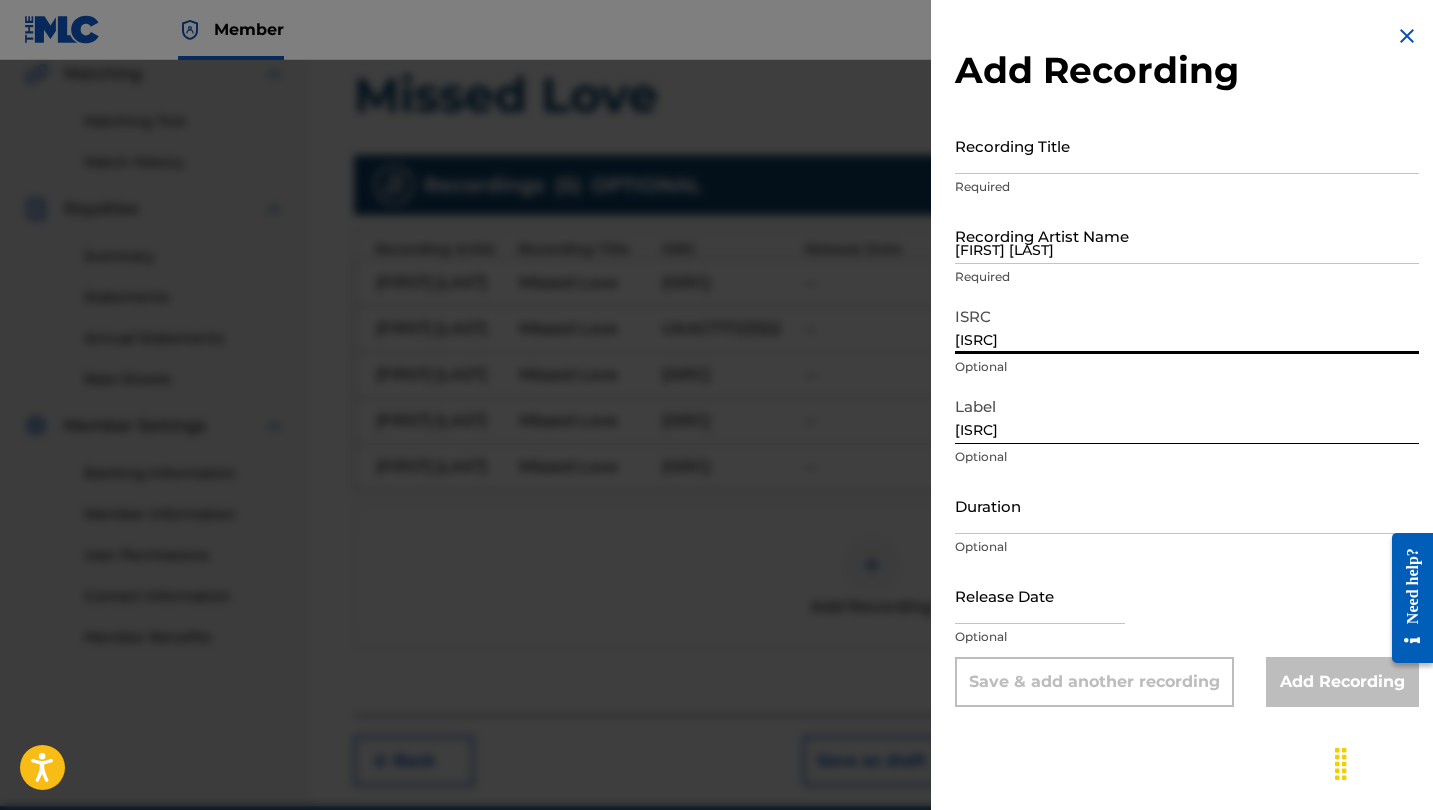 type on "[ISRC]" 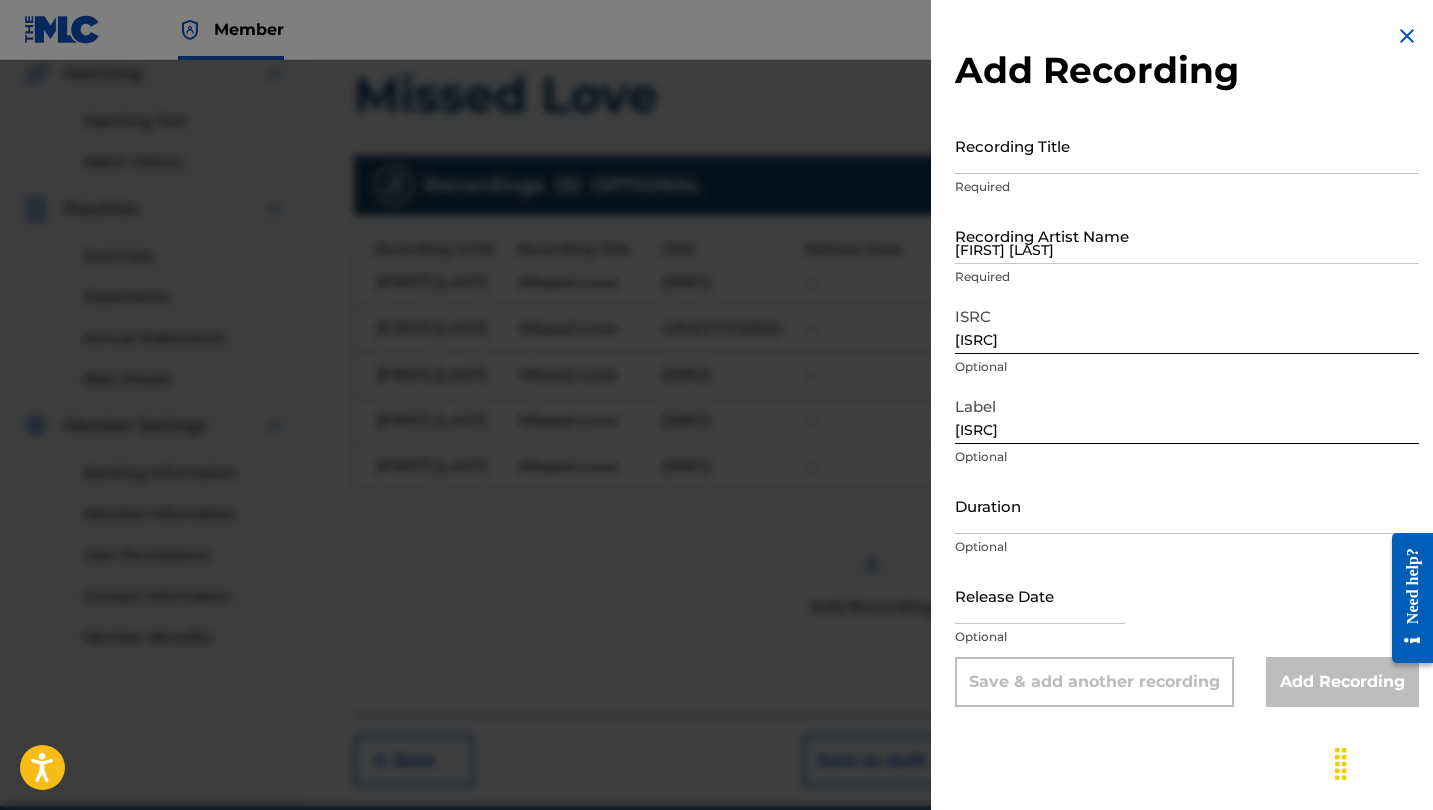click on "Label UKACT1676756 Optional" at bounding box center [1187, 432] 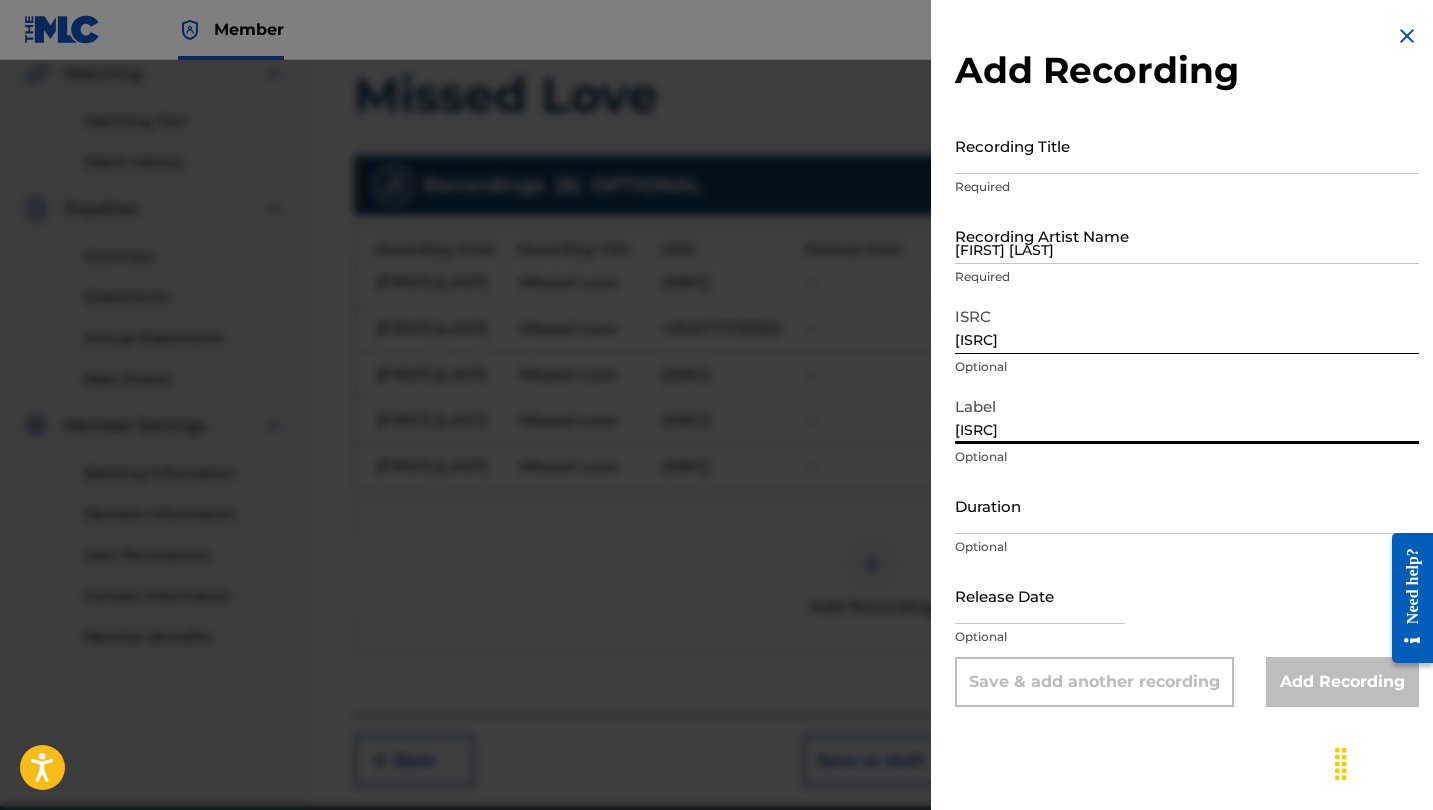 click on "[ISRC]" at bounding box center [1187, 415] 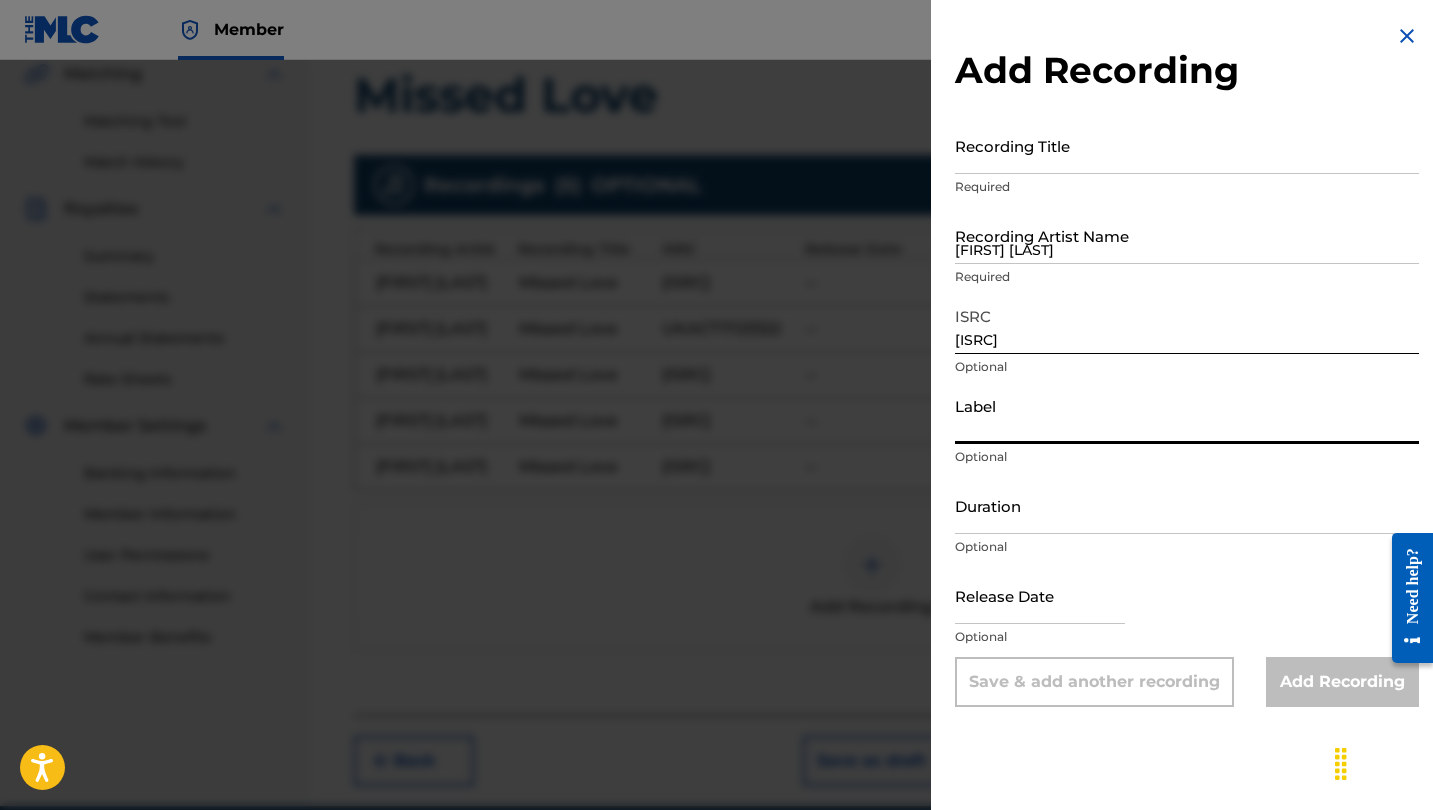 type 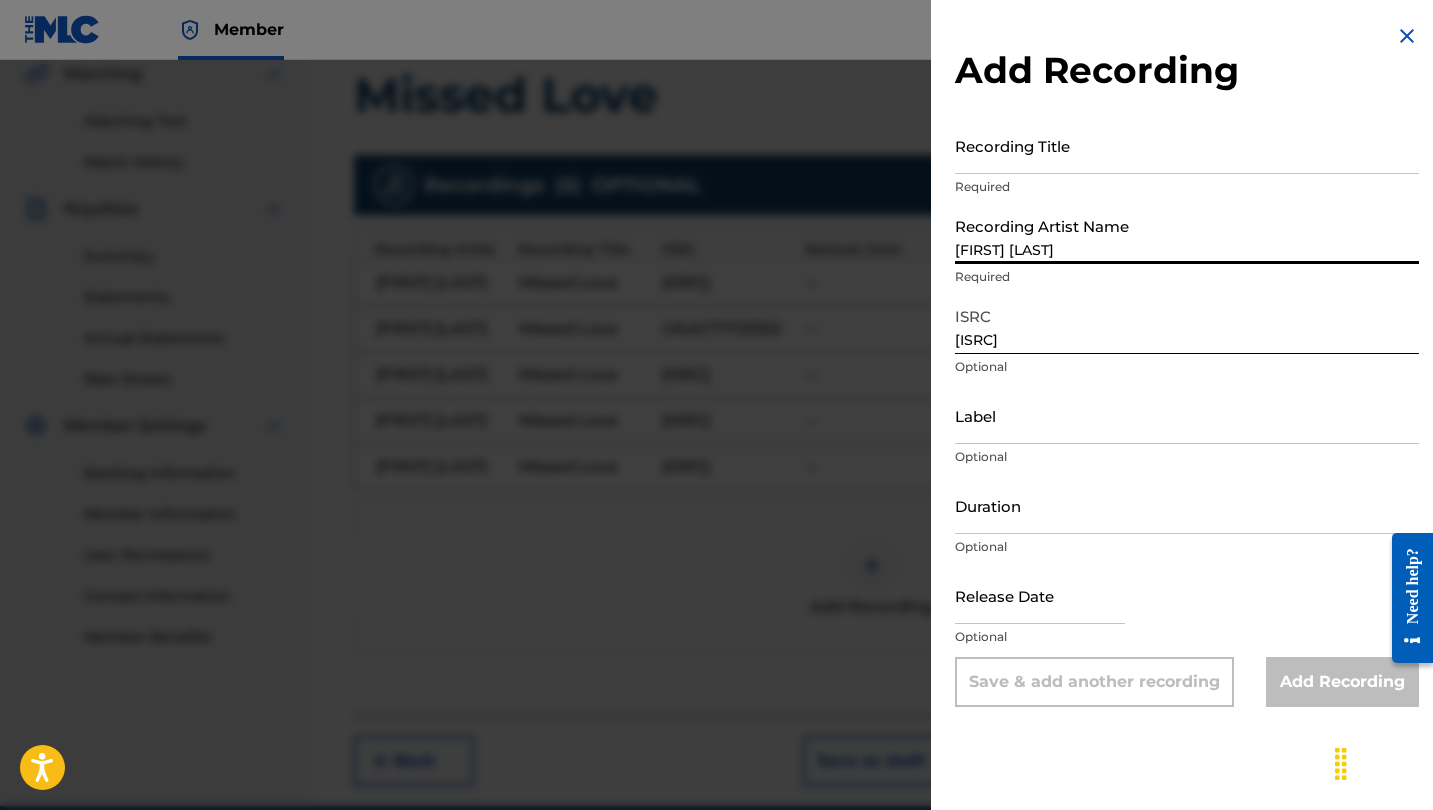 click on "[FIRST] [LAST]" at bounding box center [1187, 235] 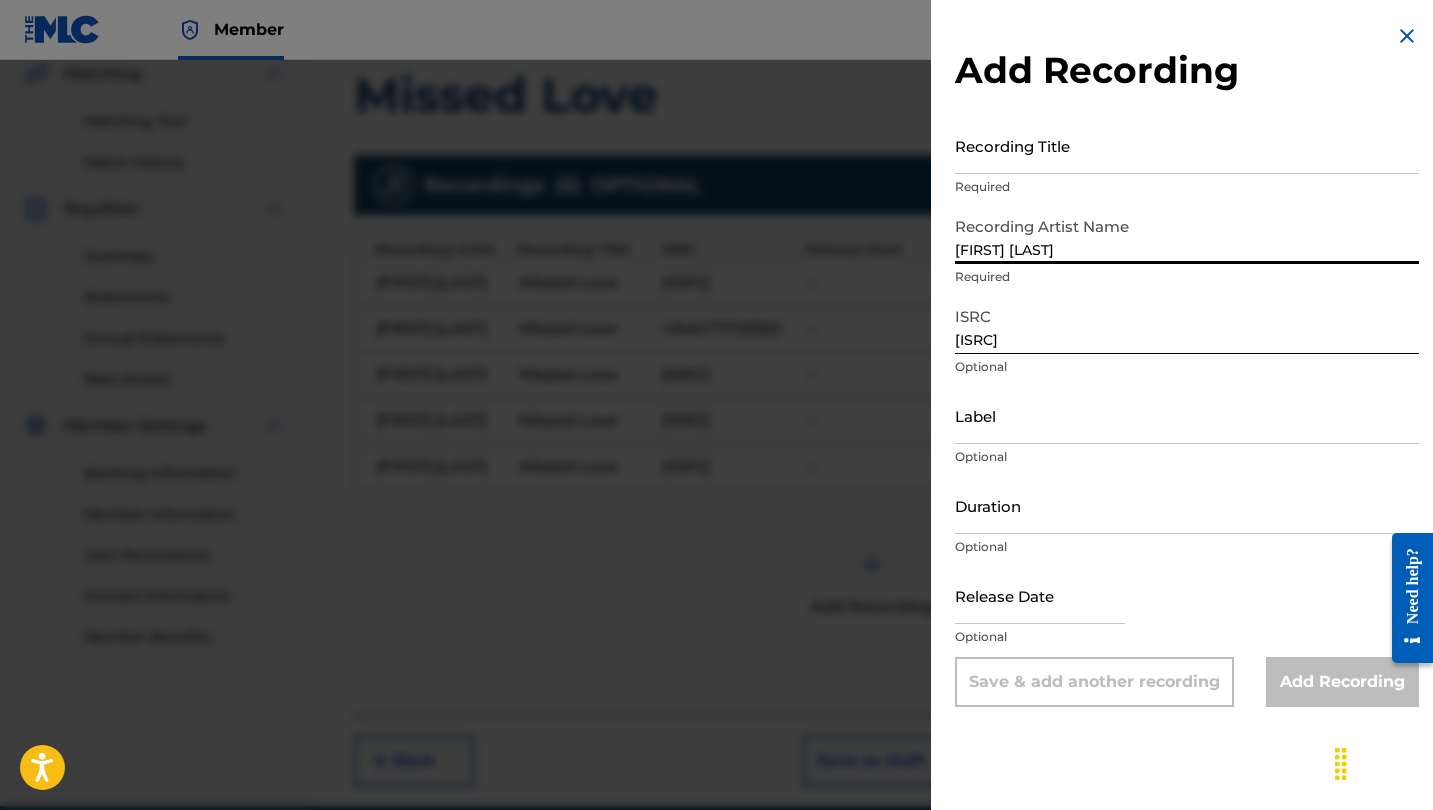 type on "[FIRST] [LAST]" 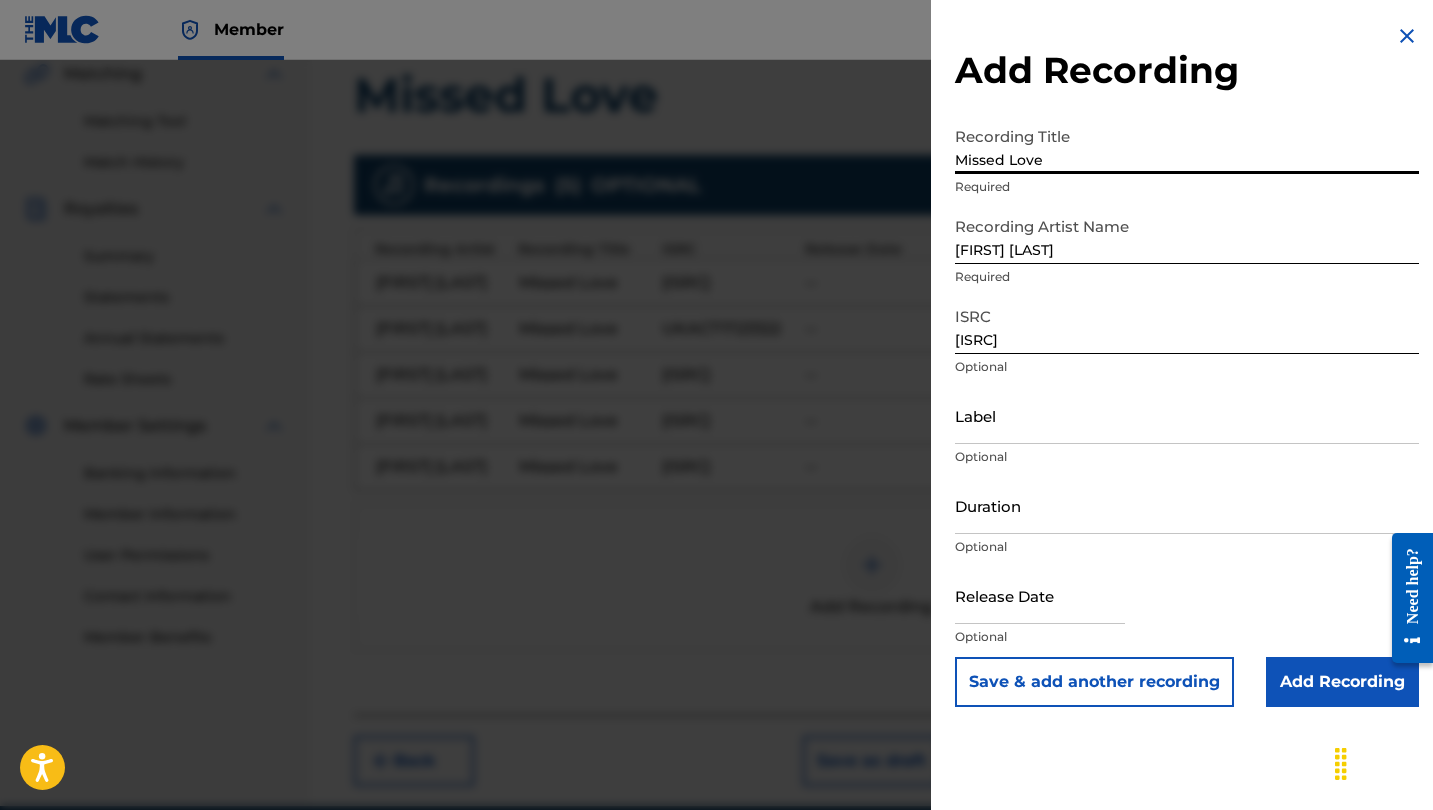 type on "Missed Love" 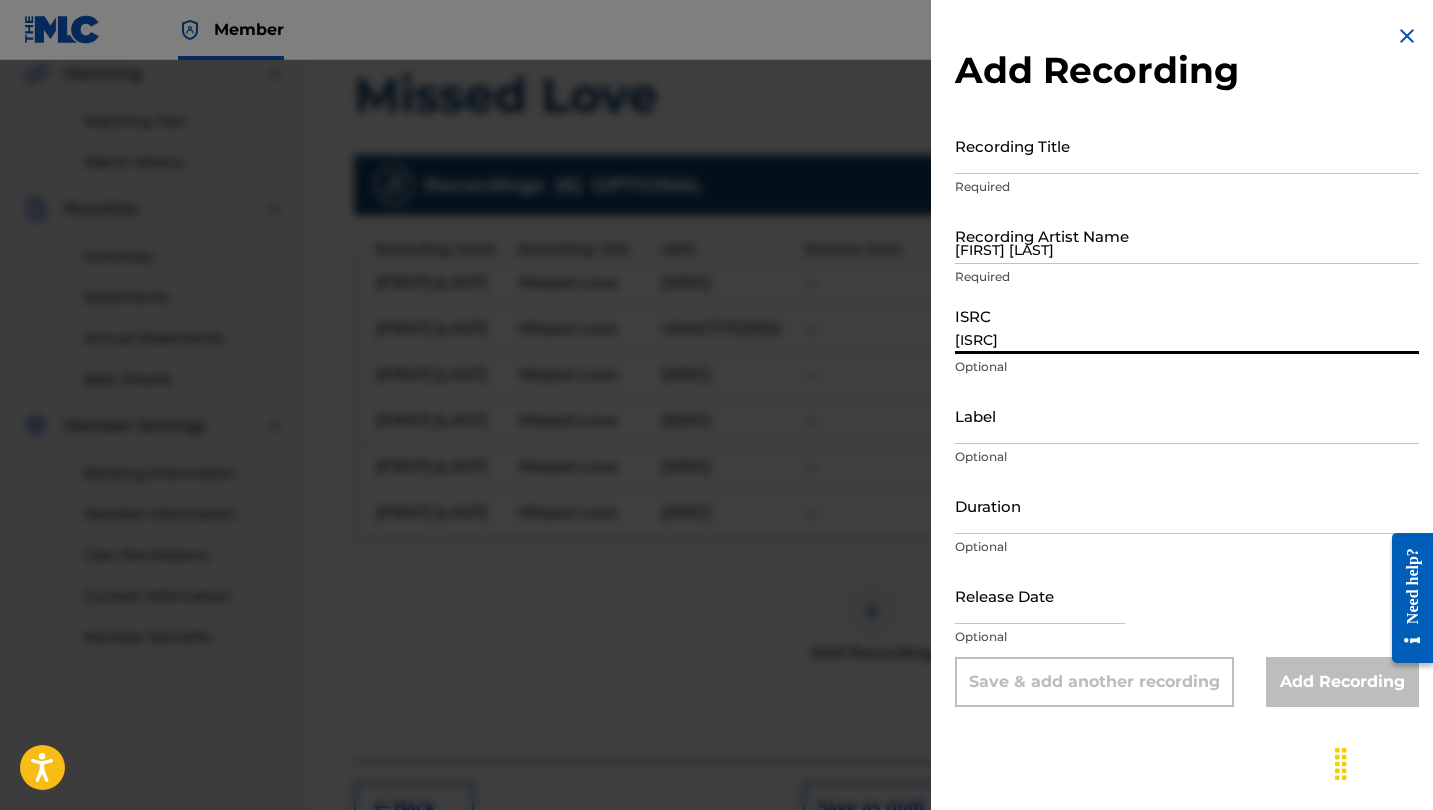 click on "[ISRC]" at bounding box center [1187, 325] 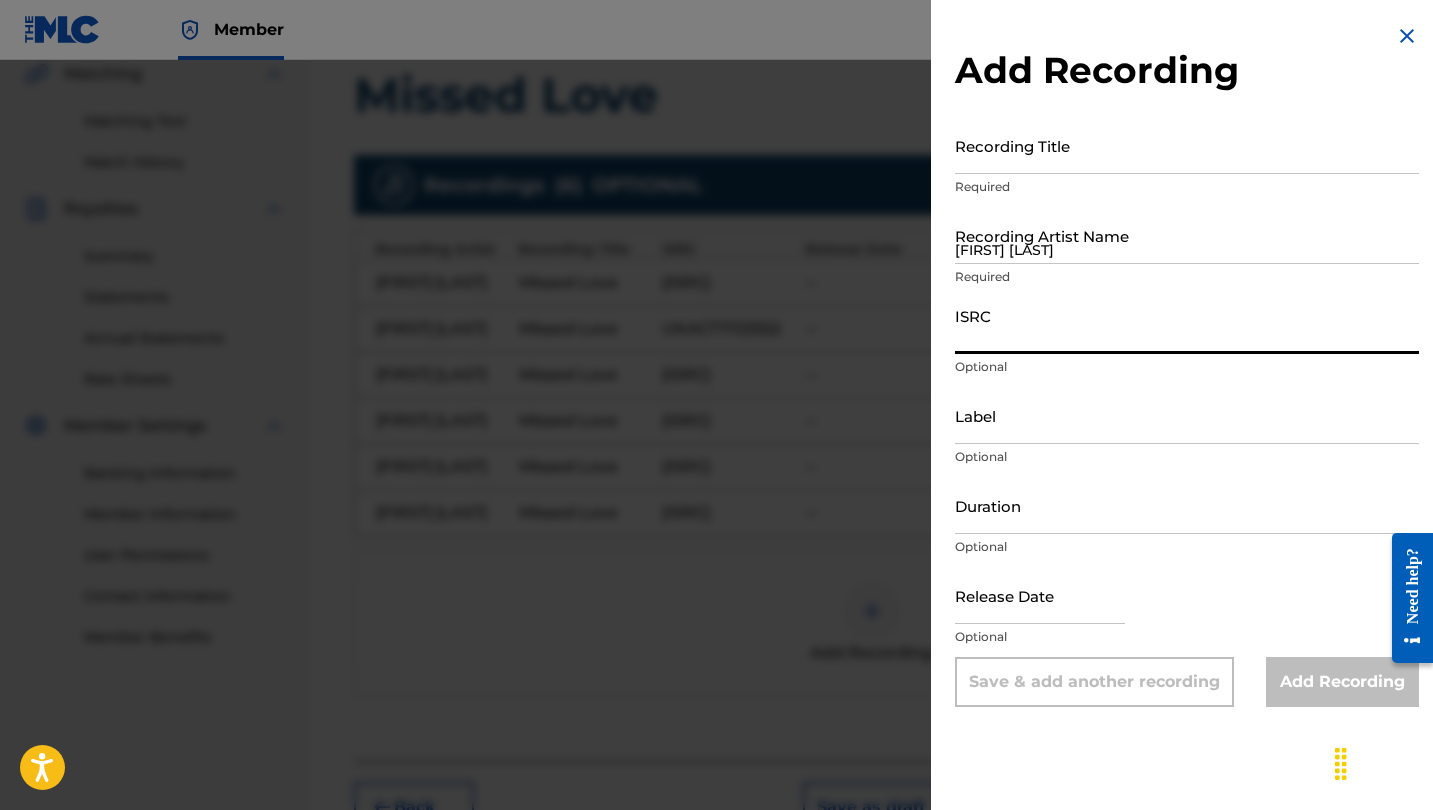 paste on "[ISRC]" 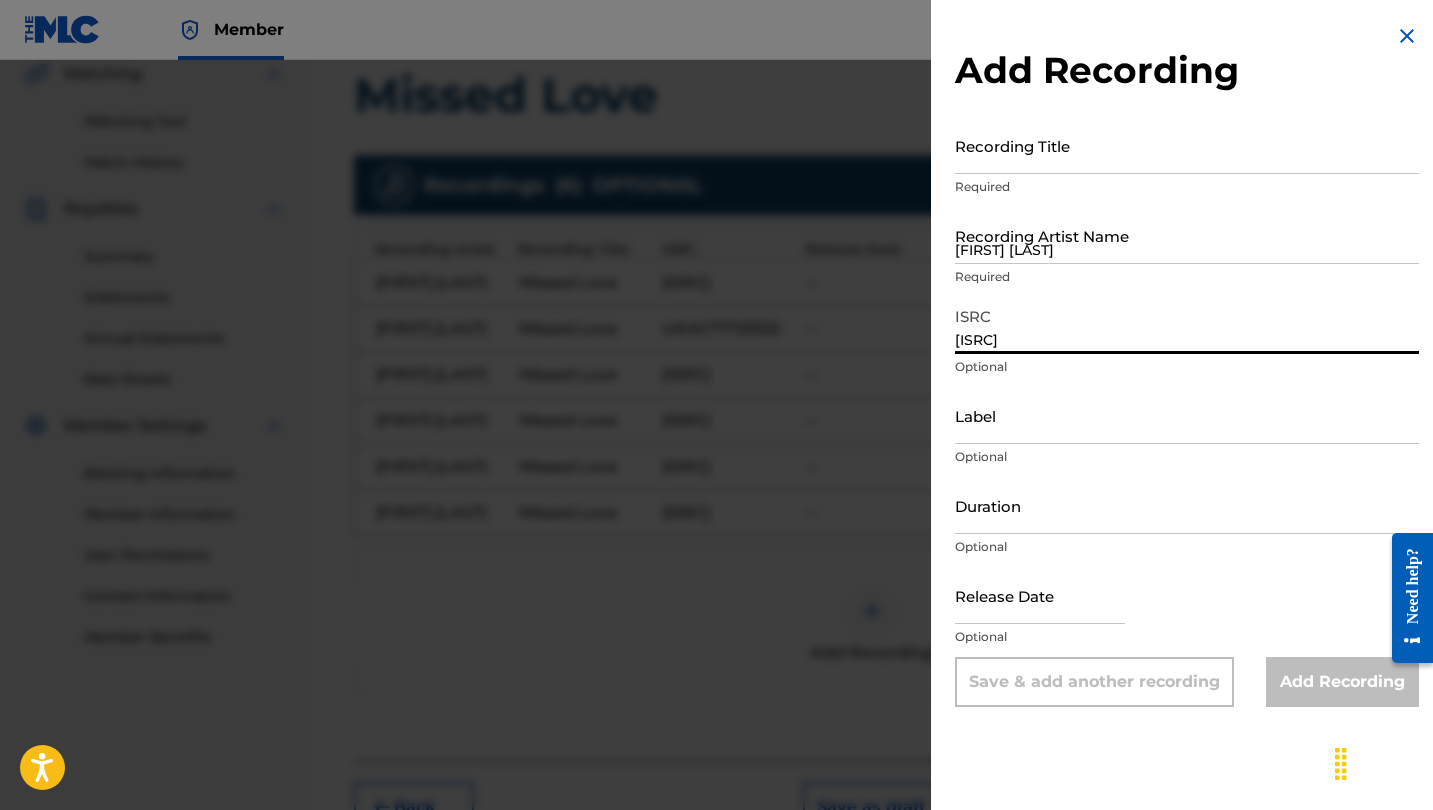 type on "[ISRC]" 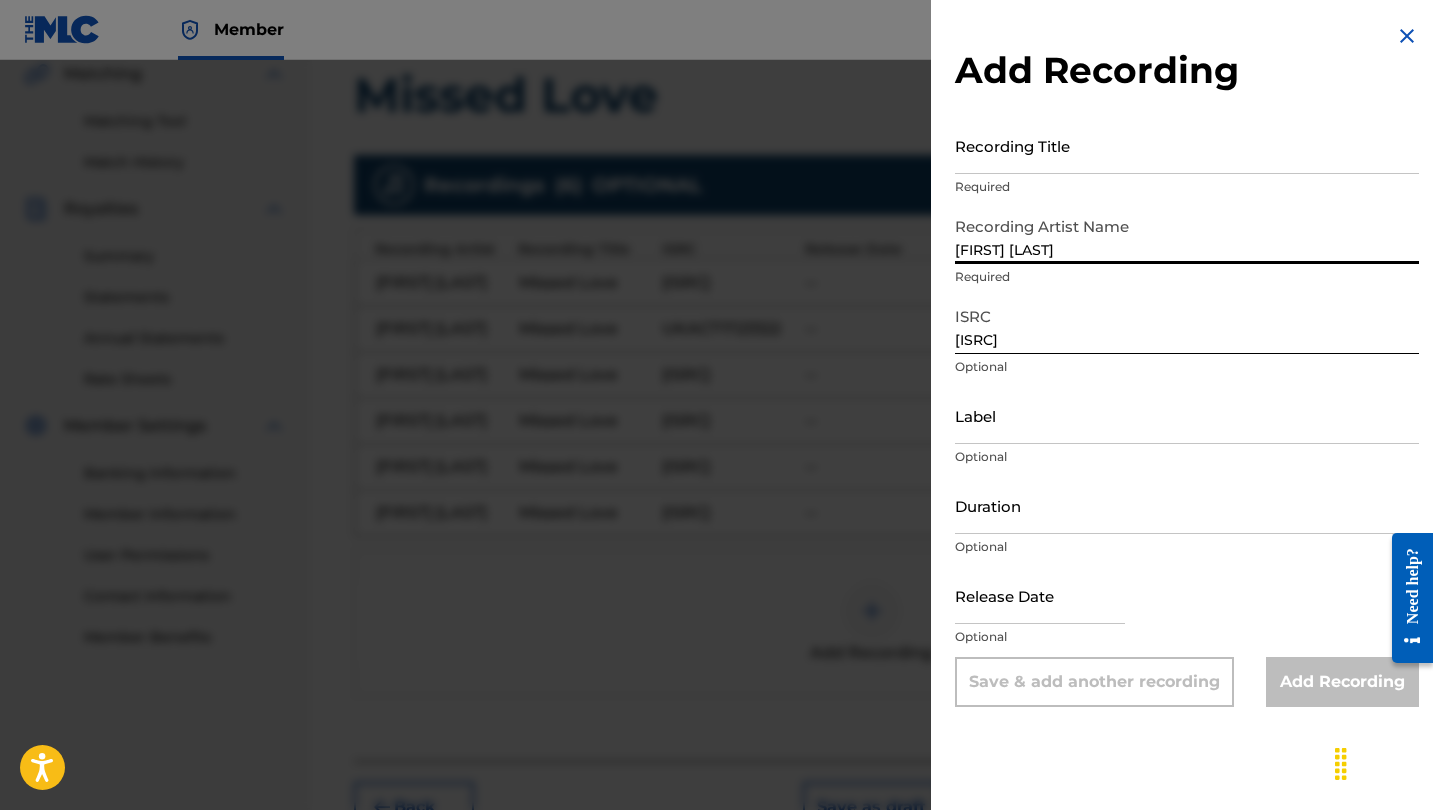 type on "[FIRST] [LAST]" 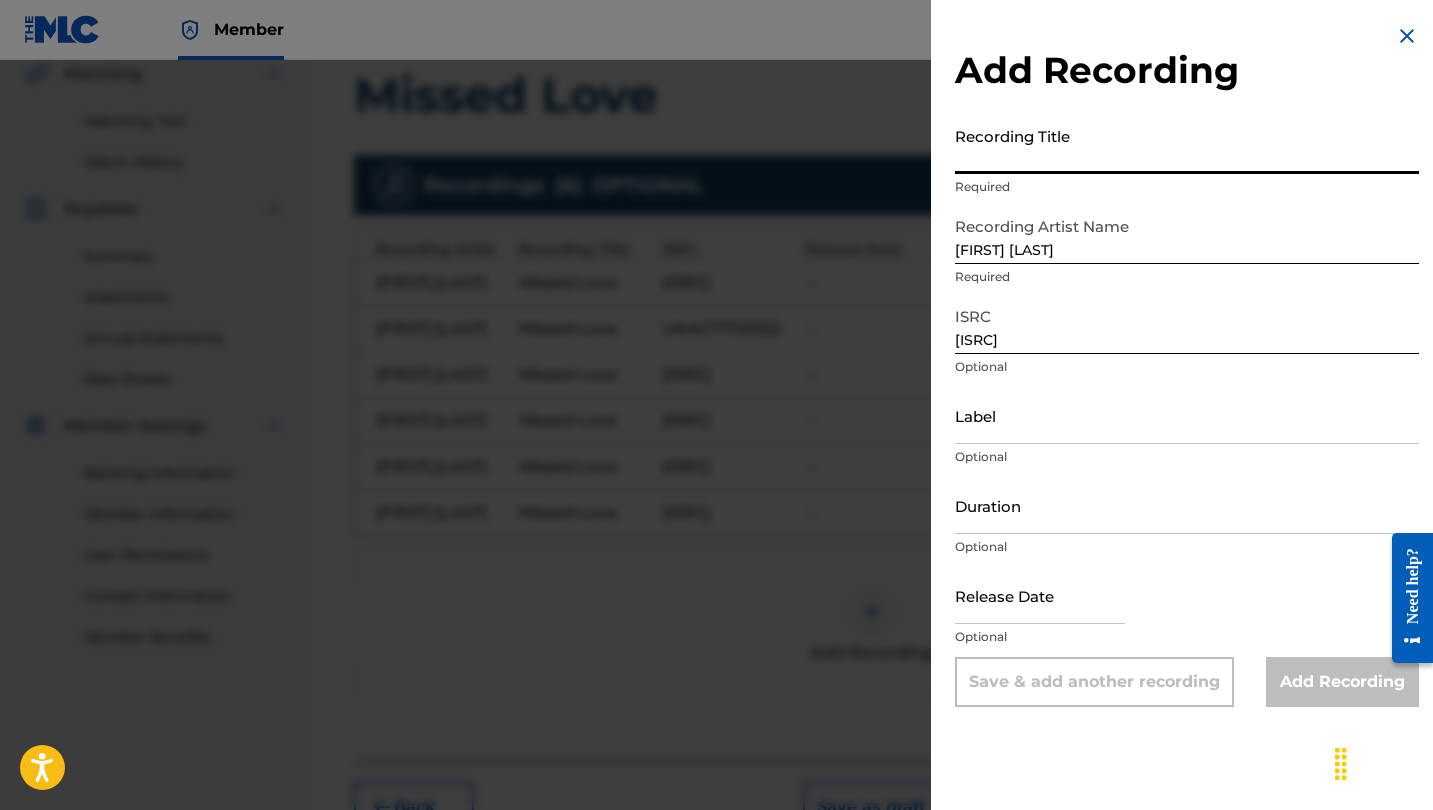 click on "Recording Title" at bounding box center [1187, 145] 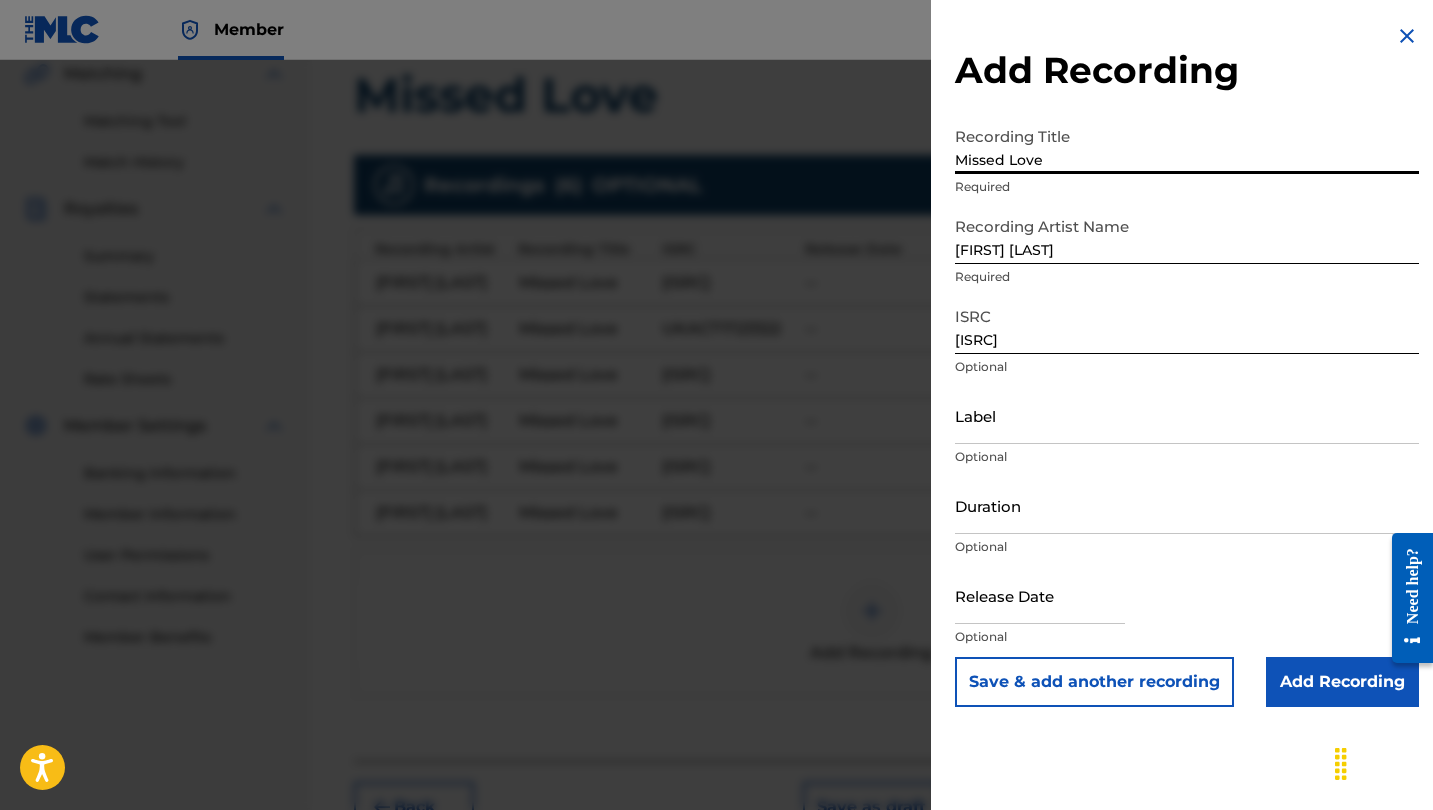 type on "Missed Love" 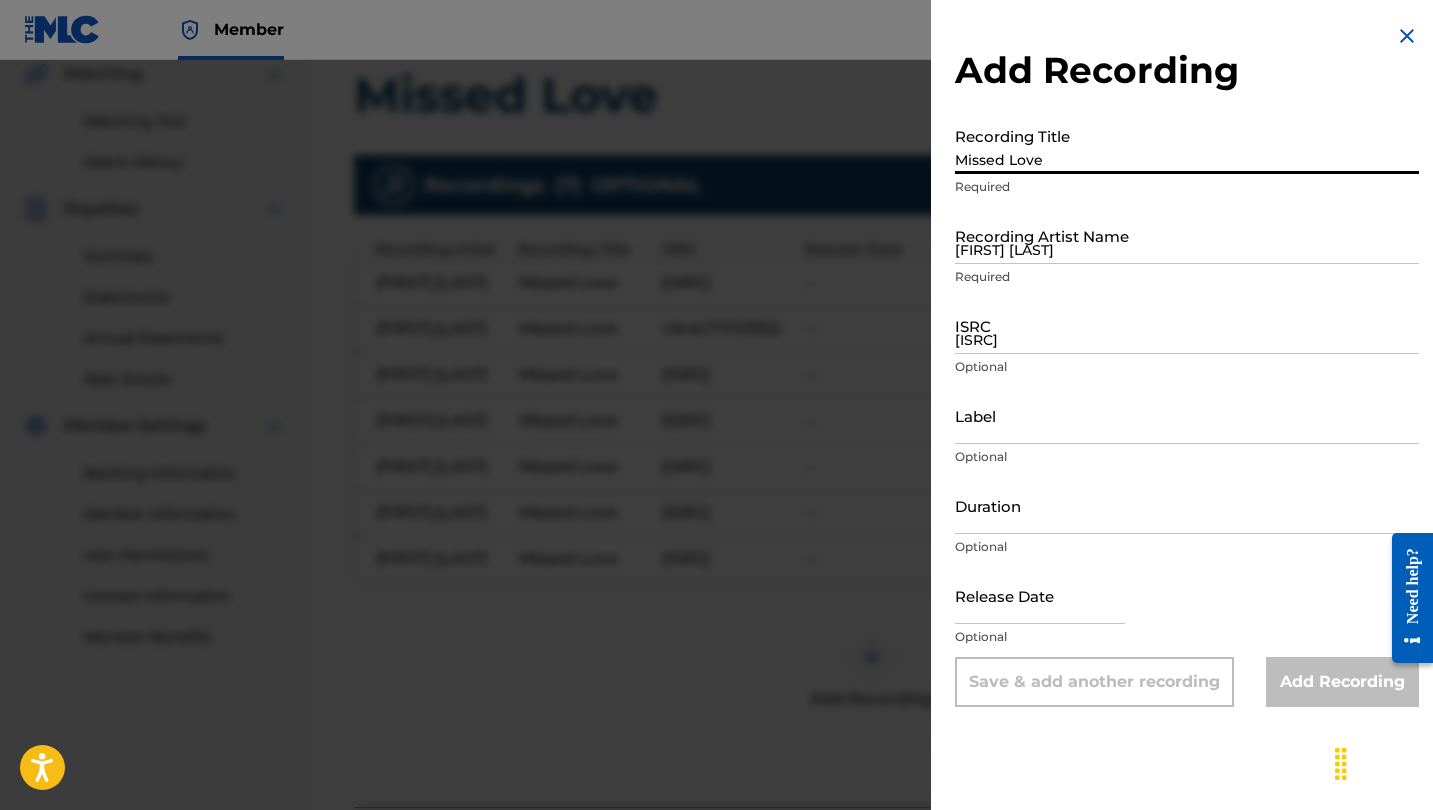 type 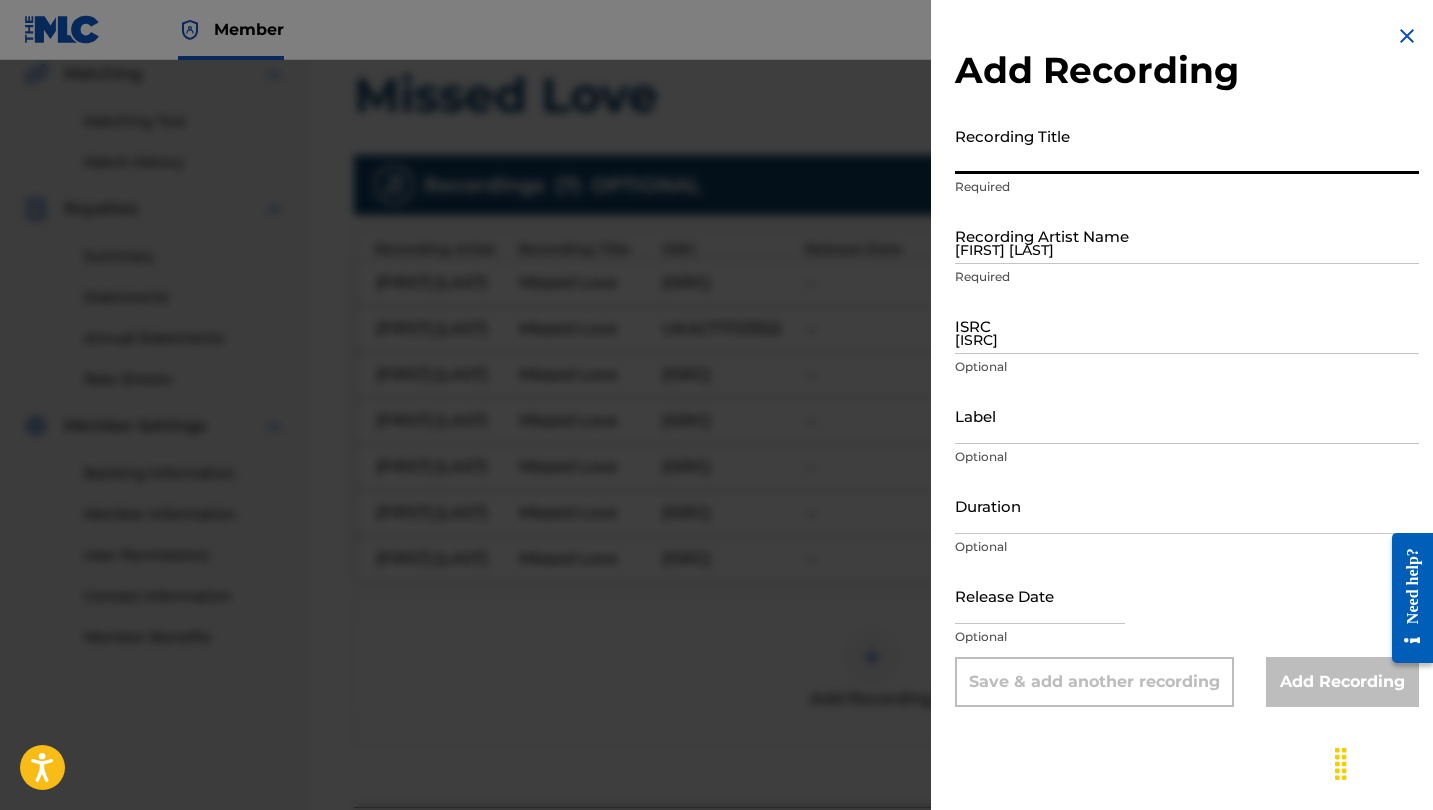 click on "[ISRC]" at bounding box center [1187, 325] 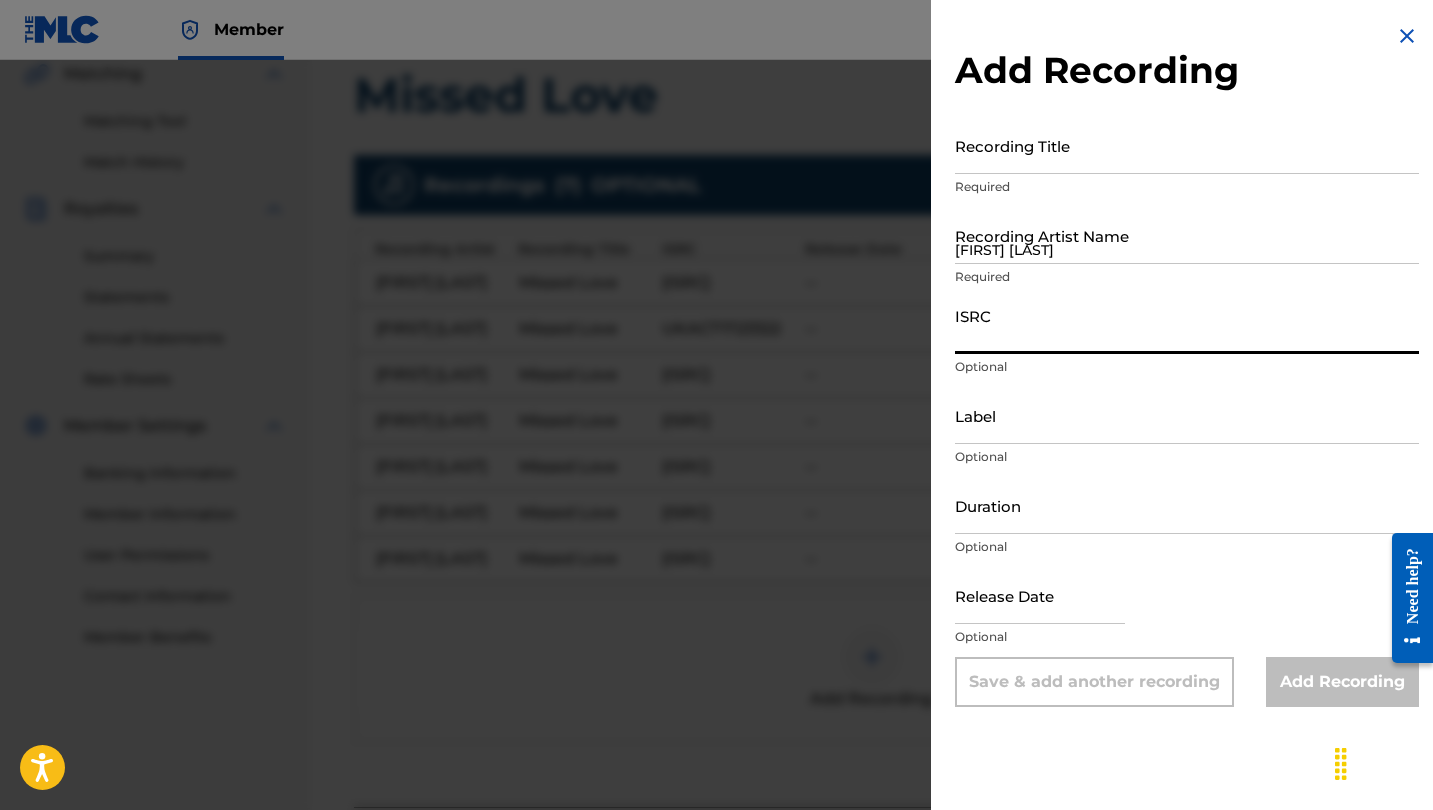 paste on "[ISRC]" 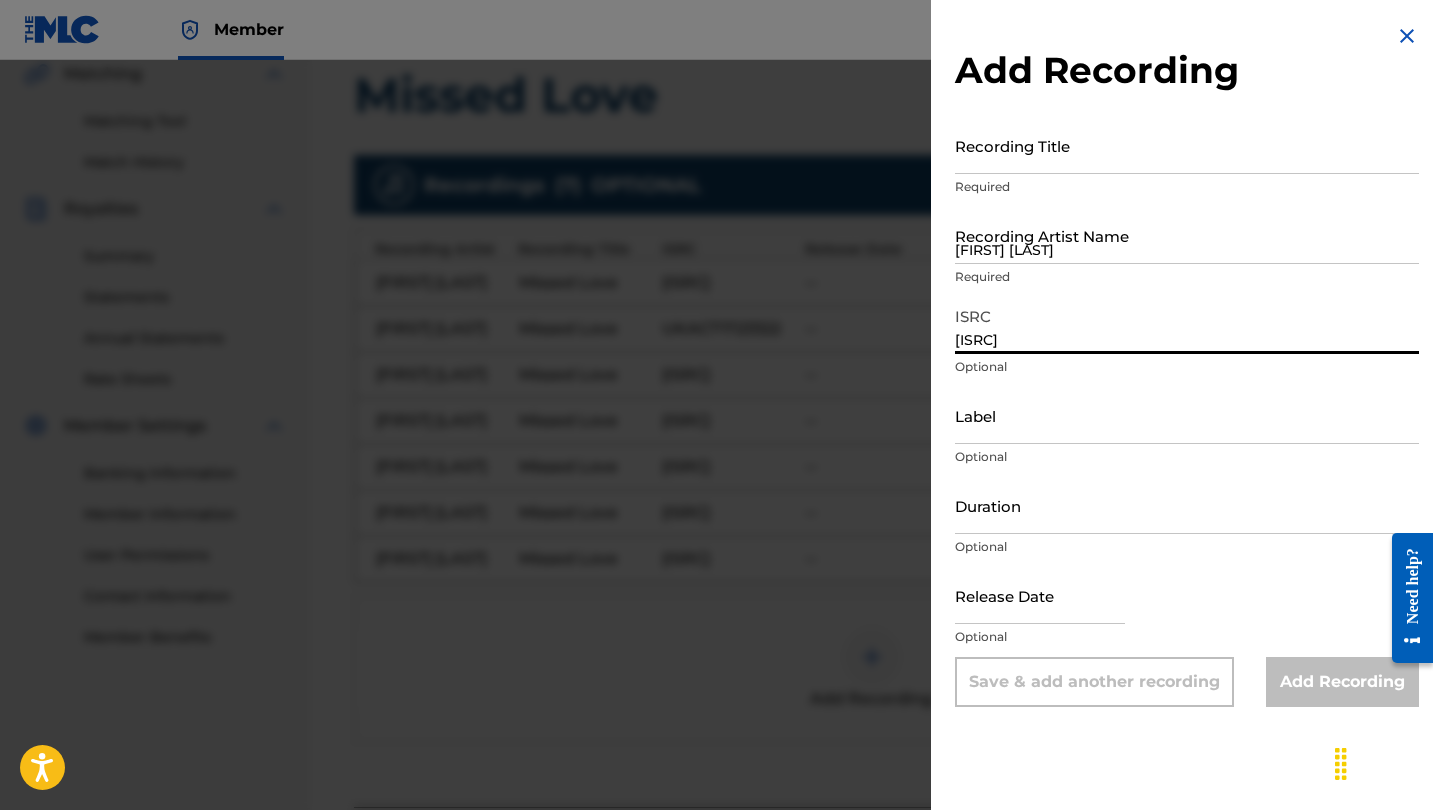 type on "[ISRC]" 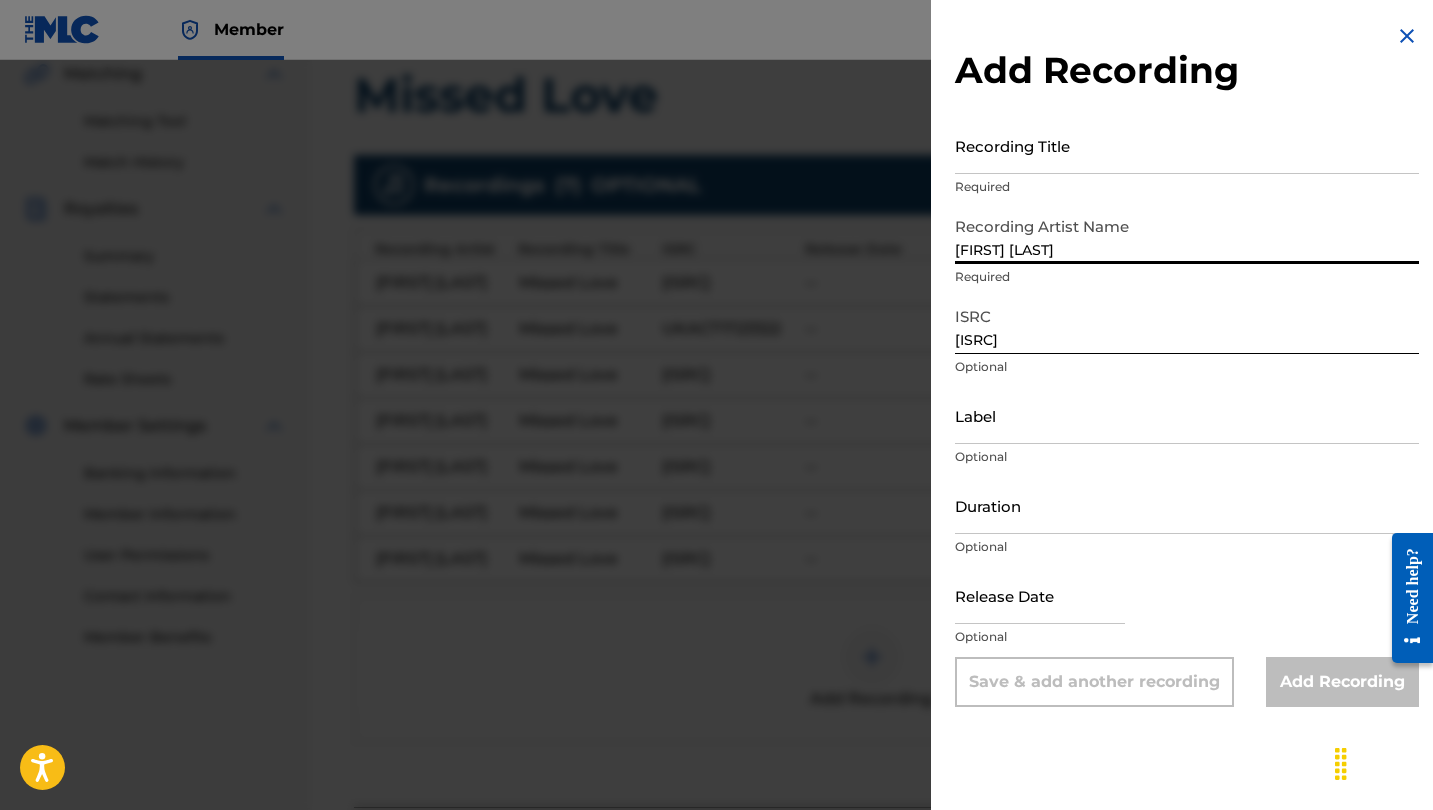 type on "[FIRST] [LAST]" 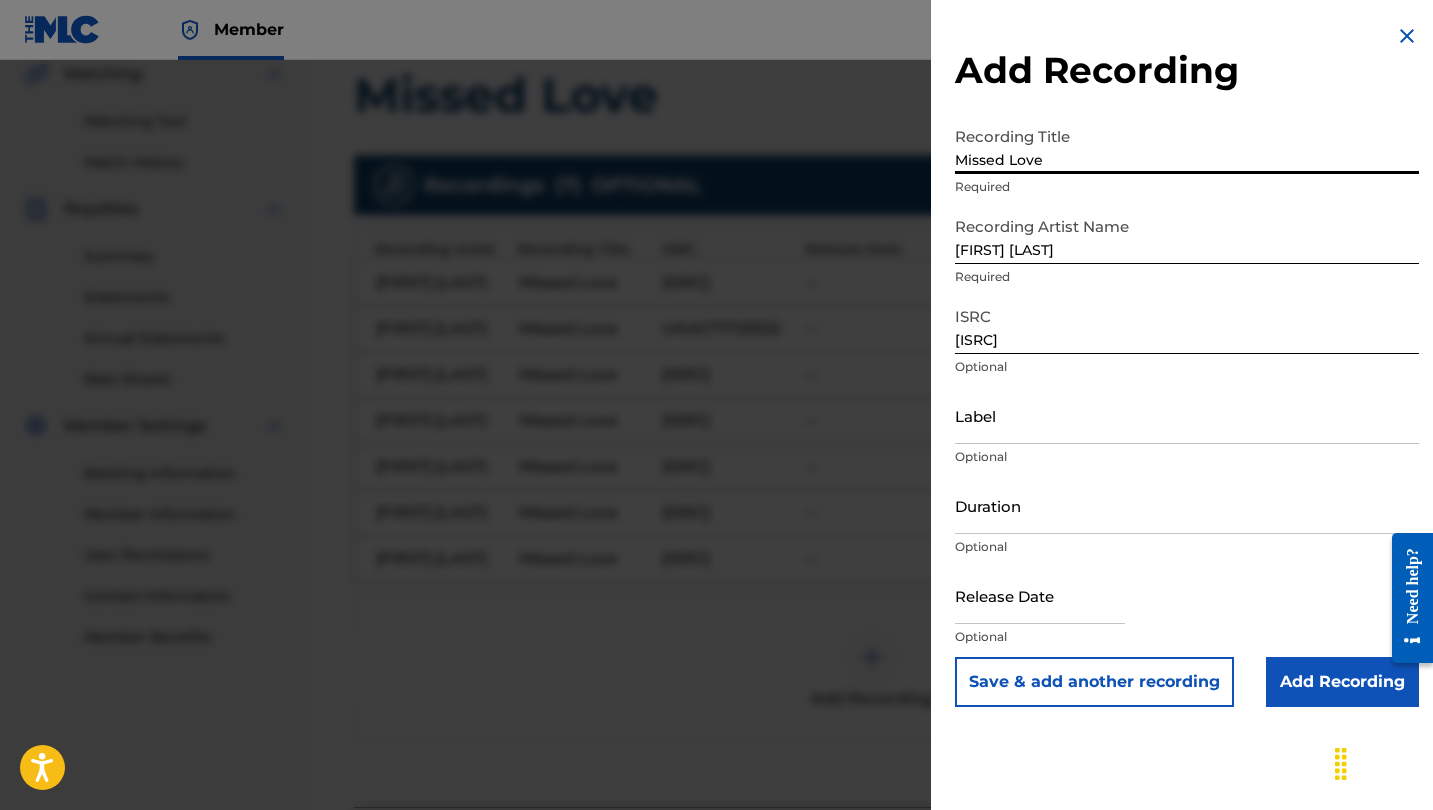 type on "Missed Love" 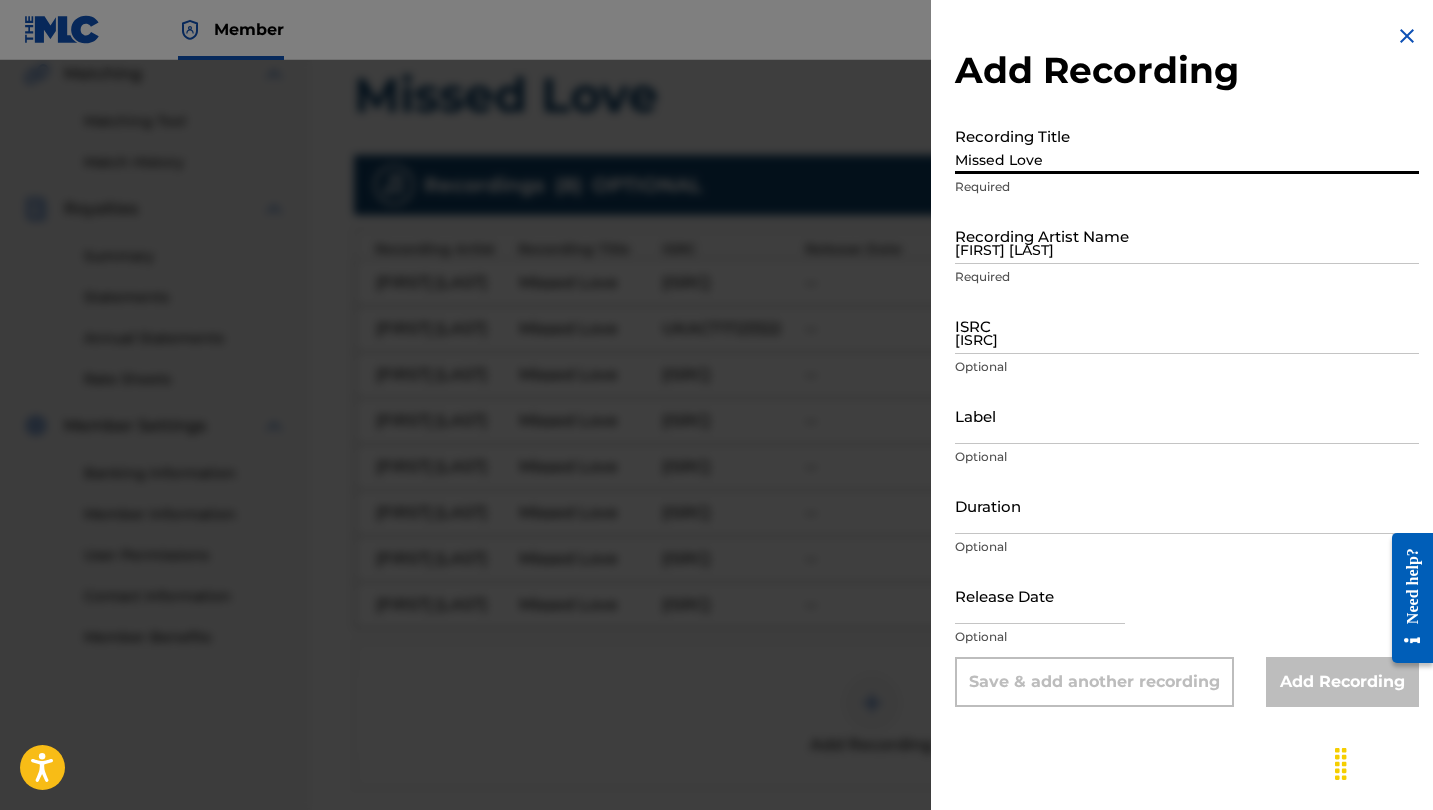type 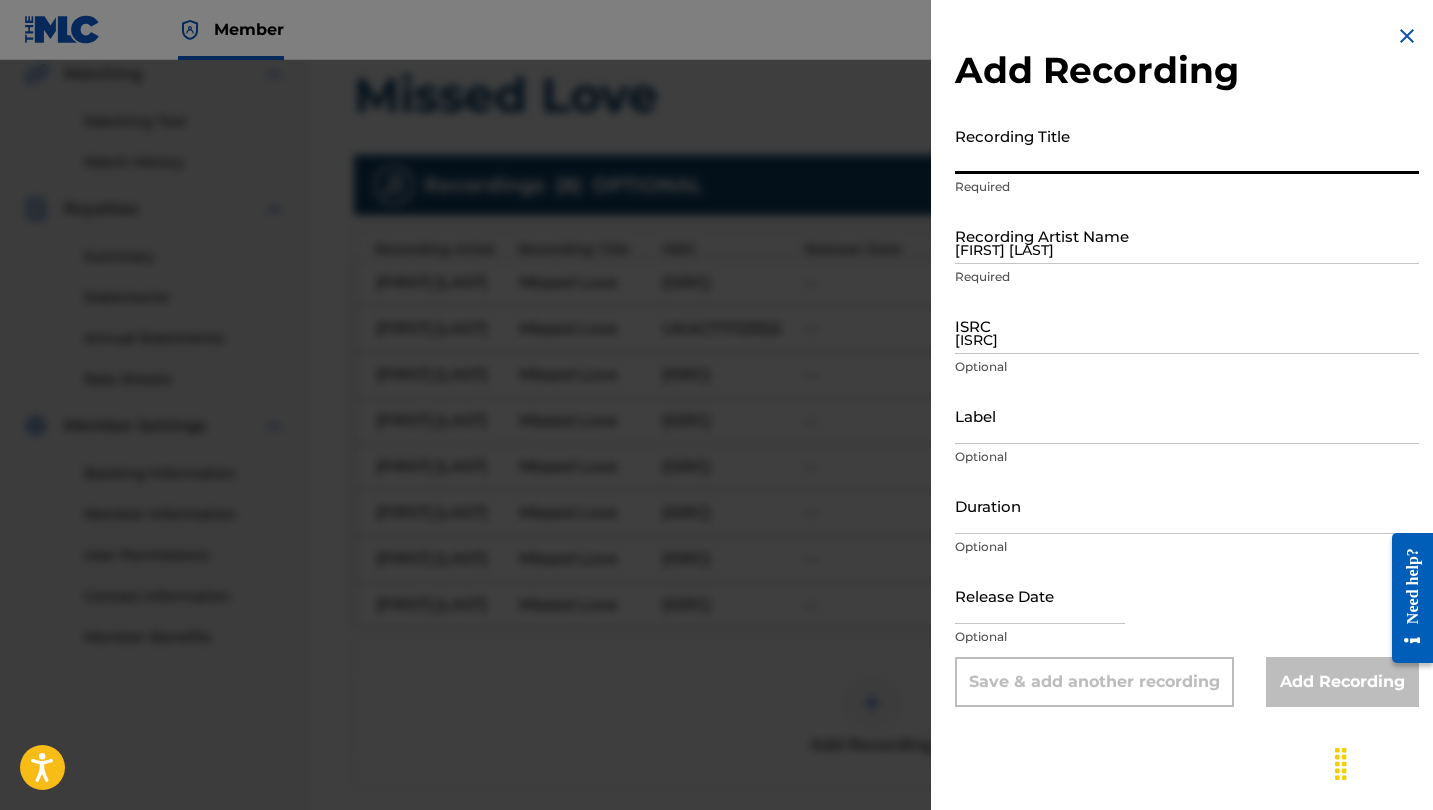 click on "[ISRC]" at bounding box center (1187, 325) 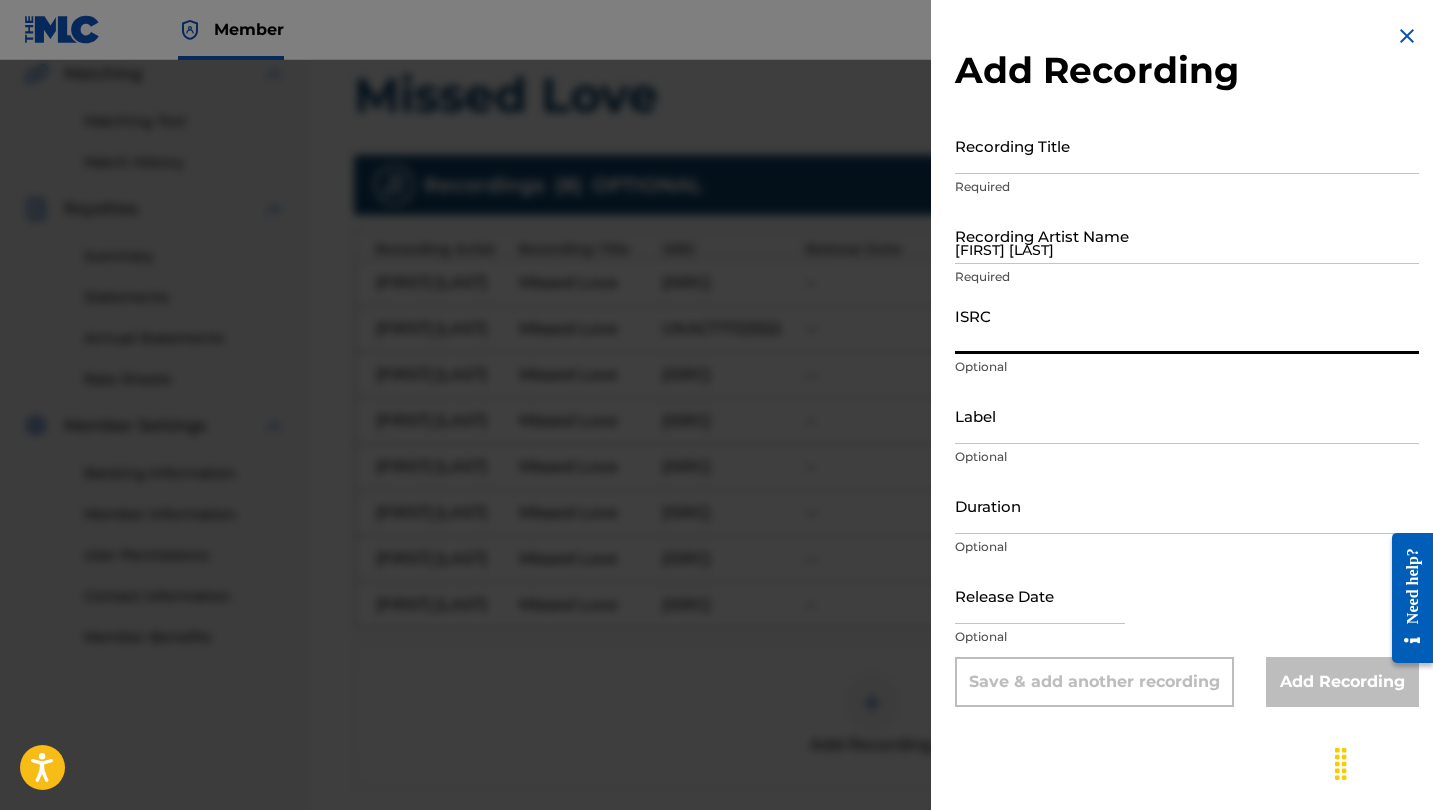 paste on "[ISRC]" 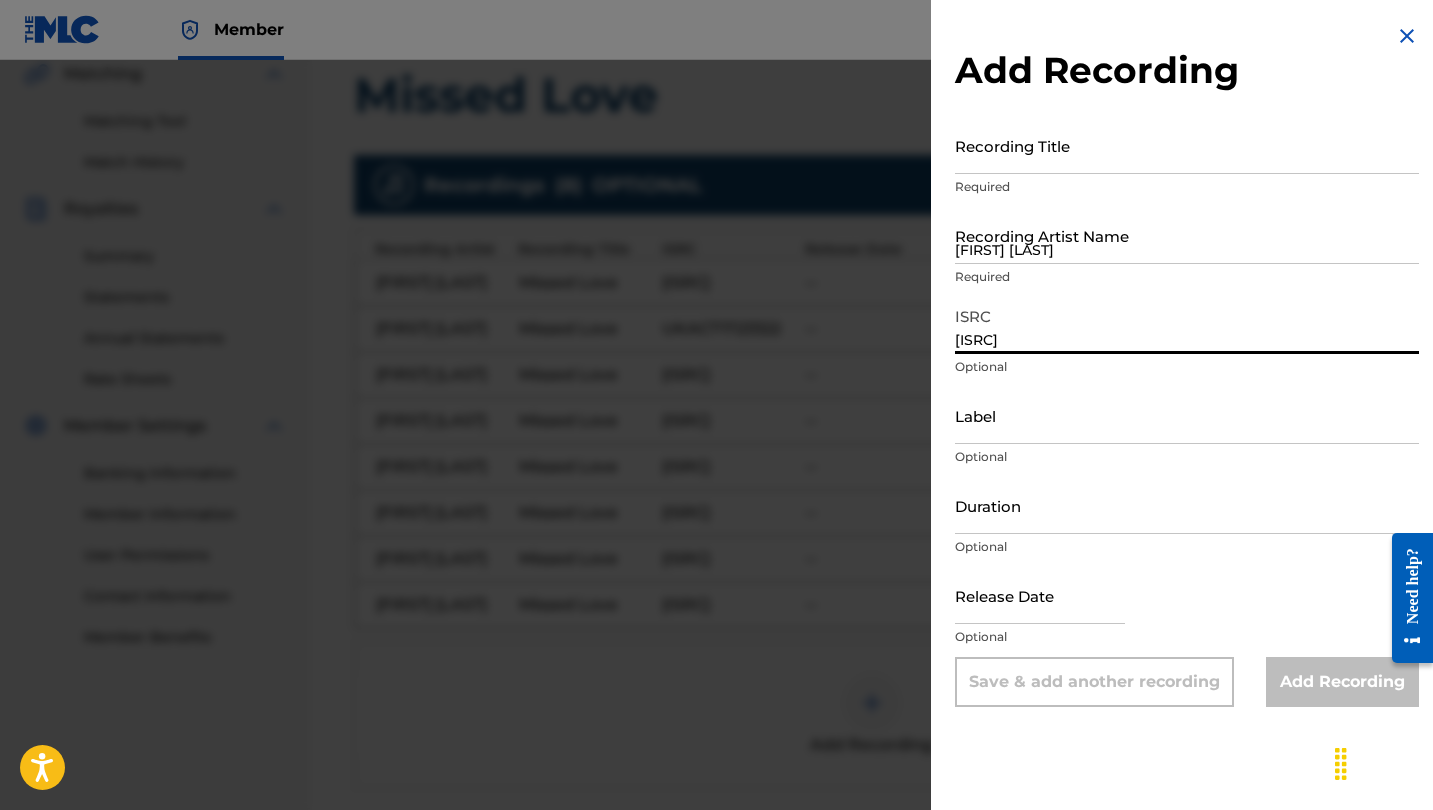 type on "[ISRC]" 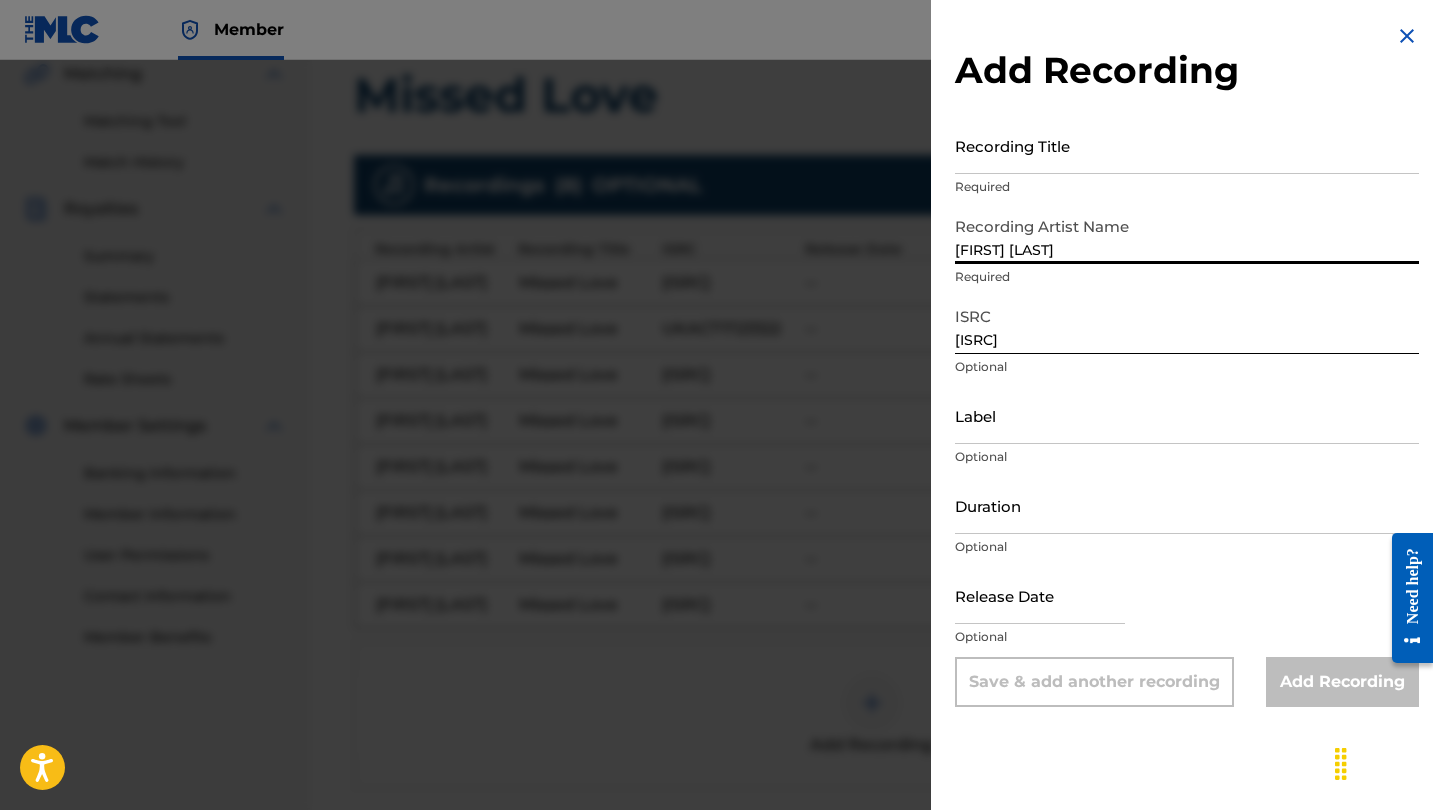type on "[FIRST] [LAST]" 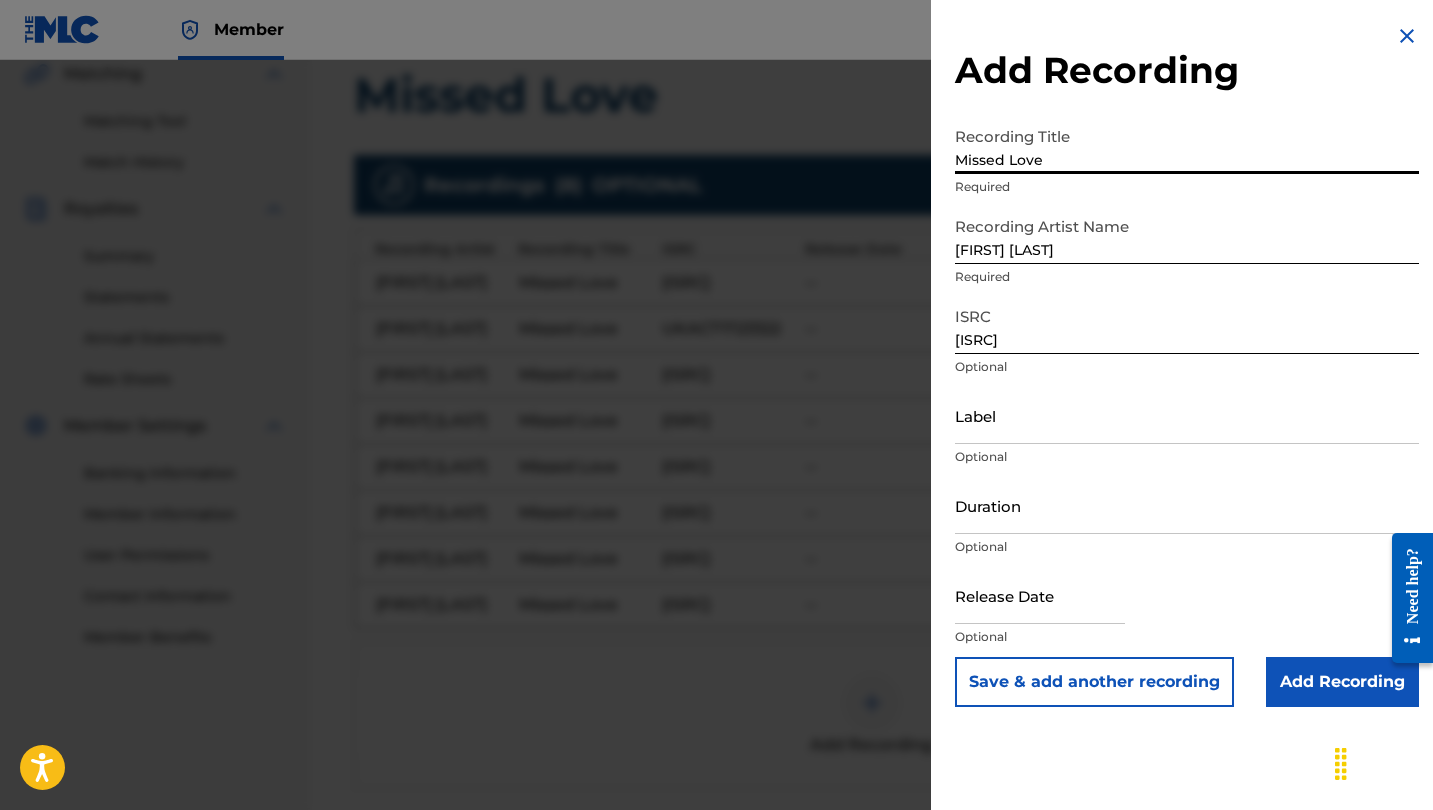 type on "Missed Love" 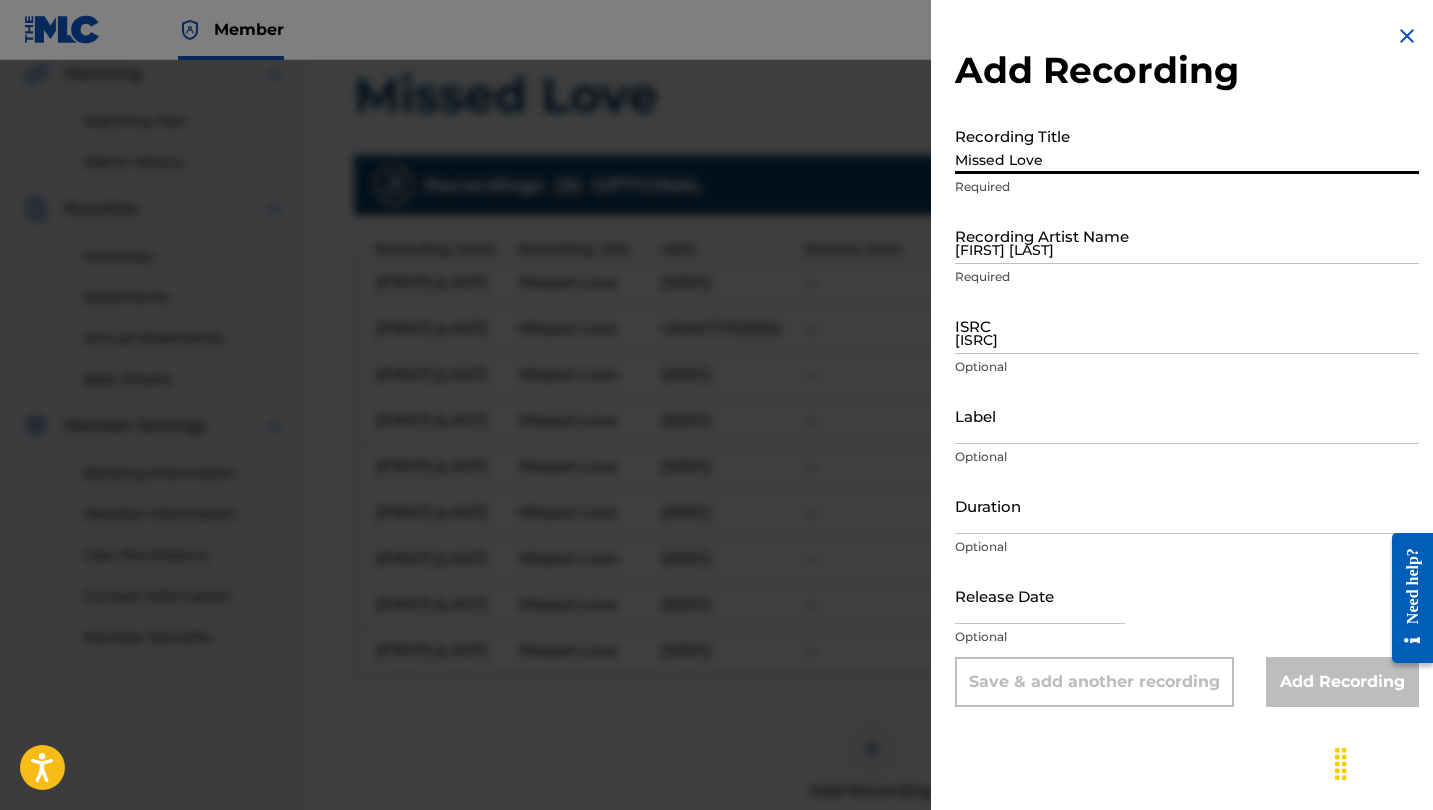 type 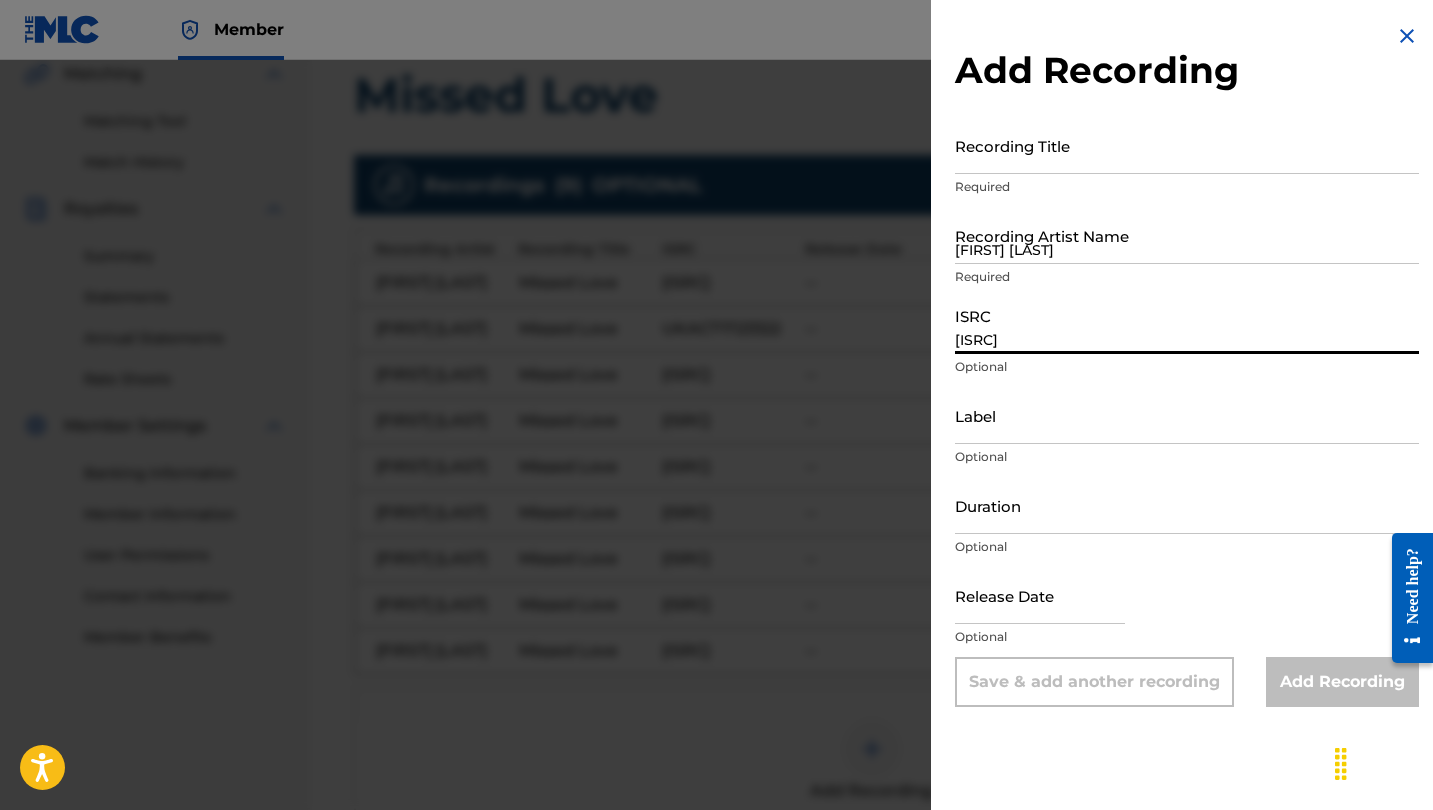 click on "[ISRC]" at bounding box center (1187, 325) 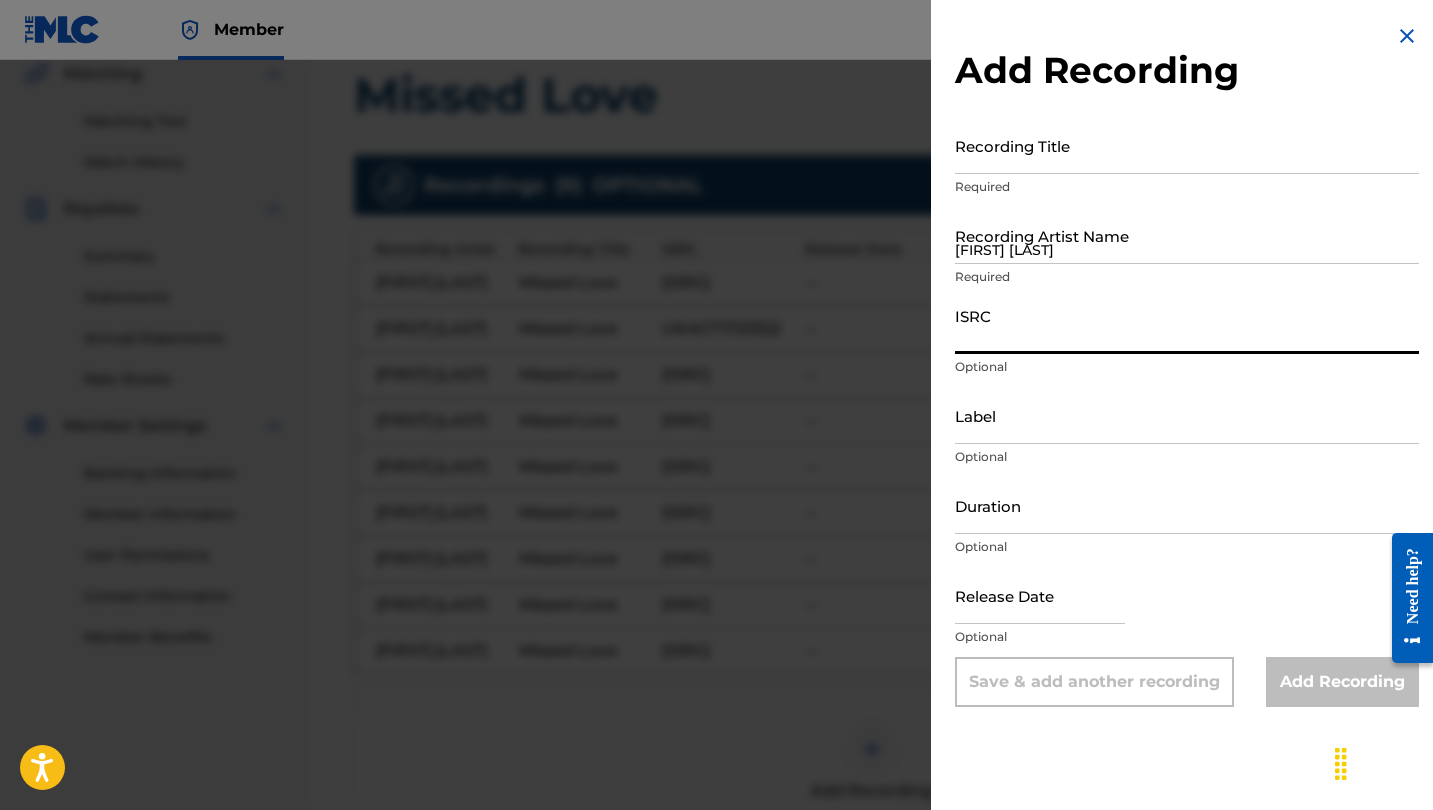 paste on "[ISRC]" 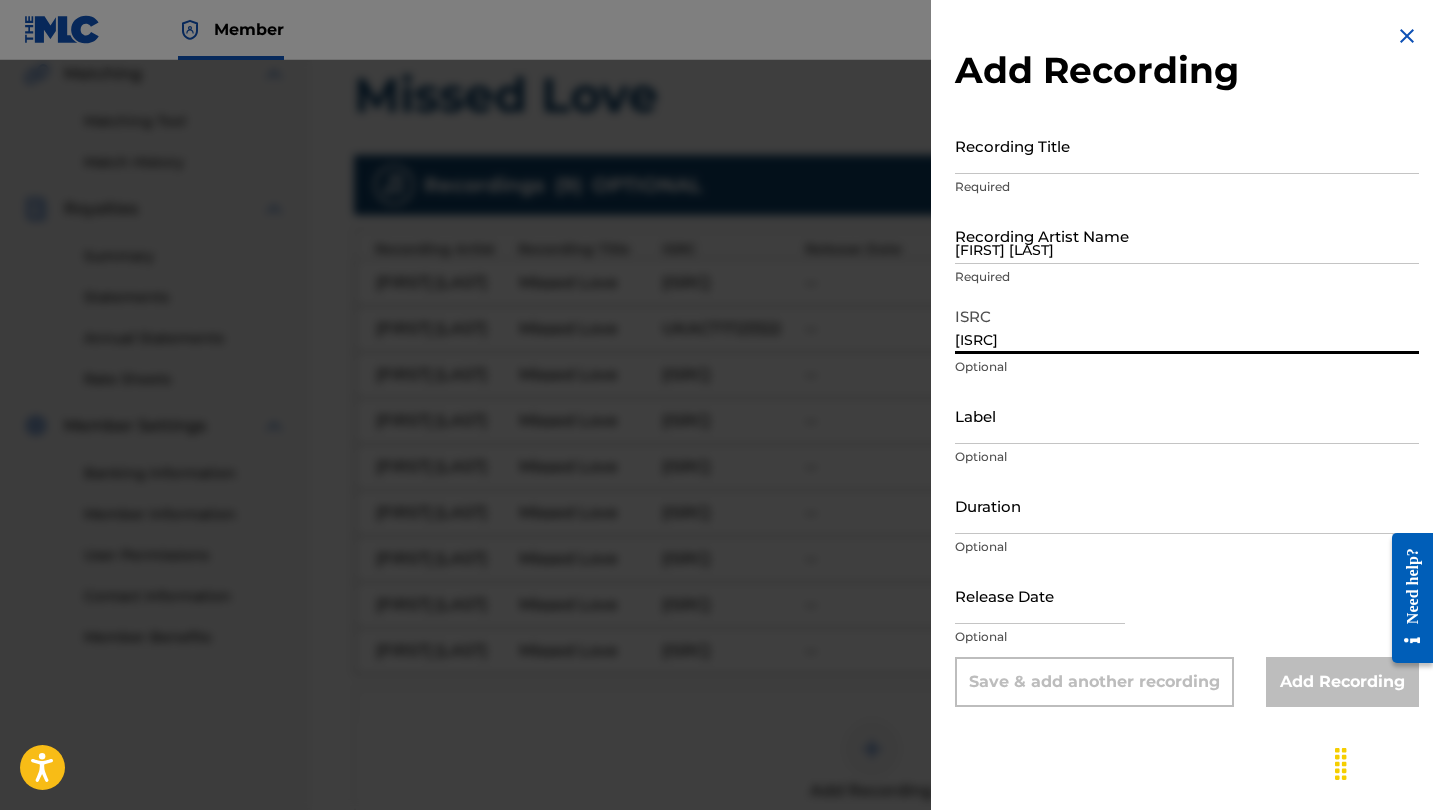 type on "[ISRC]" 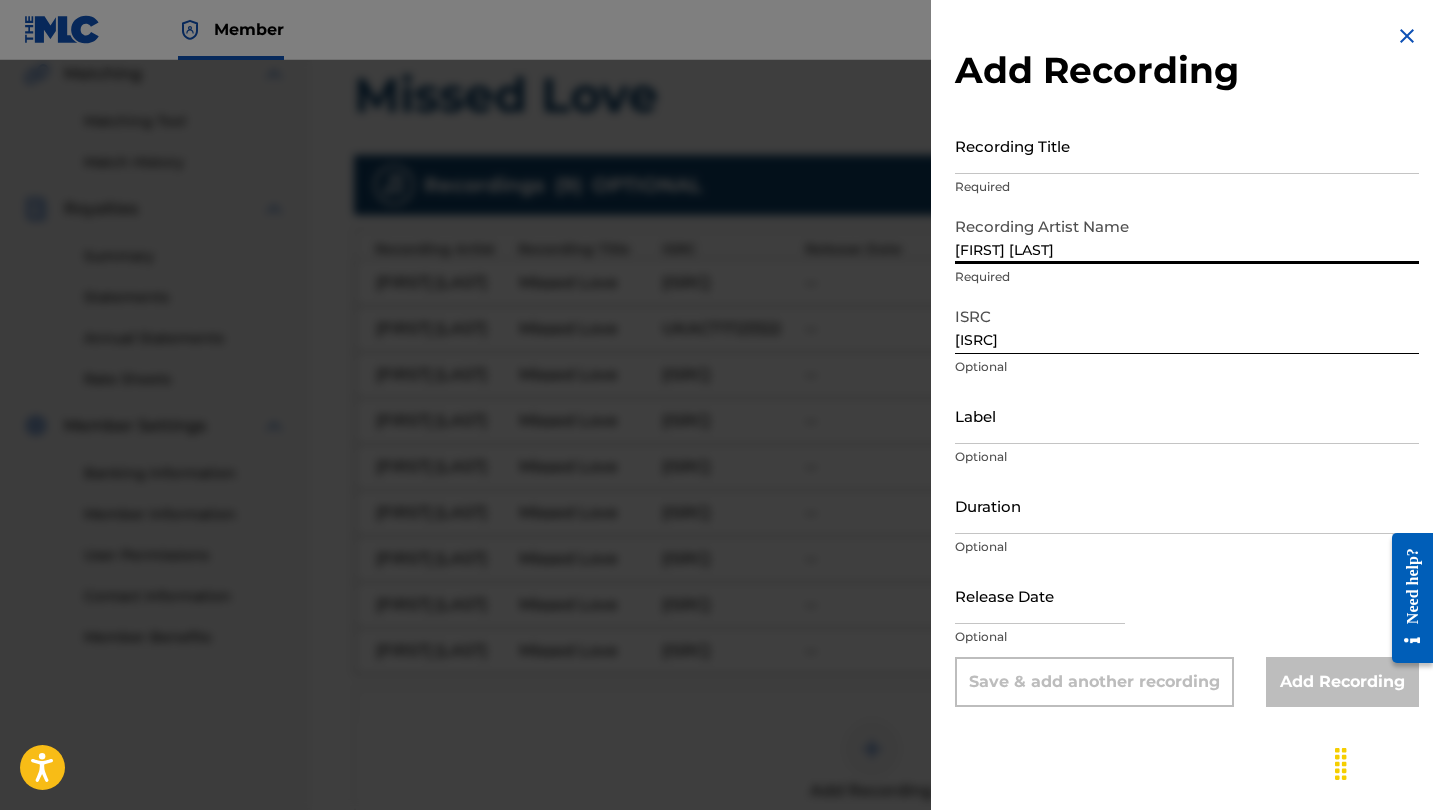 type on "[FIRST] [LAST]" 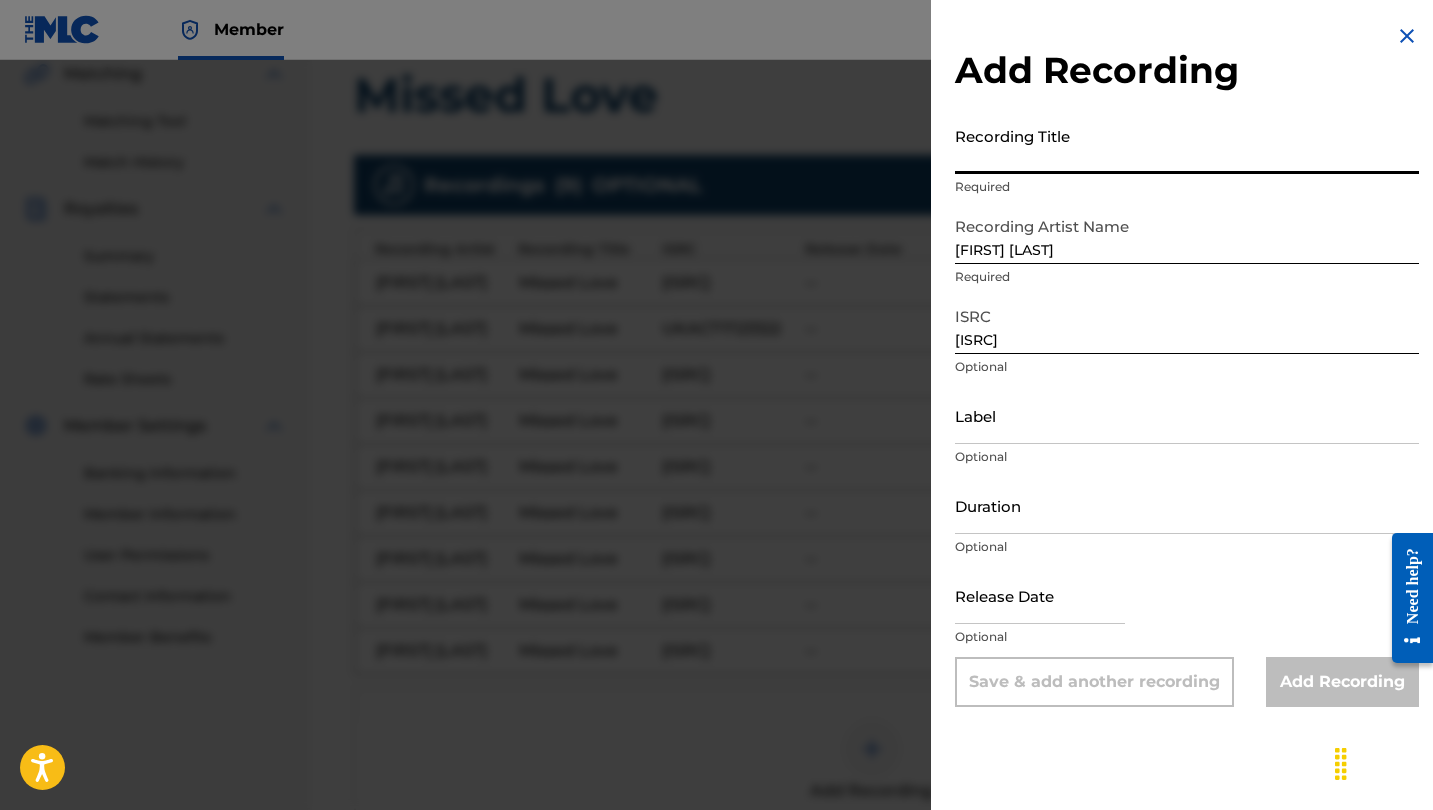 click on "Recording Title" at bounding box center (1187, 145) 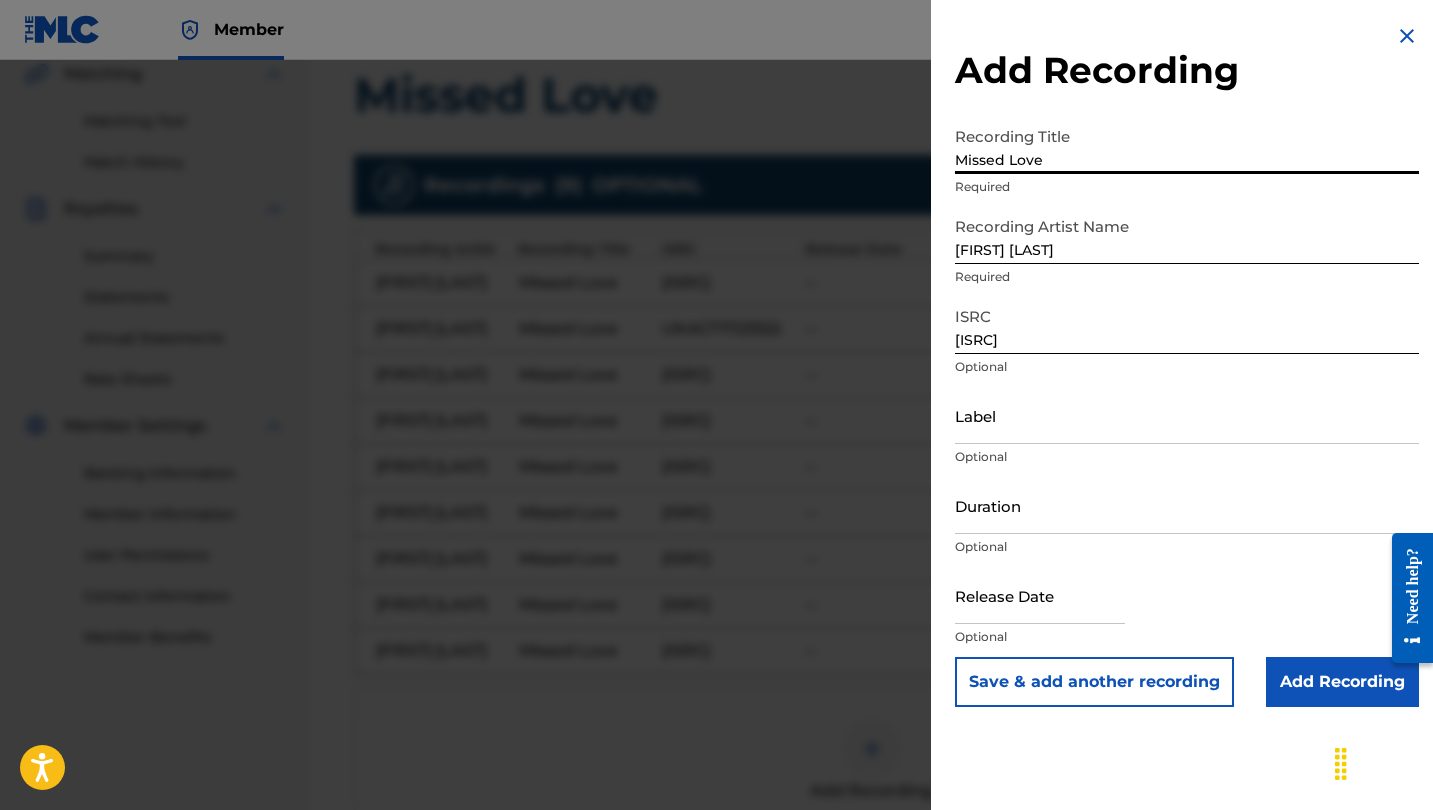 type on "Missed Love" 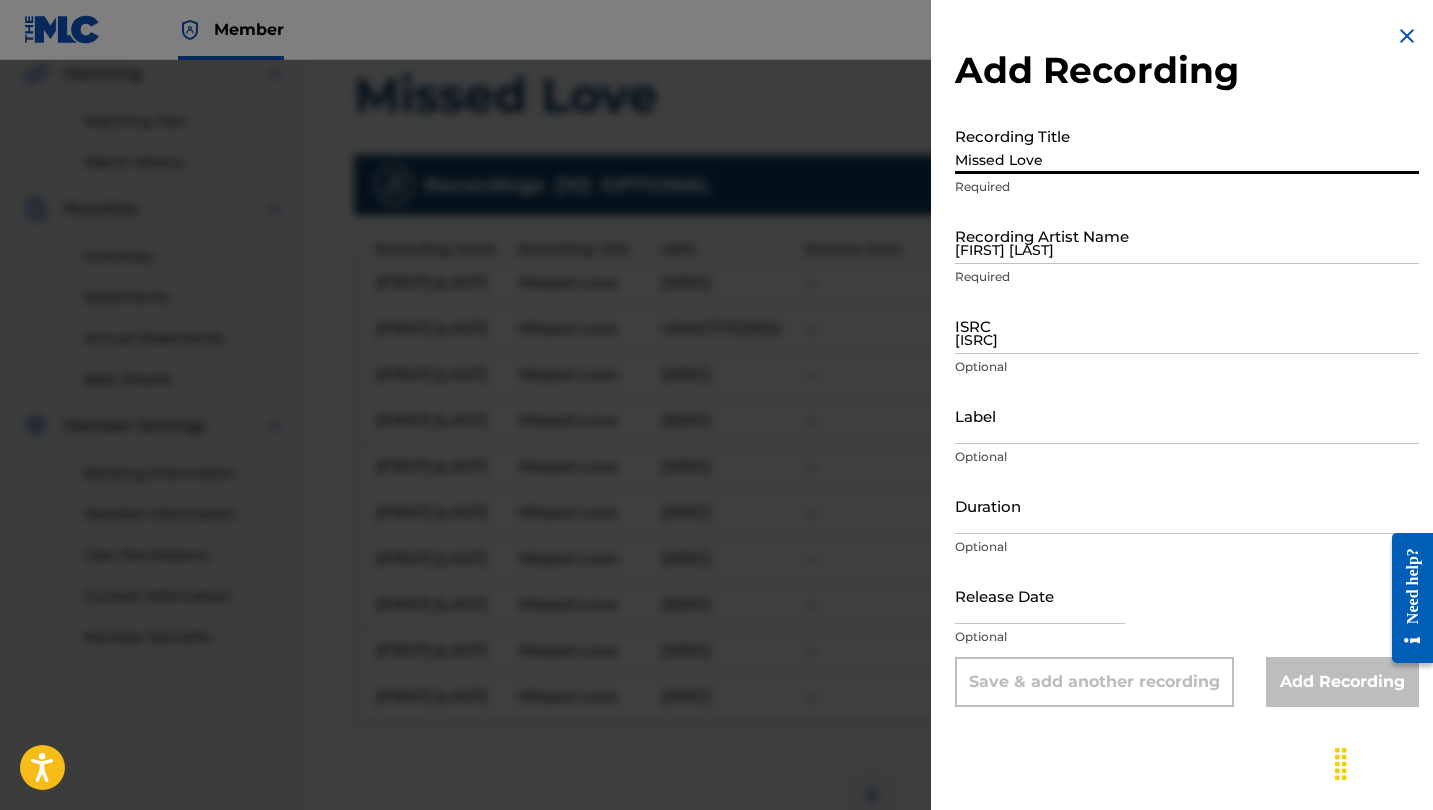 type 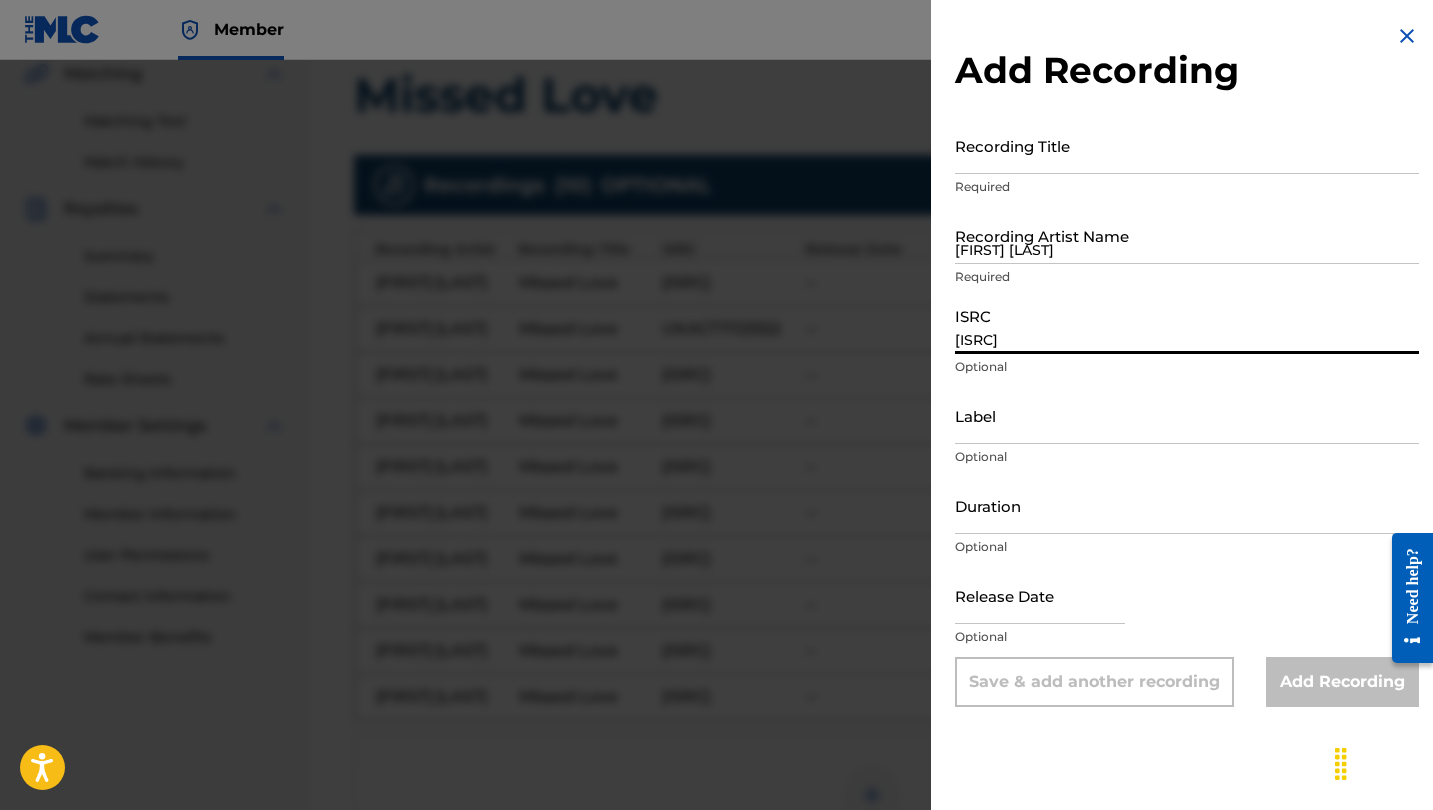 click on "[ISRC]" at bounding box center [1187, 325] 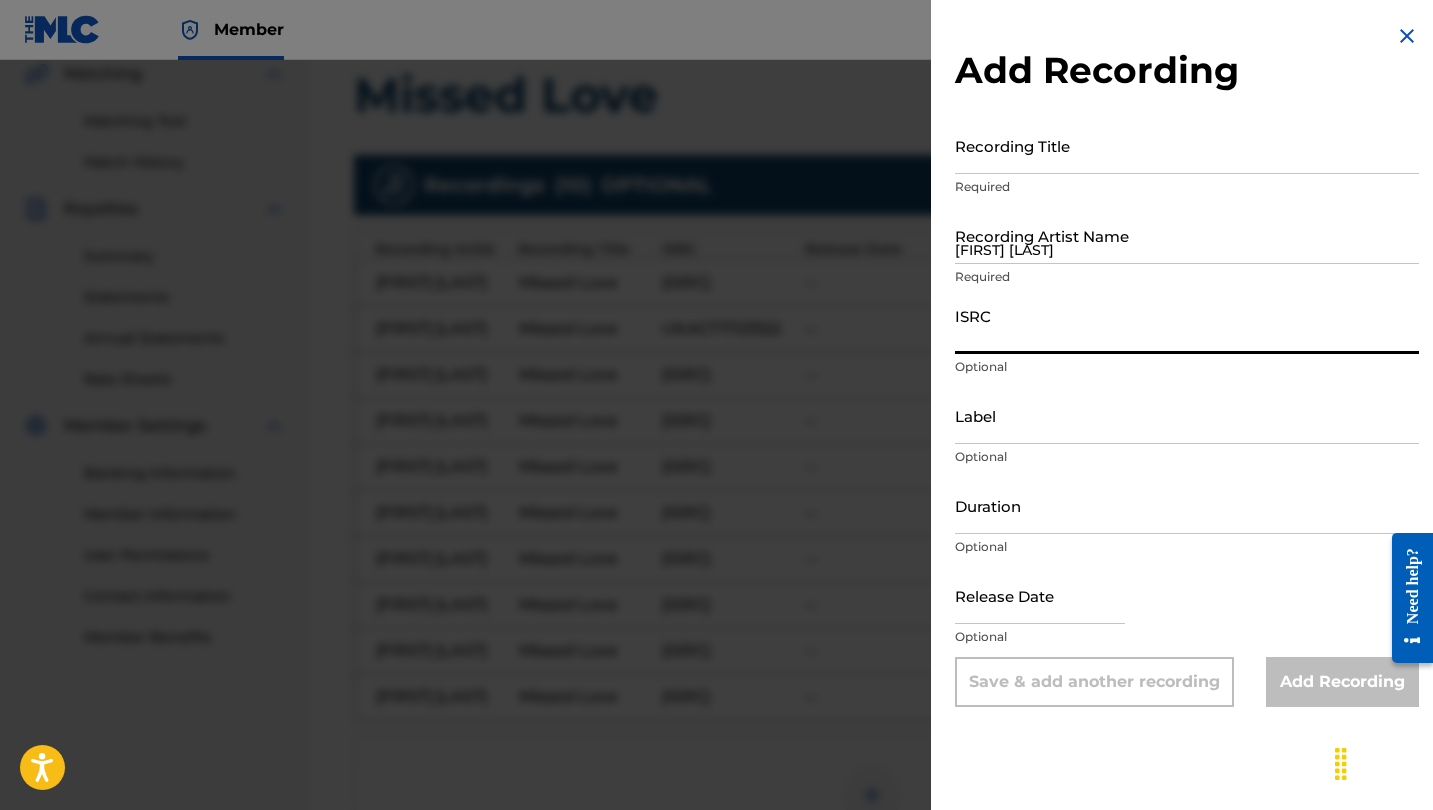 paste on "[ISRC]" 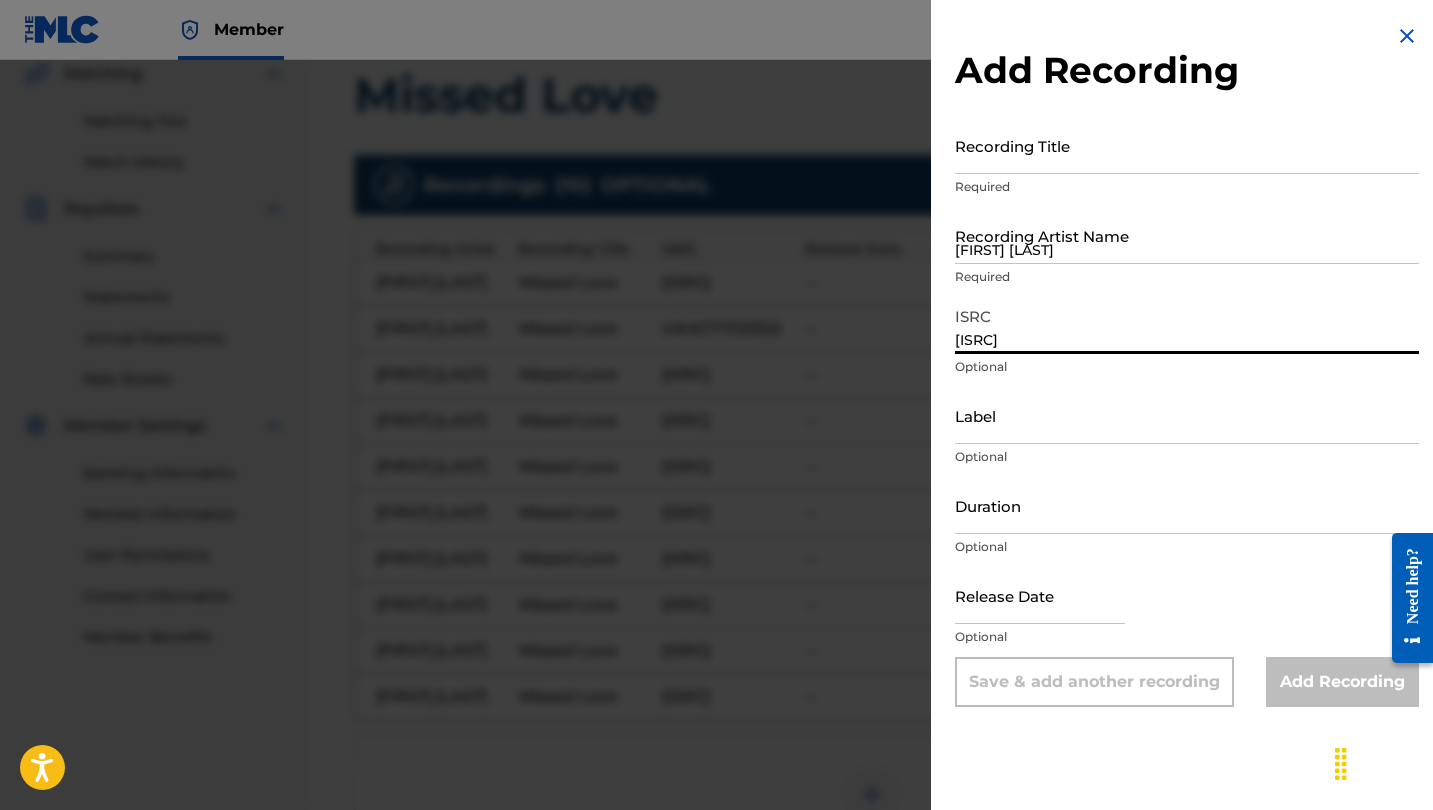 type on "[ISRC]" 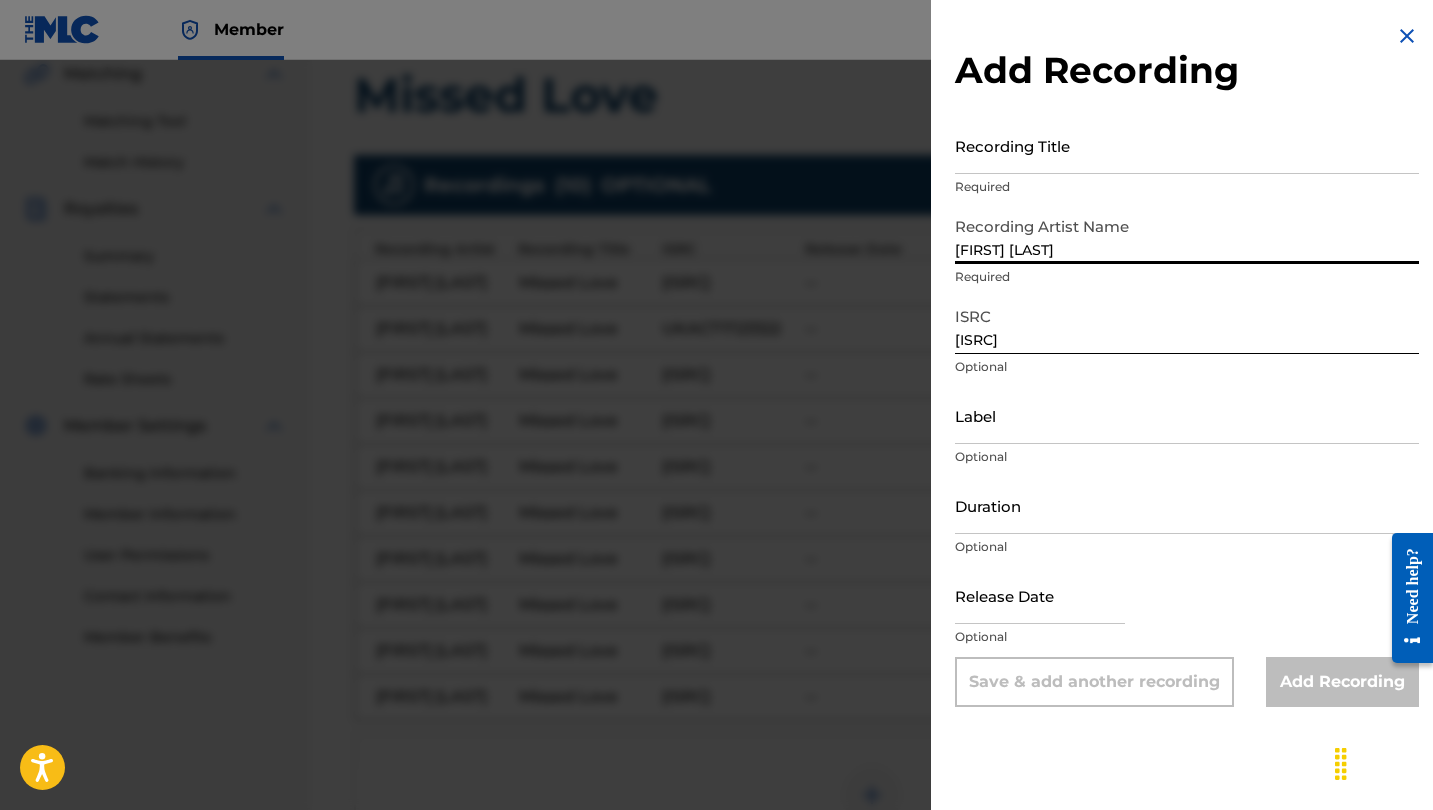 type on "[FIRST] [LAST]" 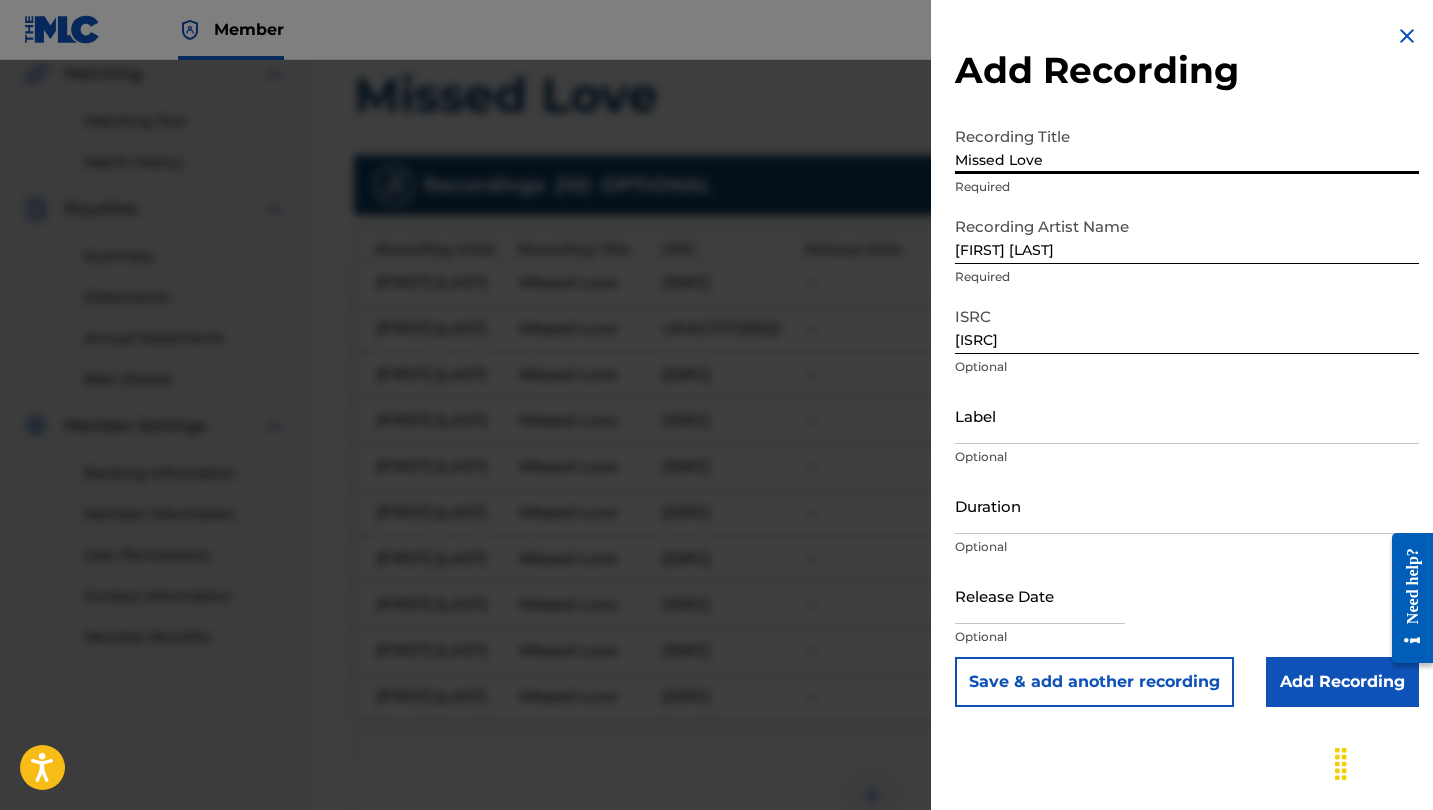 type on "Missed Love" 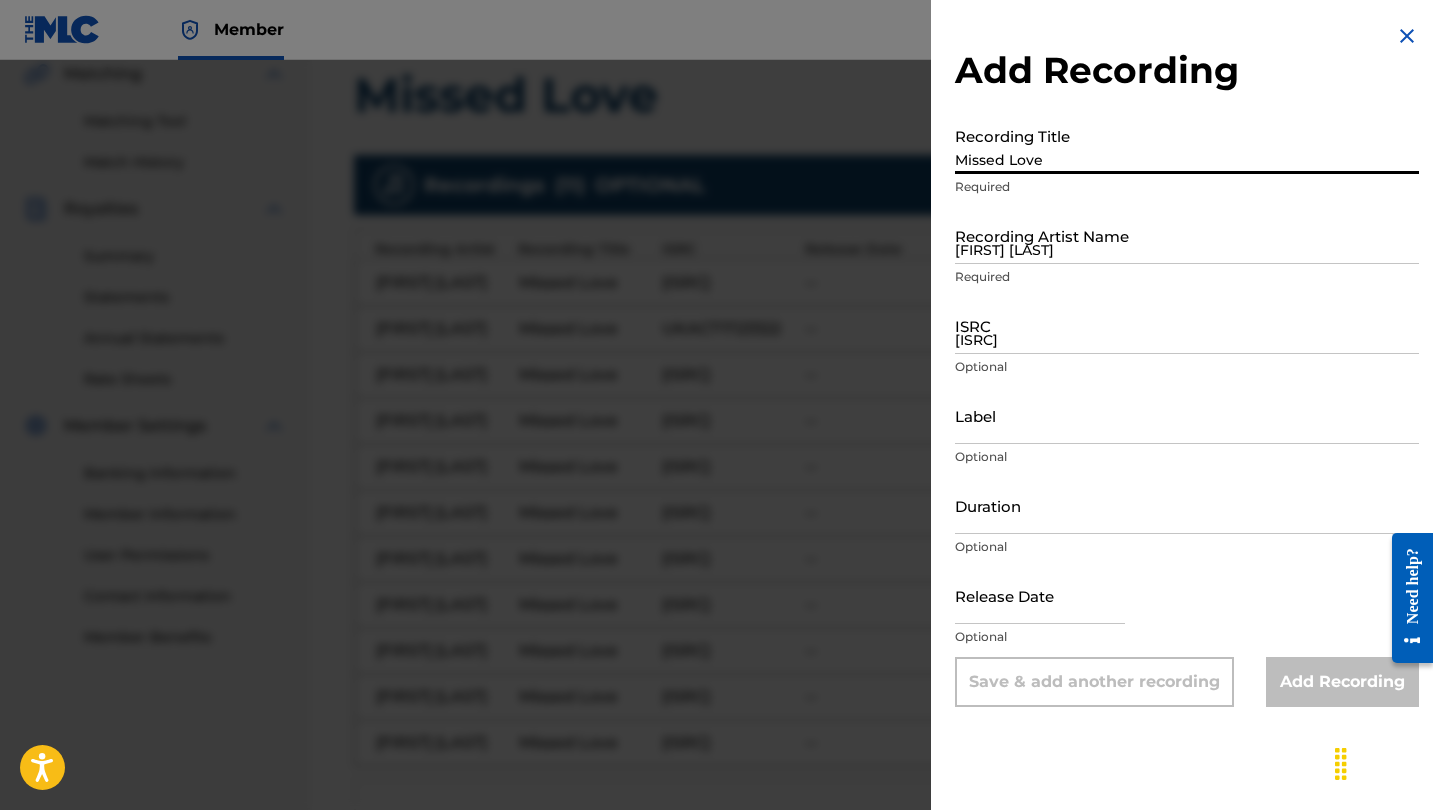 type 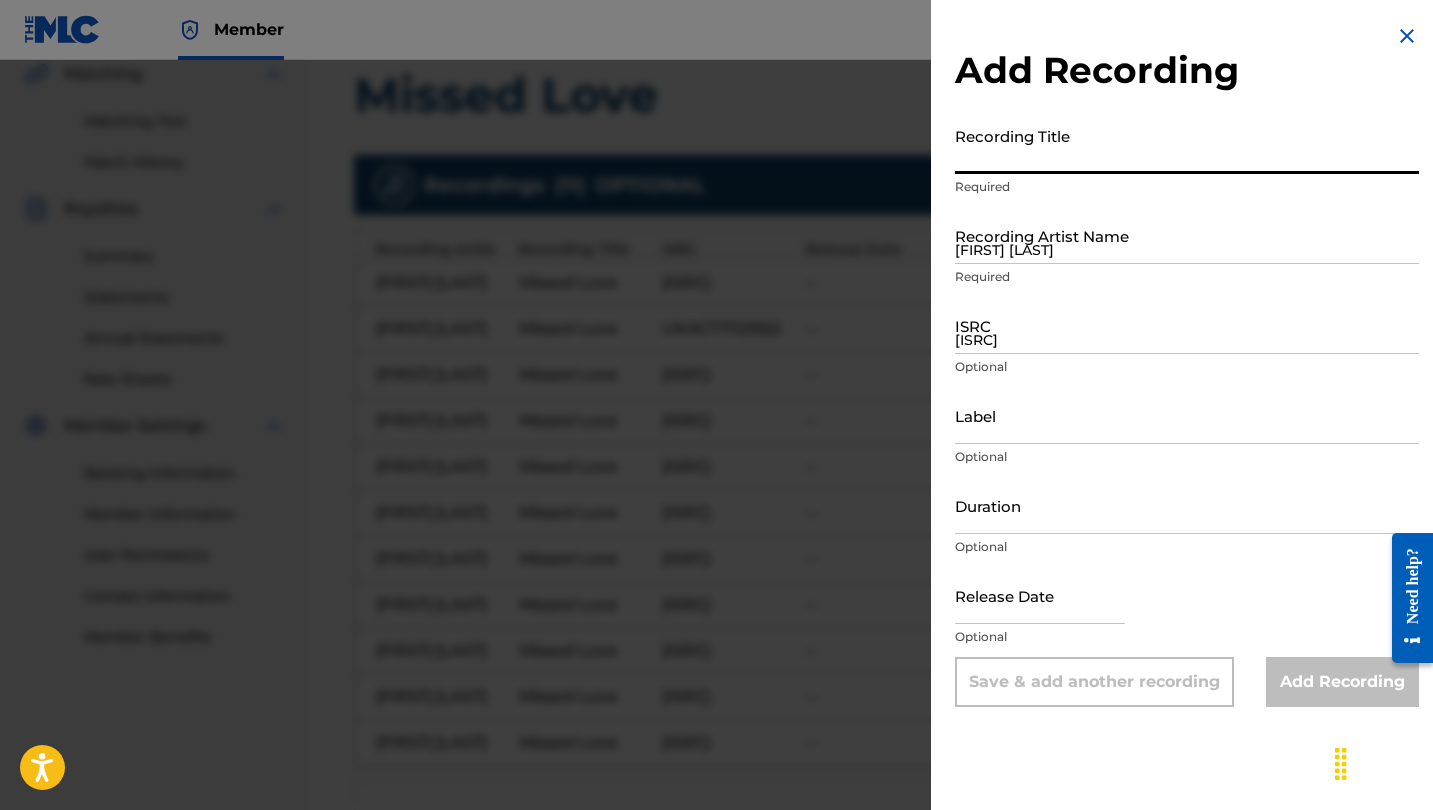 click on "[ISRC]" at bounding box center [1187, 325] 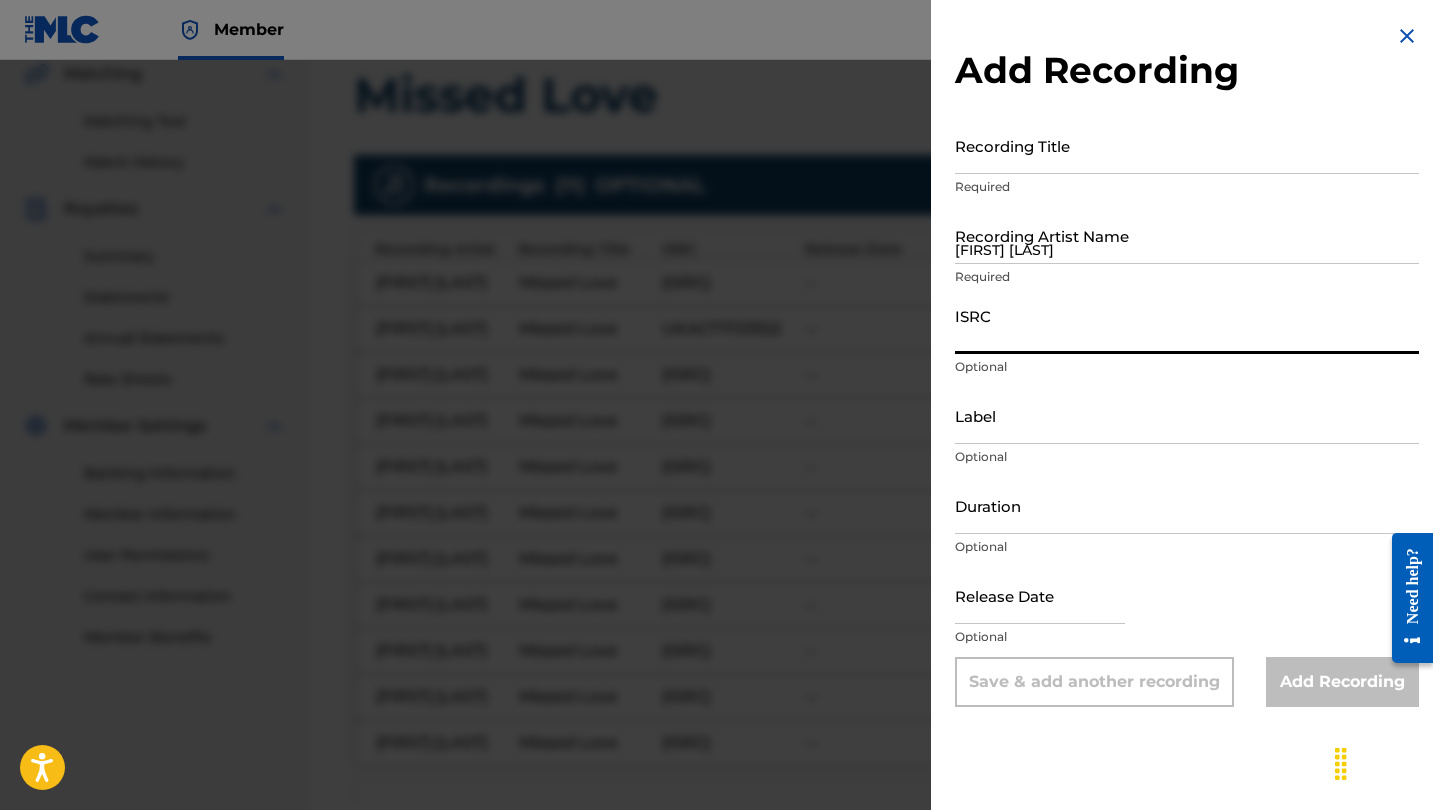 paste on "[ISRC]" 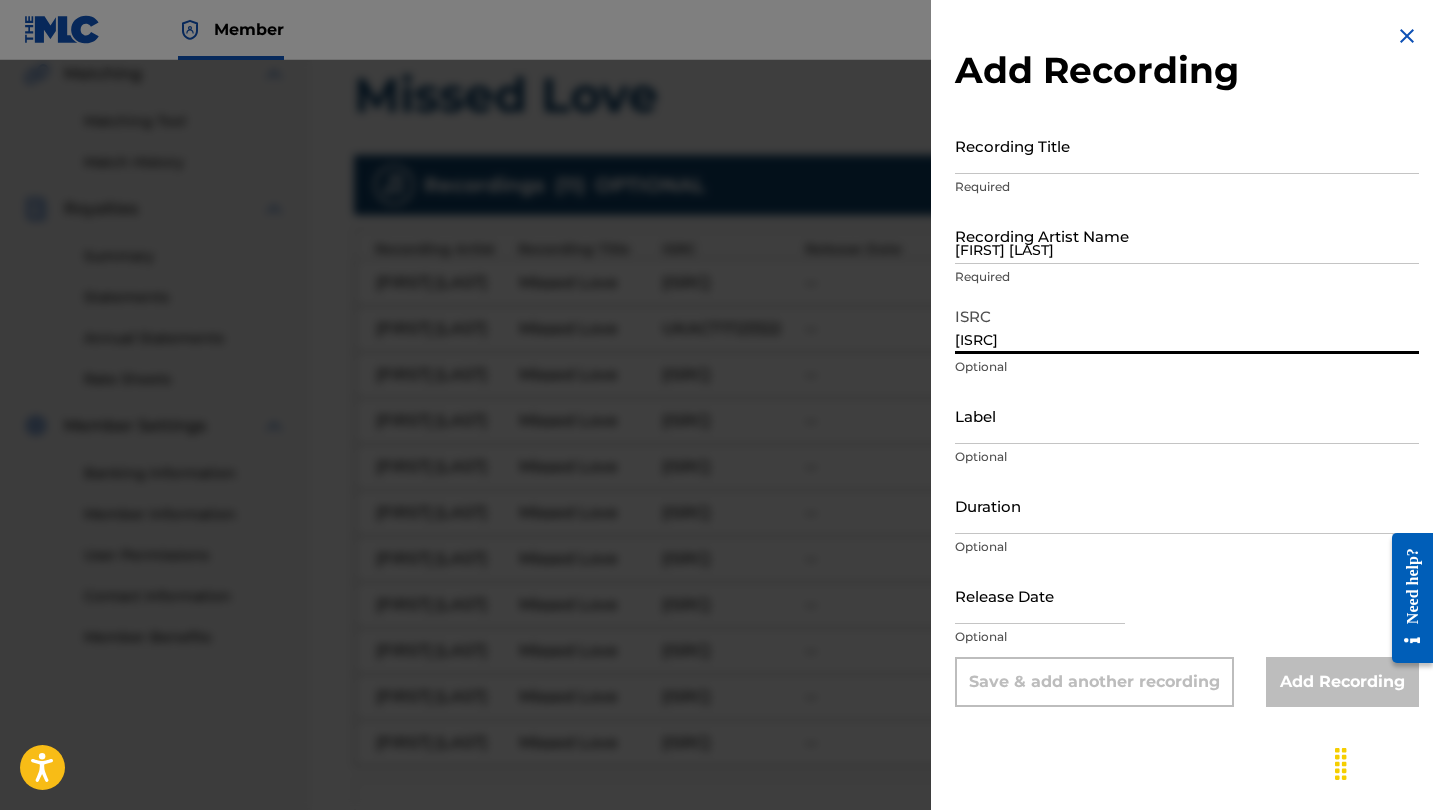 type on "[ISRC]" 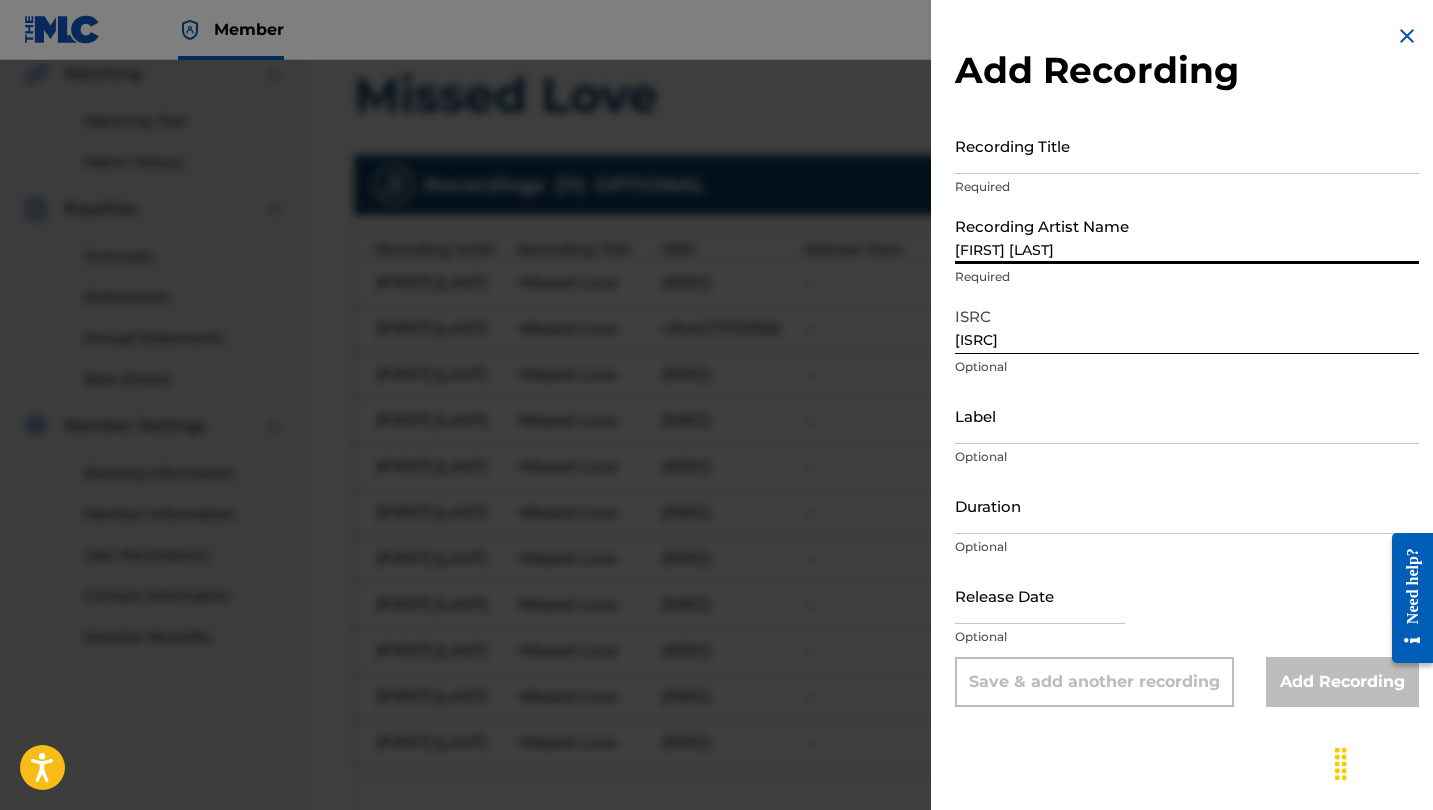click on "[FIRST] [LAST]" at bounding box center (1187, 235) 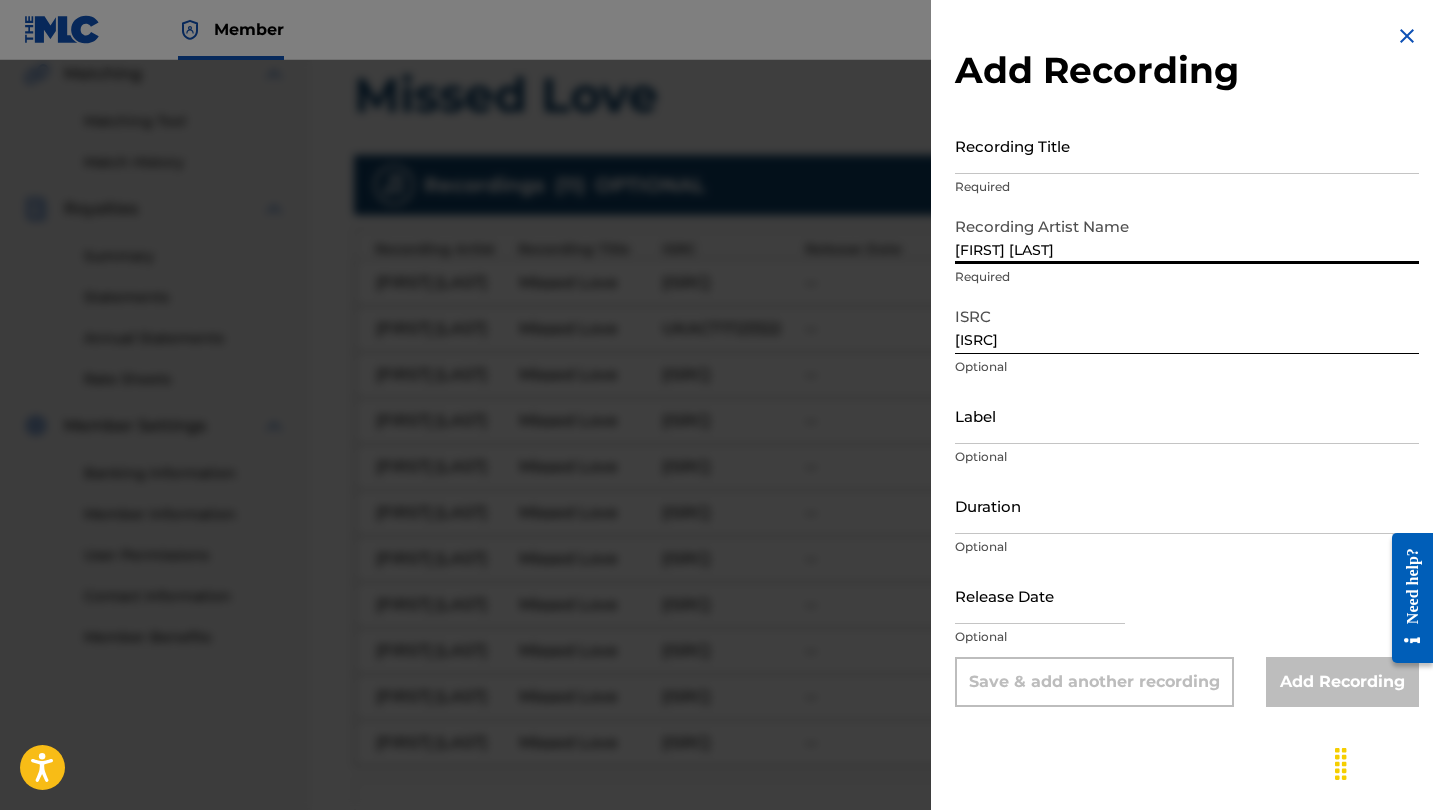 type on "[FIRST] [LAST]" 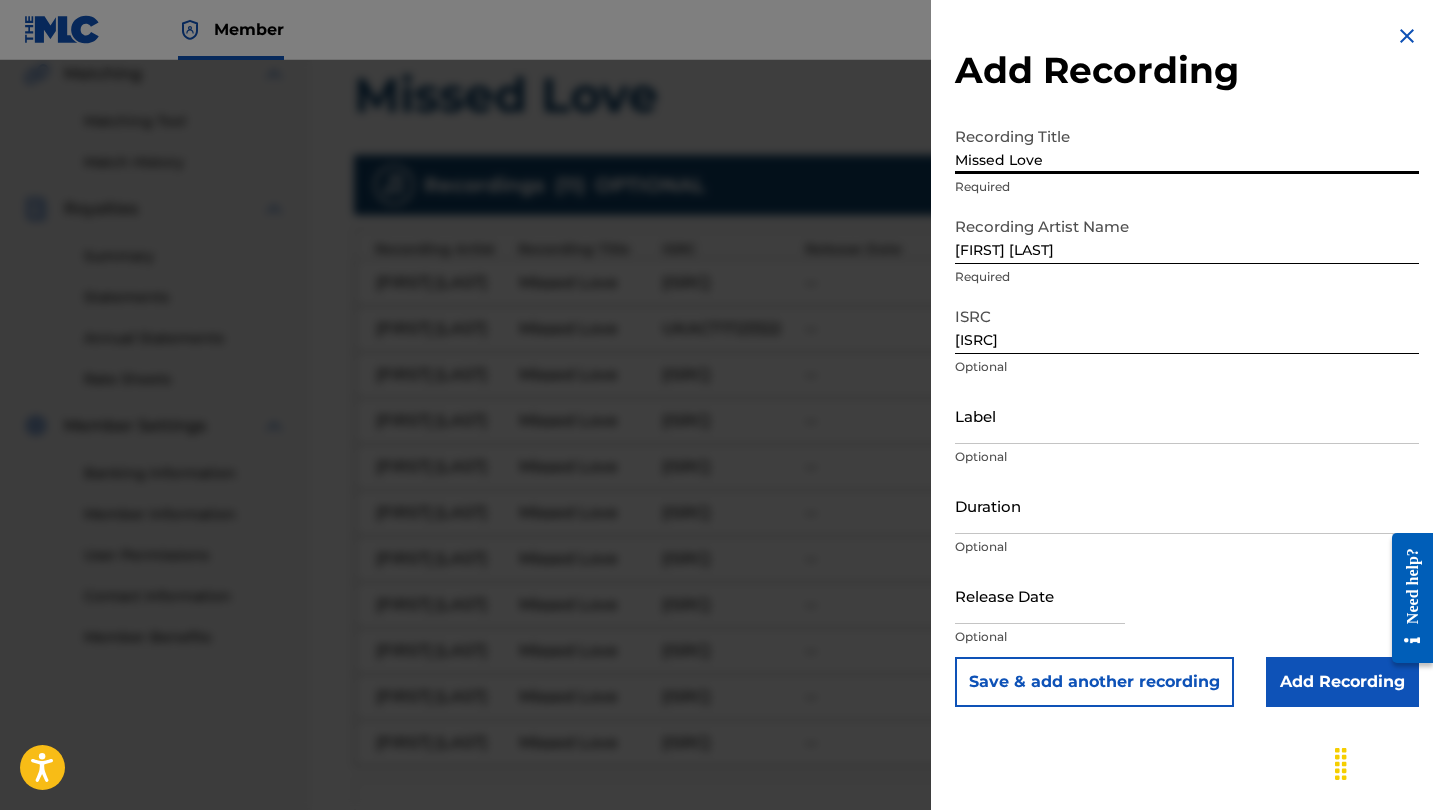 type on "Missed Love" 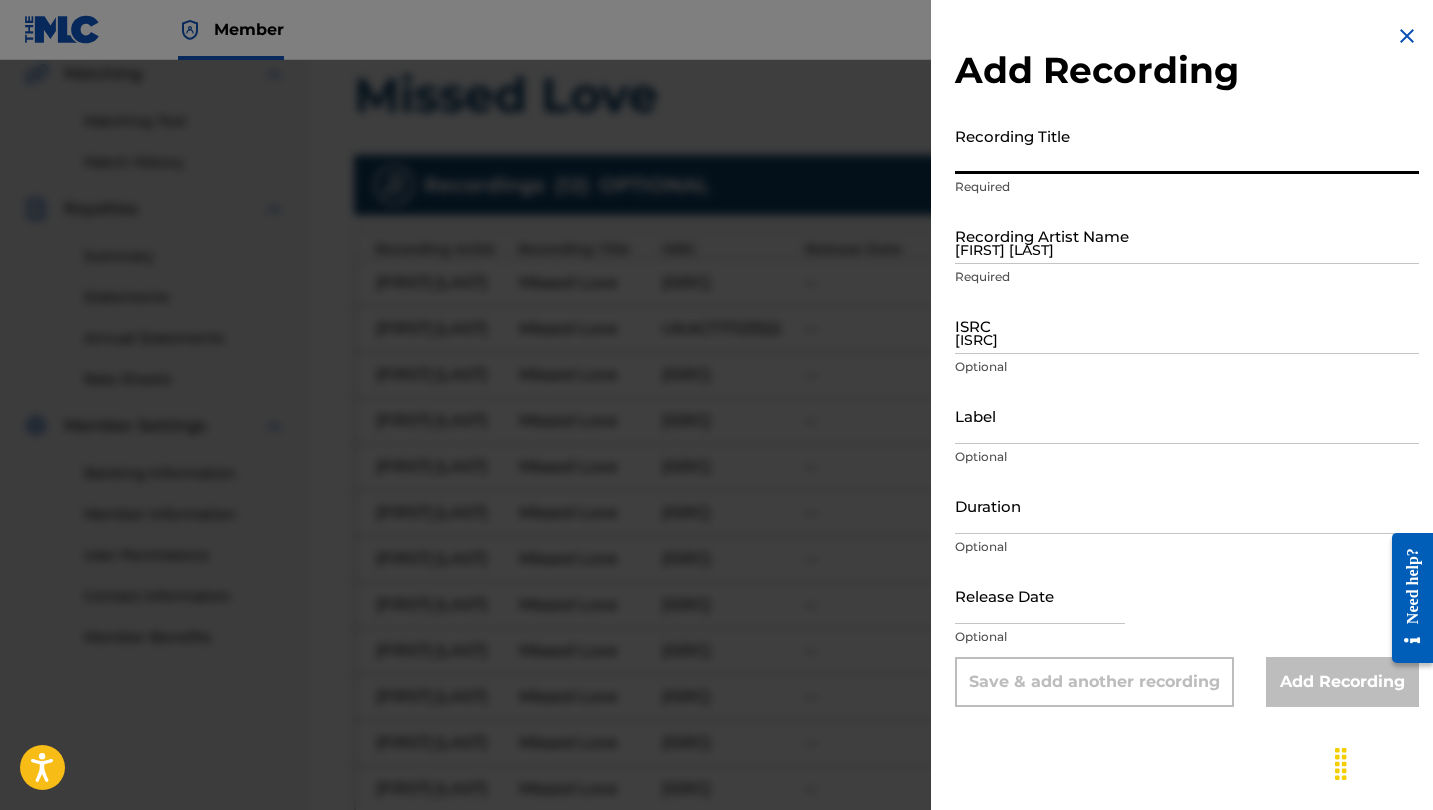 click on "[ISRC]" at bounding box center (1187, 325) 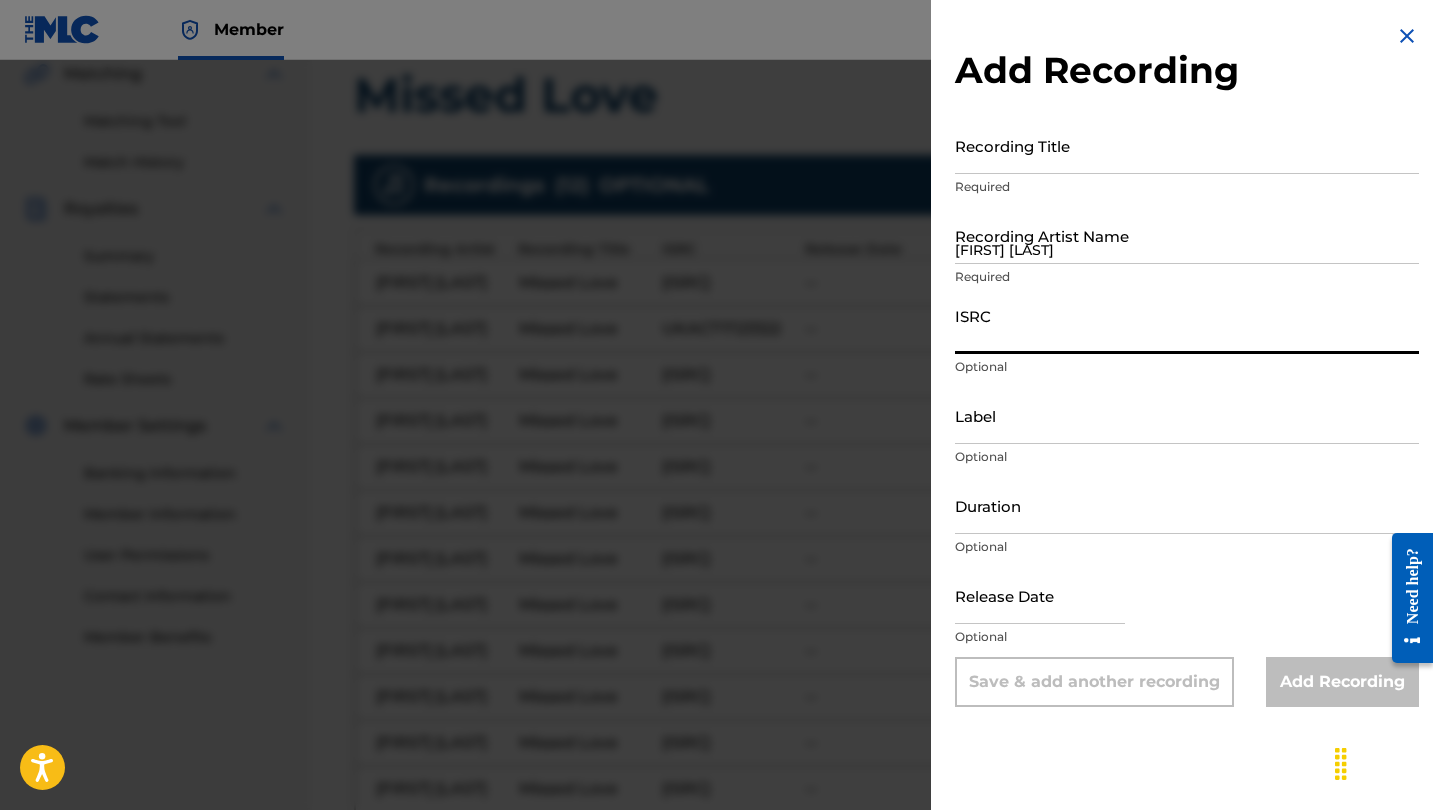 paste on "[ISRC]" 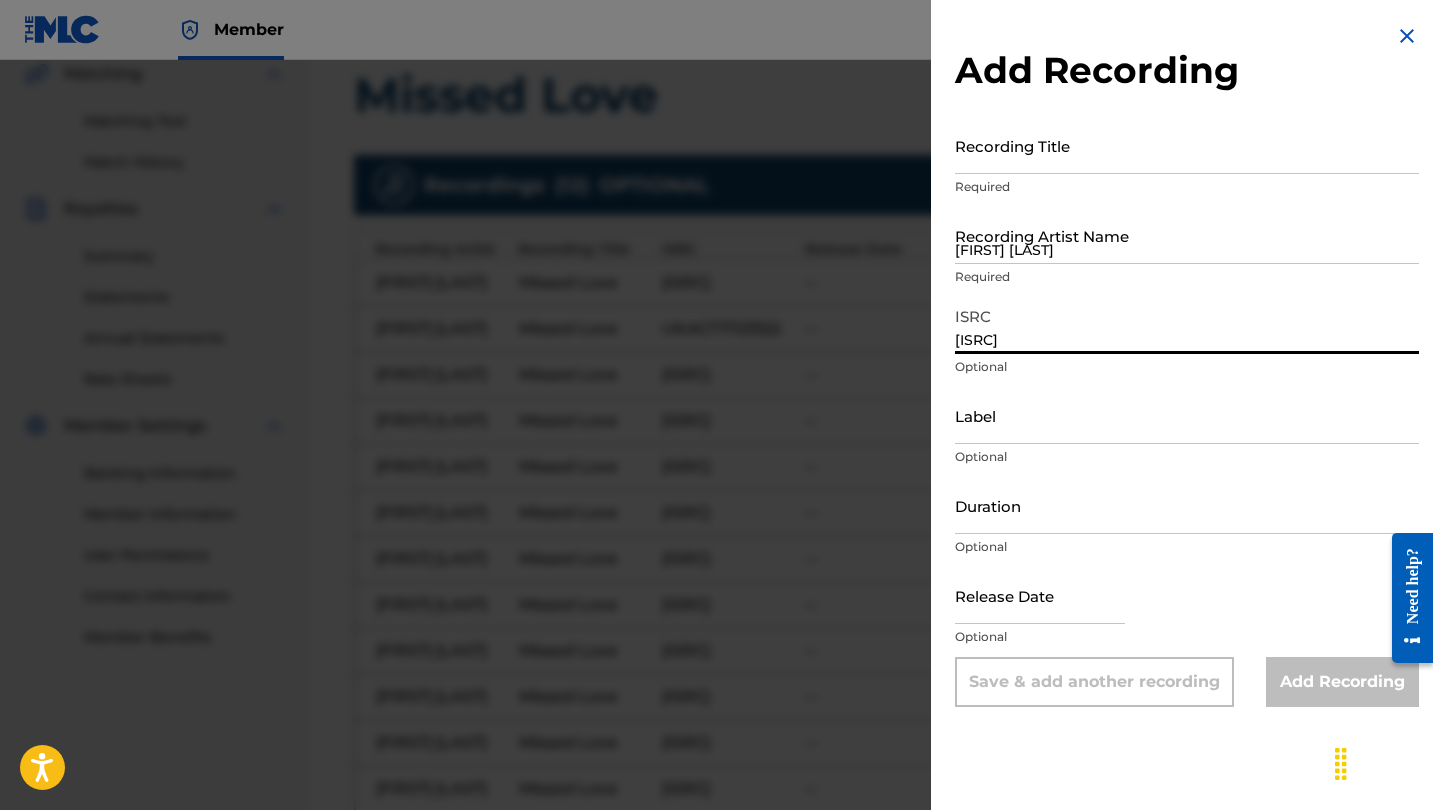 type on "[ISRC]" 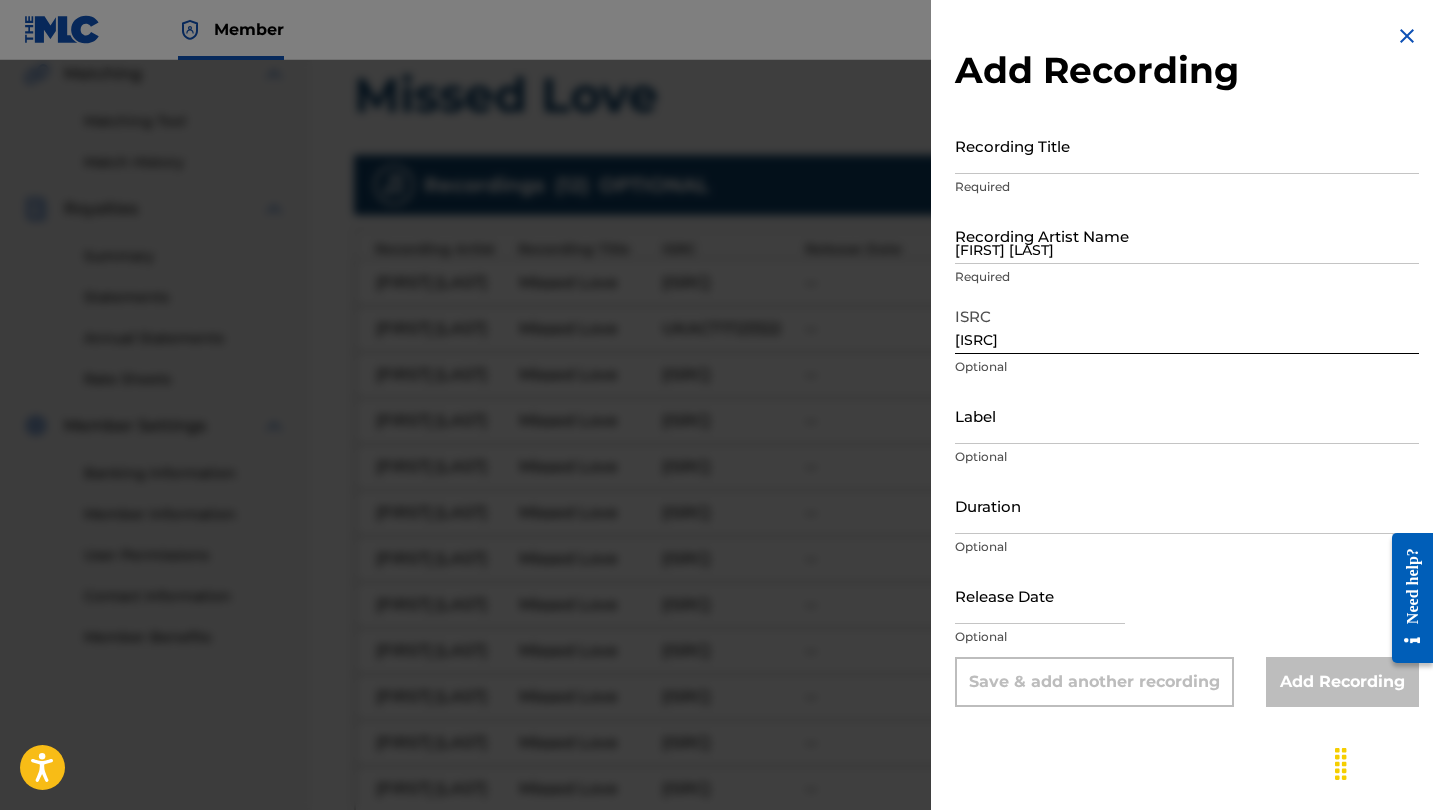 click on "Recording Artist Name [FIRST] [LAST] Required" at bounding box center [1187, 252] 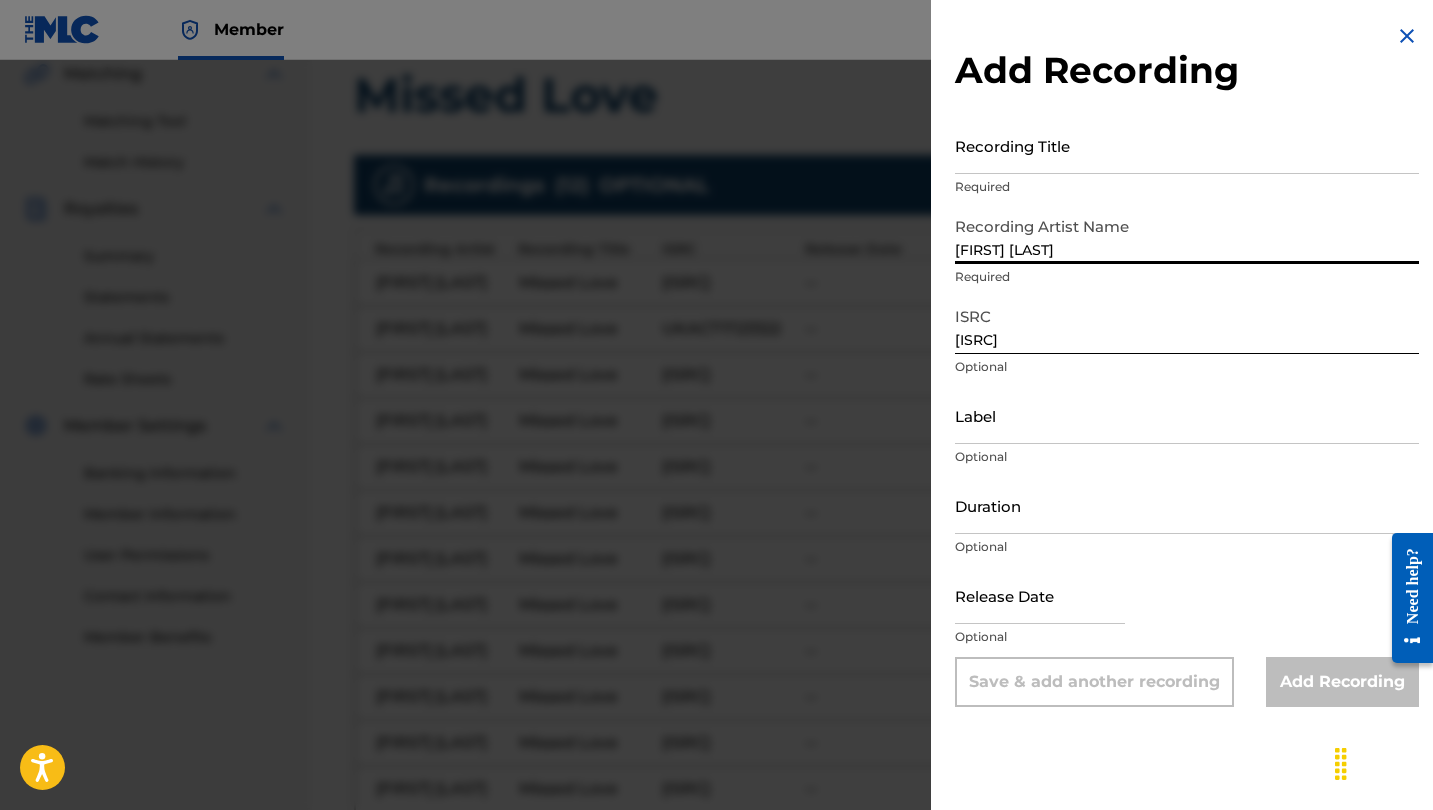 type on "[FIRST] [LAST]" 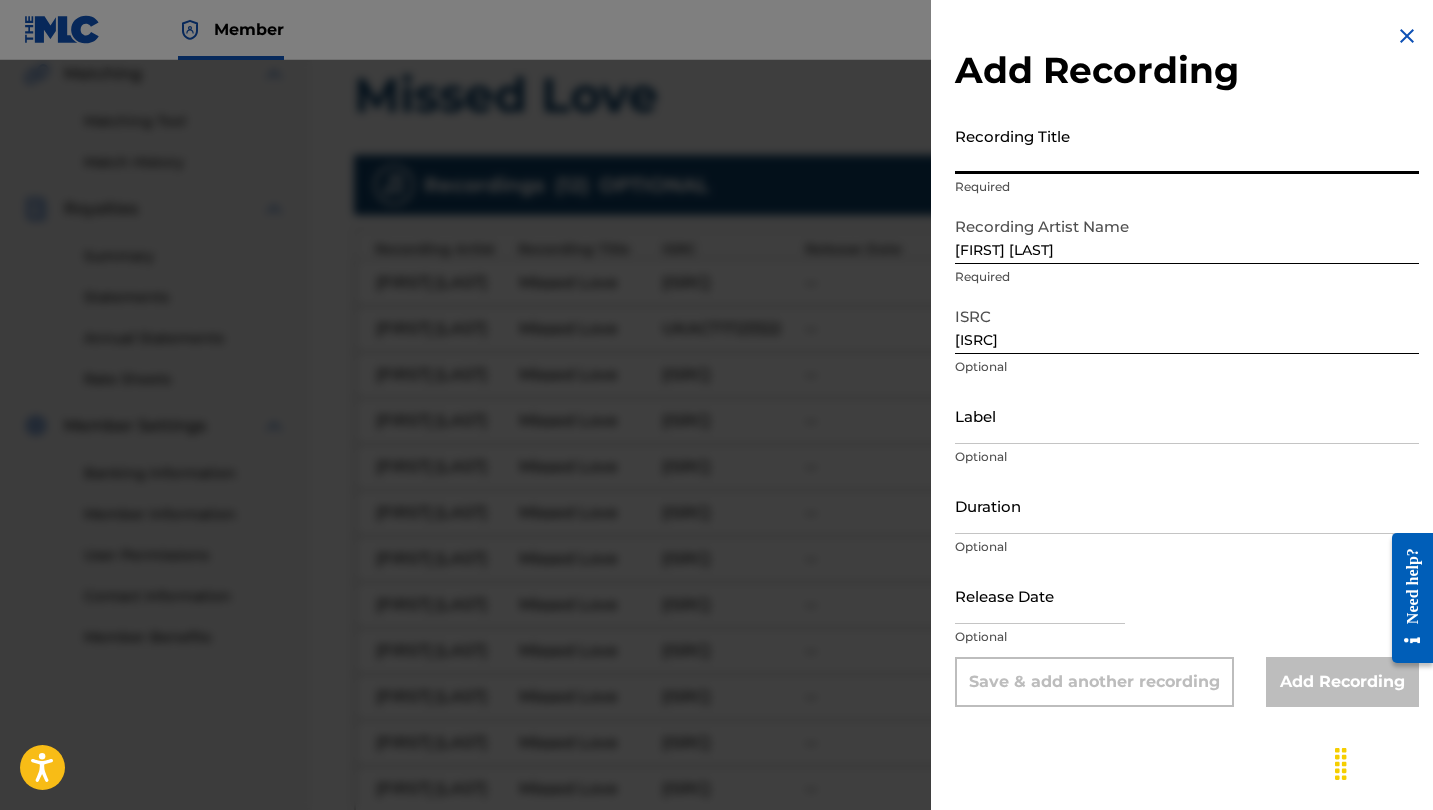 click on "Recording Title" at bounding box center [1187, 145] 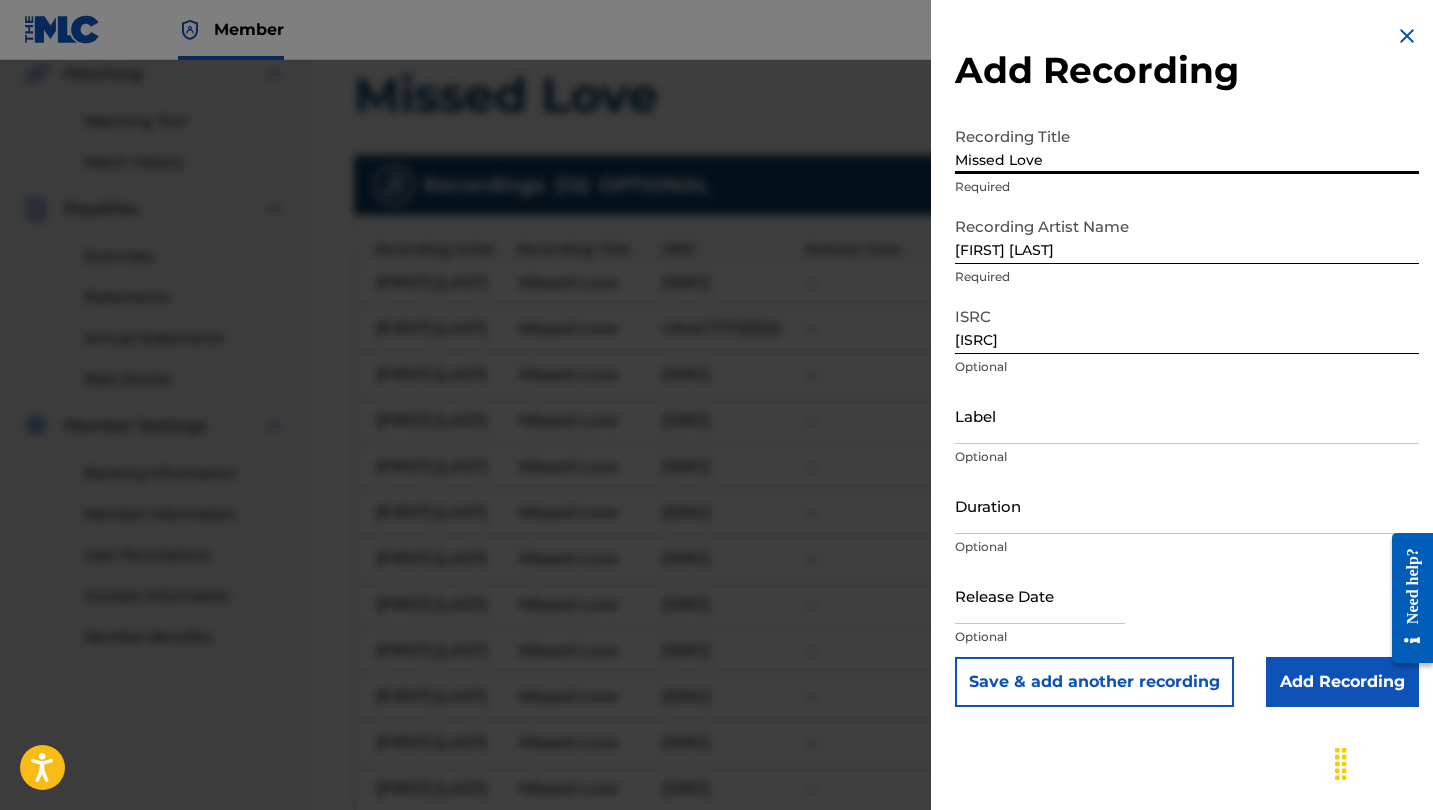 type on "Missed Love" 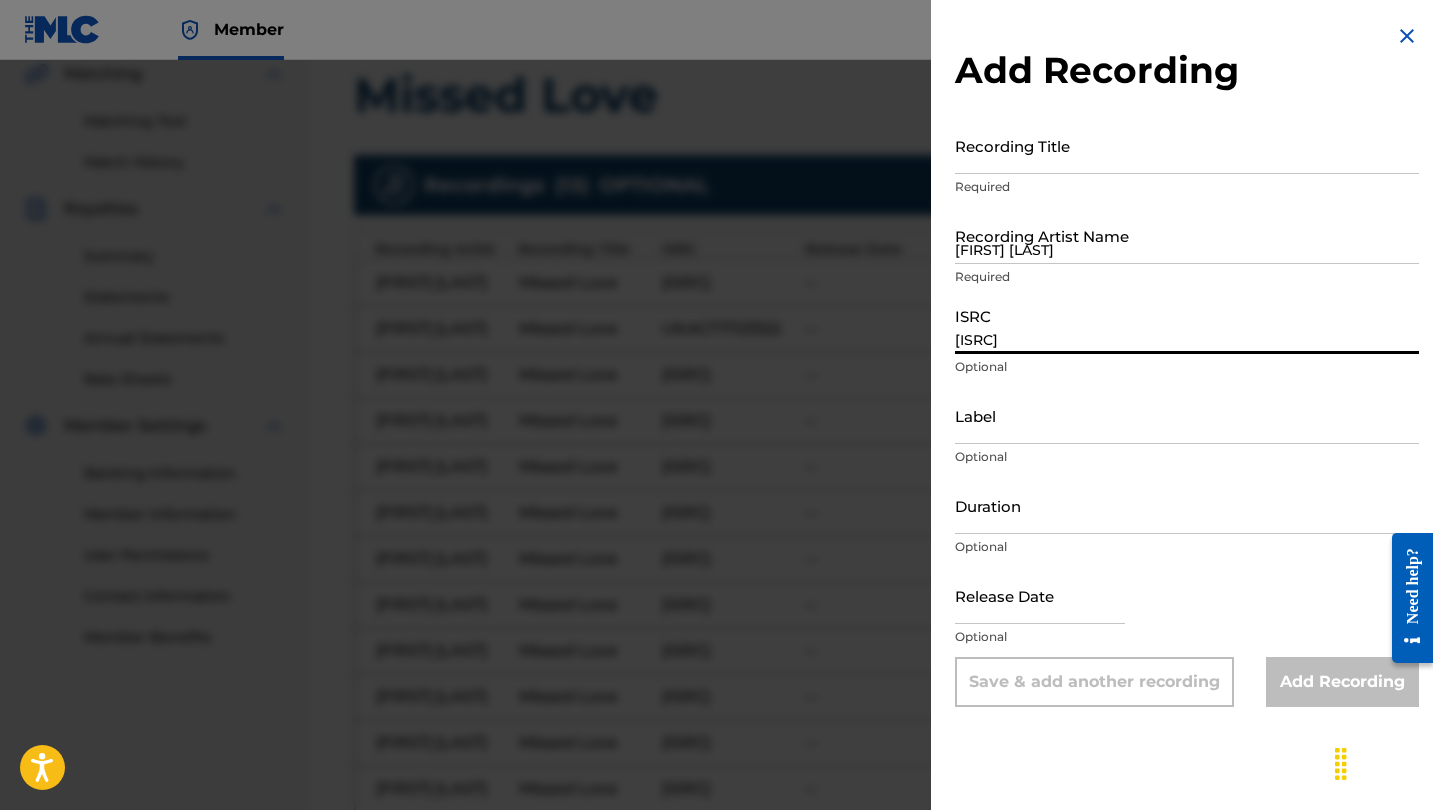 click on "[ISRC]" at bounding box center (1187, 325) 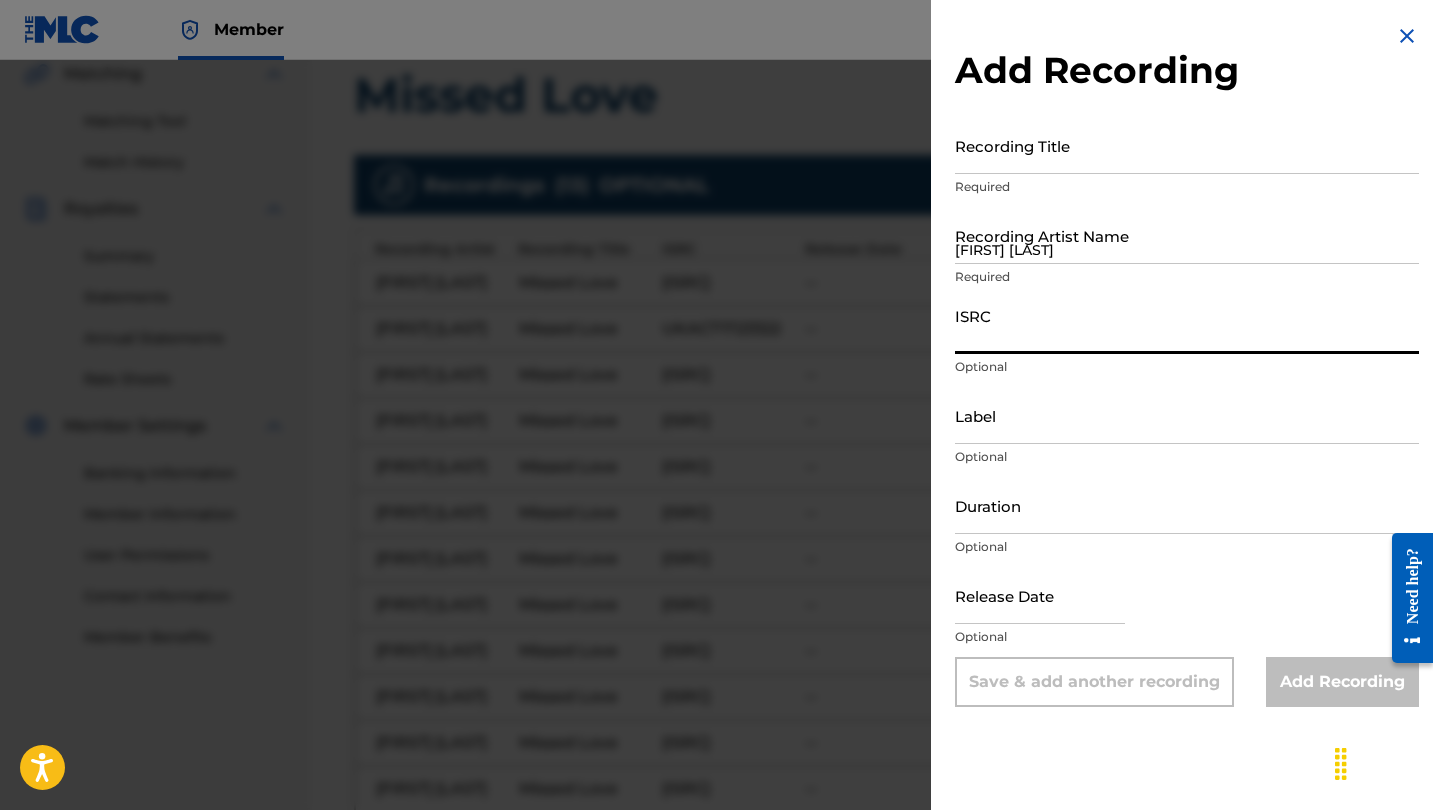 paste on "[ISRC]" 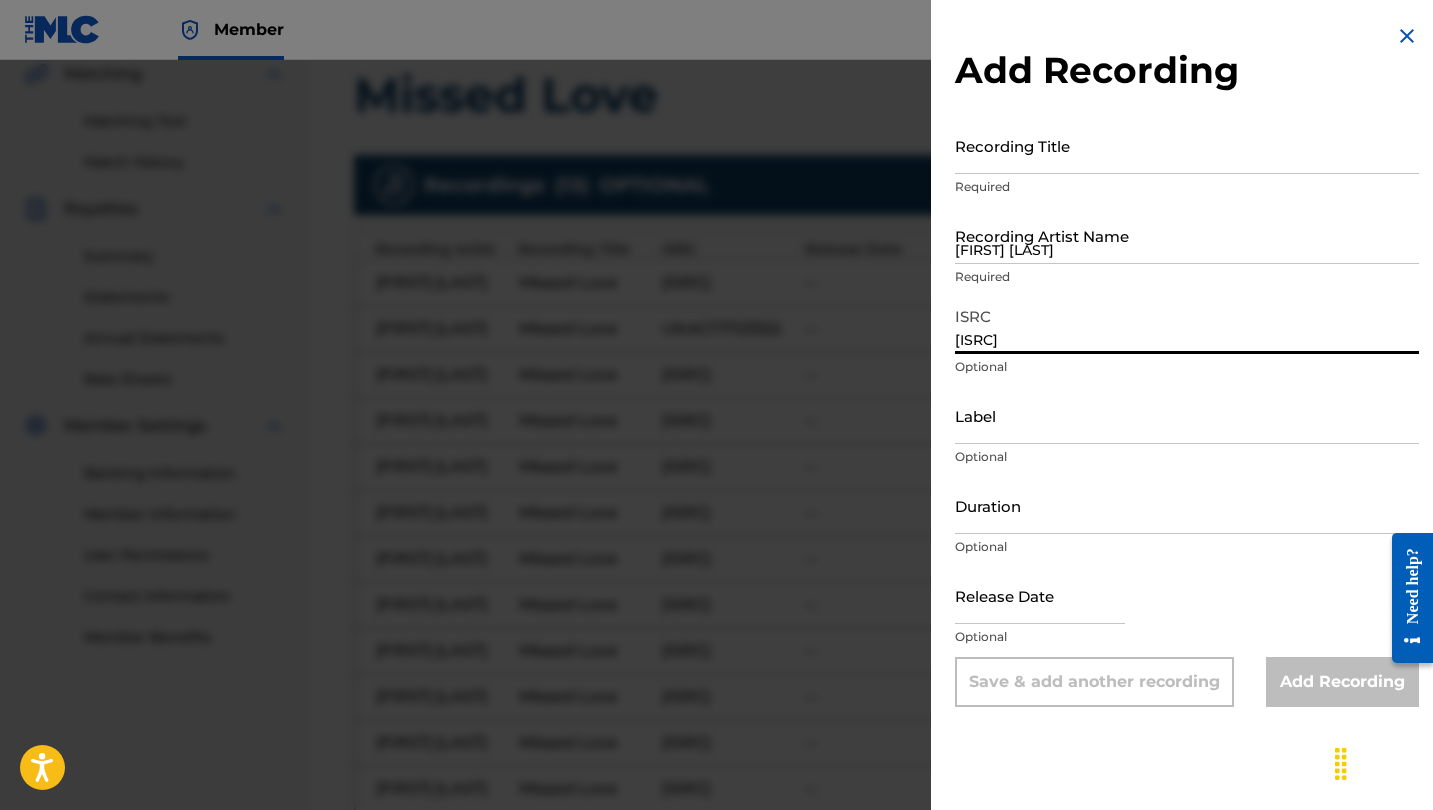 type on "[ISRC]" 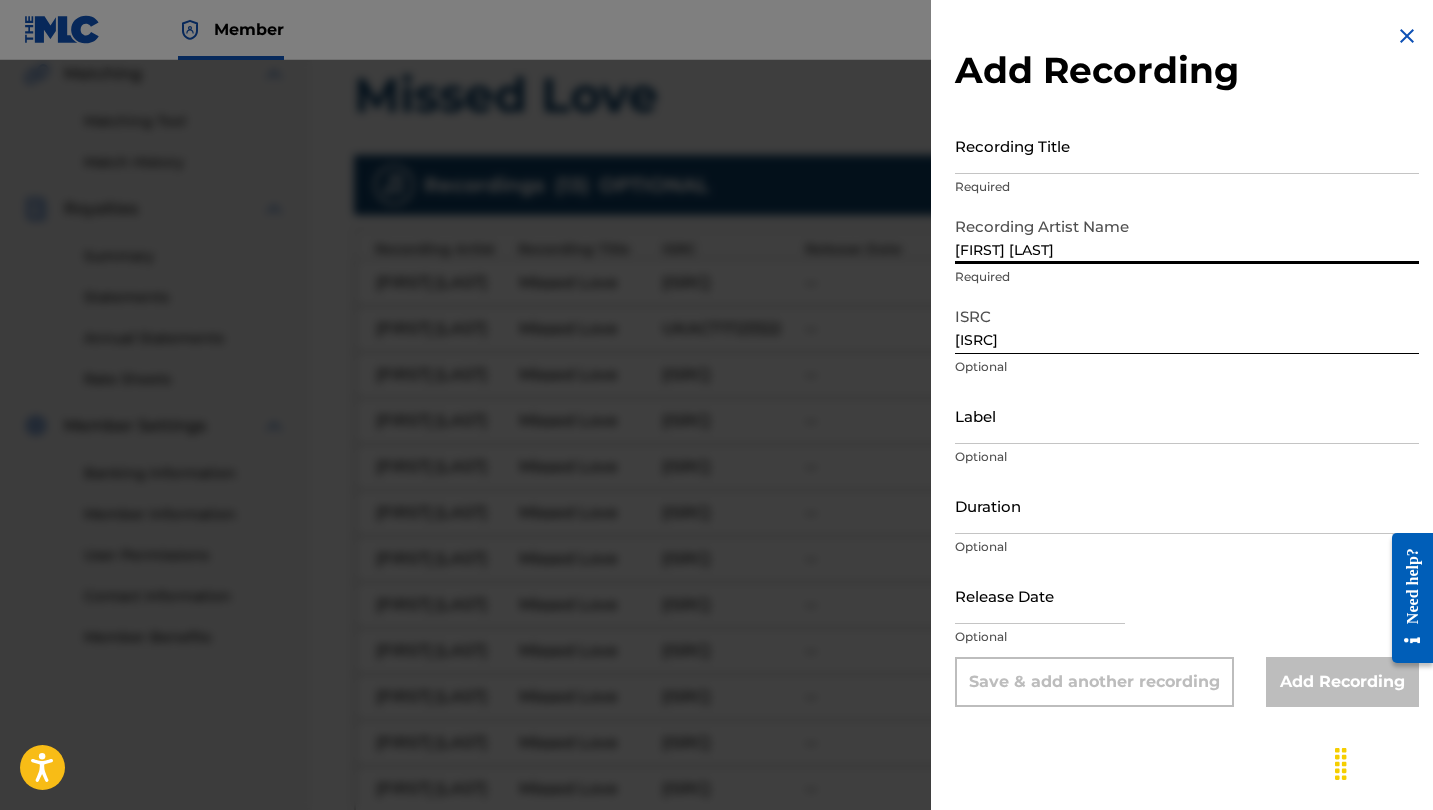 type on "[FIRST] [LAST]" 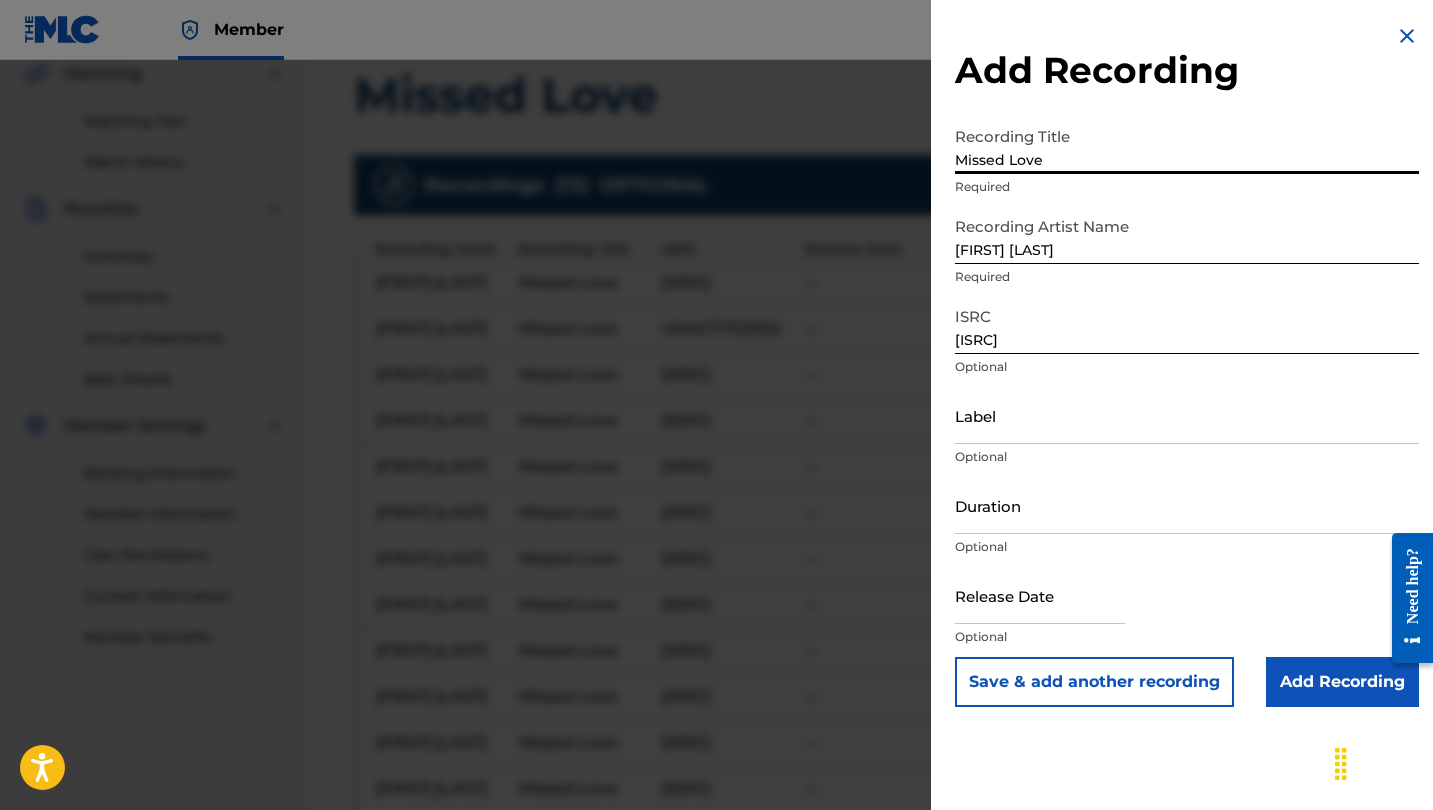 type on "Missed Love" 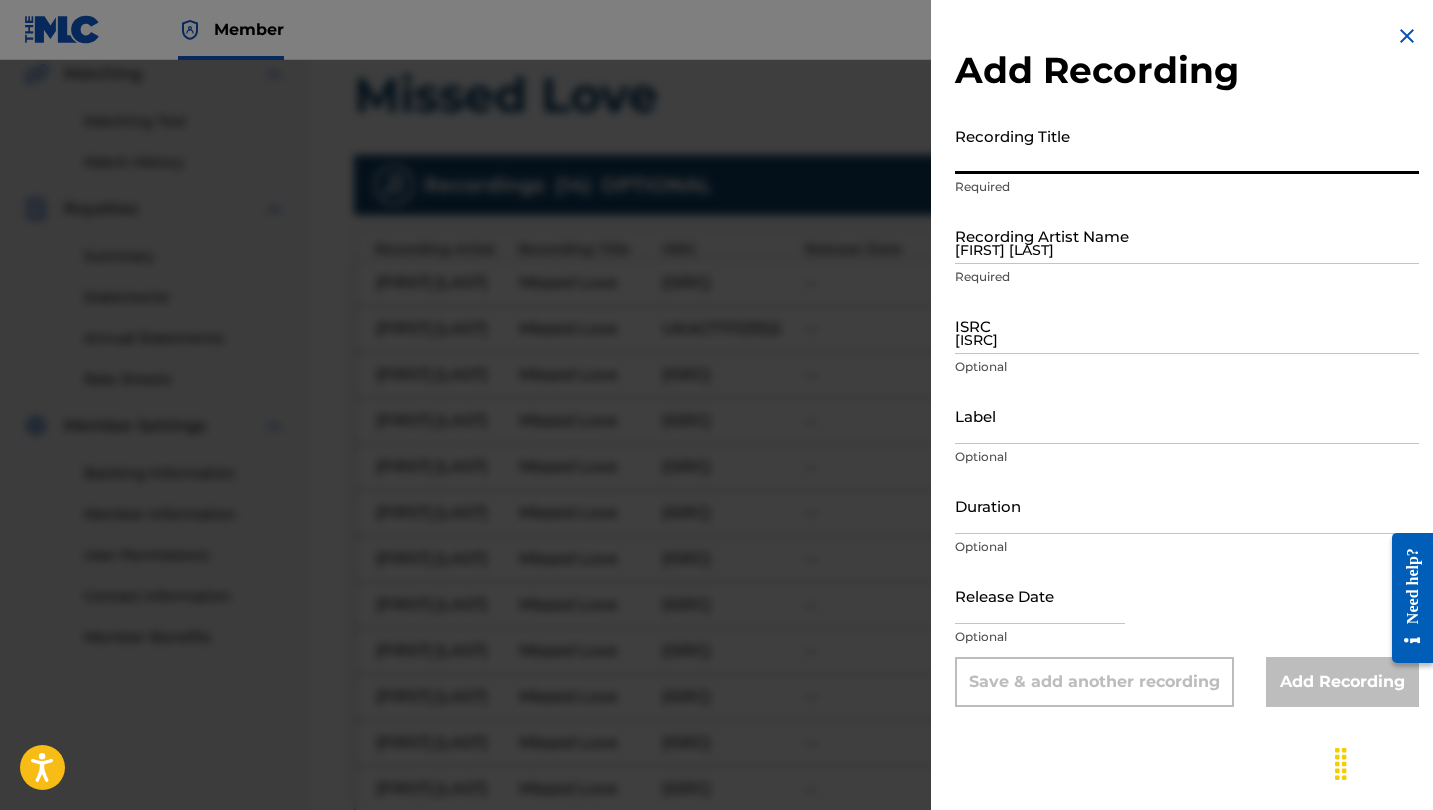 click on "[ISRC]" at bounding box center (1187, 325) 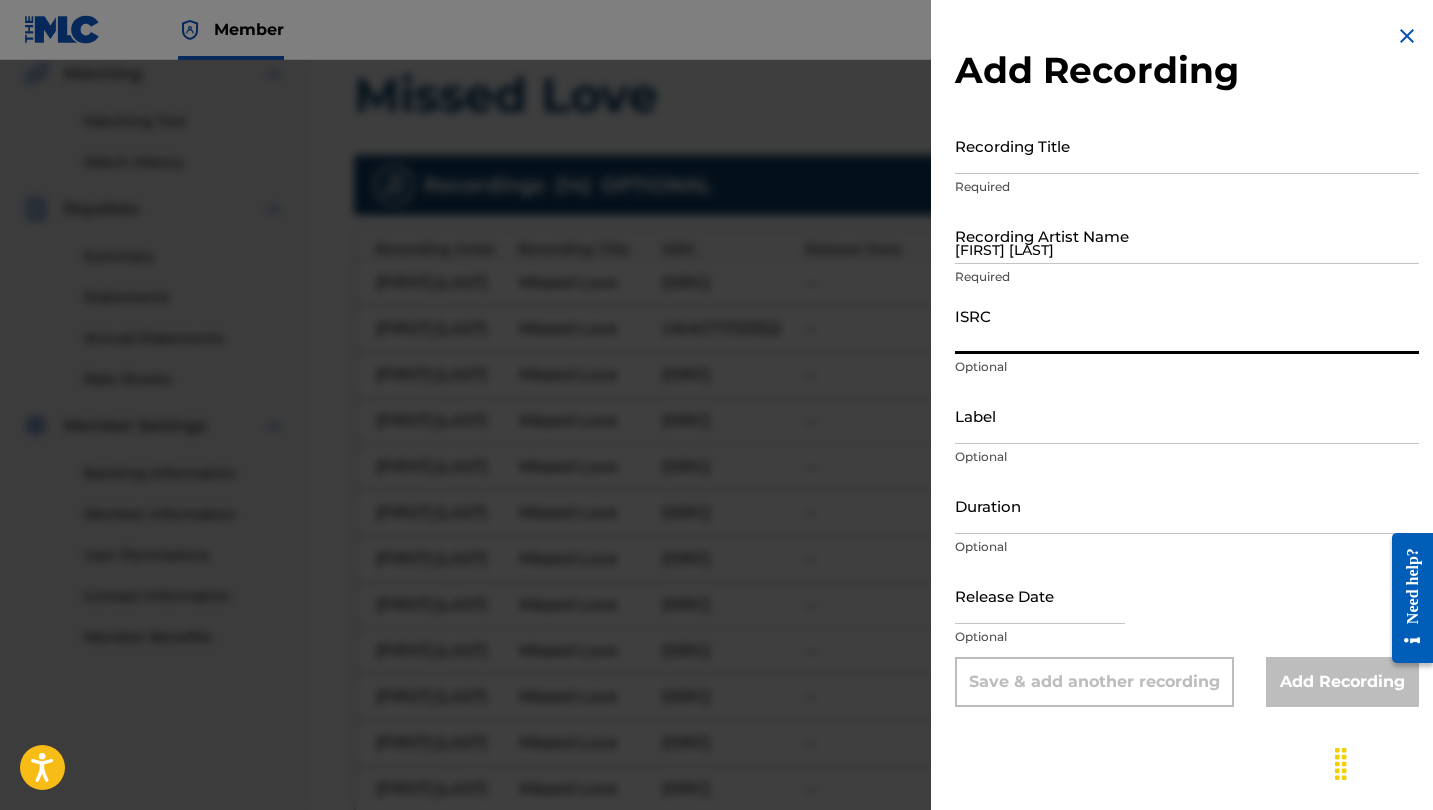 paste on "[ISRC]" 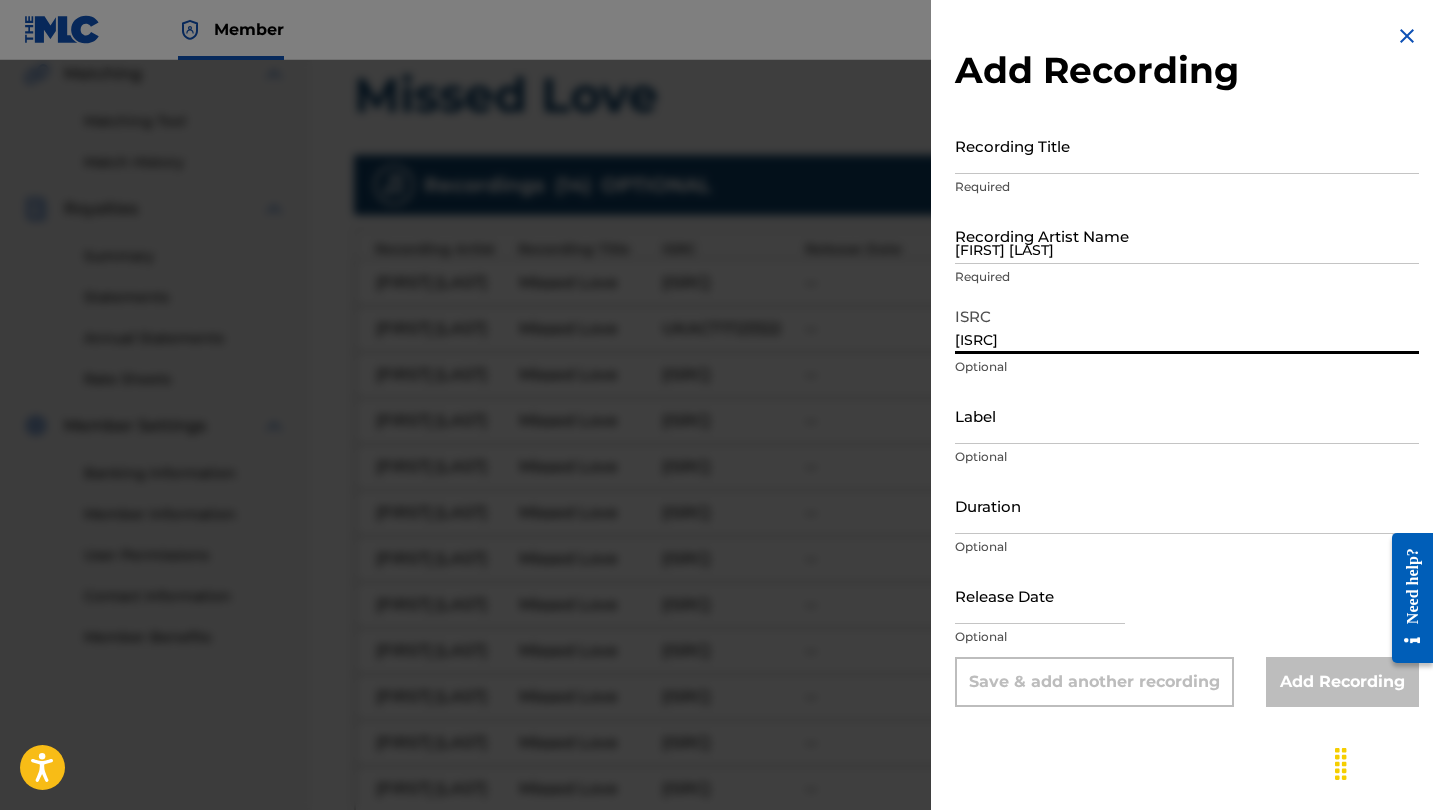 type on "[ISRC]" 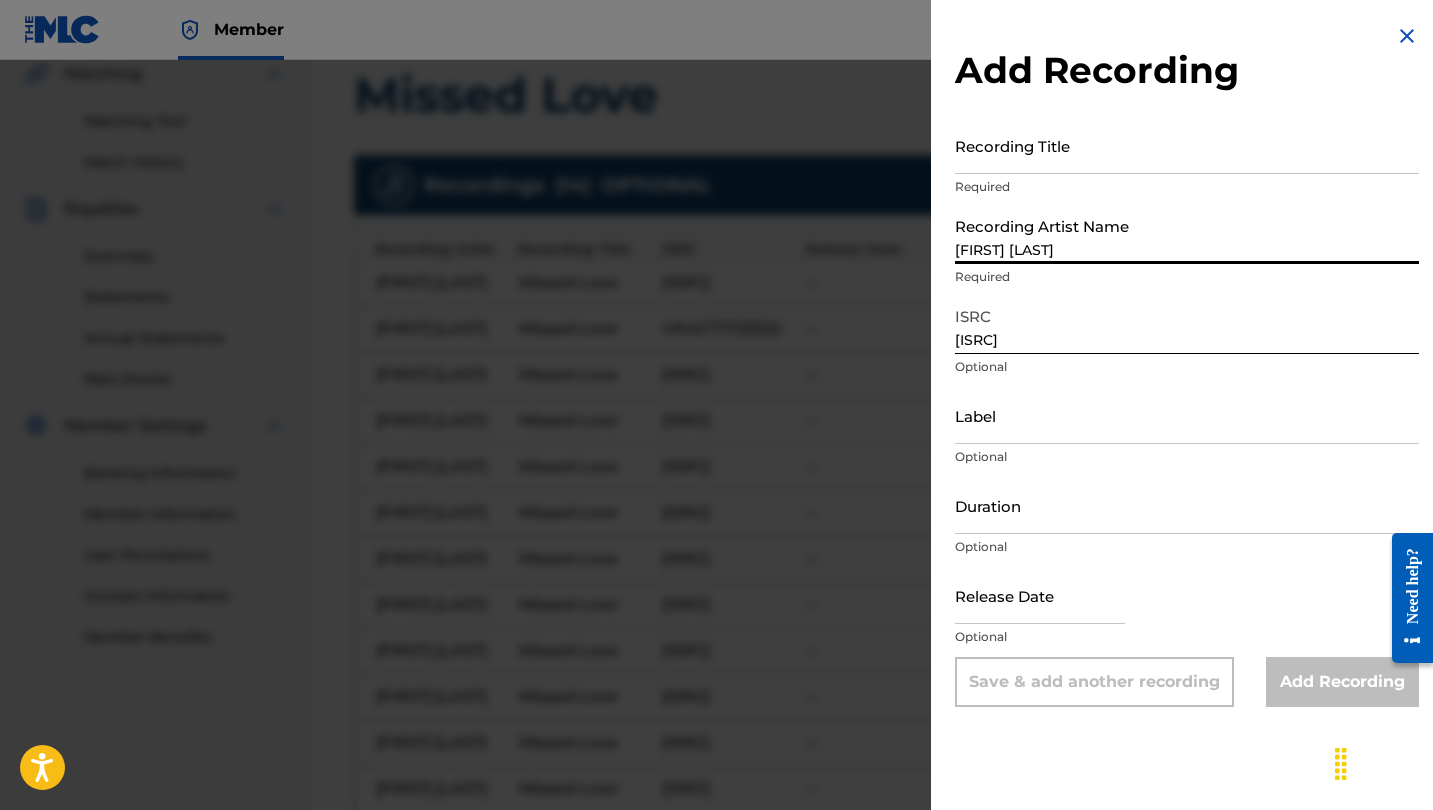 click on "[FIRST] [LAST]" at bounding box center [1187, 235] 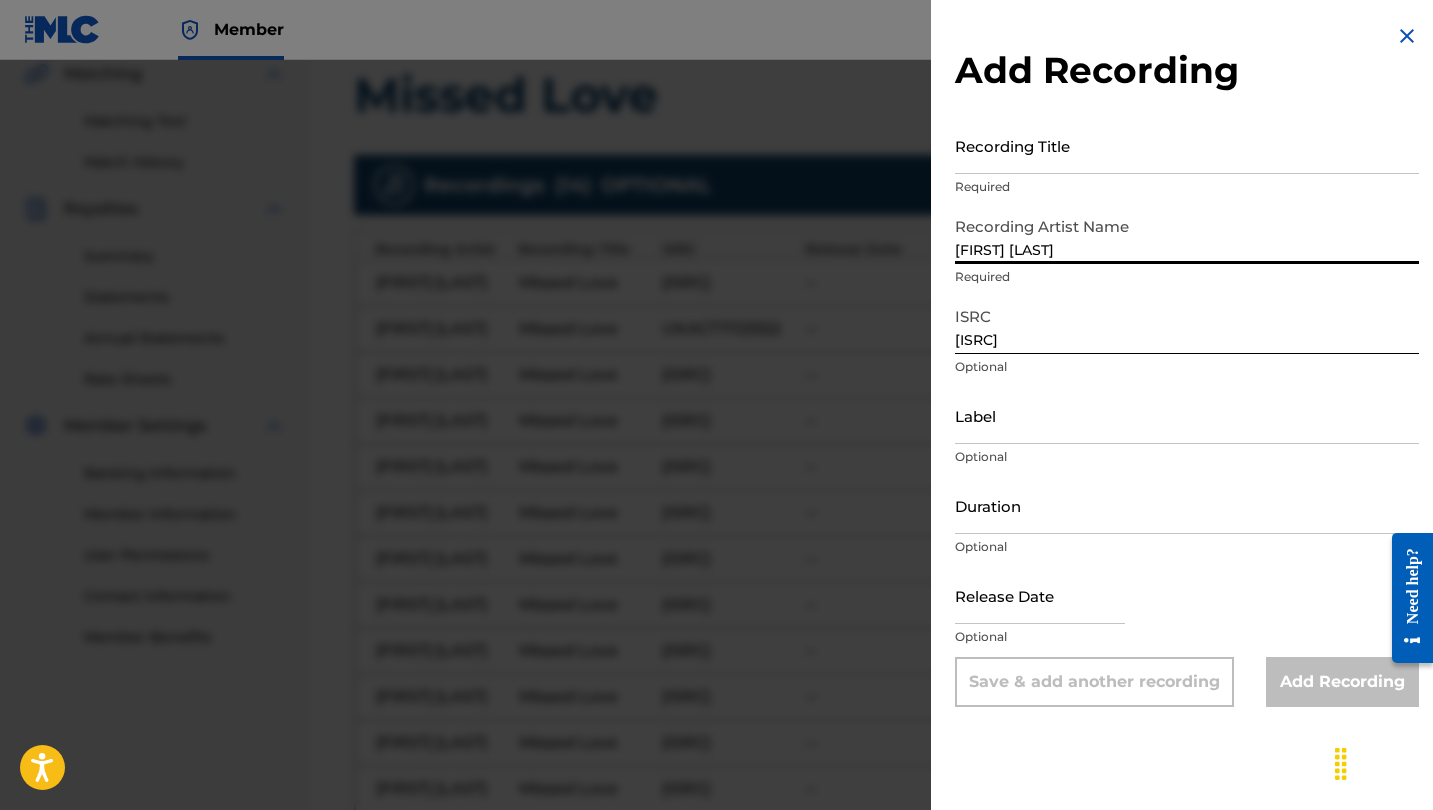 type on "[FIRST] [LAST]" 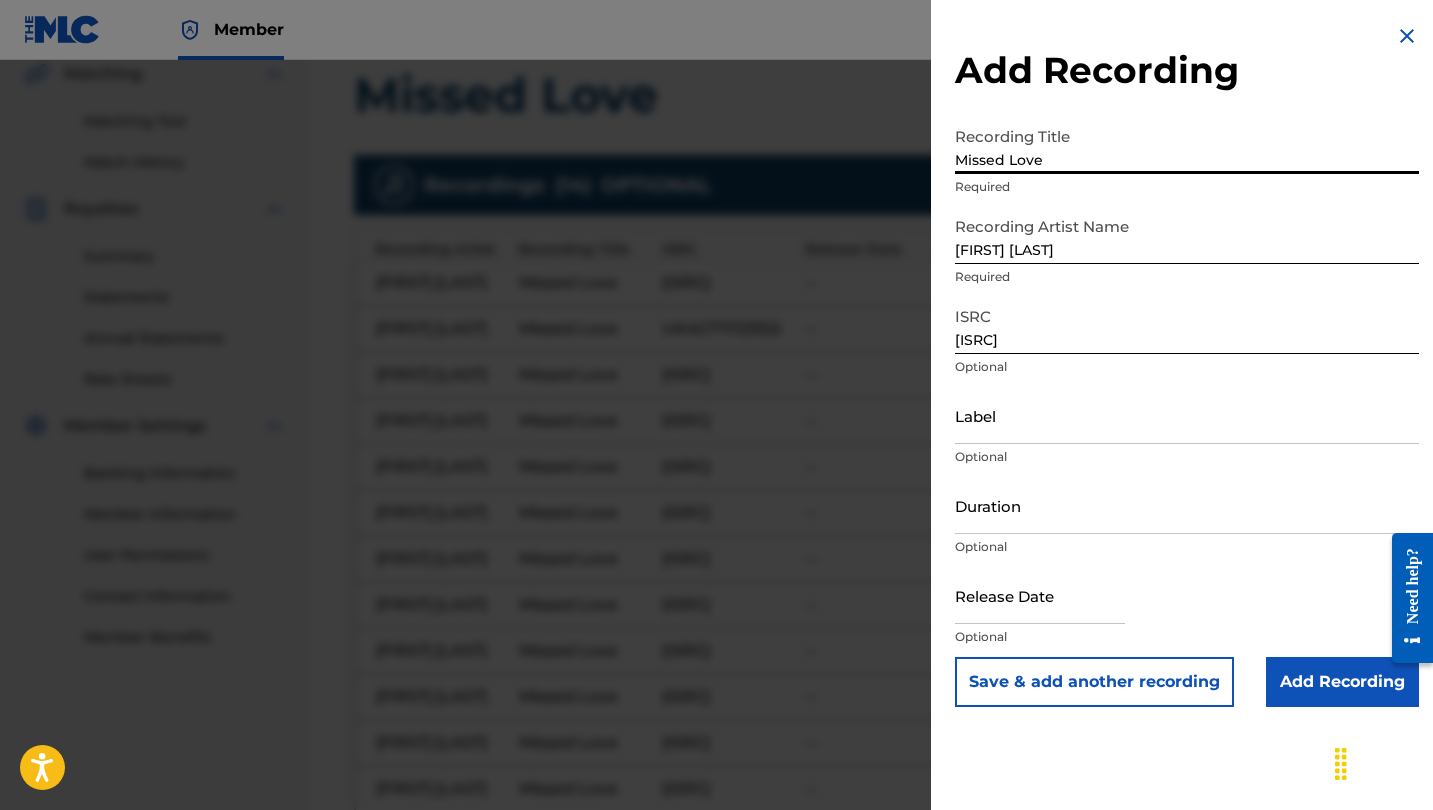 type on "Missed Love" 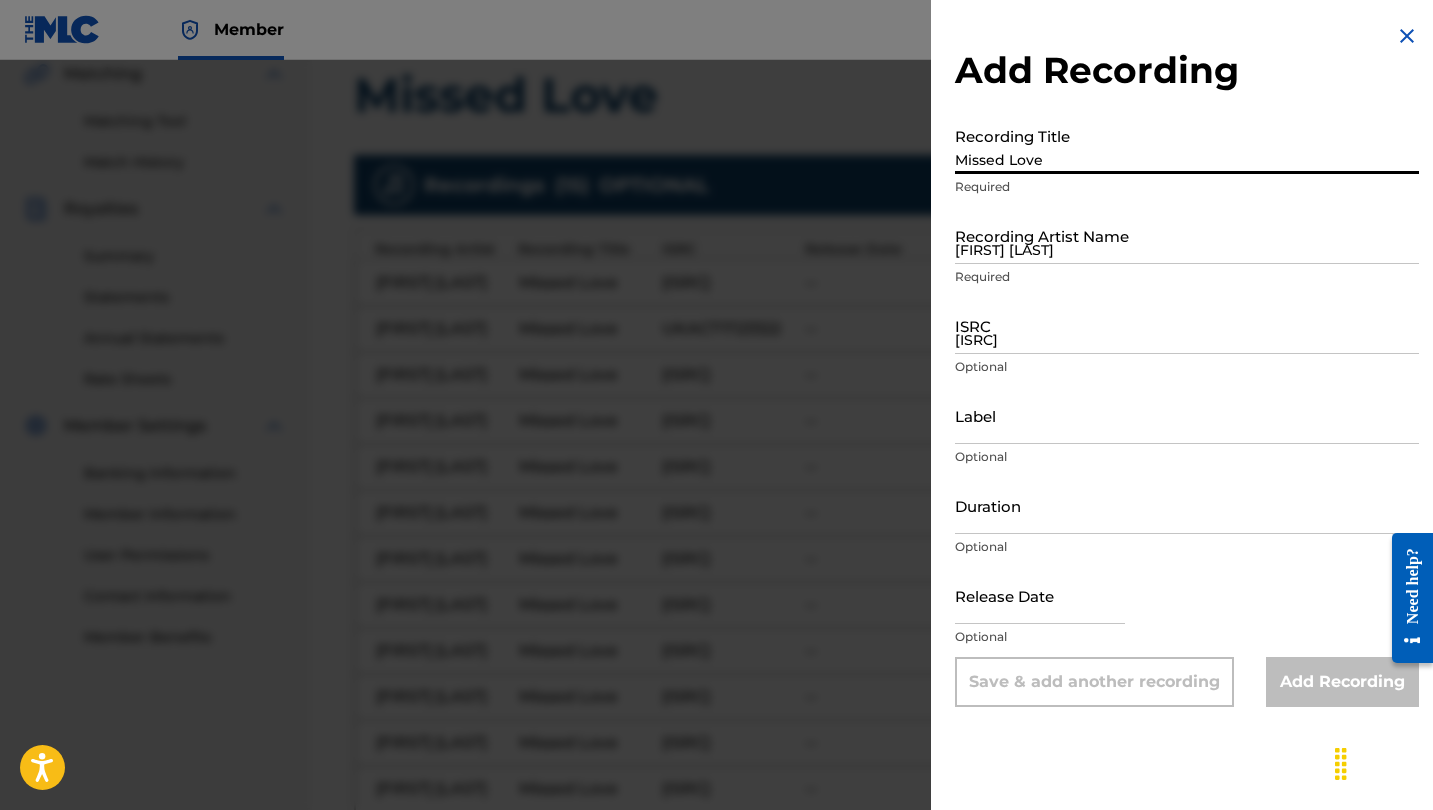 type 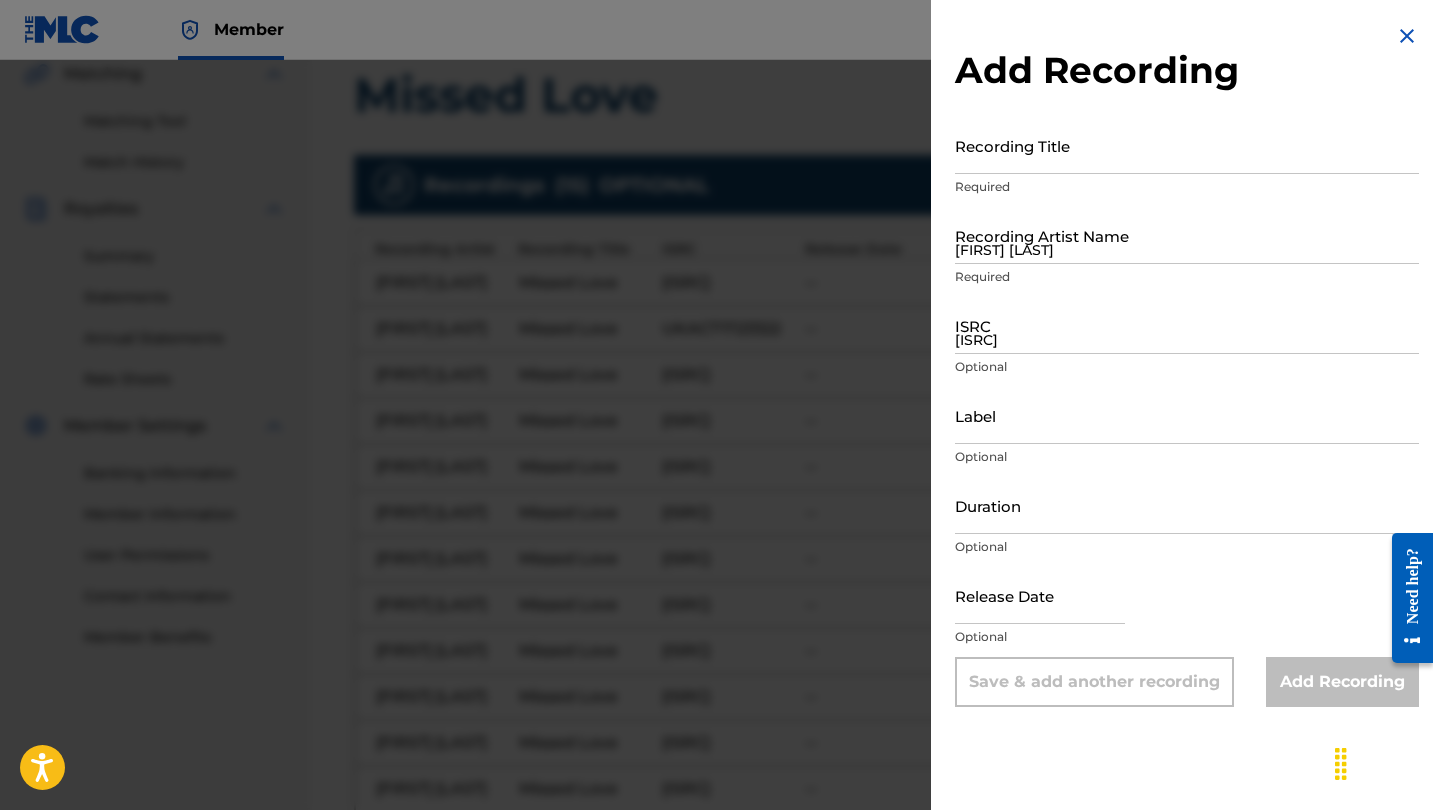 click on "Add Recording Recording Title Required Recording Artist Name [FIRST] [LAST] Required ISRC [ISRC] Optional Label Optional Duration Optional Release Date Optional Save & add another recording Add Recording" at bounding box center [1187, 365] 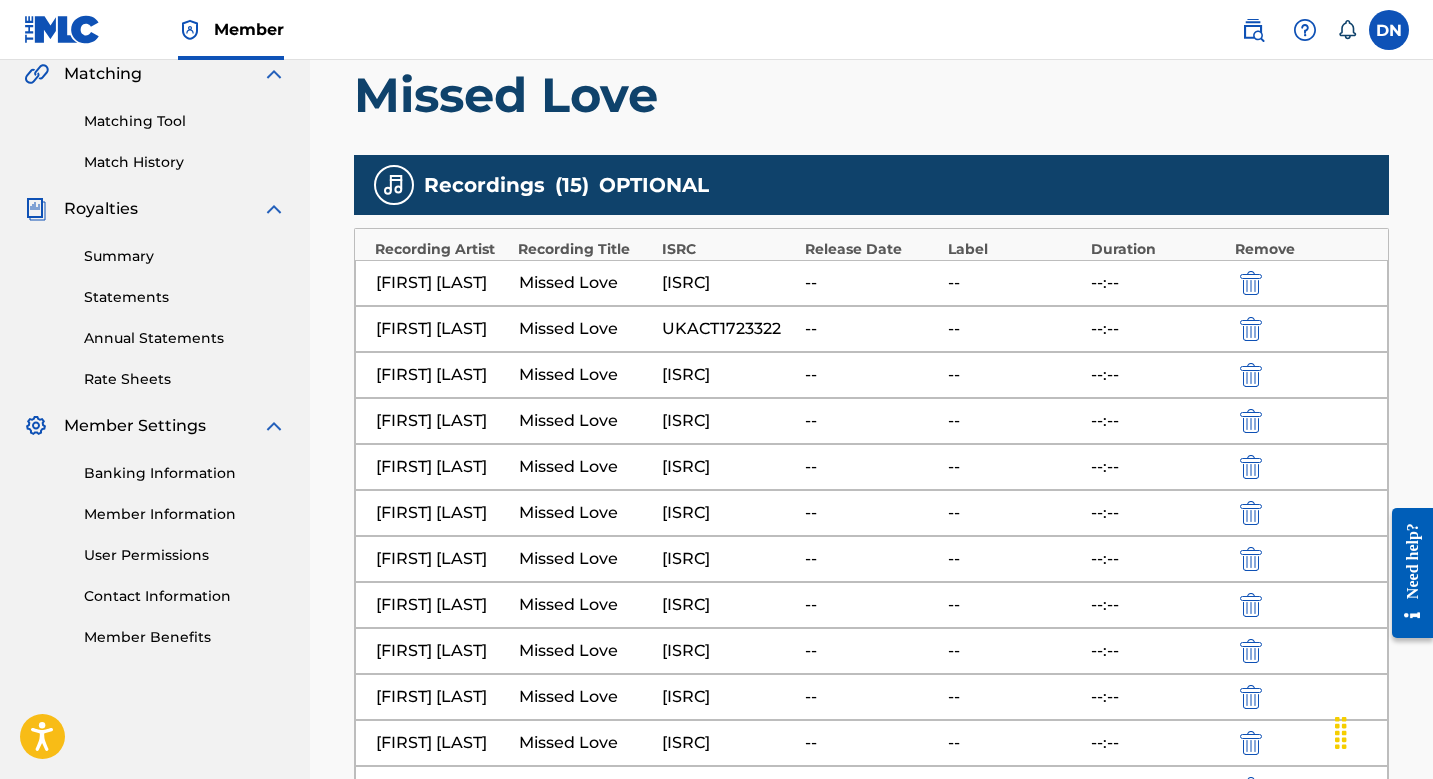 scroll, scrollTop: 917, scrollLeft: 0, axis: vertical 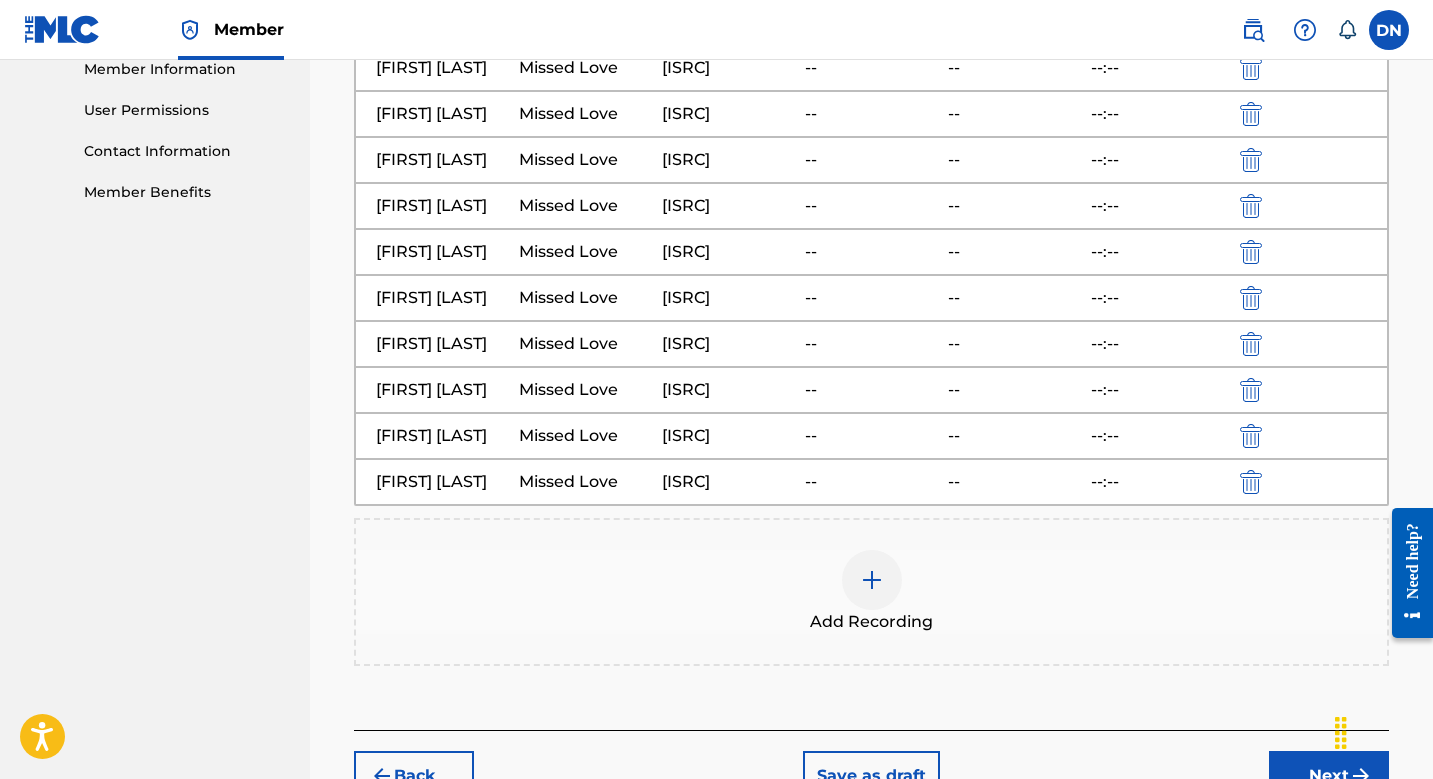 click on "Add Recording" at bounding box center [871, 592] 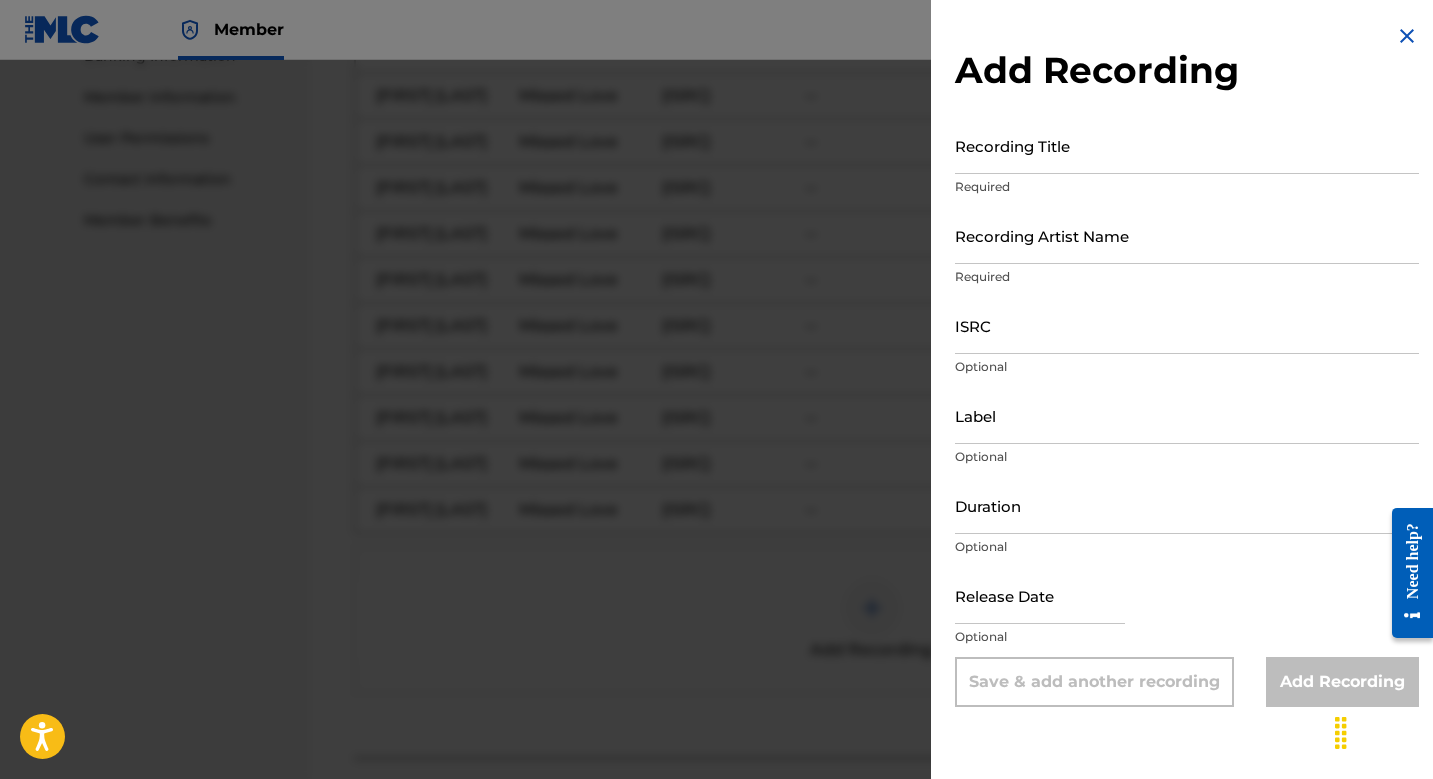 scroll, scrollTop: 888, scrollLeft: 0, axis: vertical 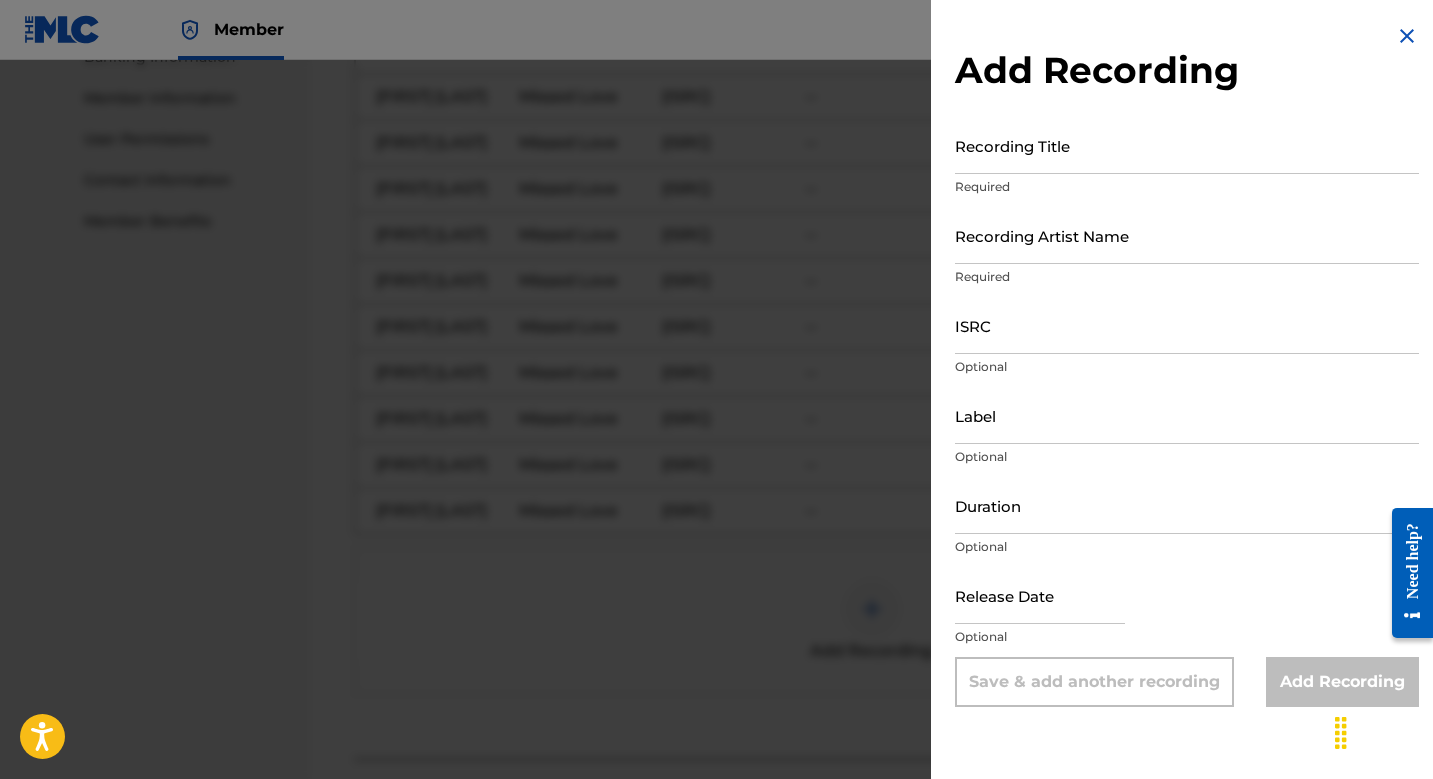 click at bounding box center [716, 449] 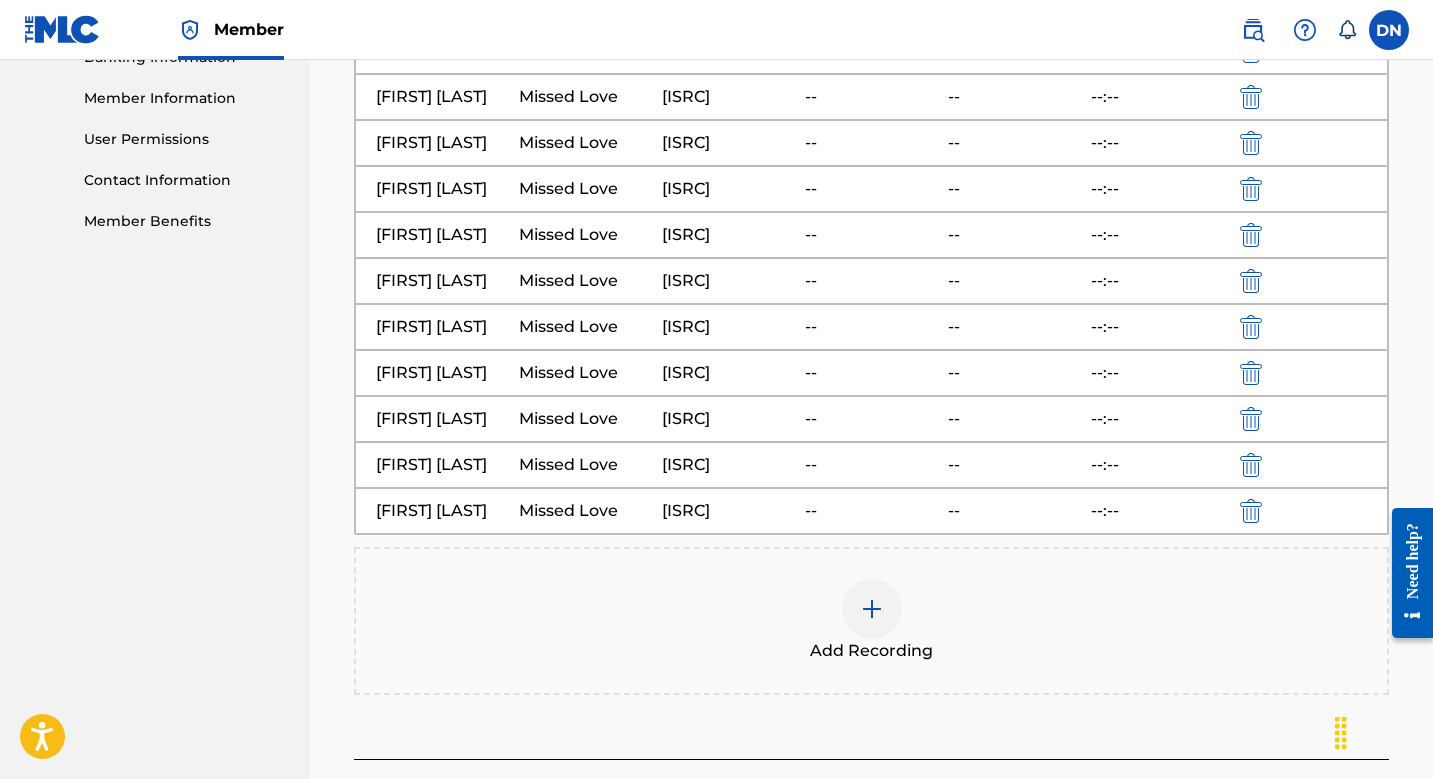 click on "Add Recording" at bounding box center [871, 621] 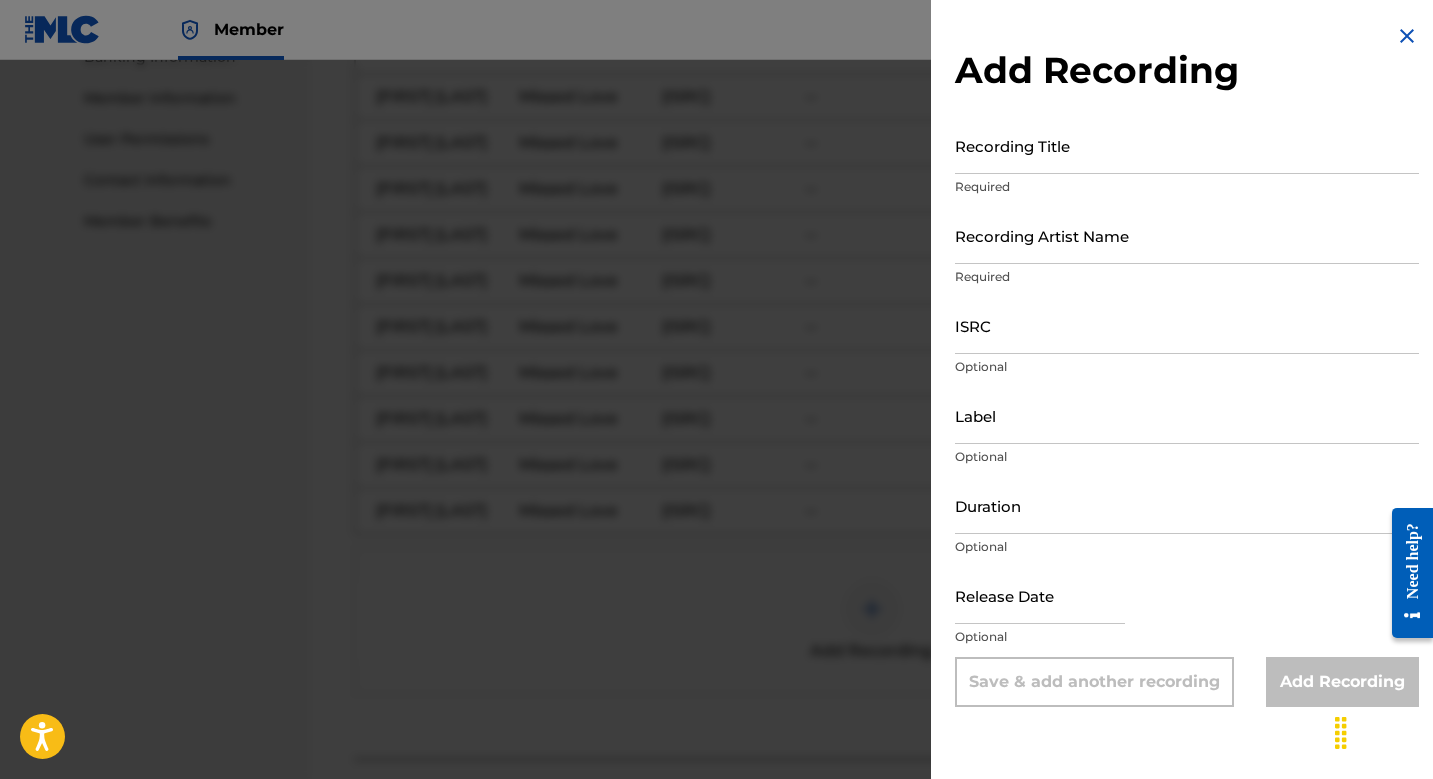 click at bounding box center (716, 449) 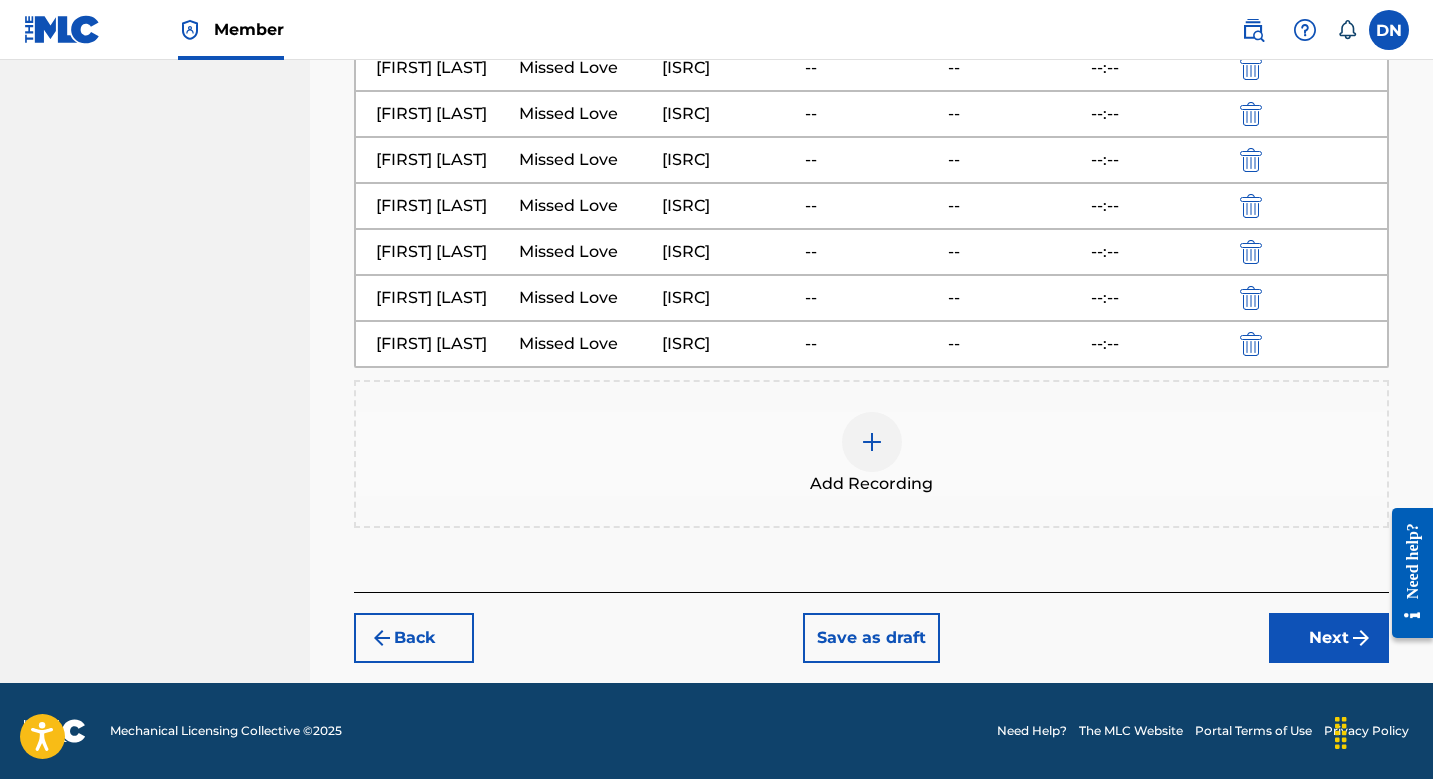 scroll, scrollTop: 1055, scrollLeft: 0, axis: vertical 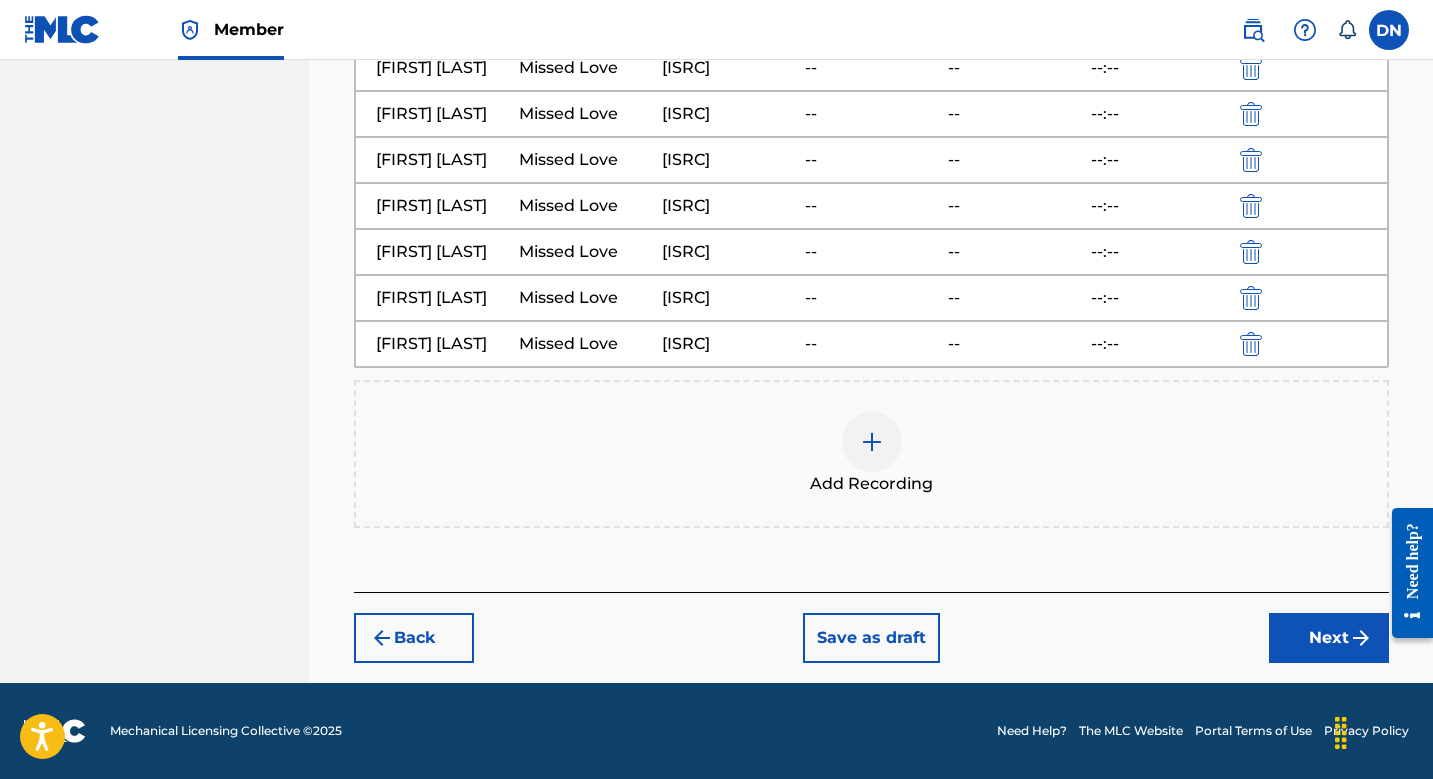 click on "Next" at bounding box center (1329, 638) 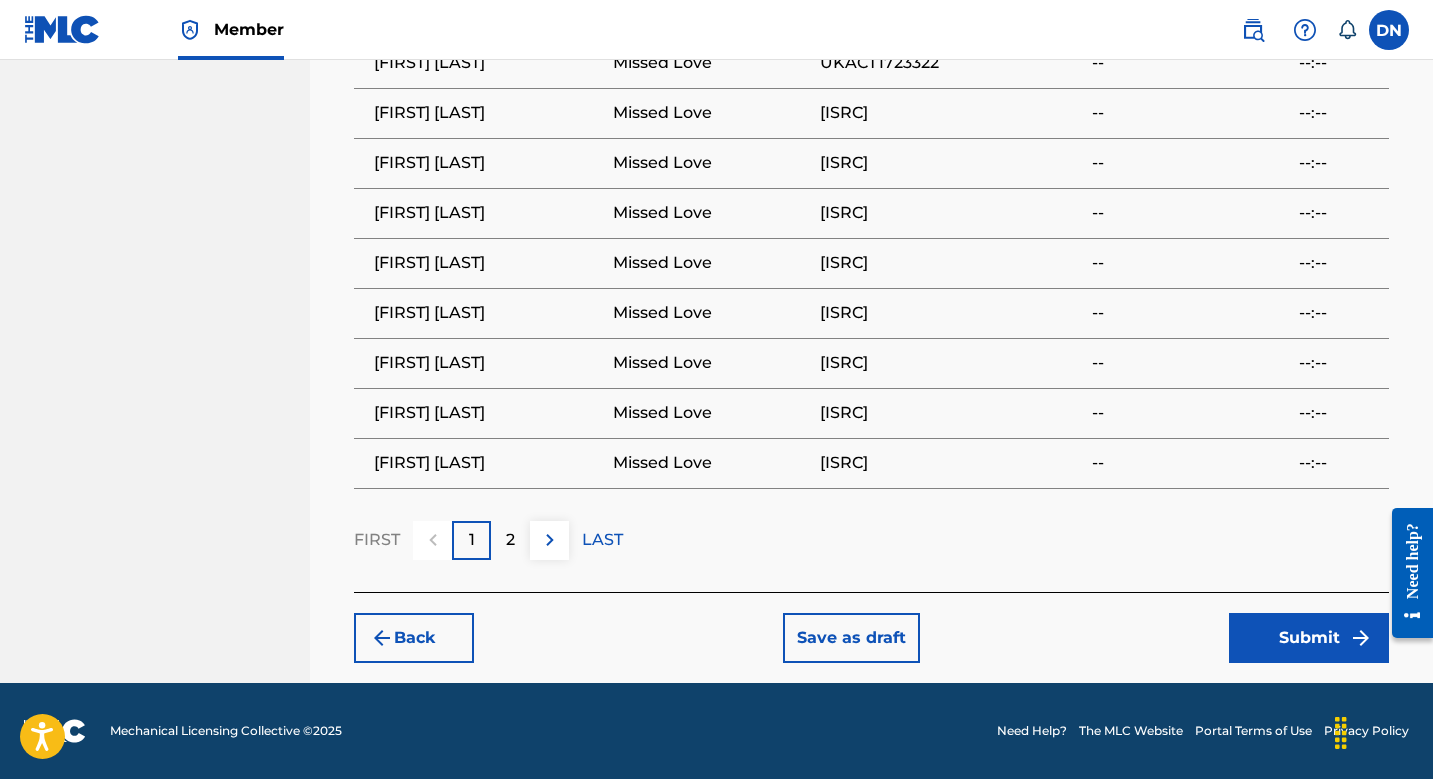 scroll, scrollTop: 1522, scrollLeft: 0, axis: vertical 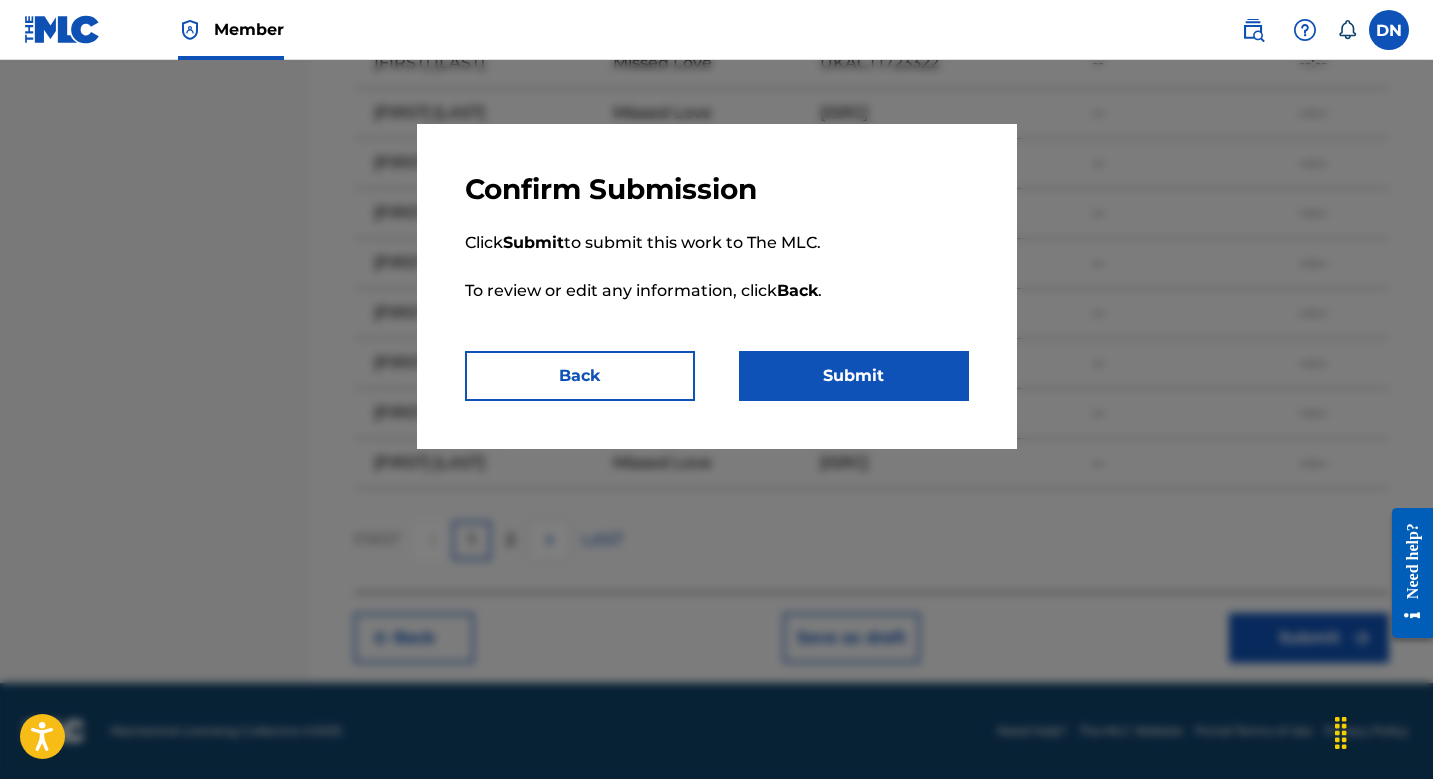 click on "Submit" at bounding box center (854, 376) 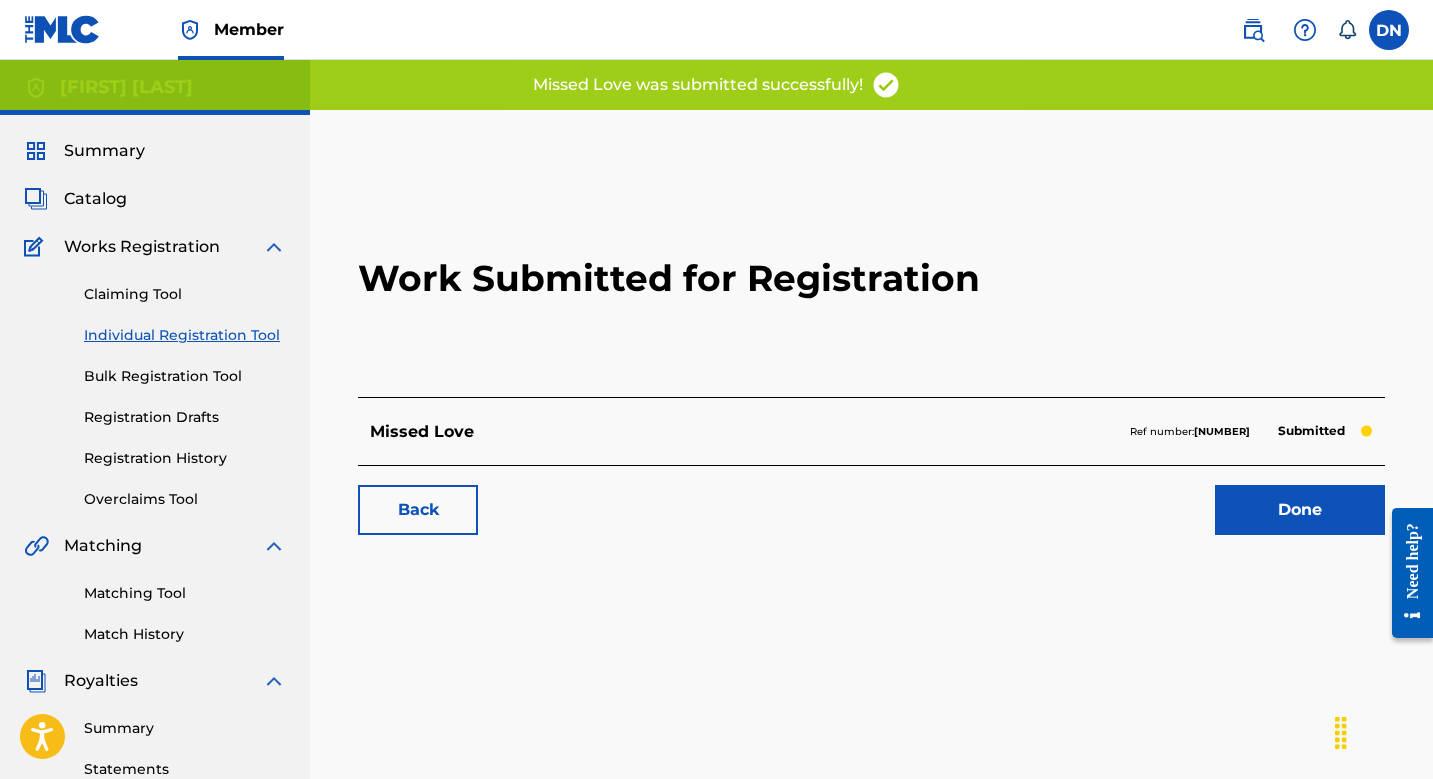 click on "Done" at bounding box center (1300, 510) 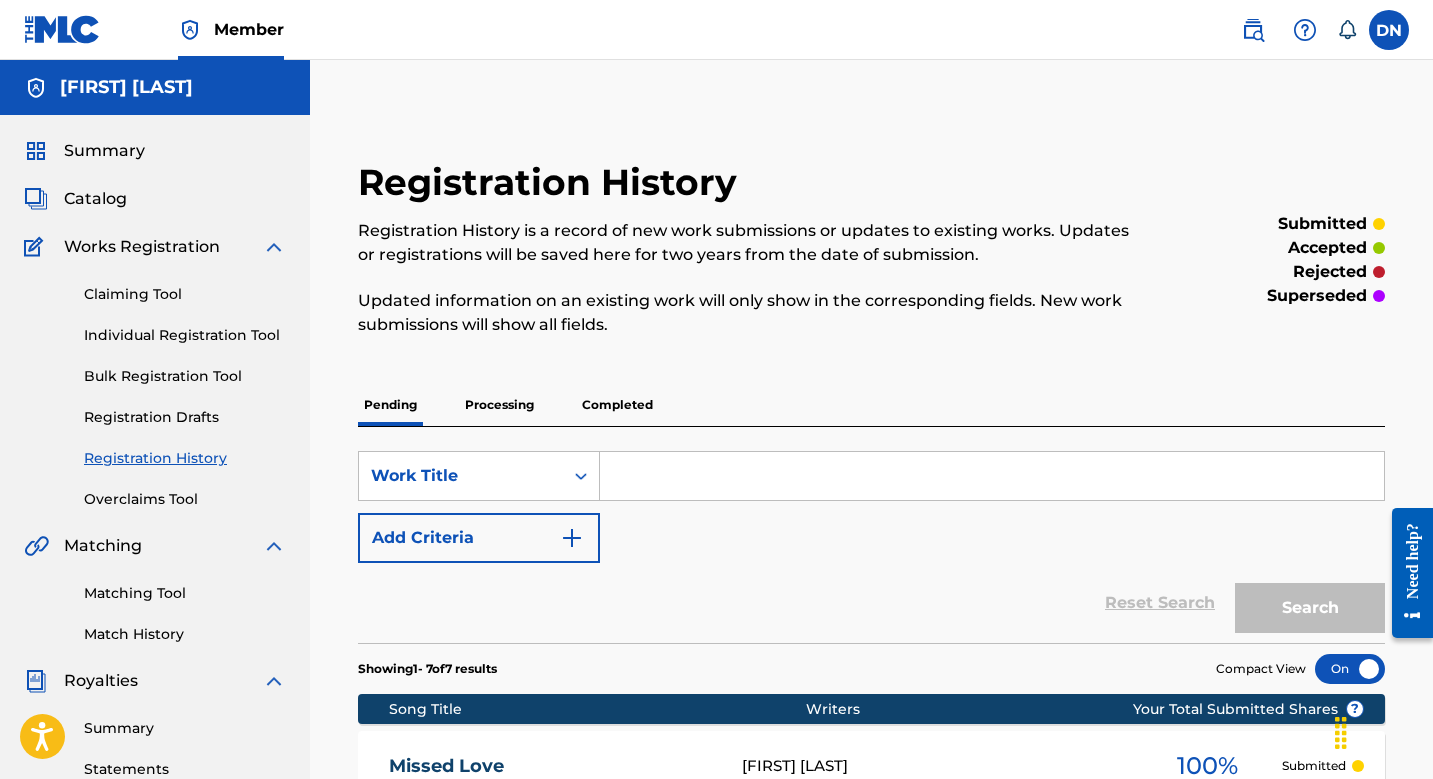 click on "Individual Registration Tool" at bounding box center (185, 335) 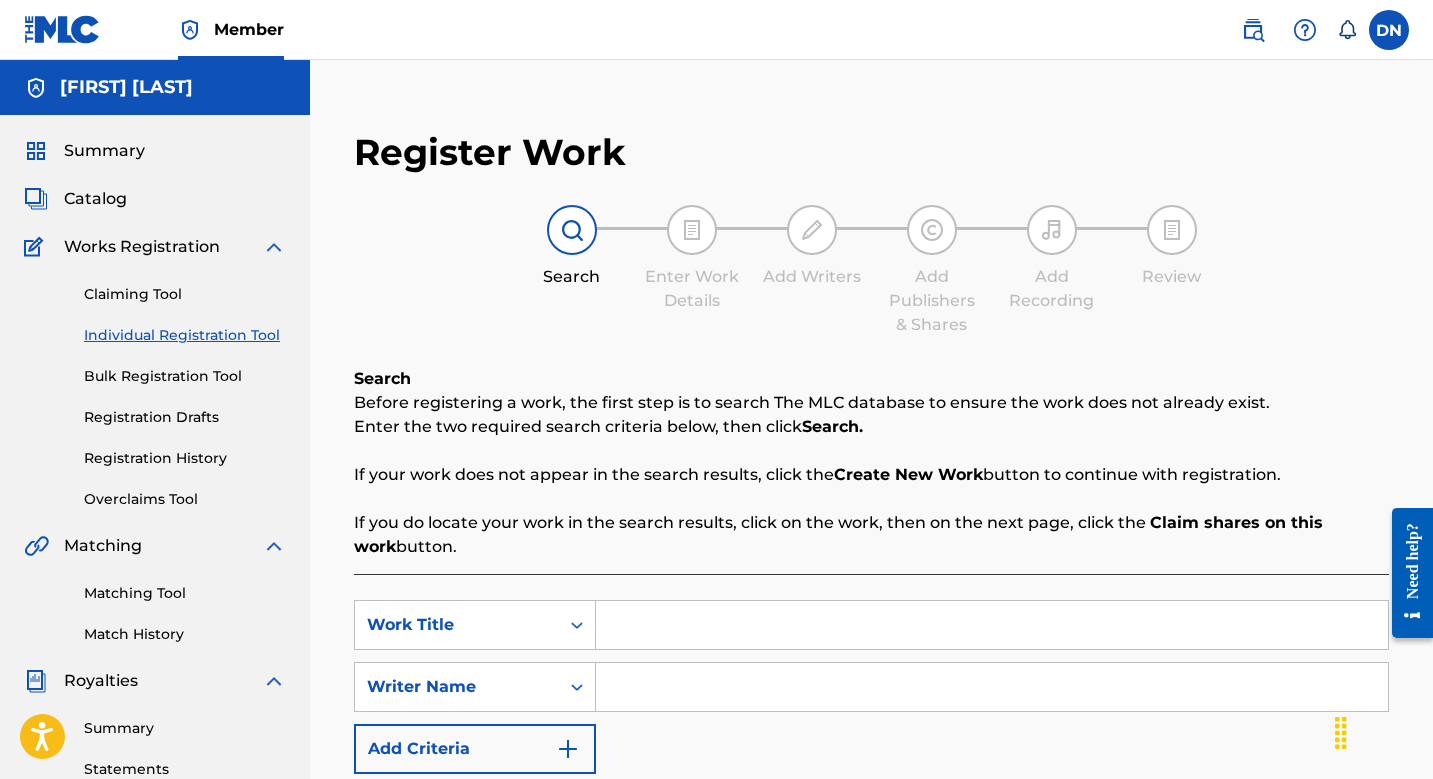 click at bounding box center [992, 625] 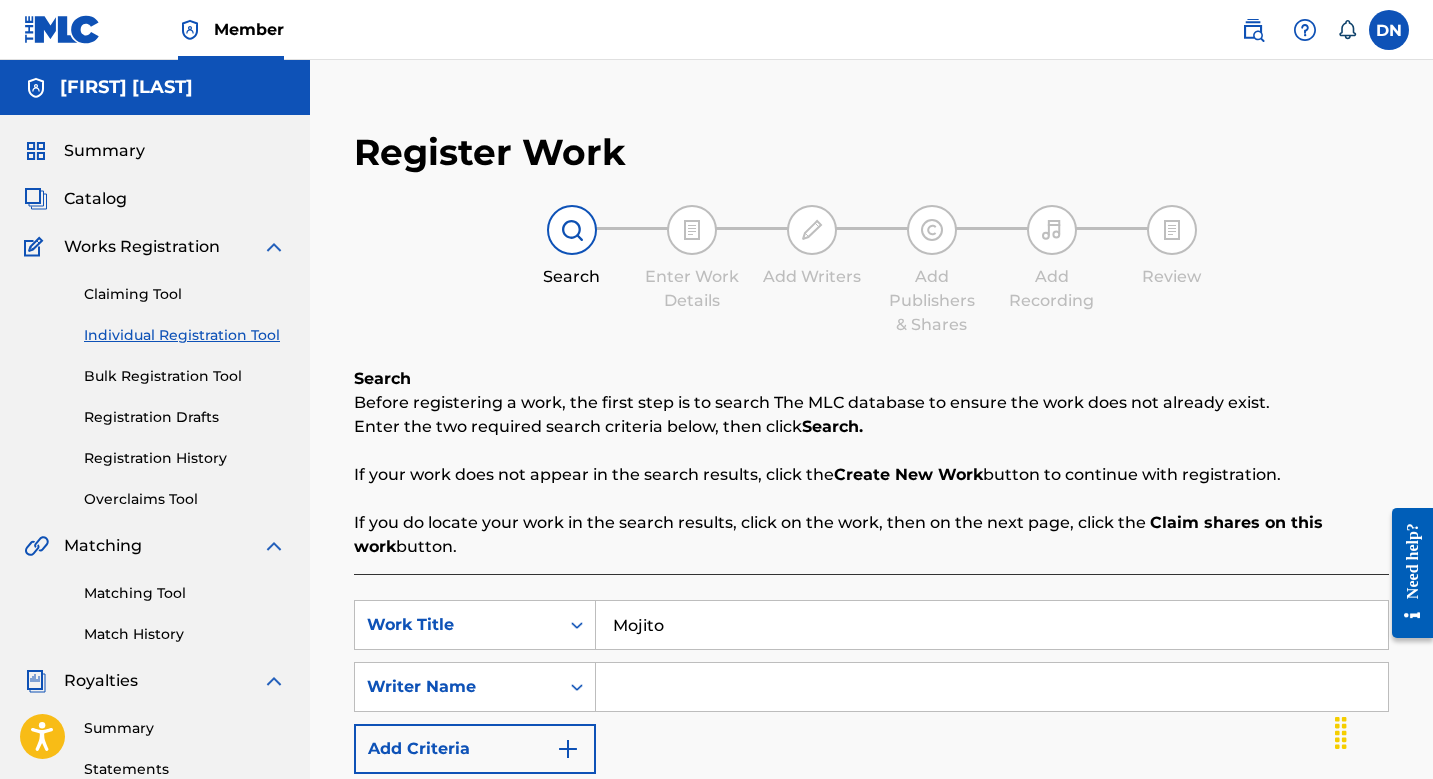 type on "Mojito" 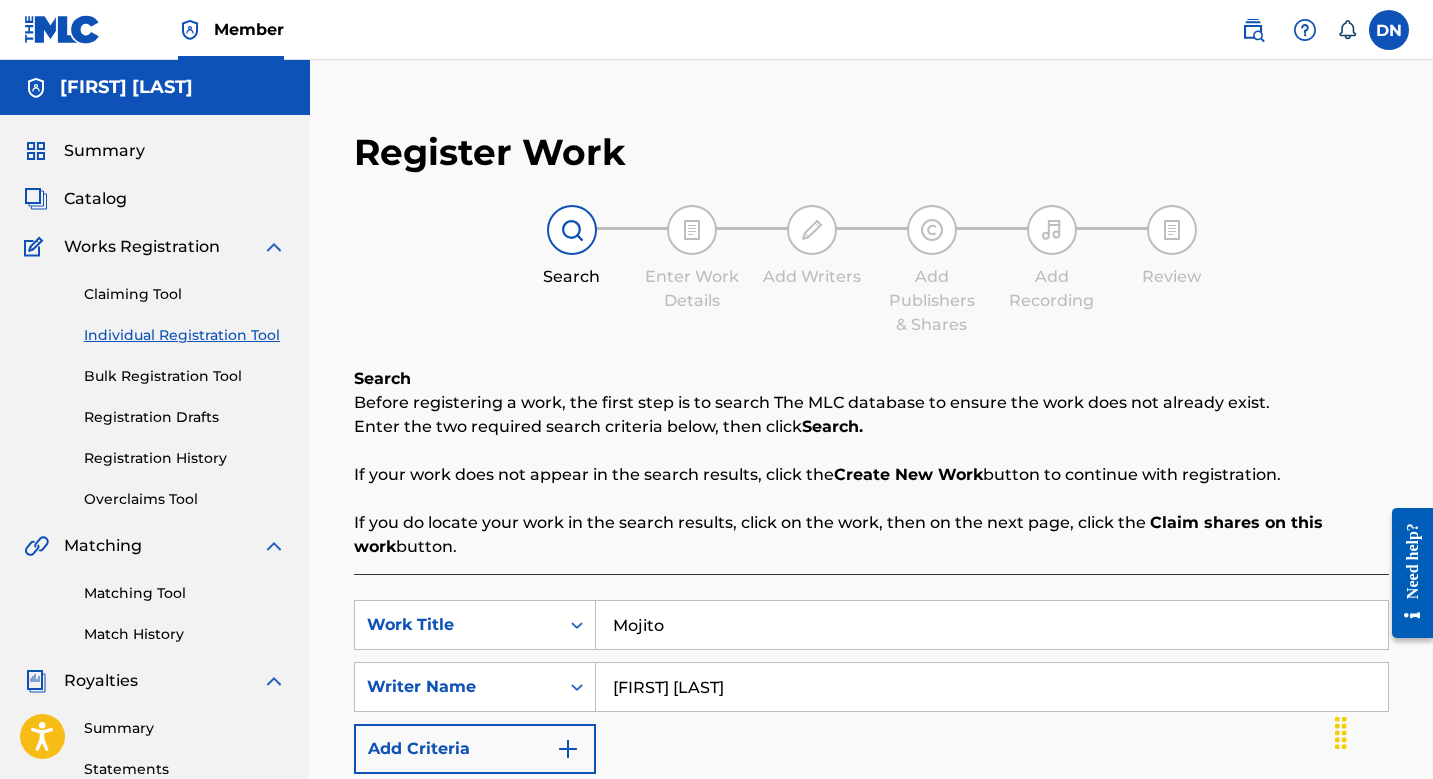 type on "[FIRST] [LAST]" 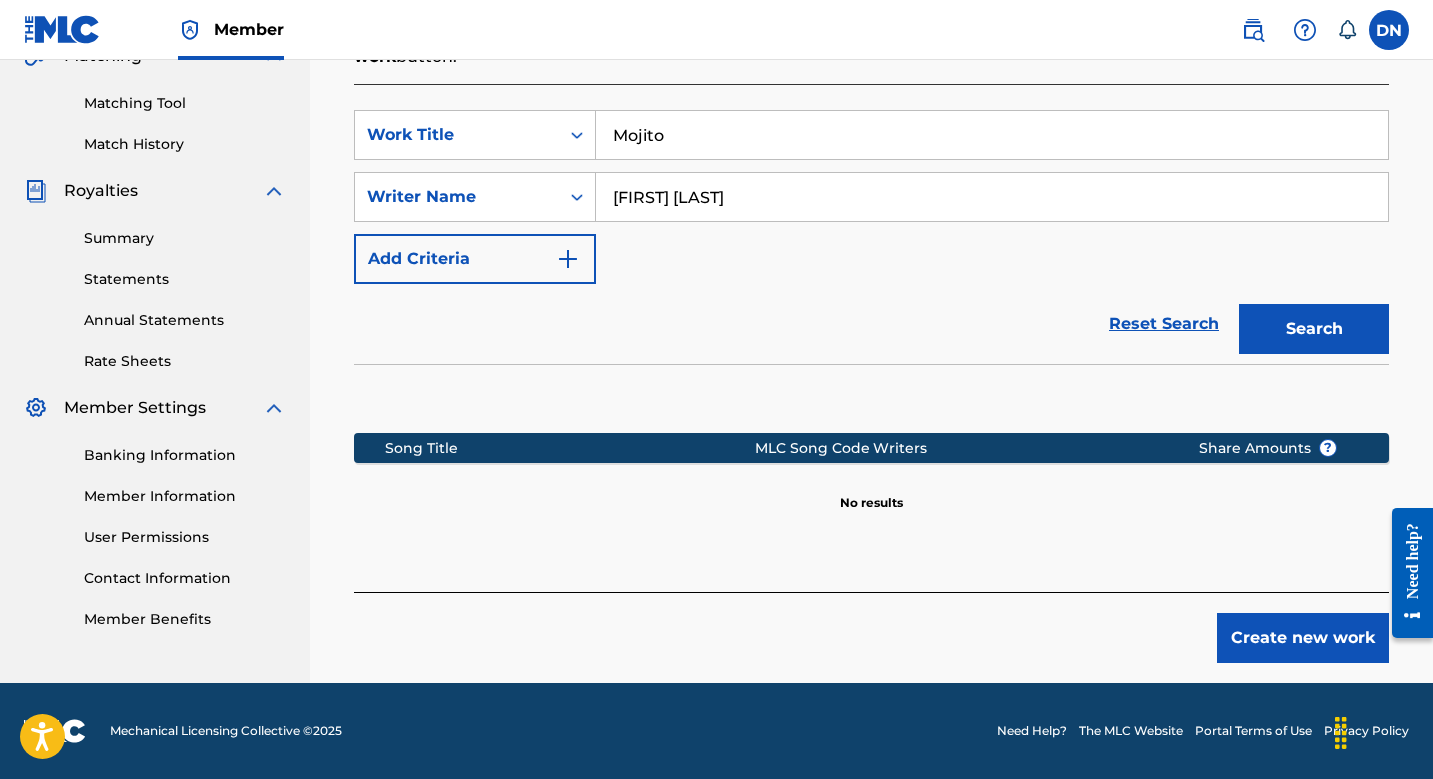 scroll, scrollTop: 490, scrollLeft: 0, axis: vertical 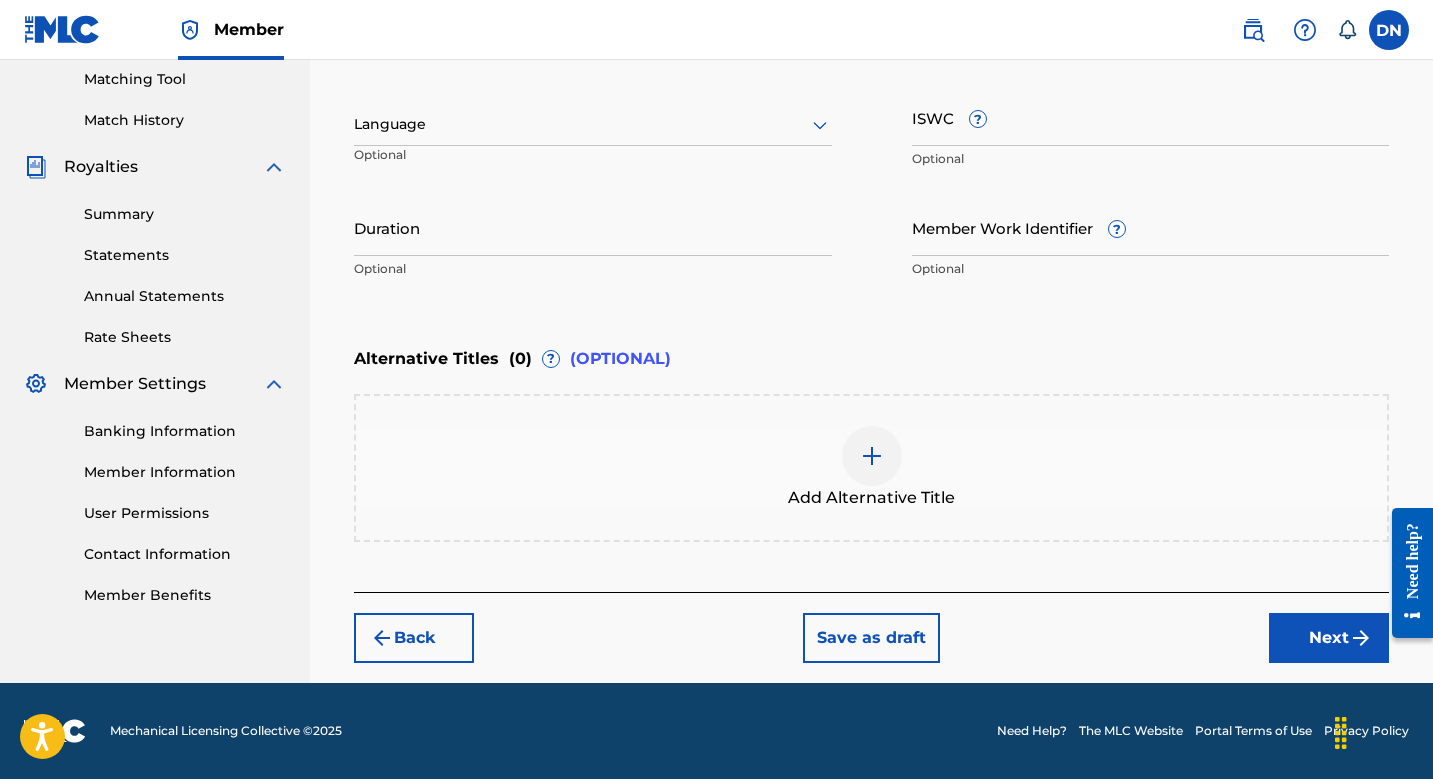 click on "Next" at bounding box center (1329, 638) 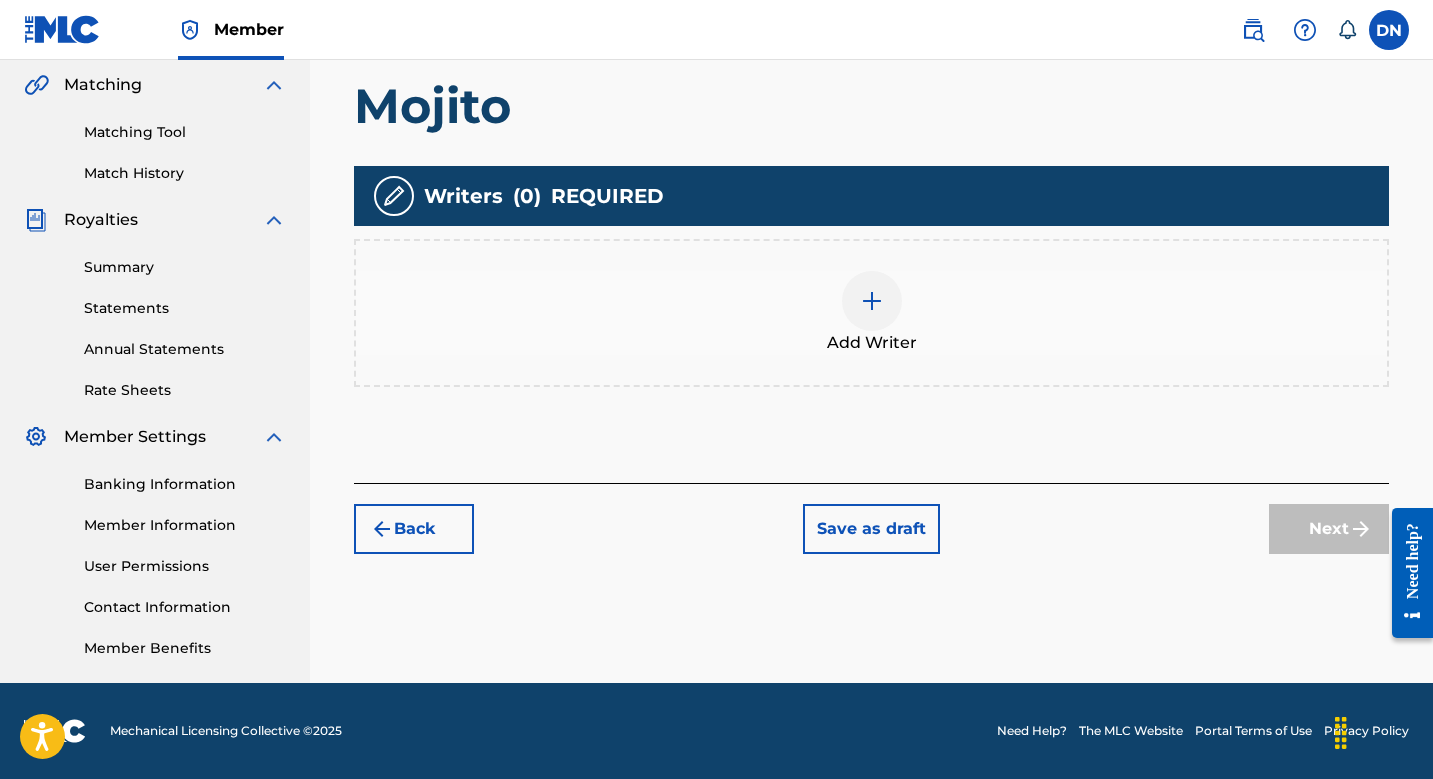 scroll, scrollTop: 461, scrollLeft: 0, axis: vertical 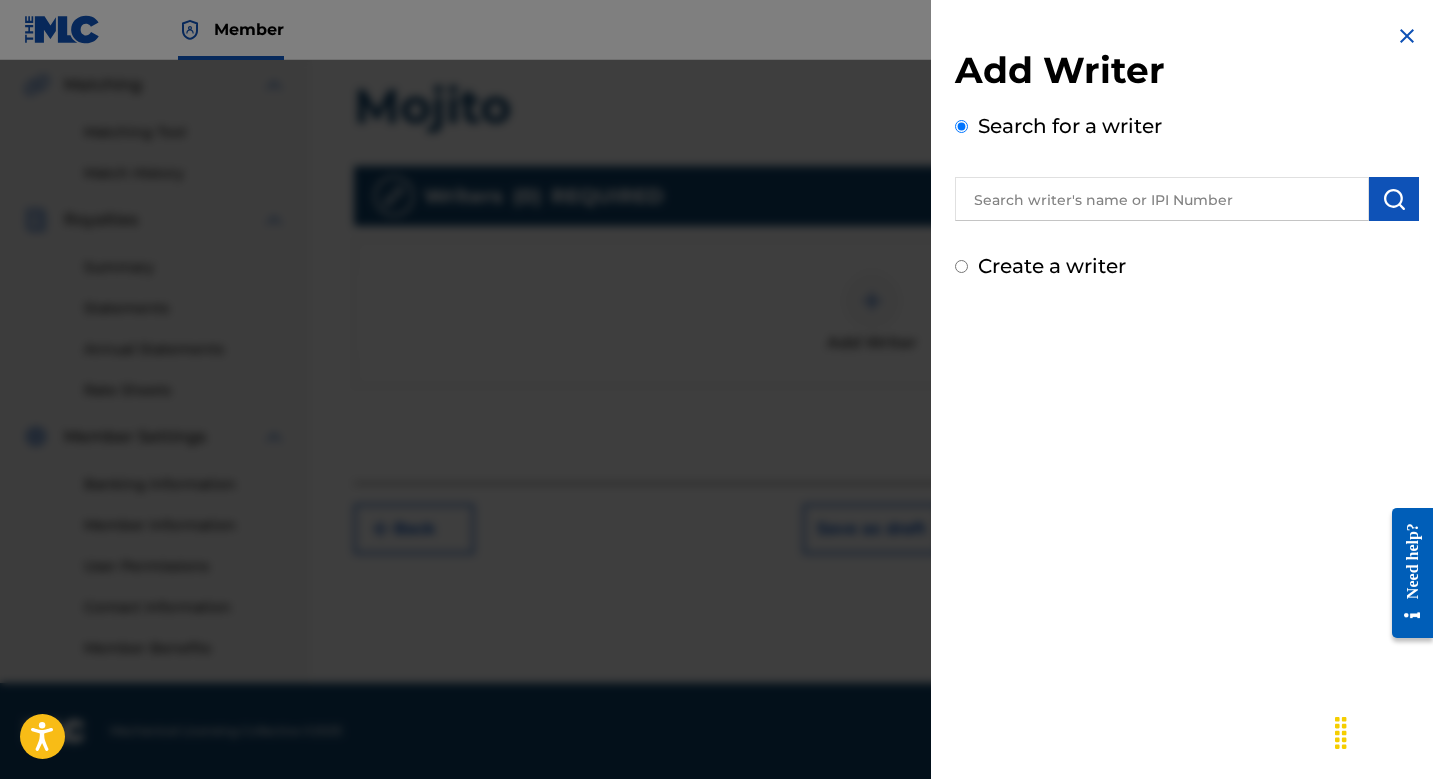 click at bounding box center (1162, 199) 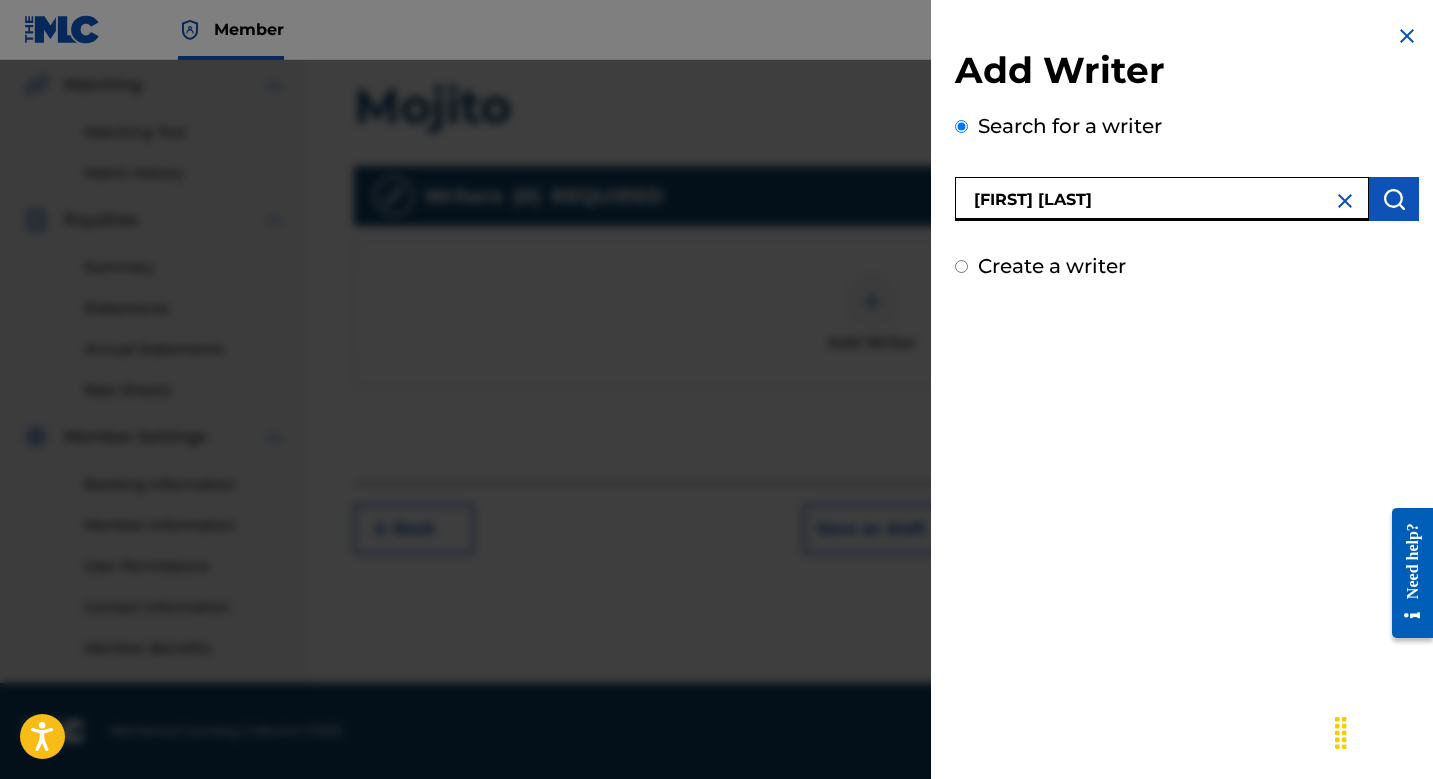 type on "[FIRST] [LAST]" 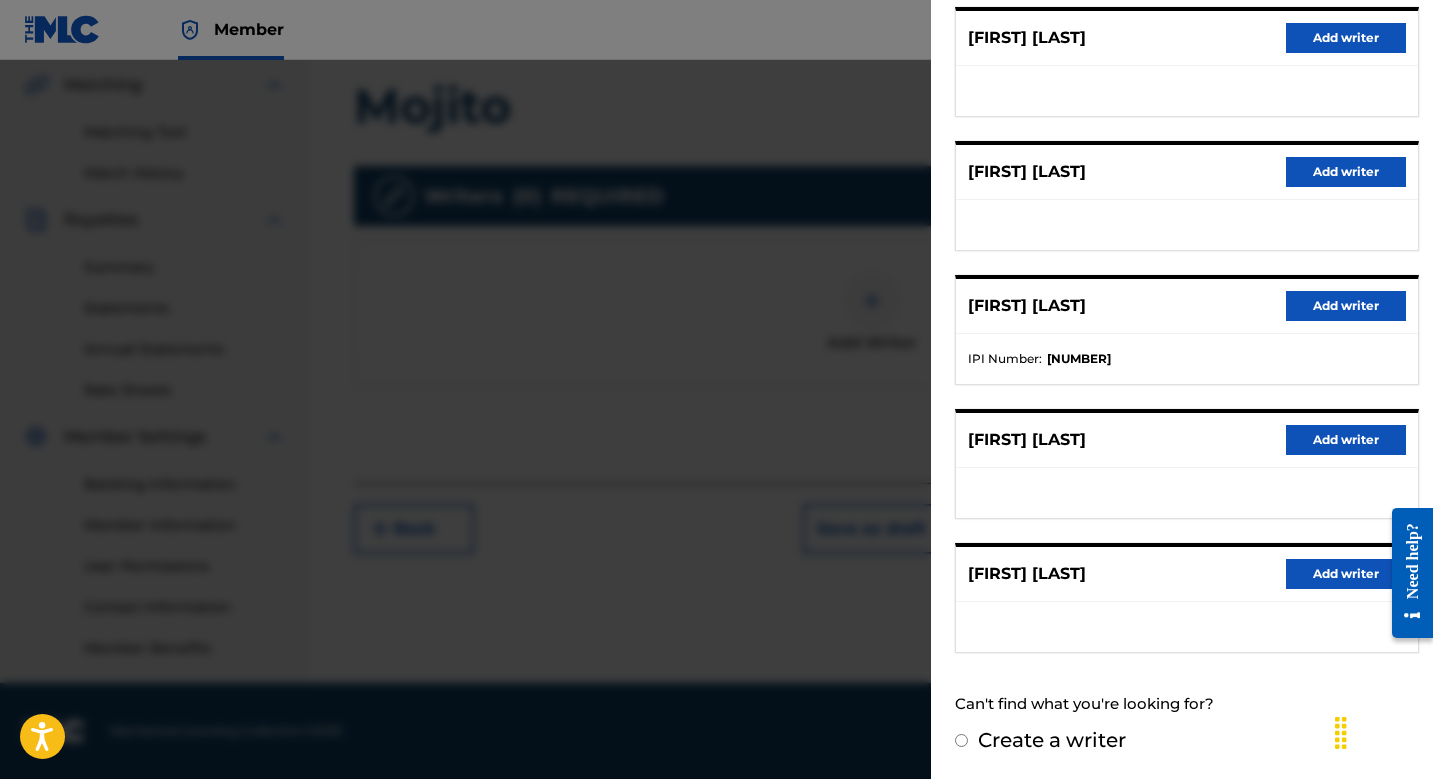 scroll, scrollTop: 262, scrollLeft: 0, axis: vertical 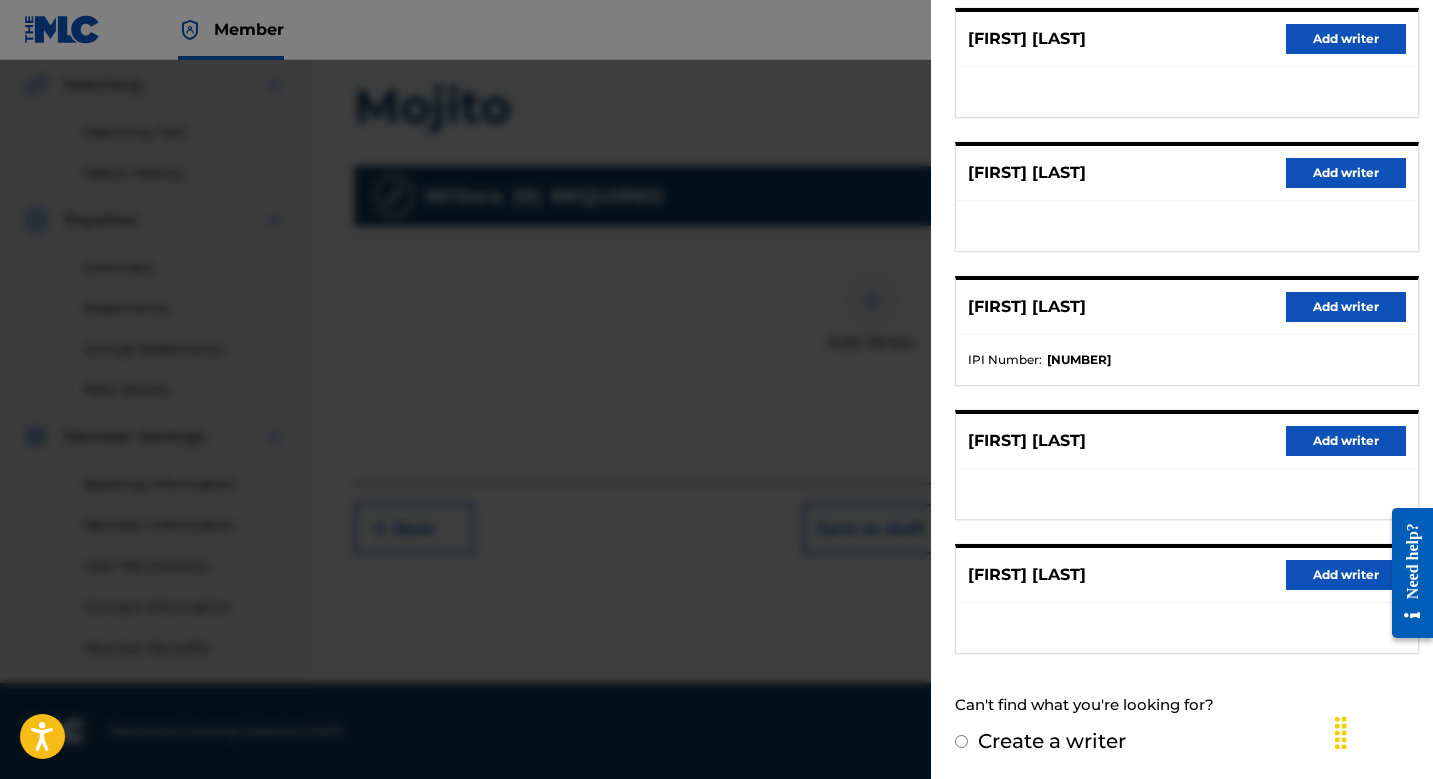 click on "Add writer" at bounding box center (1346, 575) 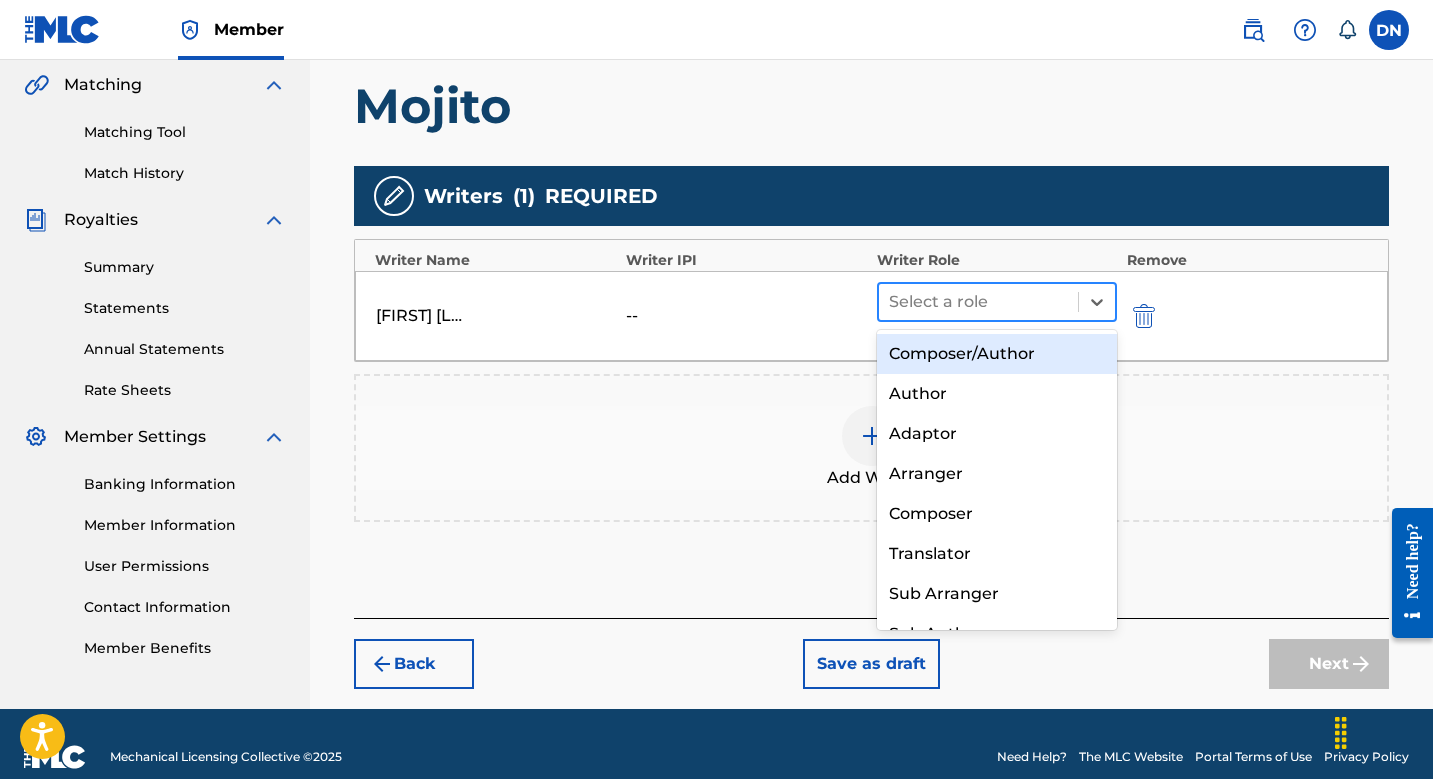 click at bounding box center (978, 302) 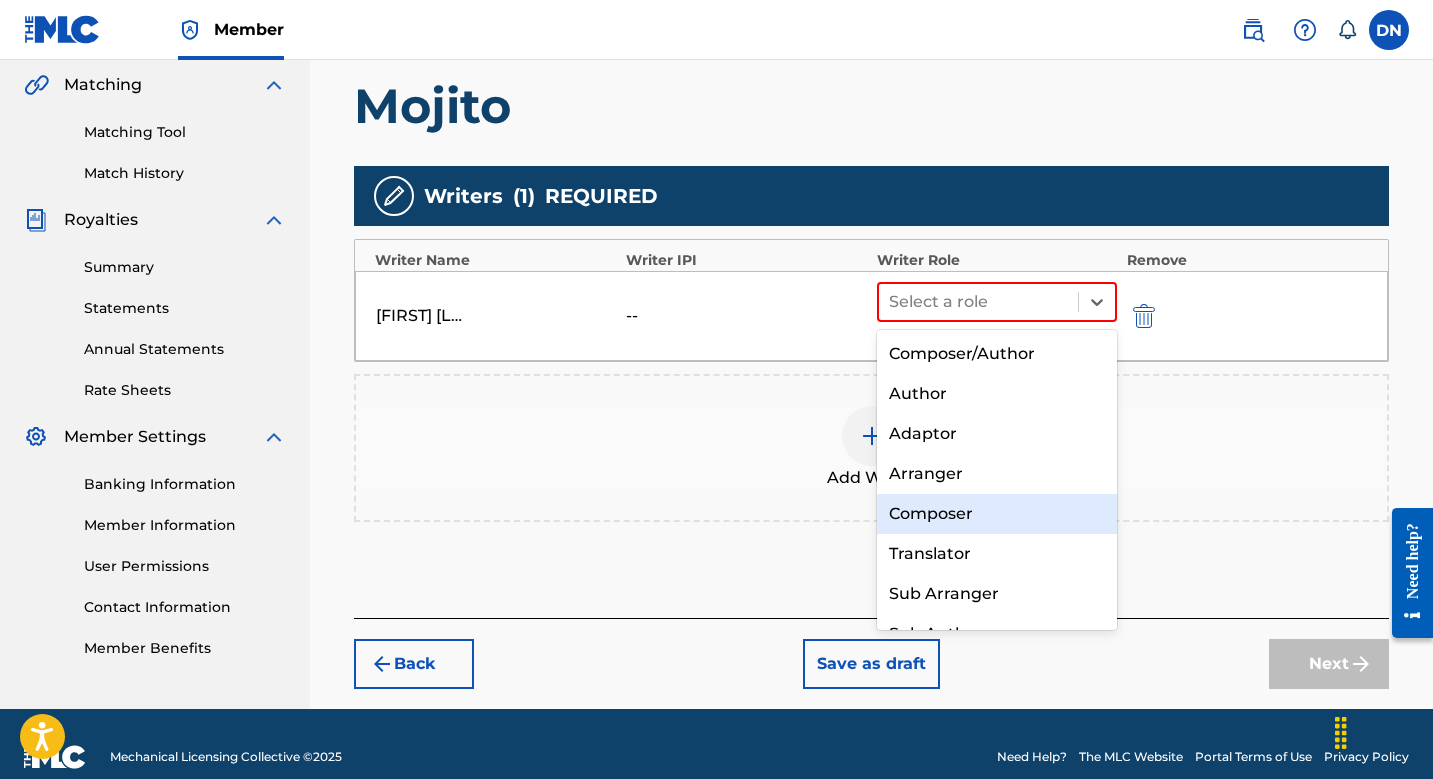 click on "Composer" at bounding box center [997, 514] 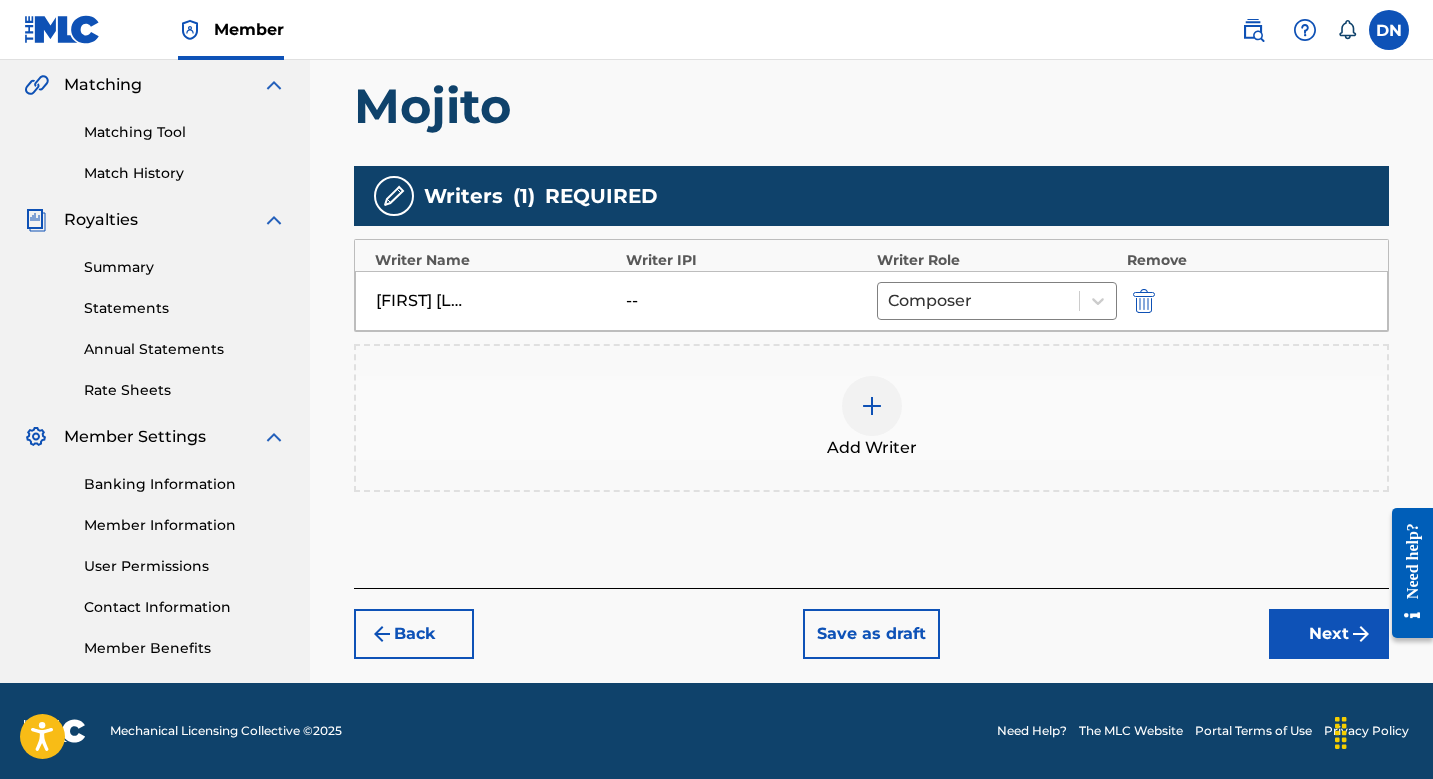 click on "Next" at bounding box center (1329, 634) 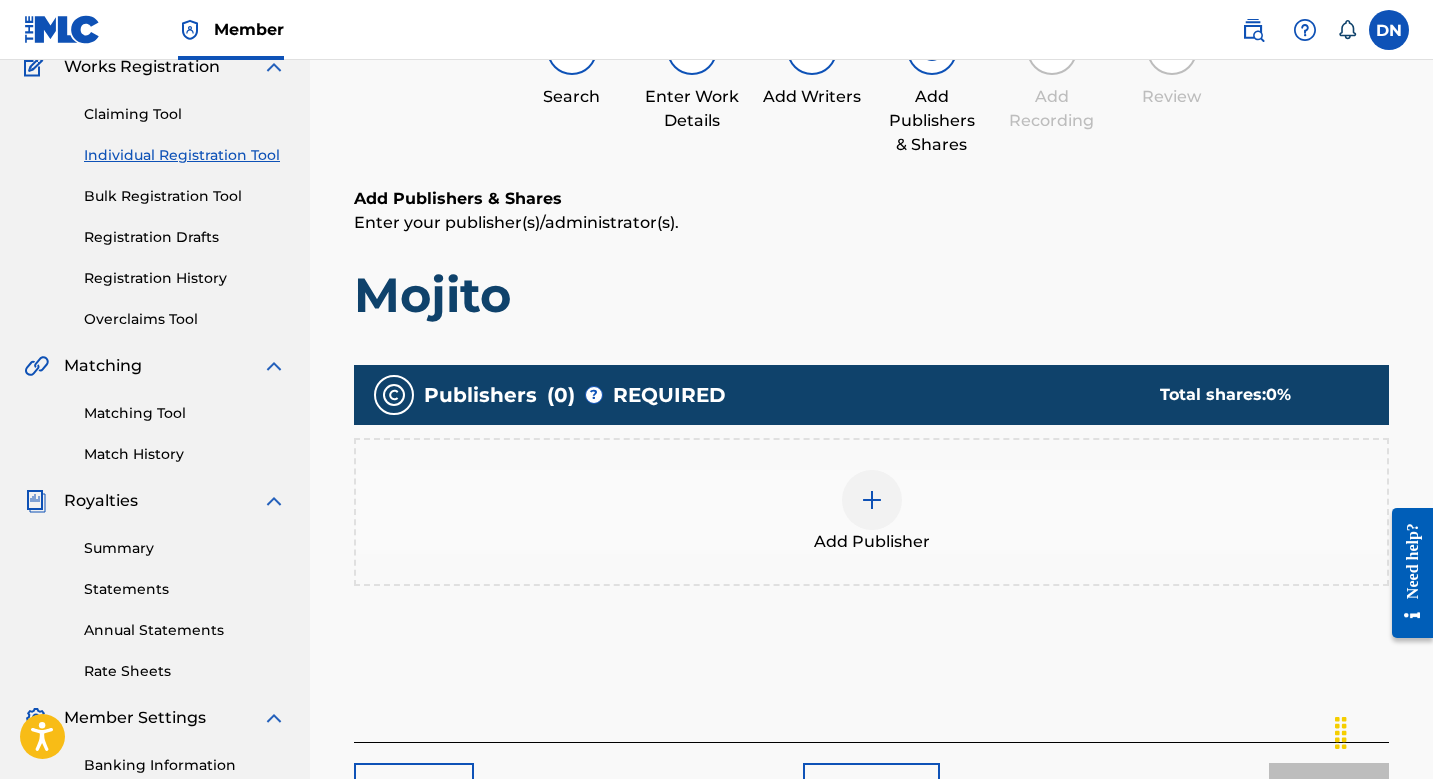 scroll, scrollTop: 90, scrollLeft: 0, axis: vertical 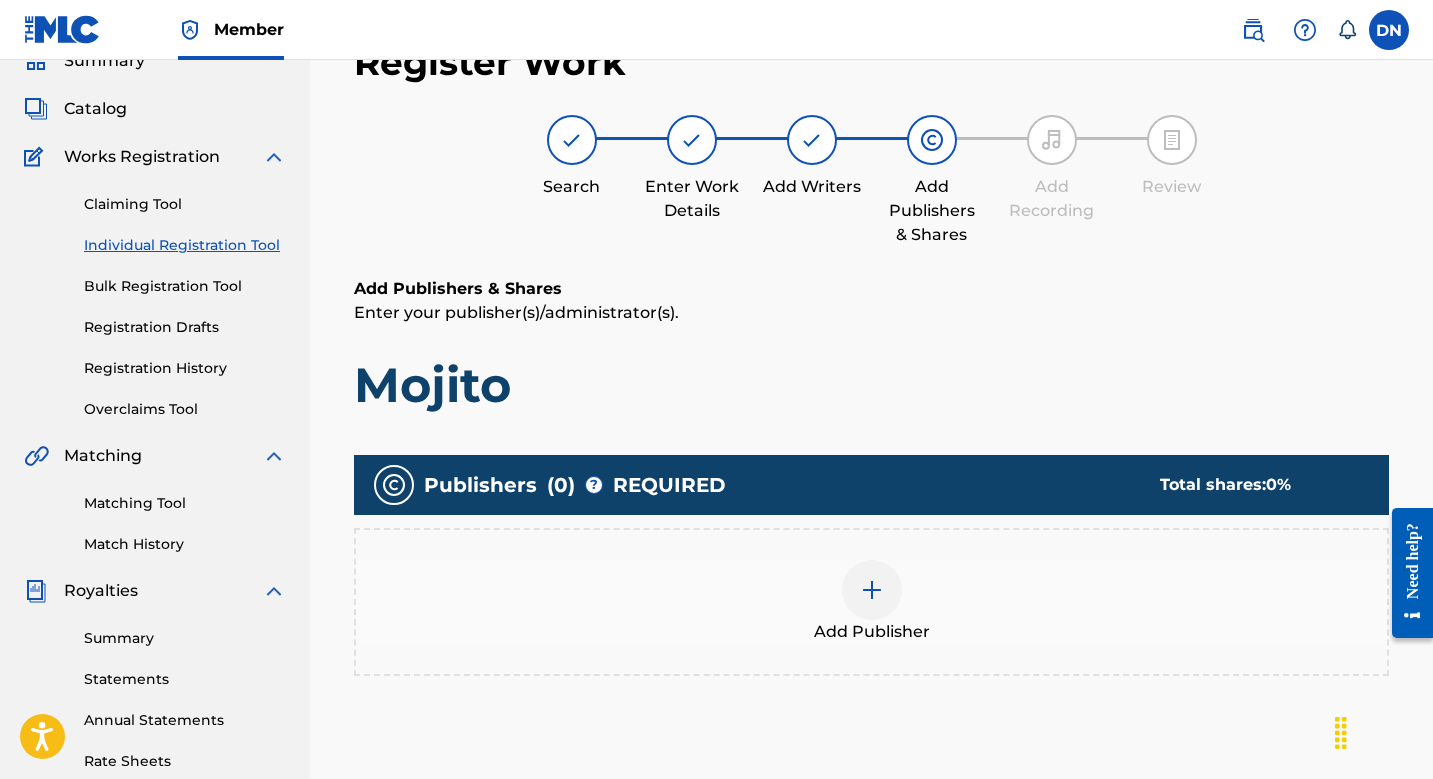 click on "Add Publisher" at bounding box center (872, 632) 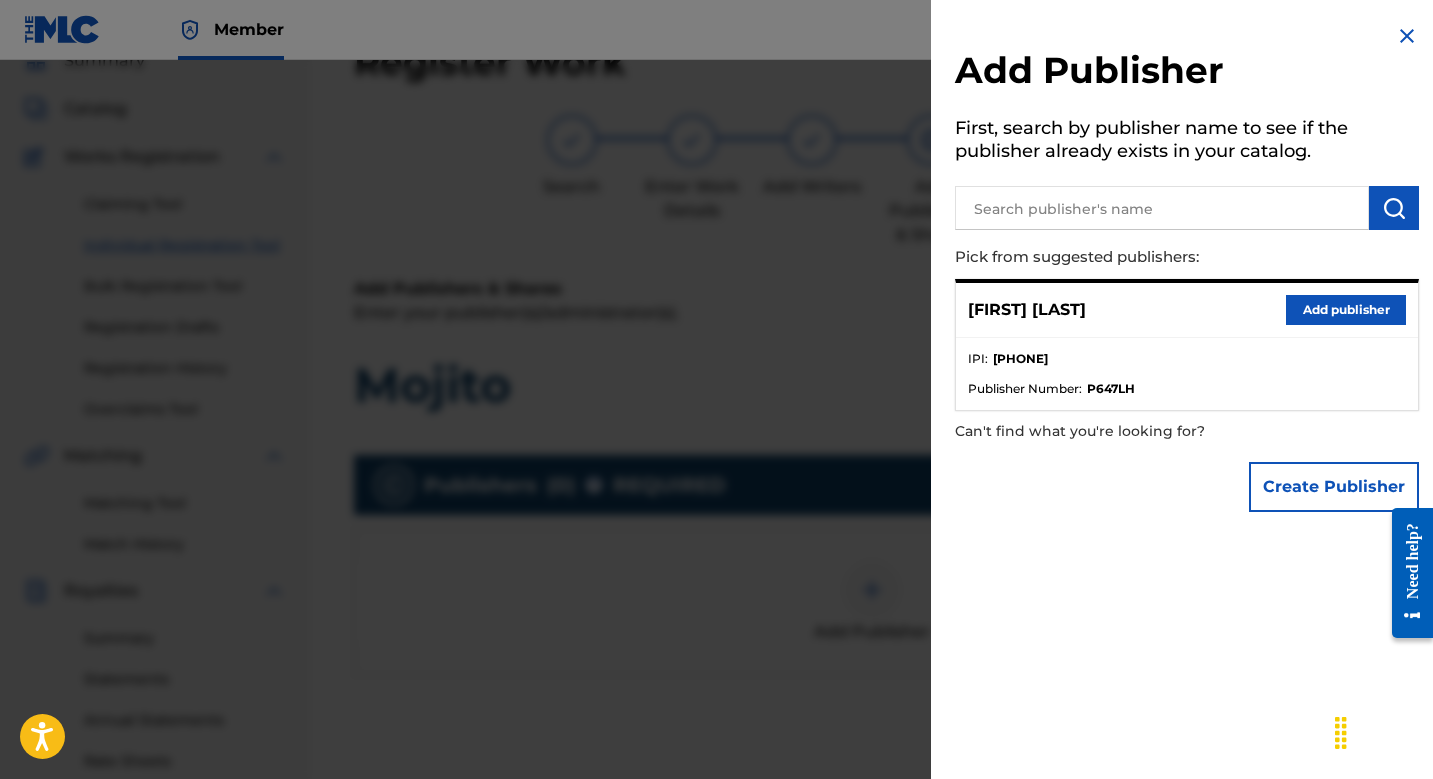 click on "Add publisher" at bounding box center [1346, 310] 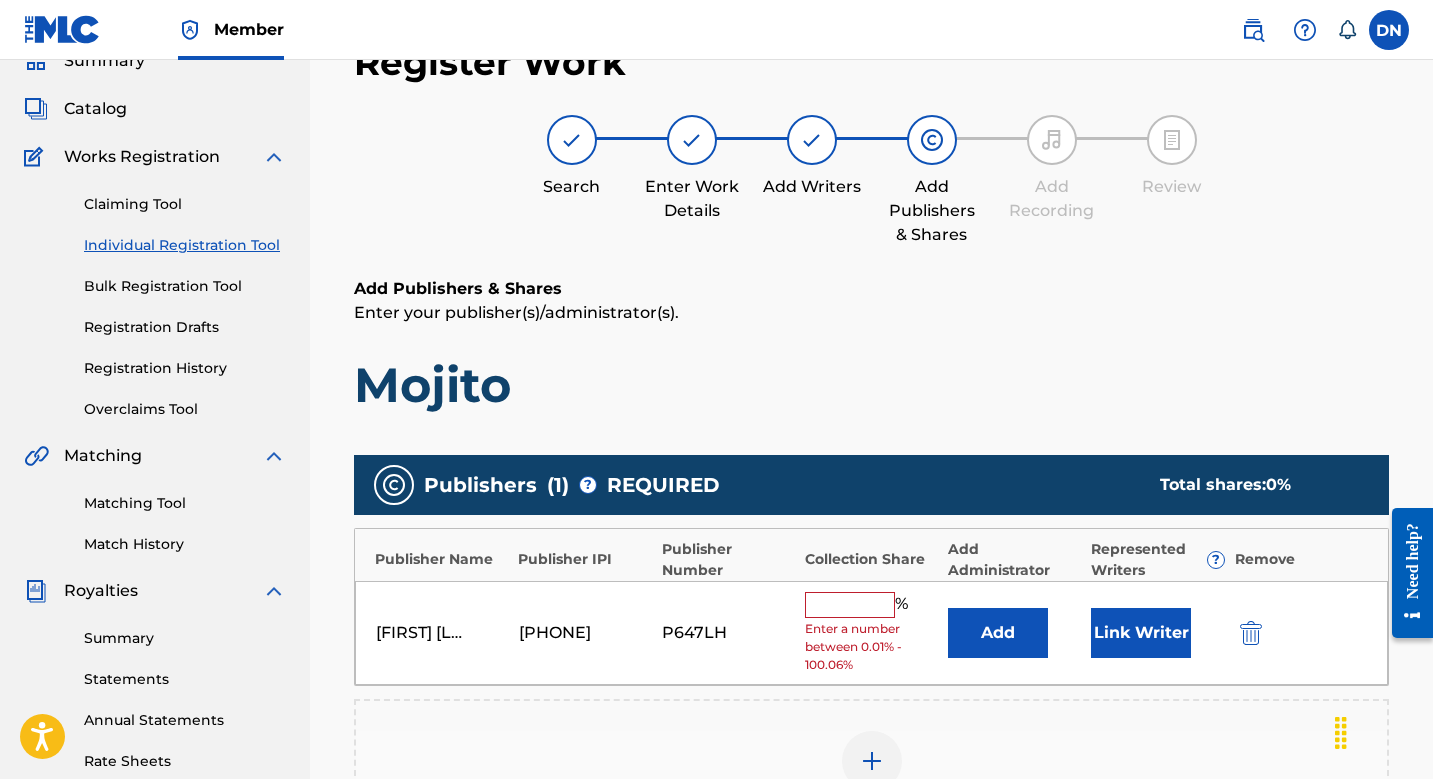 click at bounding box center [850, 605] 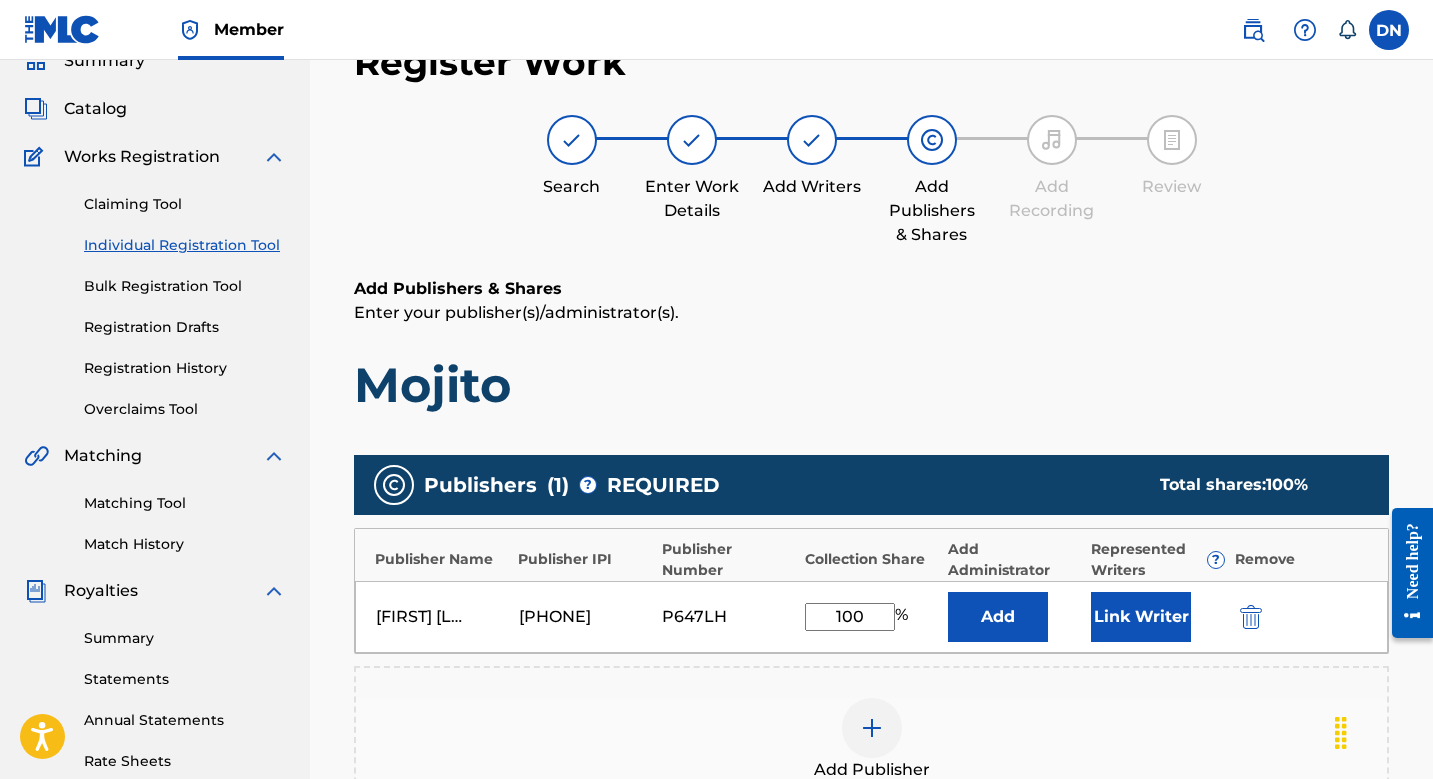 type on "100" 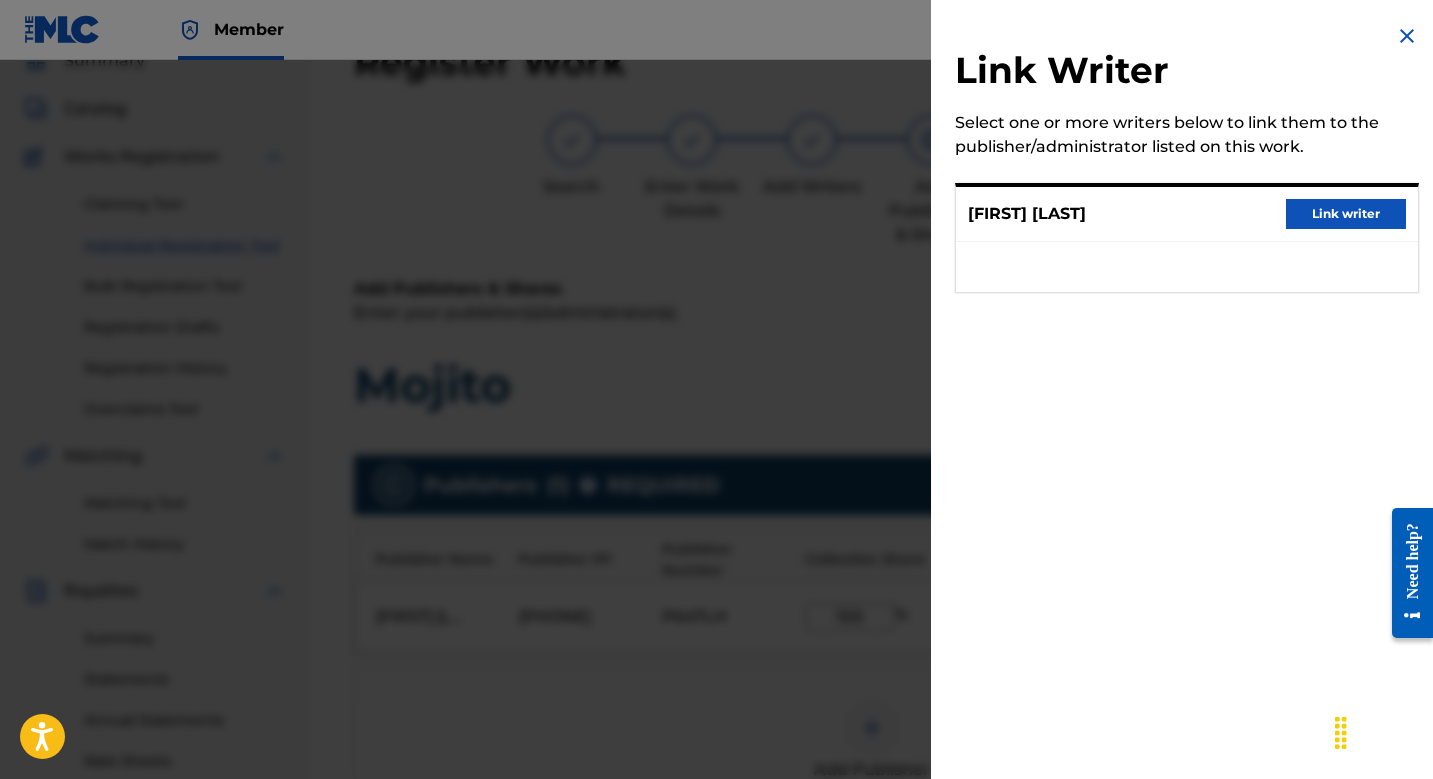 click on "Link writer" at bounding box center (1346, 214) 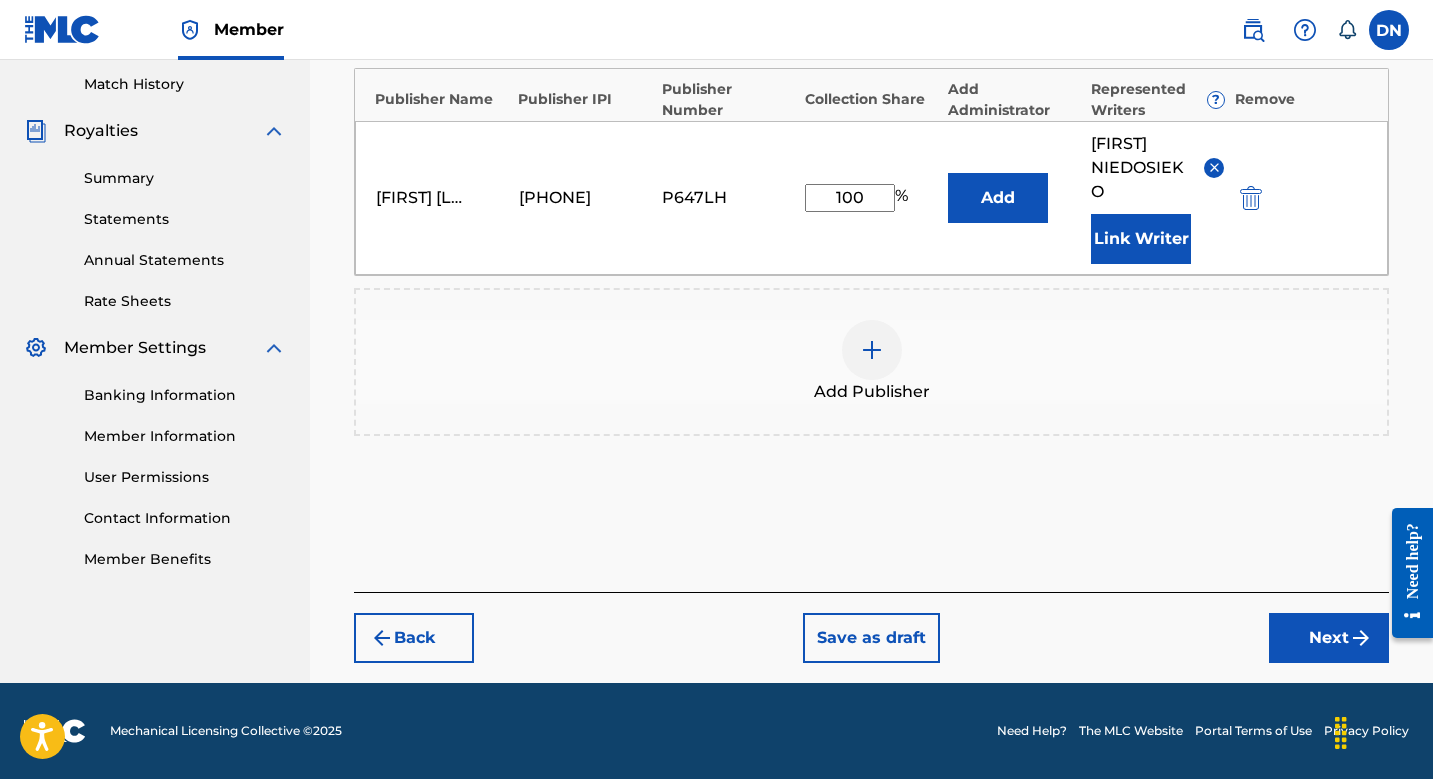 scroll, scrollTop: 550, scrollLeft: 0, axis: vertical 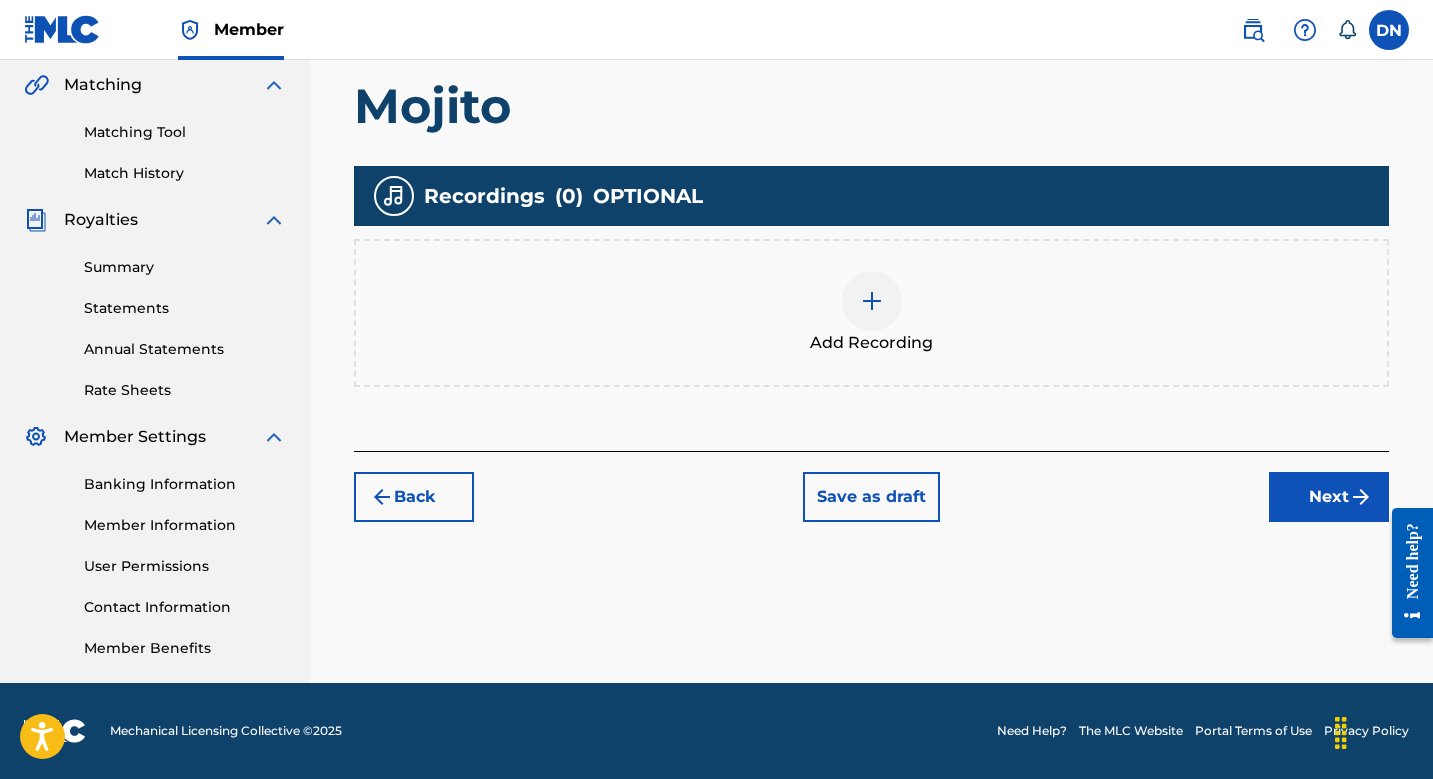click at bounding box center [872, 301] 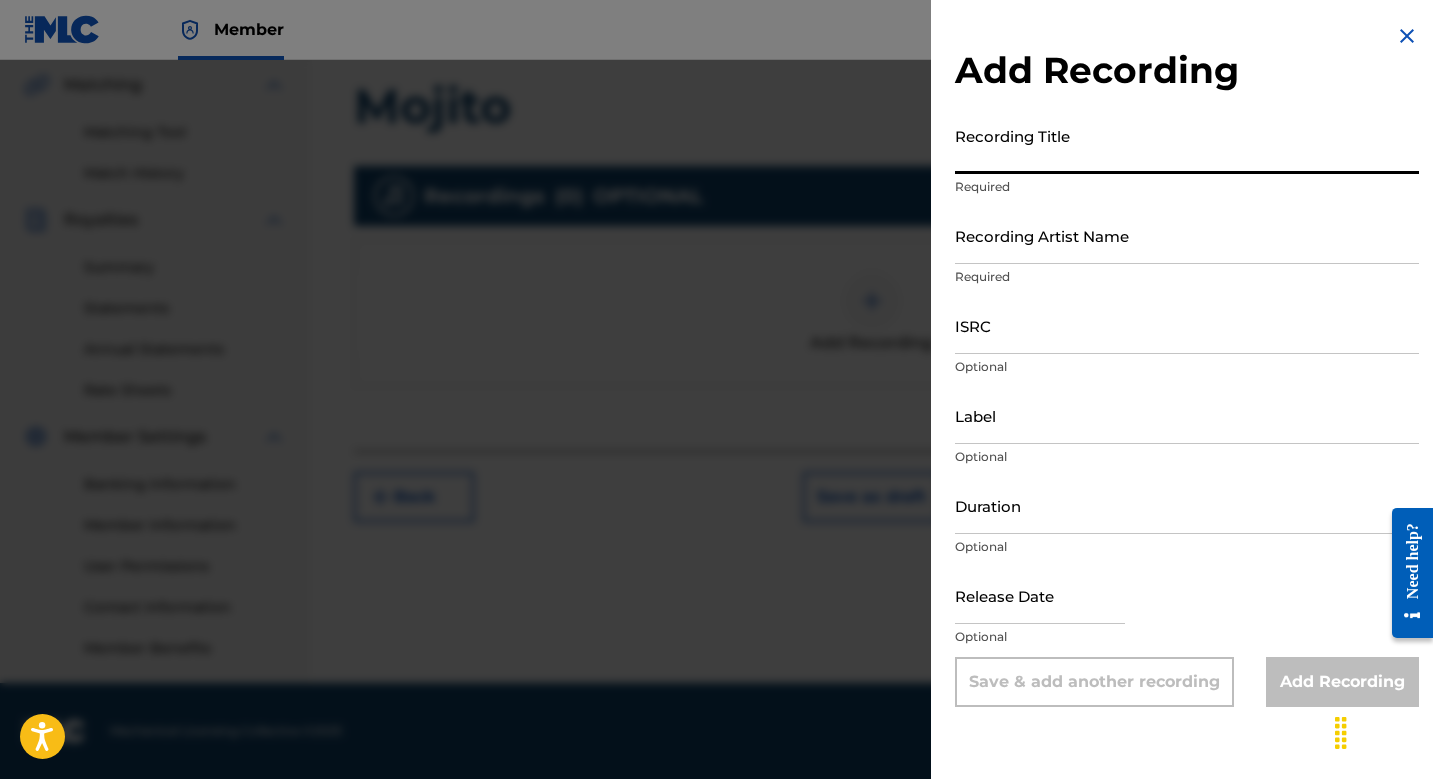 click on "Recording Title" at bounding box center (1187, 145) 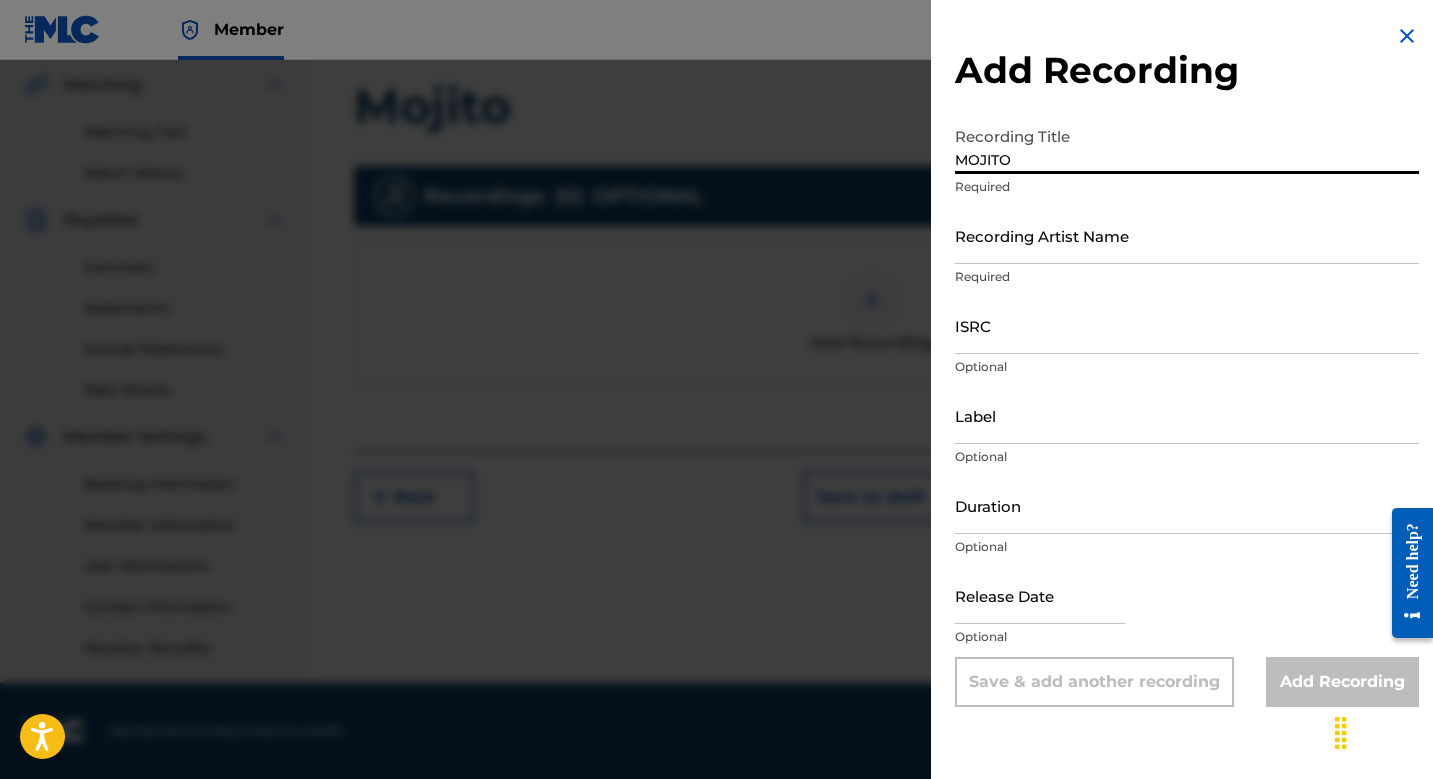 drag, startPoint x: 1032, startPoint y: 150, endPoint x: 922, endPoint y: 150, distance: 110 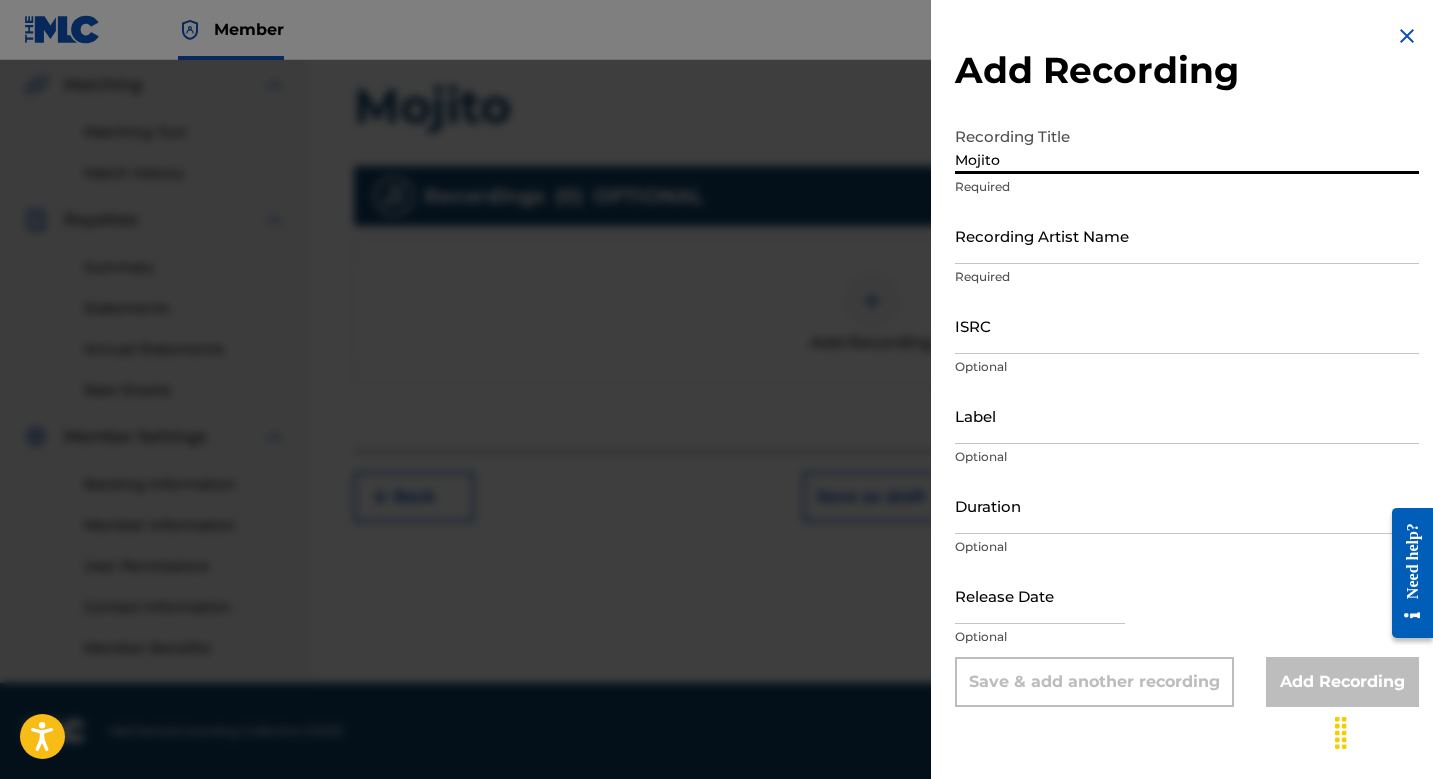 type on "Mojito" 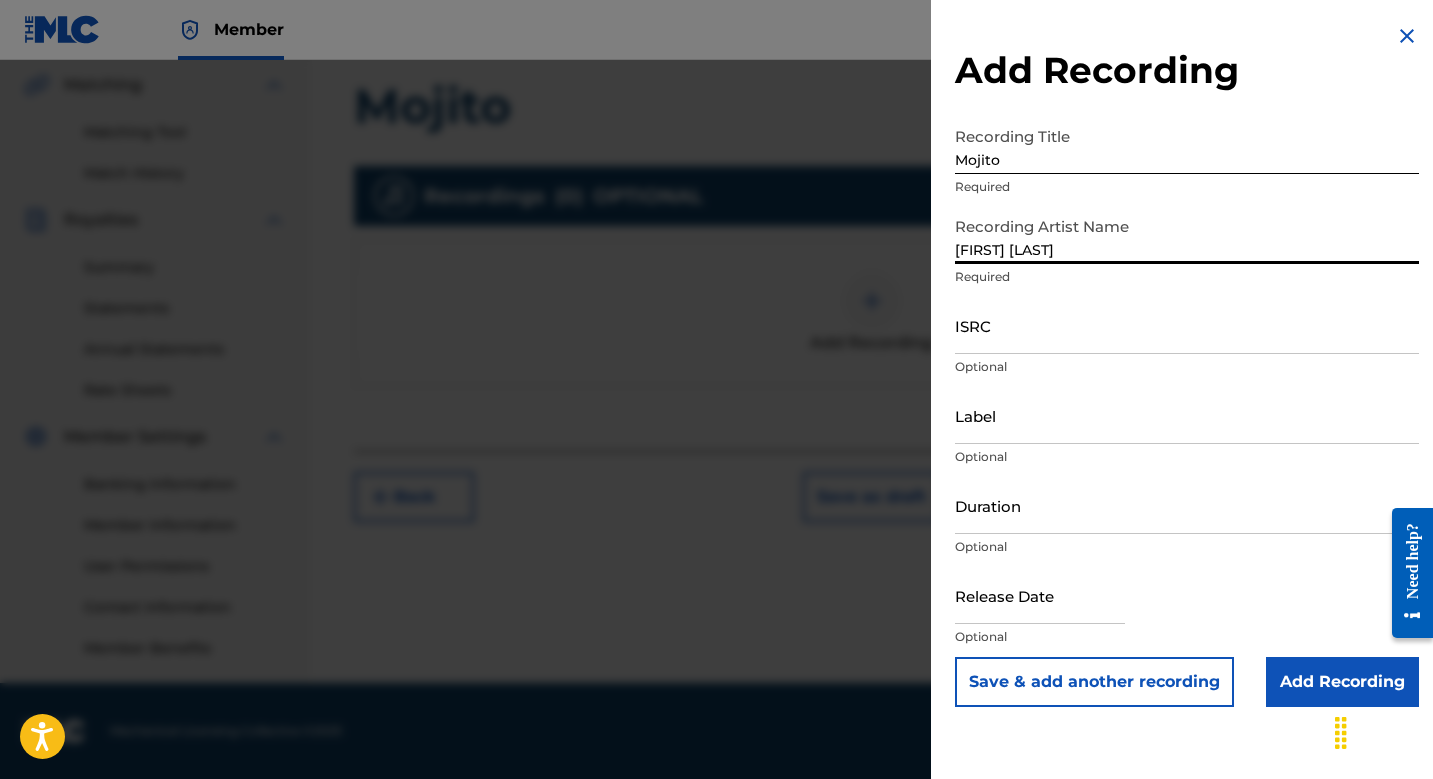 type on "[FIRST] [LAST]" 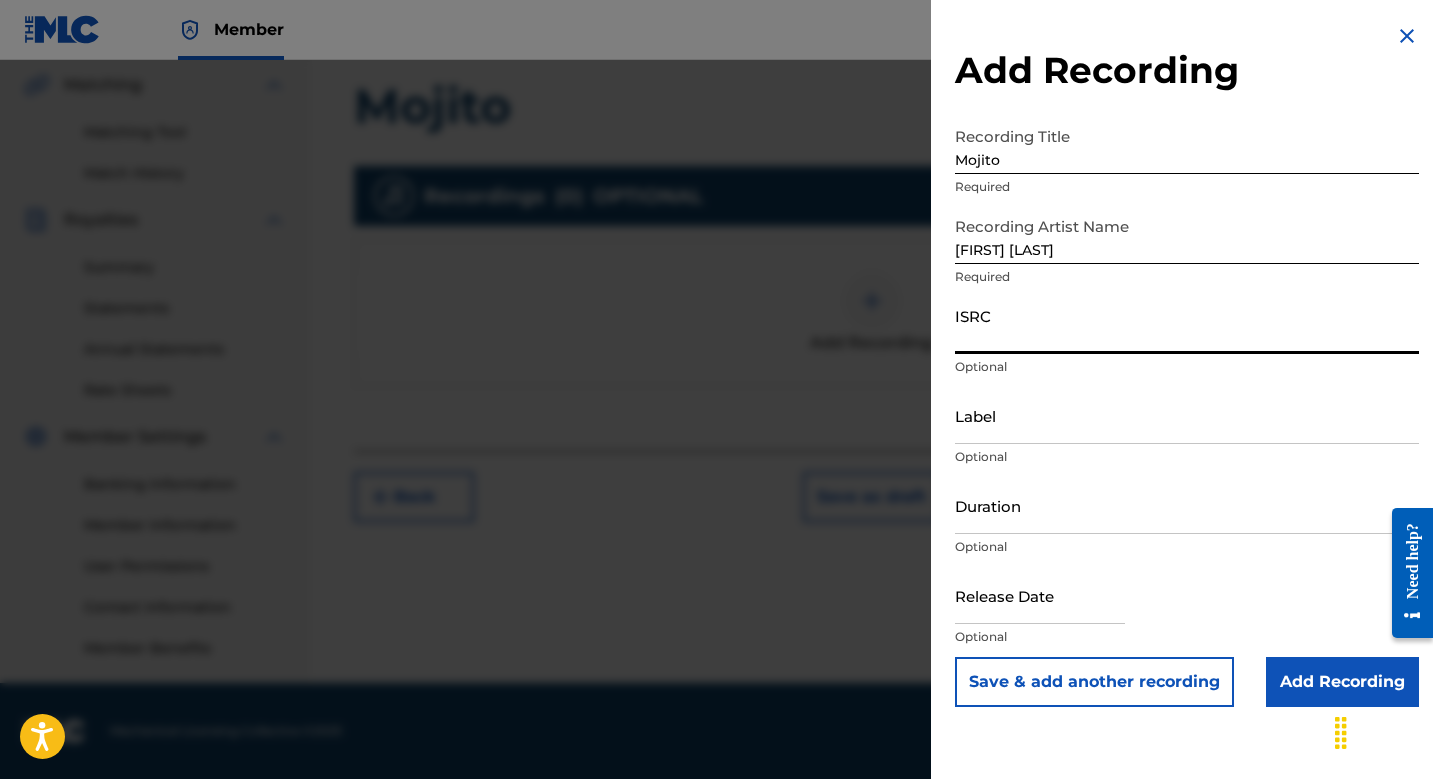 click on "ISRC" at bounding box center [1187, 325] 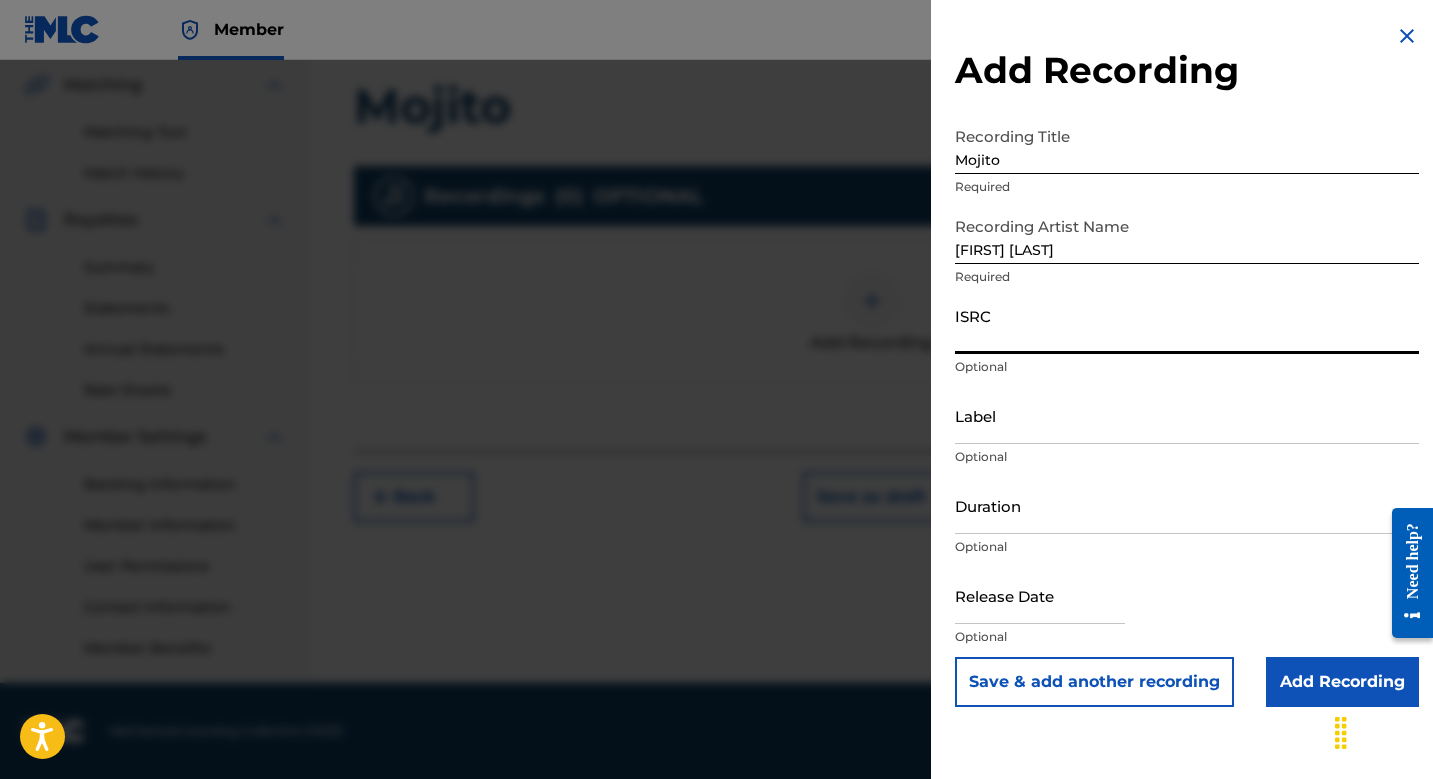 paste on "[ISRC]" 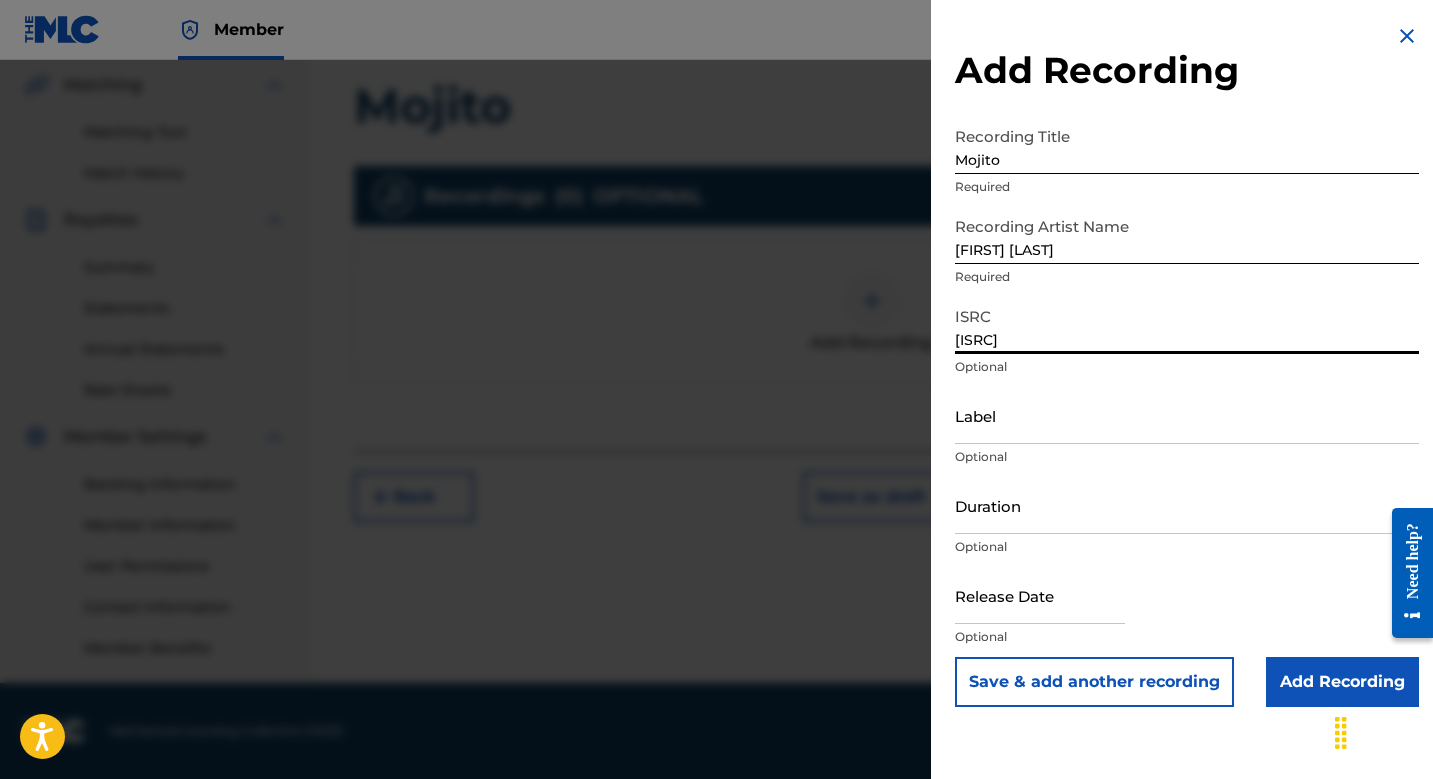 type on "[ISRC]" 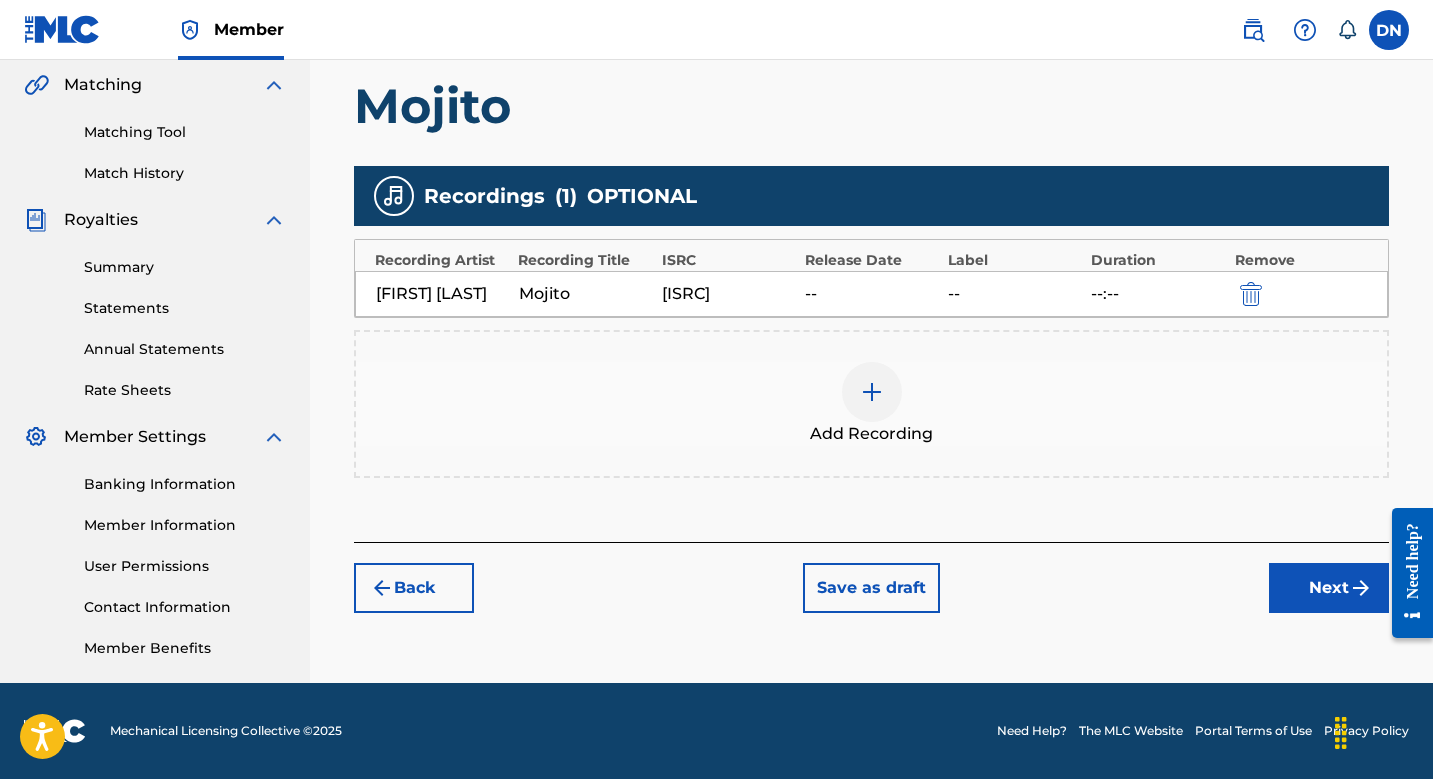 click on "Next" at bounding box center (1329, 588) 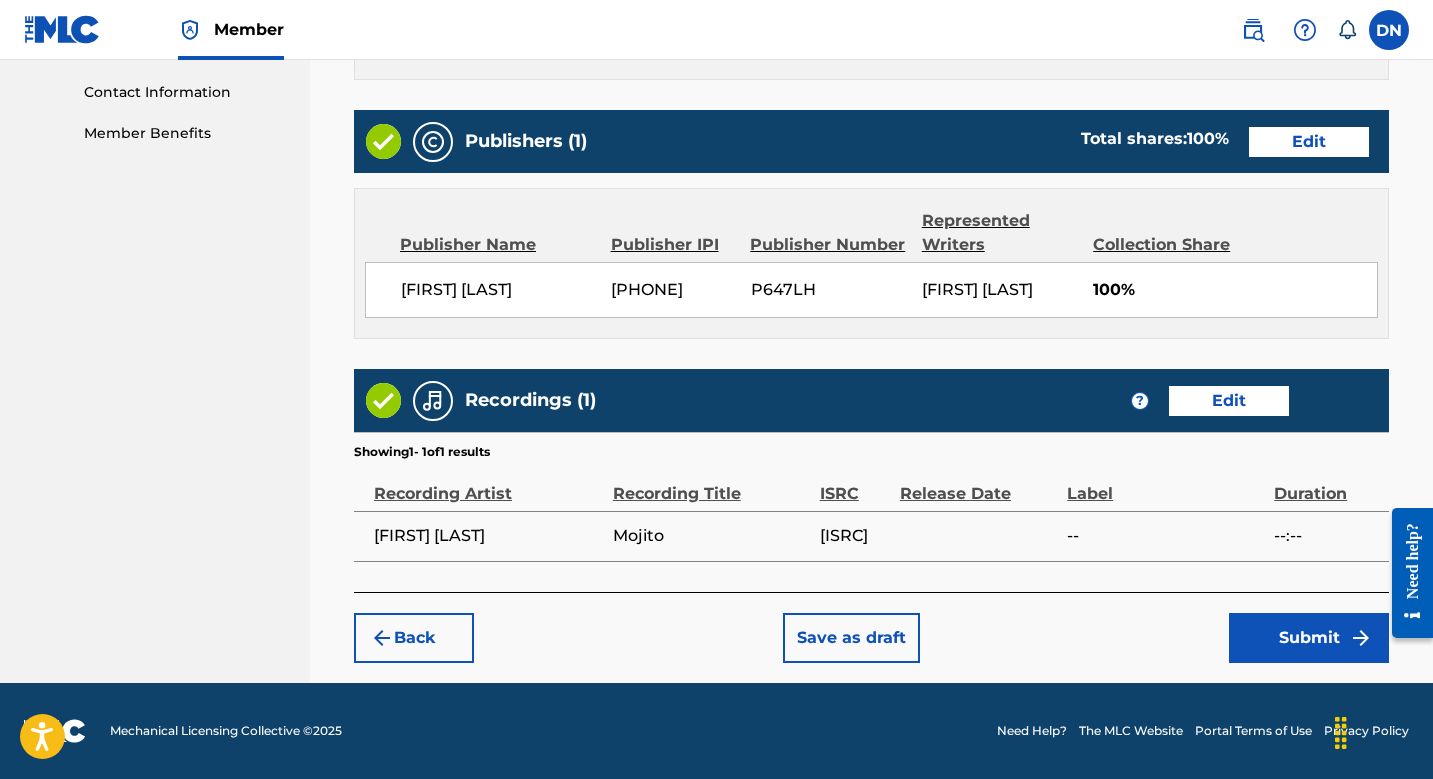 scroll, scrollTop: 999, scrollLeft: 0, axis: vertical 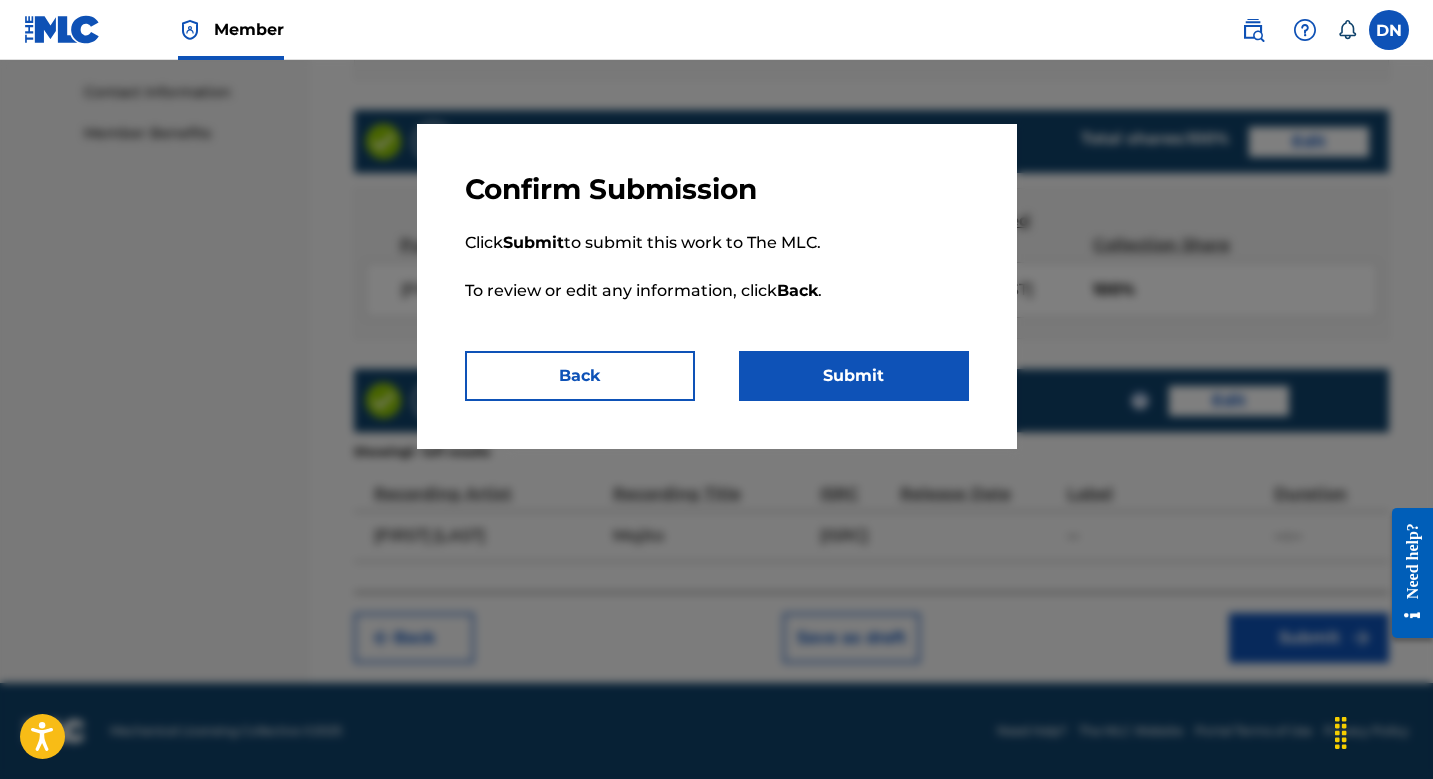 click on "Submit" at bounding box center (854, 376) 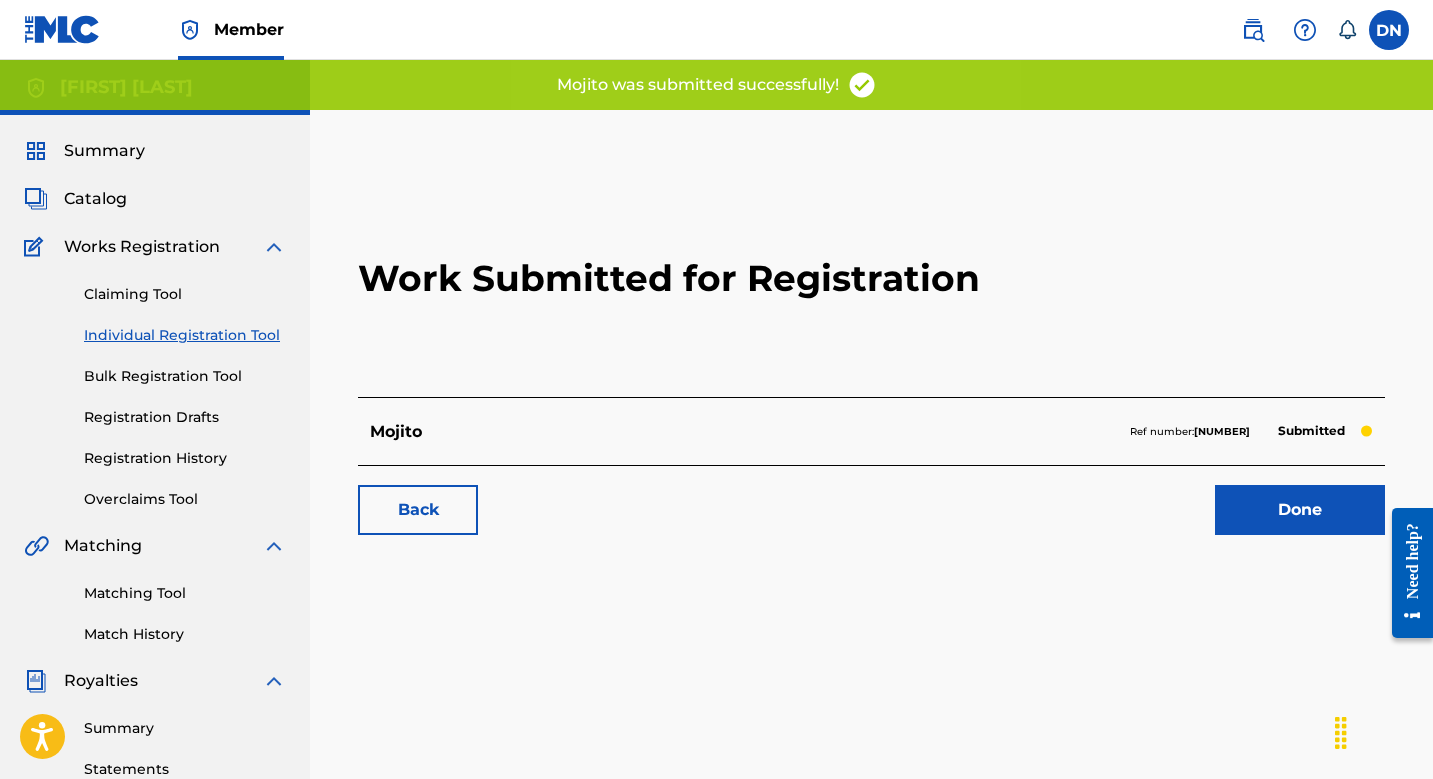 click on "Done" at bounding box center (1300, 510) 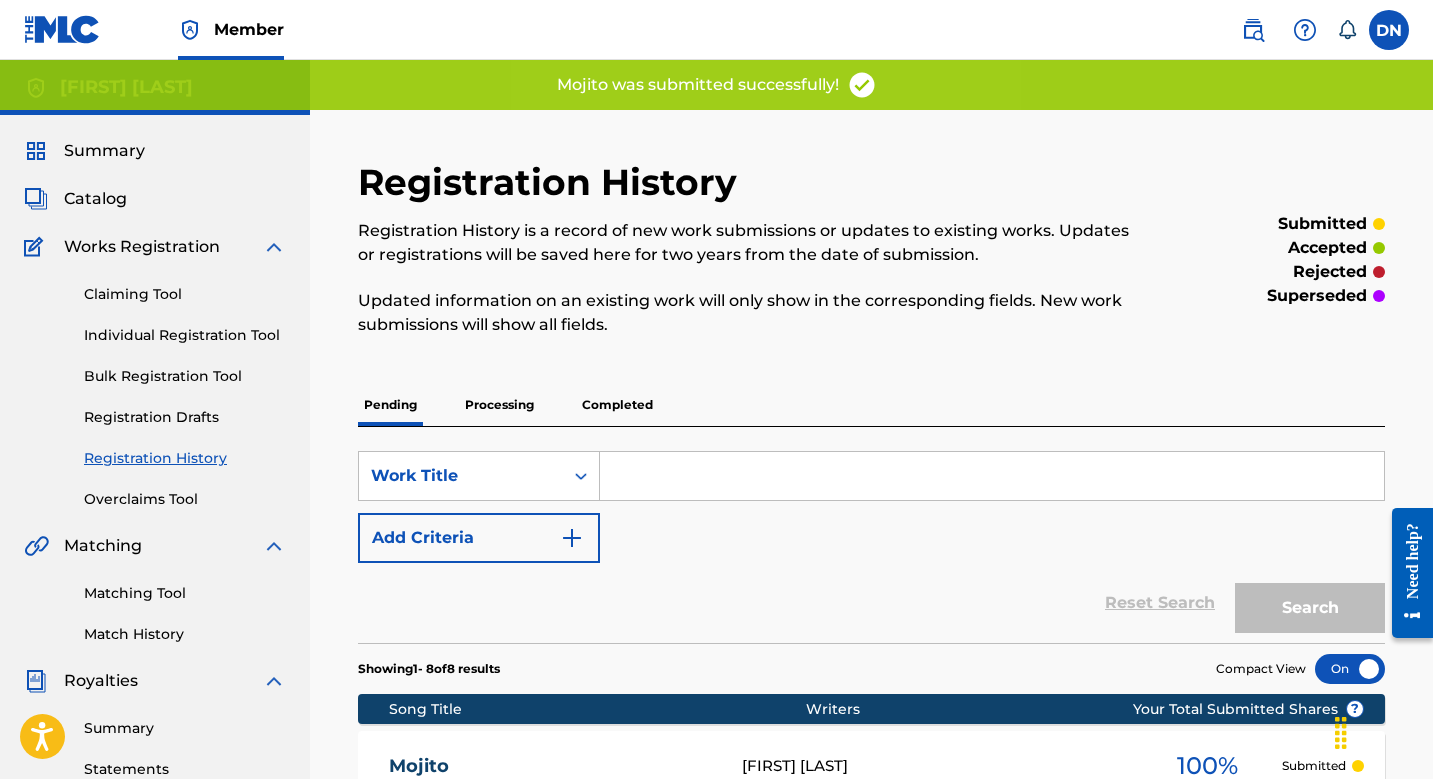 click on "Individual Registration Tool" at bounding box center (185, 335) 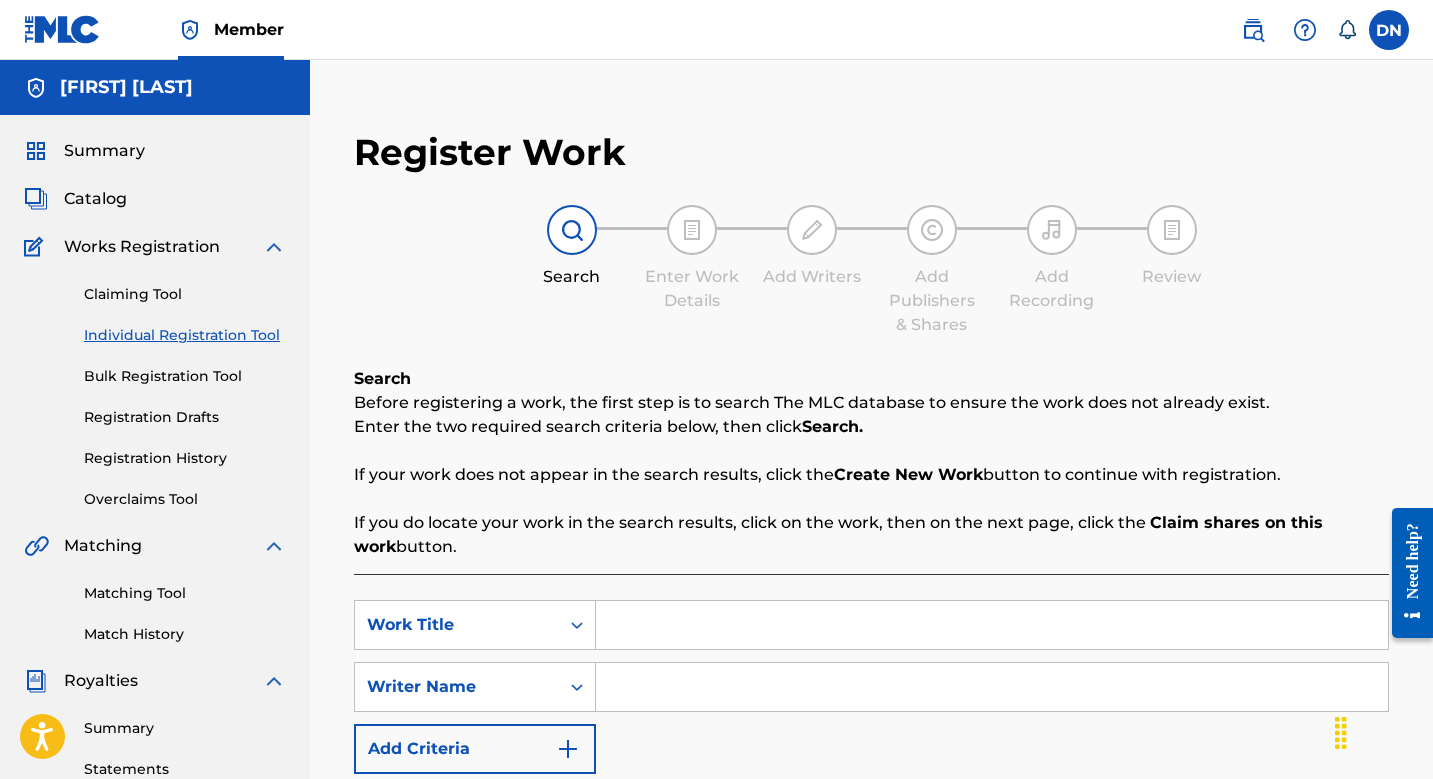 click at bounding box center (992, 625) 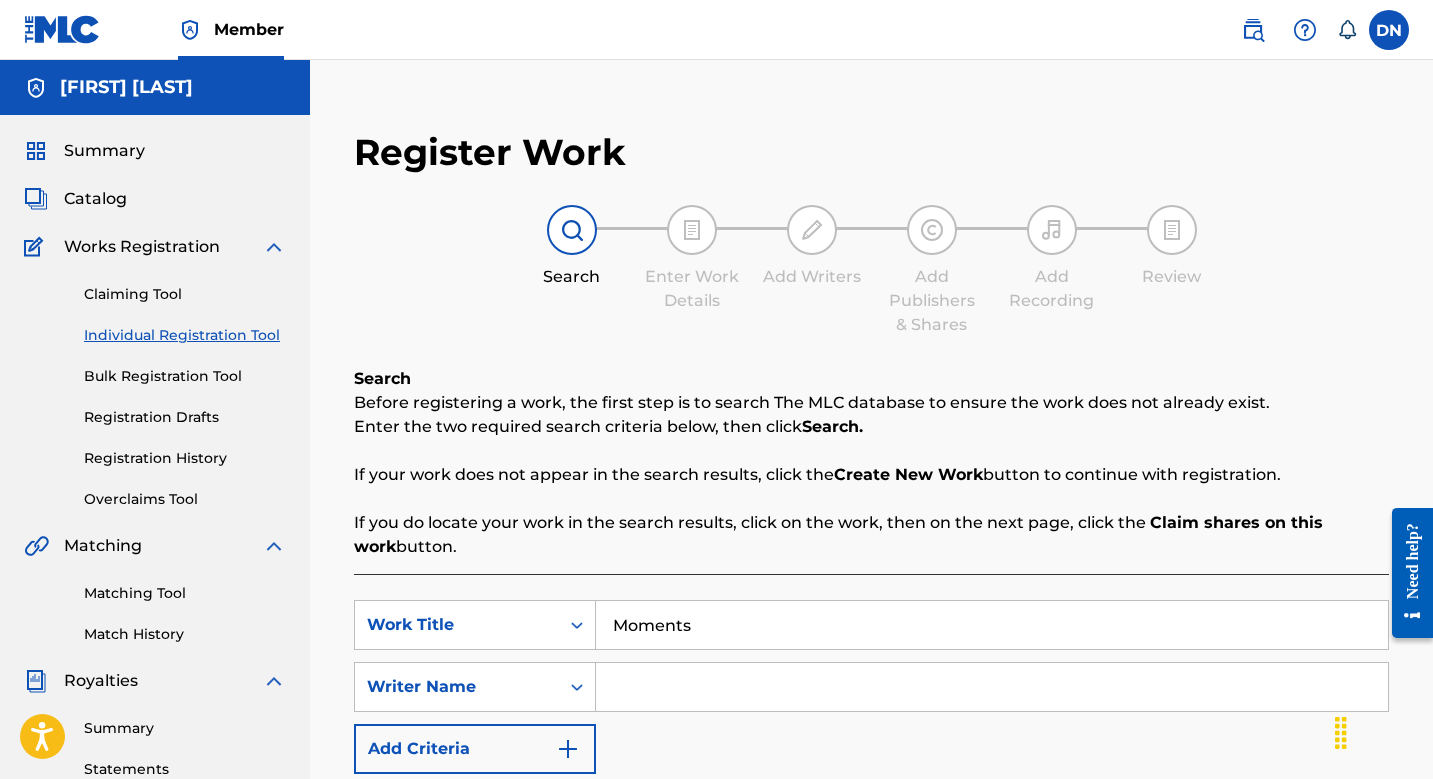 type on "Moments" 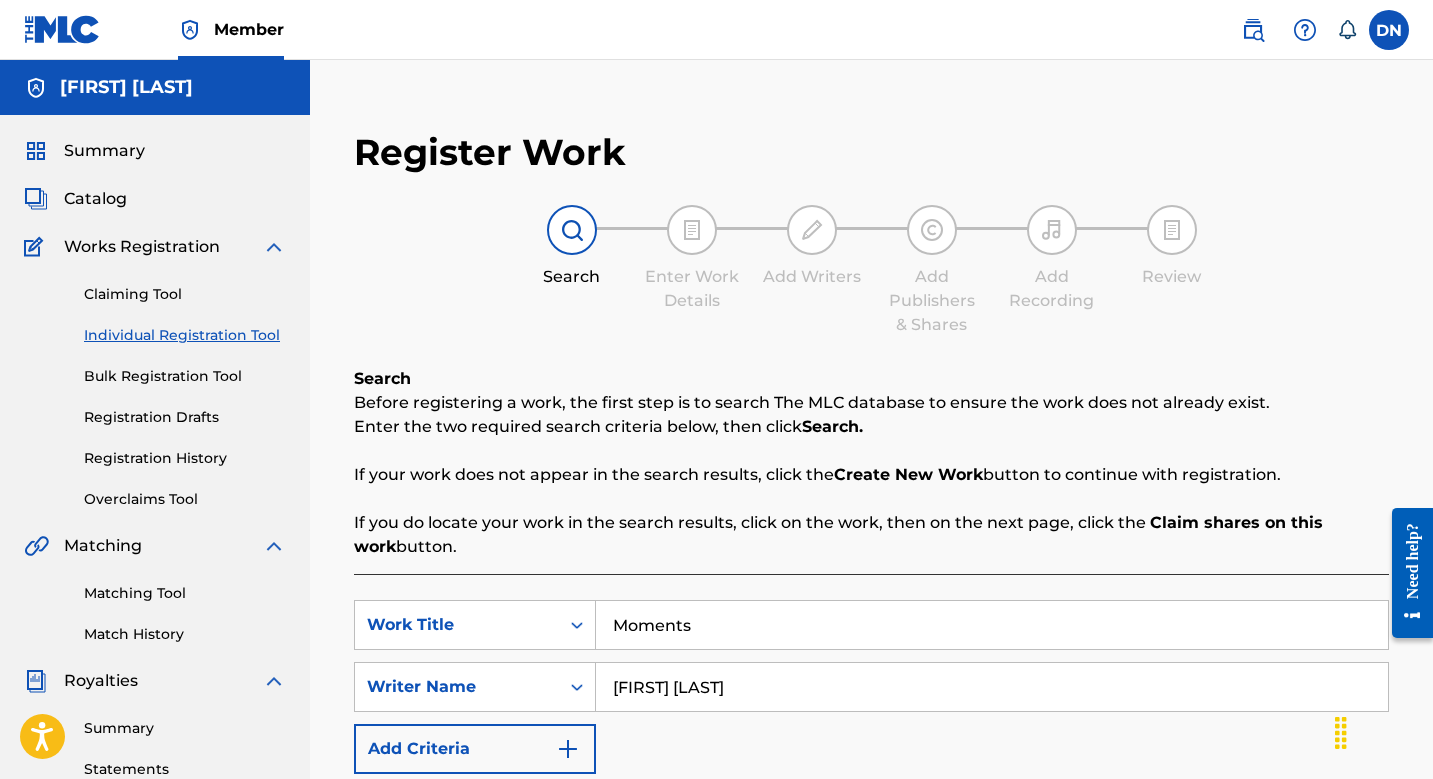 type on "[FIRST] [LAST]" 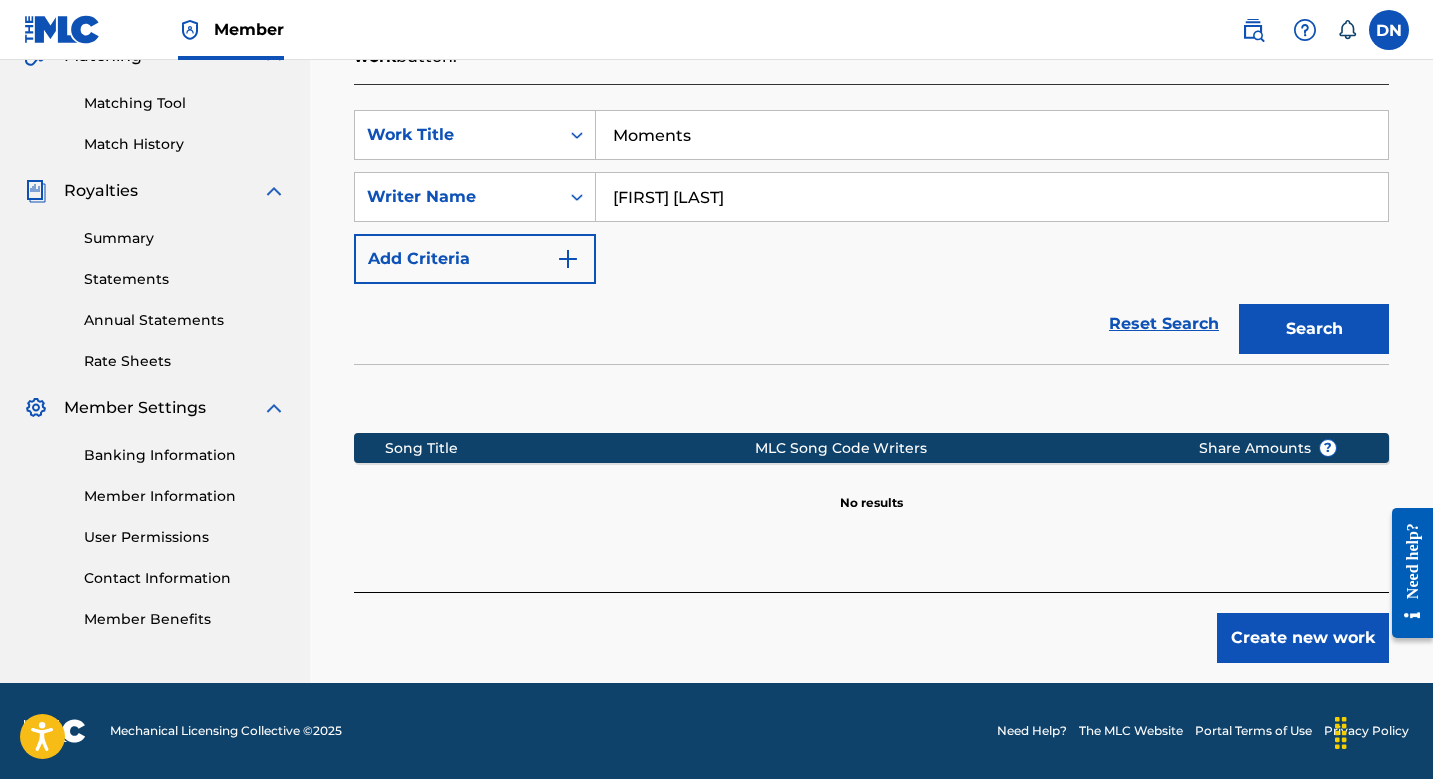 scroll, scrollTop: 490, scrollLeft: 0, axis: vertical 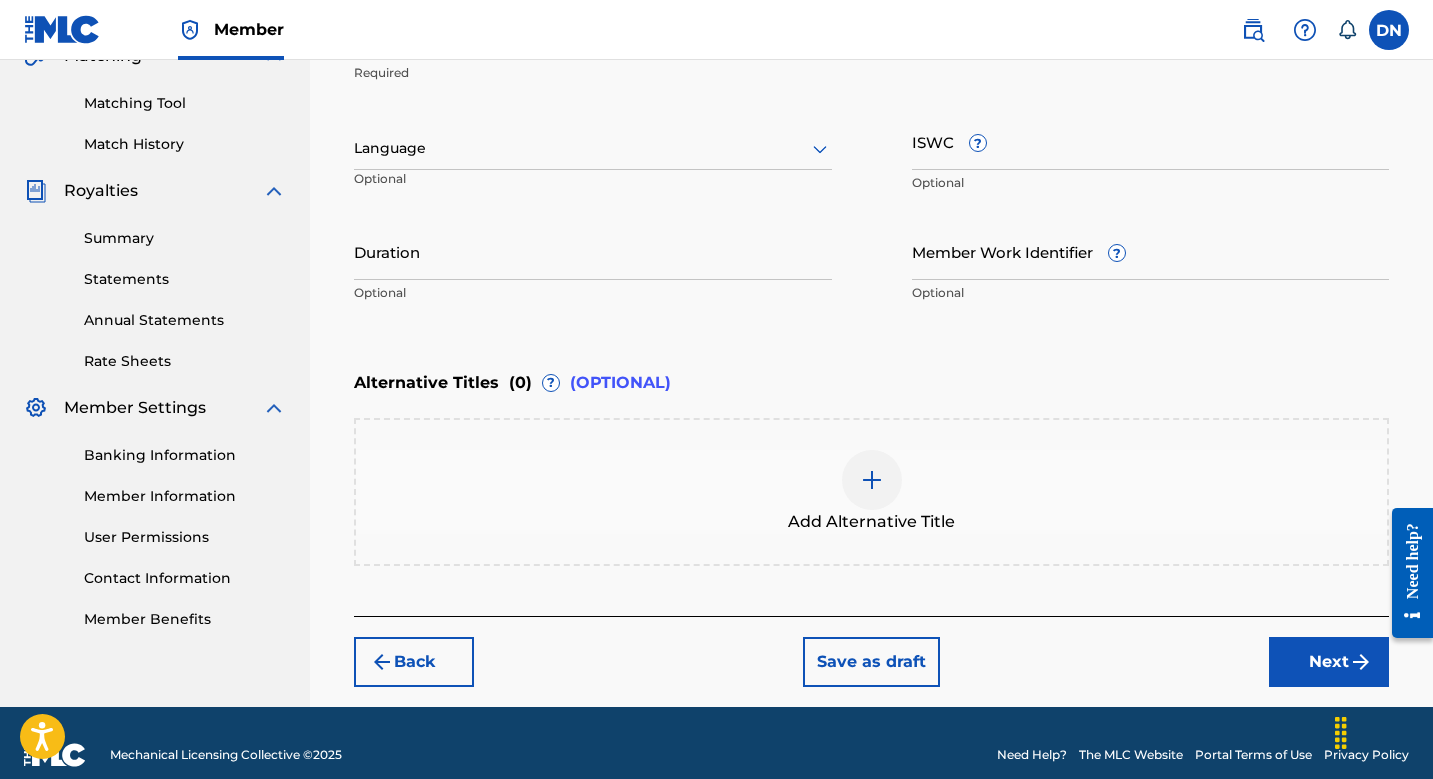 click on "Next" at bounding box center (1329, 662) 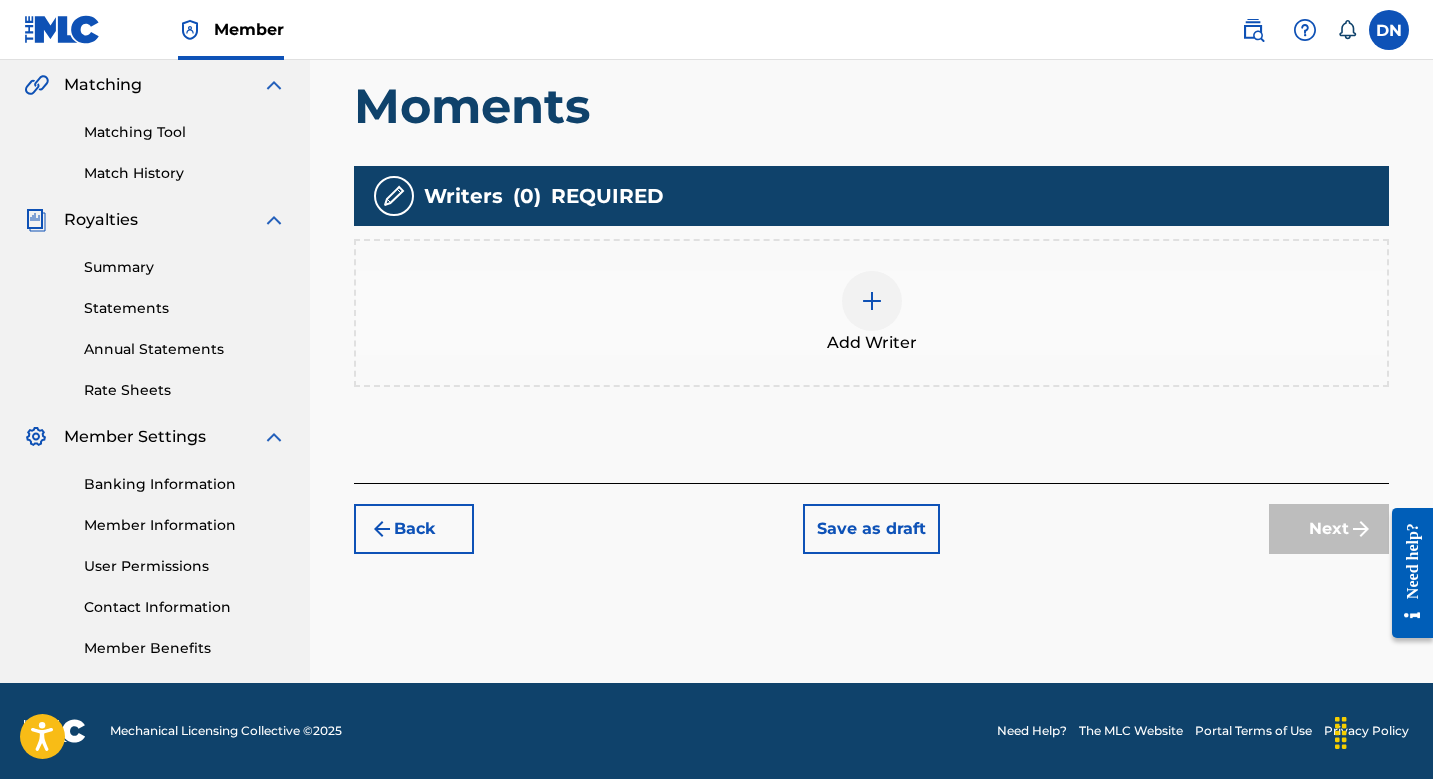 click on "Add Writer" at bounding box center [871, 313] 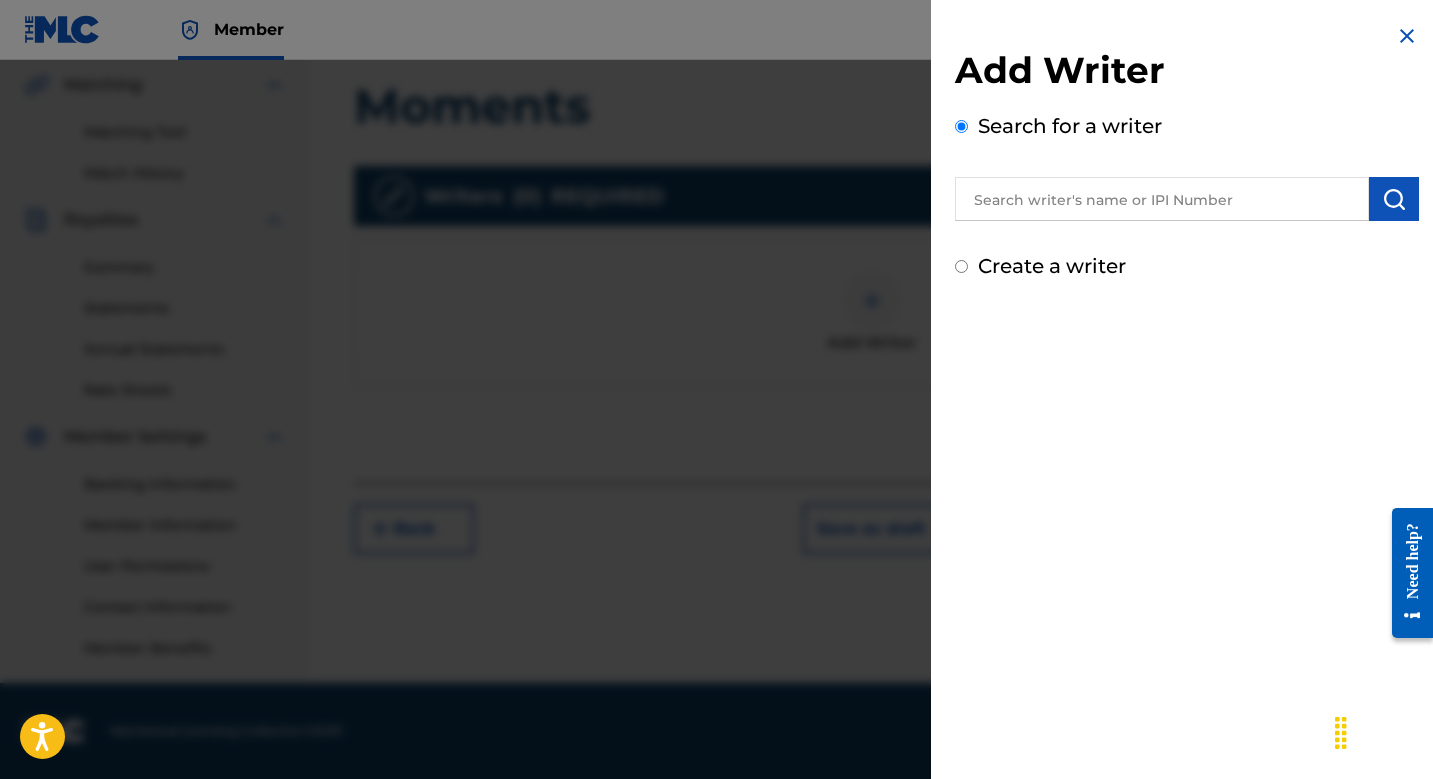 click at bounding box center (1162, 199) 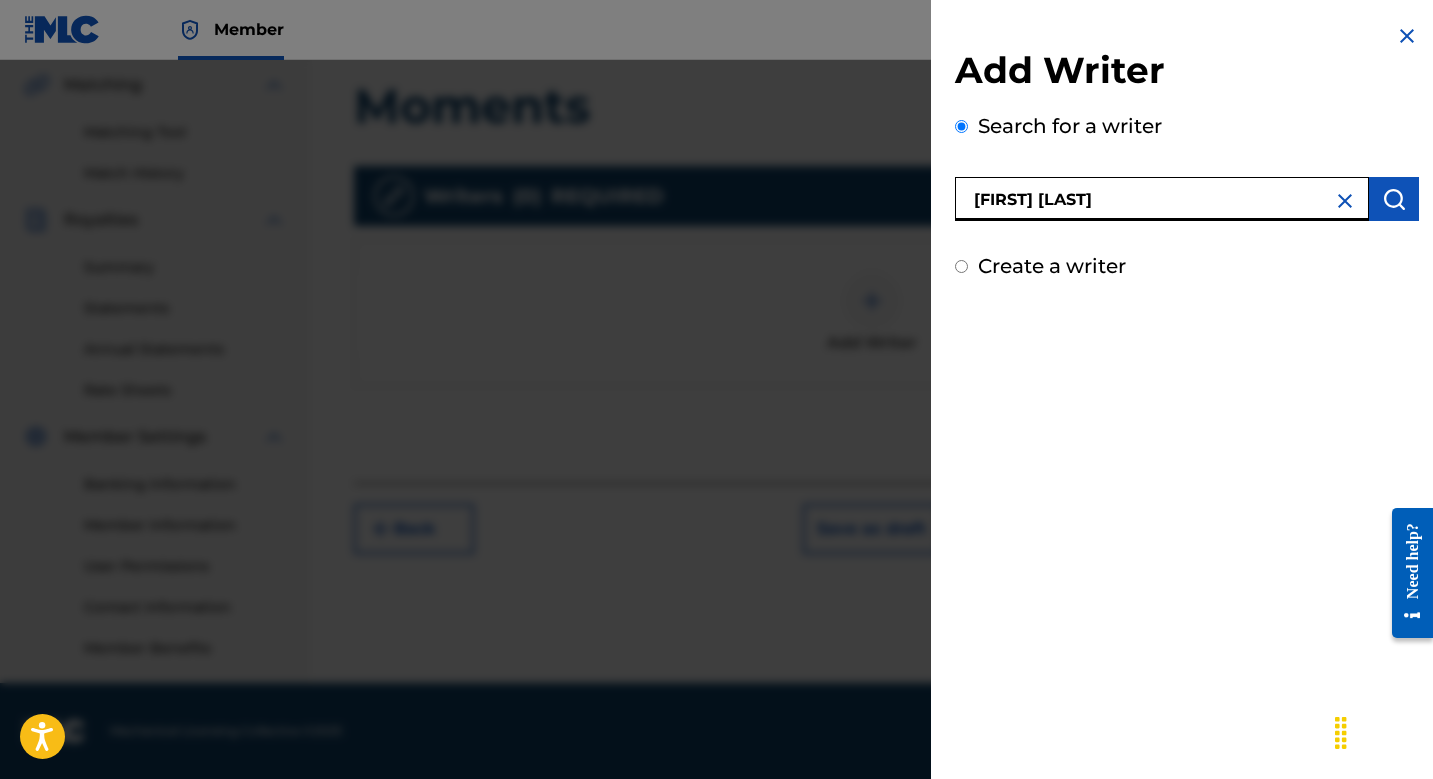 type on "[FIRST] [LAST]" 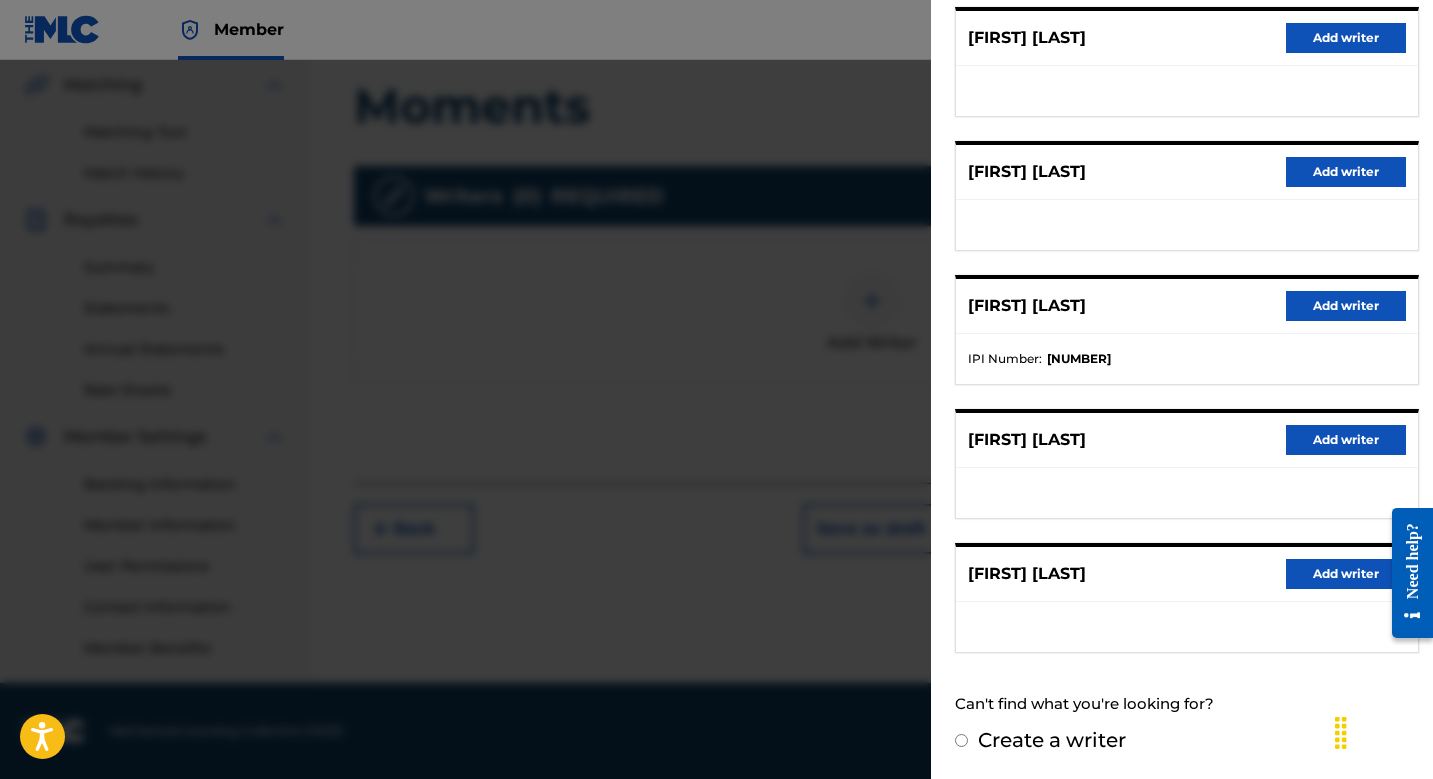scroll, scrollTop: 262, scrollLeft: 0, axis: vertical 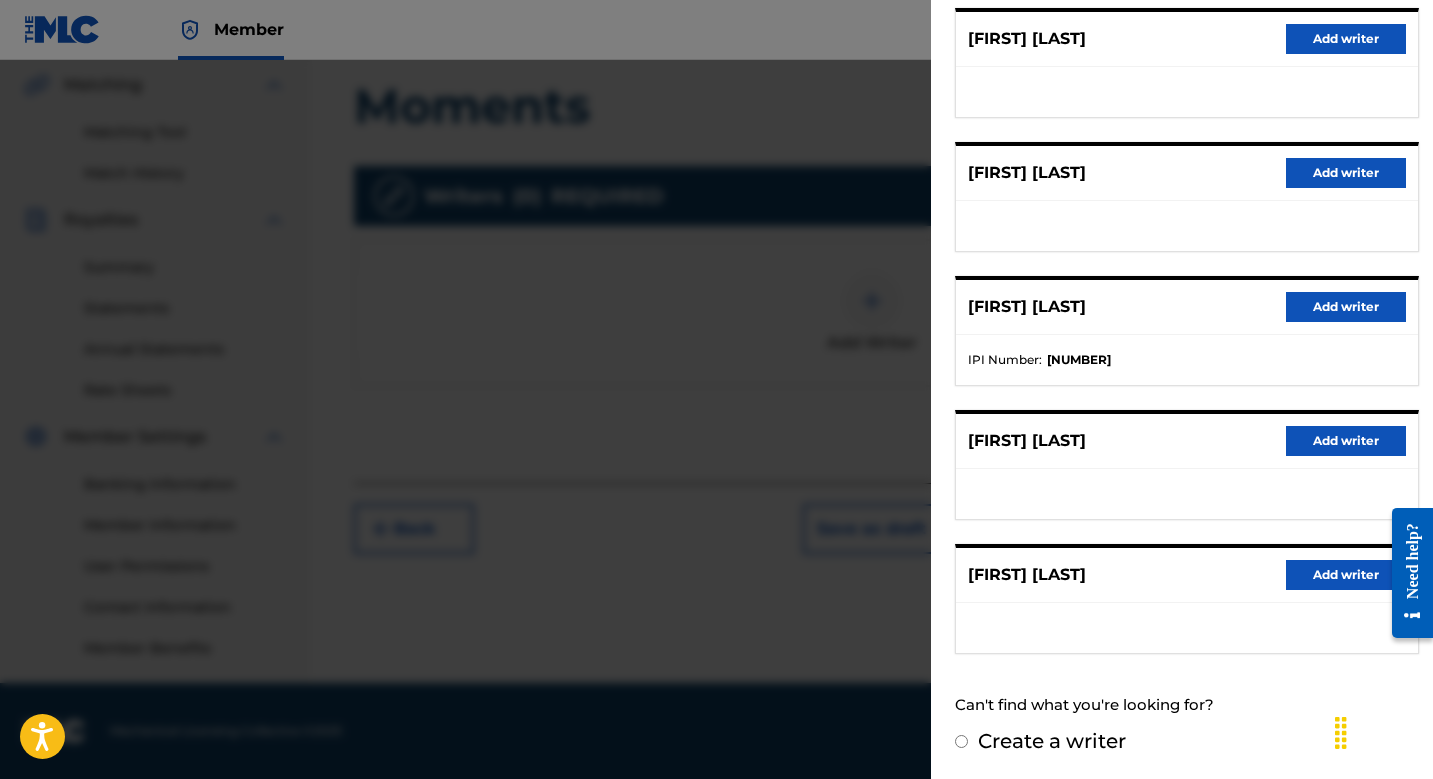 click on "Add writer" at bounding box center [1346, 575] 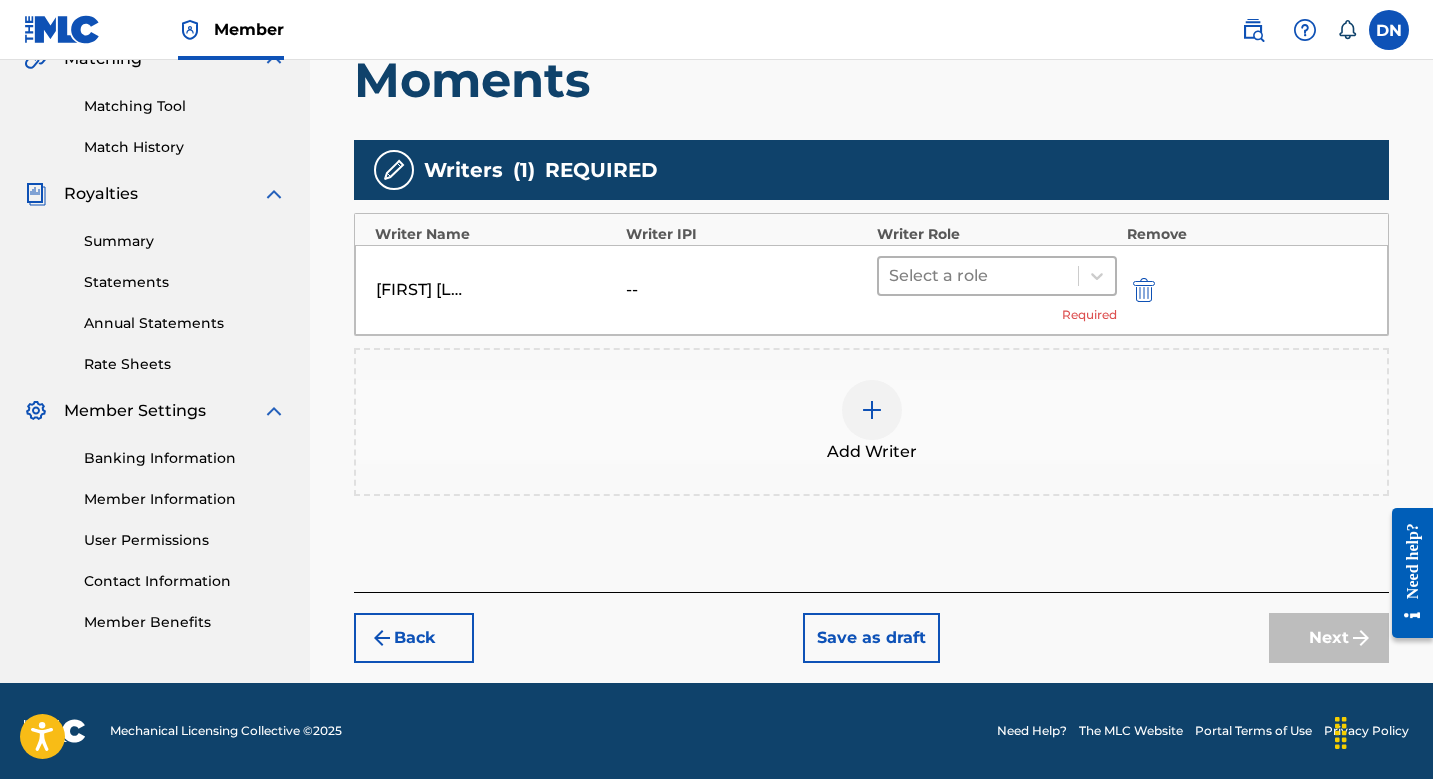scroll, scrollTop: 487, scrollLeft: 0, axis: vertical 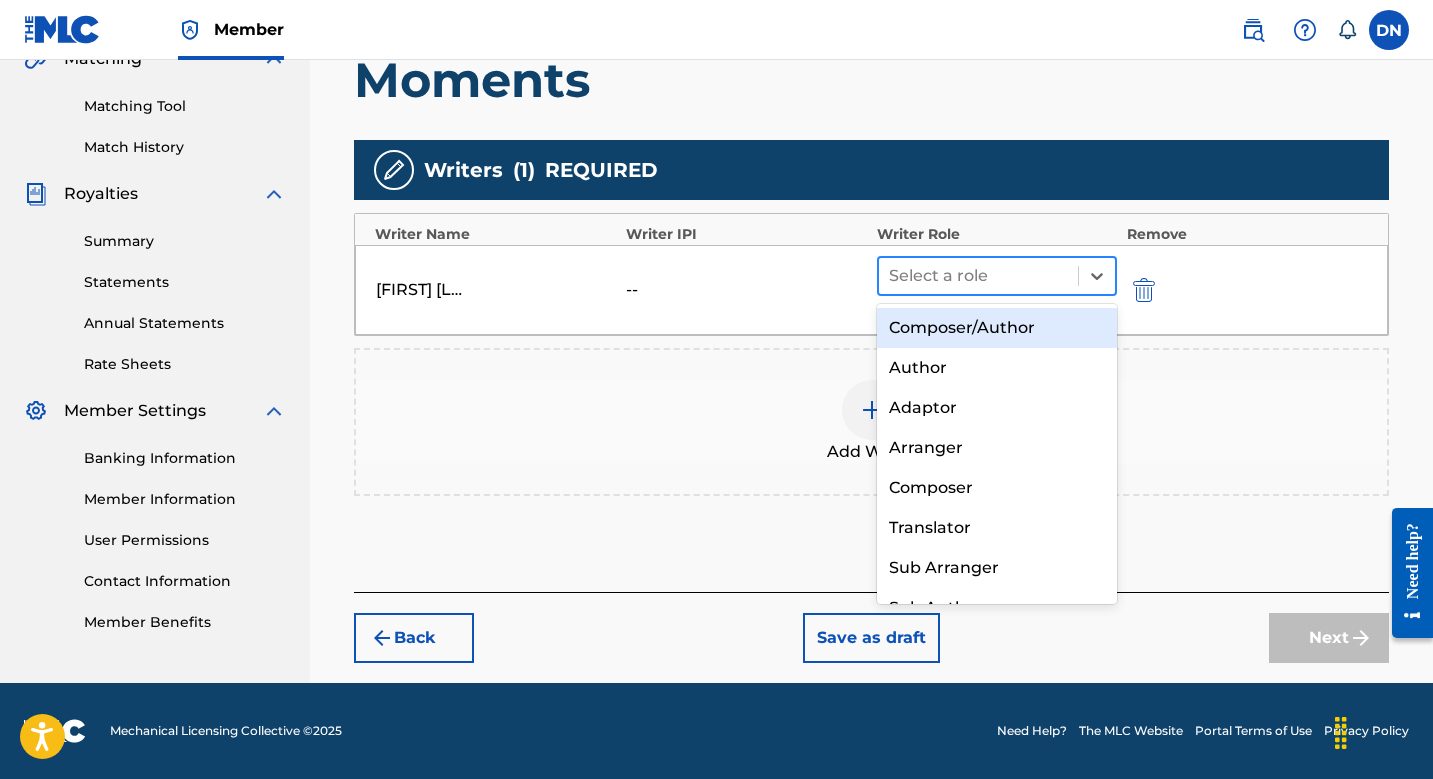 click at bounding box center [978, 276] 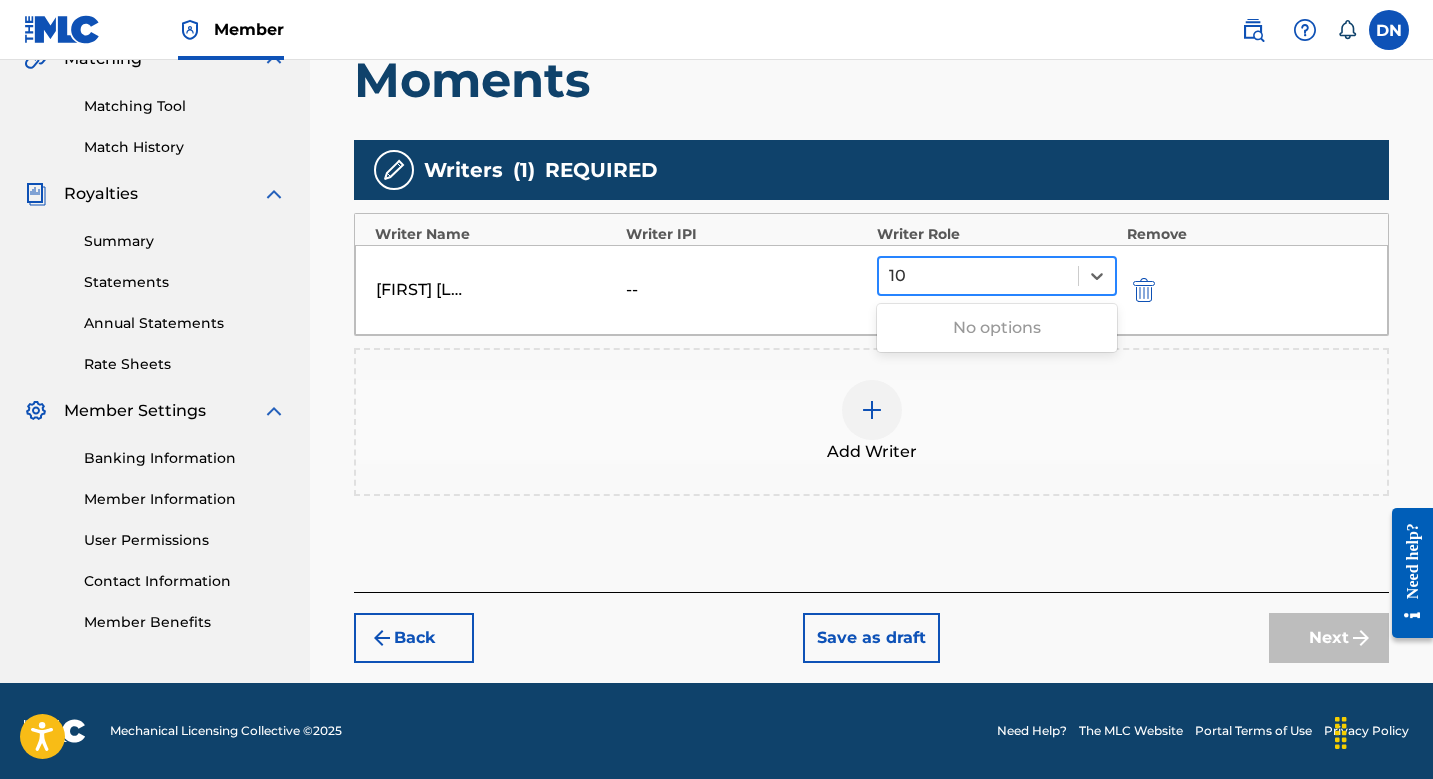 type on "1" 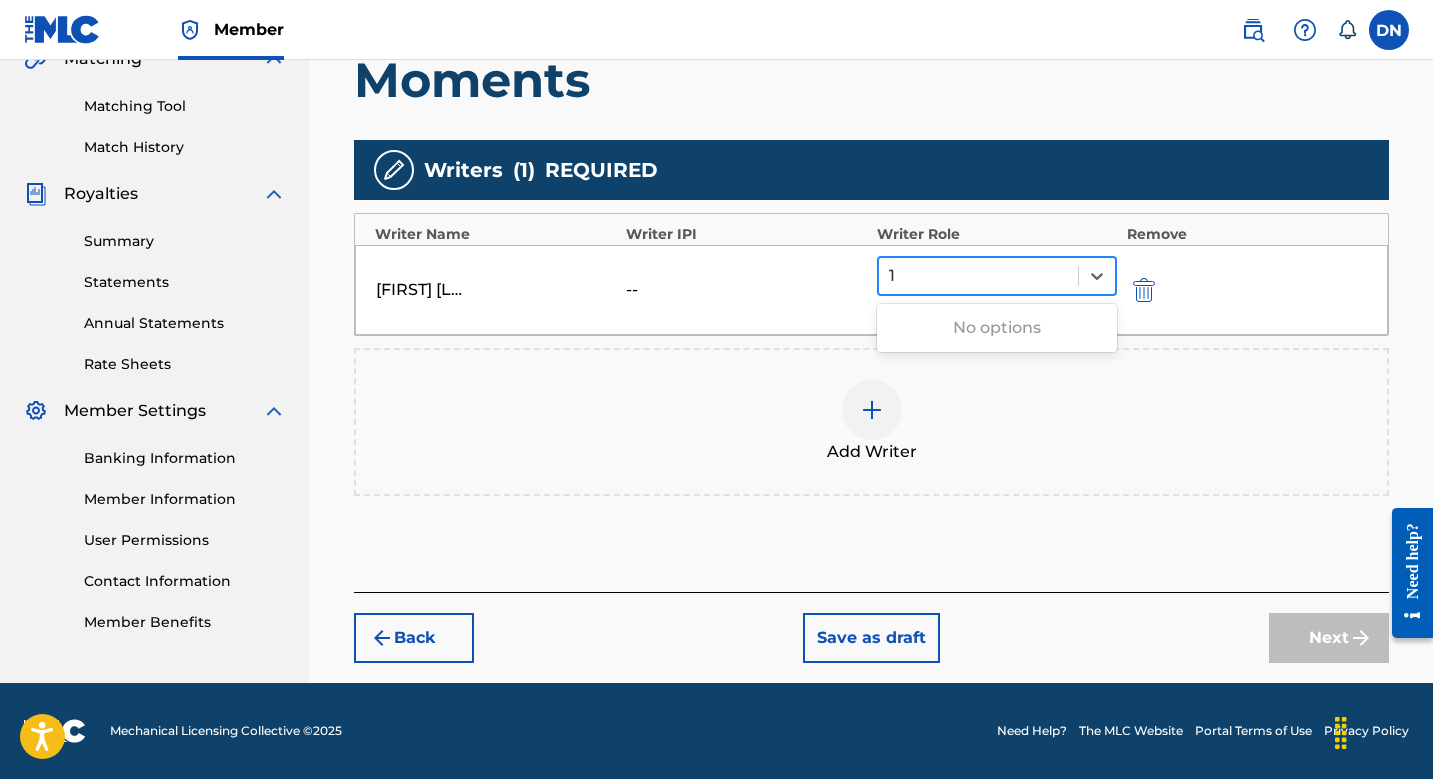 type 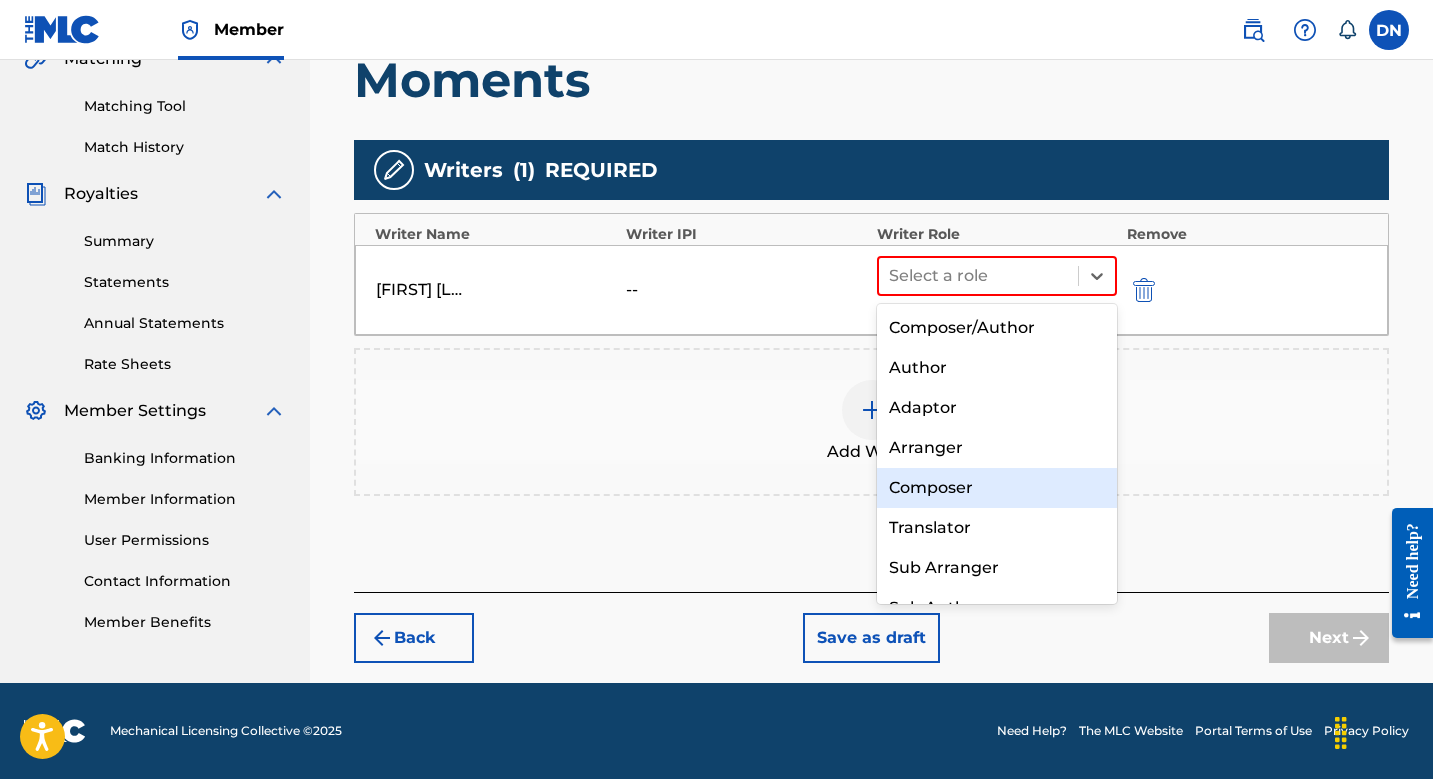 click on "Composer" at bounding box center [997, 488] 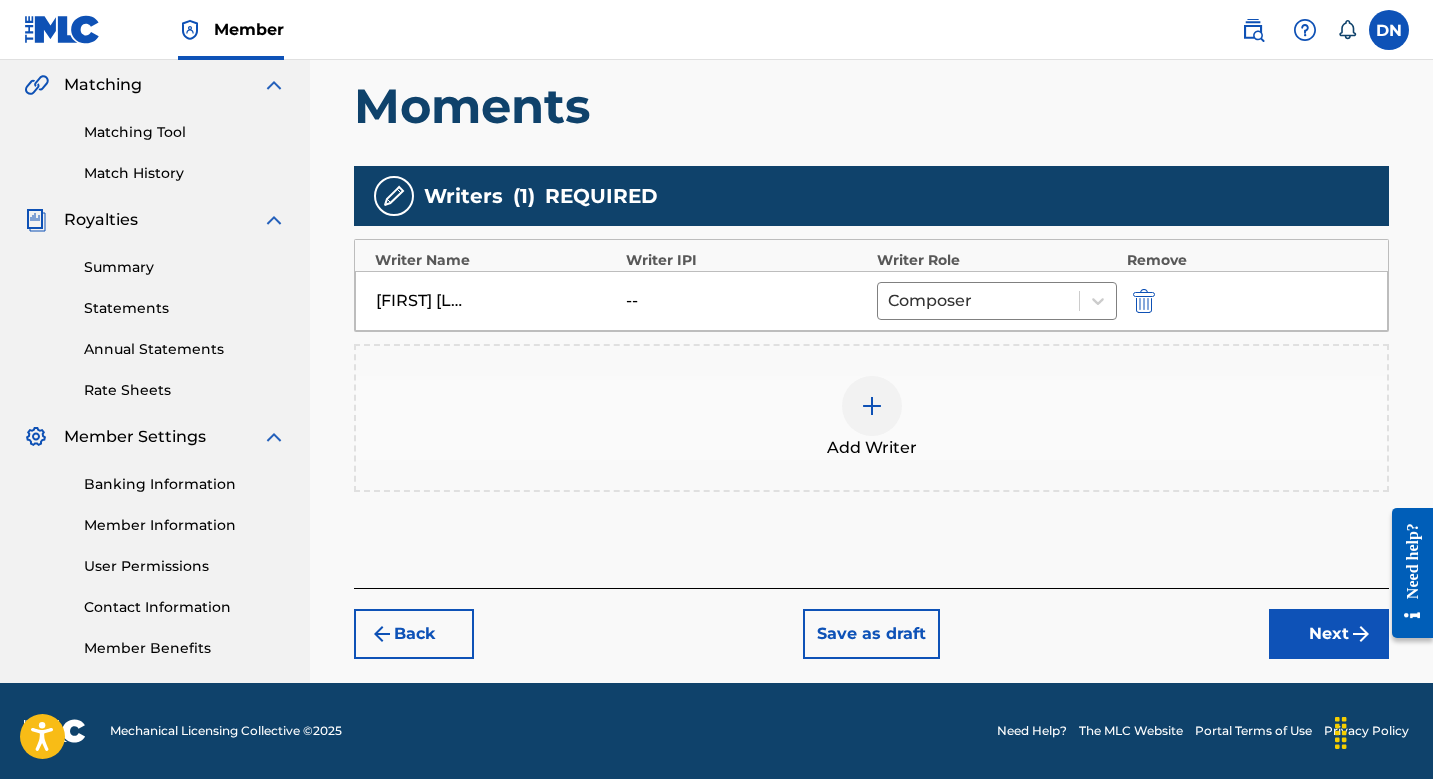 click on "Next" at bounding box center [1329, 634] 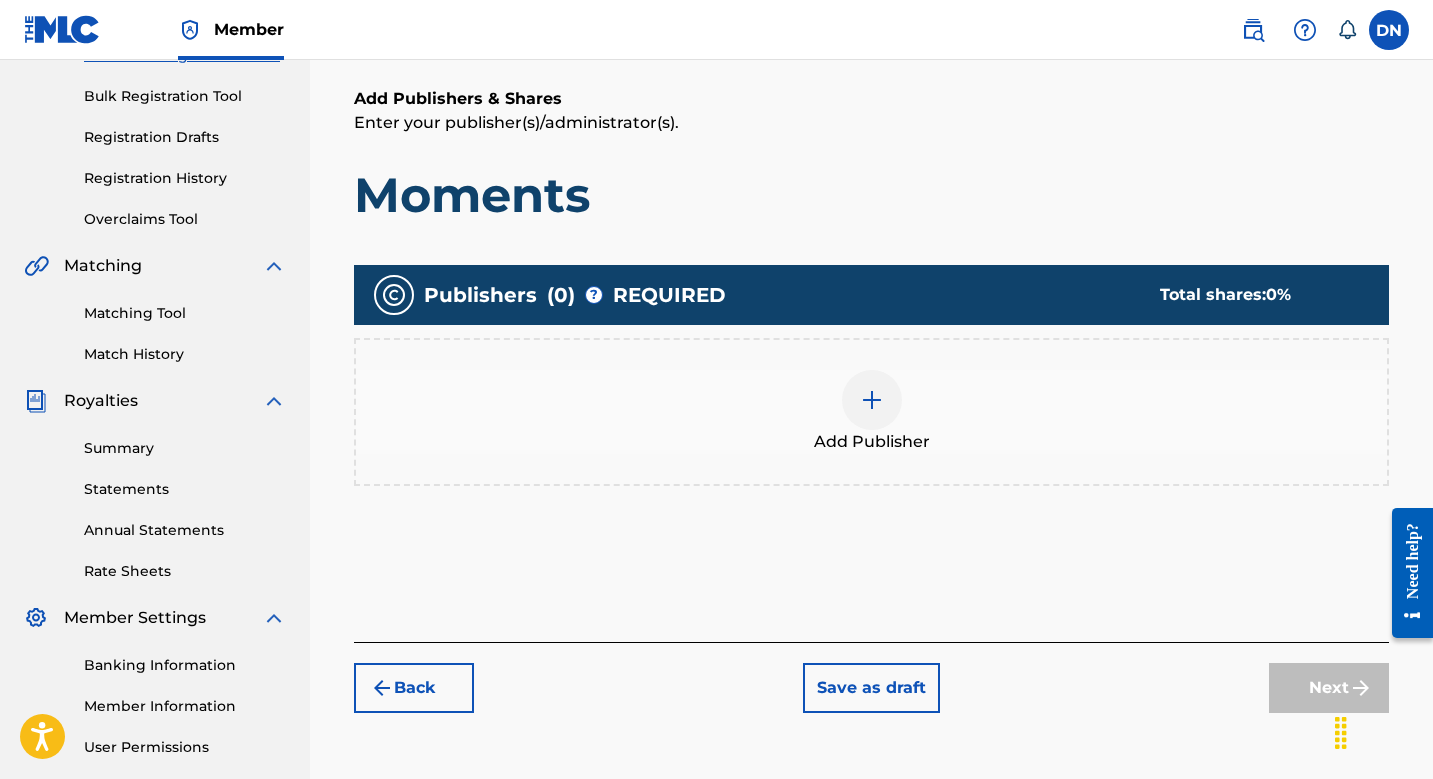scroll, scrollTop: 321, scrollLeft: 0, axis: vertical 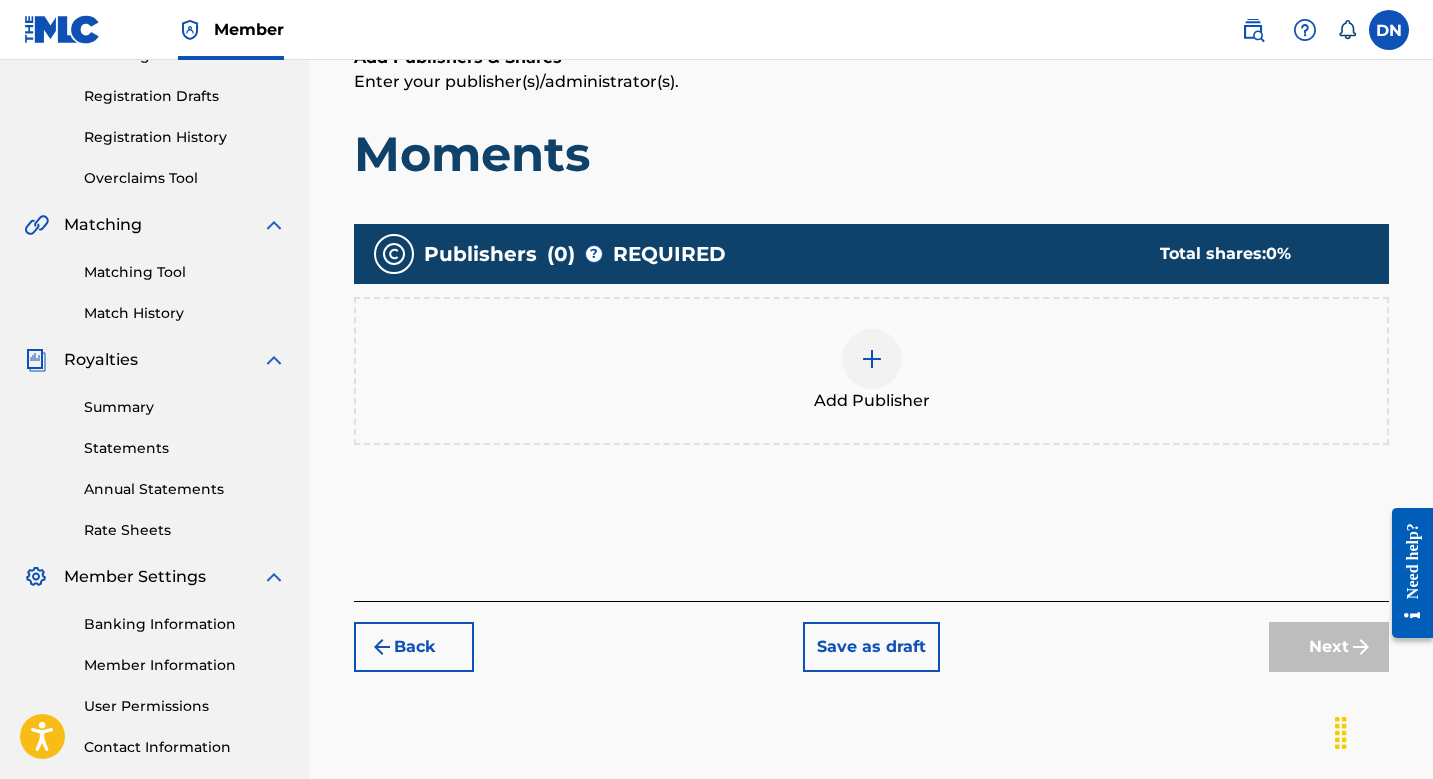 click at bounding box center [872, 359] 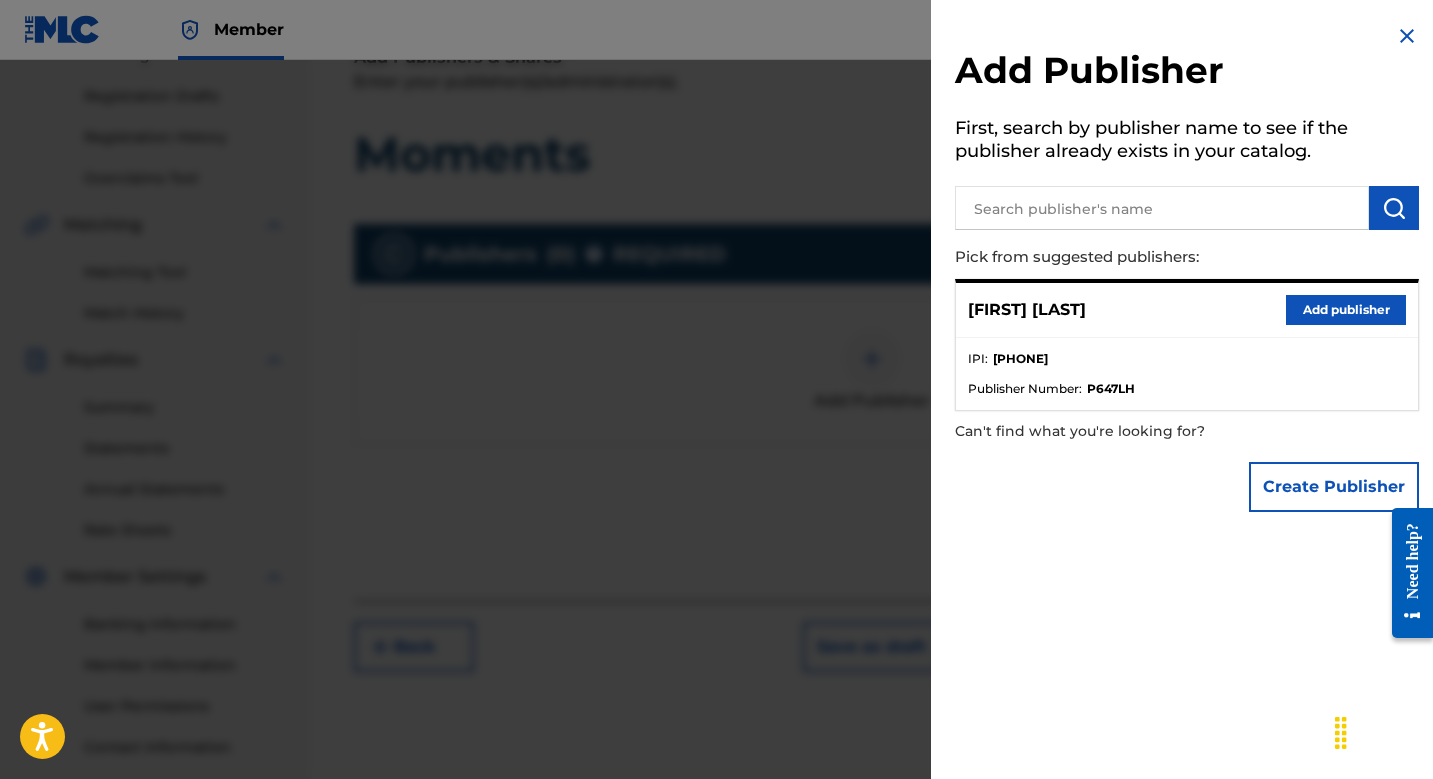 click on "[FIRST] [LAST] Add publisher" at bounding box center [1187, 310] 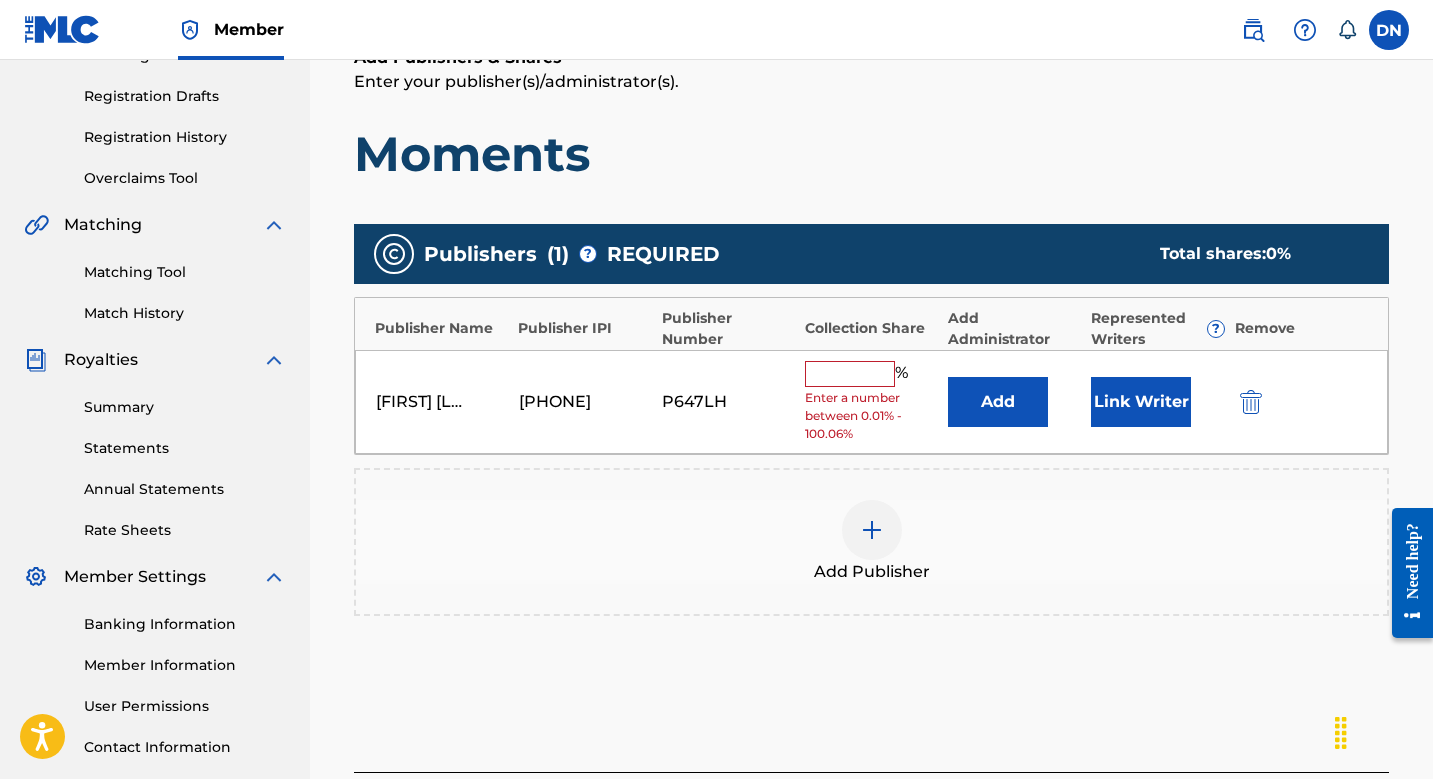 click at bounding box center (850, 374) 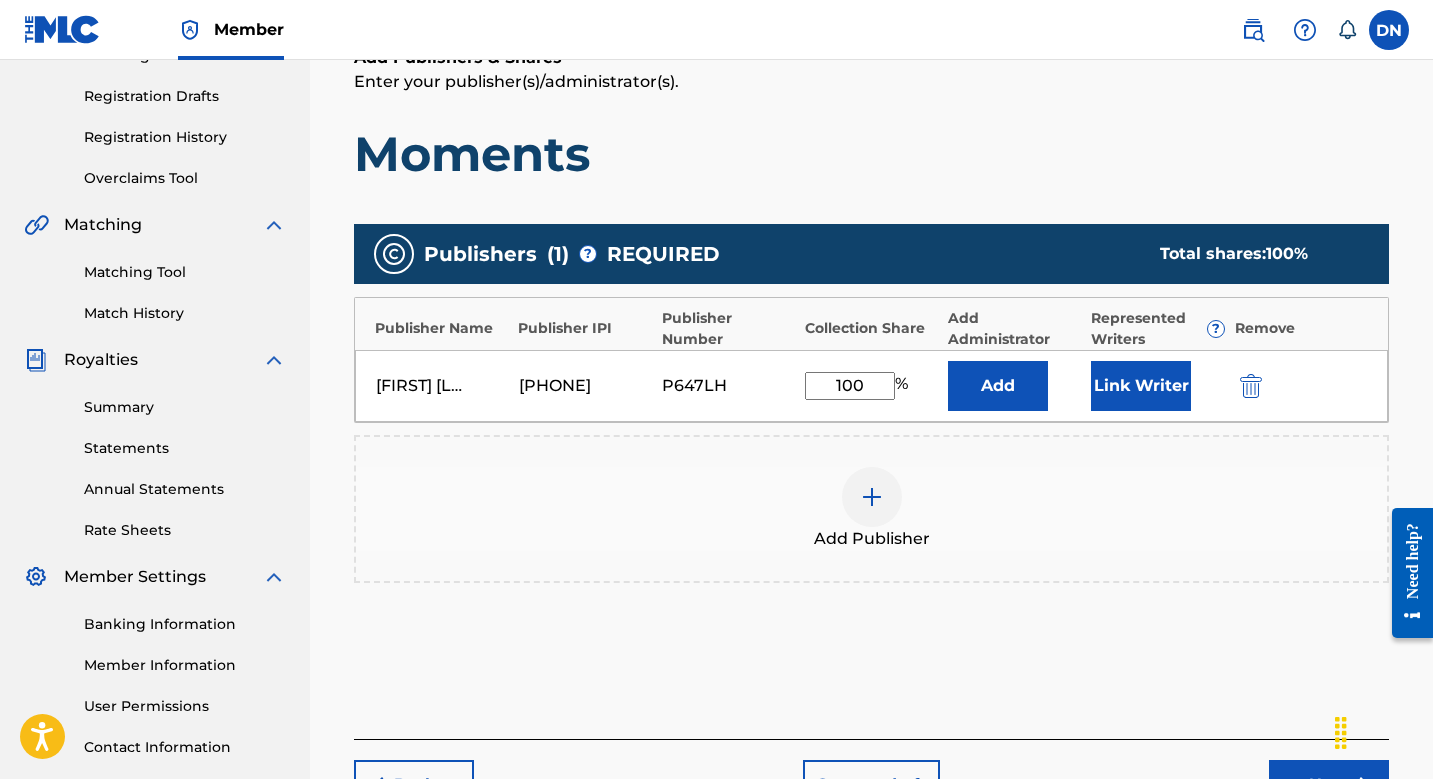 type on "100" 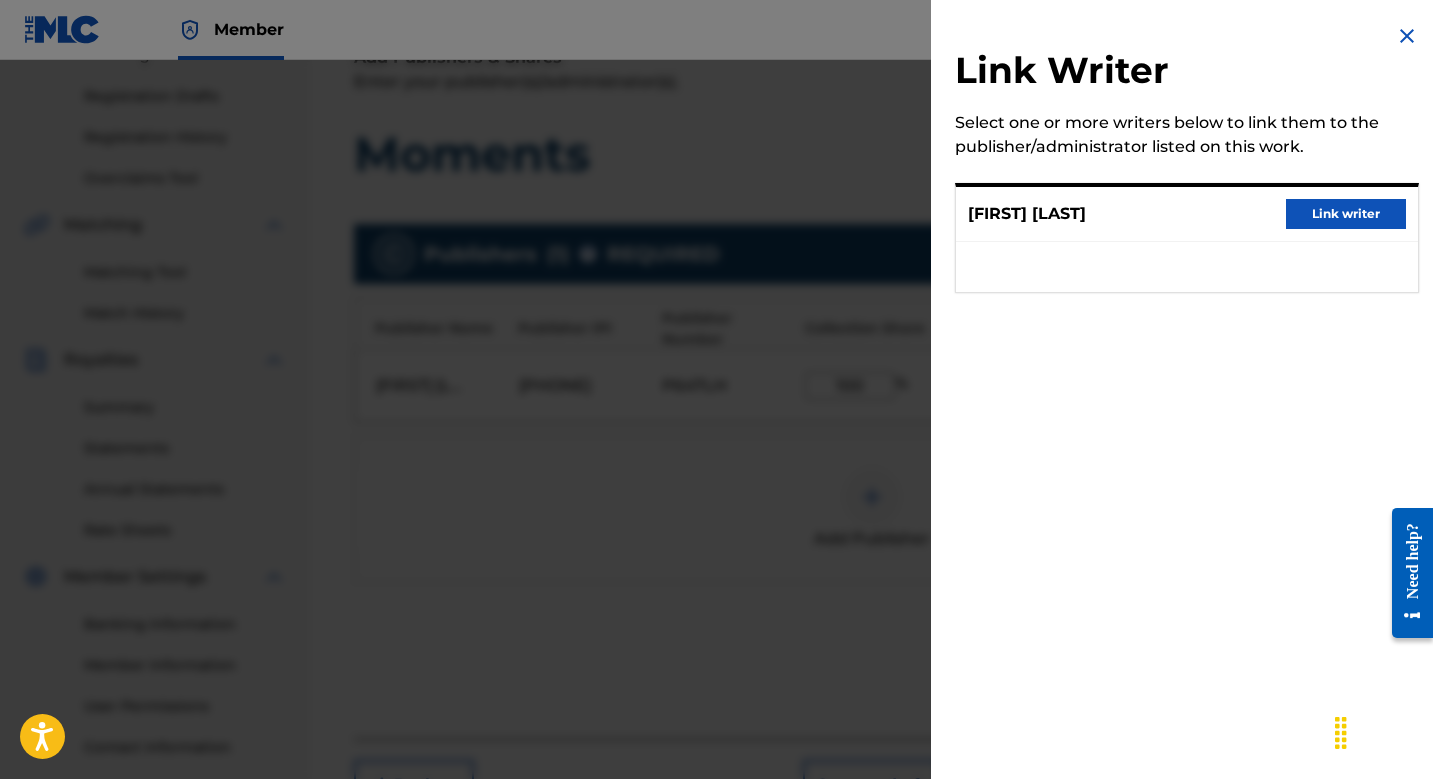click on "Link writer" at bounding box center [1346, 214] 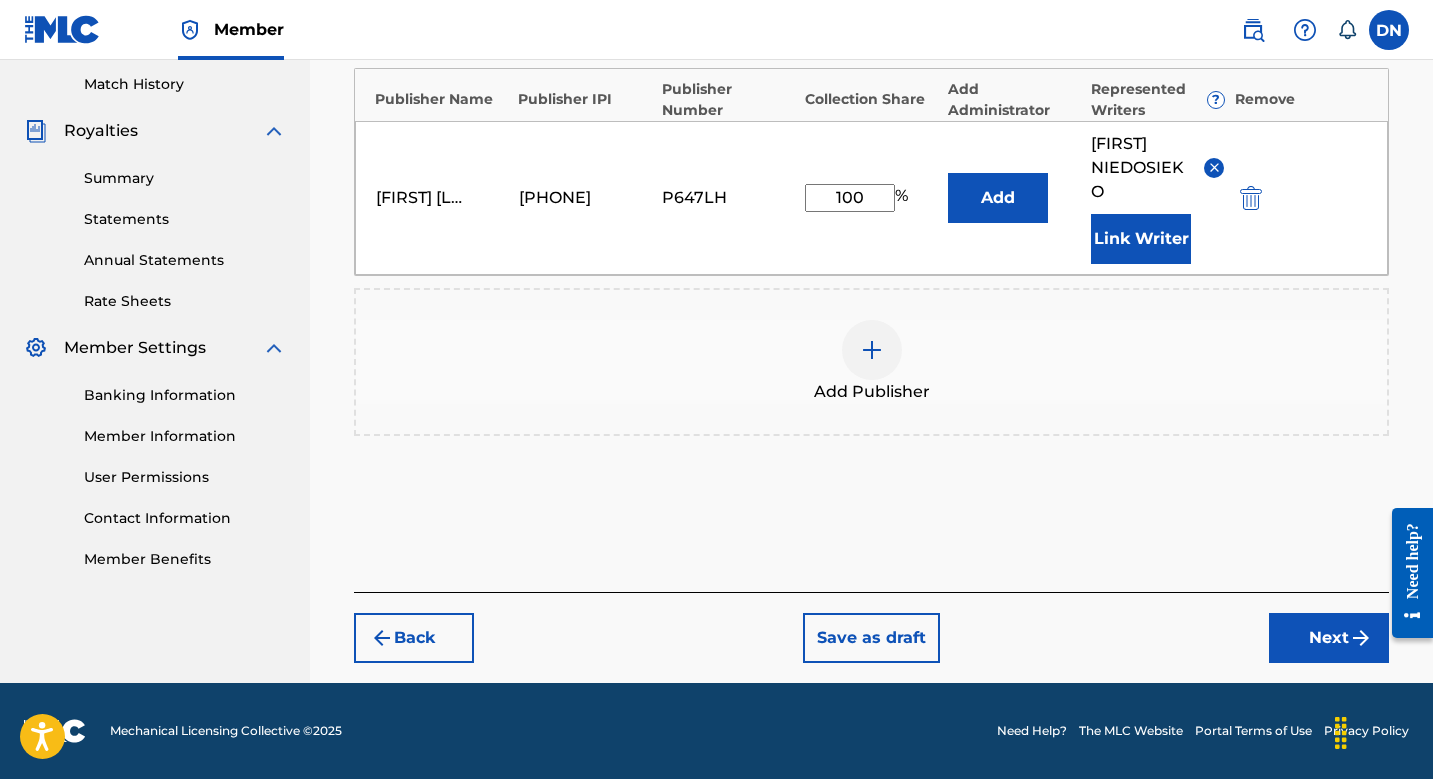 scroll, scrollTop: 550, scrollLeft: 0, axis: vertical 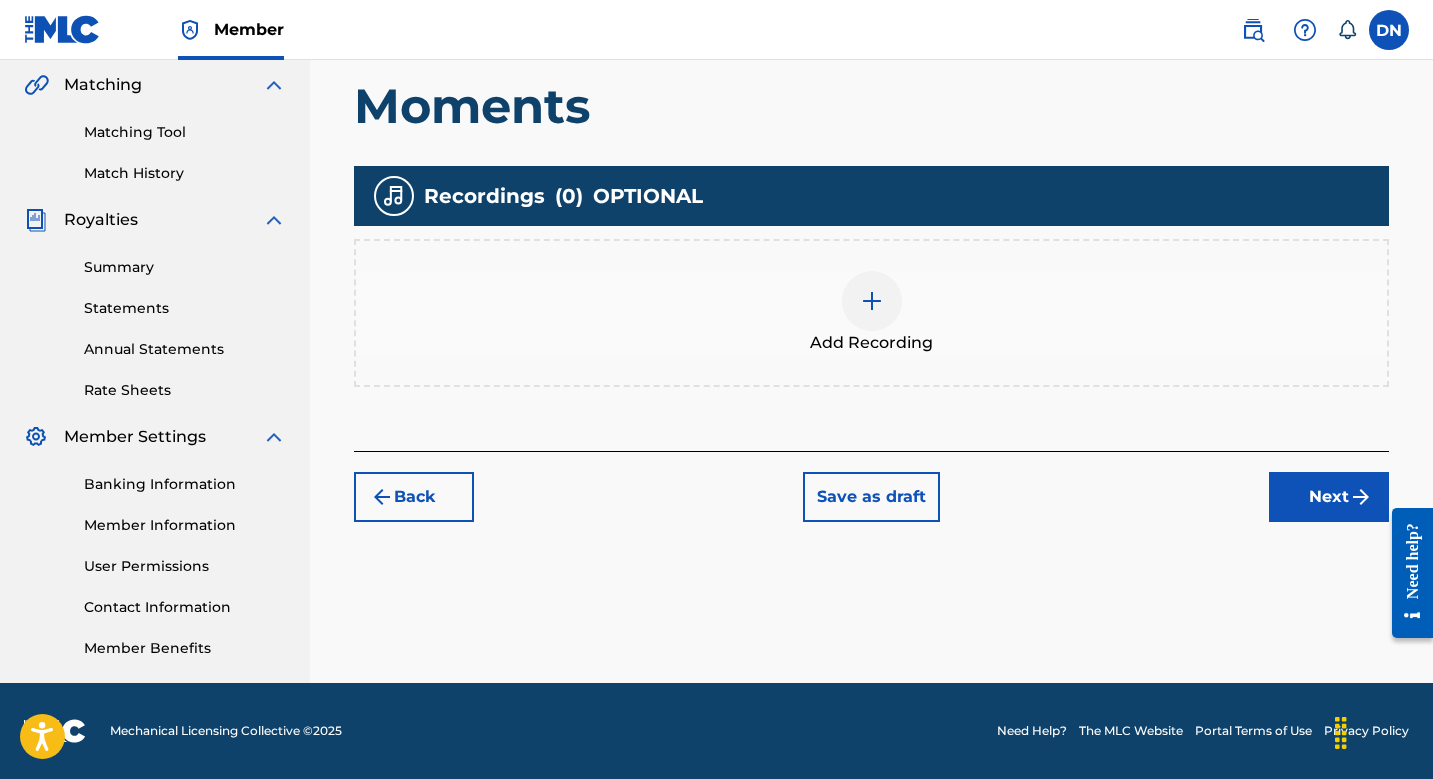 click at bounding box center [872, 301] 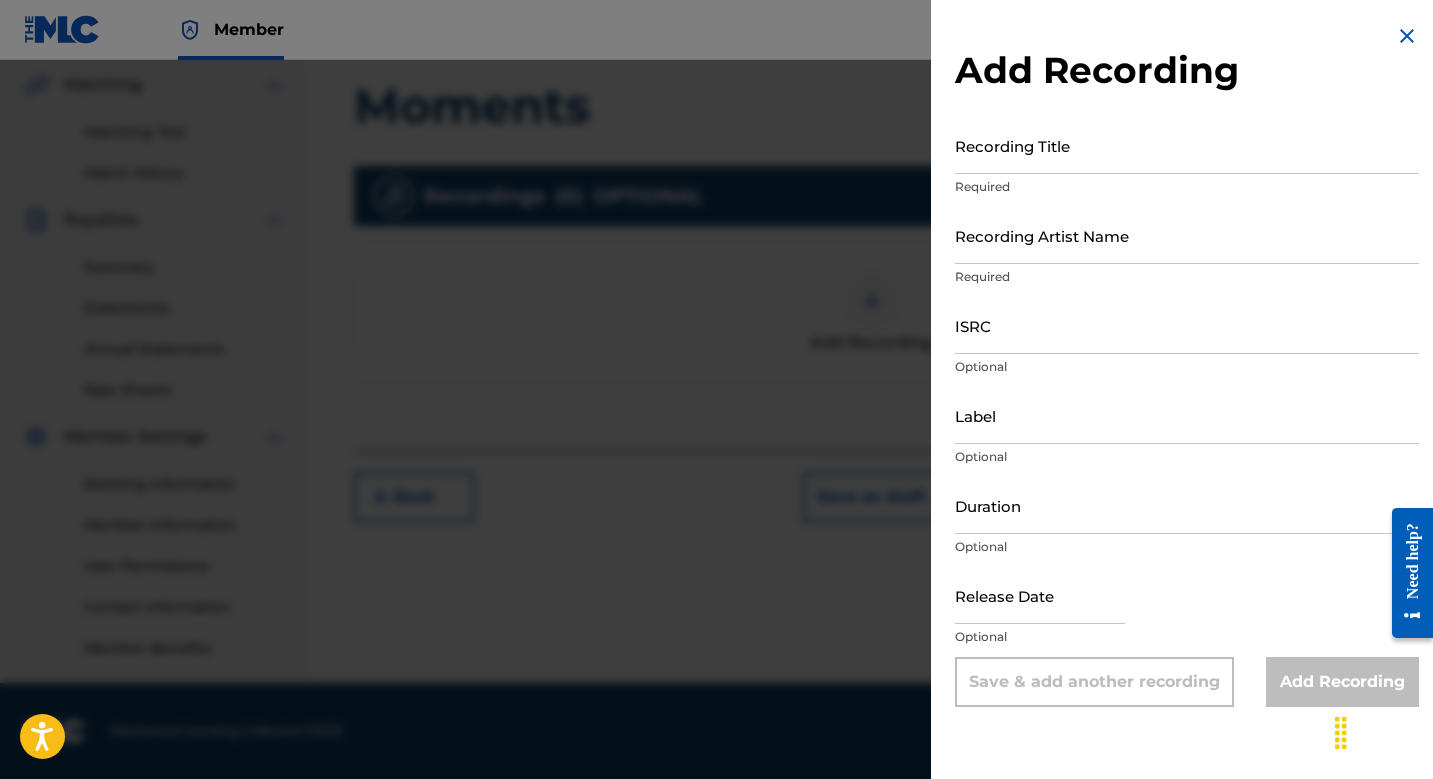 click on "Recording Title" at bounding box center (1187, 145) 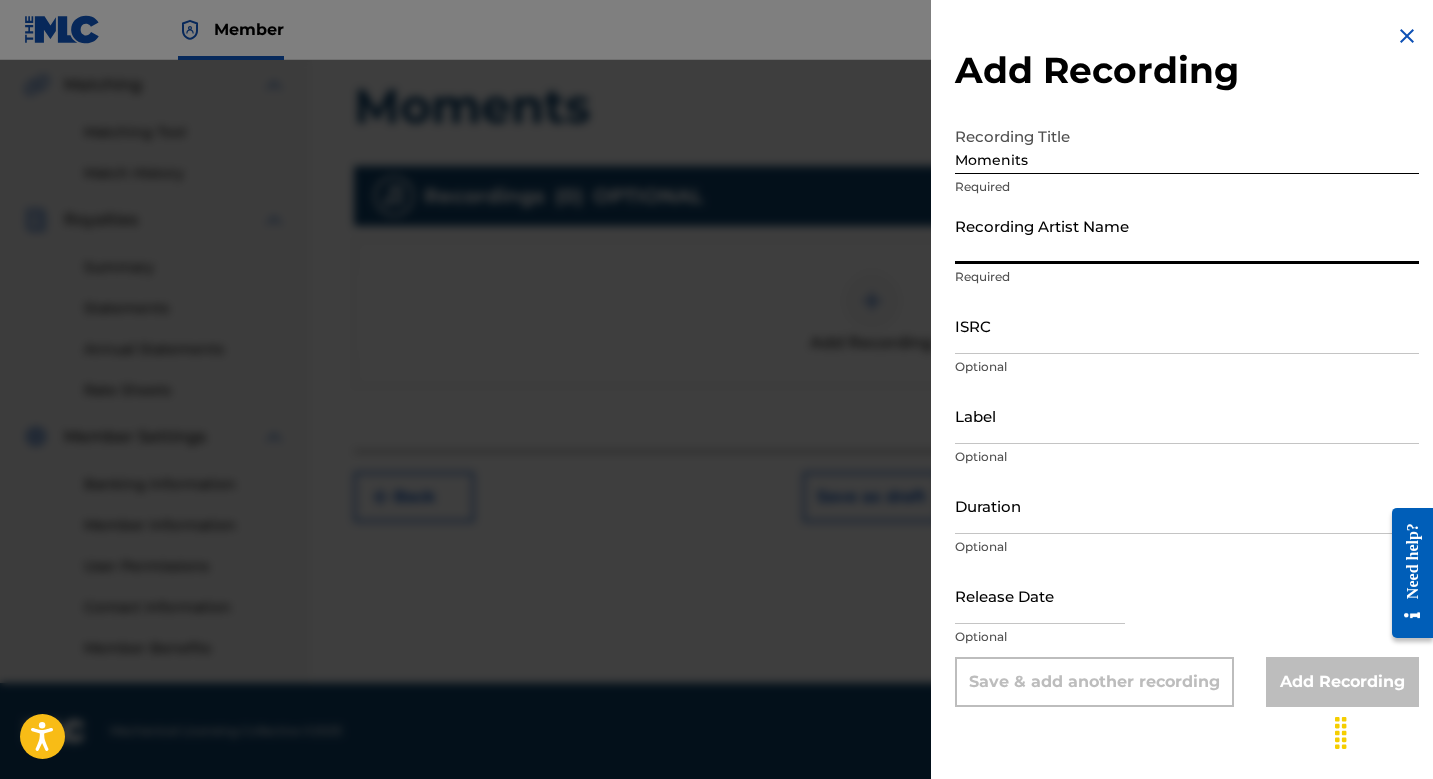 click on "Momenits" at bounding box center (1187, 145) 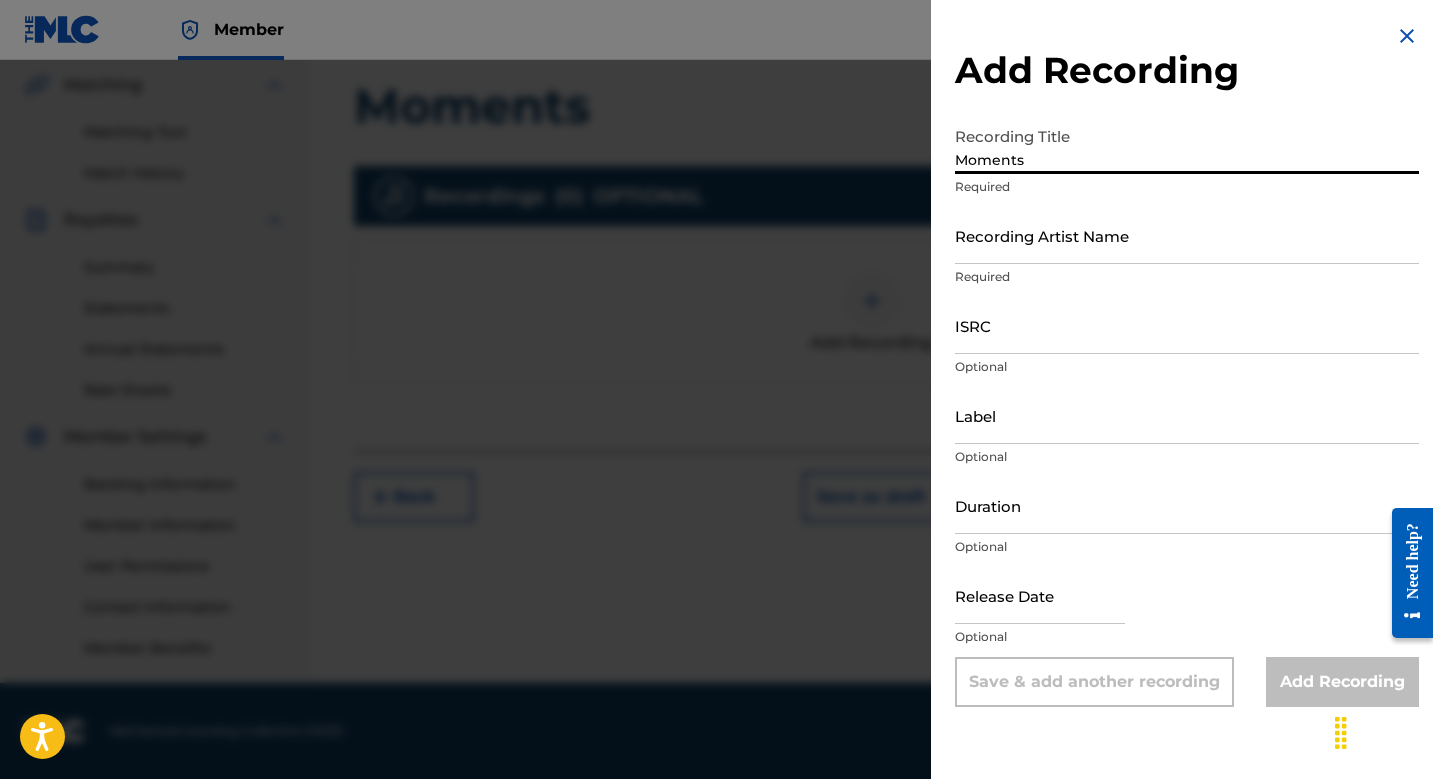 type on "Moments" 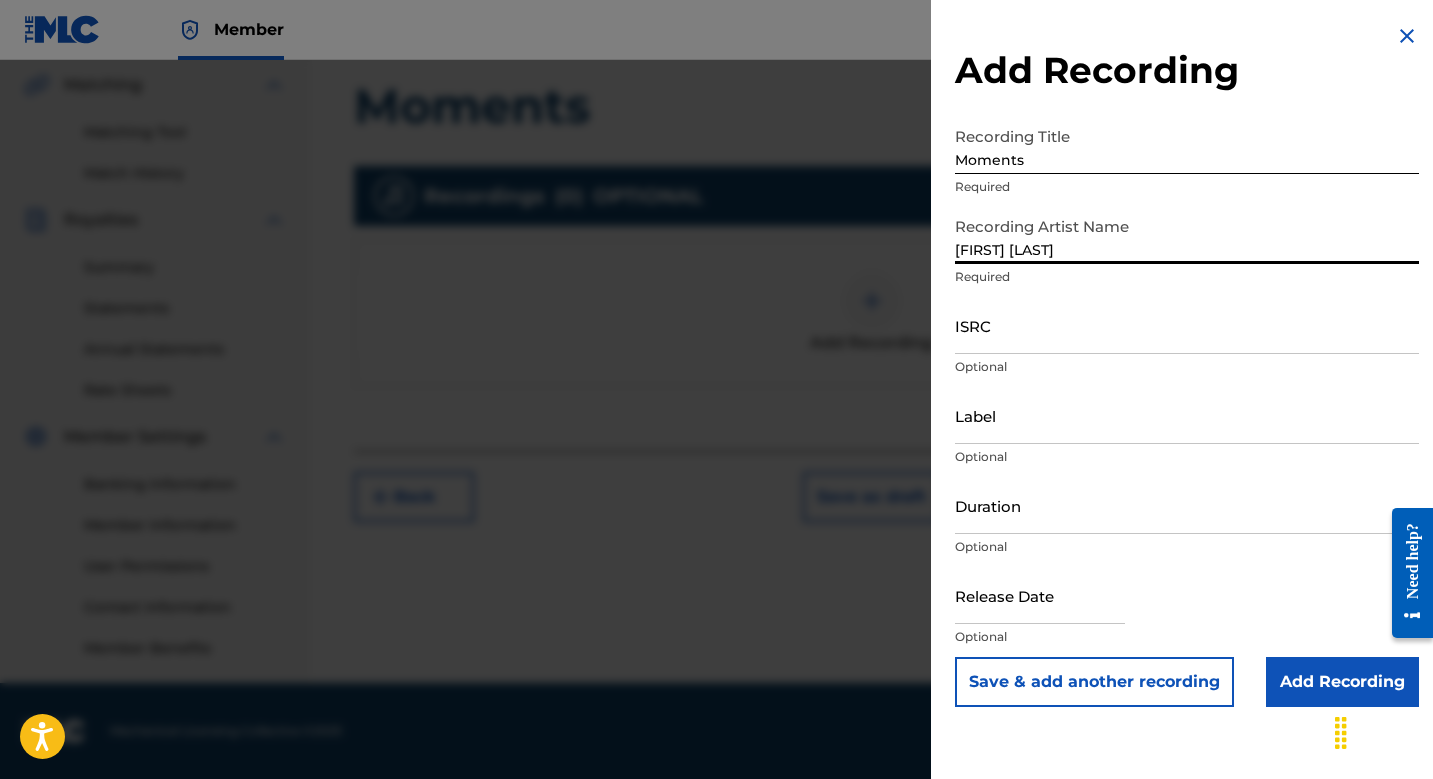 type on "[FIRST] [LAST]" 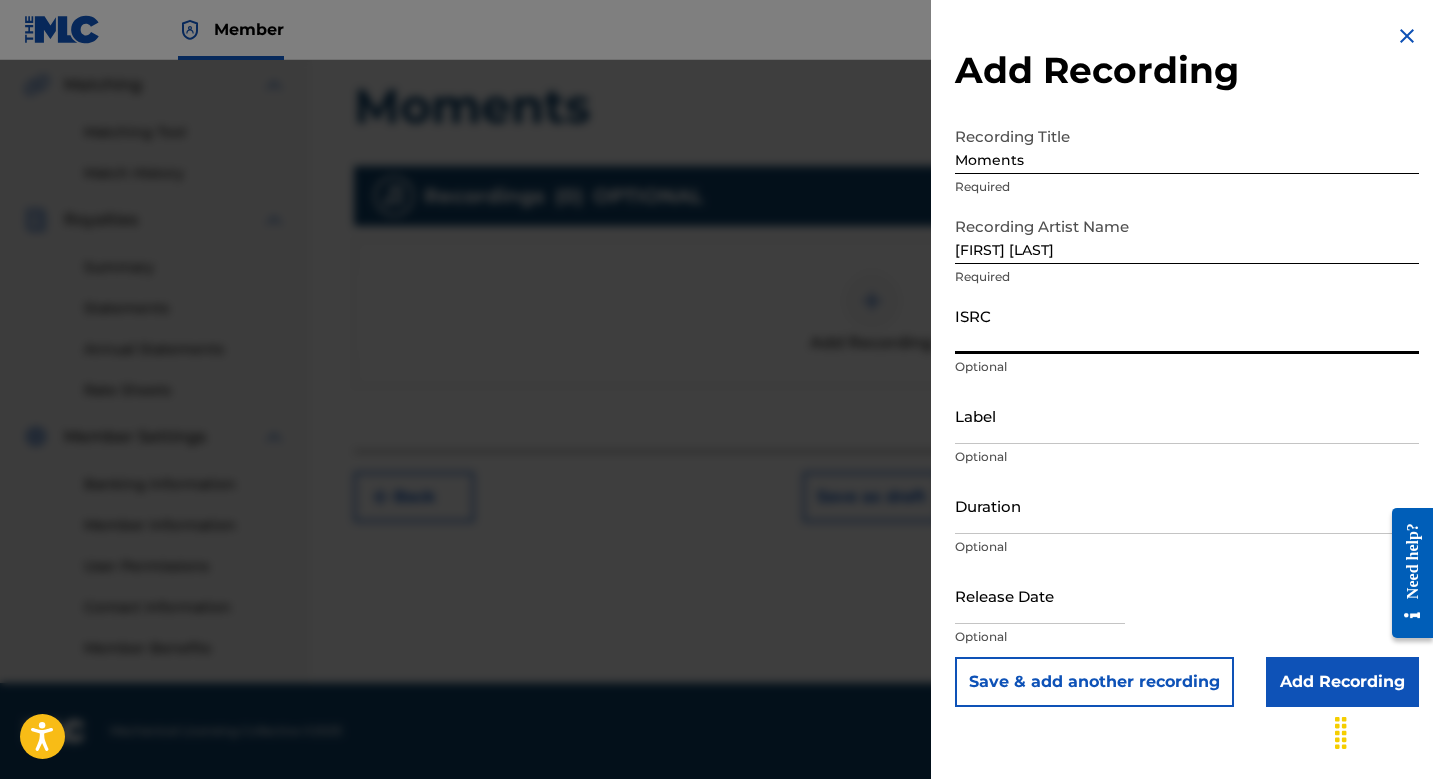 paste on "[ISRC]" 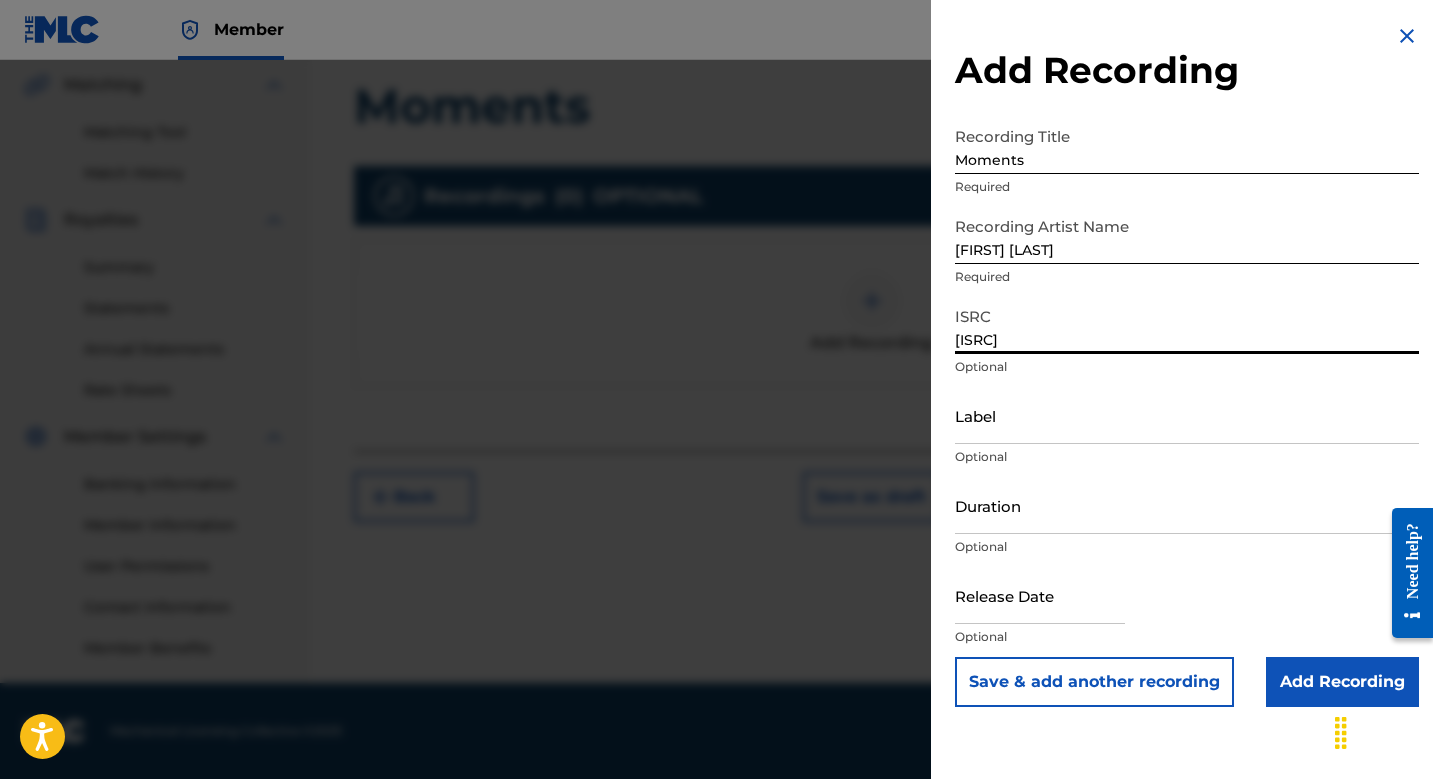 type on "[ISRC]" 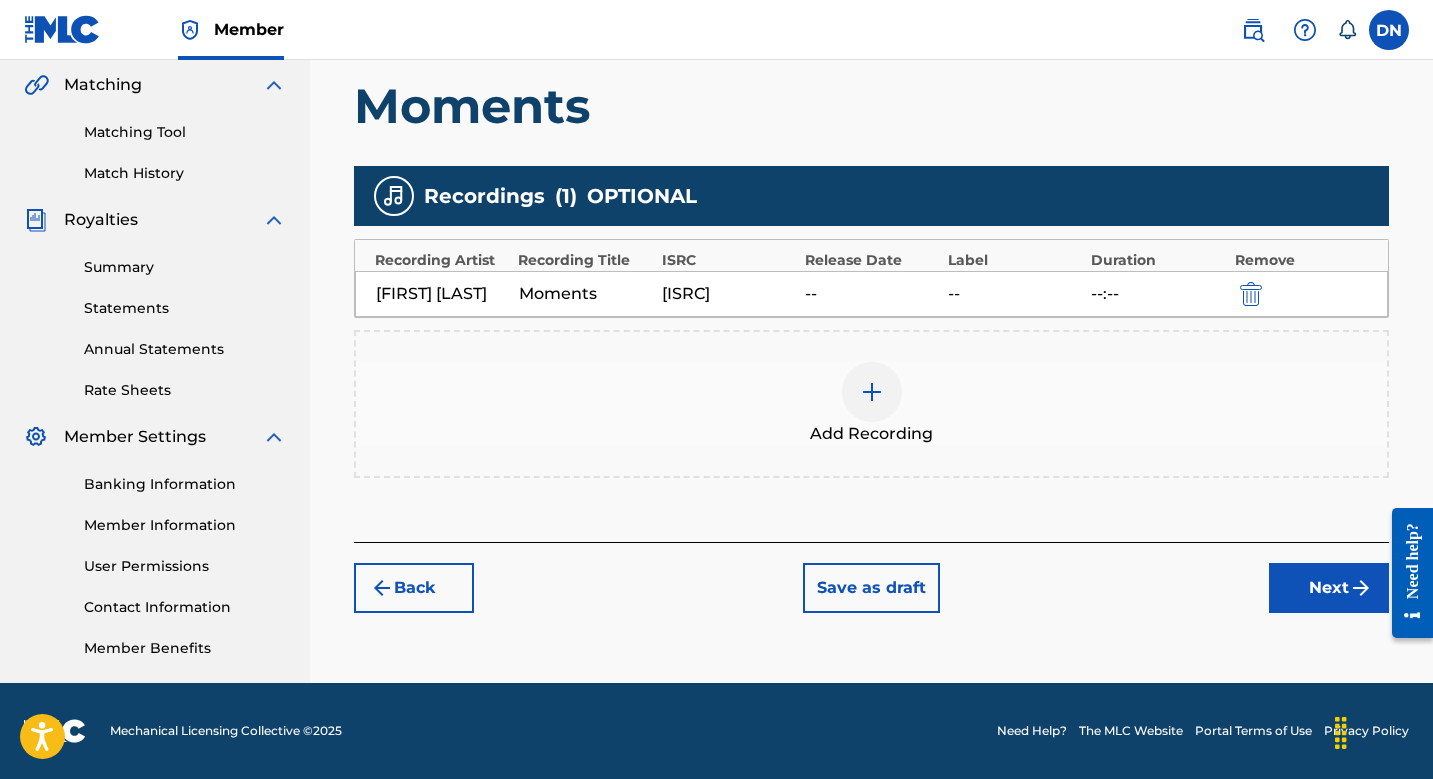 click on "Next" at bounding box center (1329, 588) 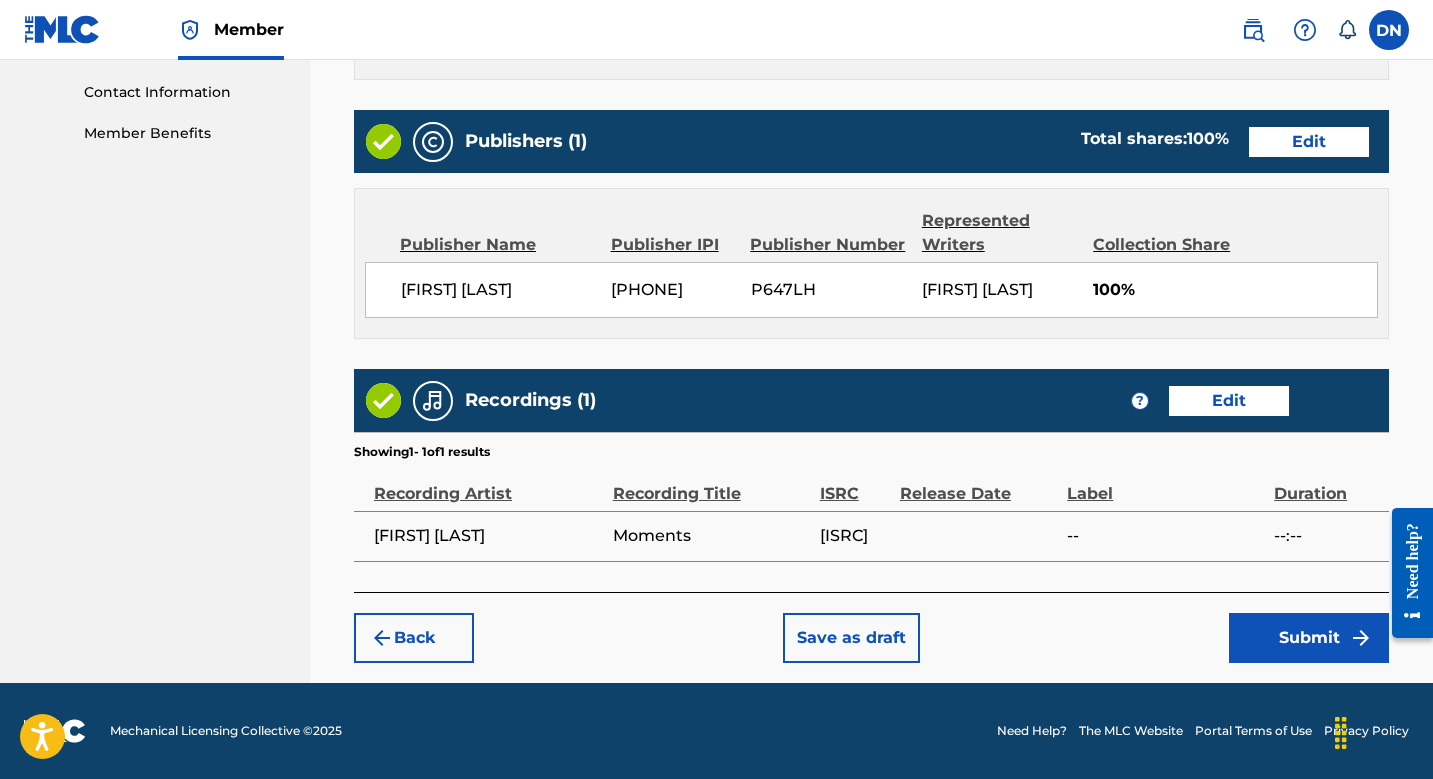 click on "Submit" at bounding box center [1309, 638] 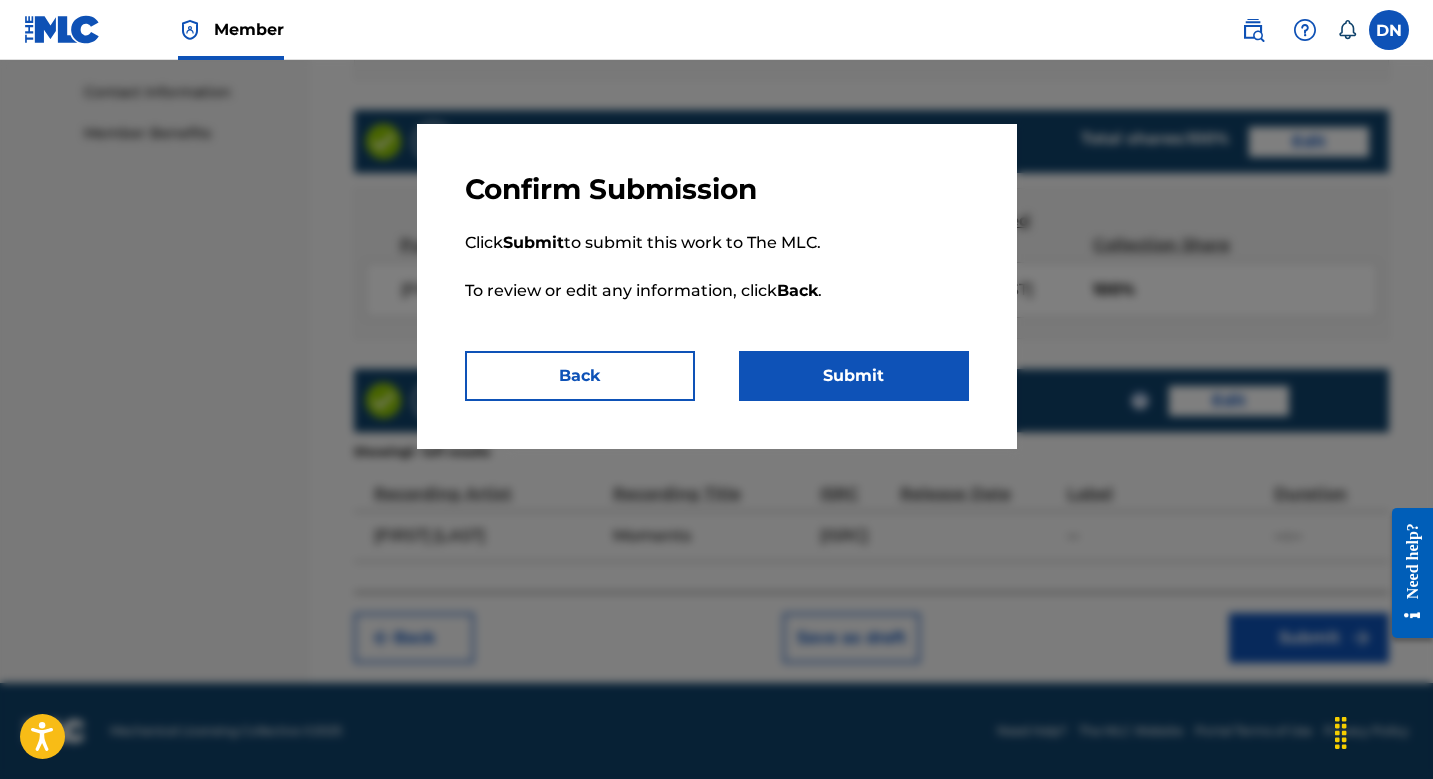 click on "Submit" at bounding box center [854, 376] 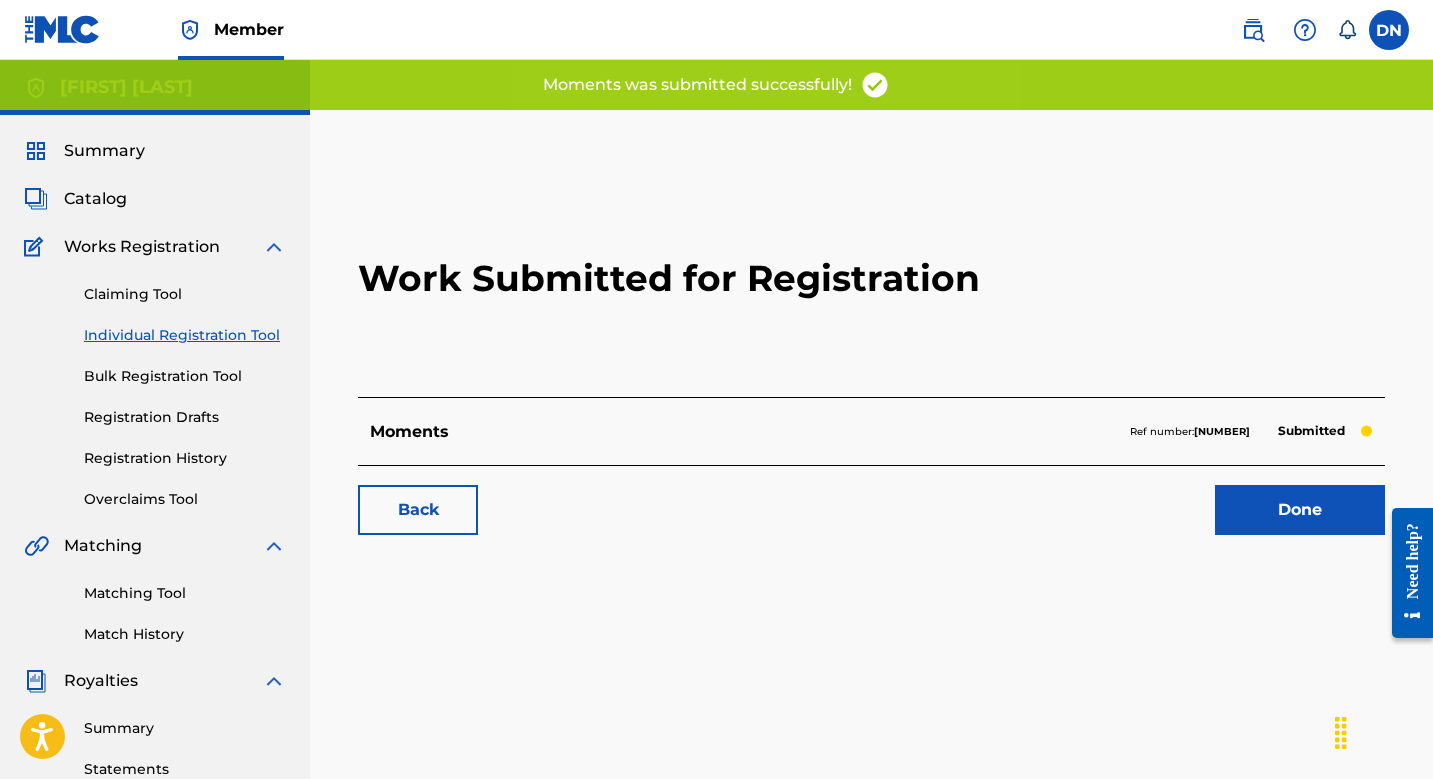 click on "Done" at bounding box center [1300, 510] 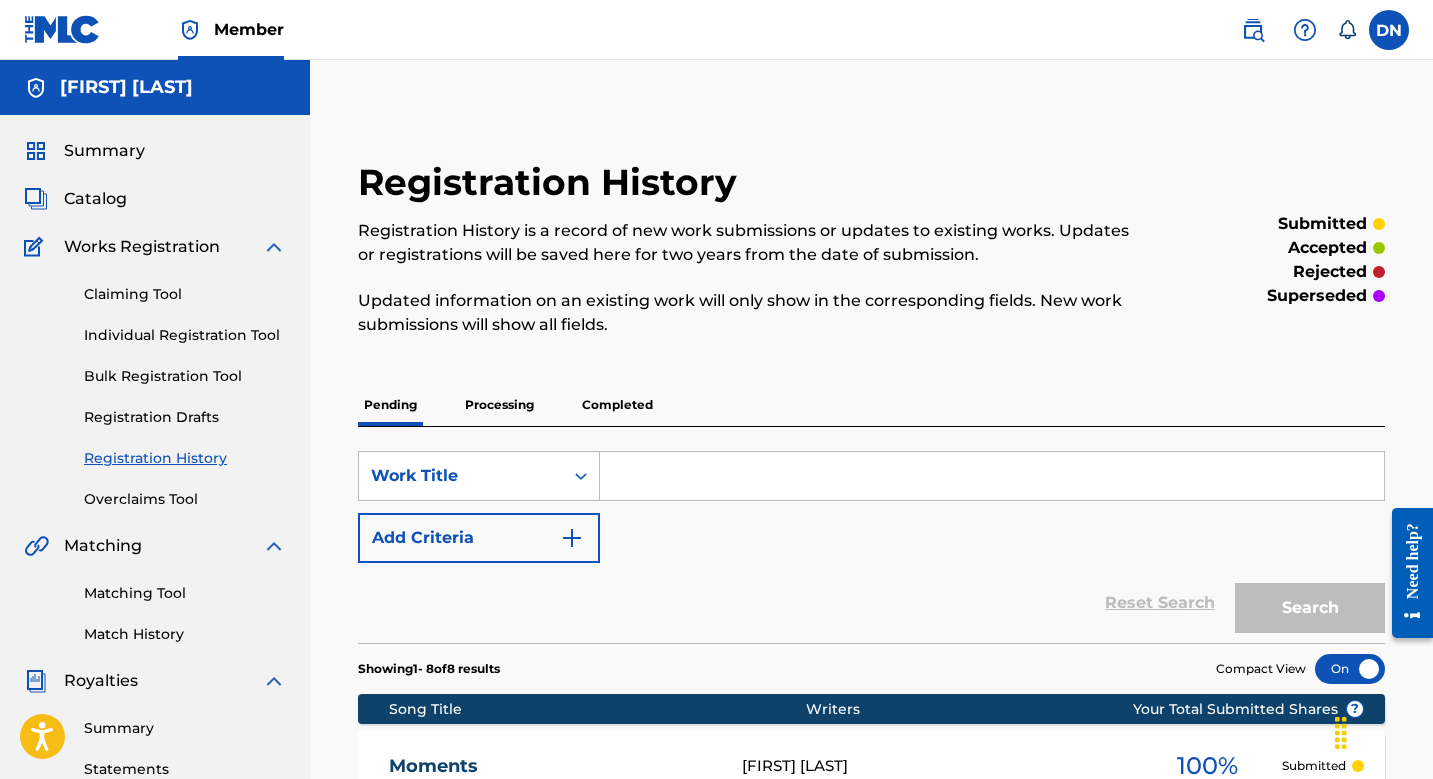 scroll, scrollTop: 0, scrollLeft: 0, axis: both 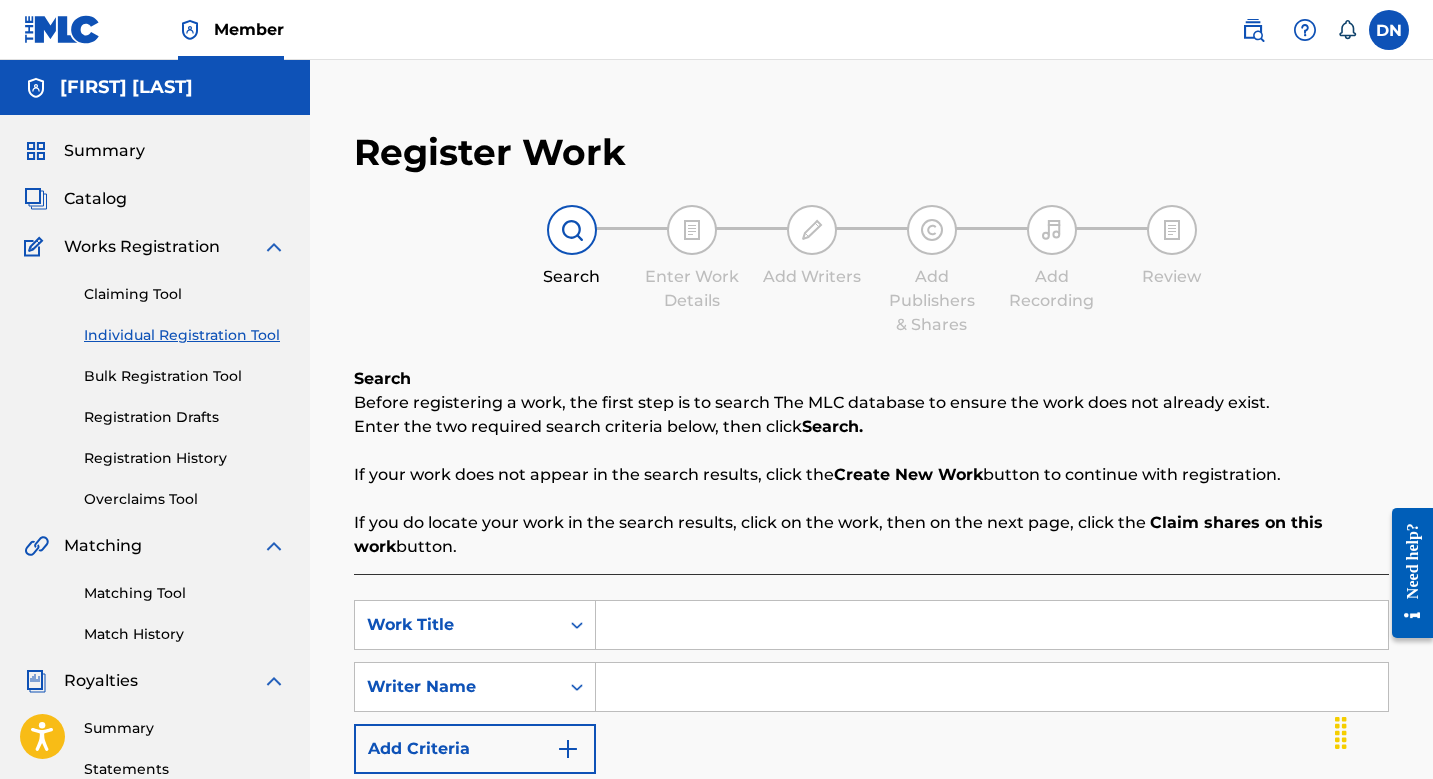 click at bounding box center [992, 625] 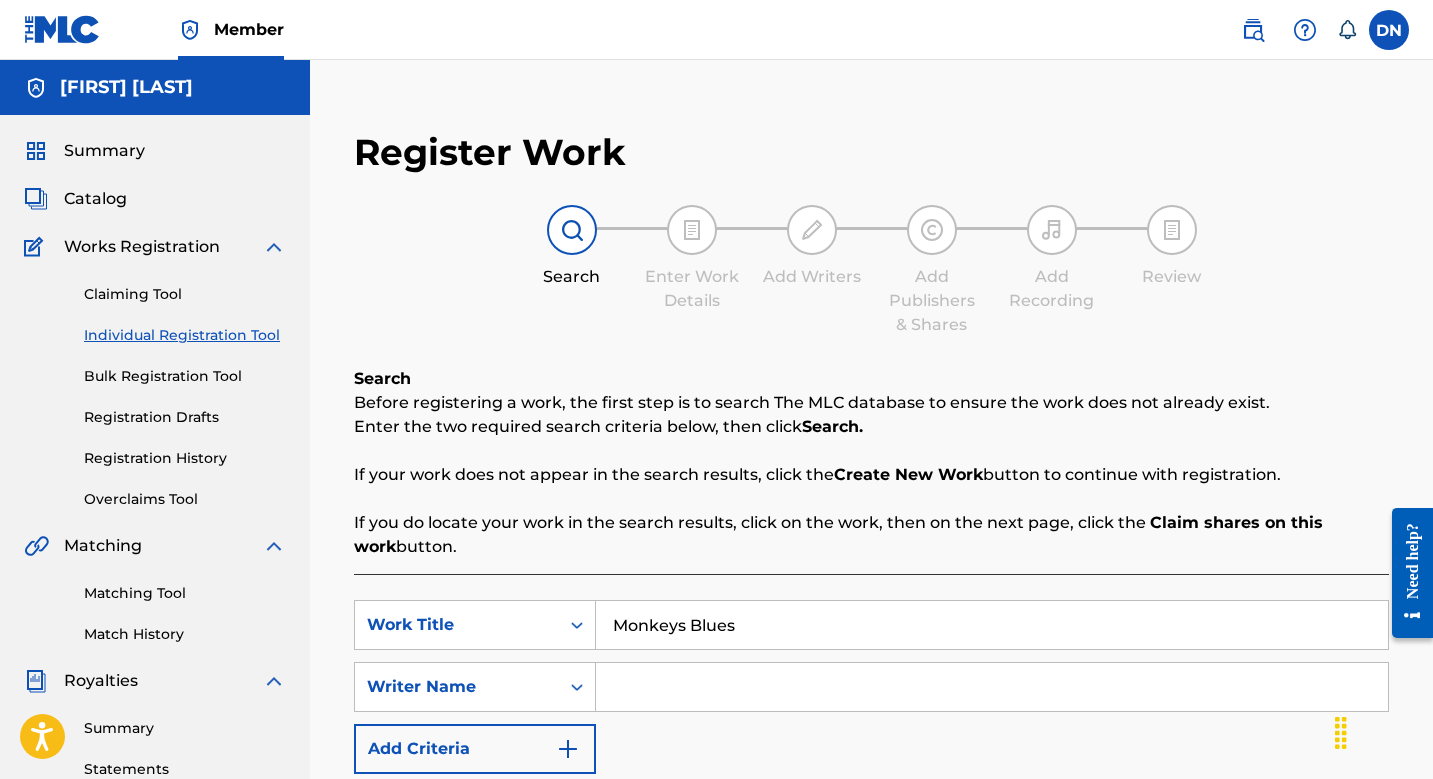 type on "Monkeys Blues" 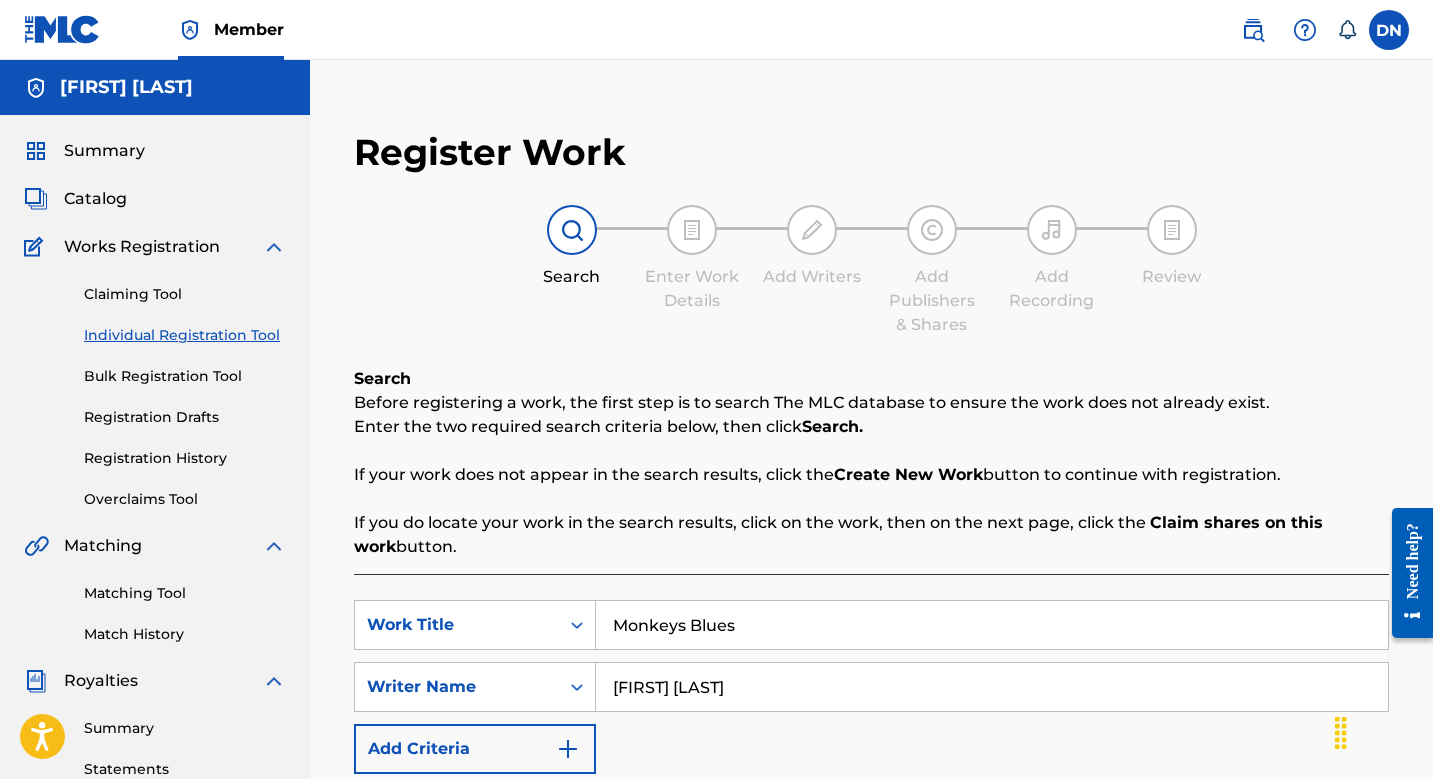 type on "[FIRST] [LAST]" 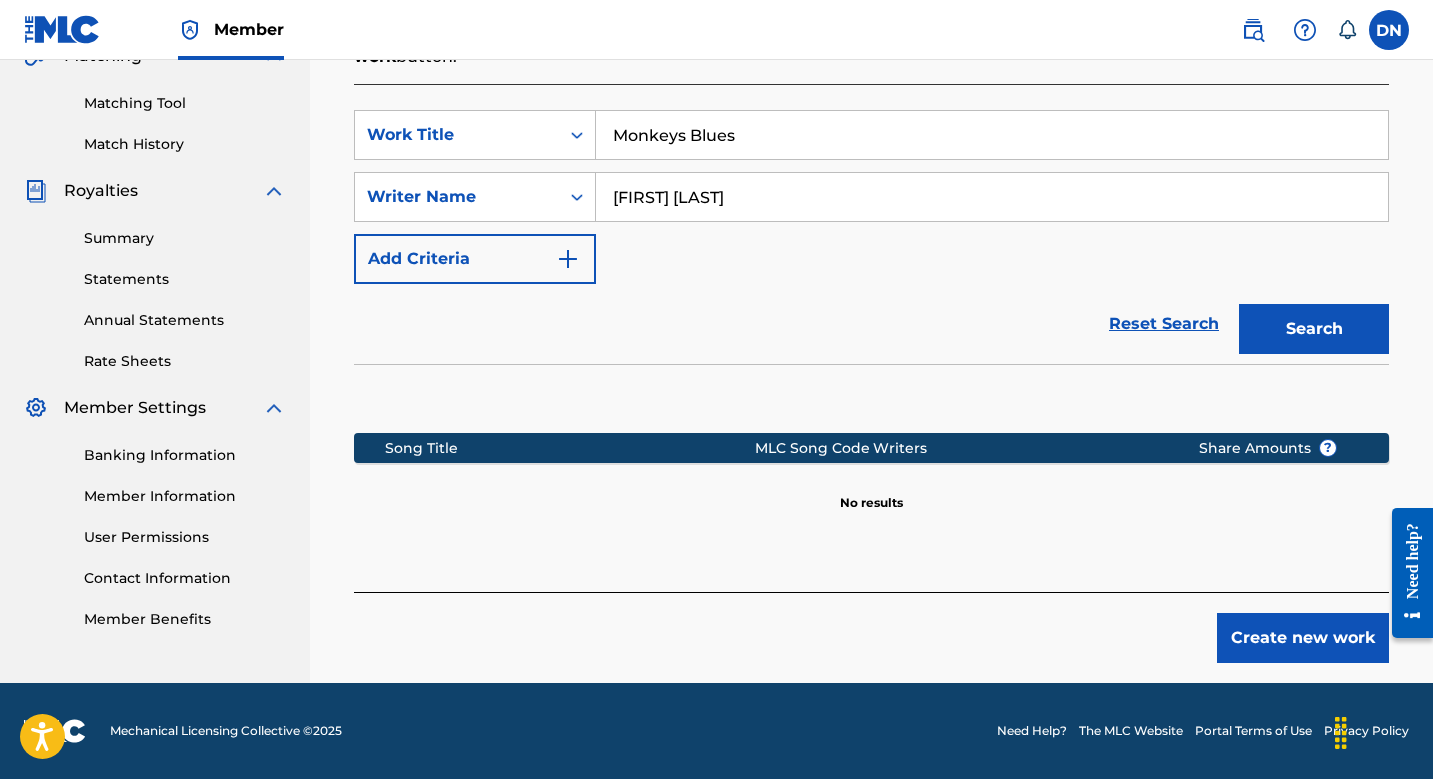 scroll, scrollTop: 490, scrollLeft: 0, axis: vertical 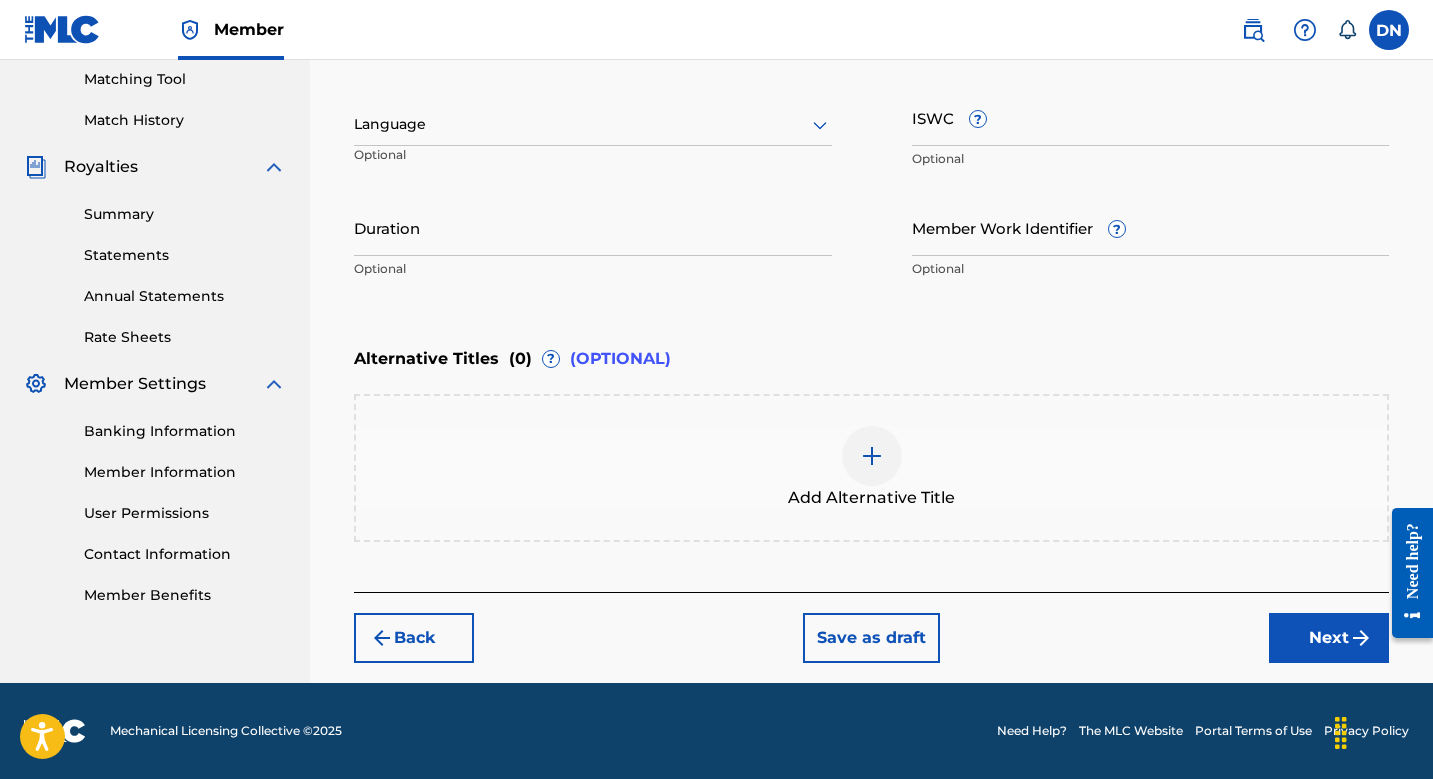 click on "Next" at bounding box center [1329, 638] 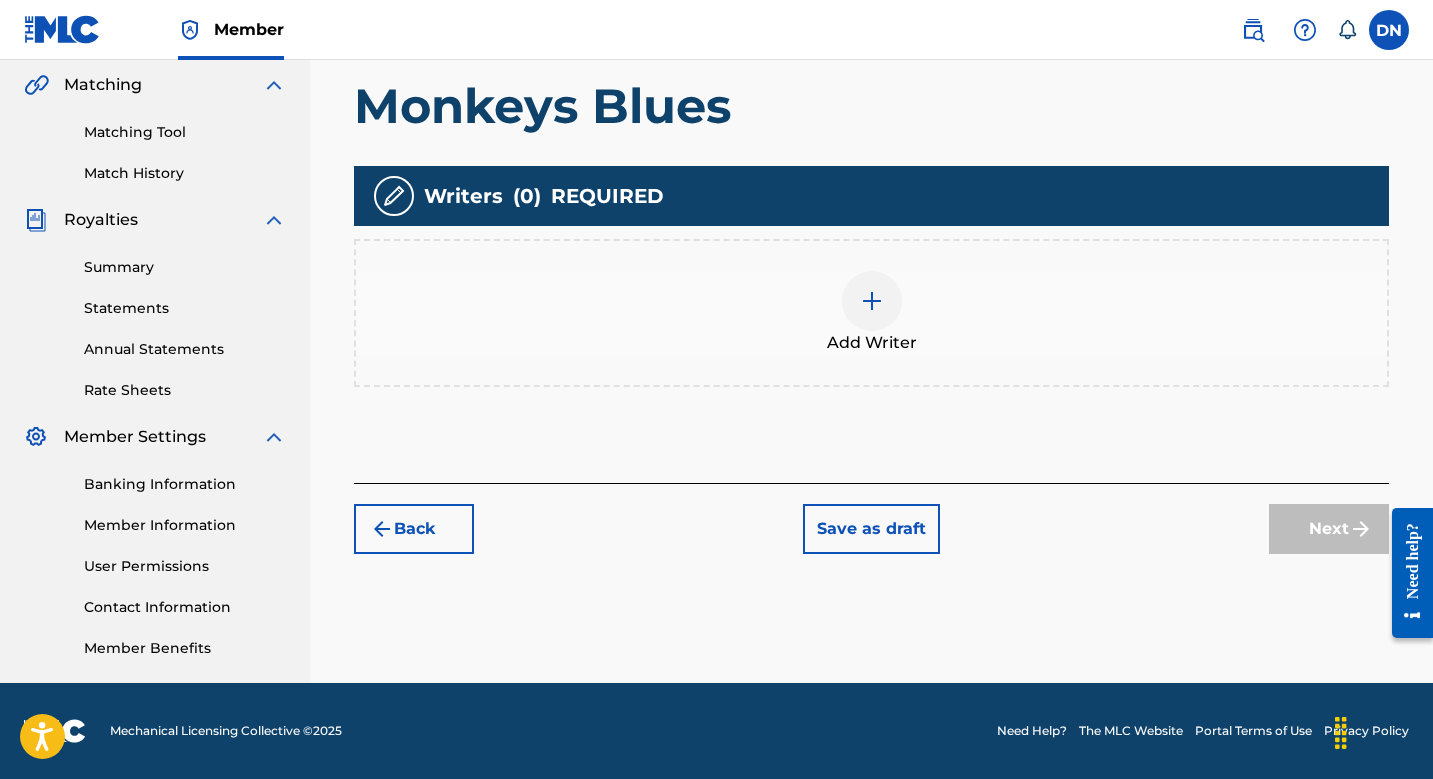 click on "Add Writer" at bounding box center (872, 343) 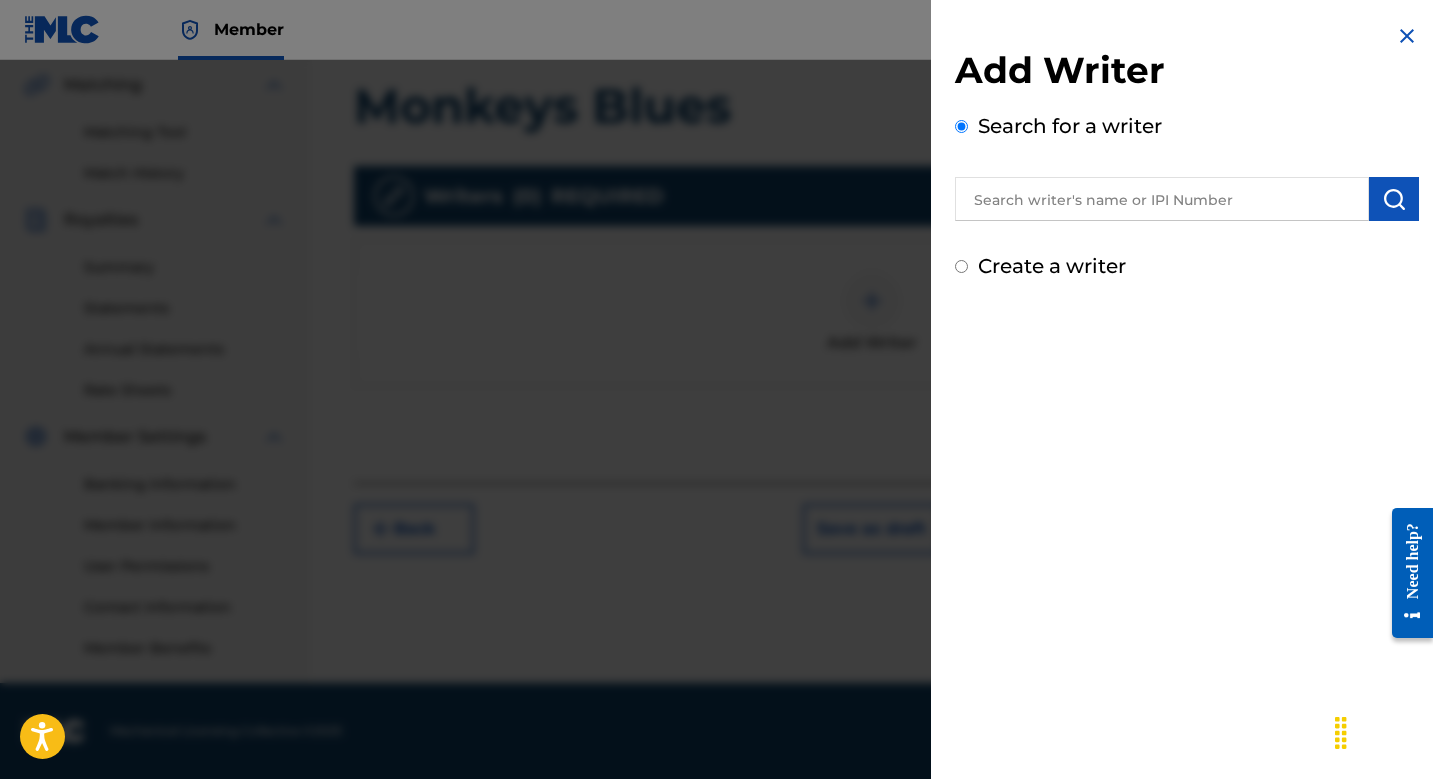 click at bounding box center (1162, 199) 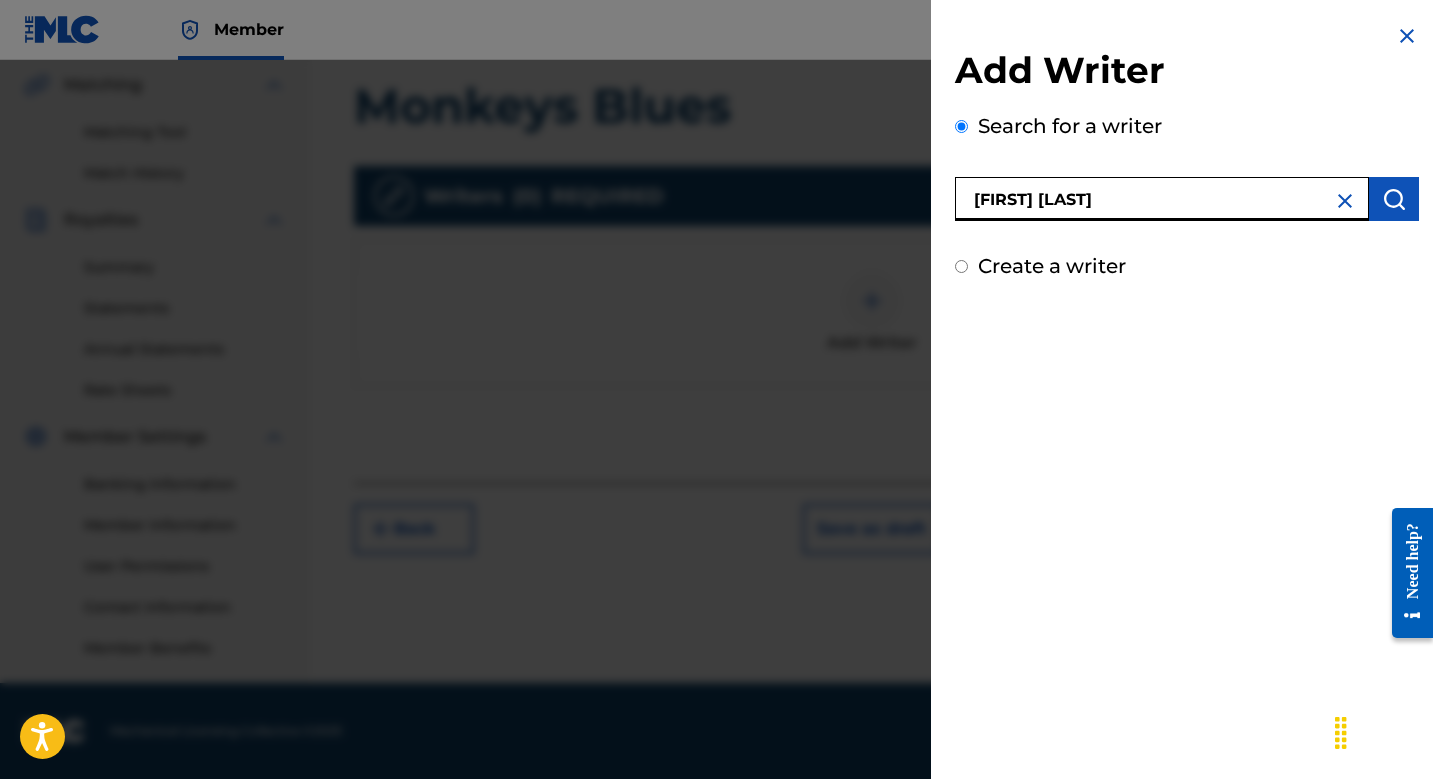 type on "[FIRST] [LAST]" 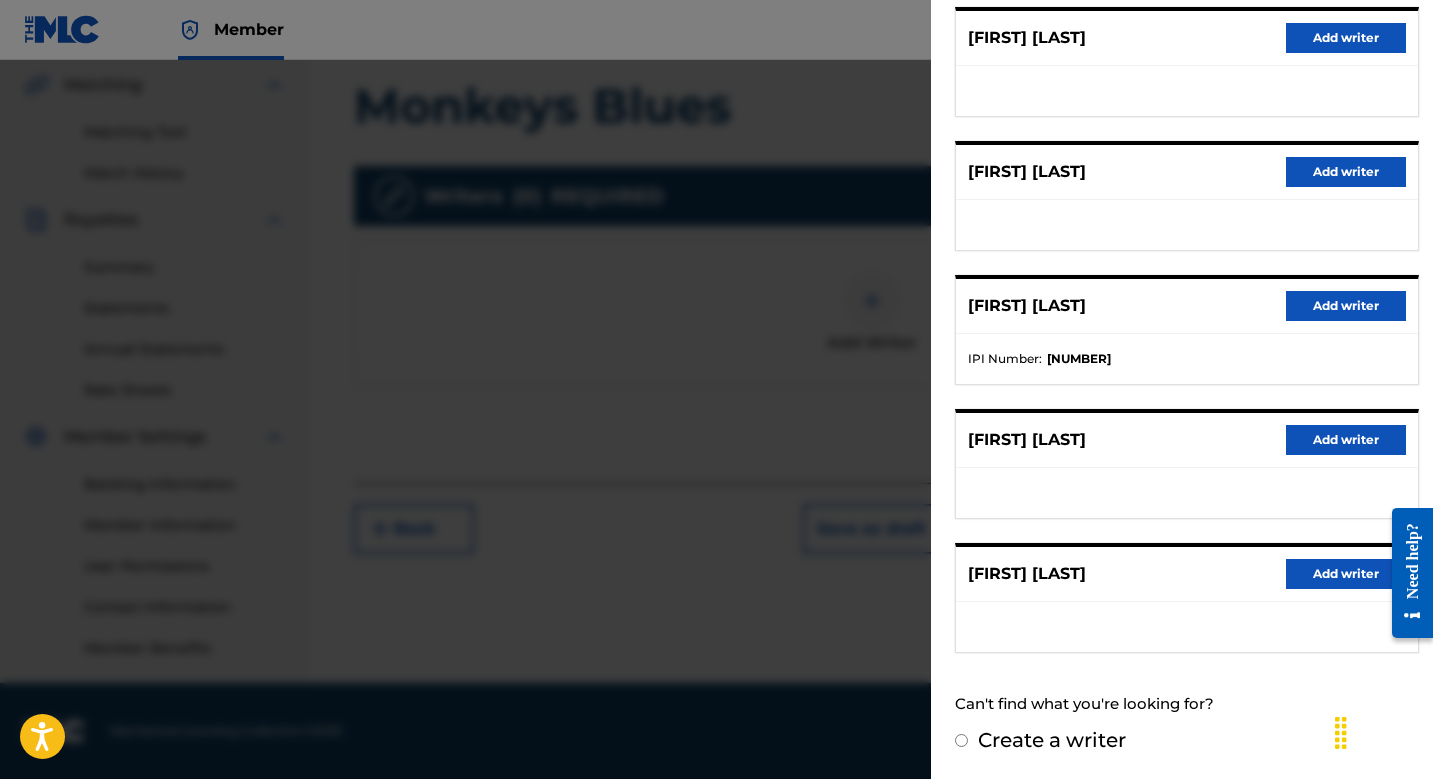 scroll, scrollTop: 262, scrollLeft: 0, axis: vertical 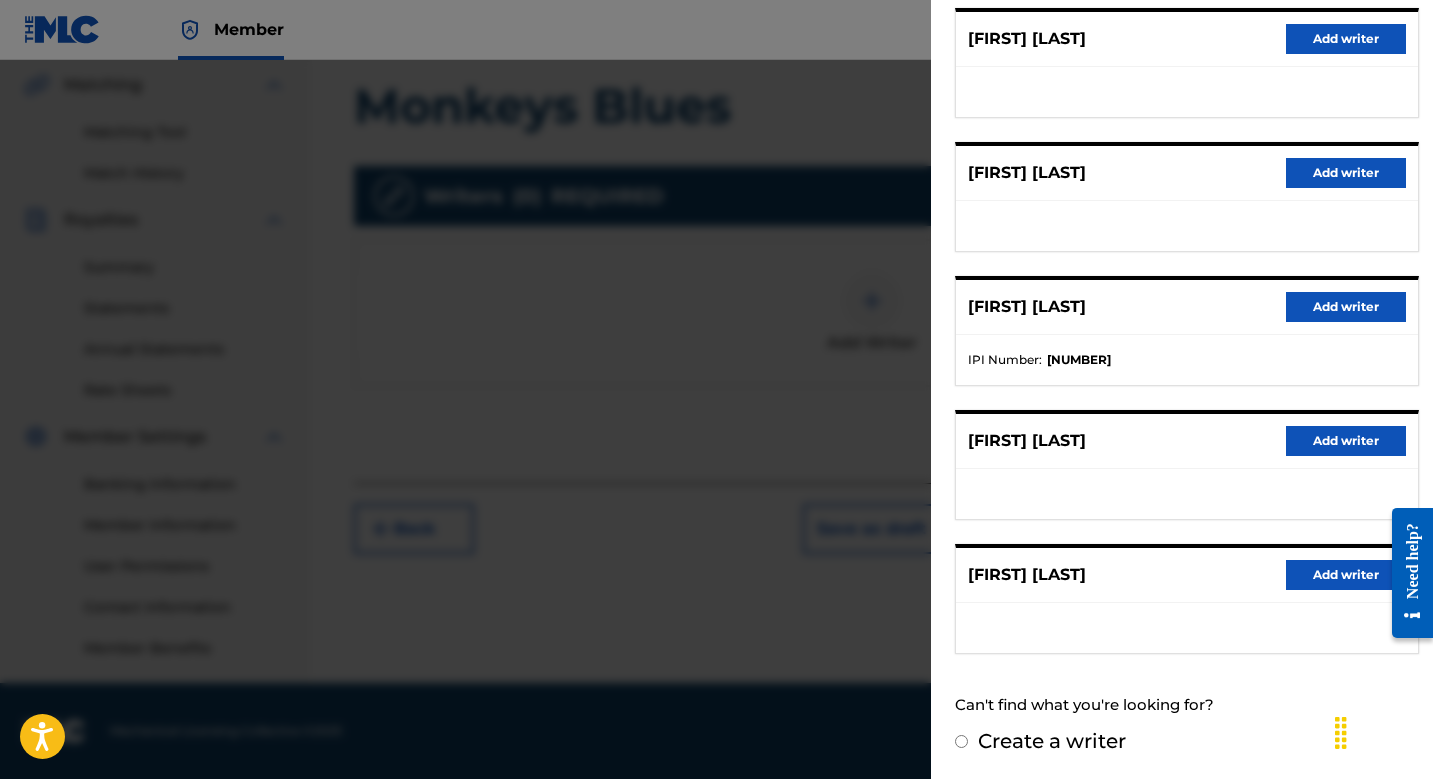 click on "Add writer" at bounding box center [1346, 575] 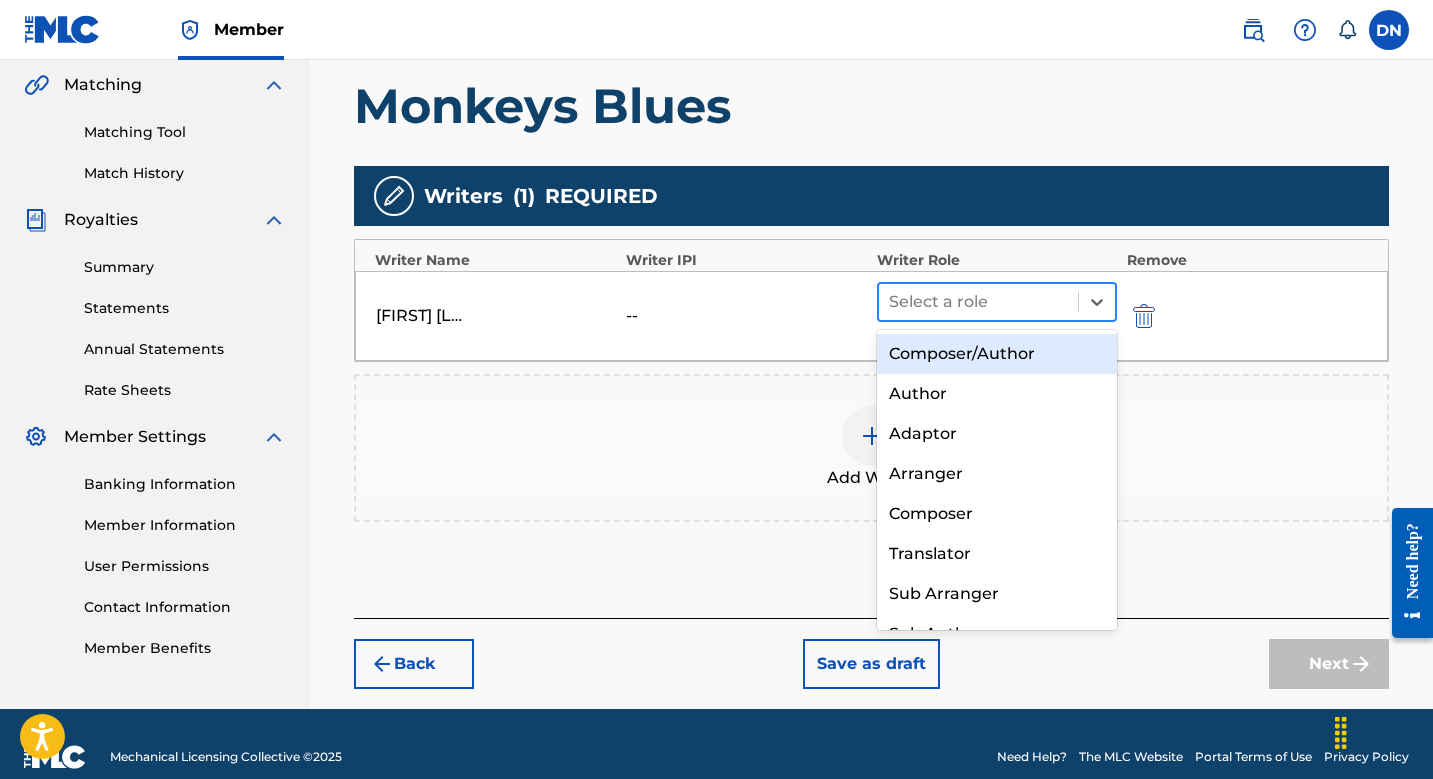 click at bounding box center [978, 302] 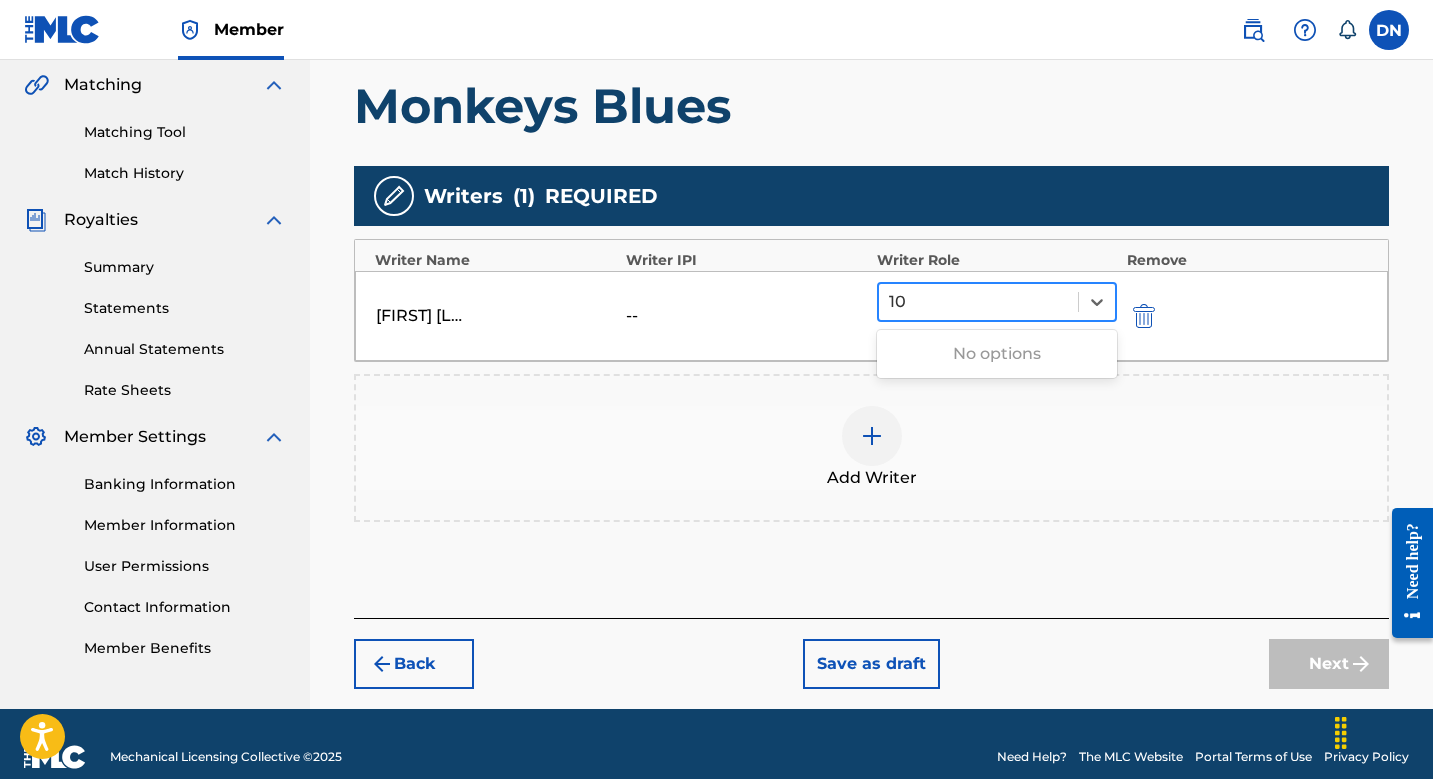 type on "1" 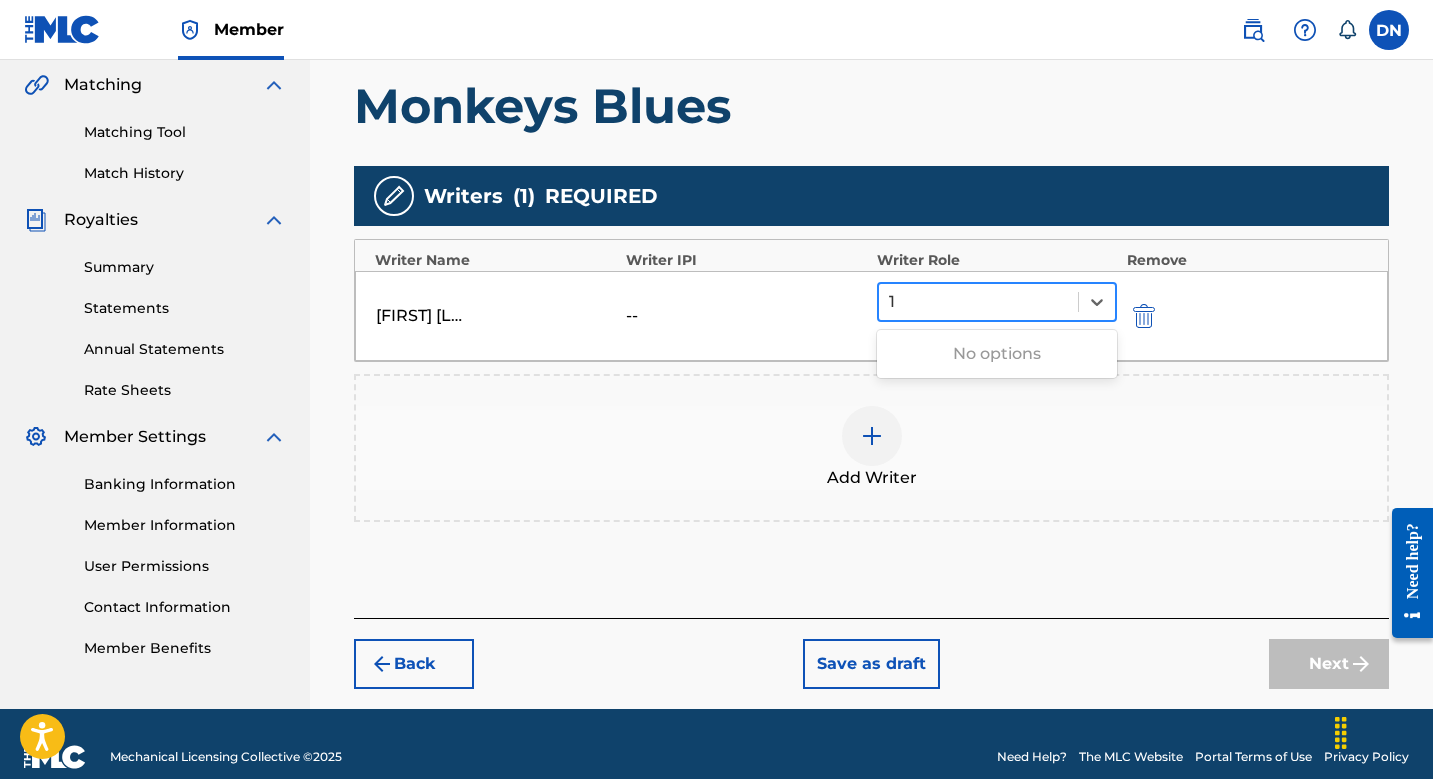 type 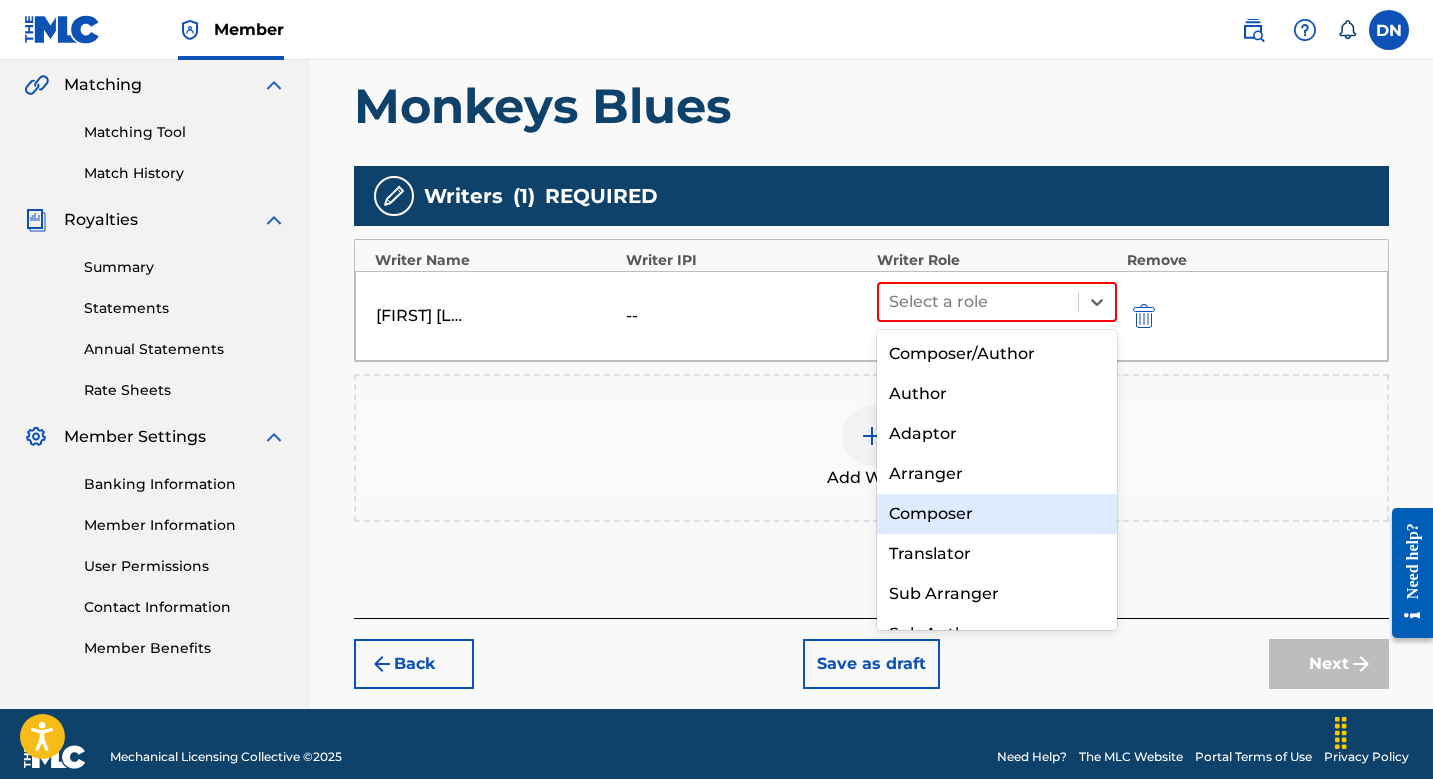 click on "Composer" at bounding box center (997, 514) 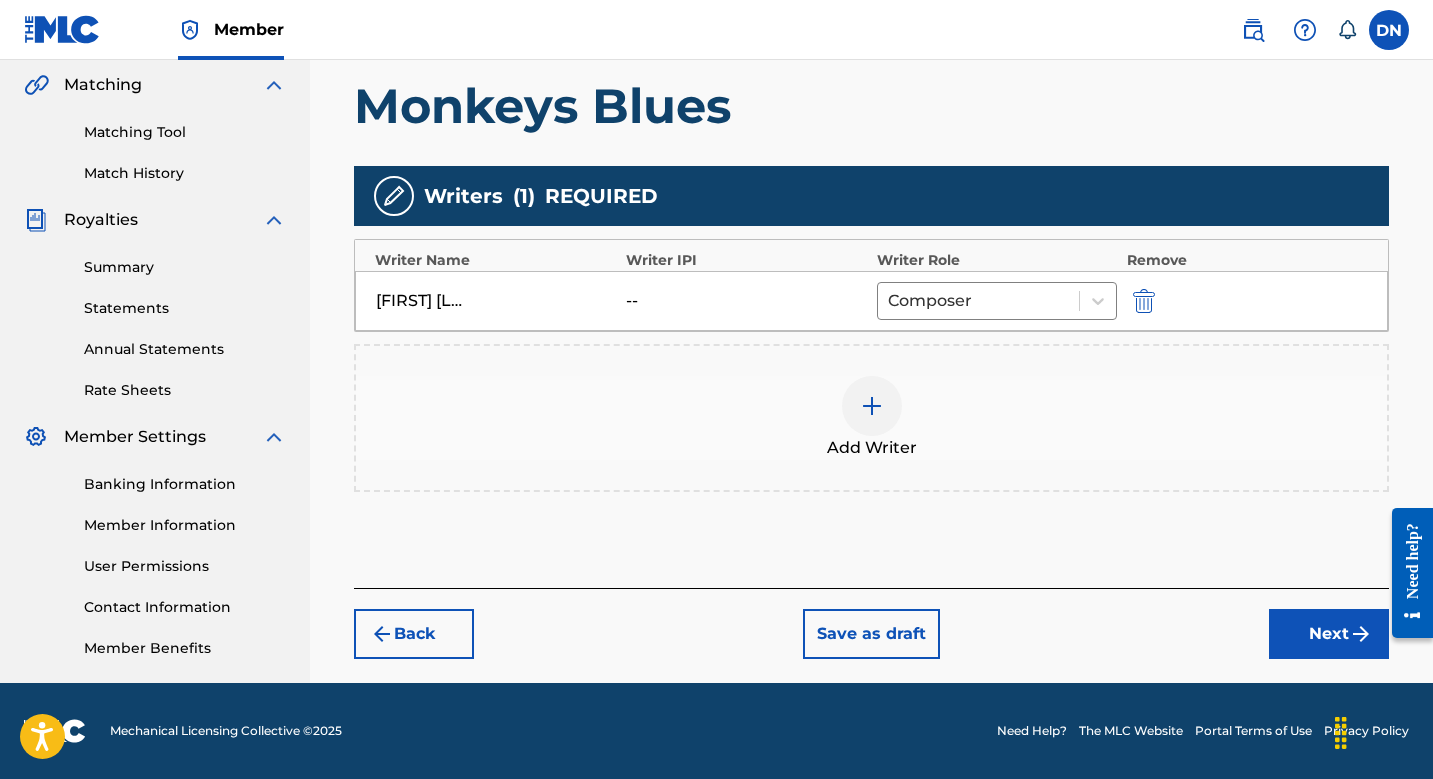click on "Next" at bounding box center [1329, 634] 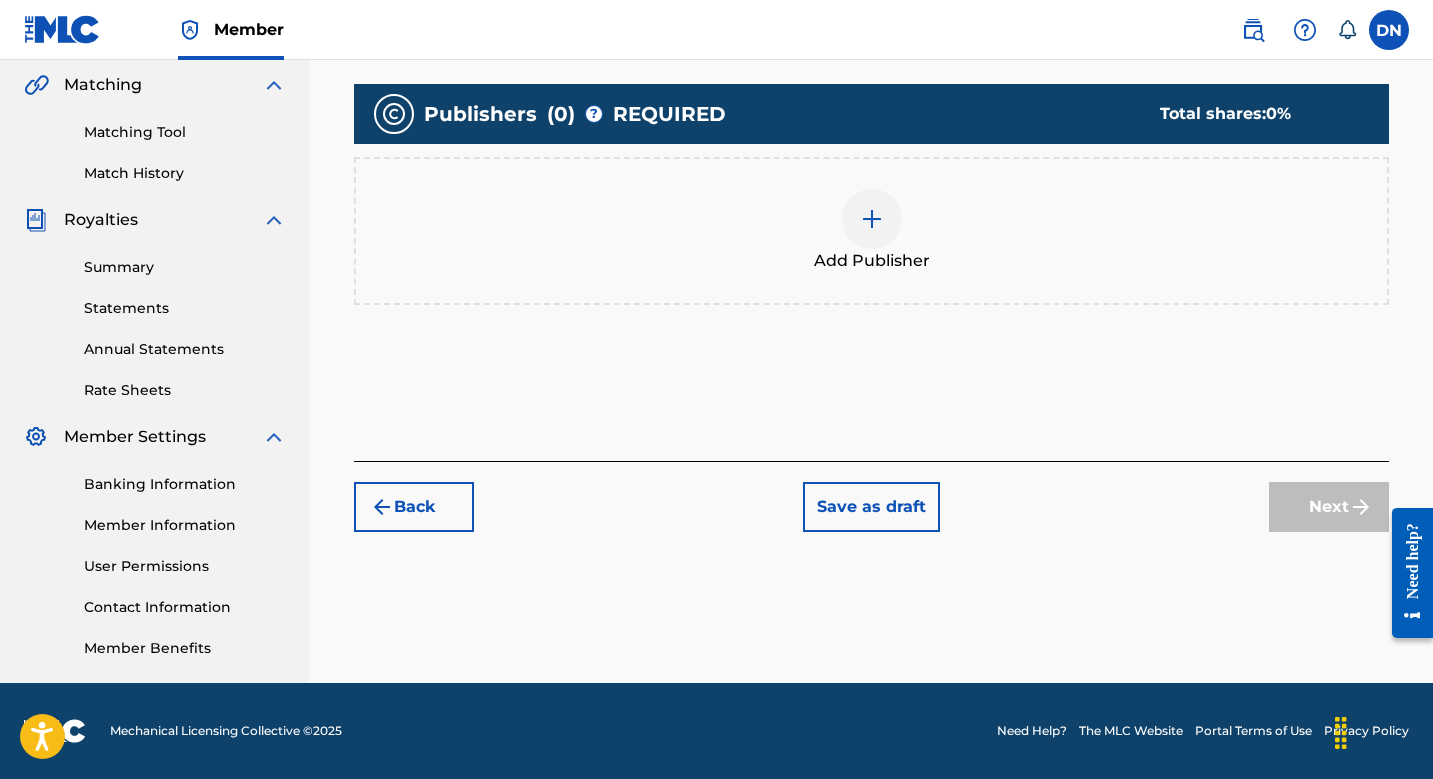 scroll, scrollTop: 461, scrollLeft: 0, axis: vertical 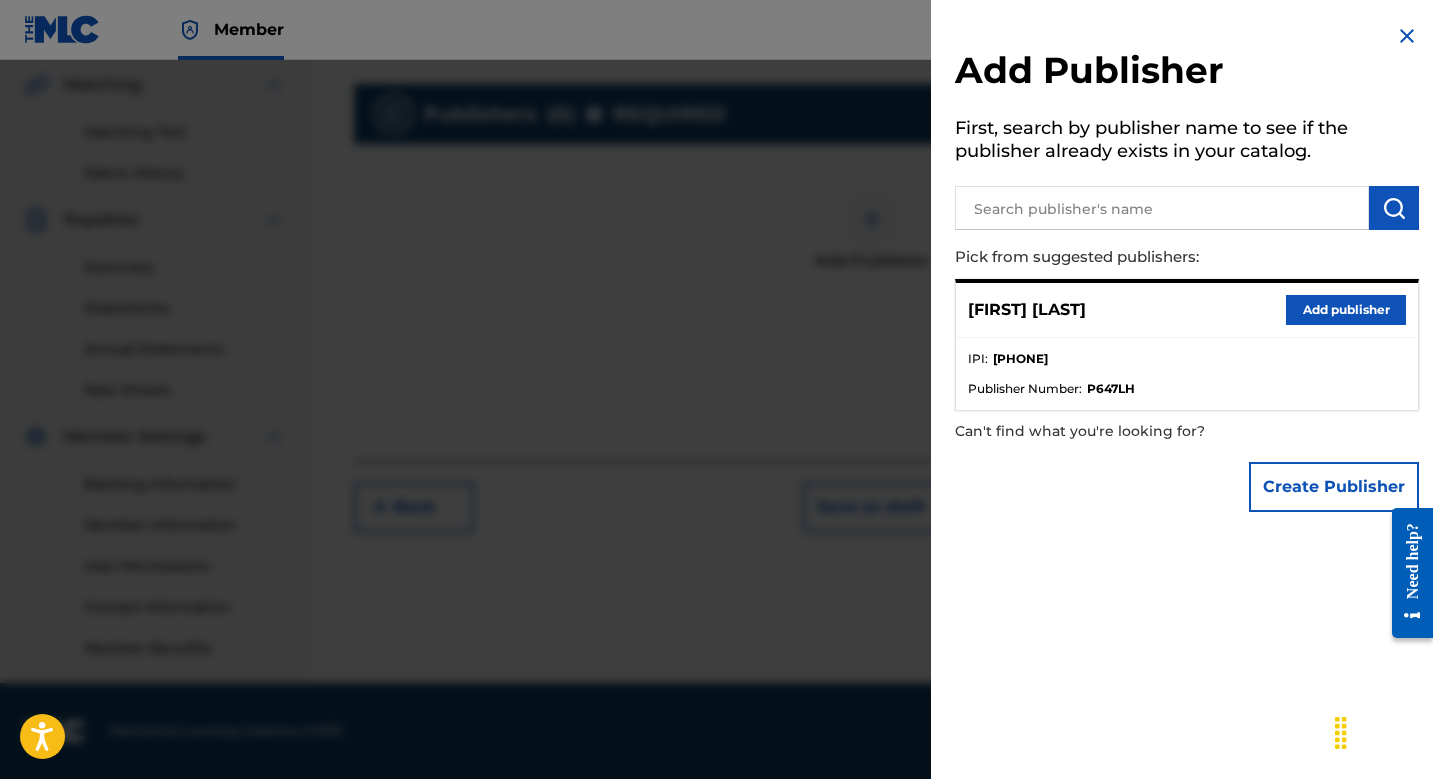 click on "[FIRST] [LAST] Add publisher" at bounding box center [1187, 310] 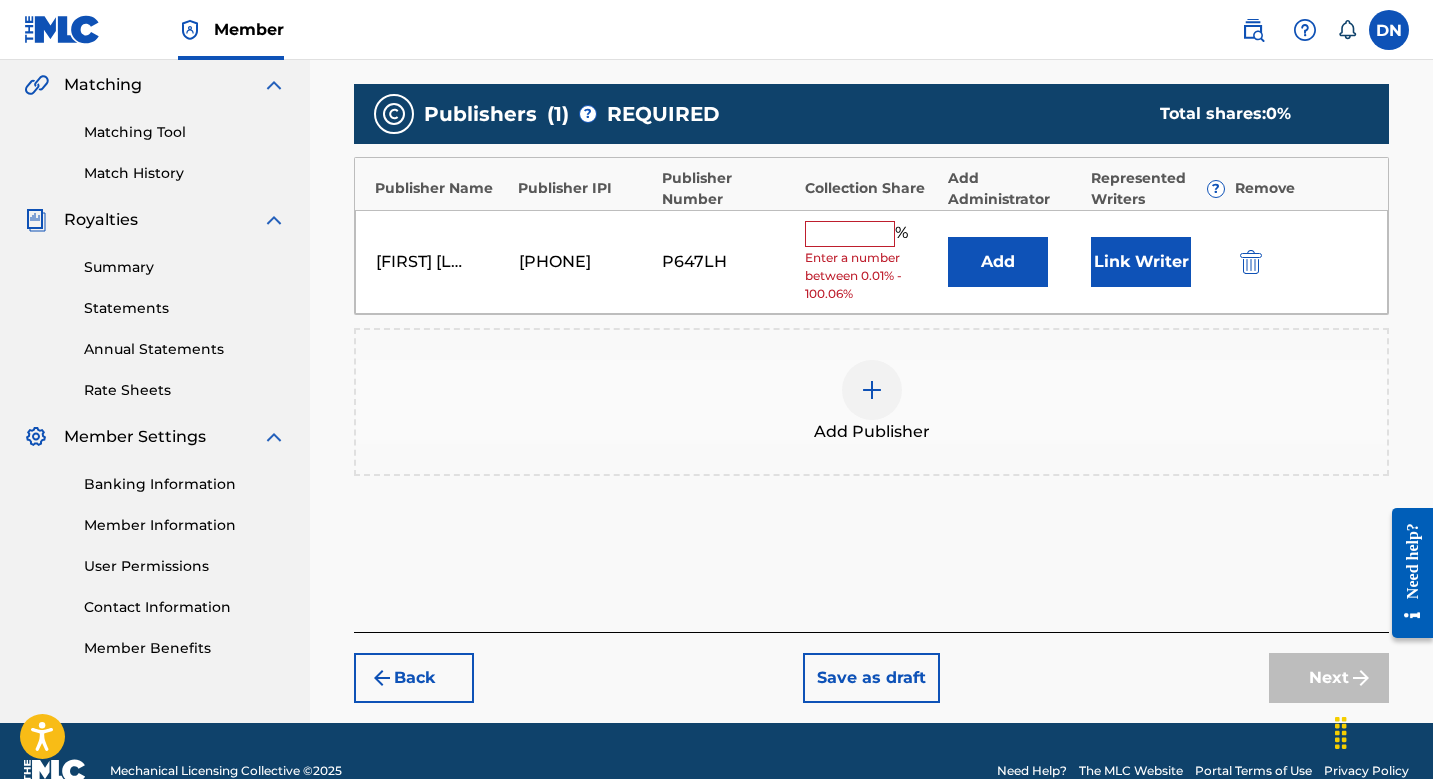 click on "Link Writer" at bounding box center (1141, 262) 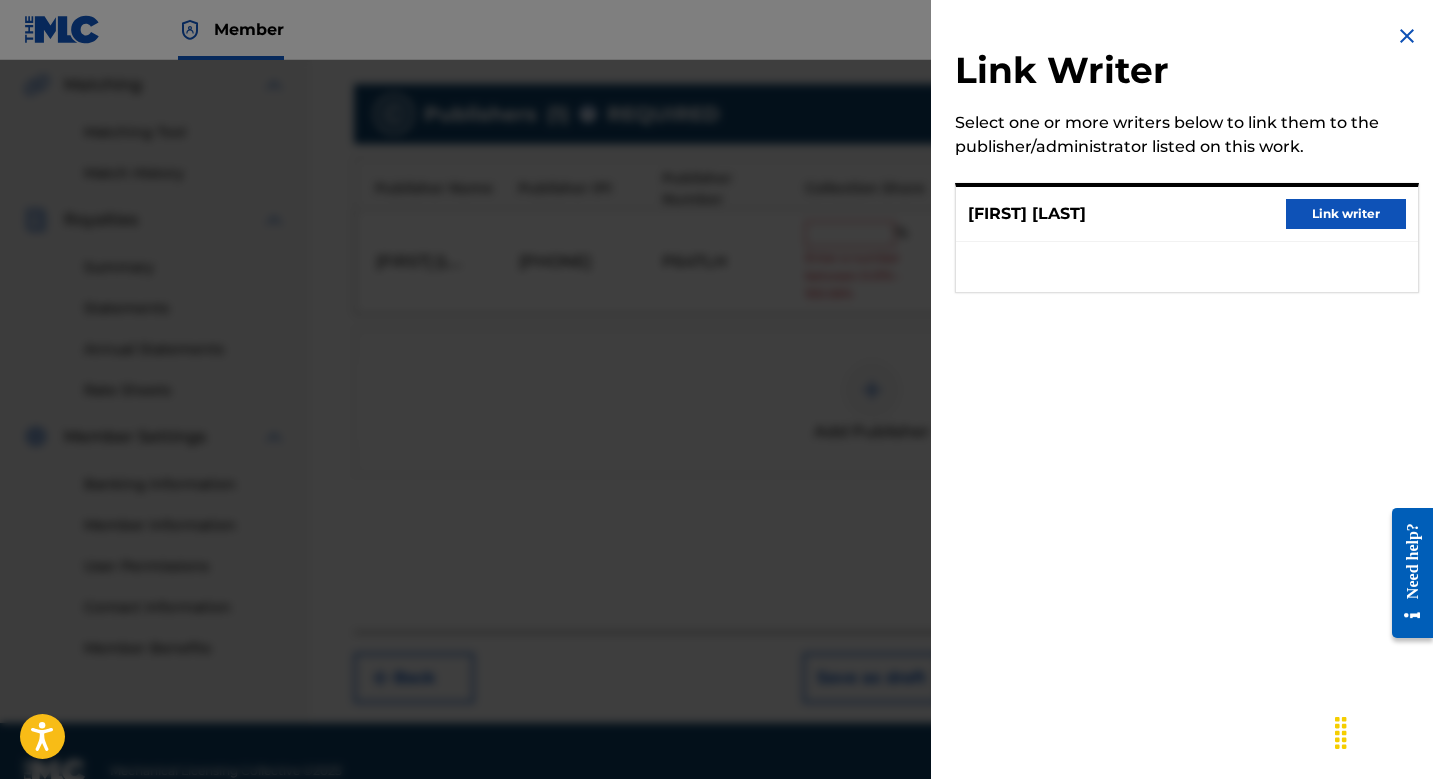 click on "Link writer" at bounding box center (1346, 214) 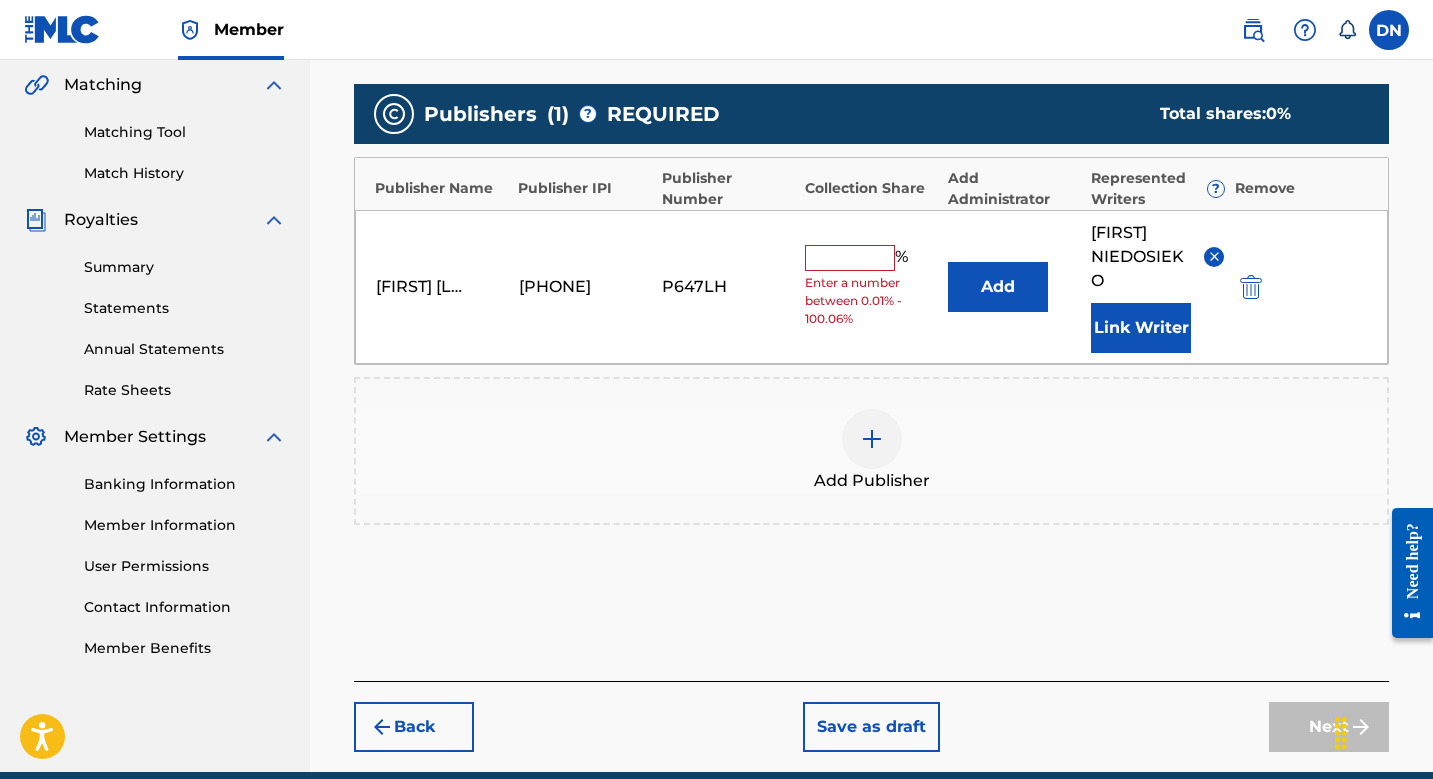 click on "%" at bounding box center (859, 258) 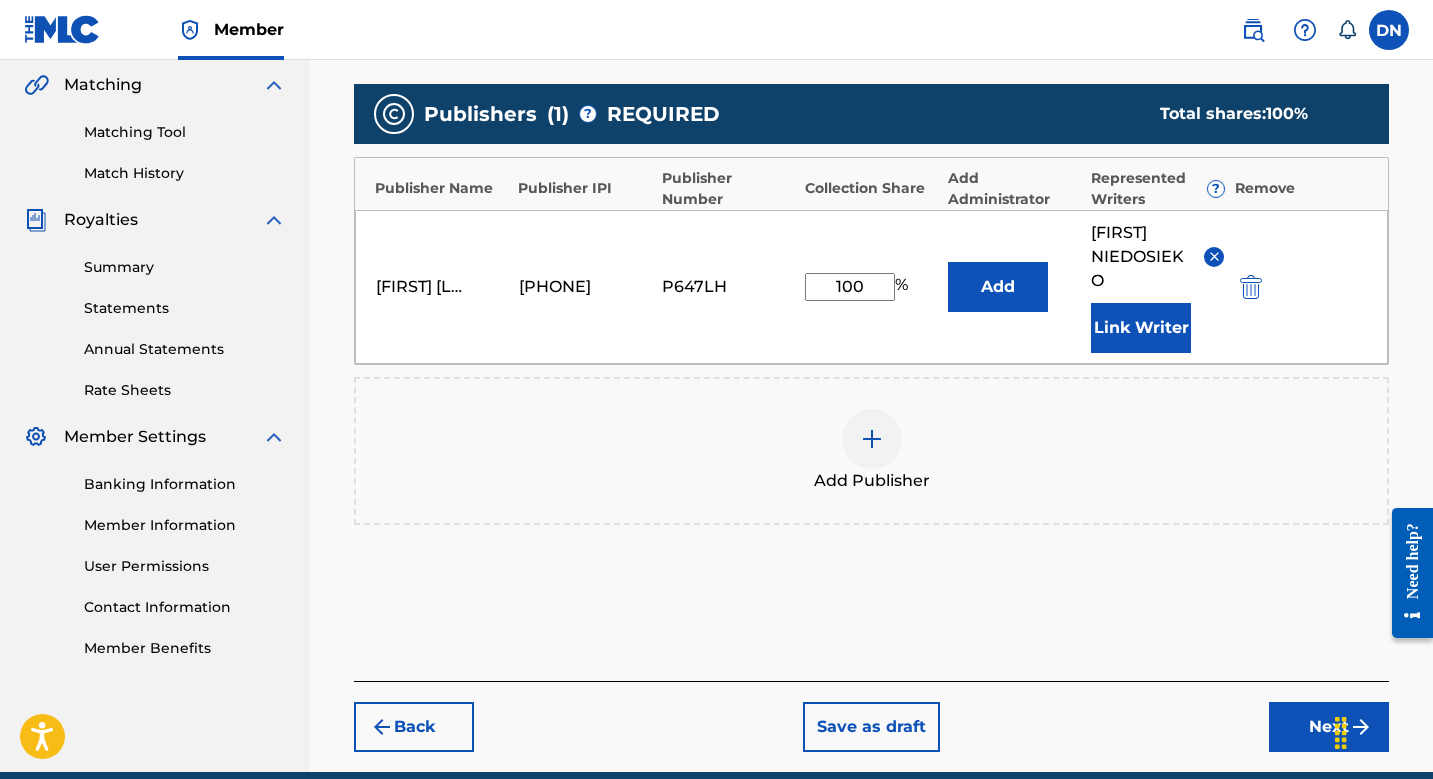 type on "100" 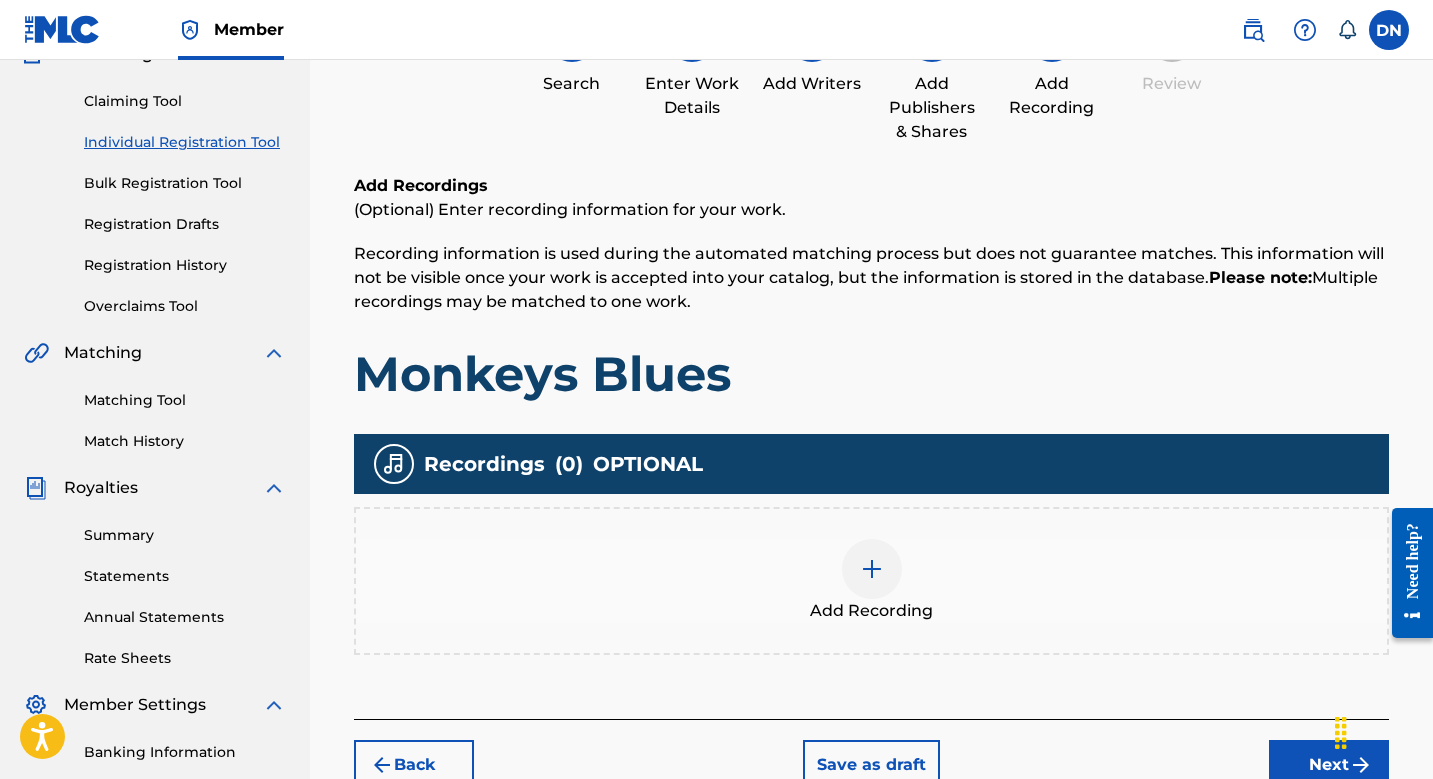 scroll, scrollTop: 273, scrollLeft: 0, axis: vertical 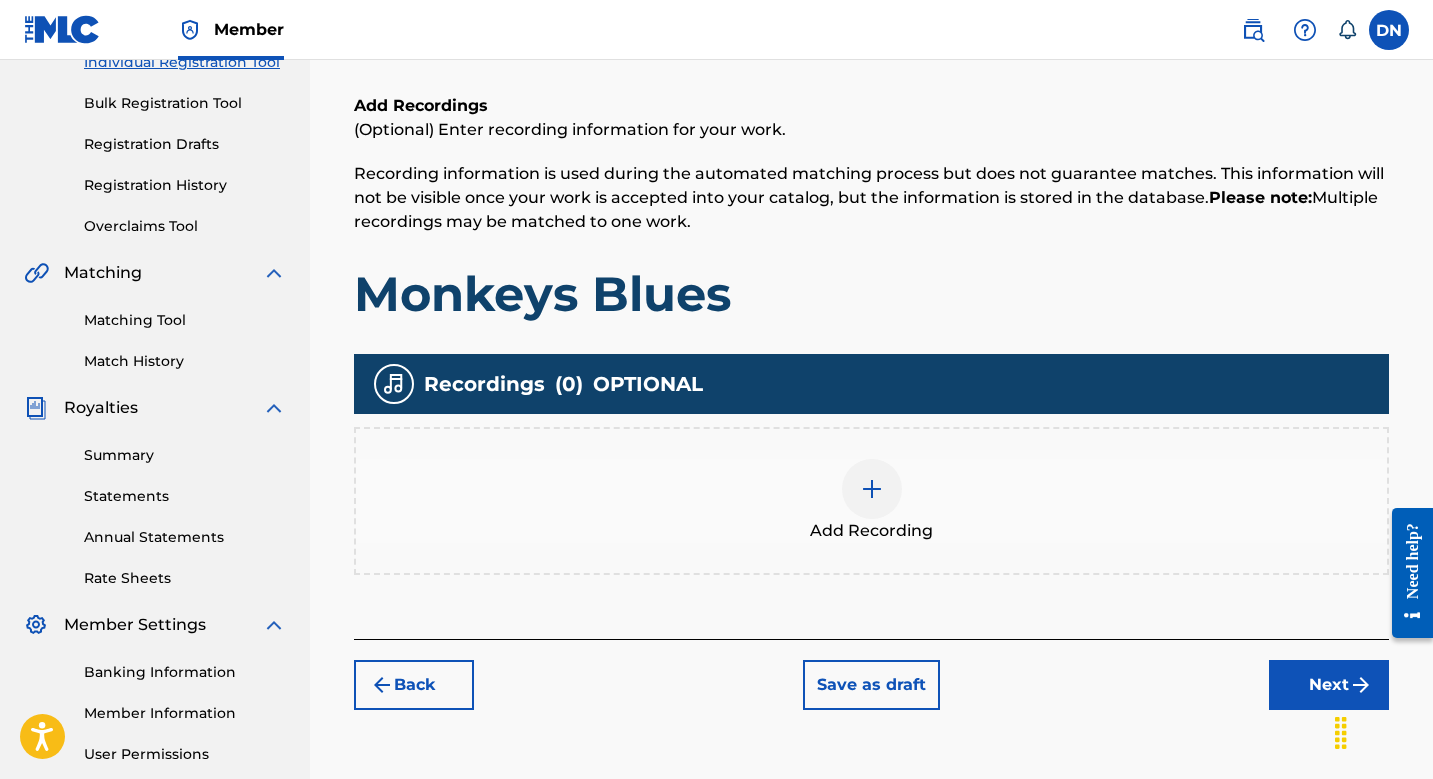 click on "Add Recording" at bounding box center [871, 501] 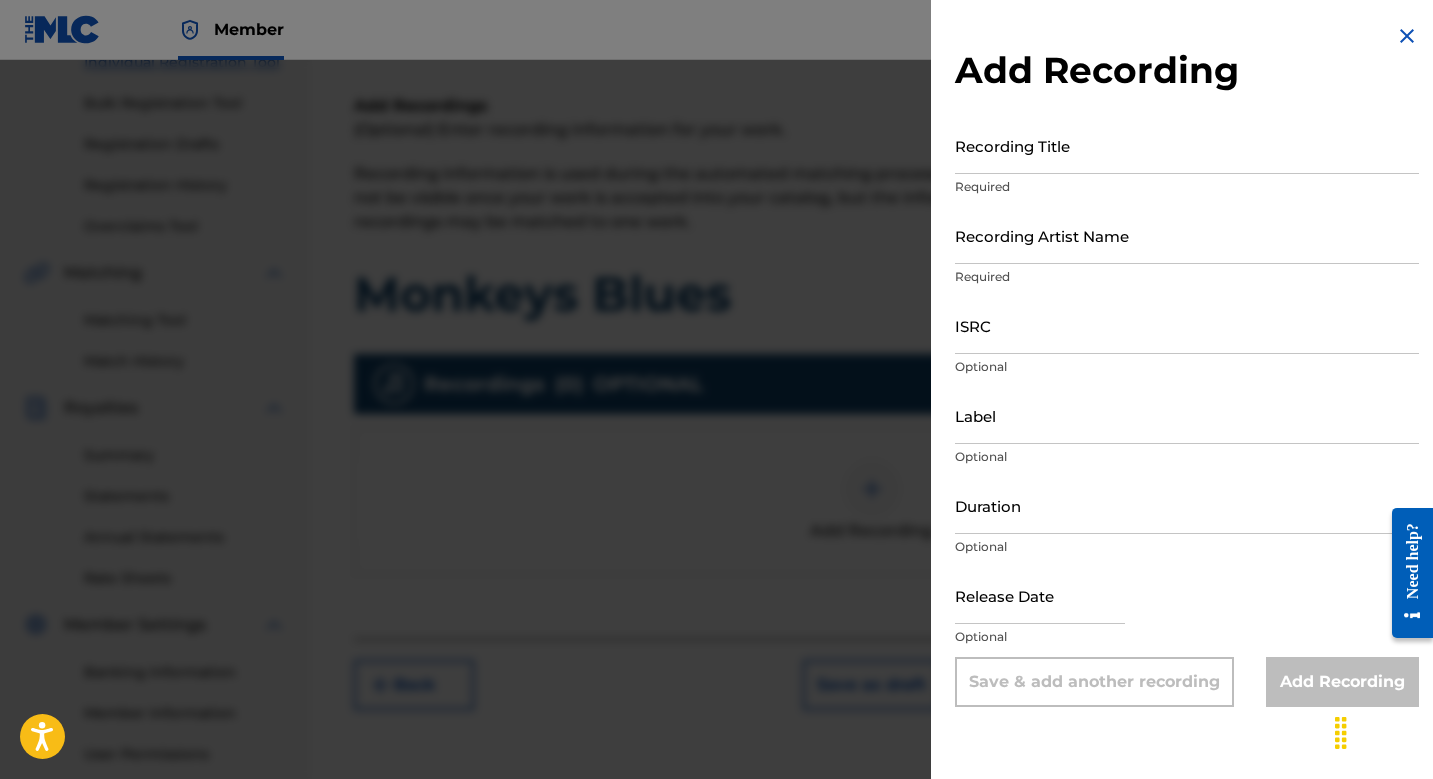 click on "Recording Title" at bounding box center (1187, 145) 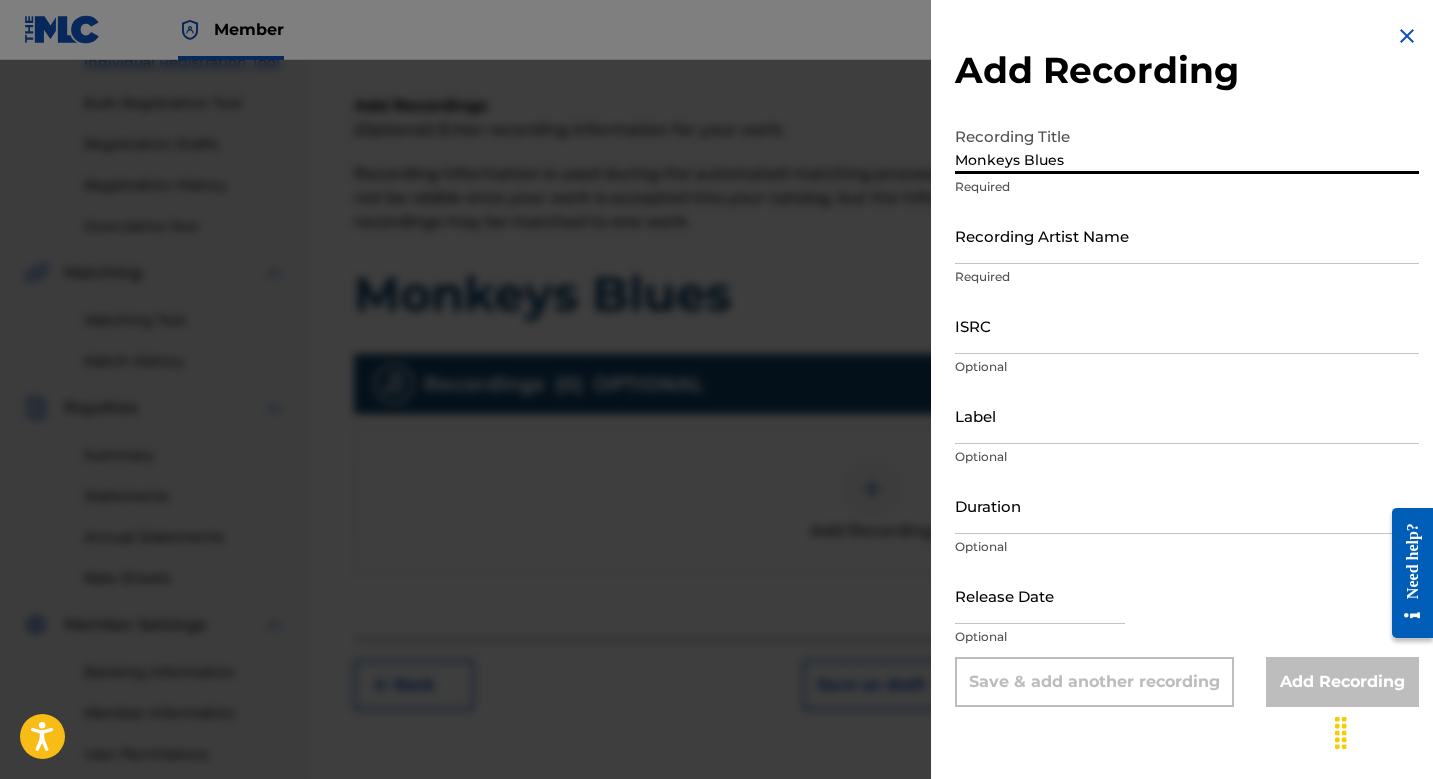 type on "Monkeys Blues" 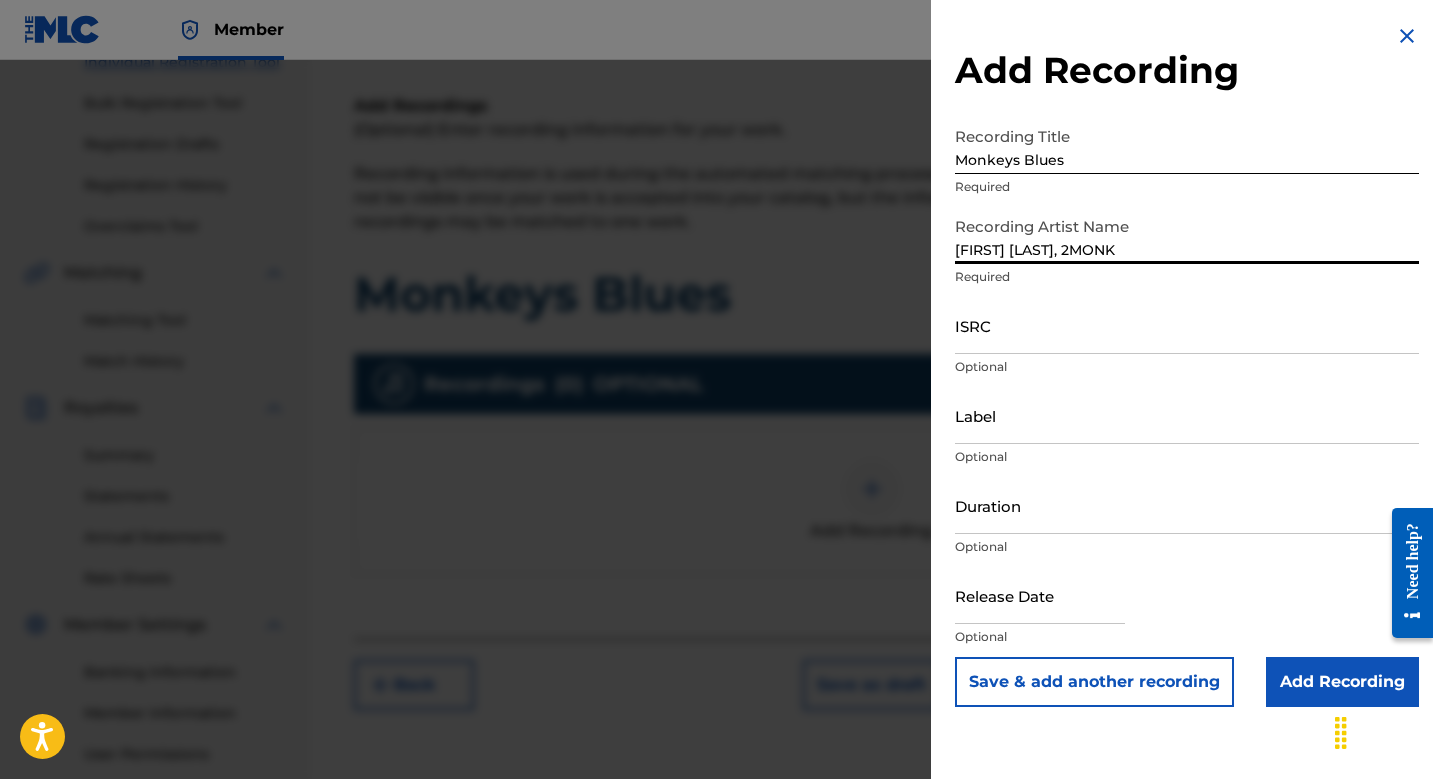 type on "[FIRST] [LAST], 2MONK" 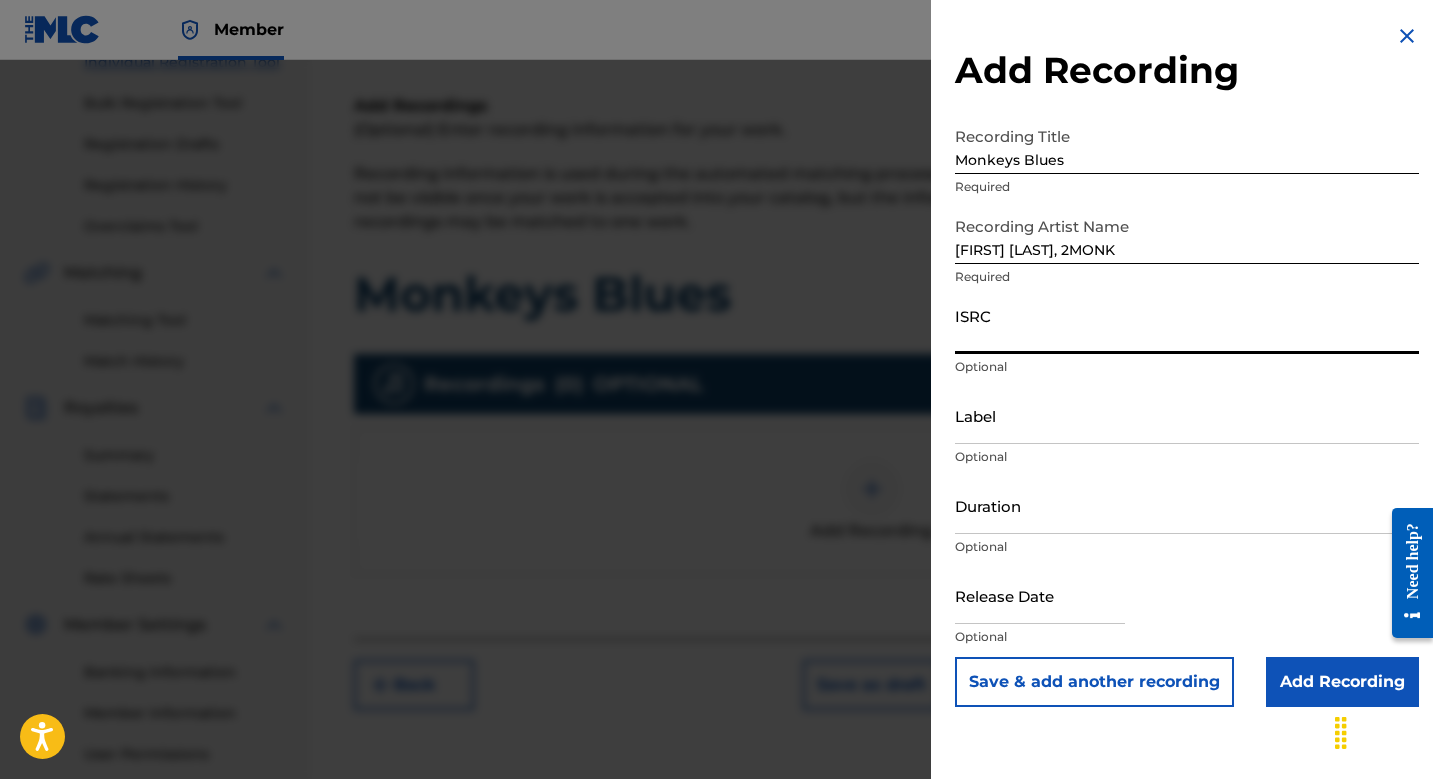 paste on "[ISRC]" 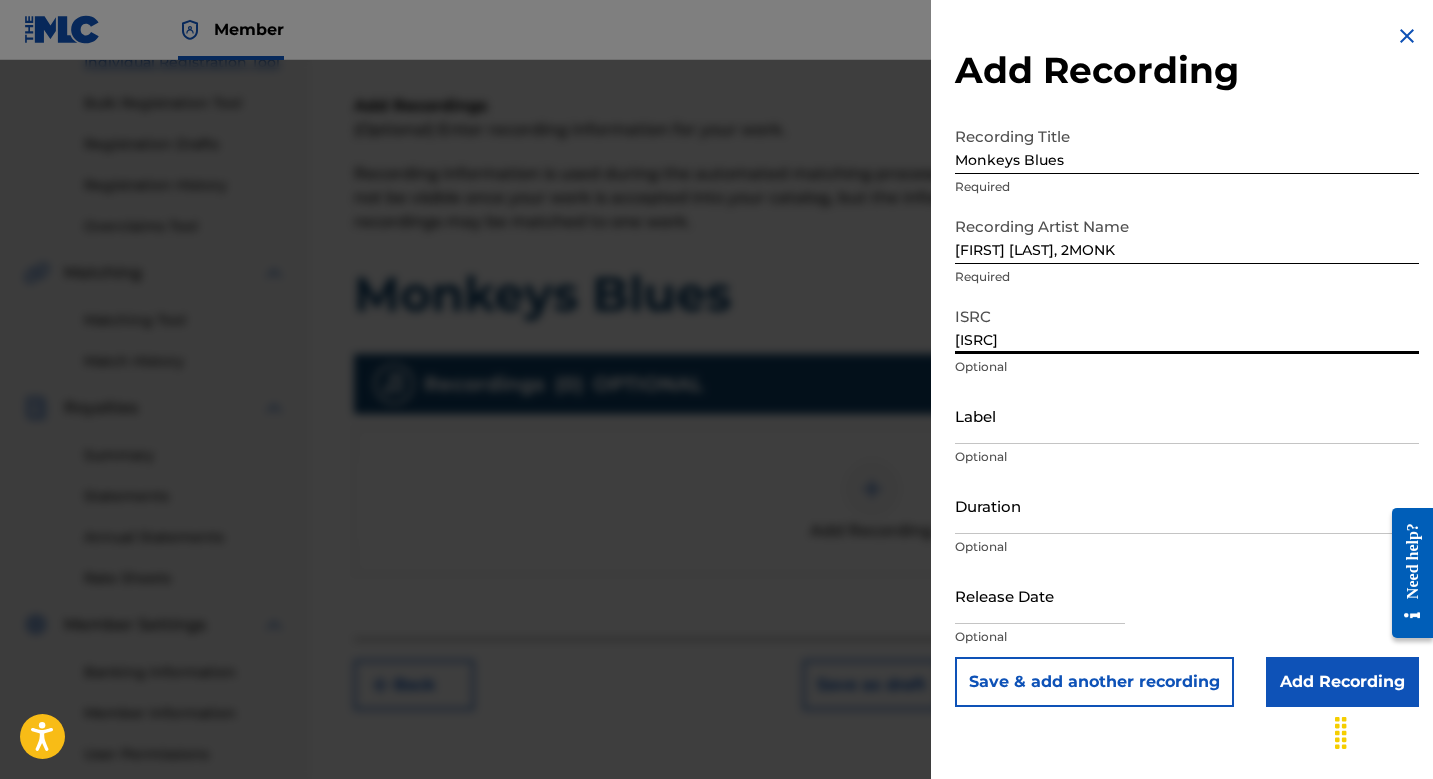 type on "[ISRC]" 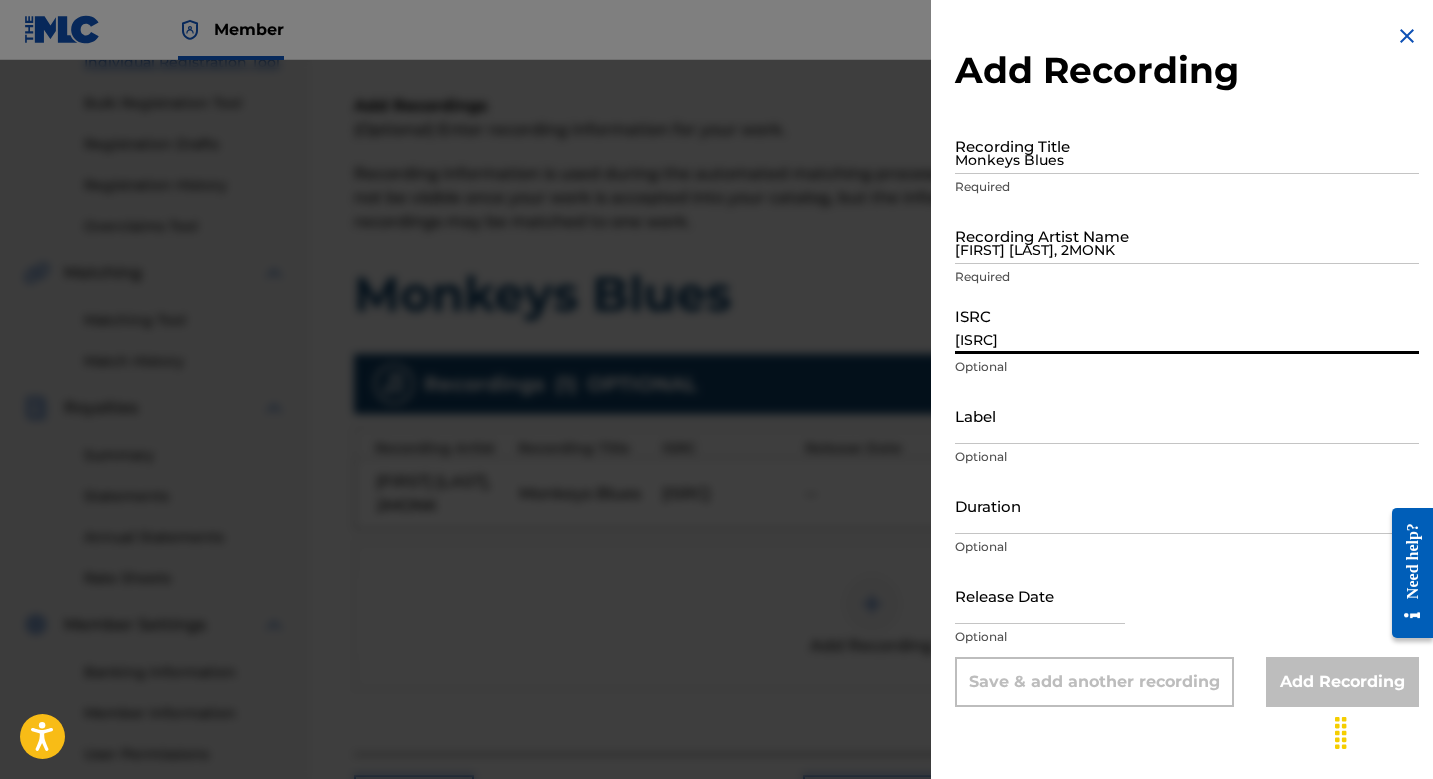 type 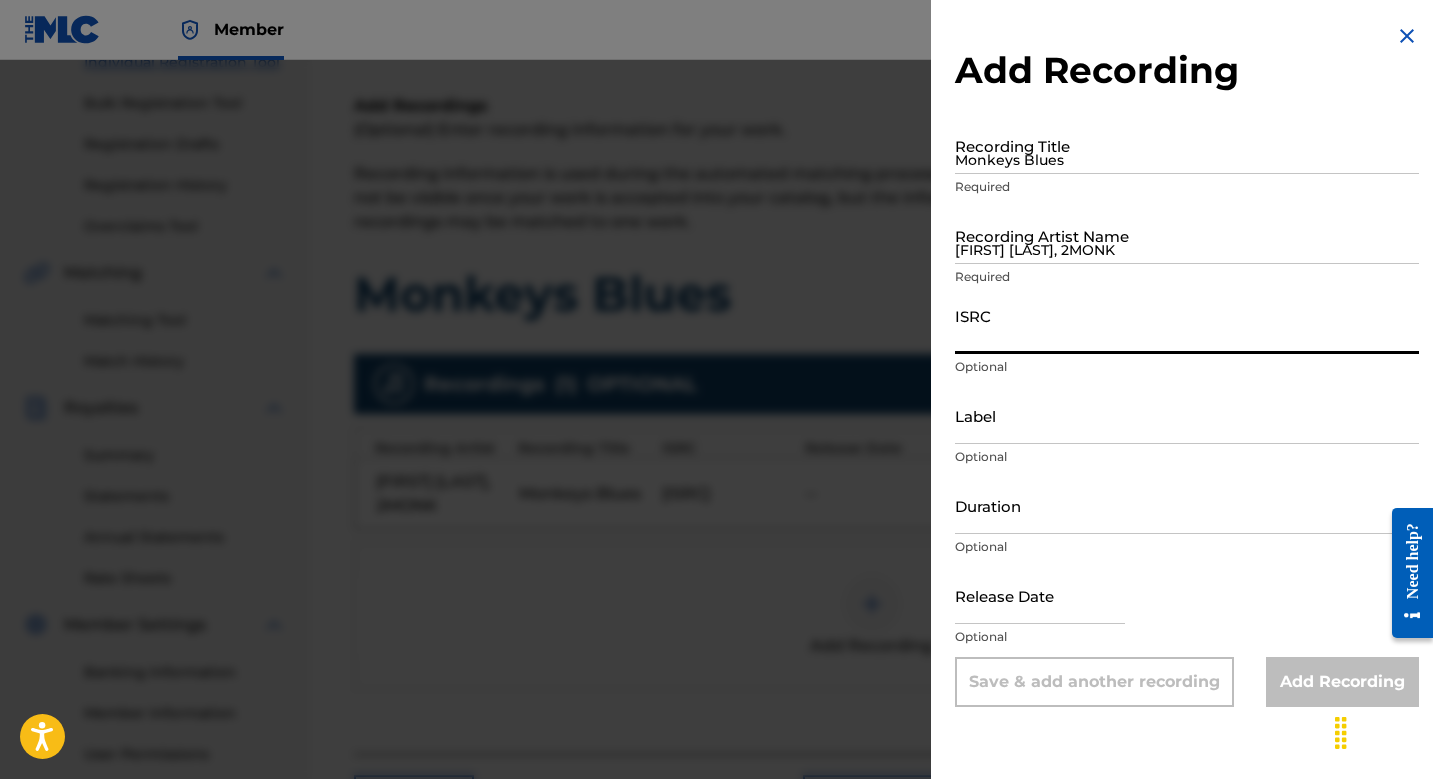 click on "Monkeys Blues" at bounding box center [1187, 145] 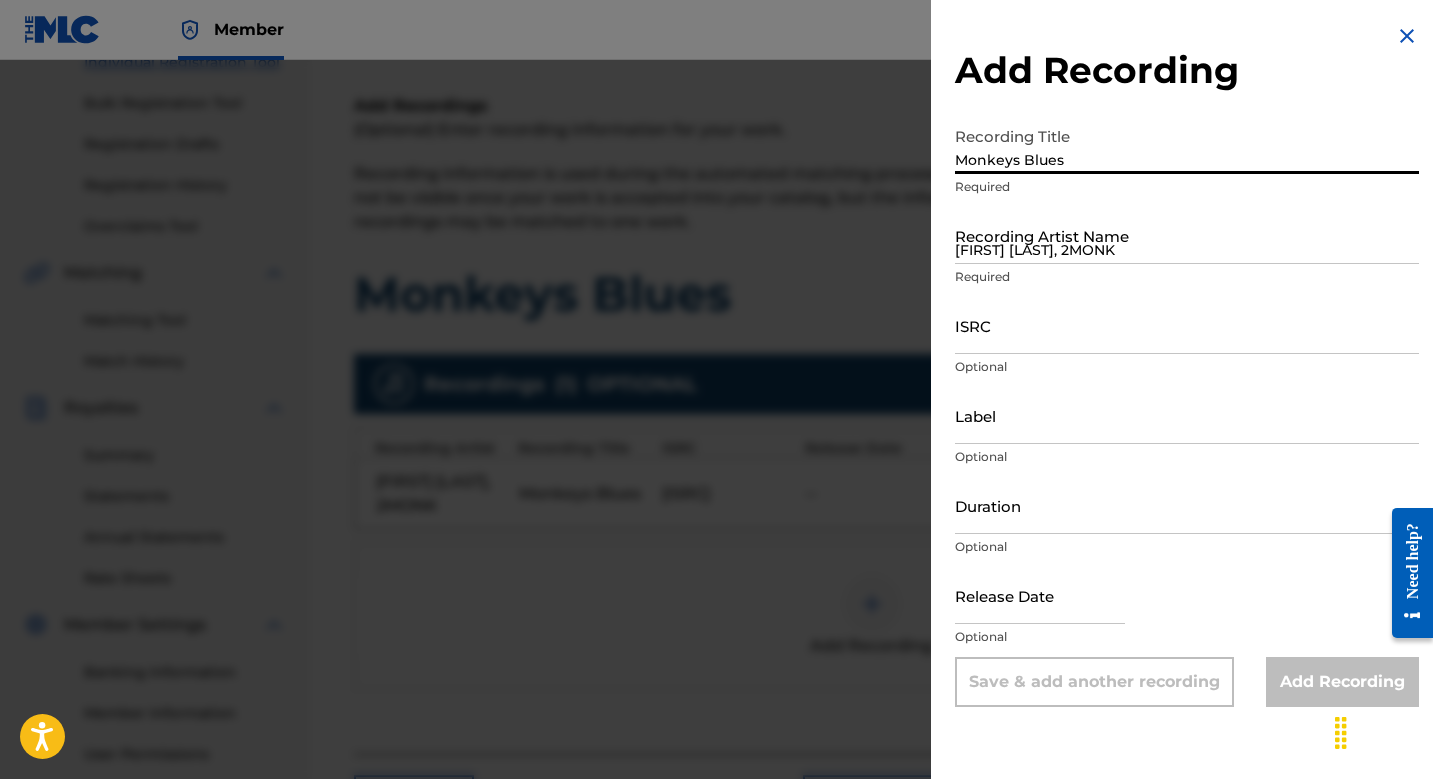 type on "Monkeys Blues" 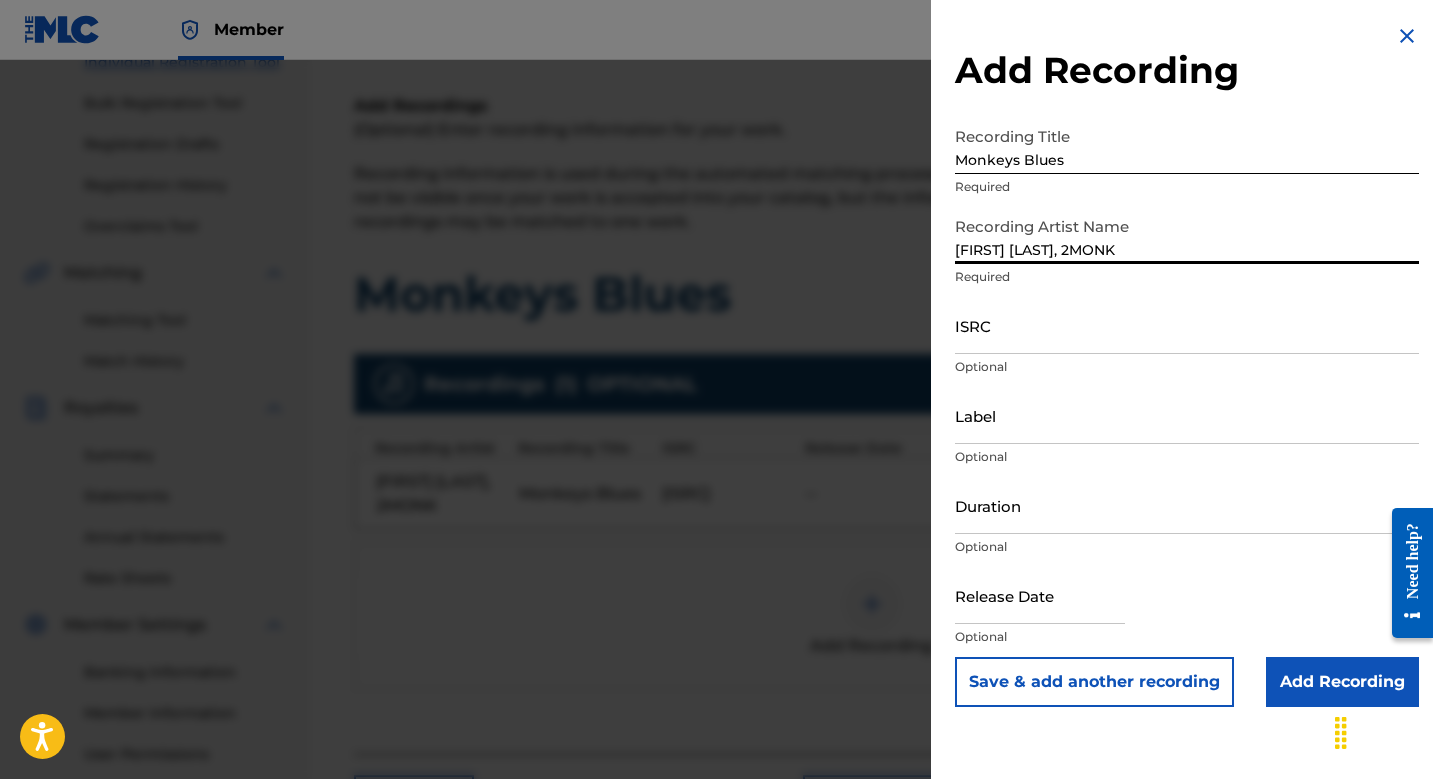 type on "[FIRST] [LAST], 2MONK" 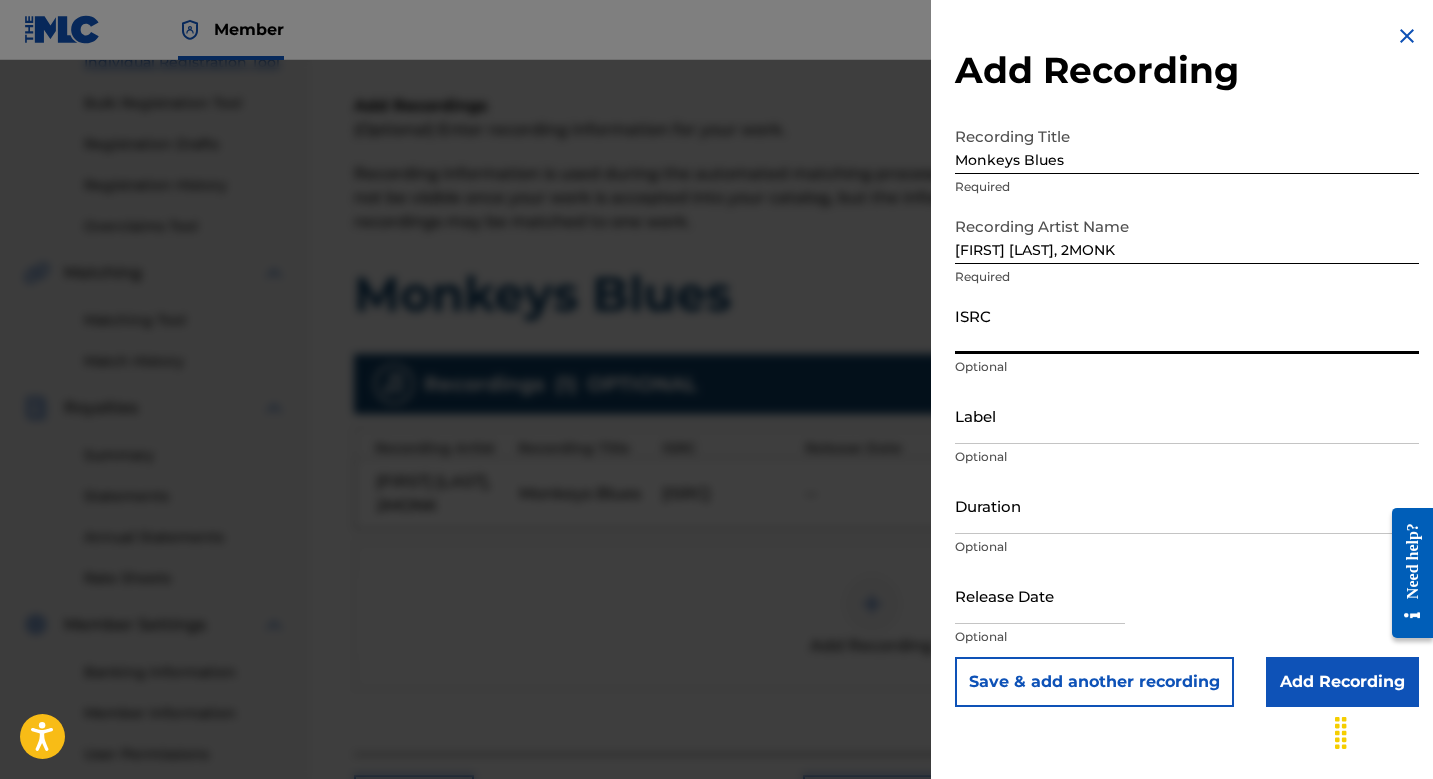 paste on "UKACT1723236" 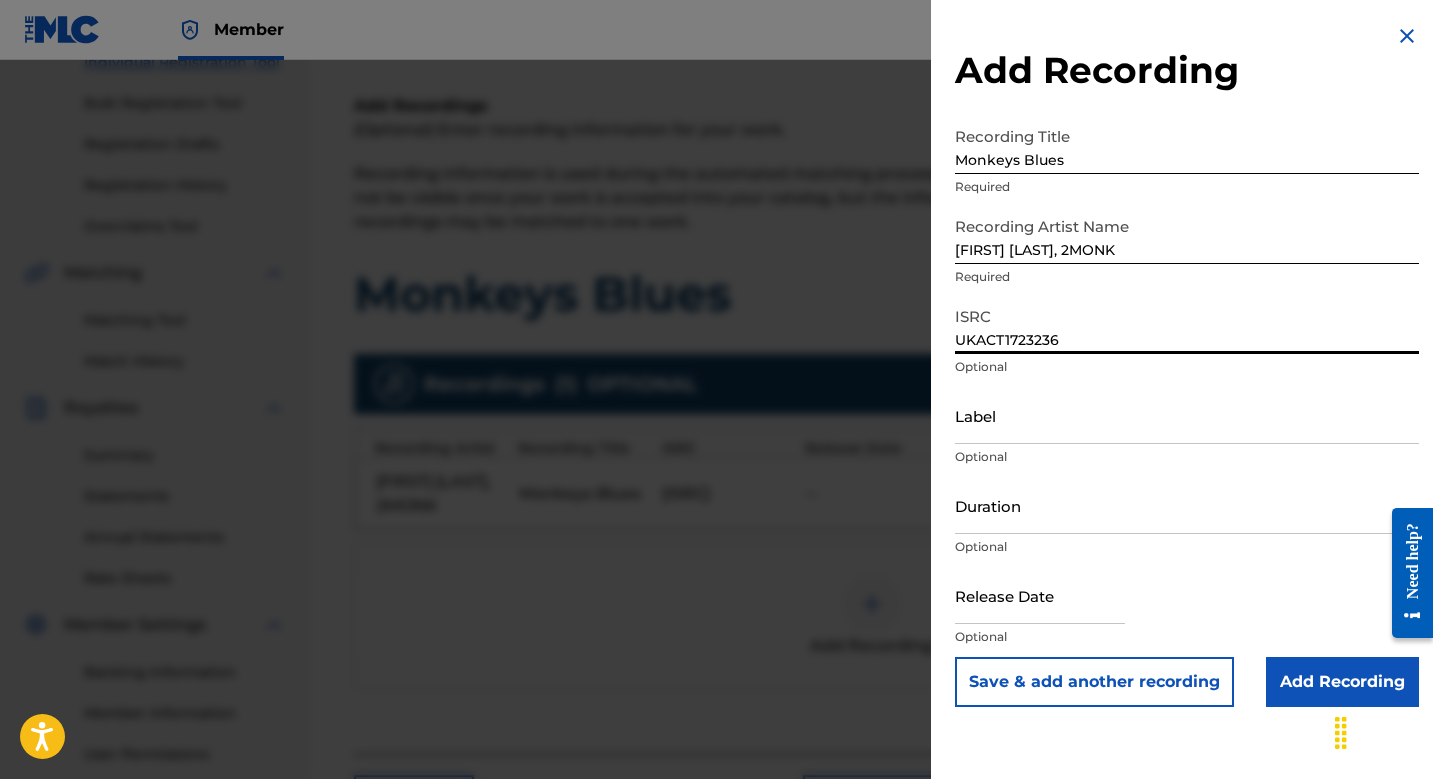 type on "UKACT1723236" 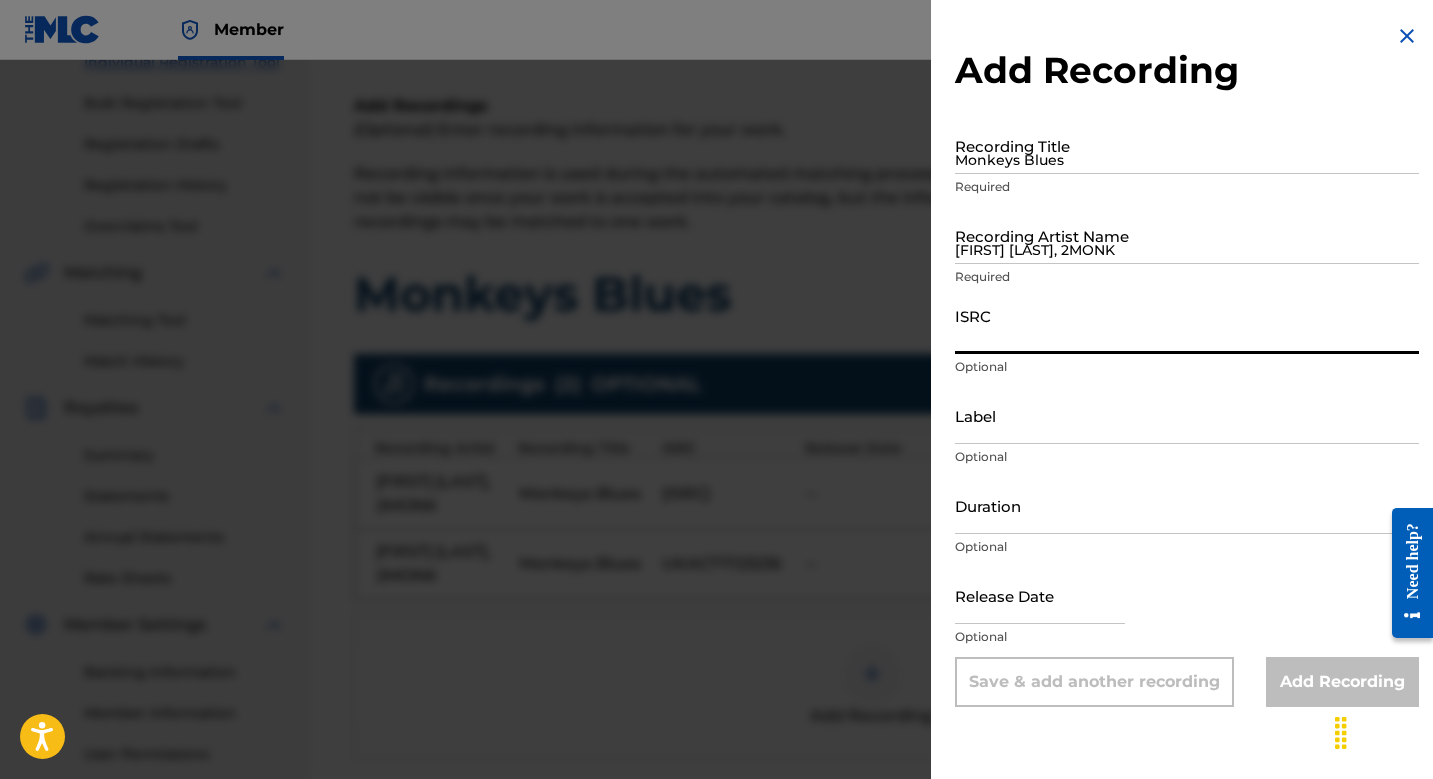 click on "Monkeys Blues" at bounding box center (1187, 145) 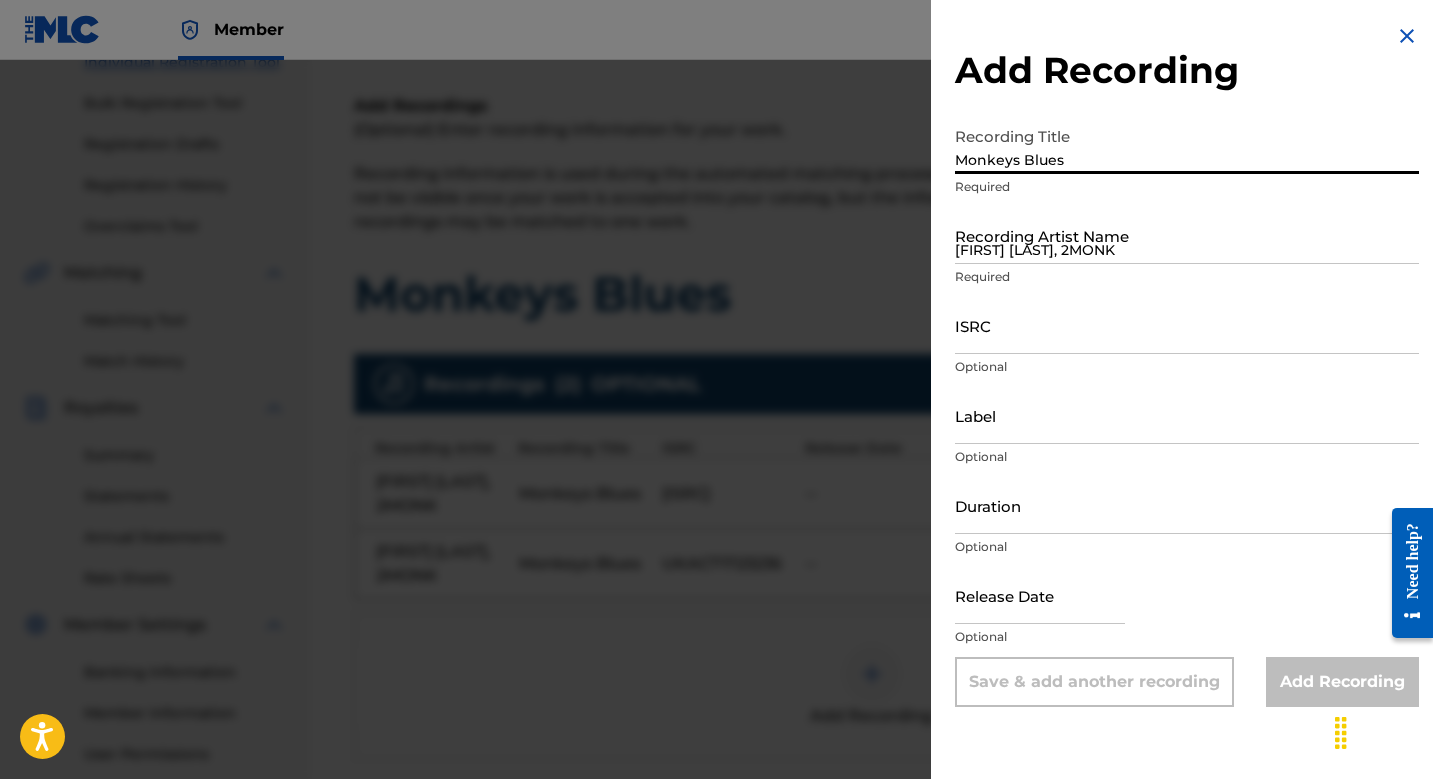 type on "Monkeys Blues" 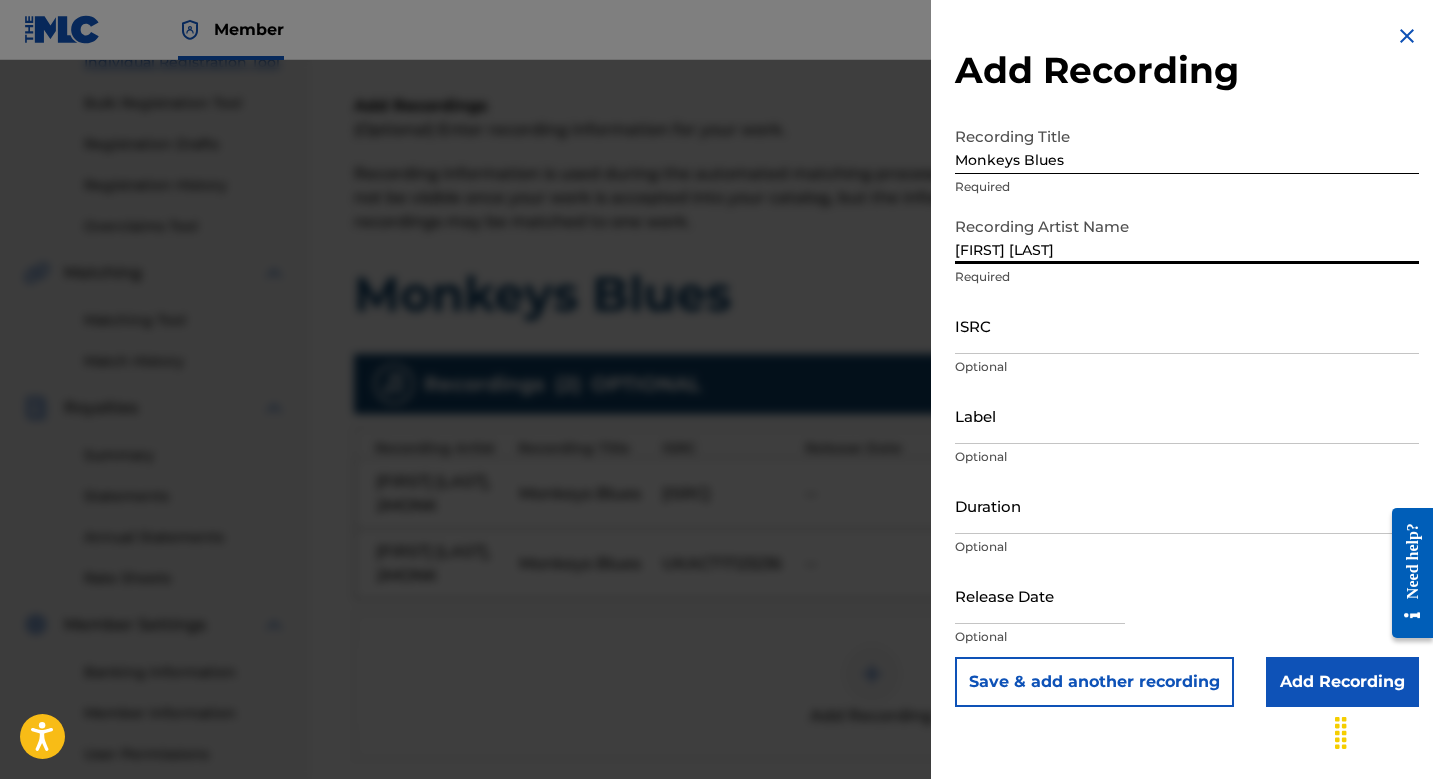 type on "[FIRST] [LAST]" 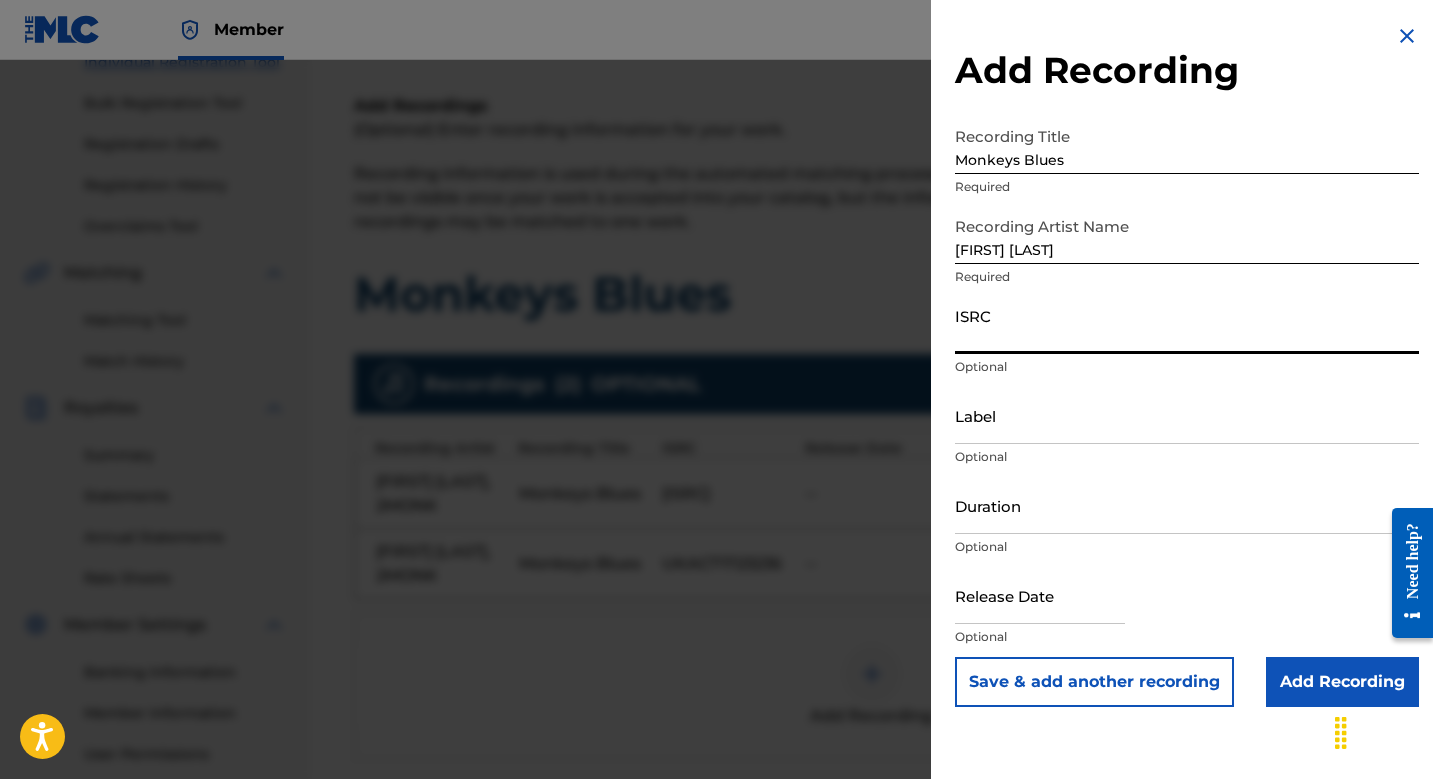 paste on "[ISRC]" 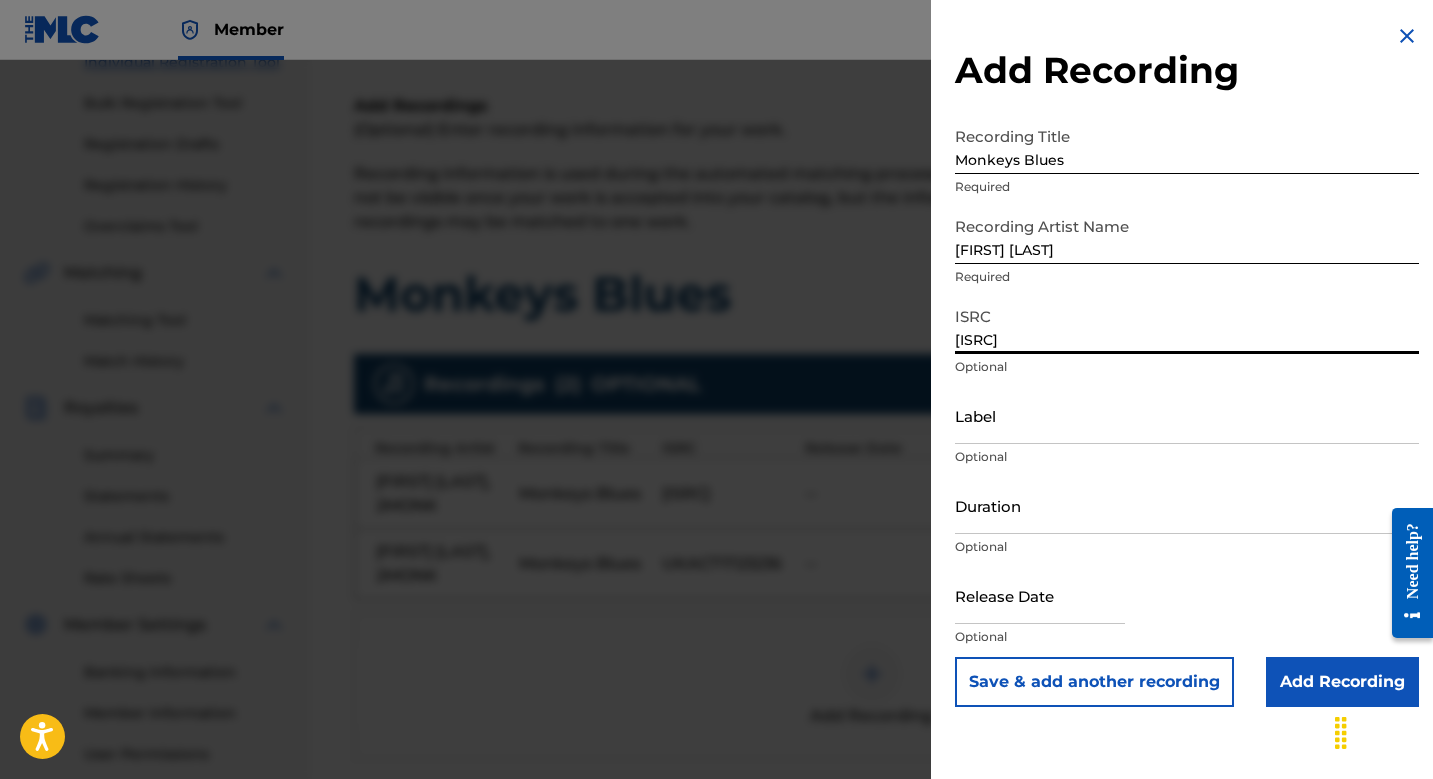 type on "[ISRC]" 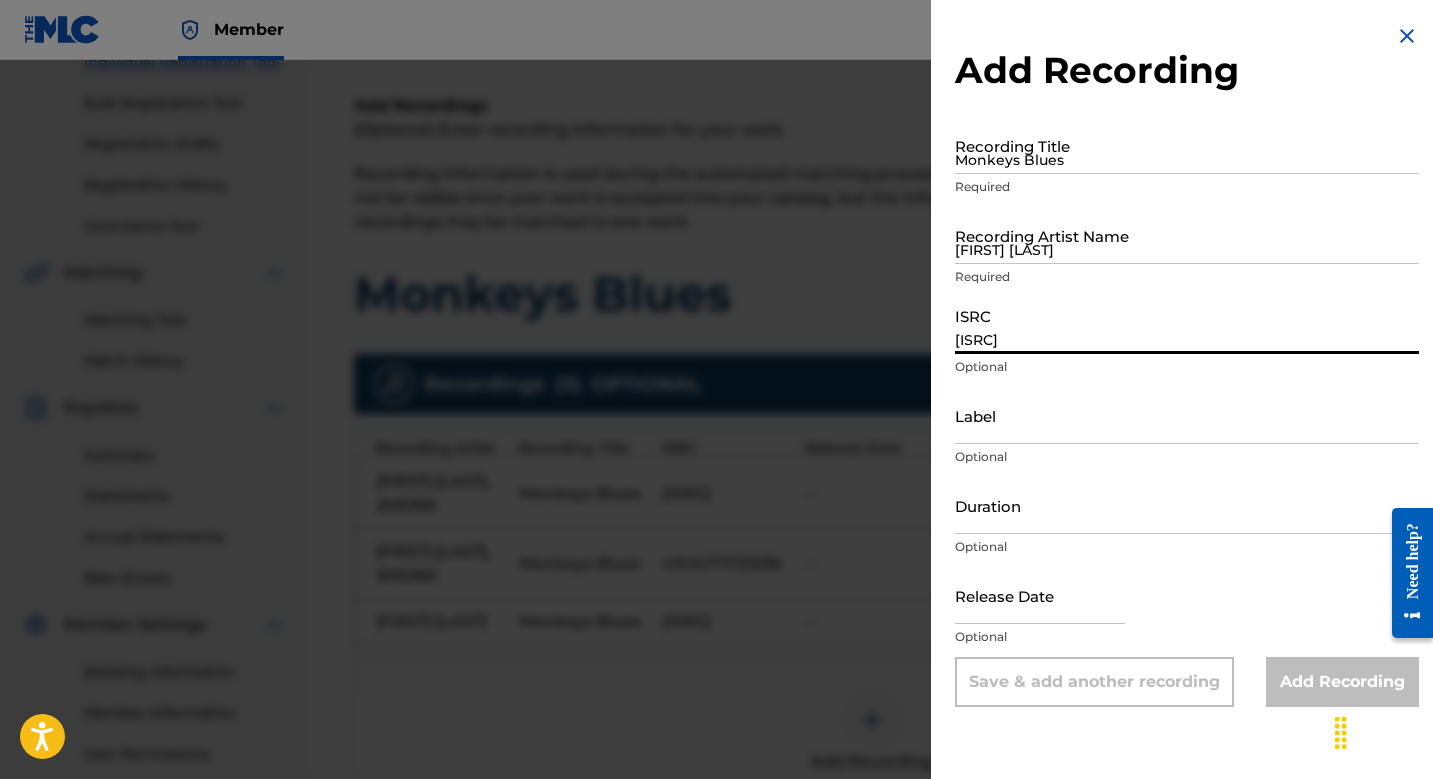 type 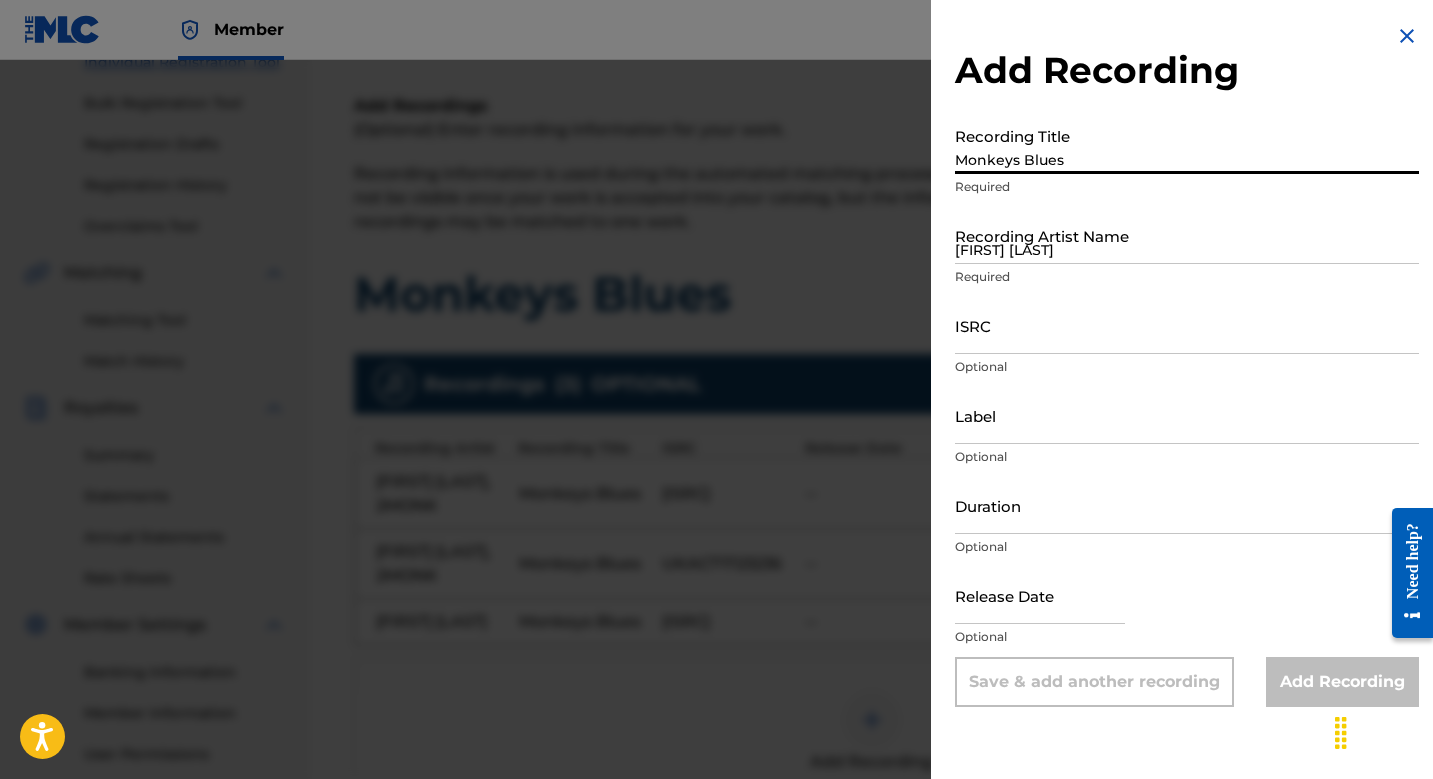 click on "Monkeys Blues" at bounding box center (1187, 145) 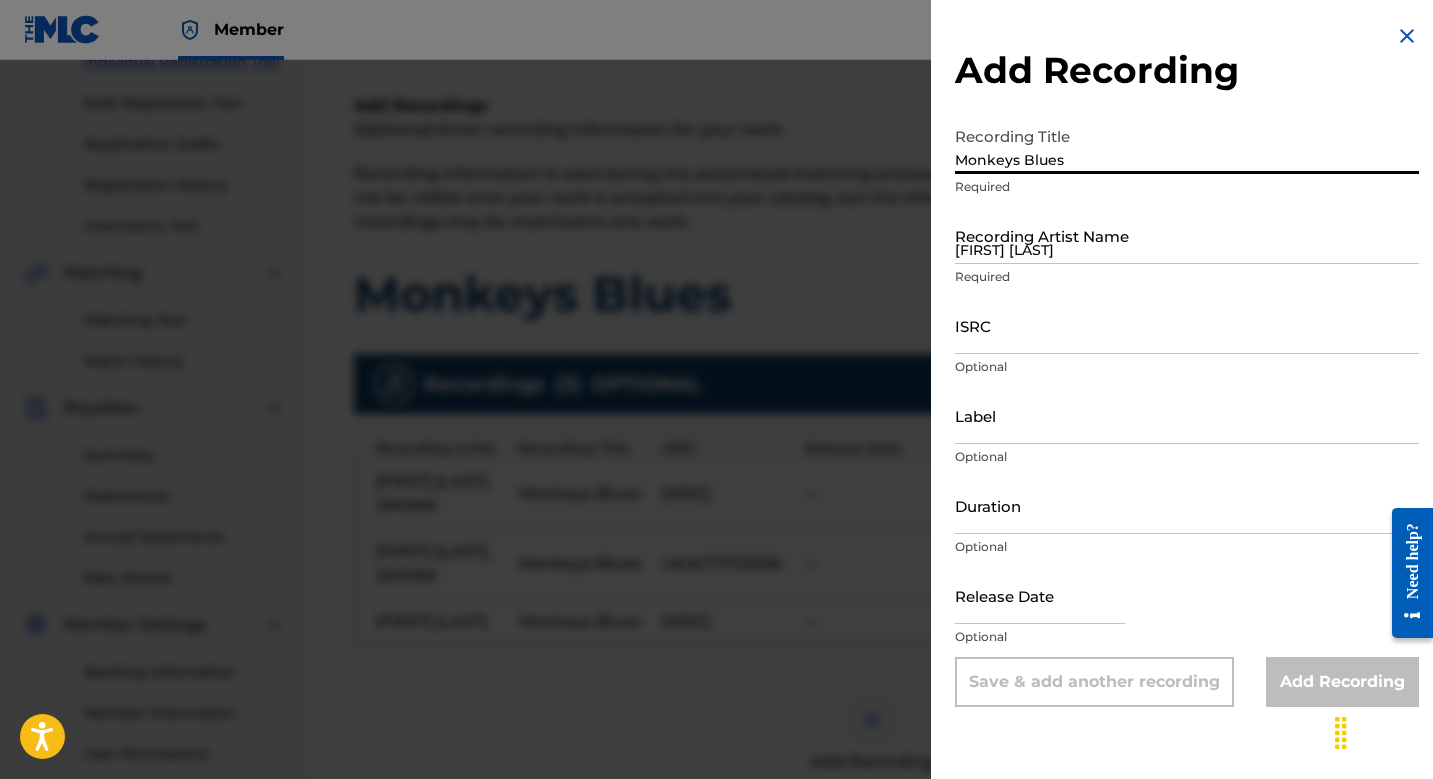 type on "Monkeys Blues" 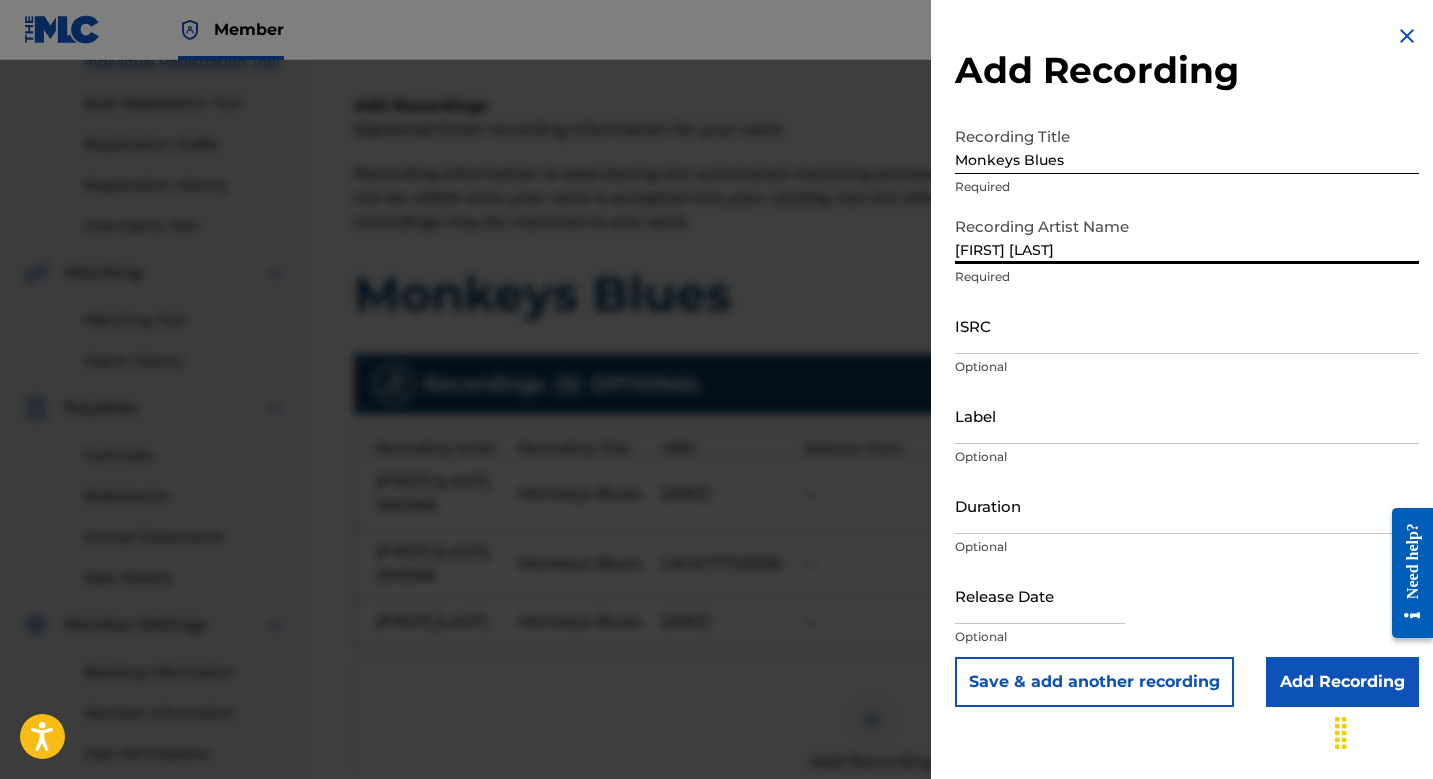 type on "[FIRST] [LAST]" 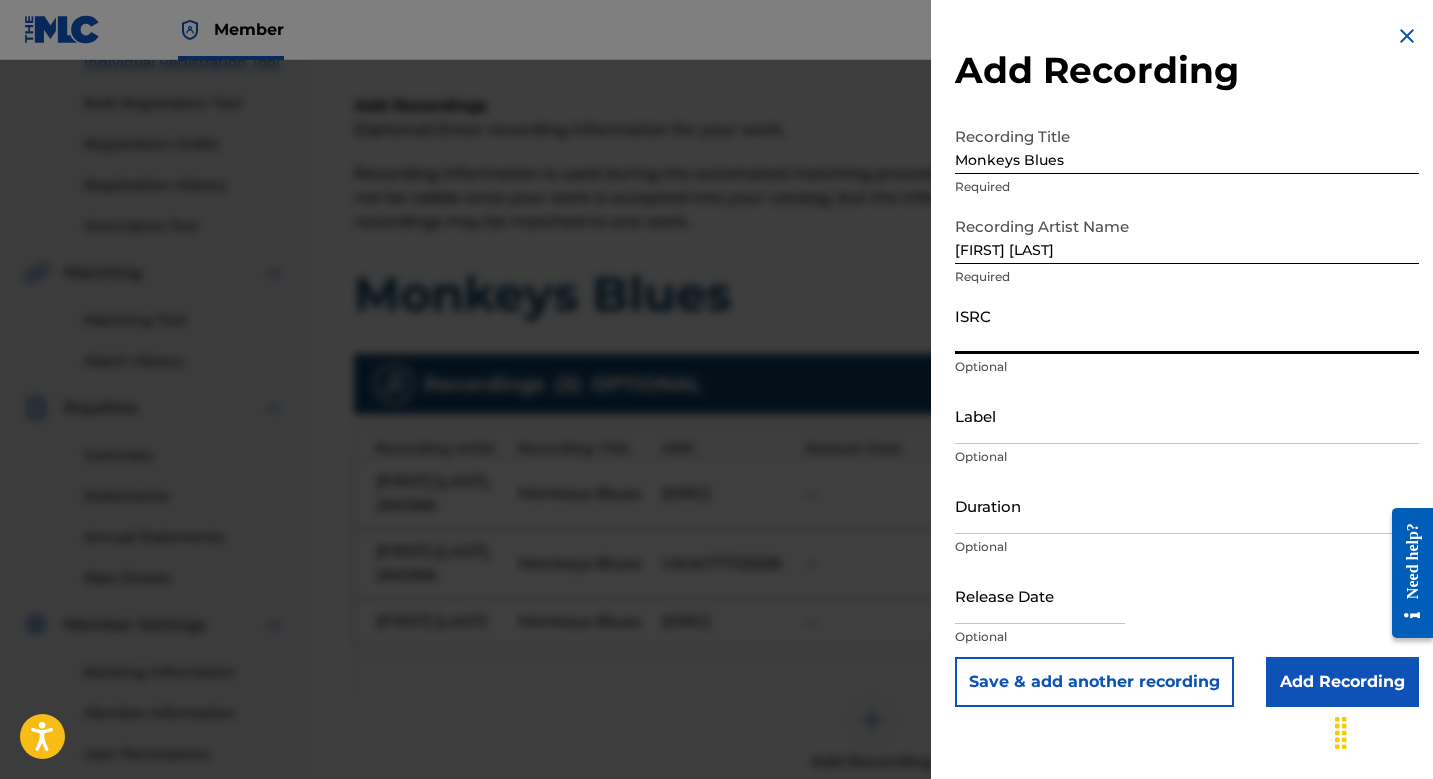 paste on "[ISRC]" 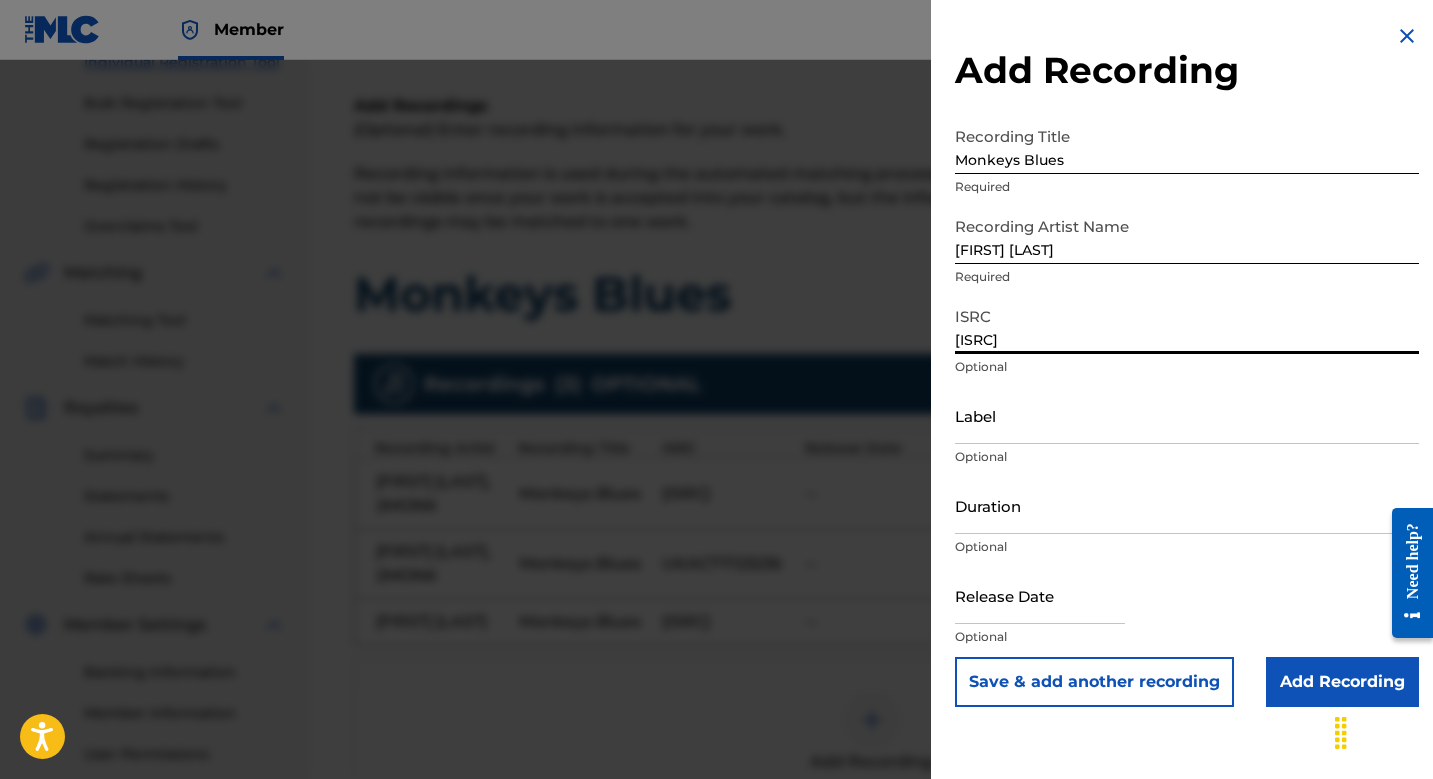 type on "[ISRC]" 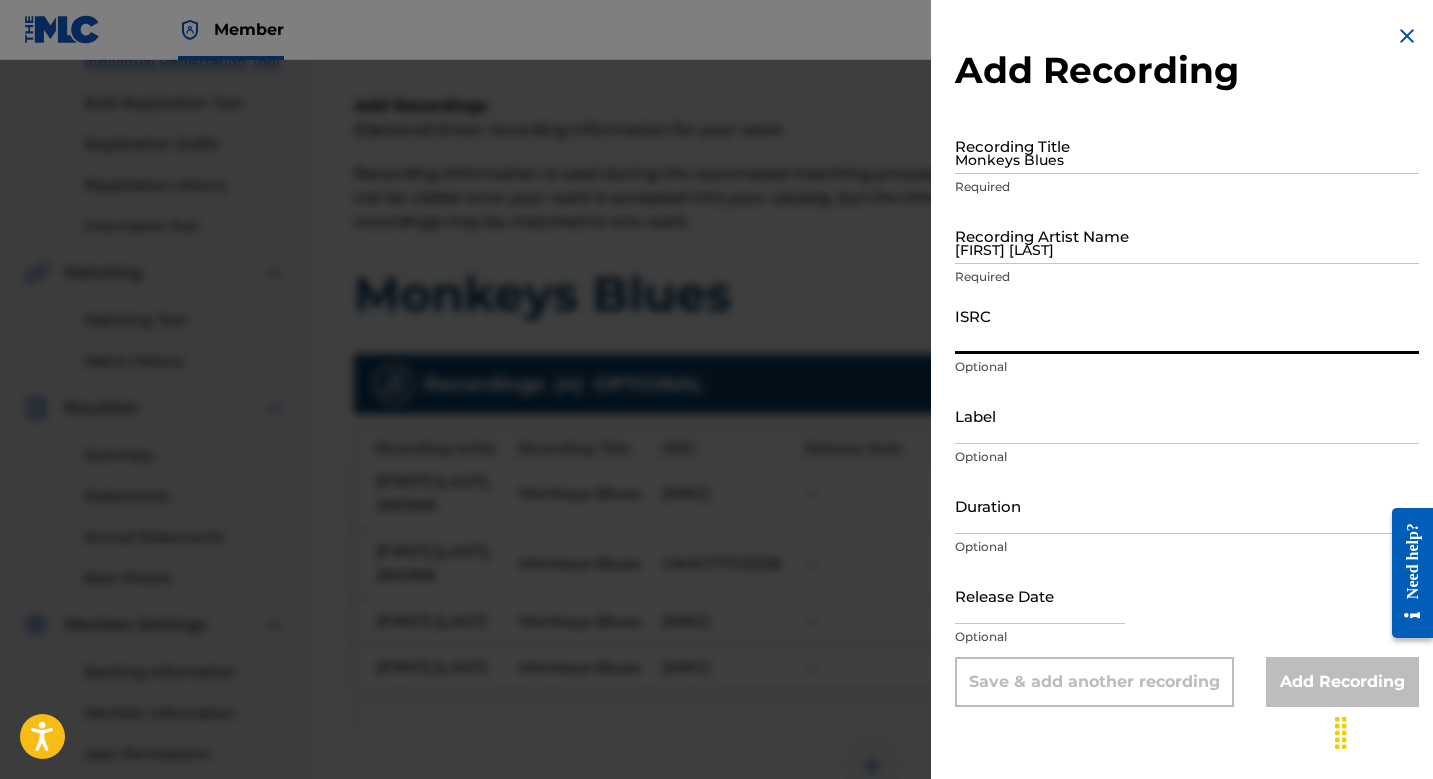 paste on "[ISRC]" 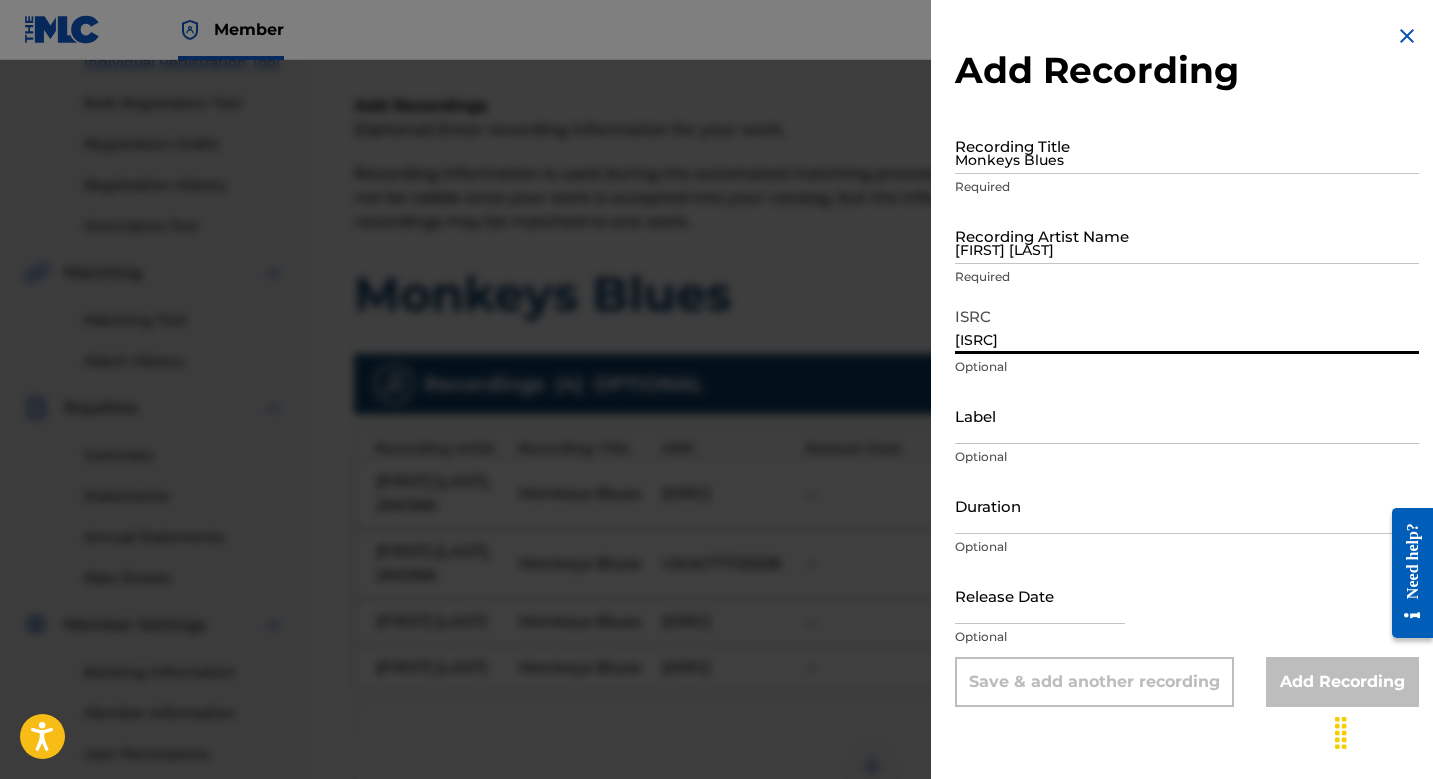 type on "[ISRC]" 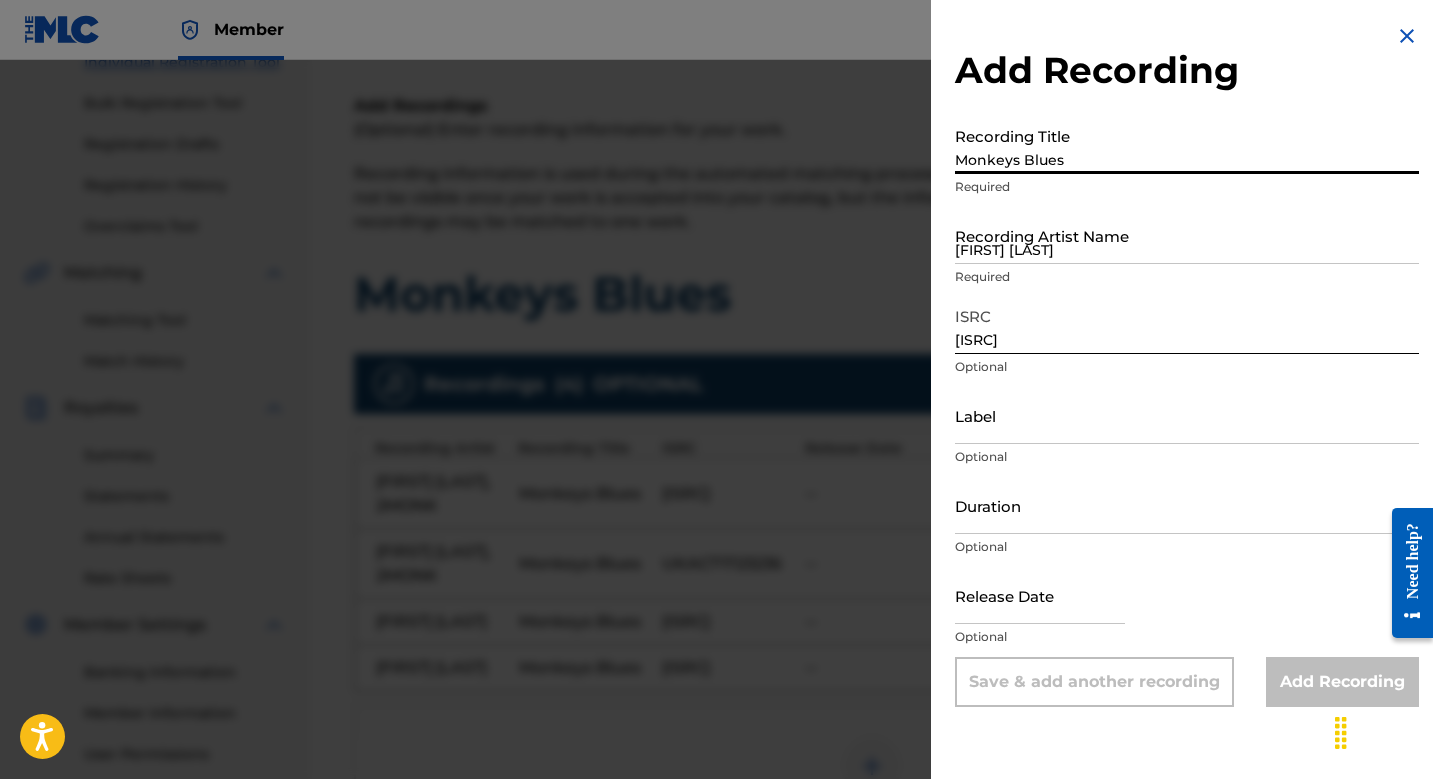 click on "Monkeys Blues" at bounding box center (1187, 145) 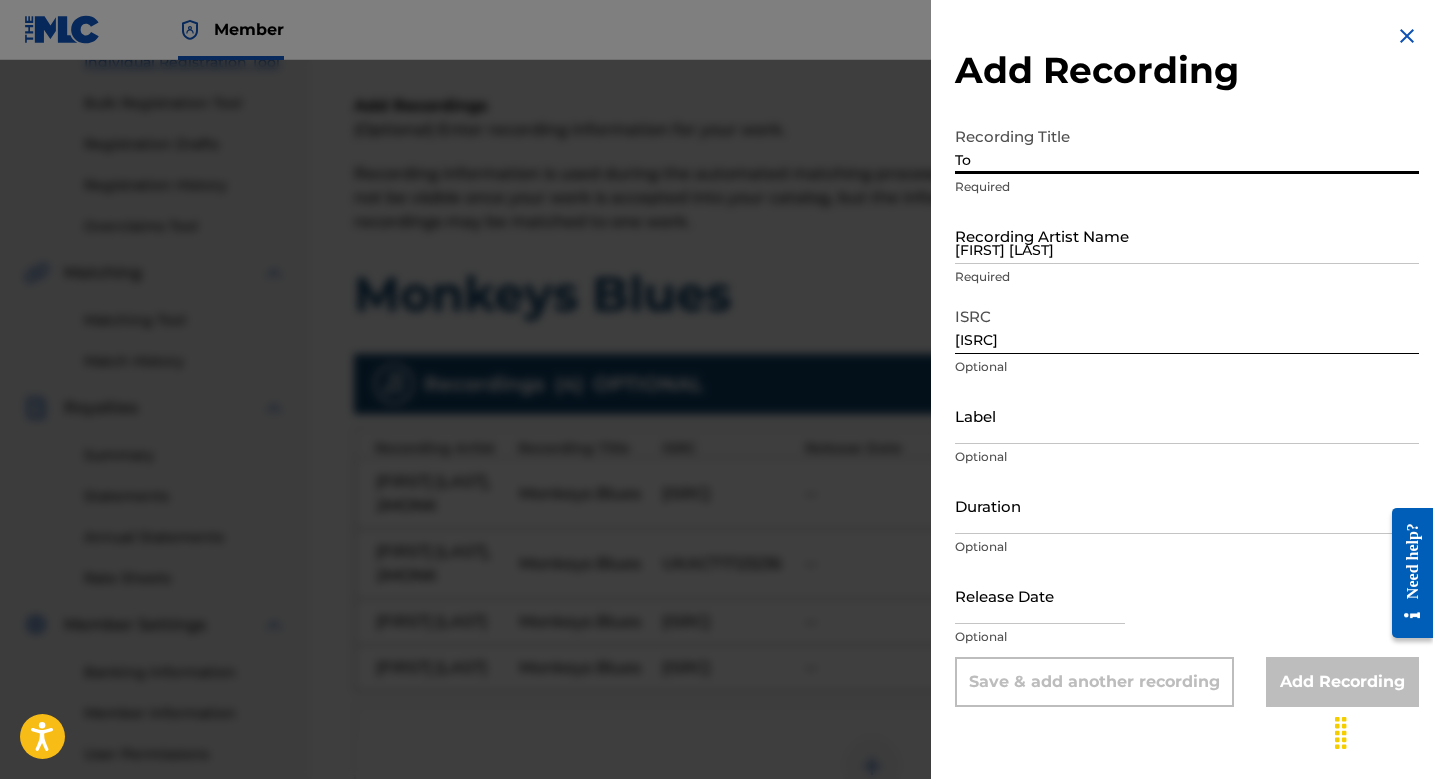 type on "T" 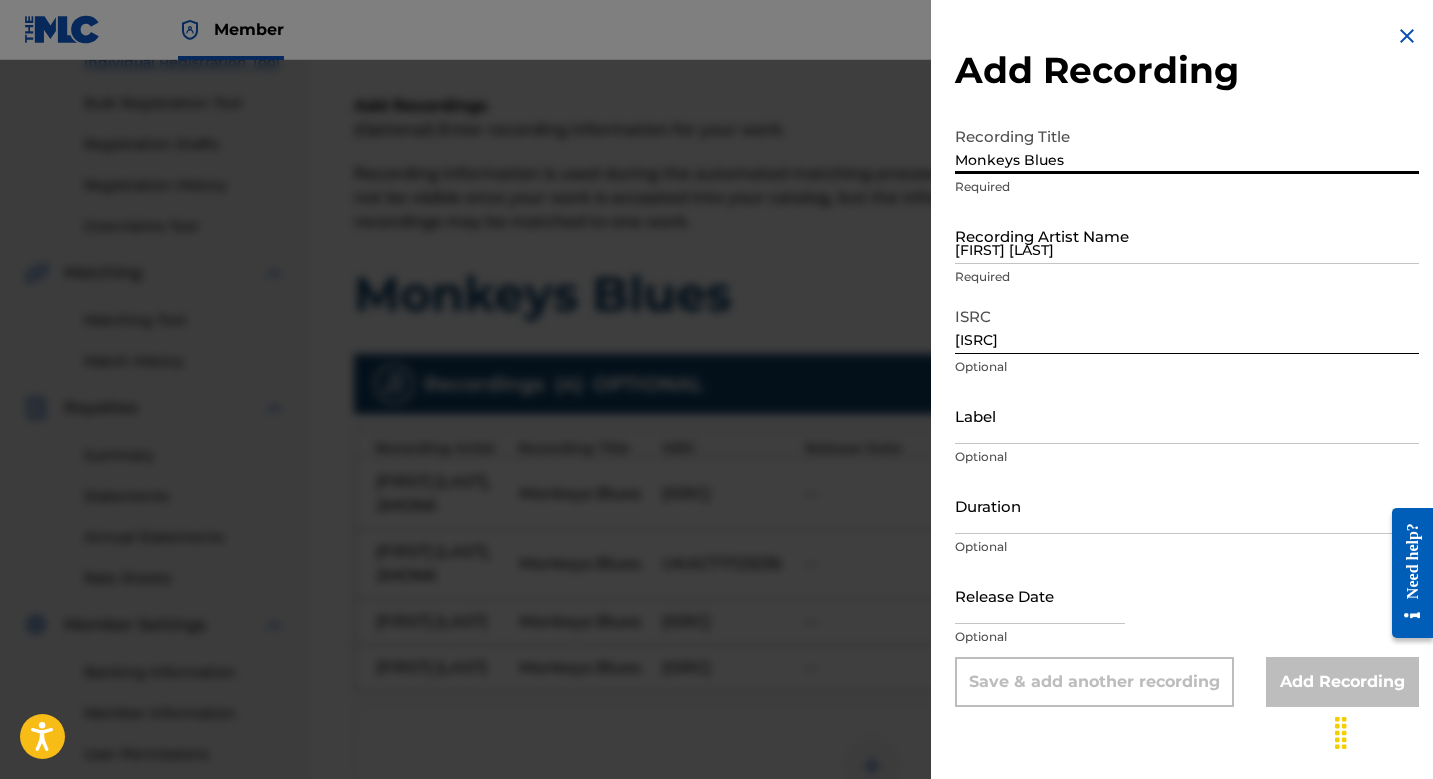 type on "Monkeys Blues" 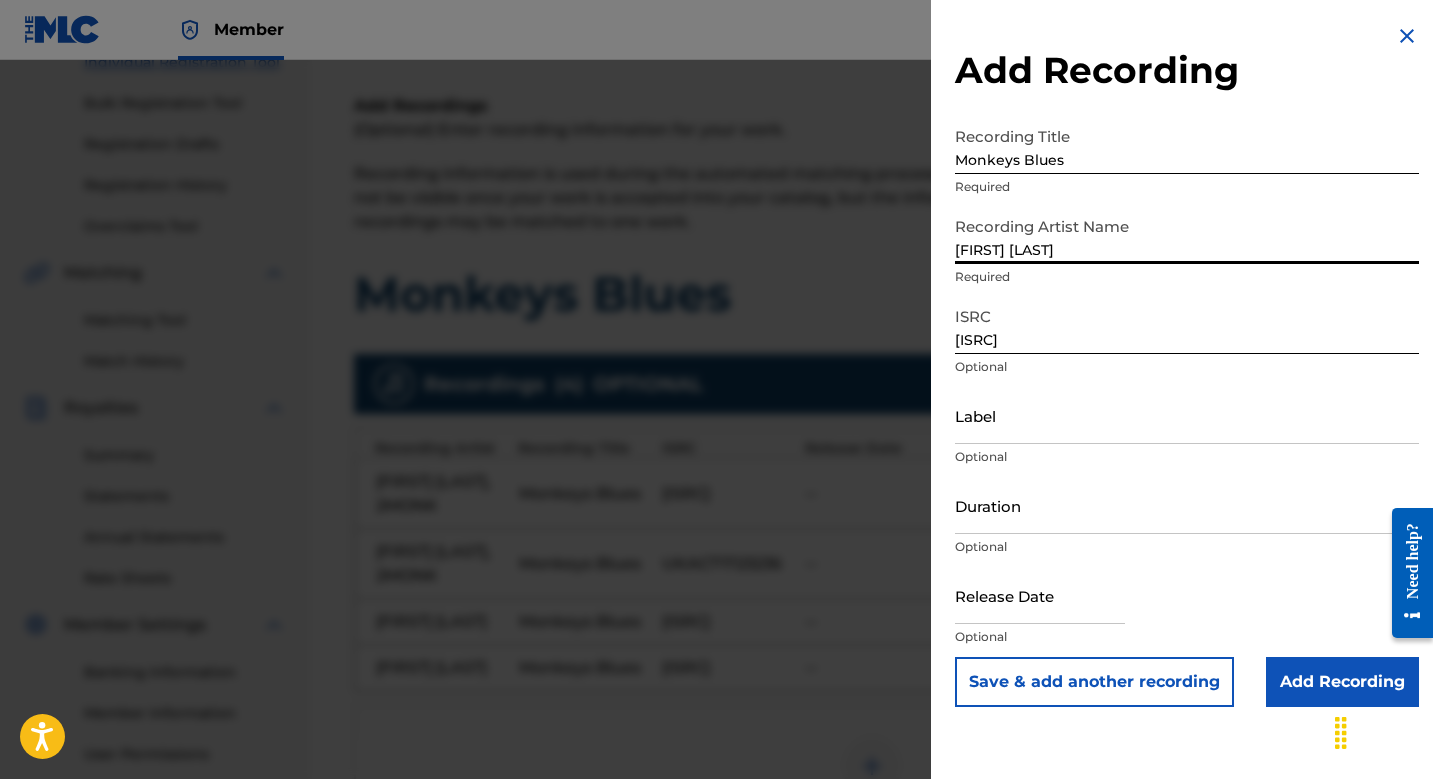 type on "[FIRST] [LAST]" 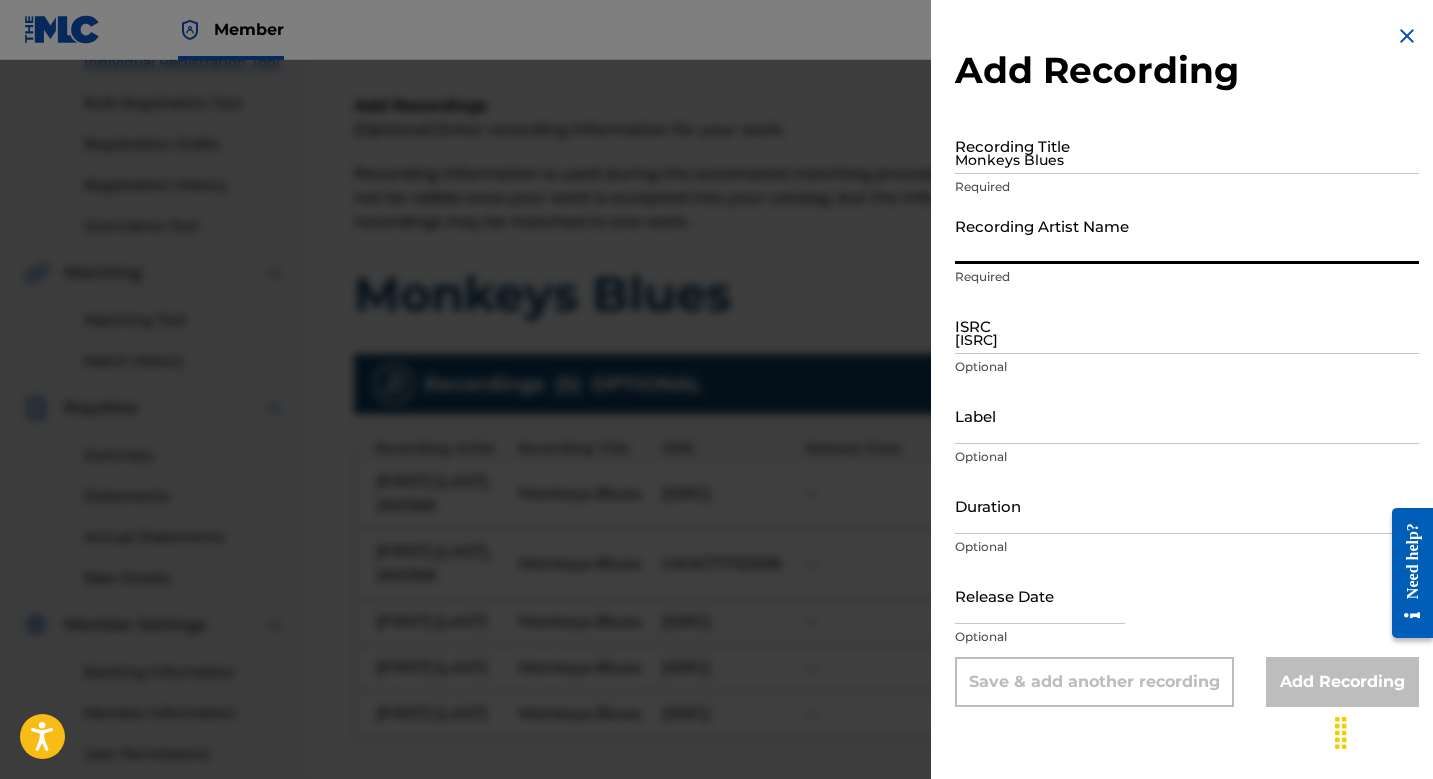 click on "[ISRC]" at bounding box center [1187, 325] 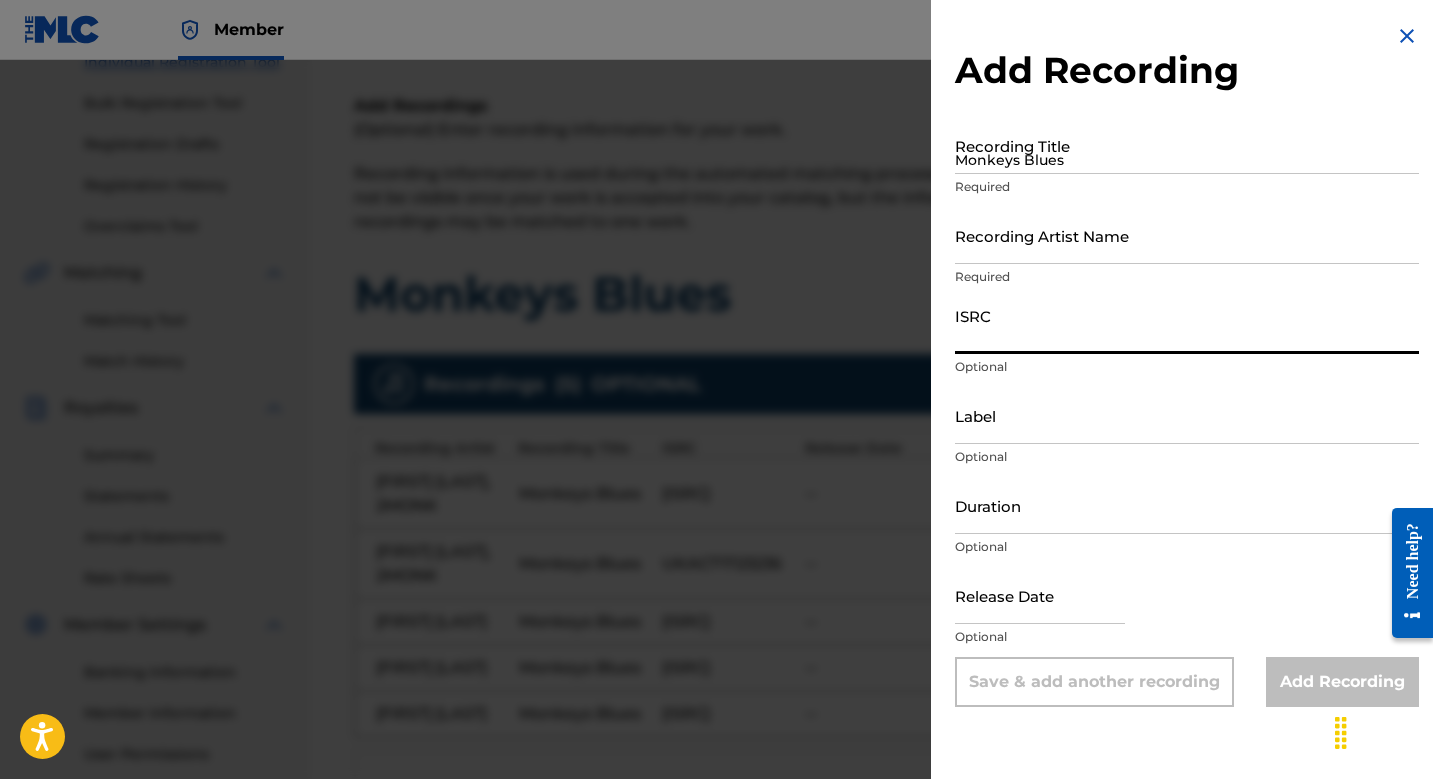 paste on "[ISRC]" 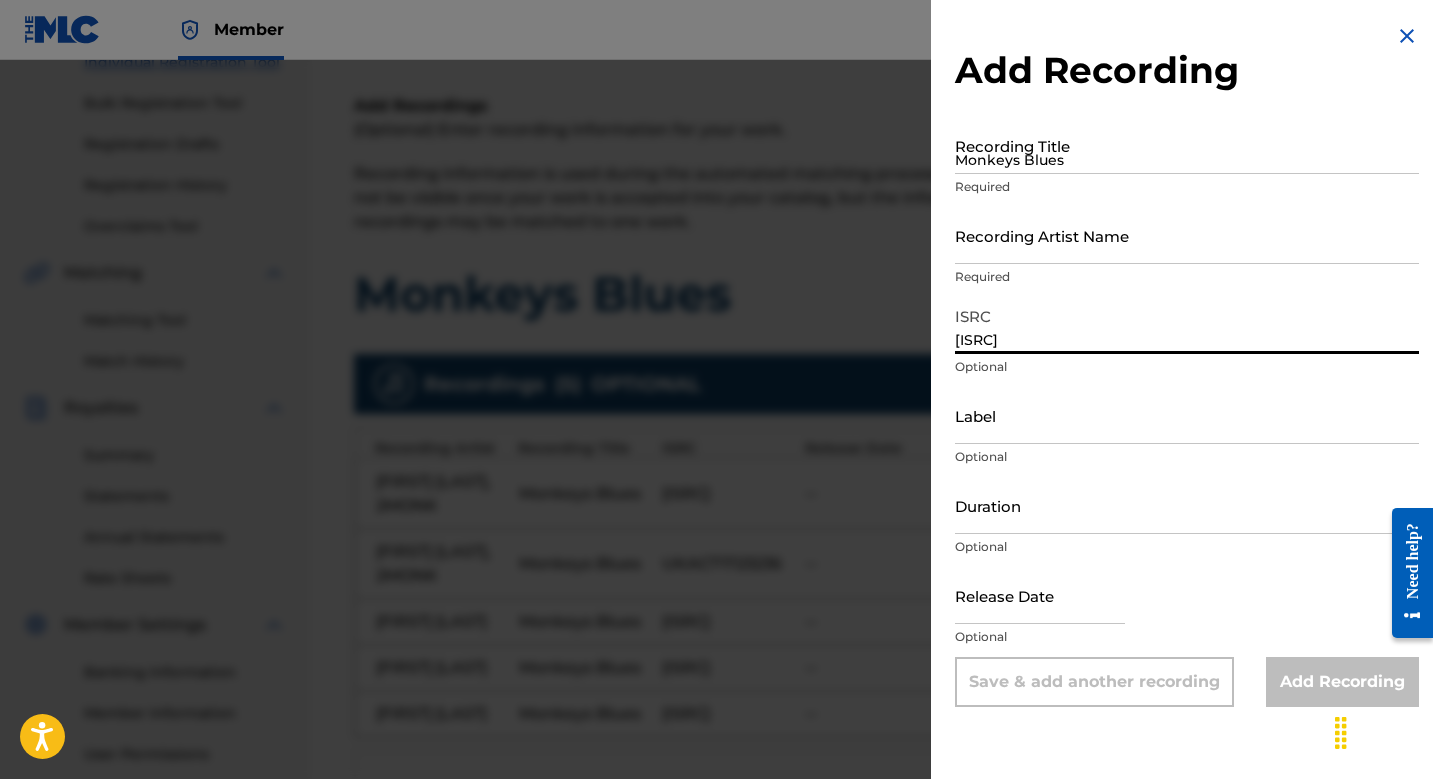 type on "[ISRC]" 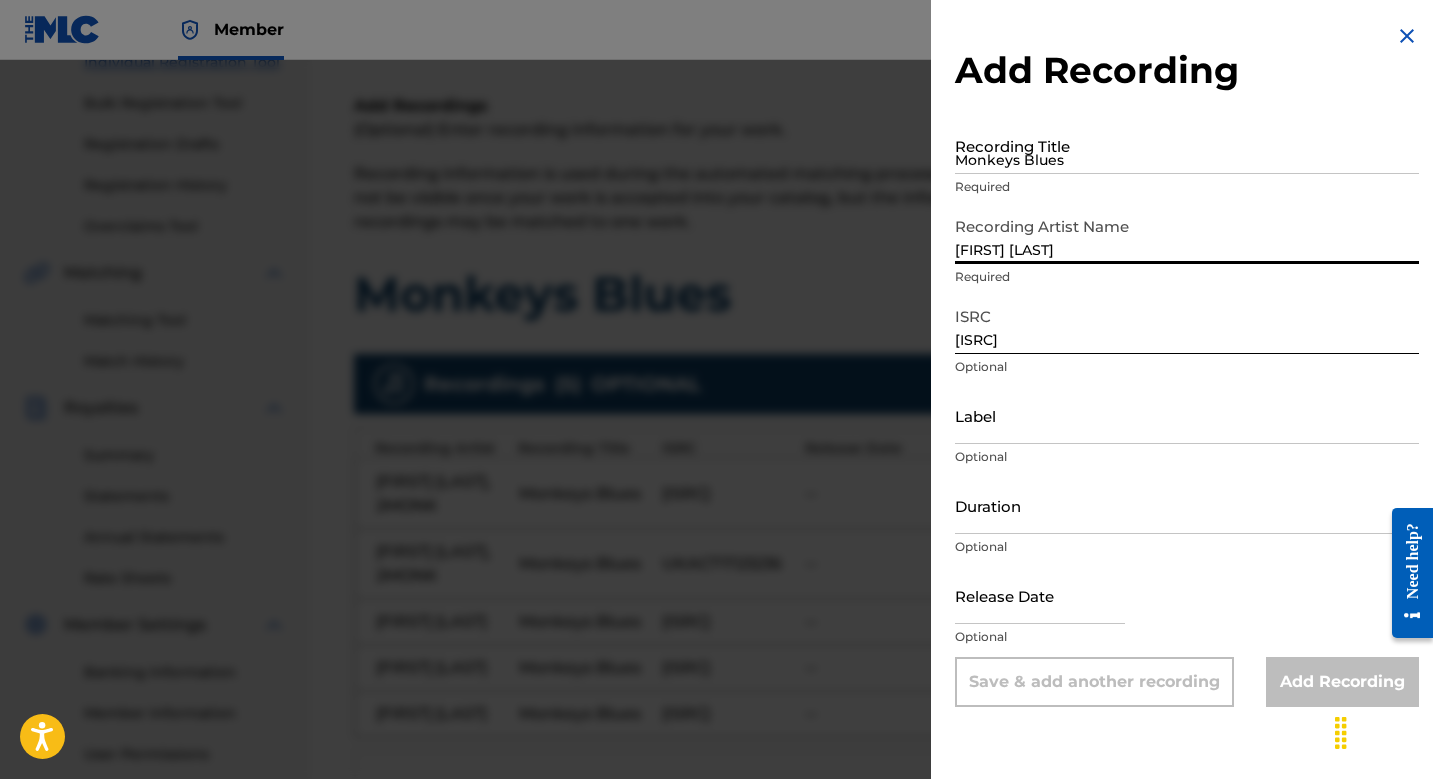 type on "[FIRST] [LAST]" 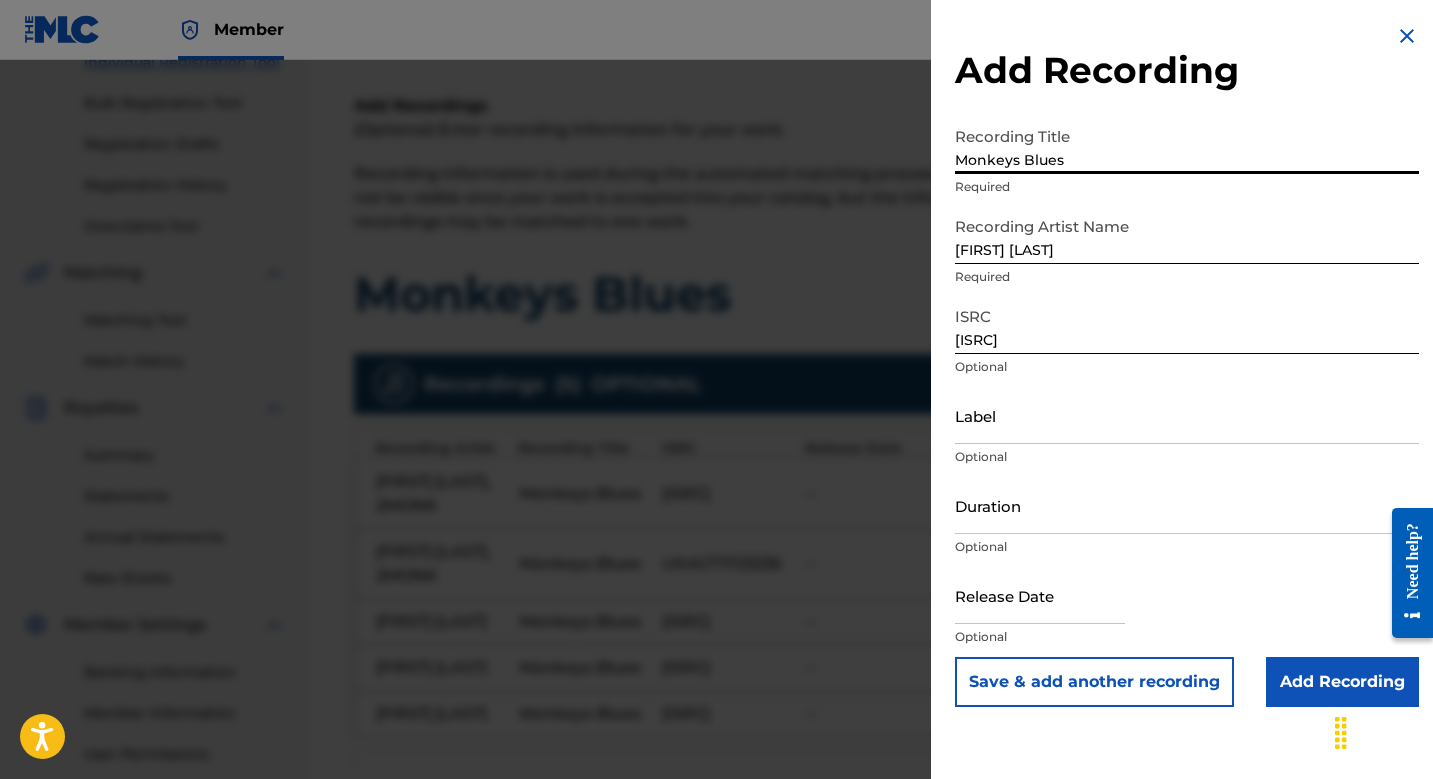 type on "Monkeys Blues" 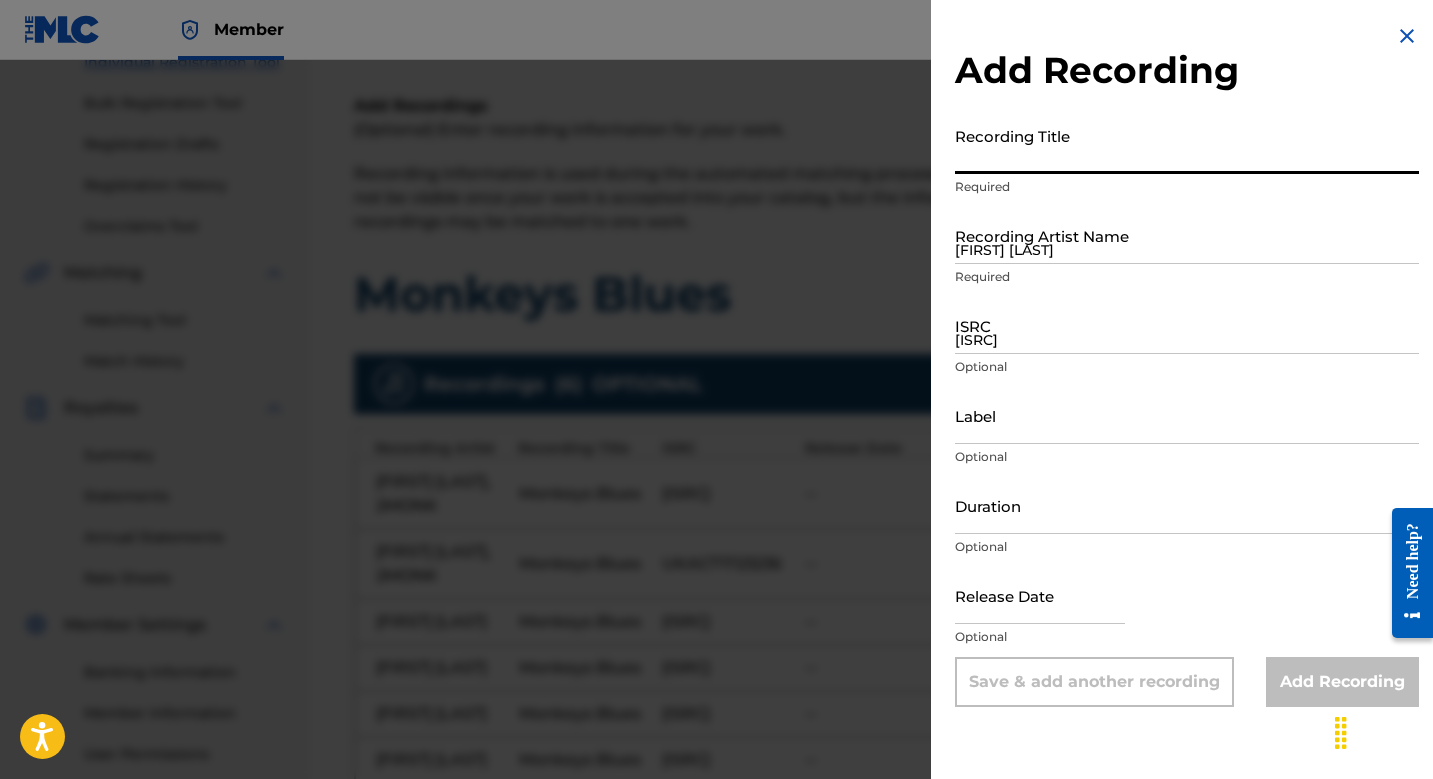 type on "c" 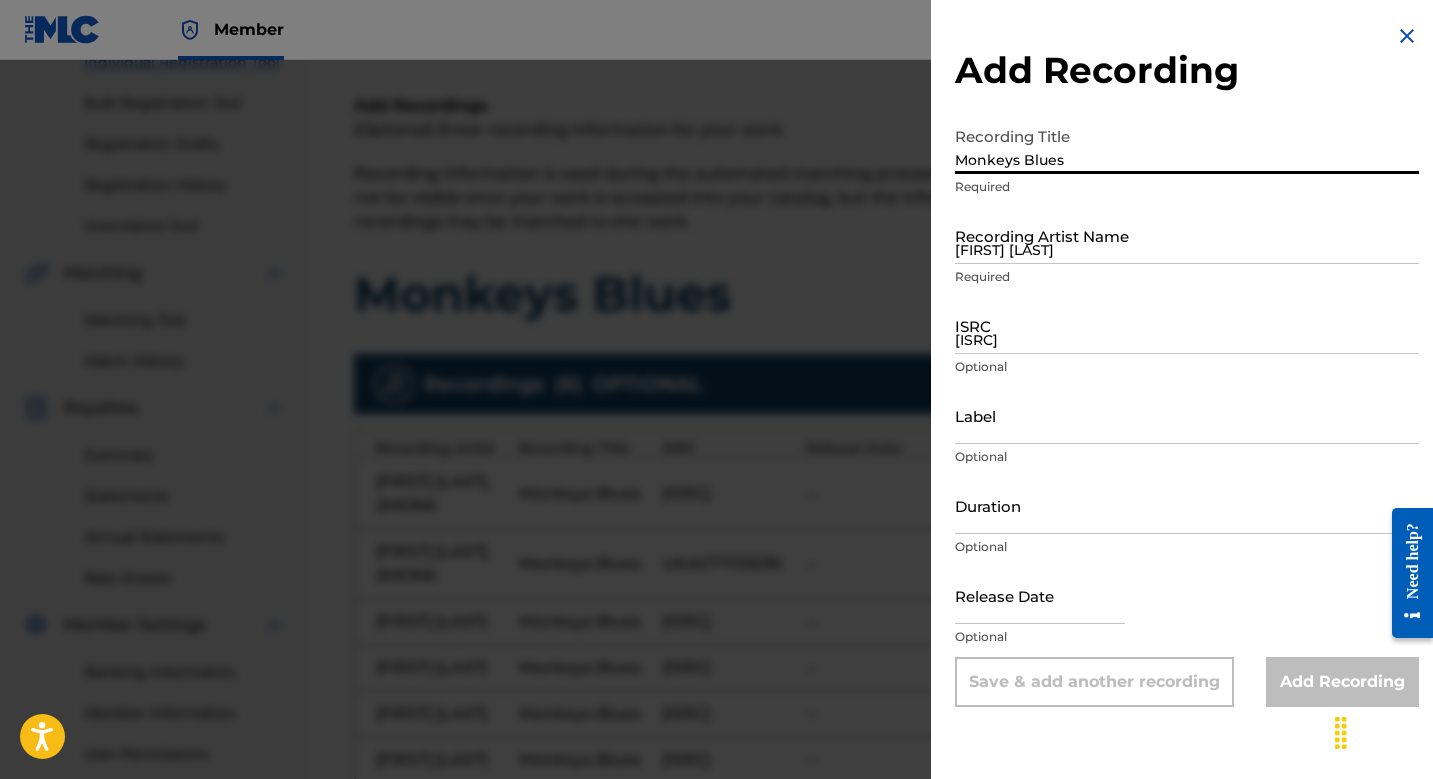 type on "Monkeys Blues" 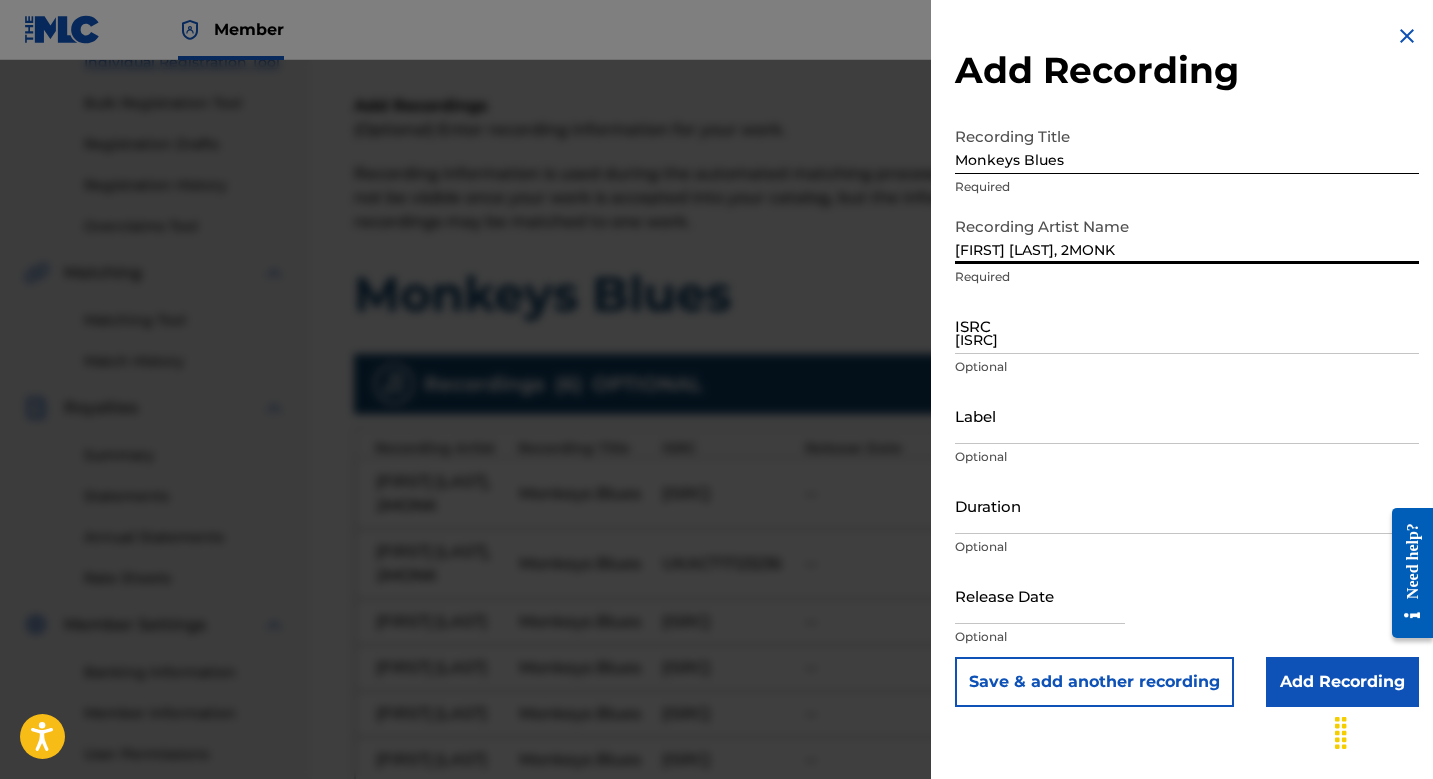 type on "[FIRST] [LAST], 2MONK" 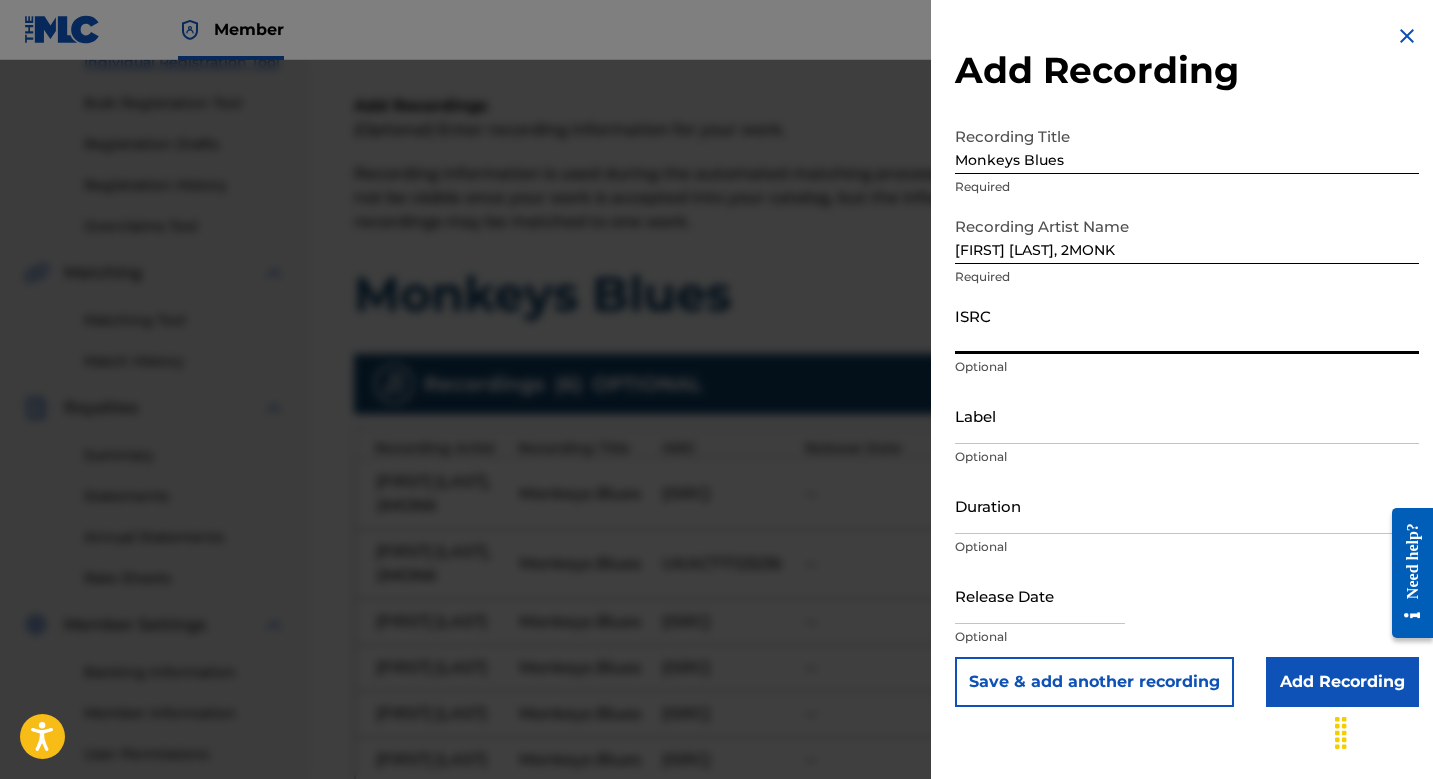 paste on "[ISRC]" 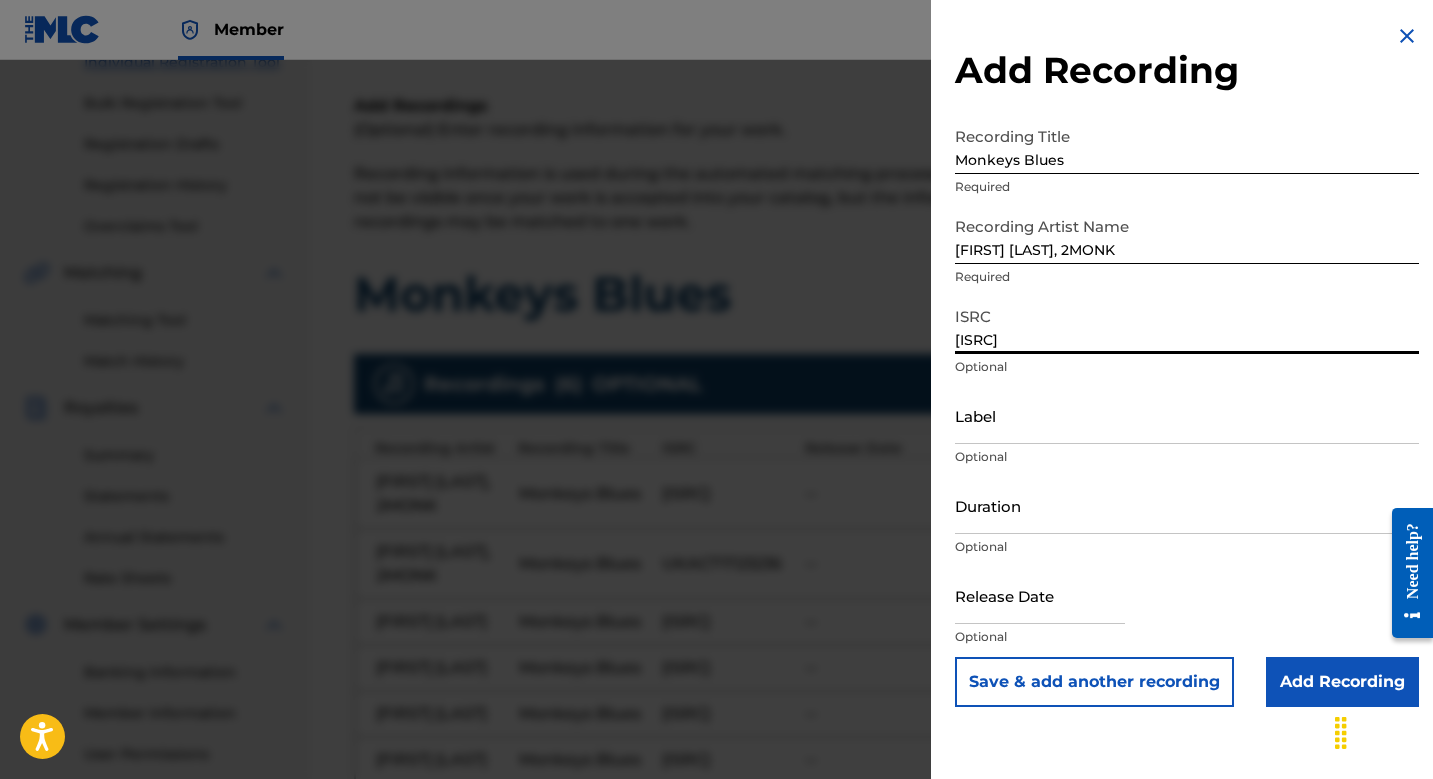 type on "[ISRC]" 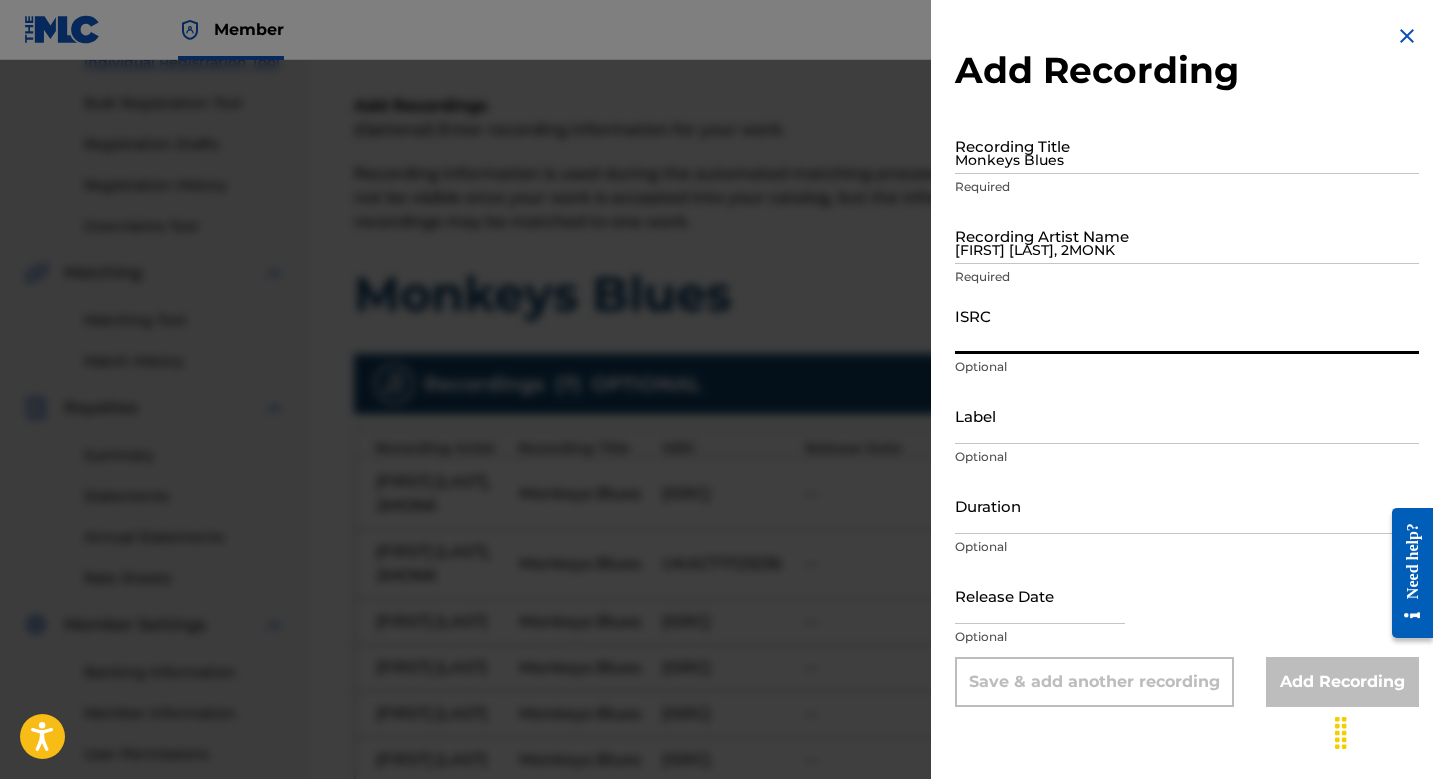 click at bounding box center [716, 449] 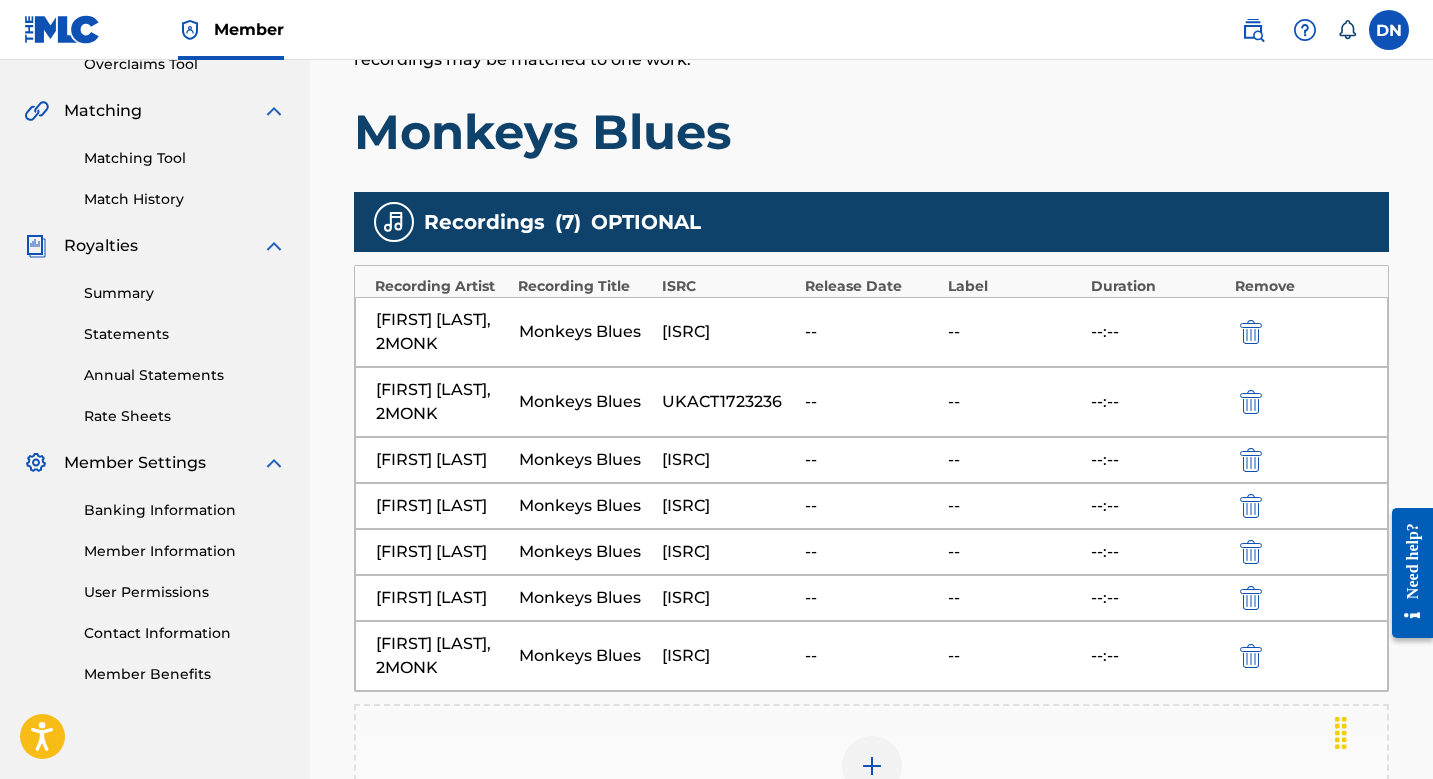 scroll, scrollTop: 420, scrollLeft: 0, axis: vertical 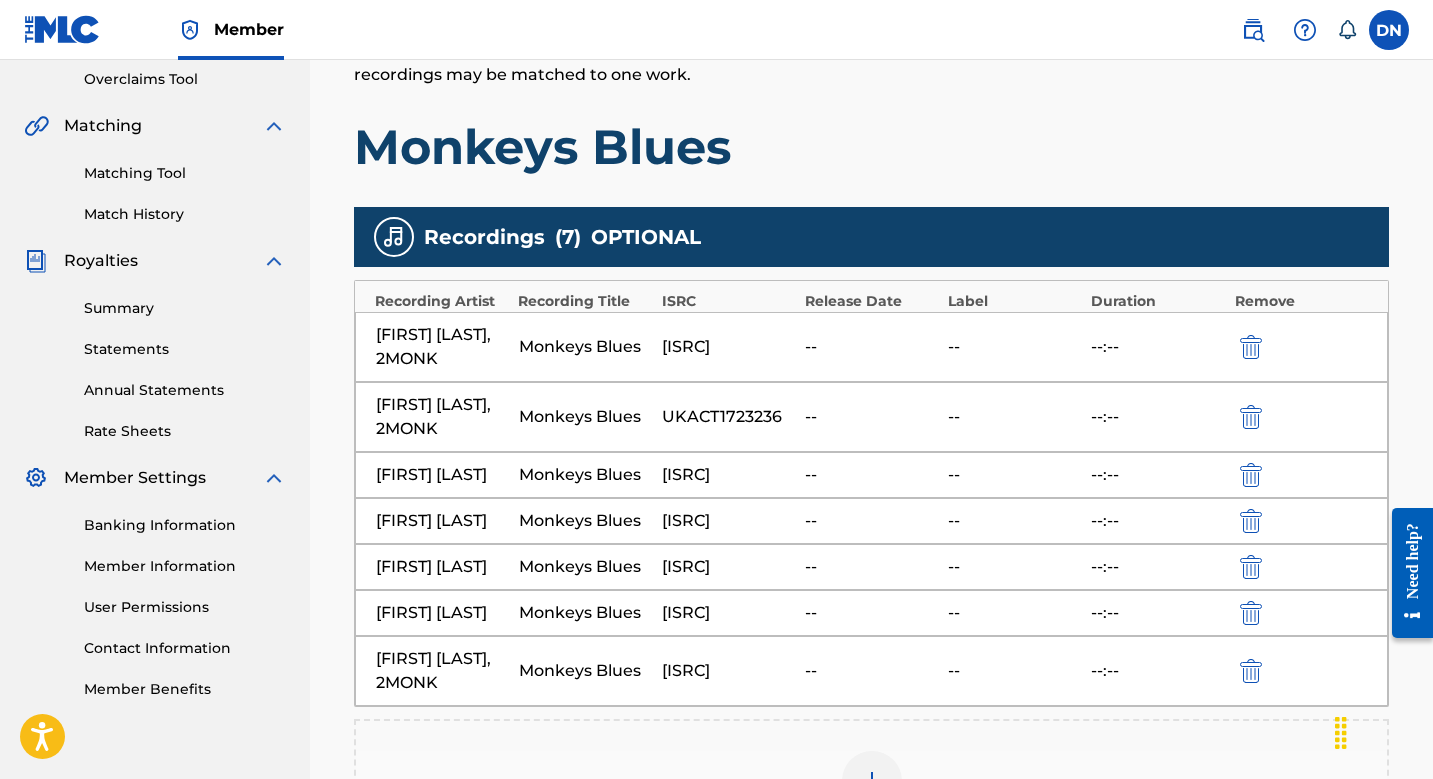 click on "[ISRC]" at bounding box center (728, 475) 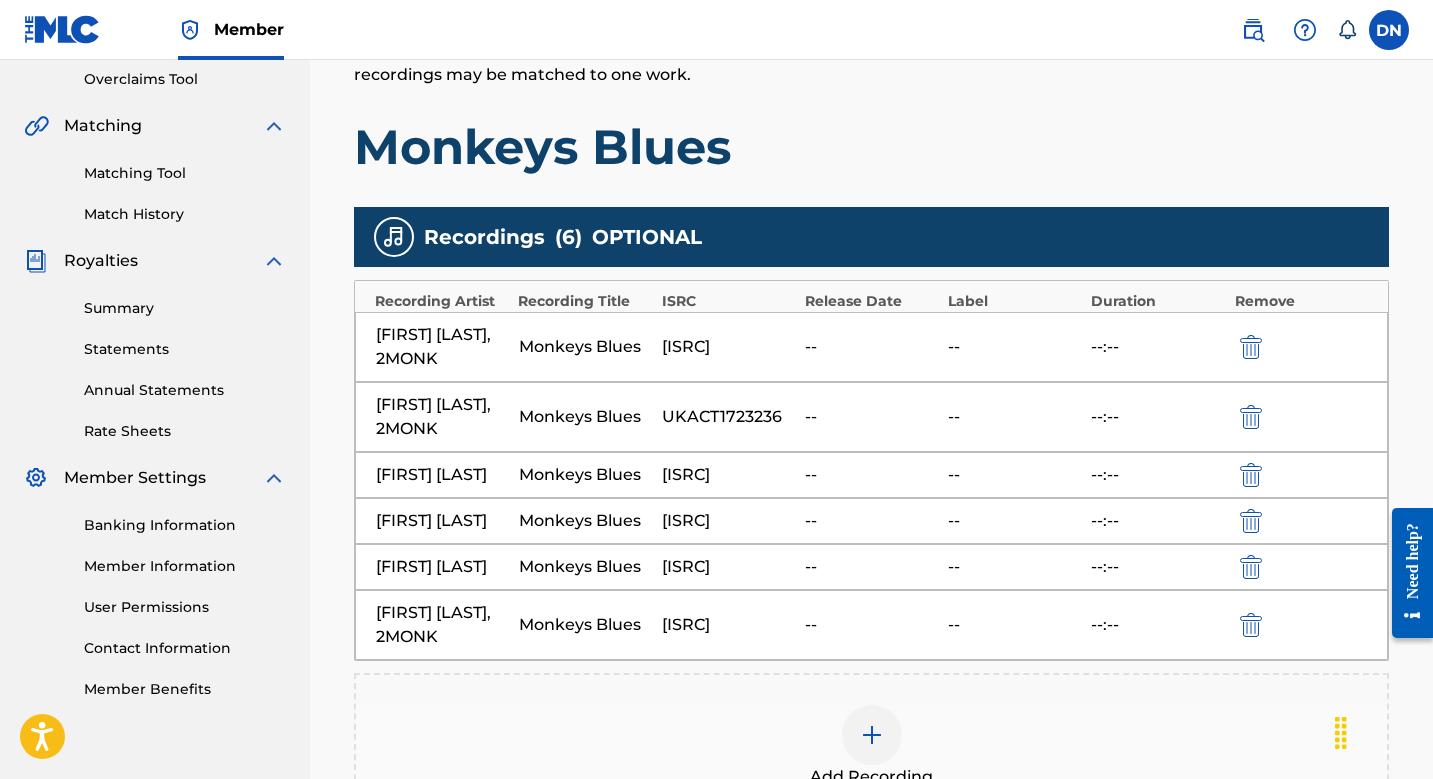 click at bounding box center [872, 735] 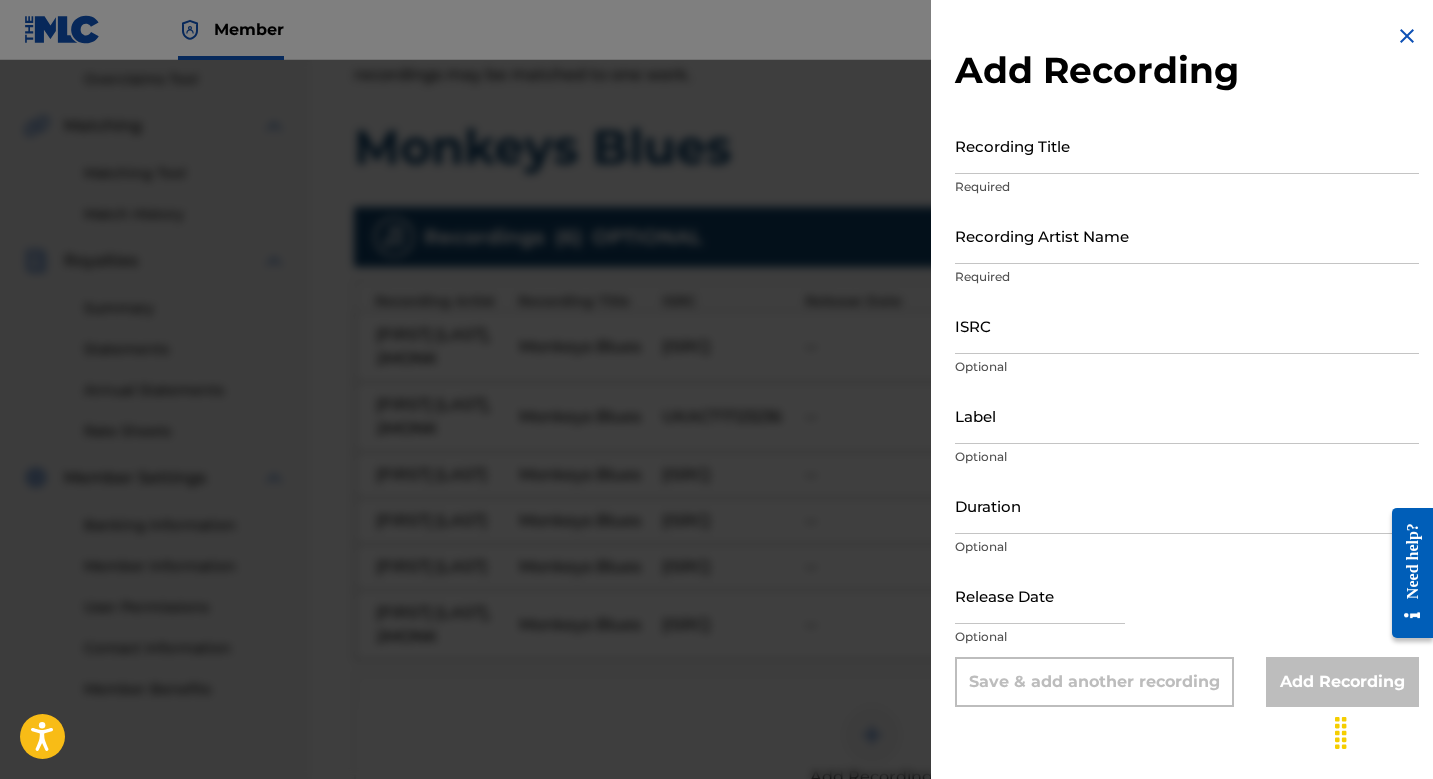 click on "ISRC" at bounding box center (1187, 325) 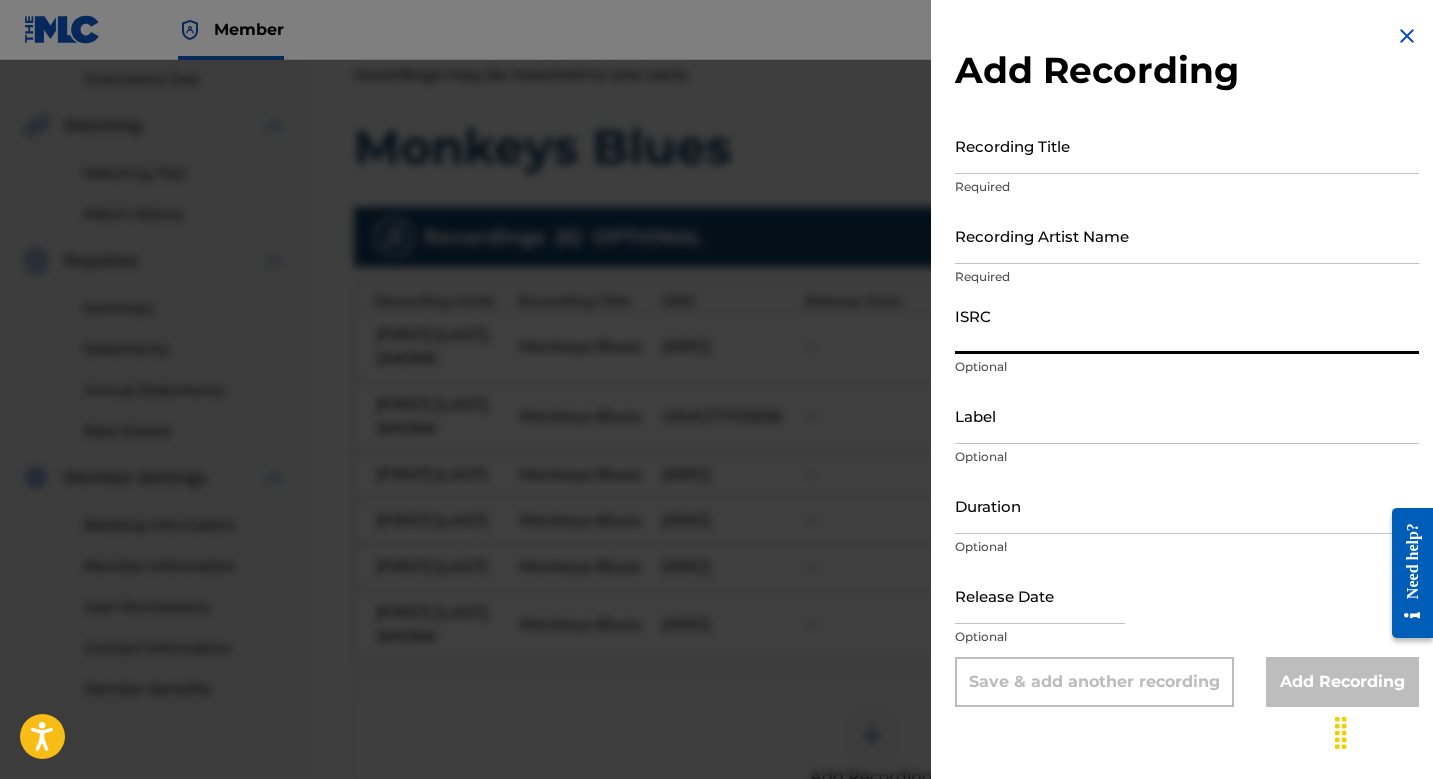paste on "[ISRC]" 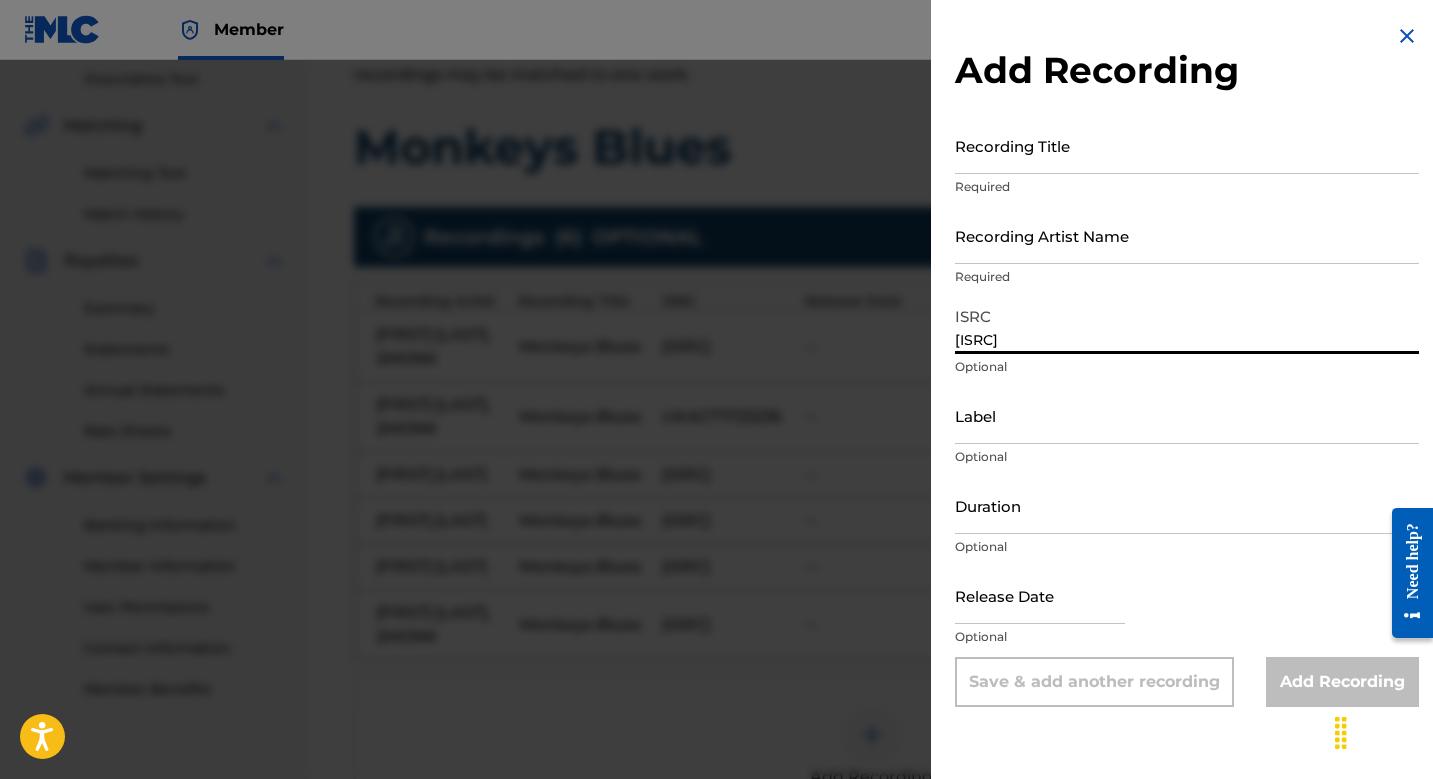 type on "[ISRC]" 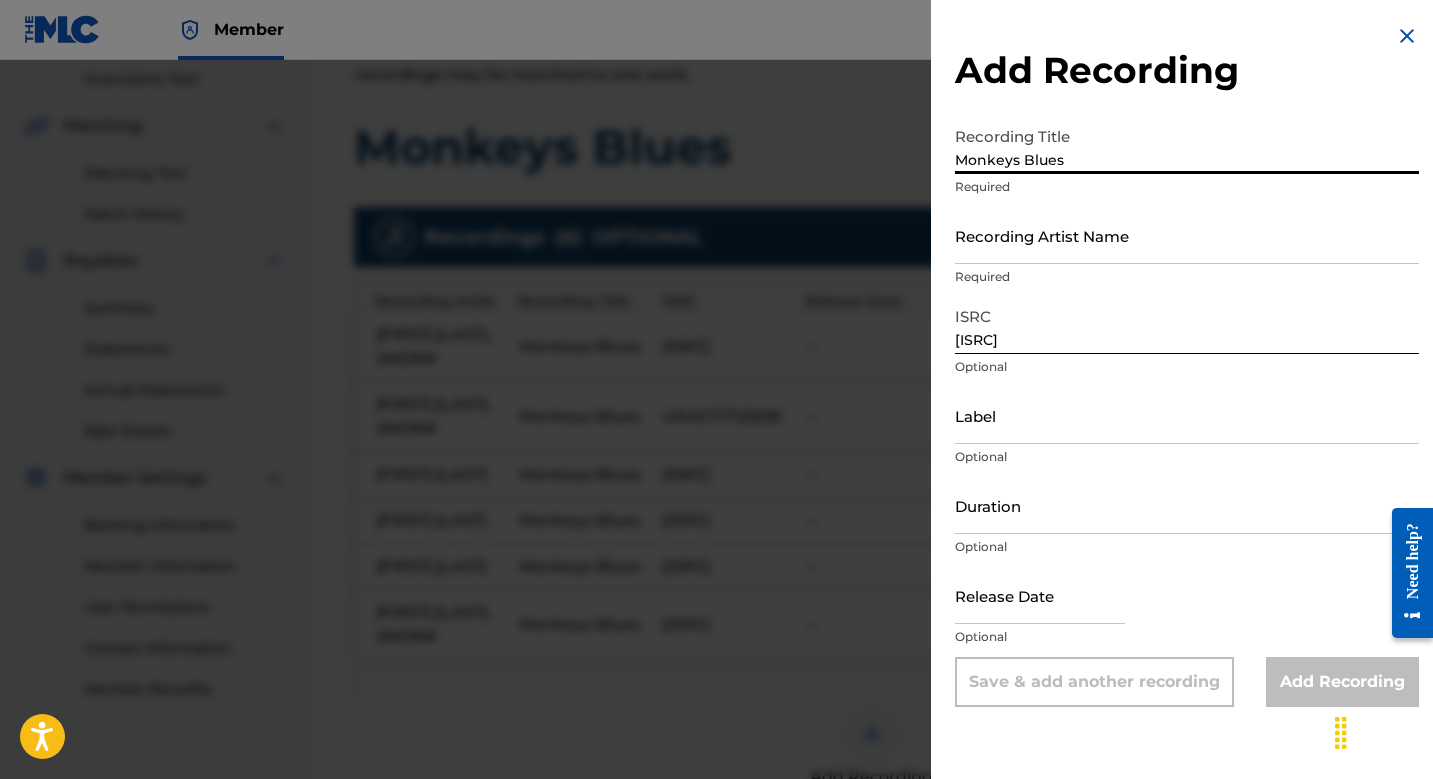 type on "Monkeys Blues" 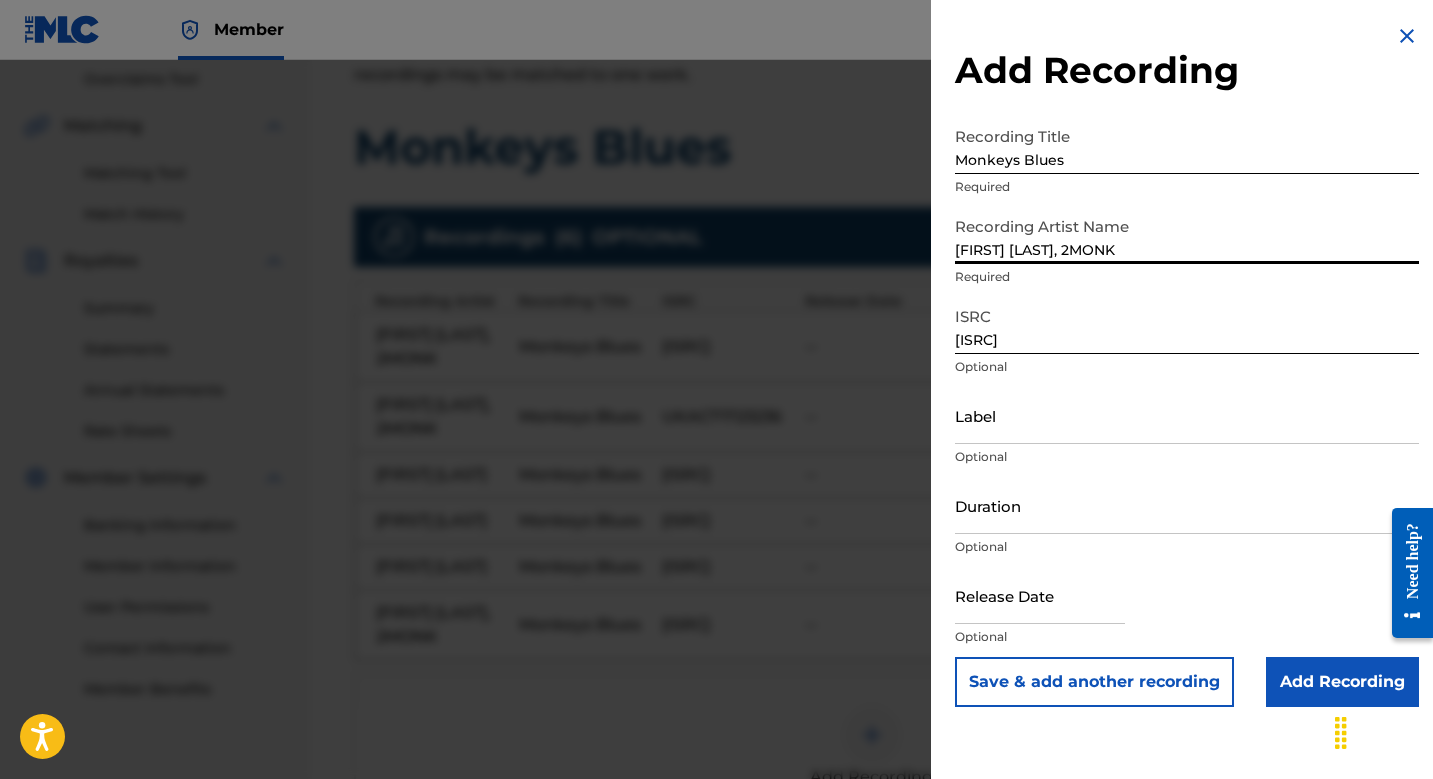 type on "[FIRST] [LAST], 2MONK" 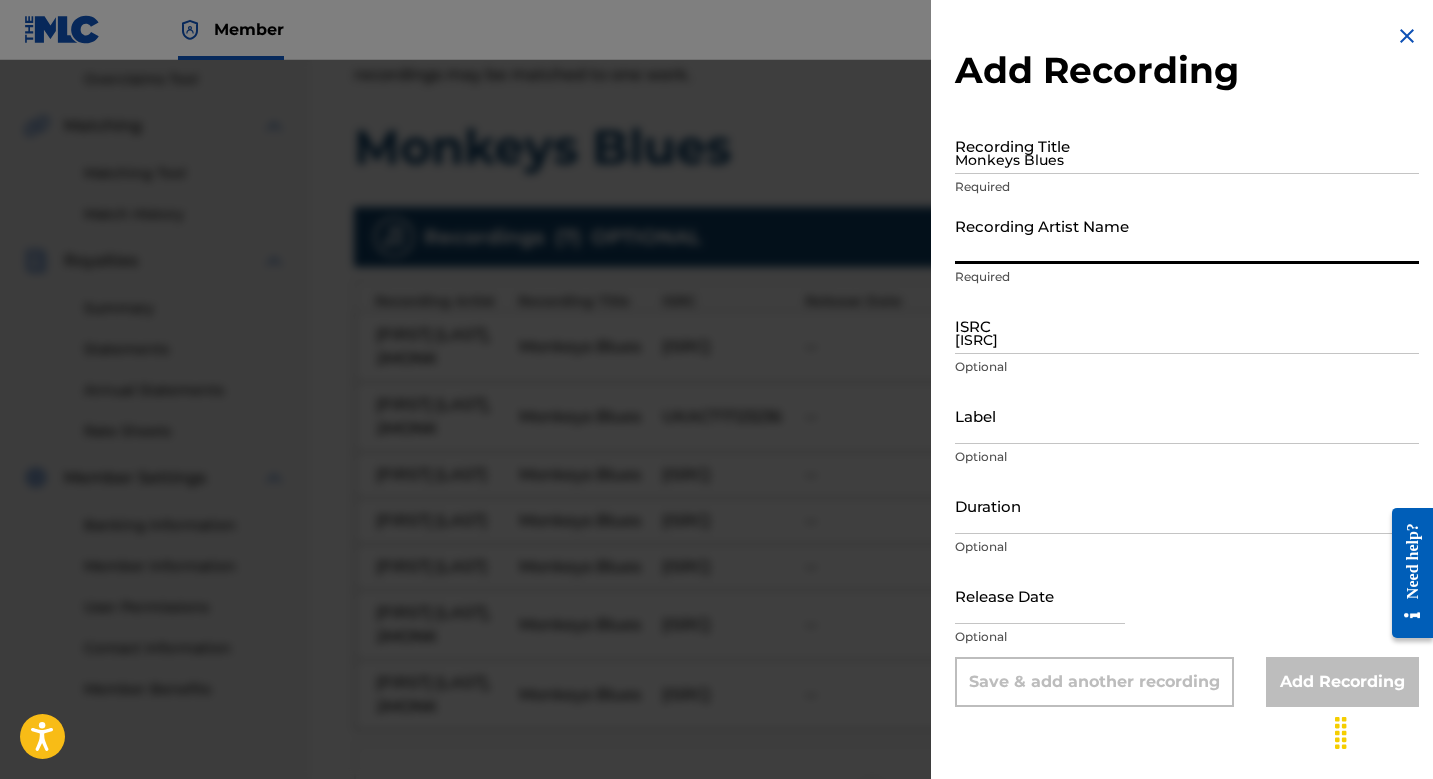 click at bounding box center (716, 449) 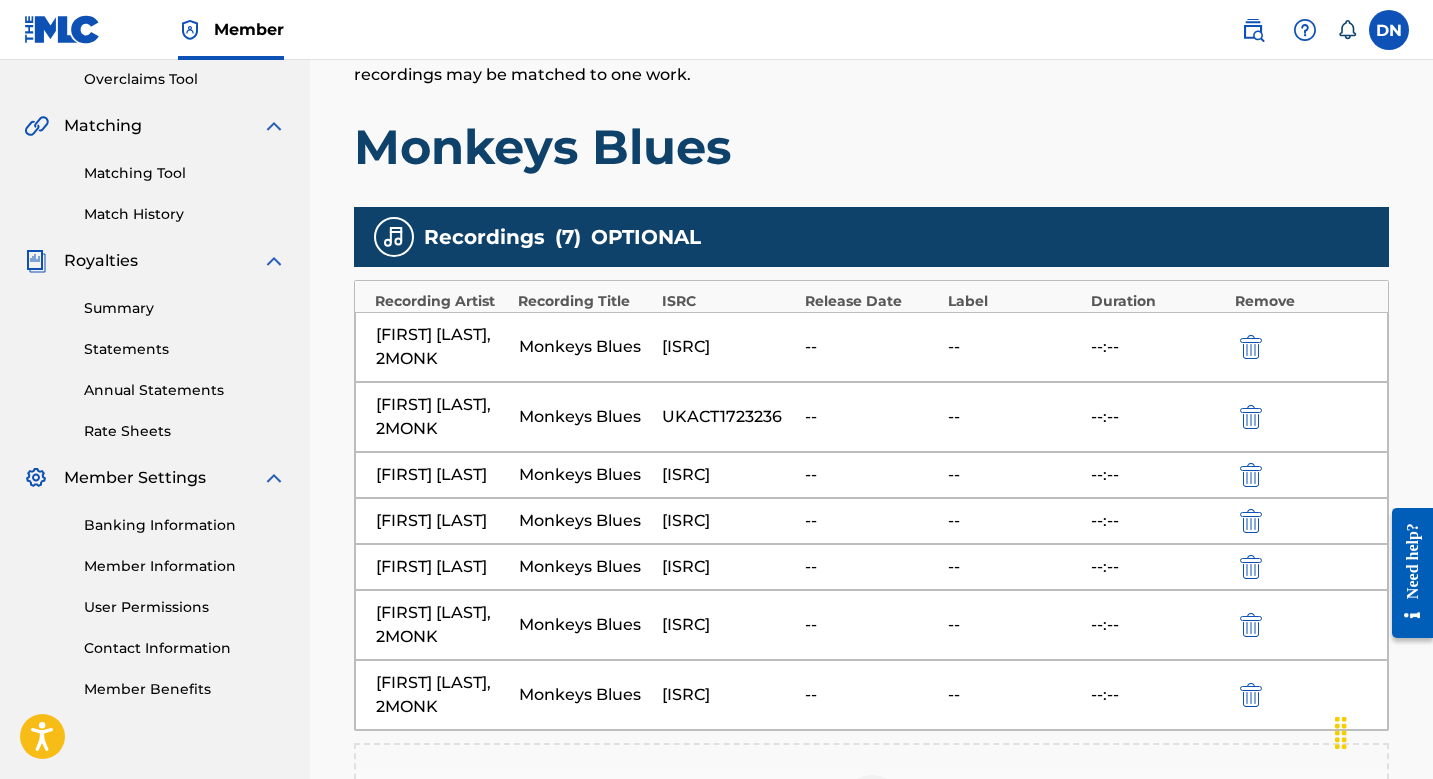 click on "[ISRC]" at bounding box center (728, 475) 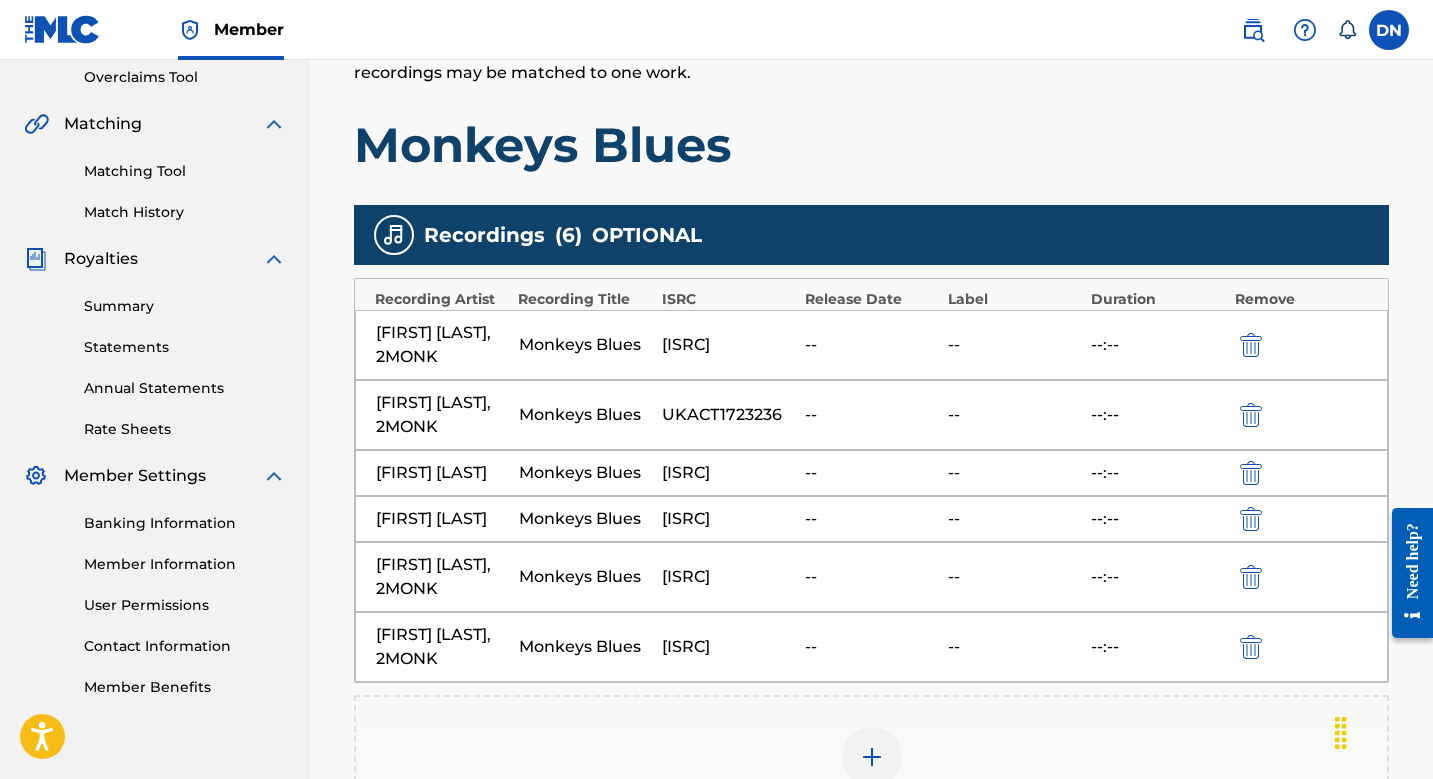 scroll, scrollTop: 621, scrollLeft: 0, axis: vertical 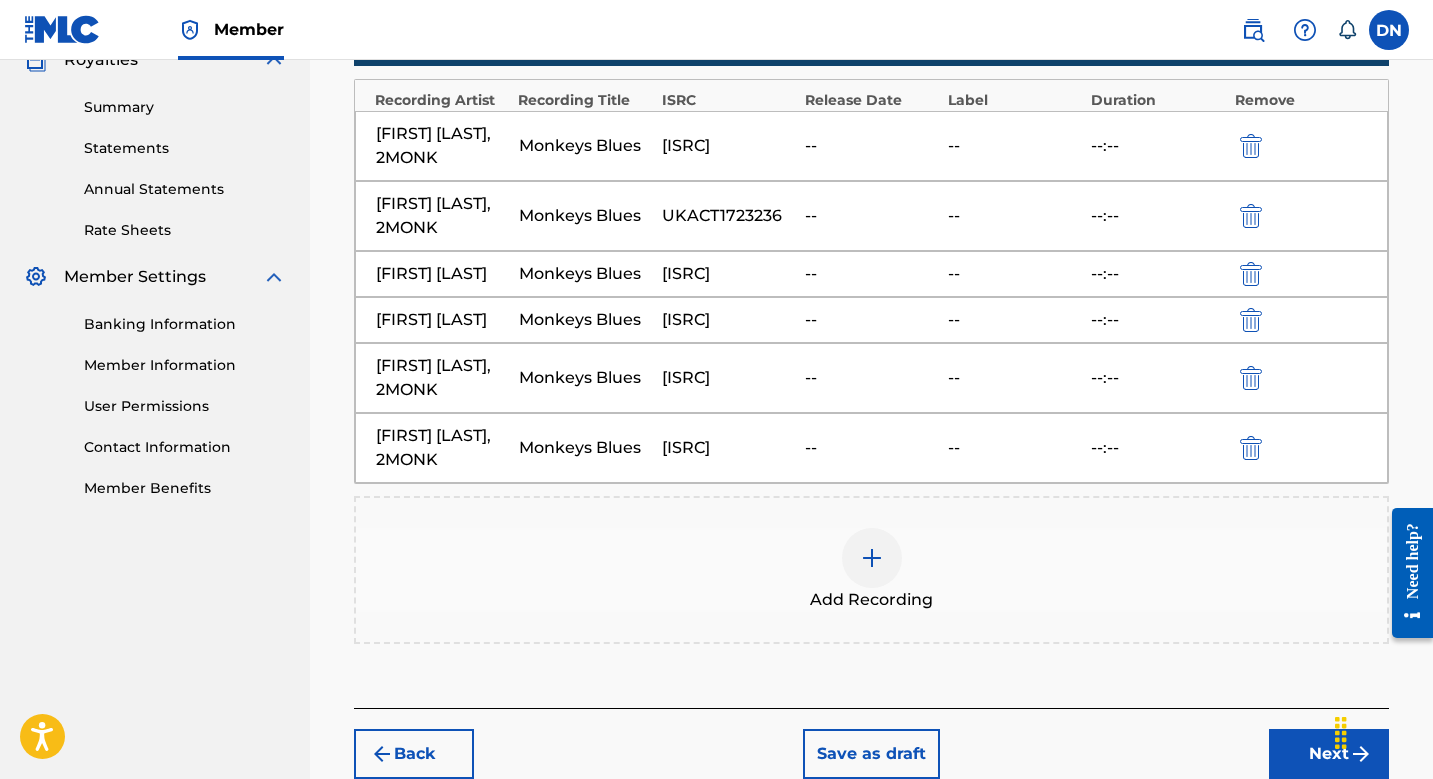 click at bounding box center [872, 558] 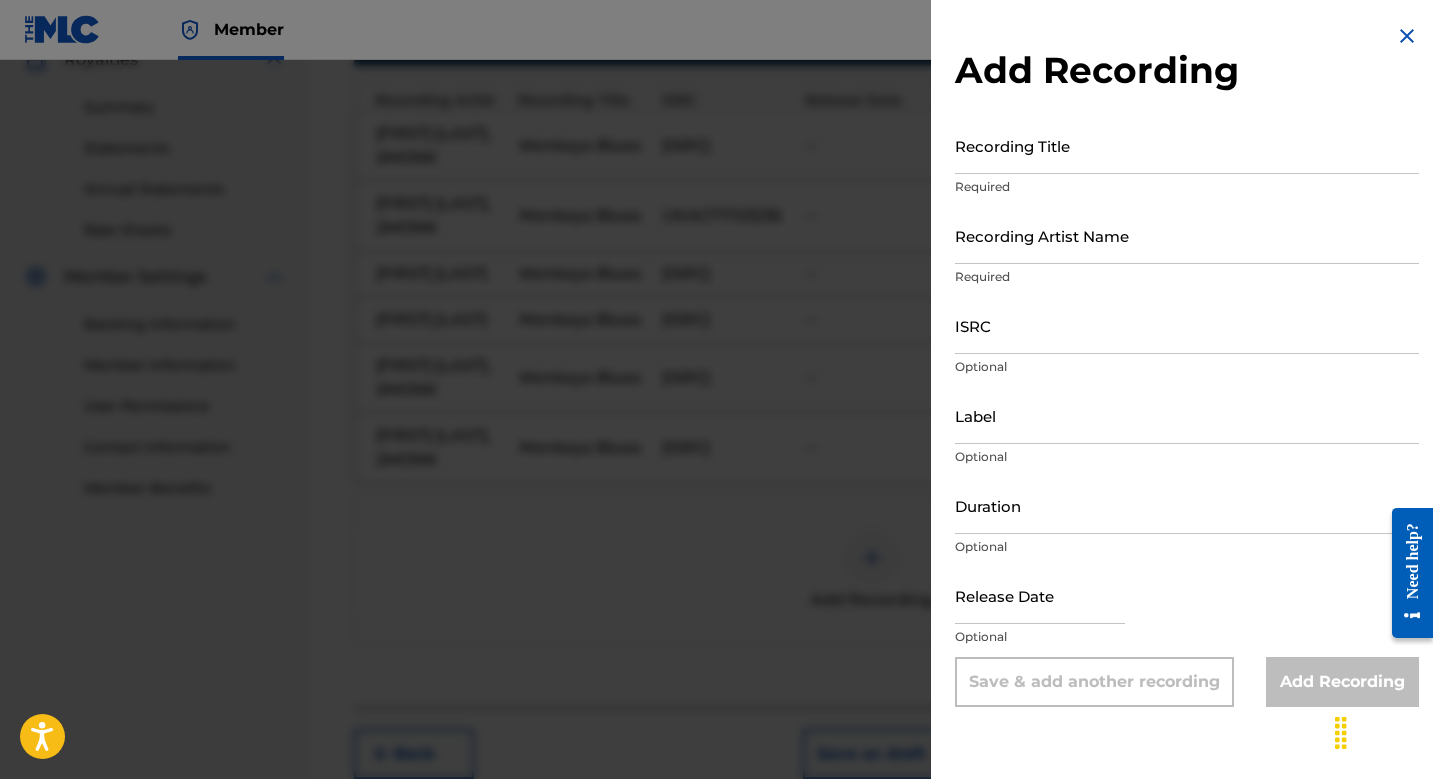 click on "ISRC" at bounding box center (1187, 325) 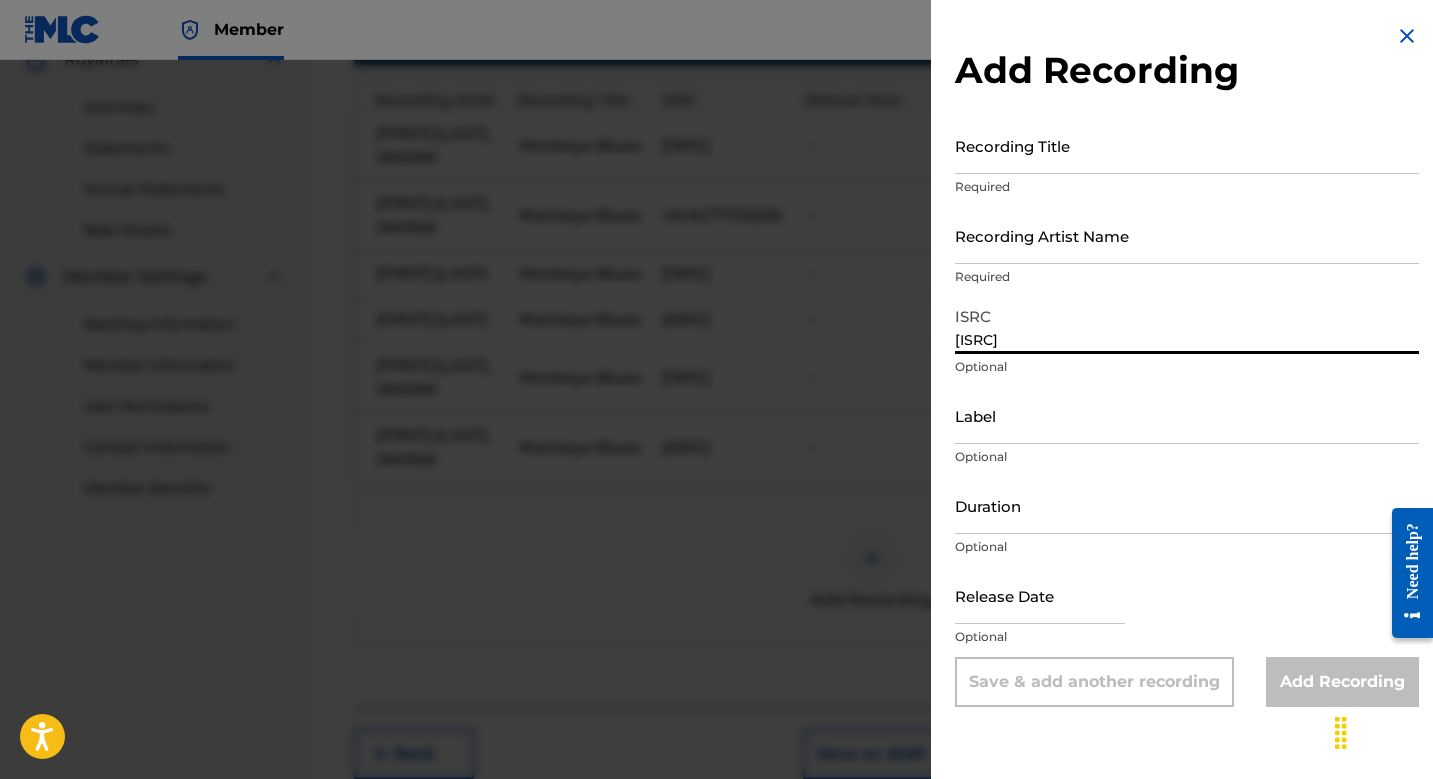 type on "[ISRC]" 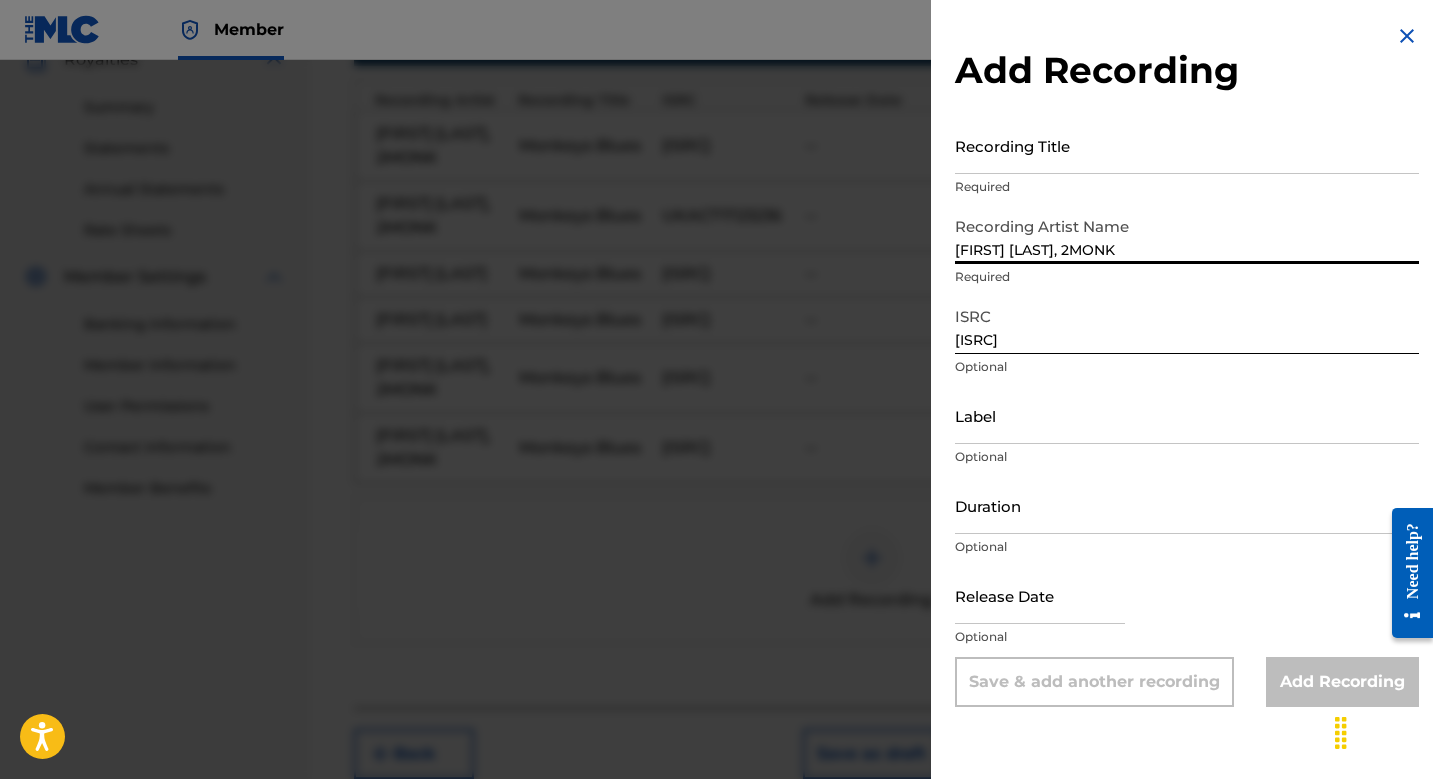 type on "[FIRST] [LAST], 2MONK" 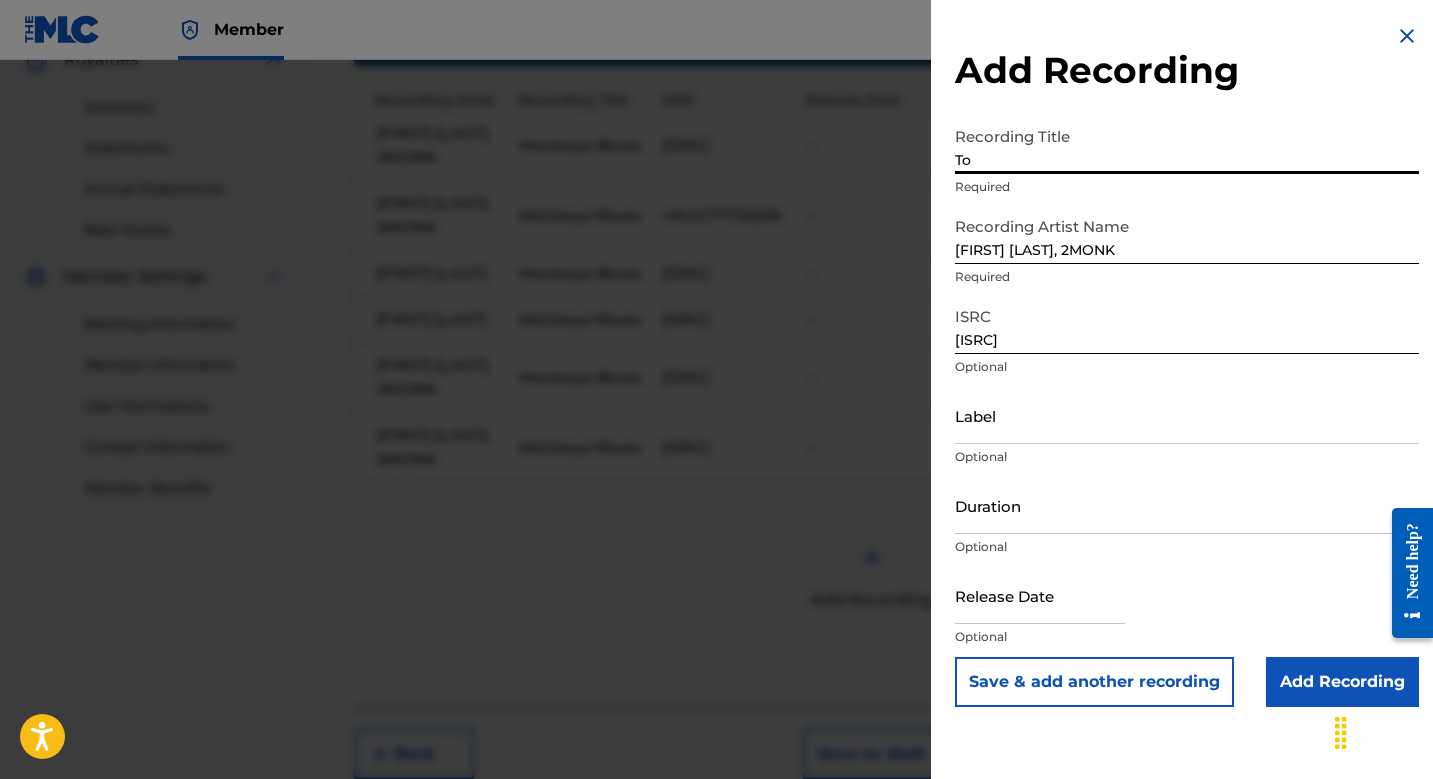 type on "T" 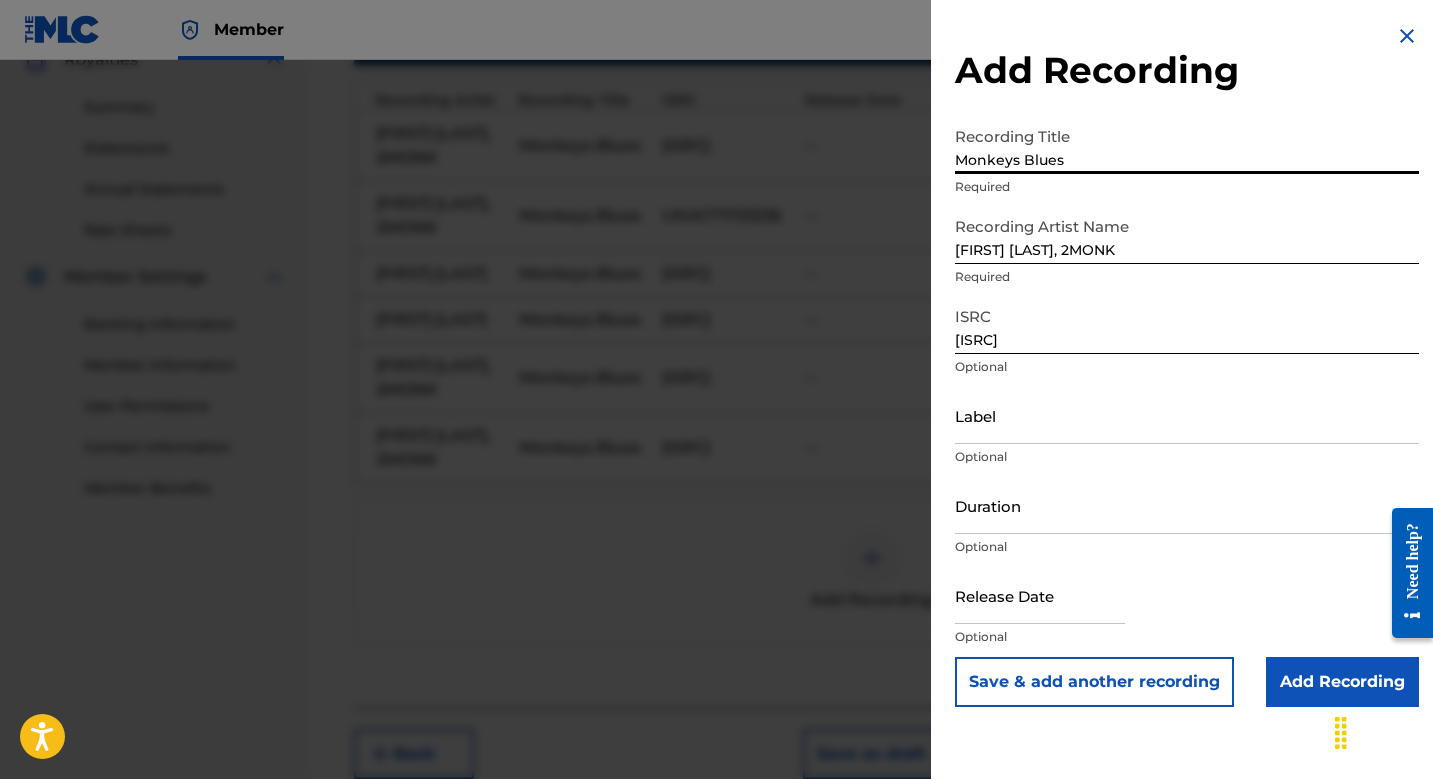 type on "Monkeys Blues" 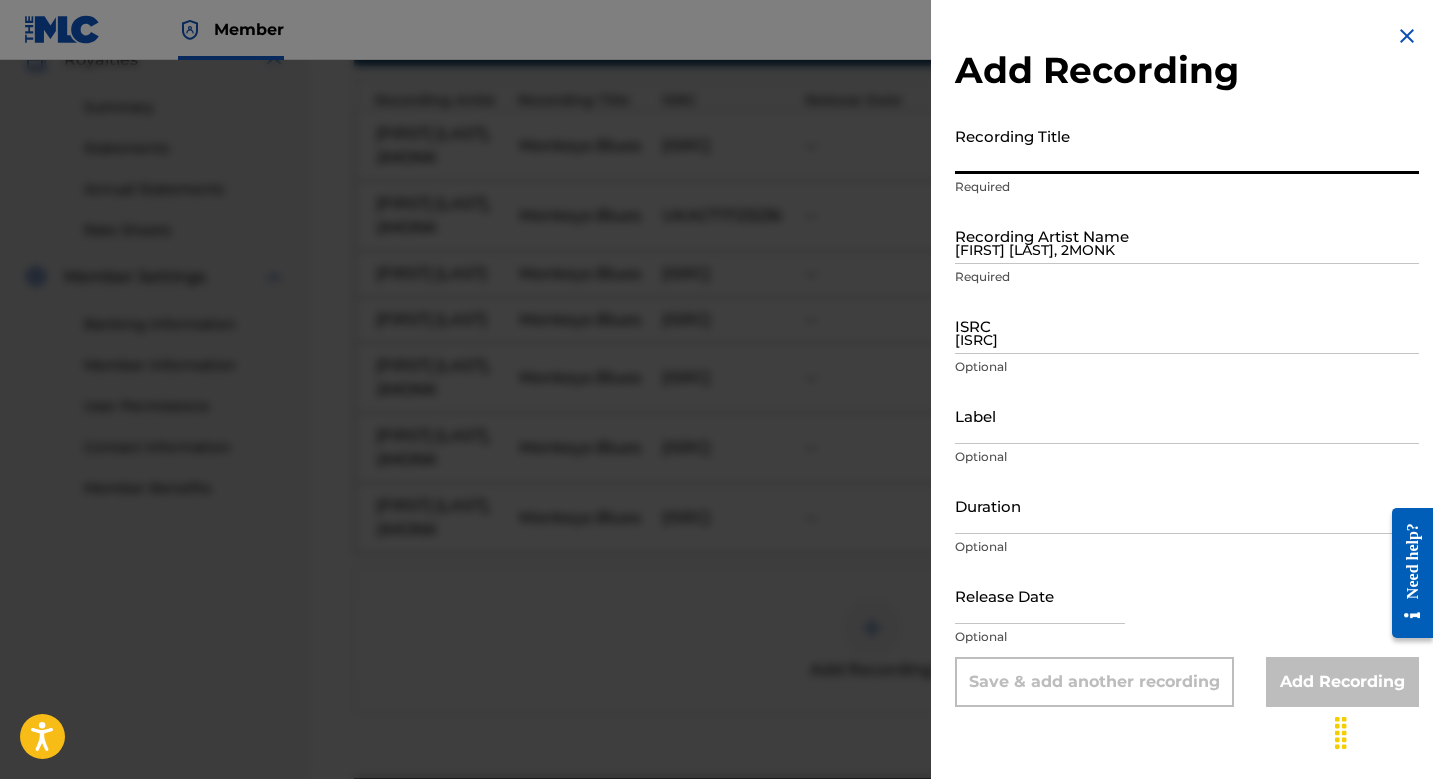 click at bounding box center [716, 449] 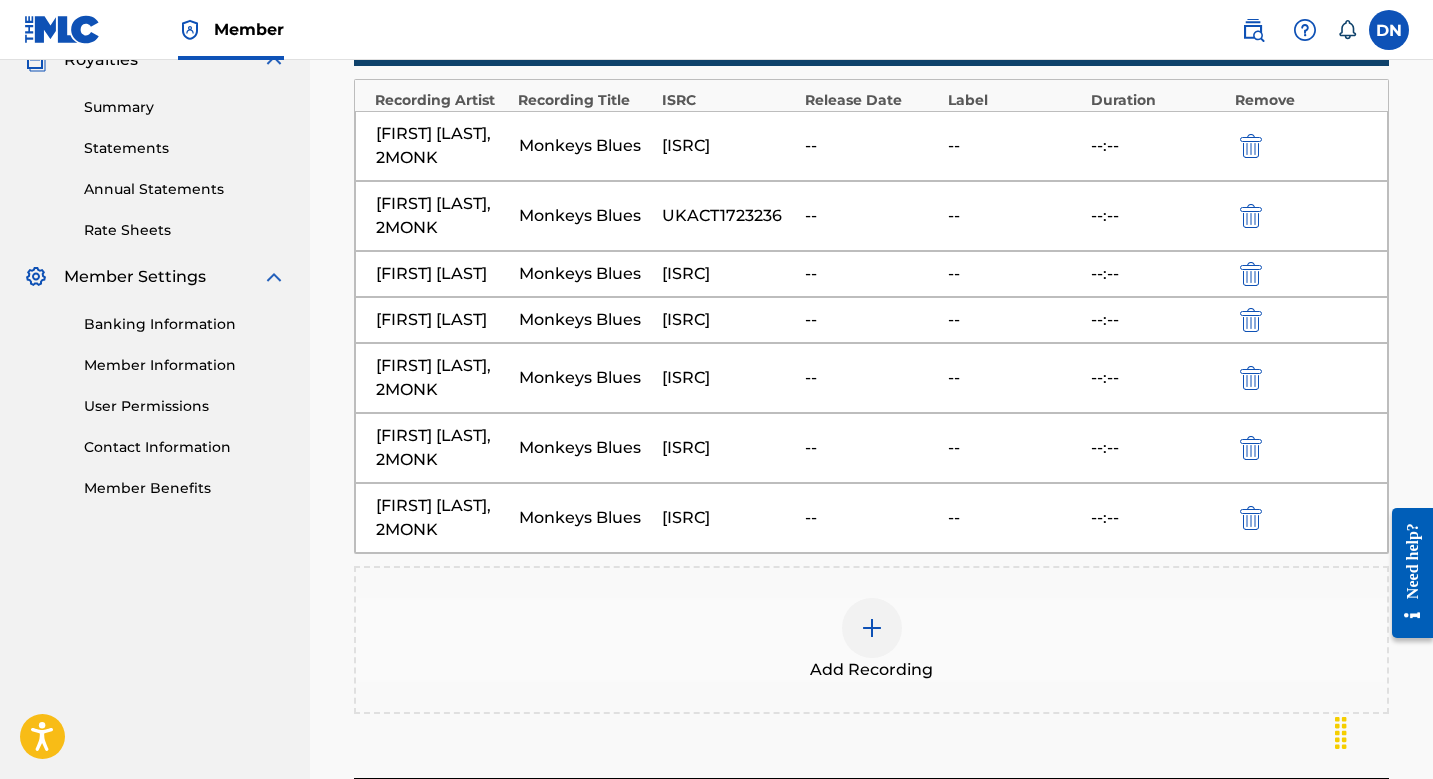 click on "[ISRC]" at bounding box center [728, 274] 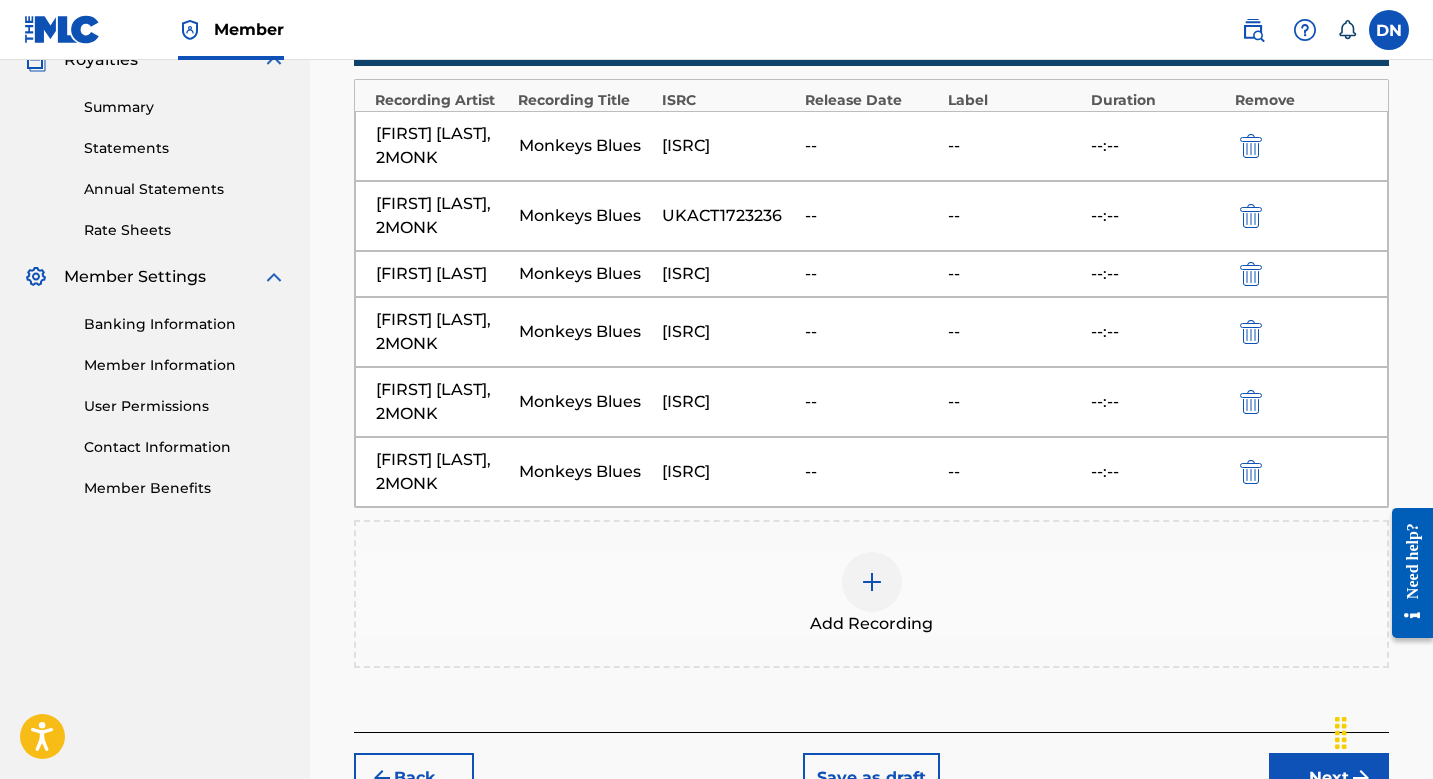 click at bounding box center (872, 582) 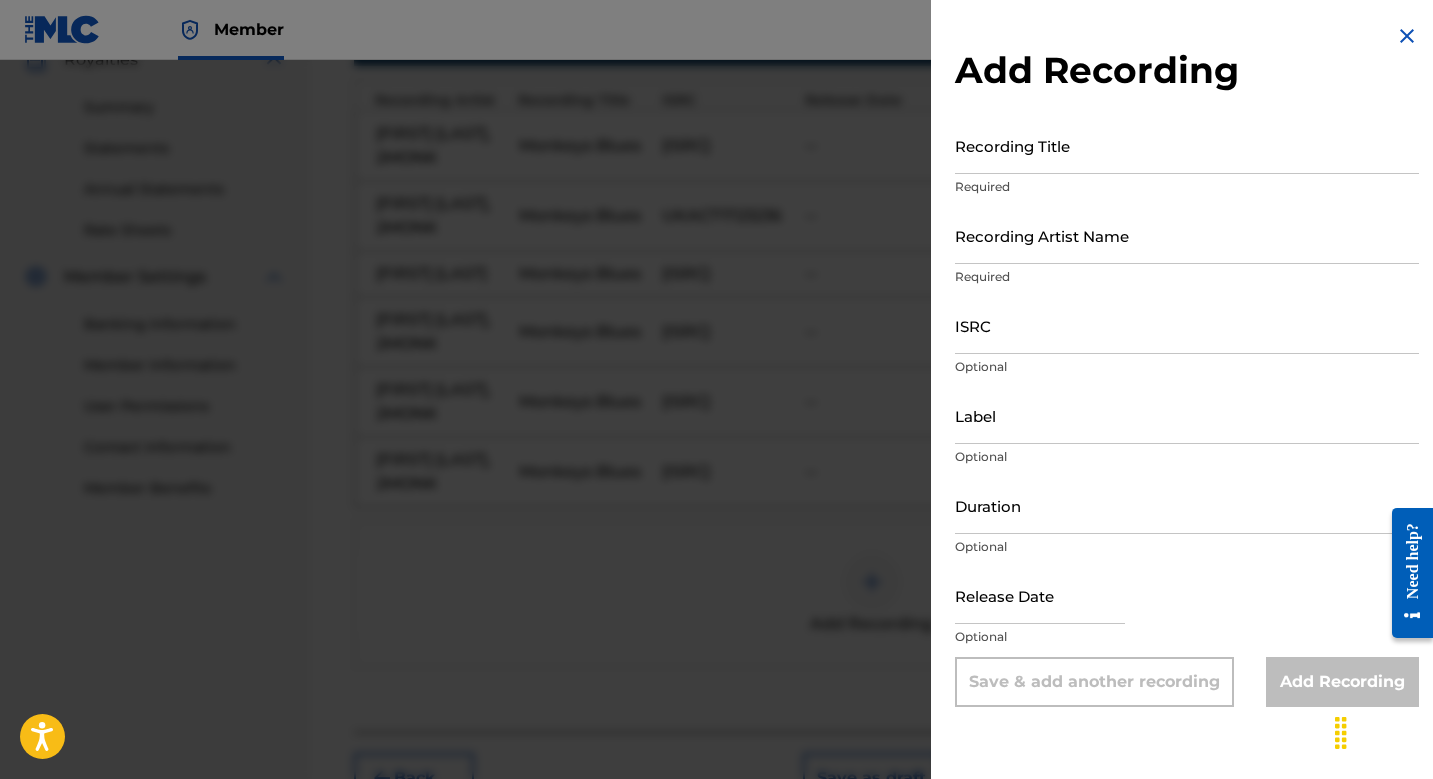 click on "Optional" at bounding box center [1187, 367] 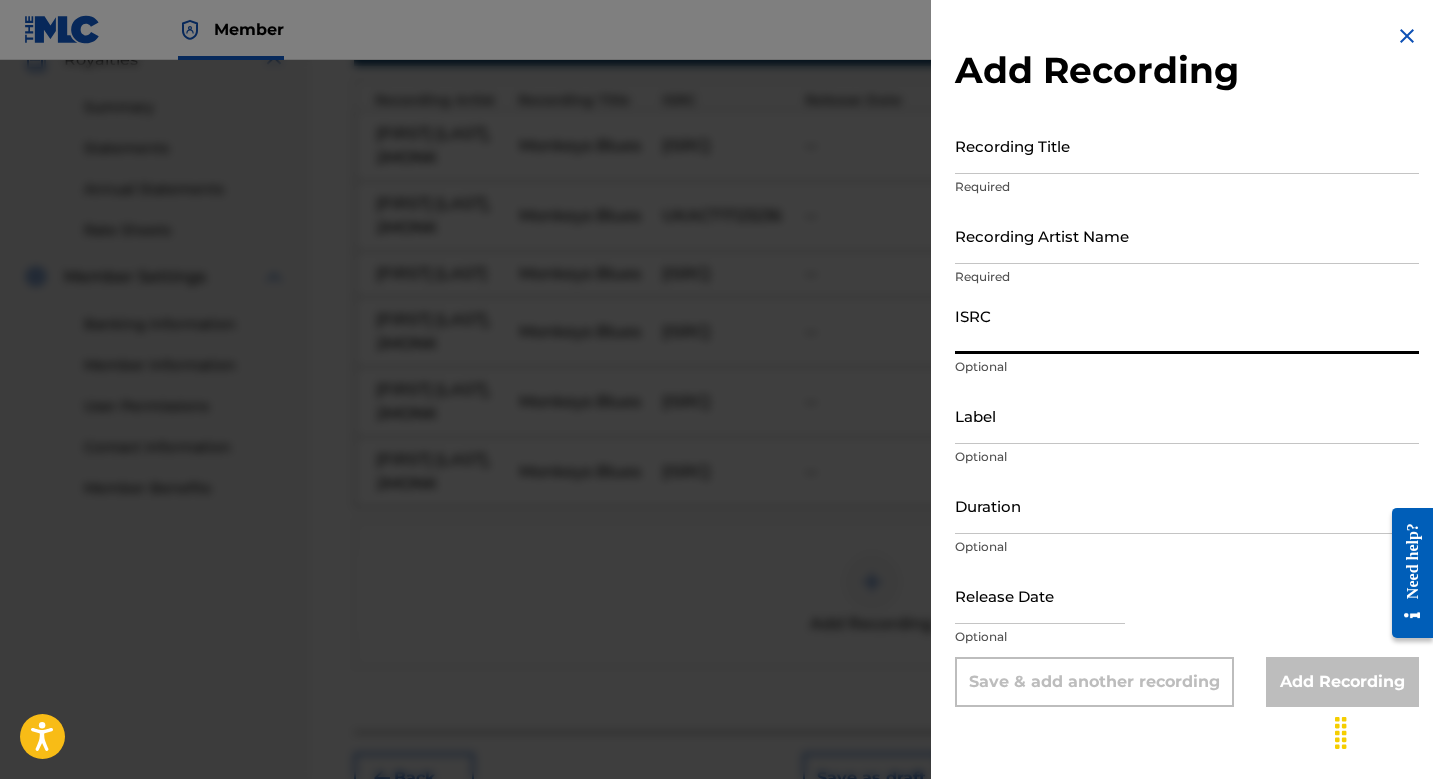 paste on "[ISRC]" 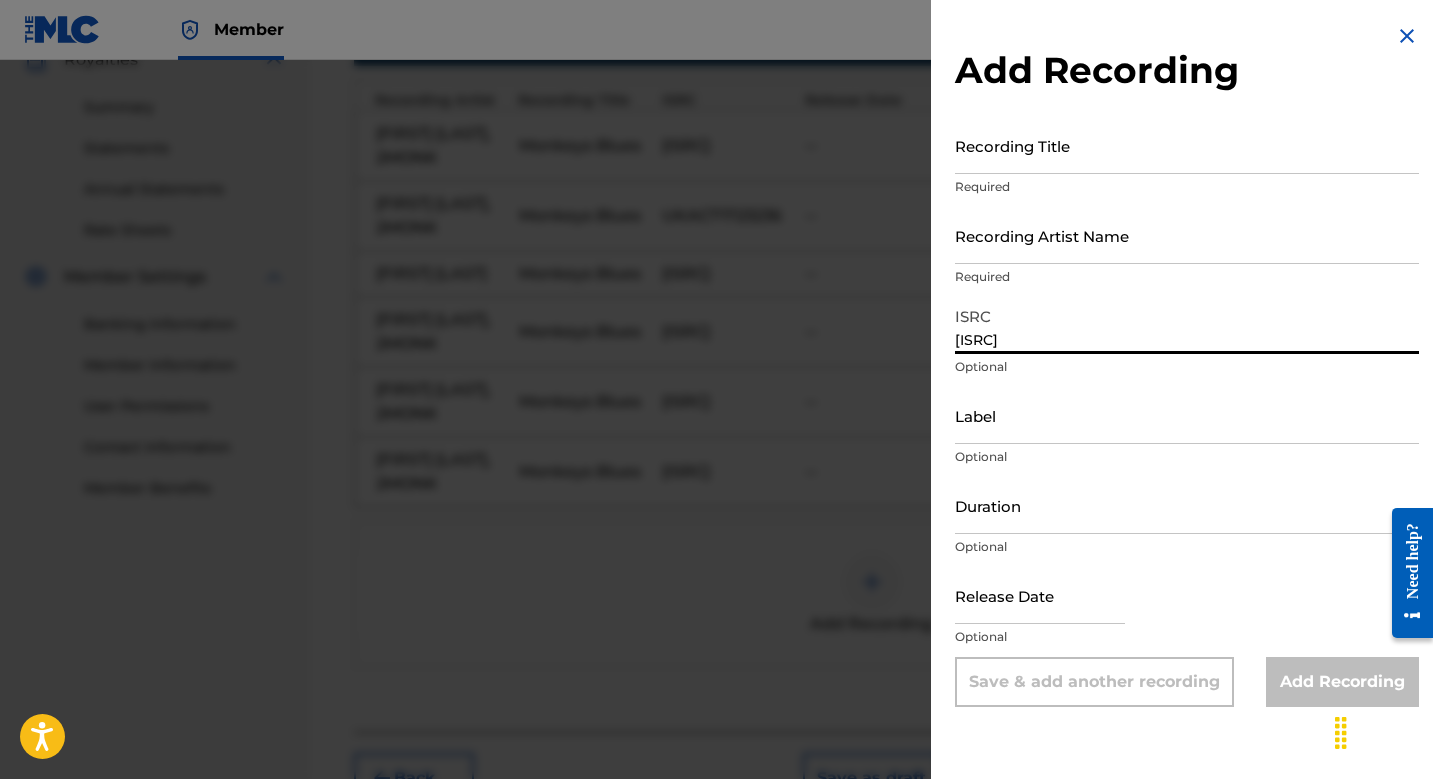 type on "[ISRC]" 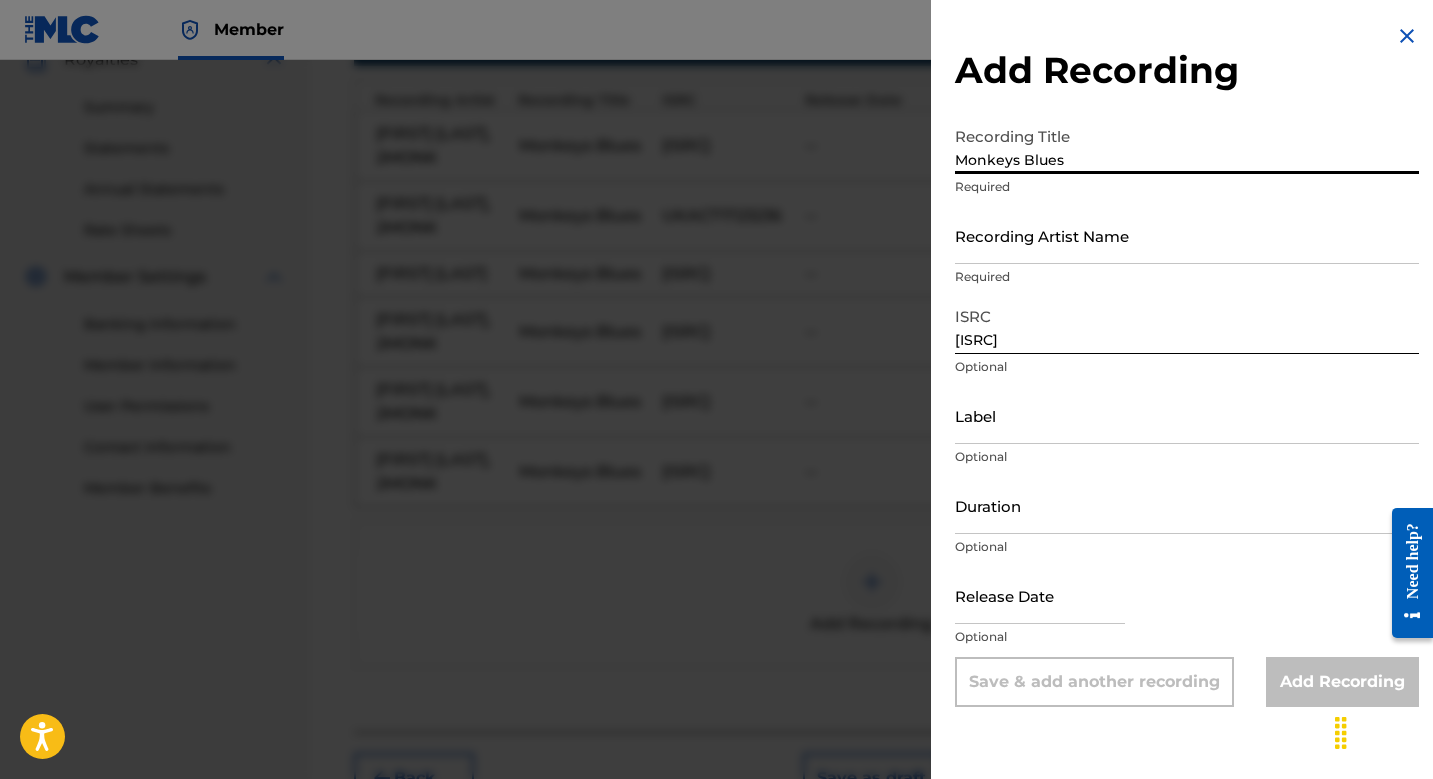 type on "Monkeys Blues" 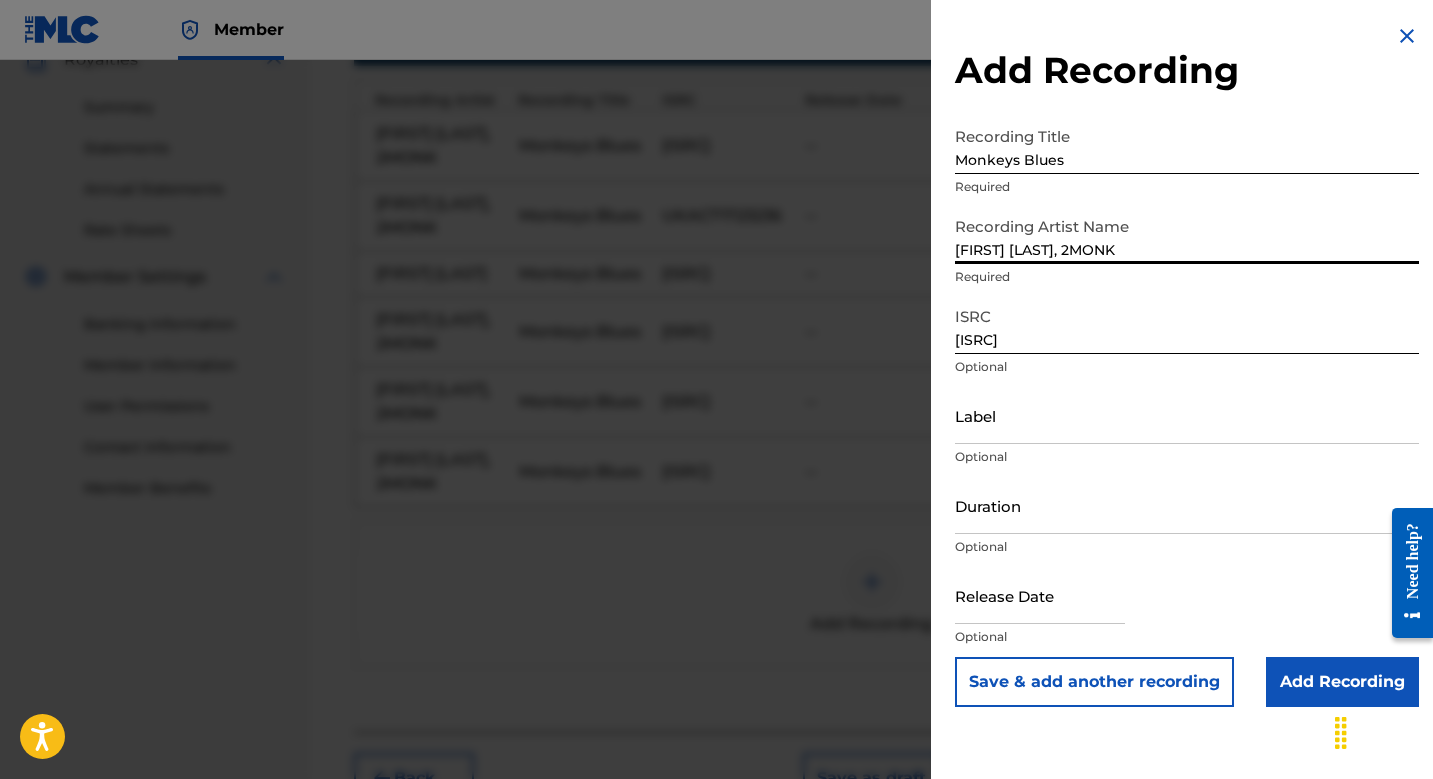 type on "[FIRST] [LAST], 2MONK" 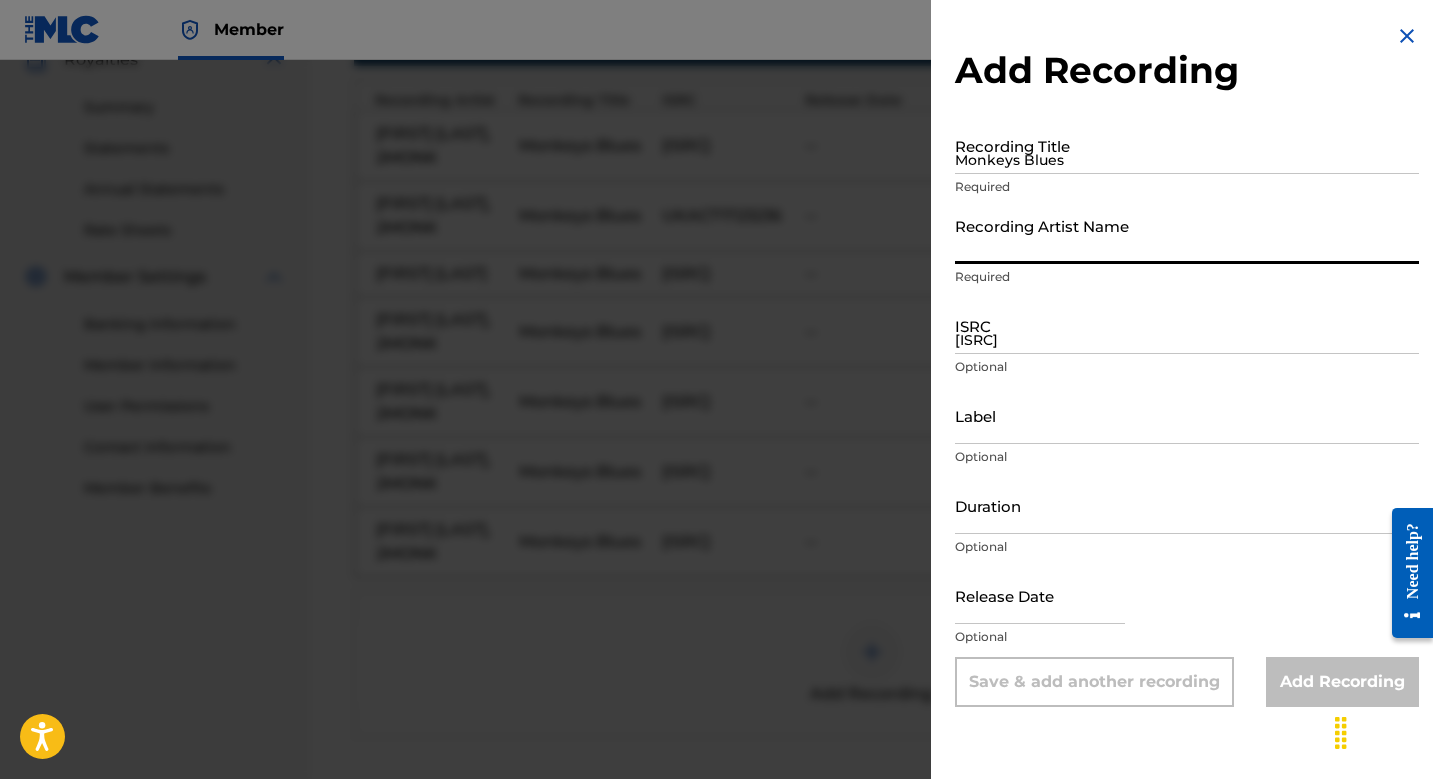 click at bounding box center [716, 449] 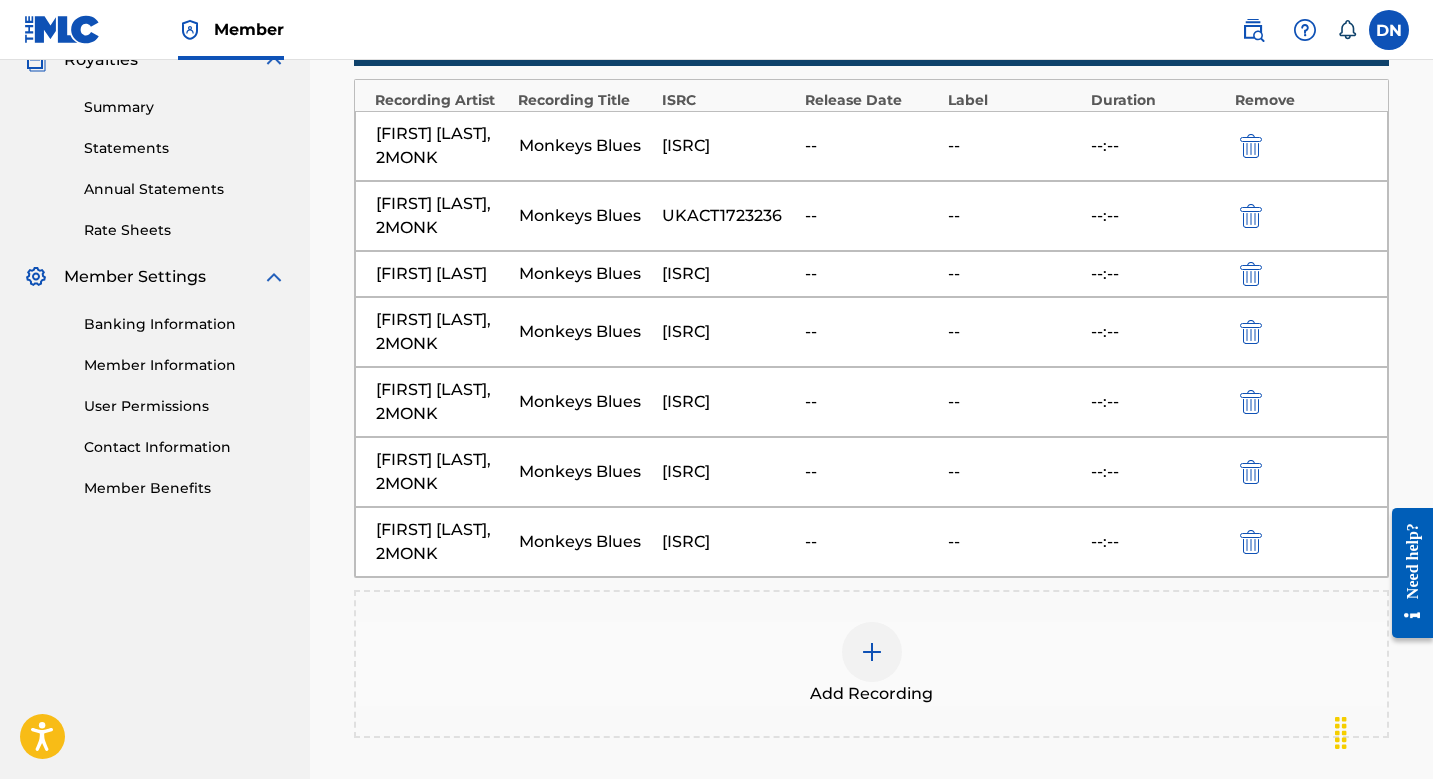 click on "[ISRC]" at bounding box center (728, 274) 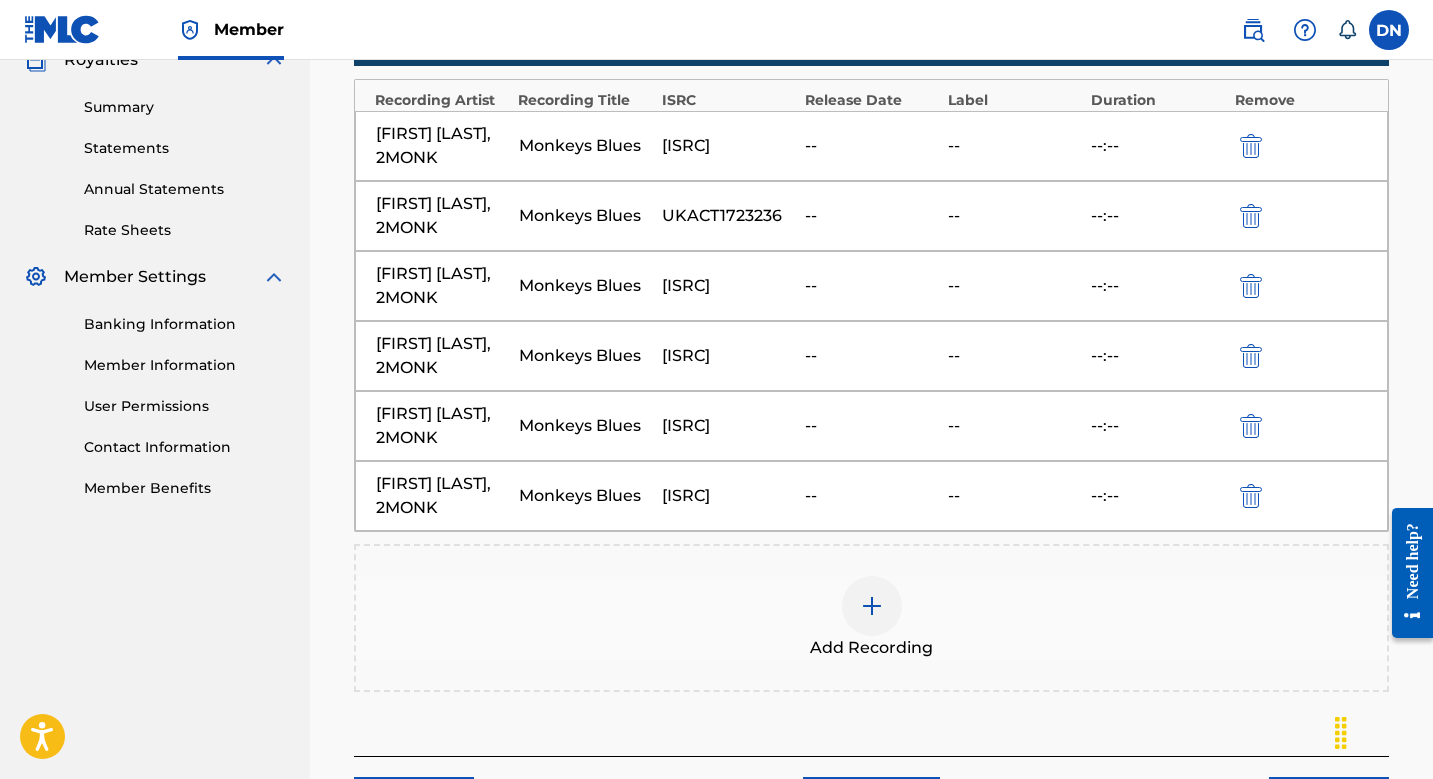 click at bounding box center [872, 606] 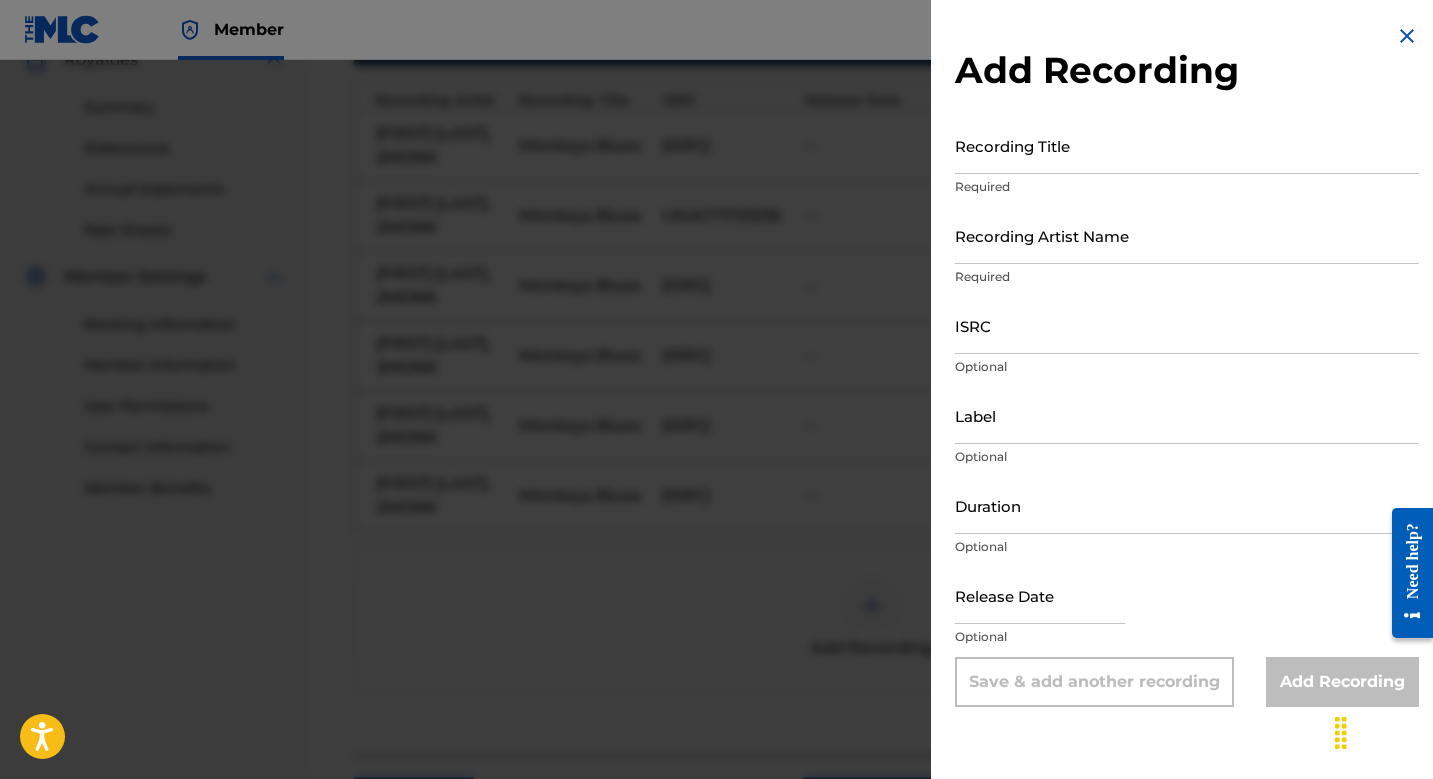 click on "ISRC" at bounding box center [1187, 325] 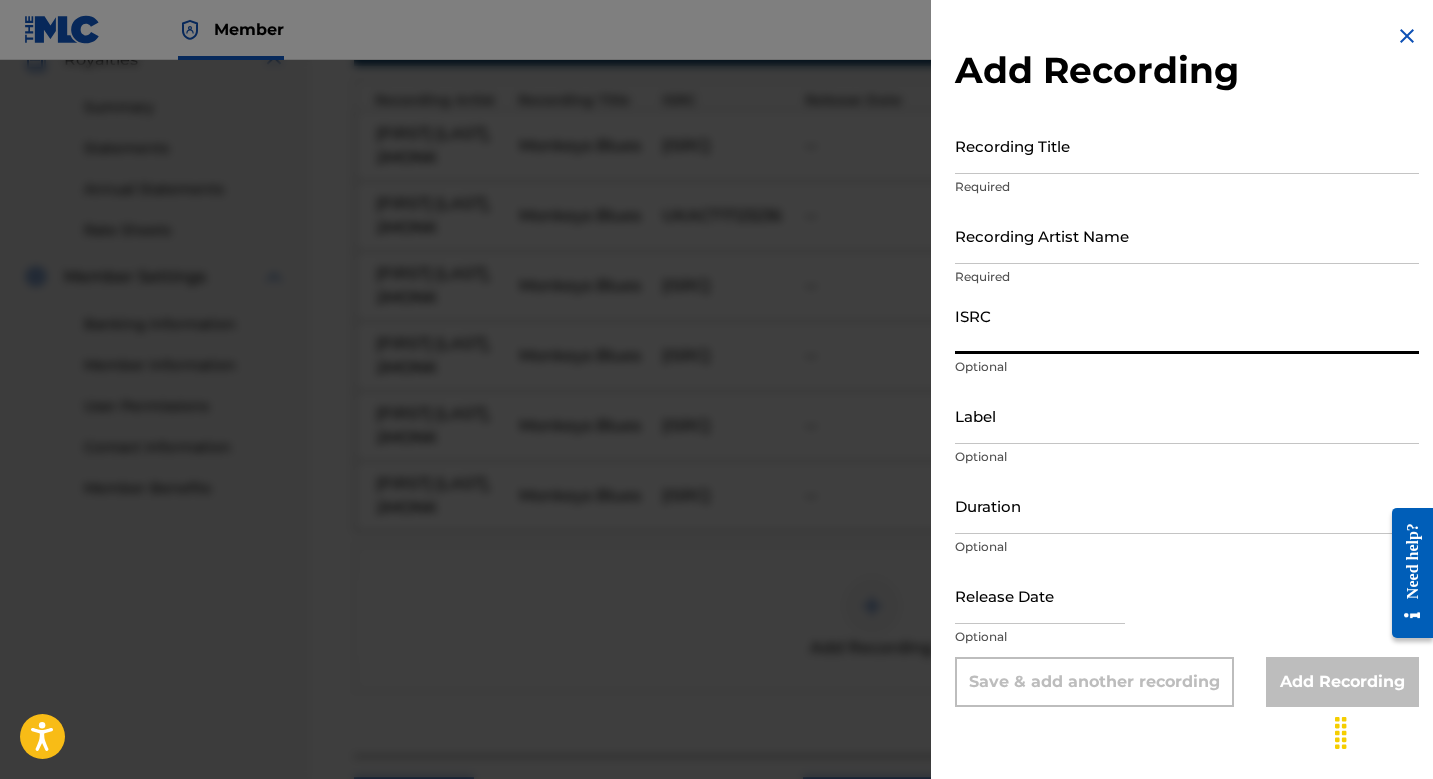 paste on "[ISRC]" 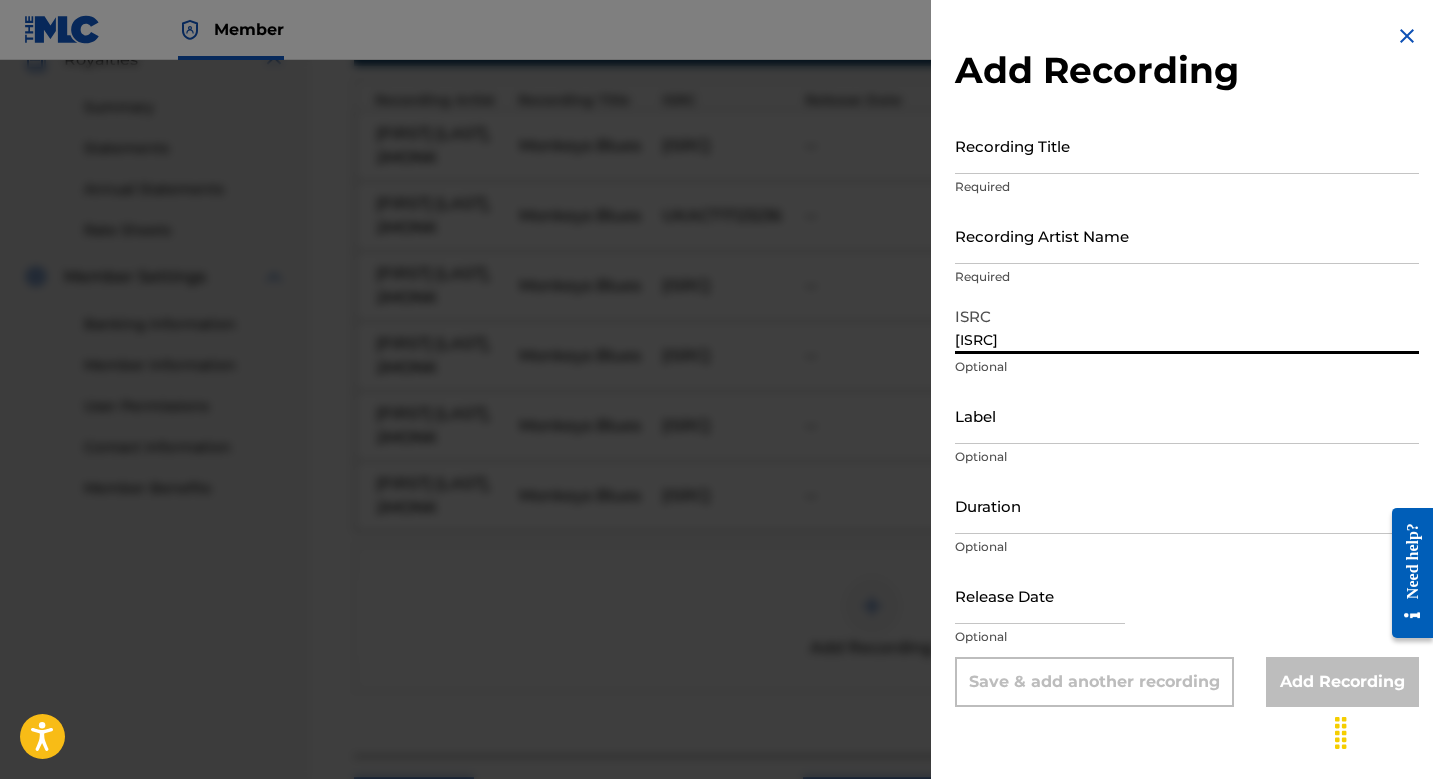 type on "[ISRC]" 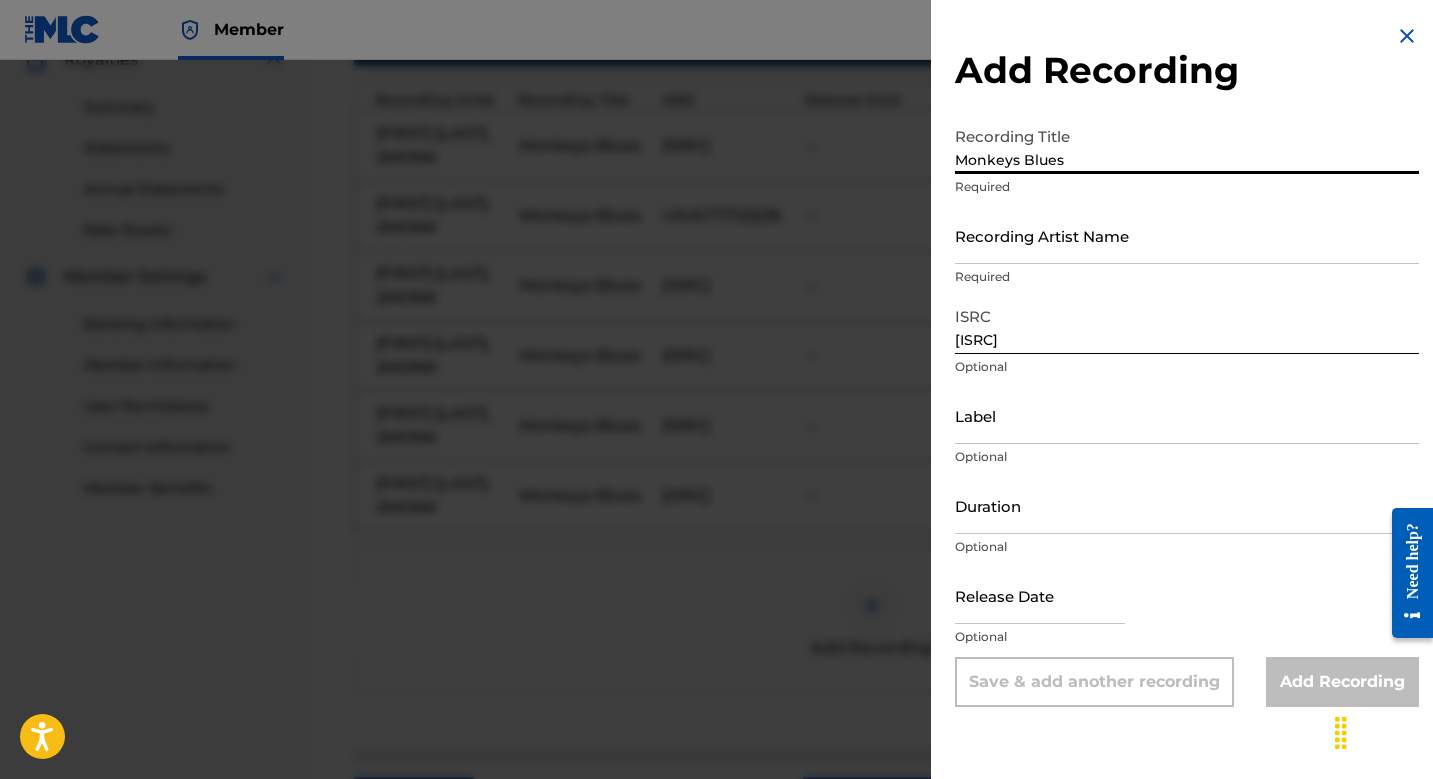 type on "Monkeys Blues" 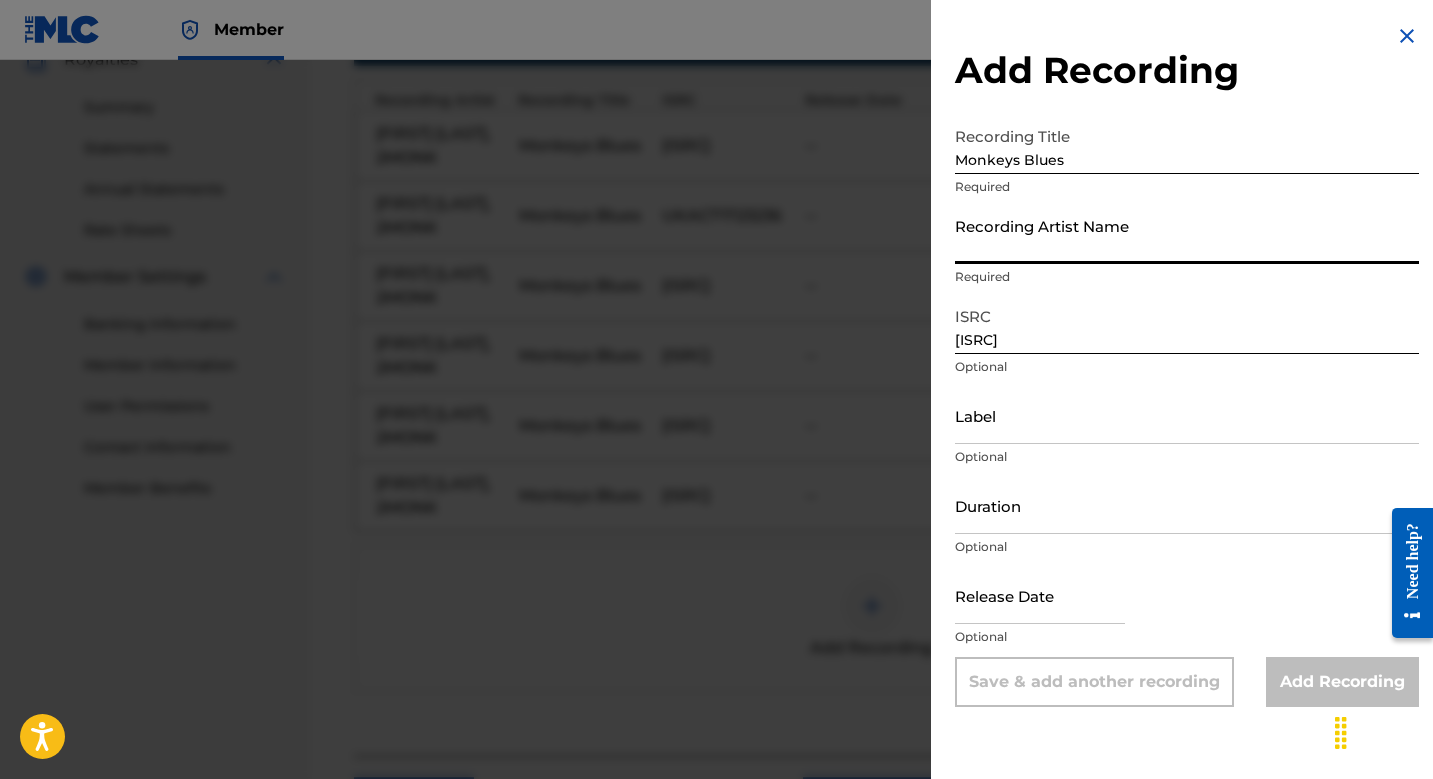type on "2" 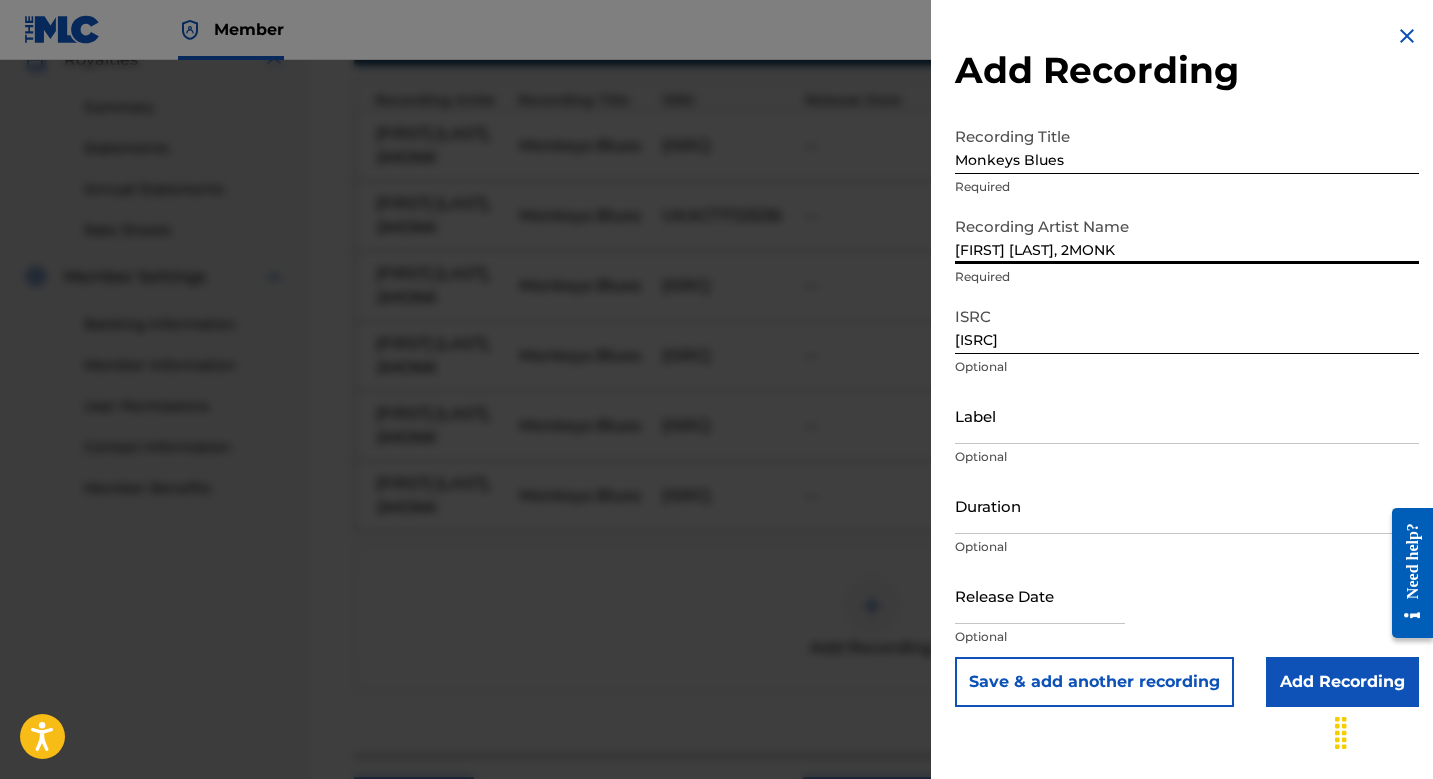 type on "[FIRST] [LAST], 2MONK" 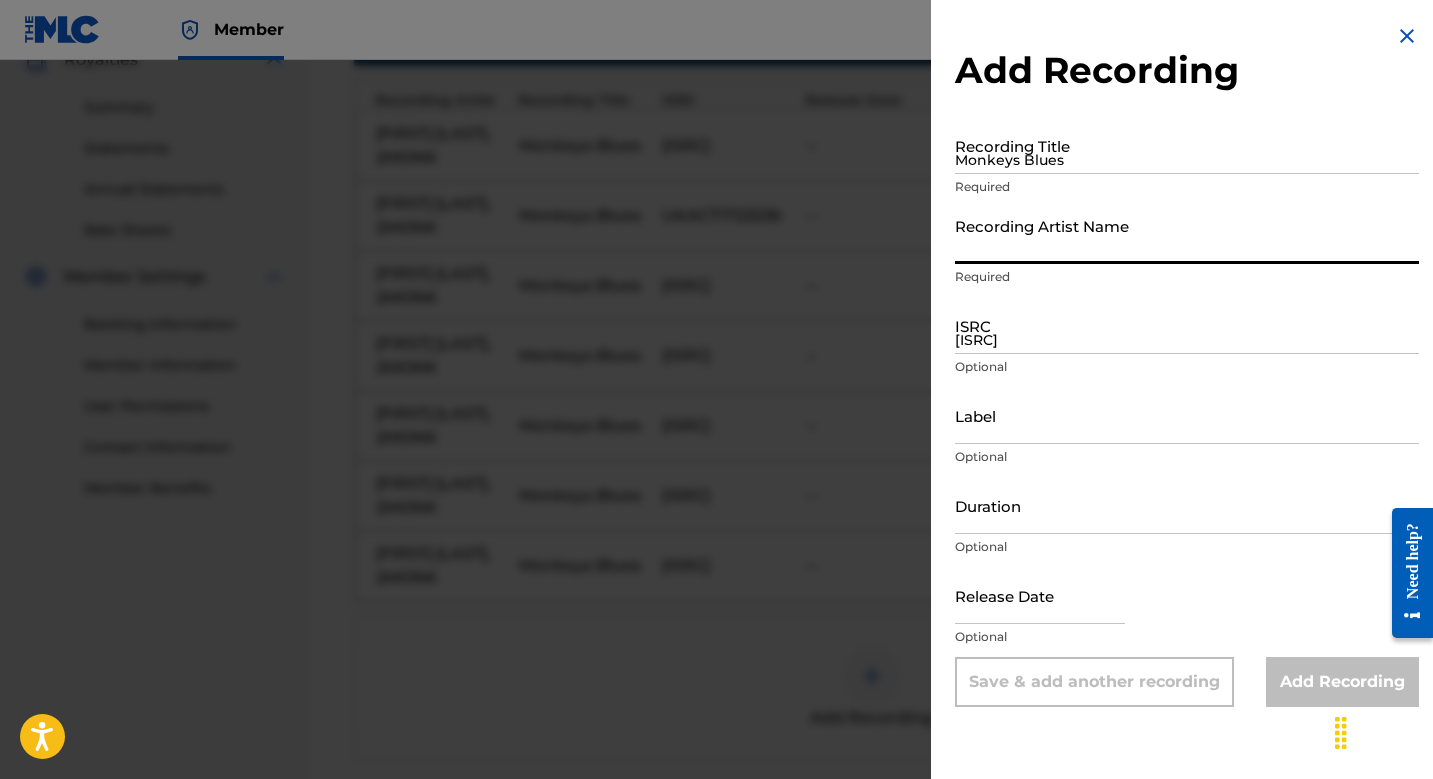 click at bounding box center [716, 449] 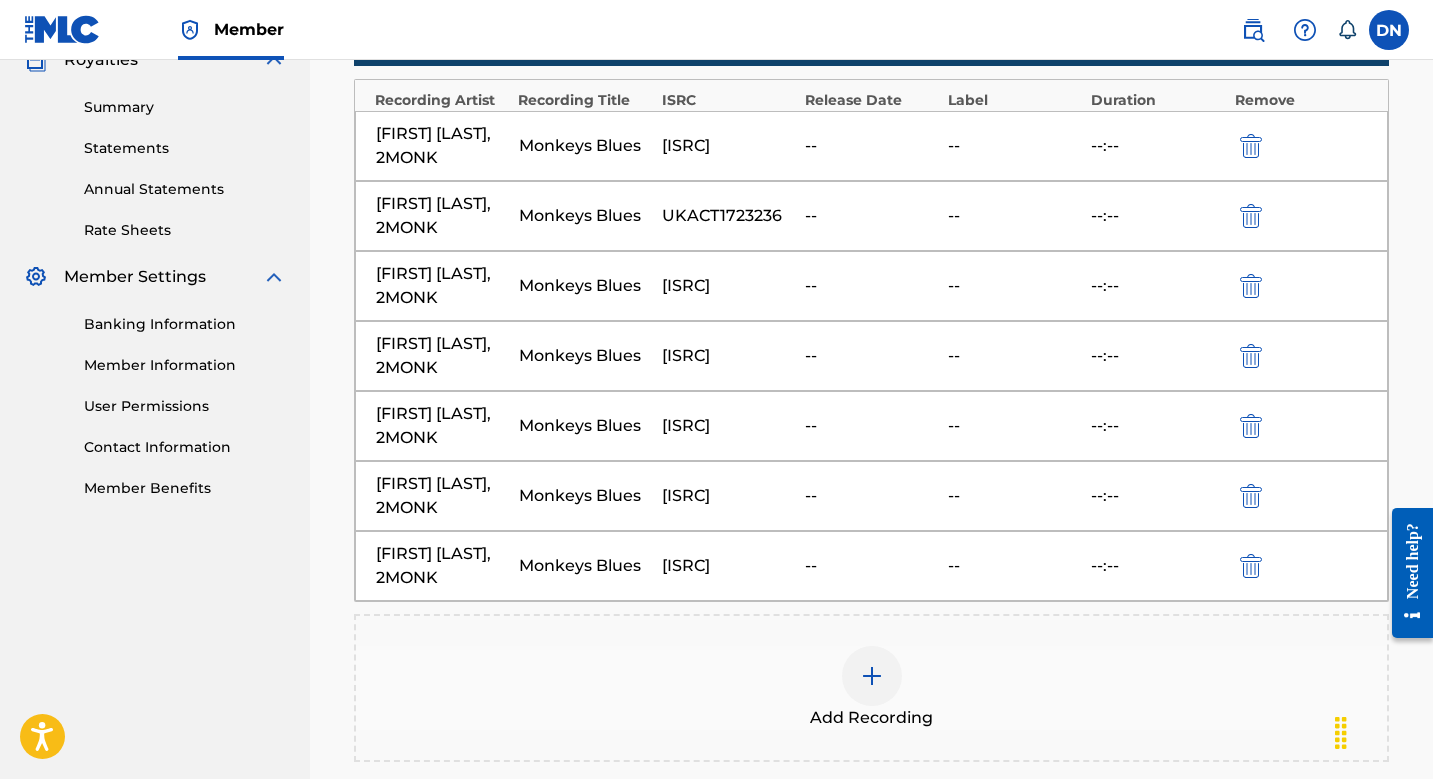 click on "--" at bounding box center (871, 566) 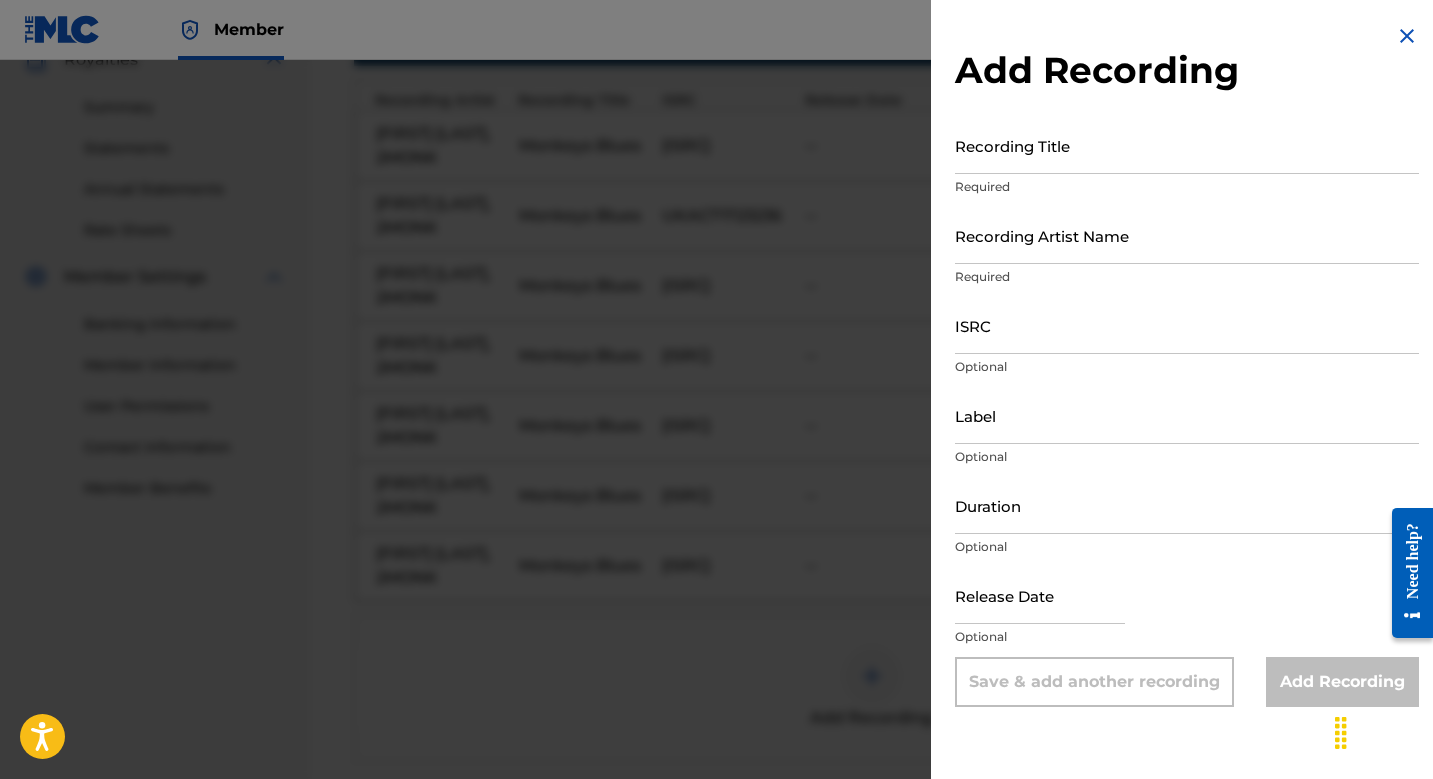 click on "ISRC" at bounding box center [1187, 325] 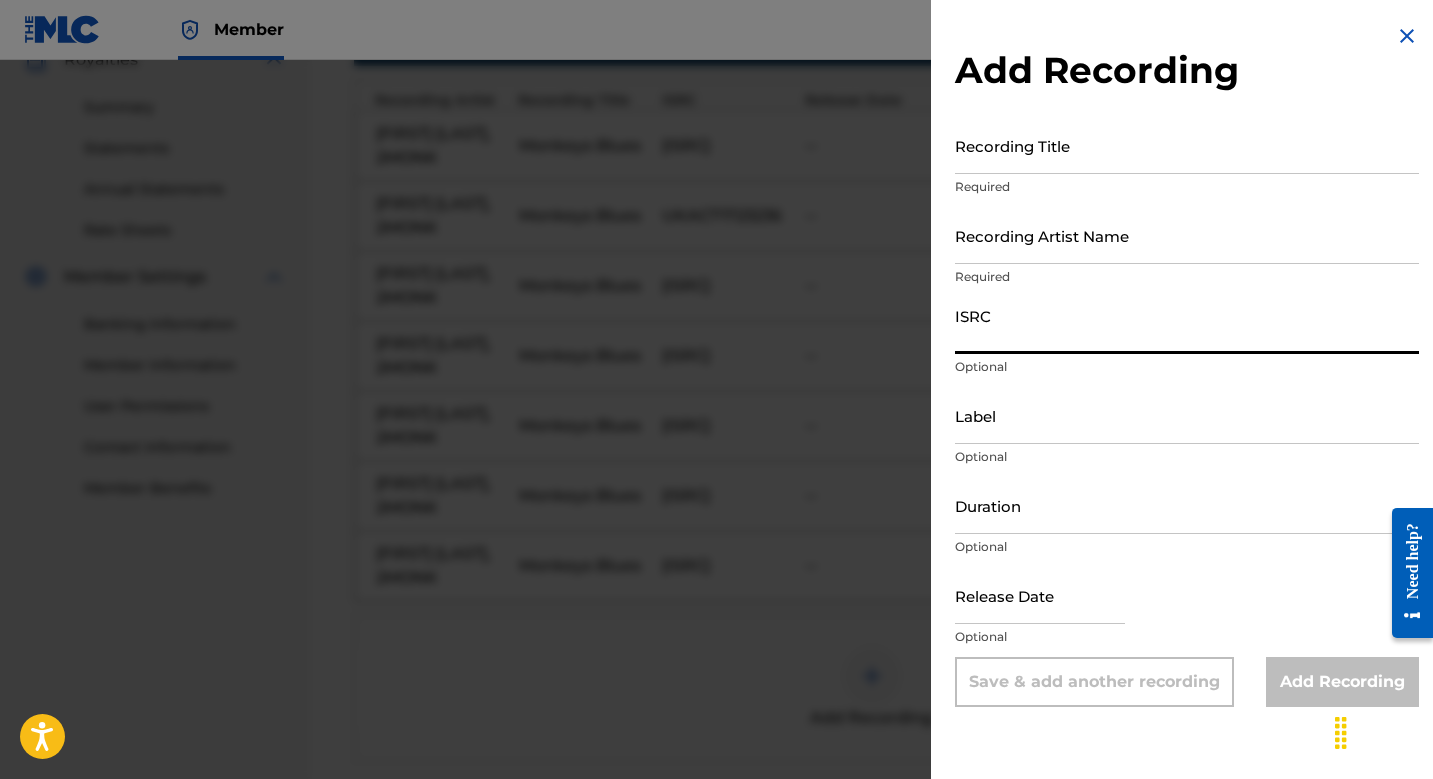 paste on "[ISRC]" 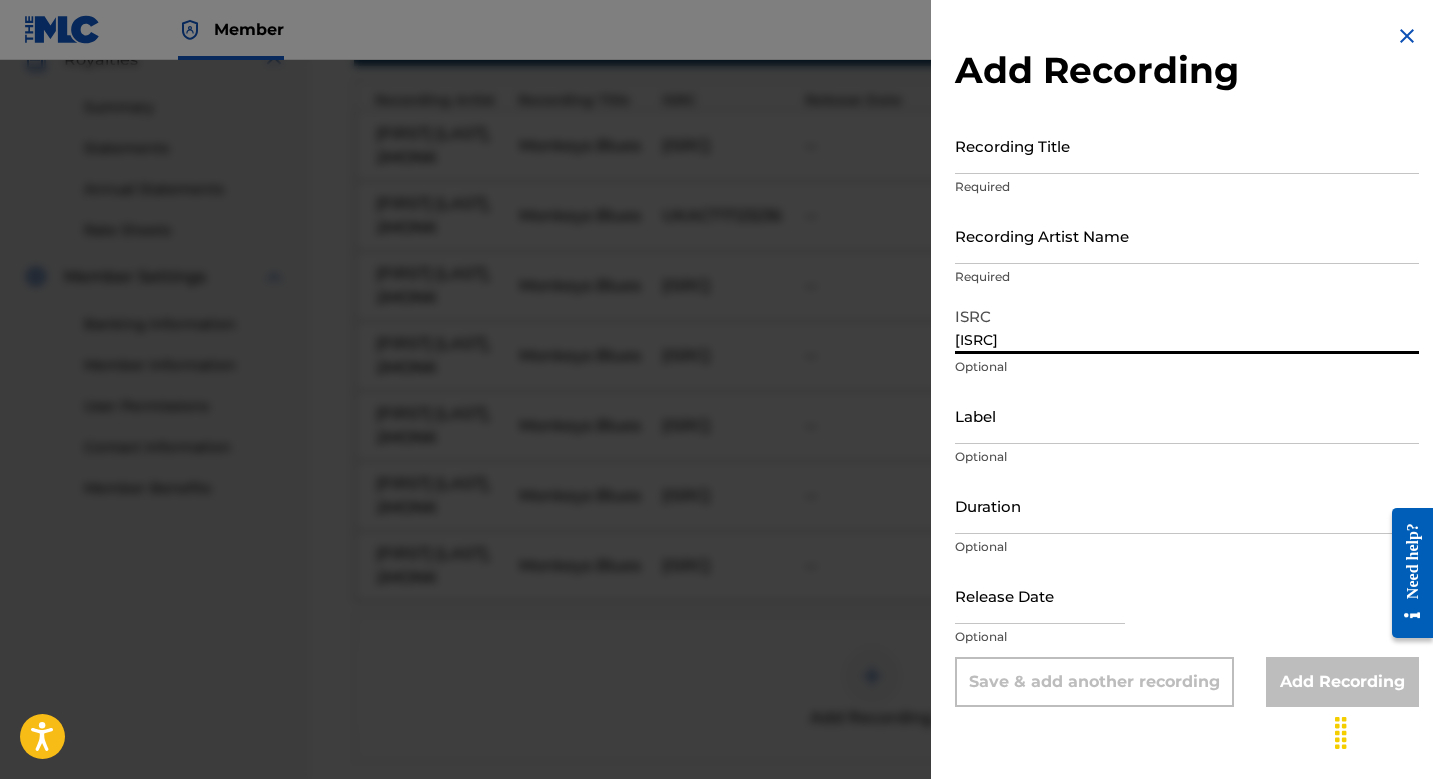 type on "[ISRC]" 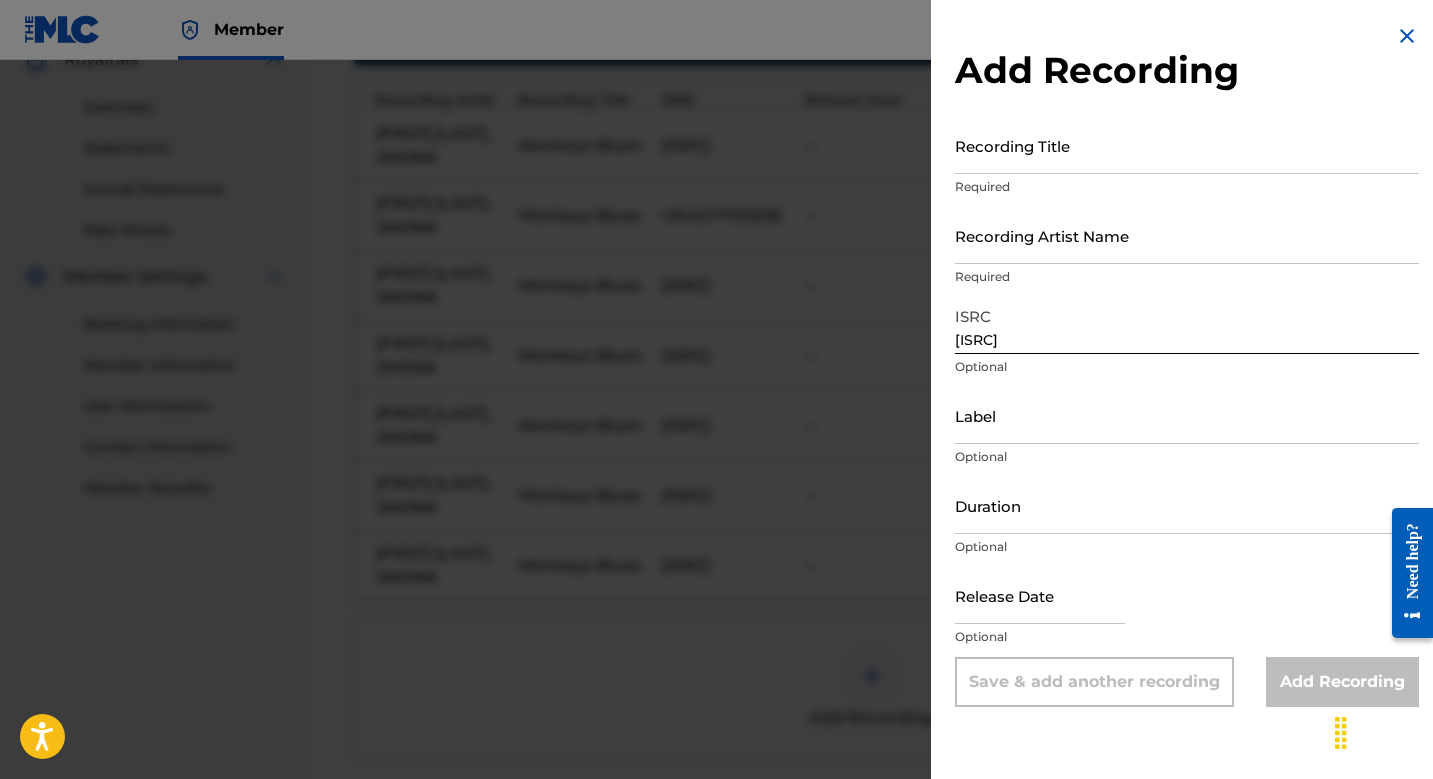 click on "Required" at bounding box center (1187, 277) 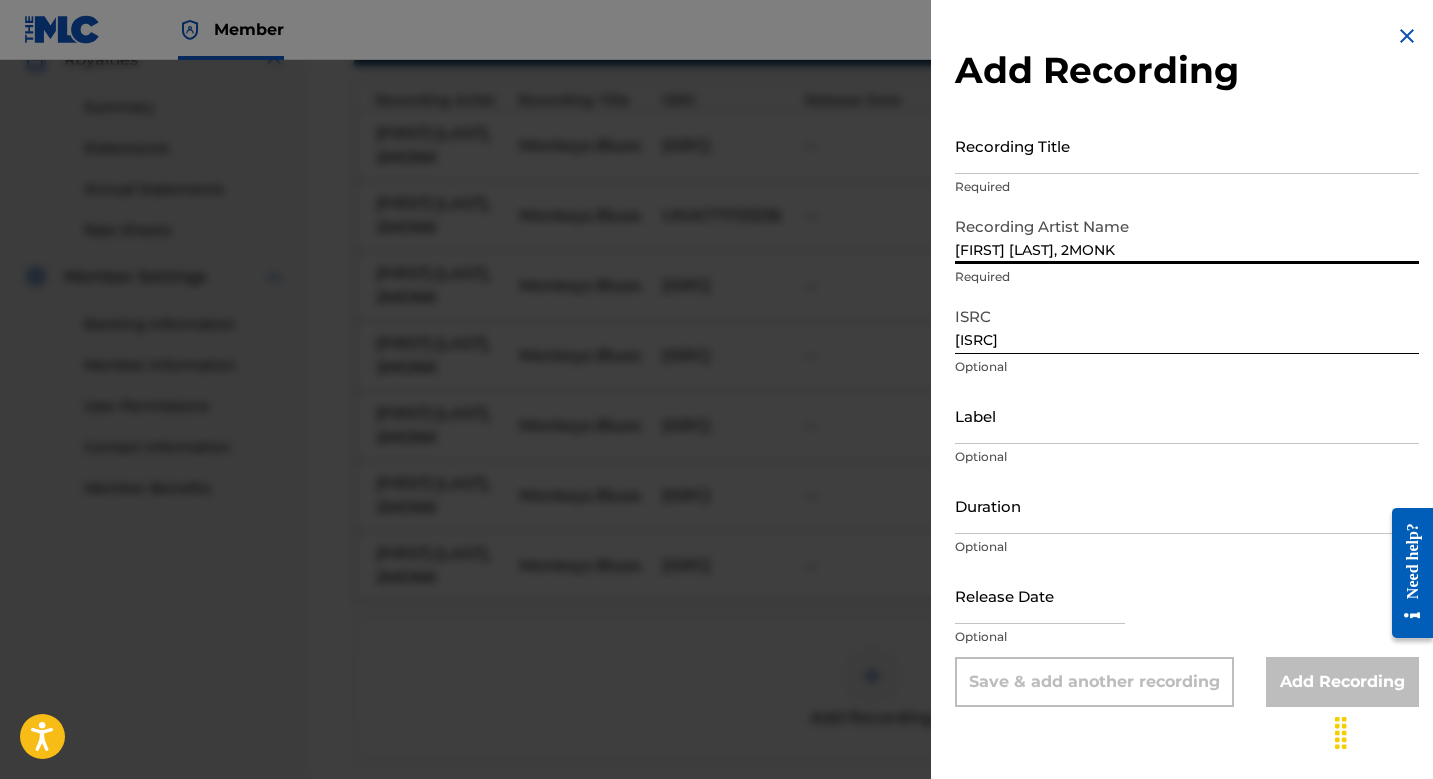type on "[FIRST] [LAST], 2MONK" 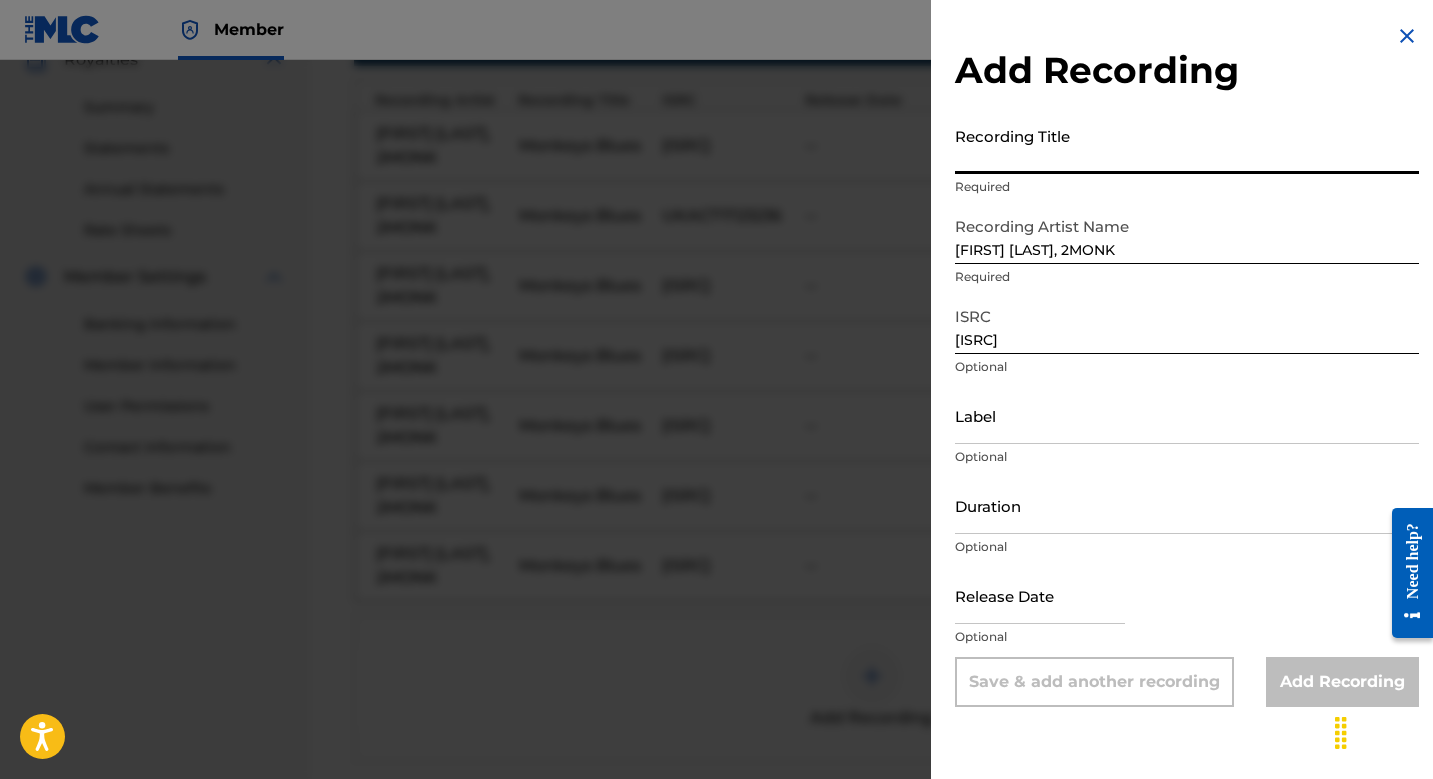 click on "Recording Title" at bounding box center [1187, 145] 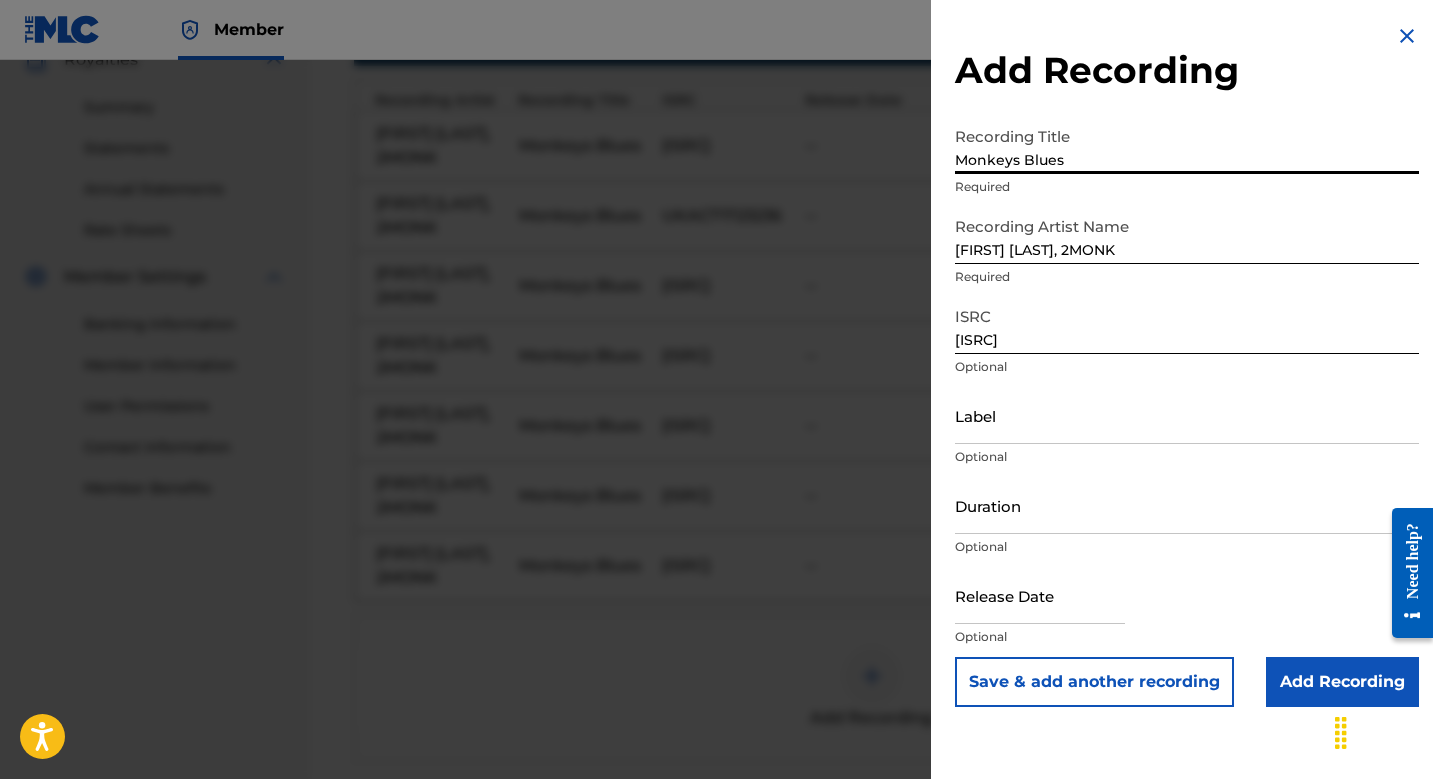 type on "Monkeys Blues" 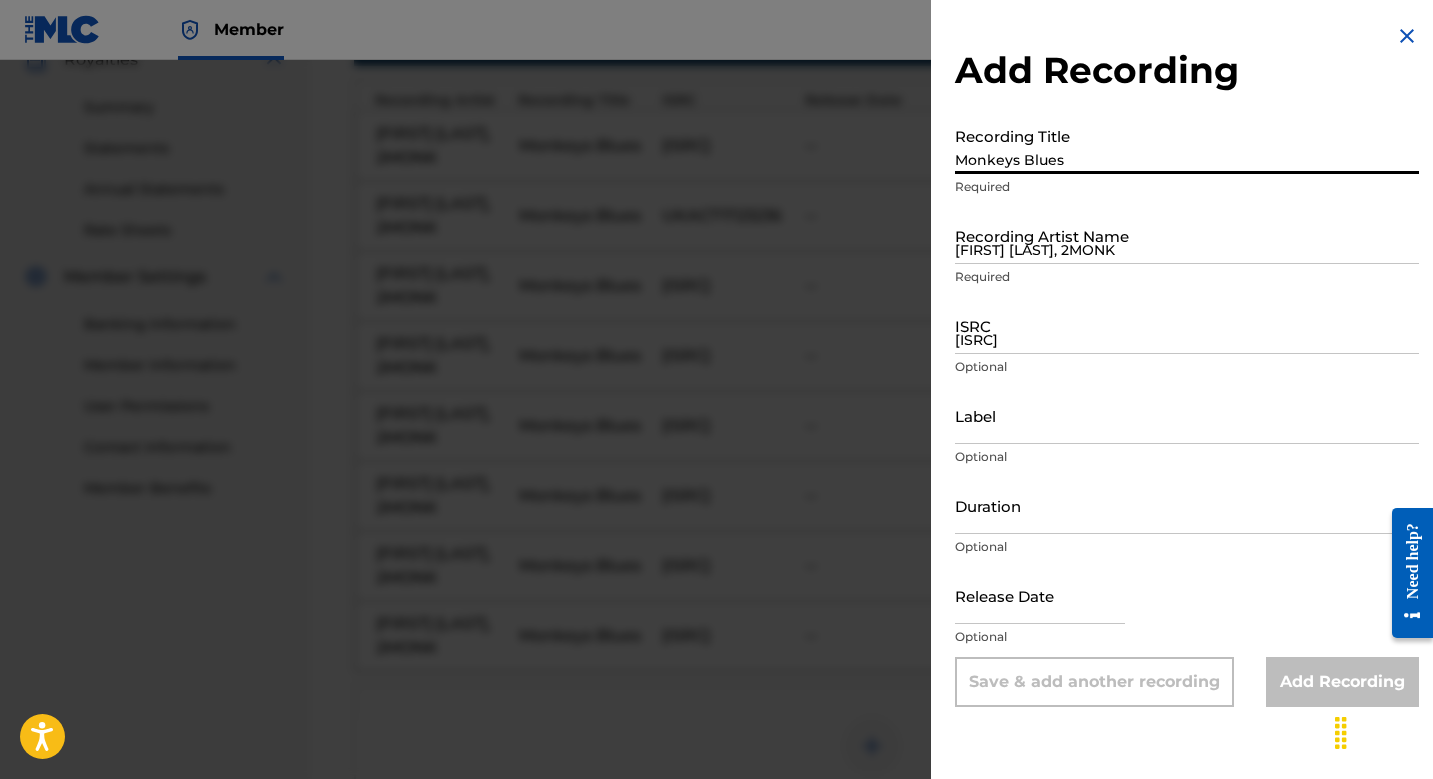 type 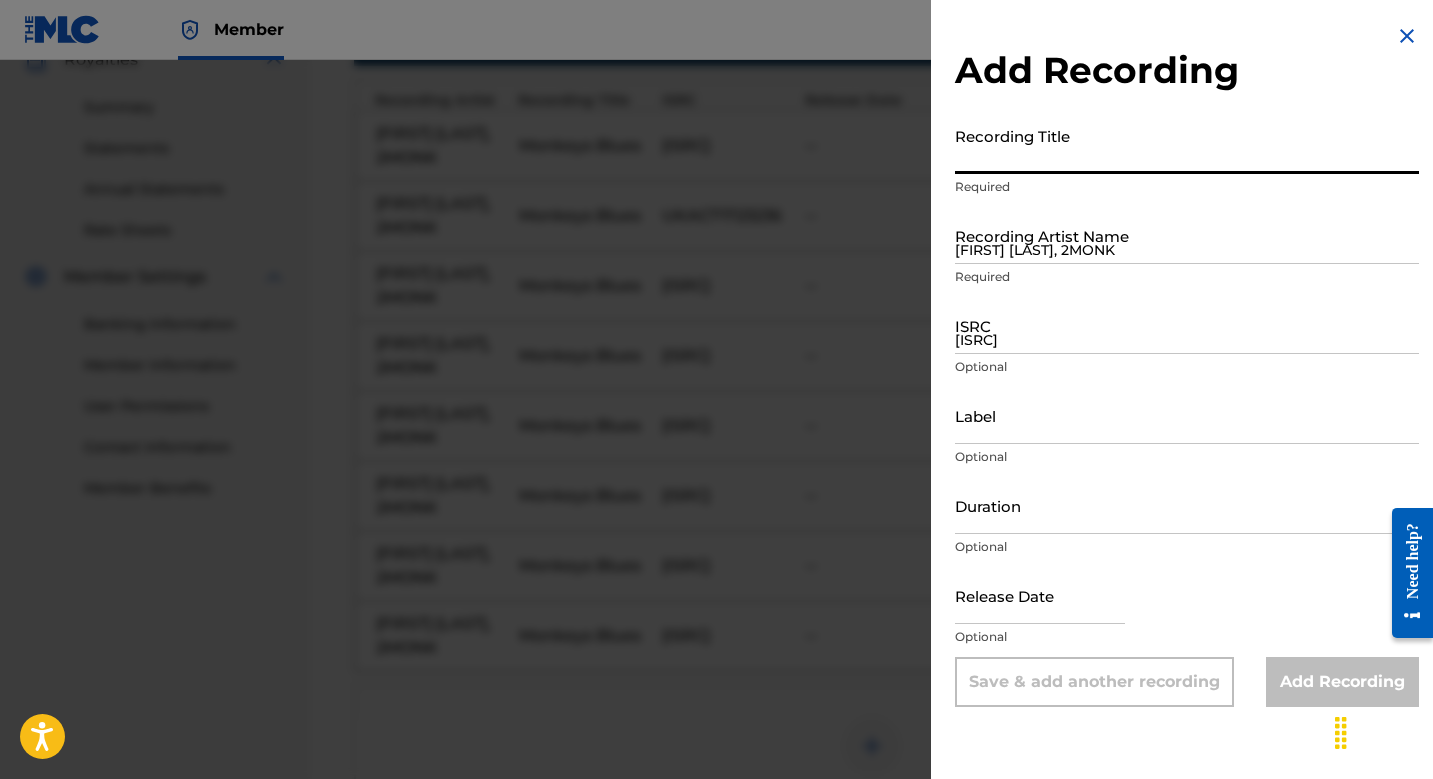 click on "[ISRC]" at bounding box center (1187, 325) 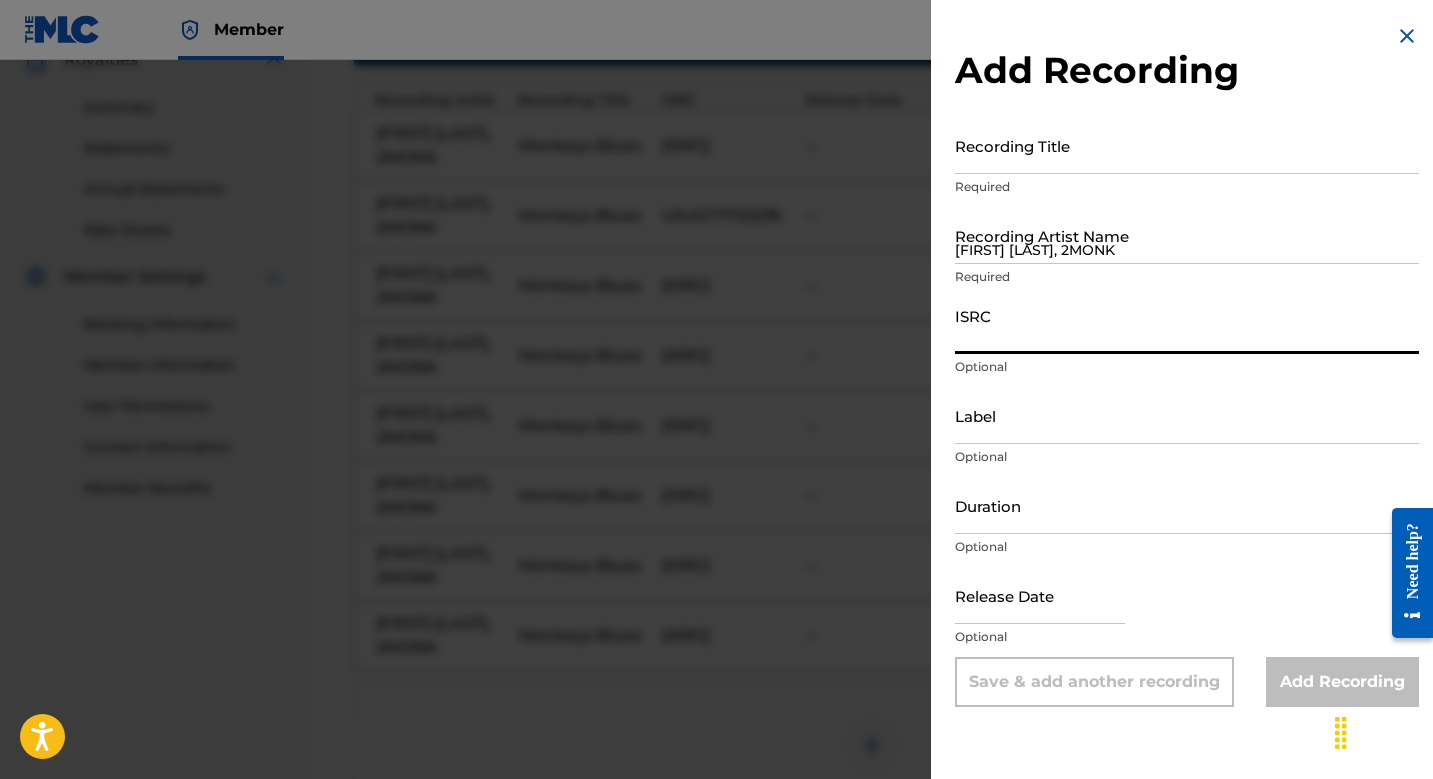 paste on "[ISRC]" 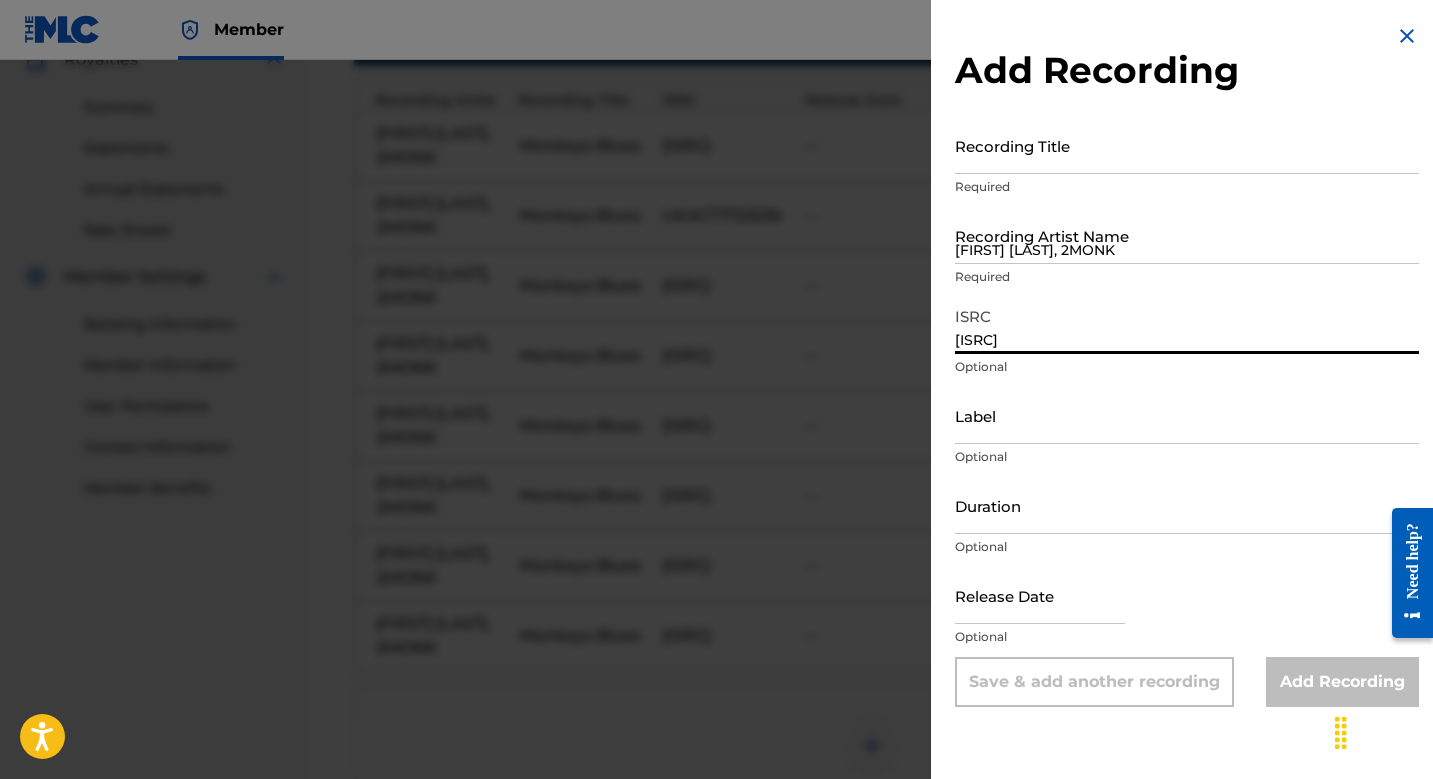 type on "[ISRC]" 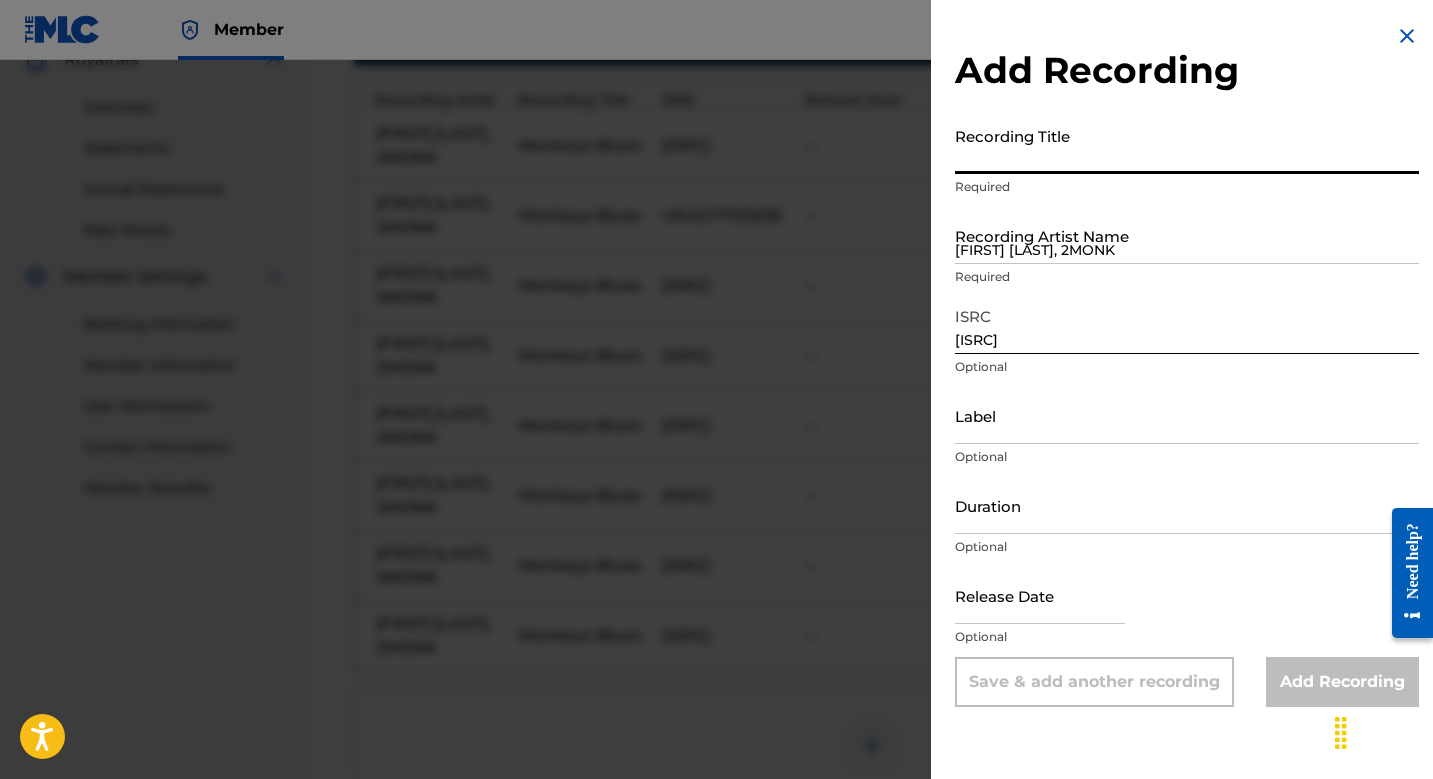 click on "Recording Title" at bounding box center (1187, 145) 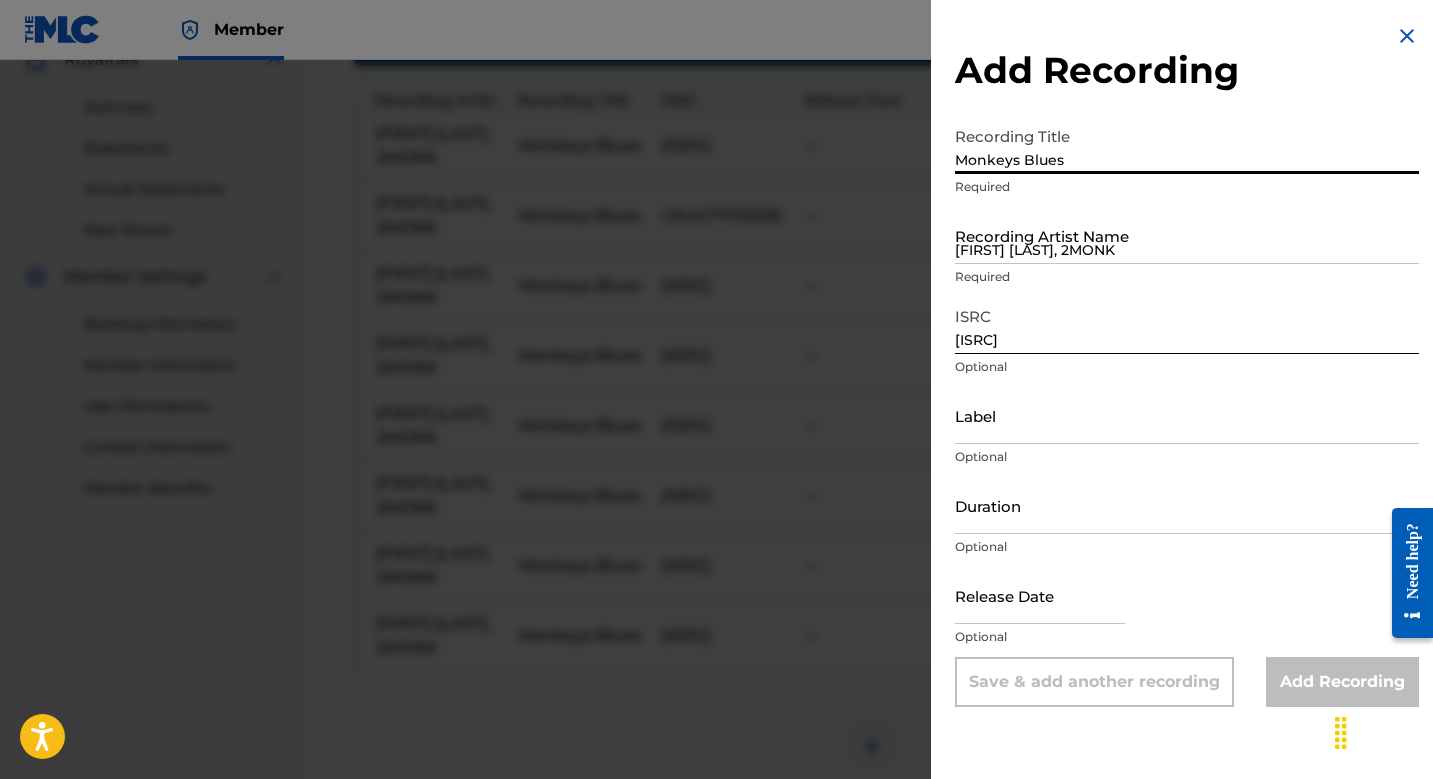 type on "Monkeys Blues" 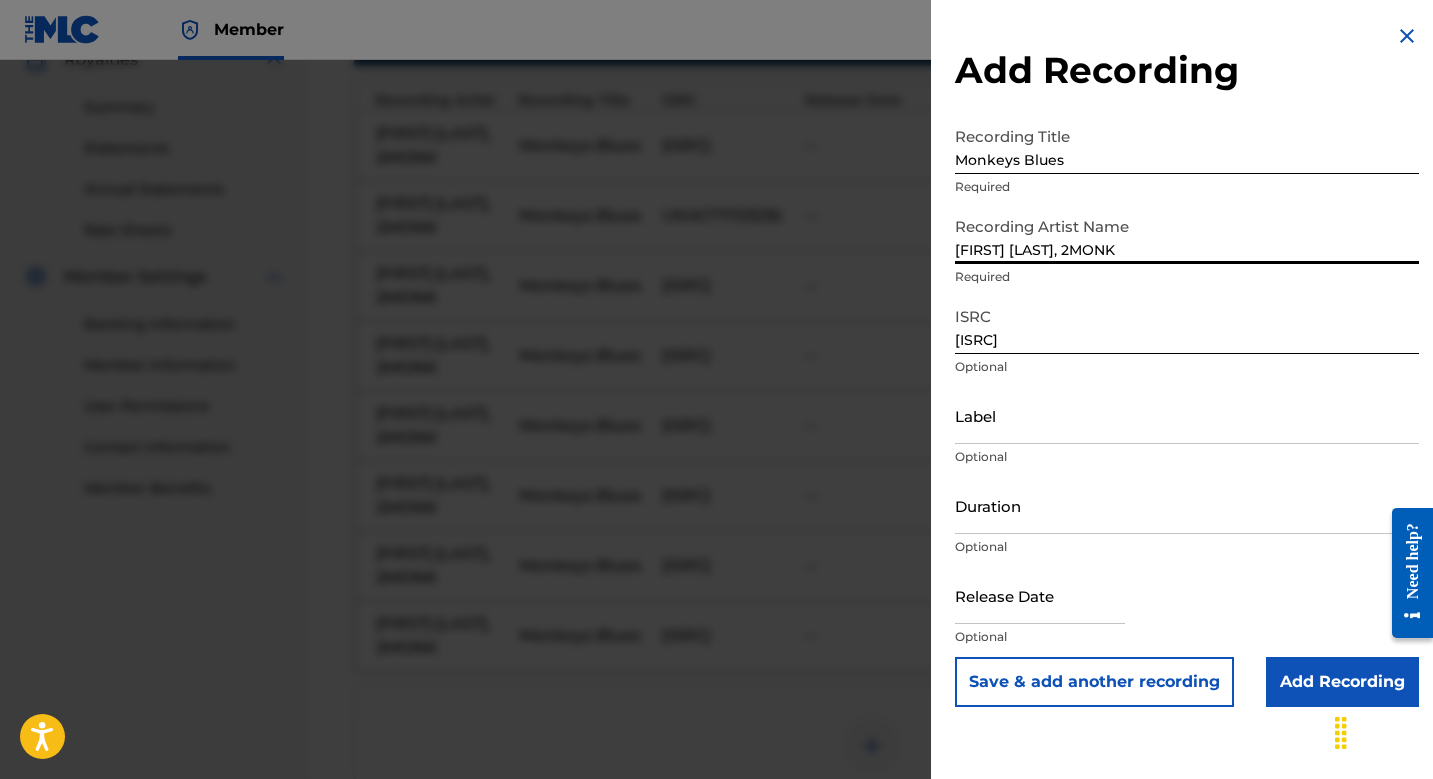 type on "[FIRST] [LAST], 2MONK" 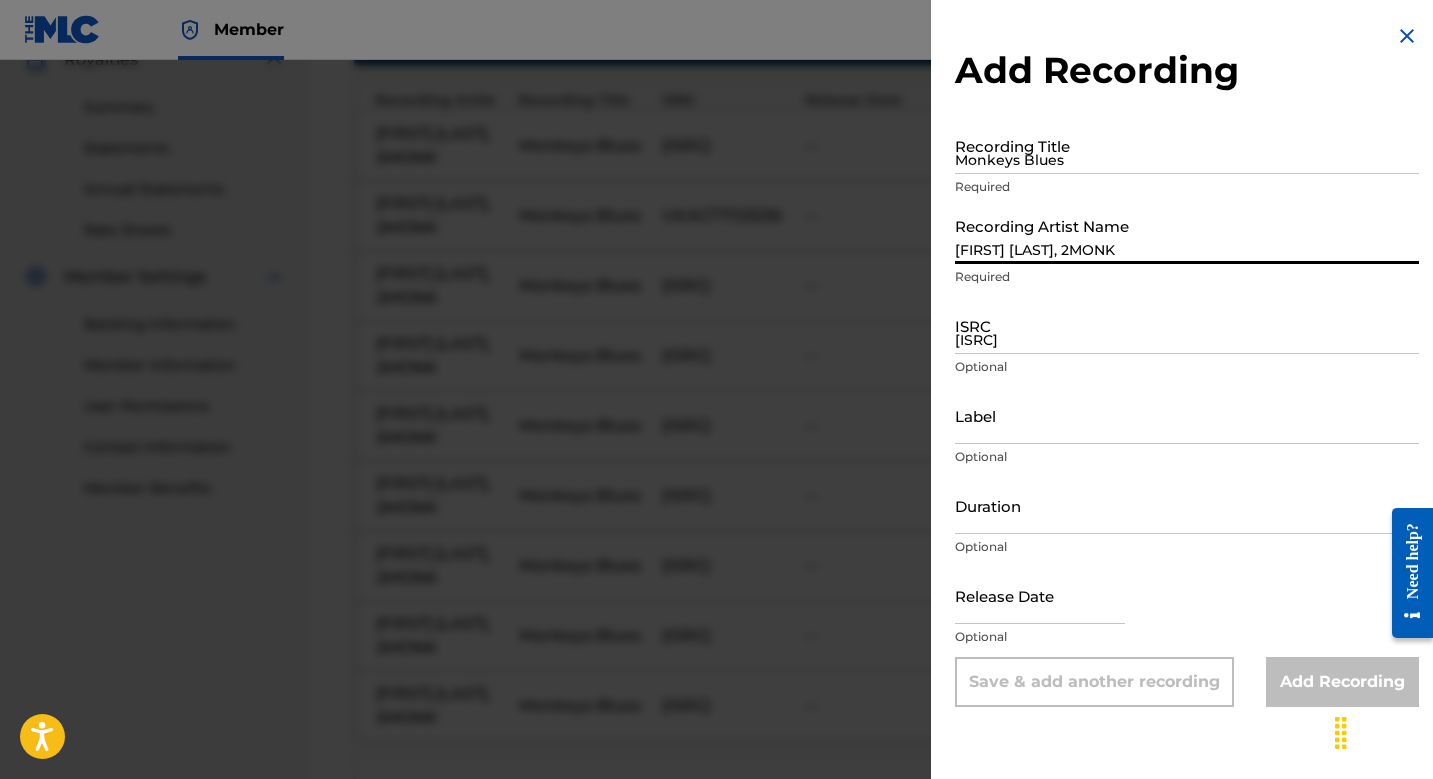 type 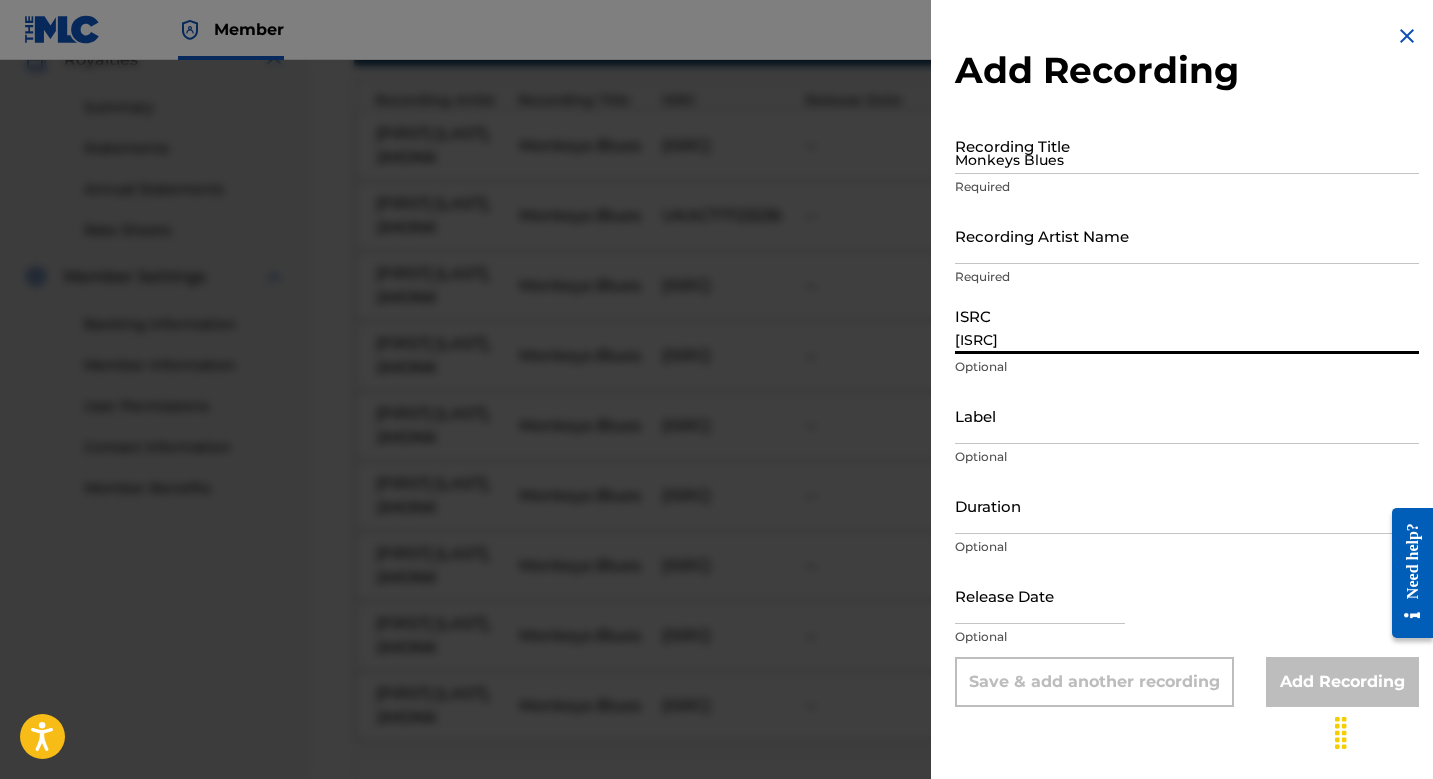 click on "[ISRC]" at bounding box center (1187, 325) 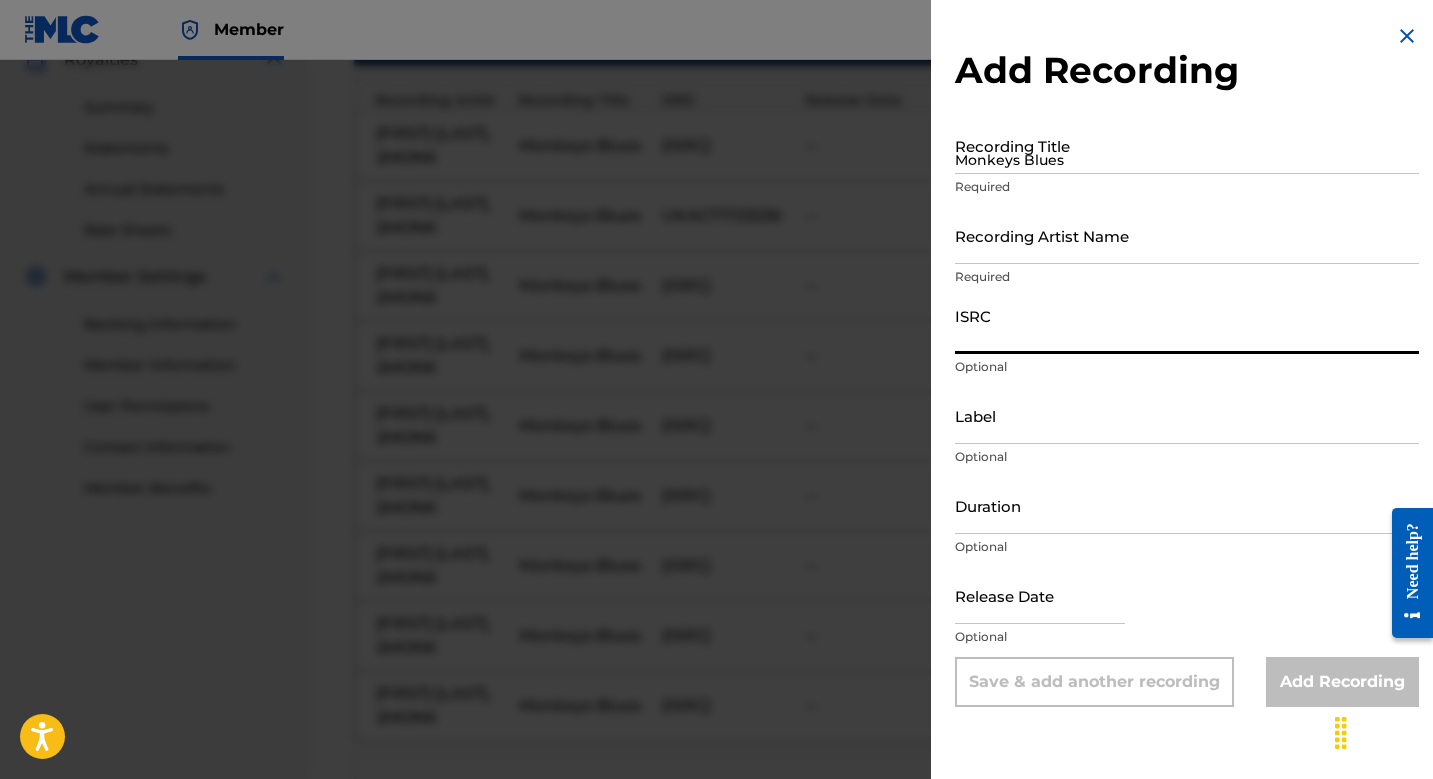 paste on "UKACT1663523" 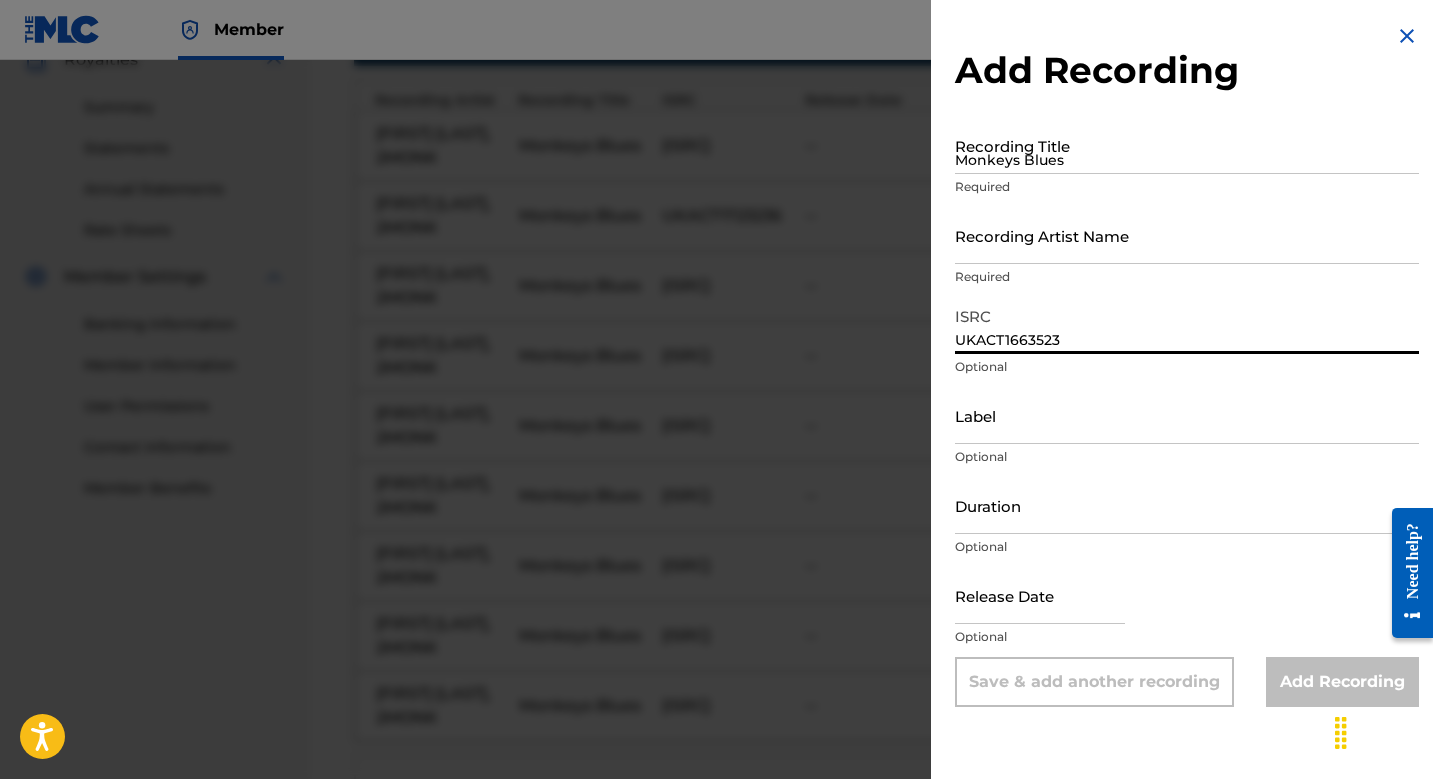 type on "UKACT1663523" 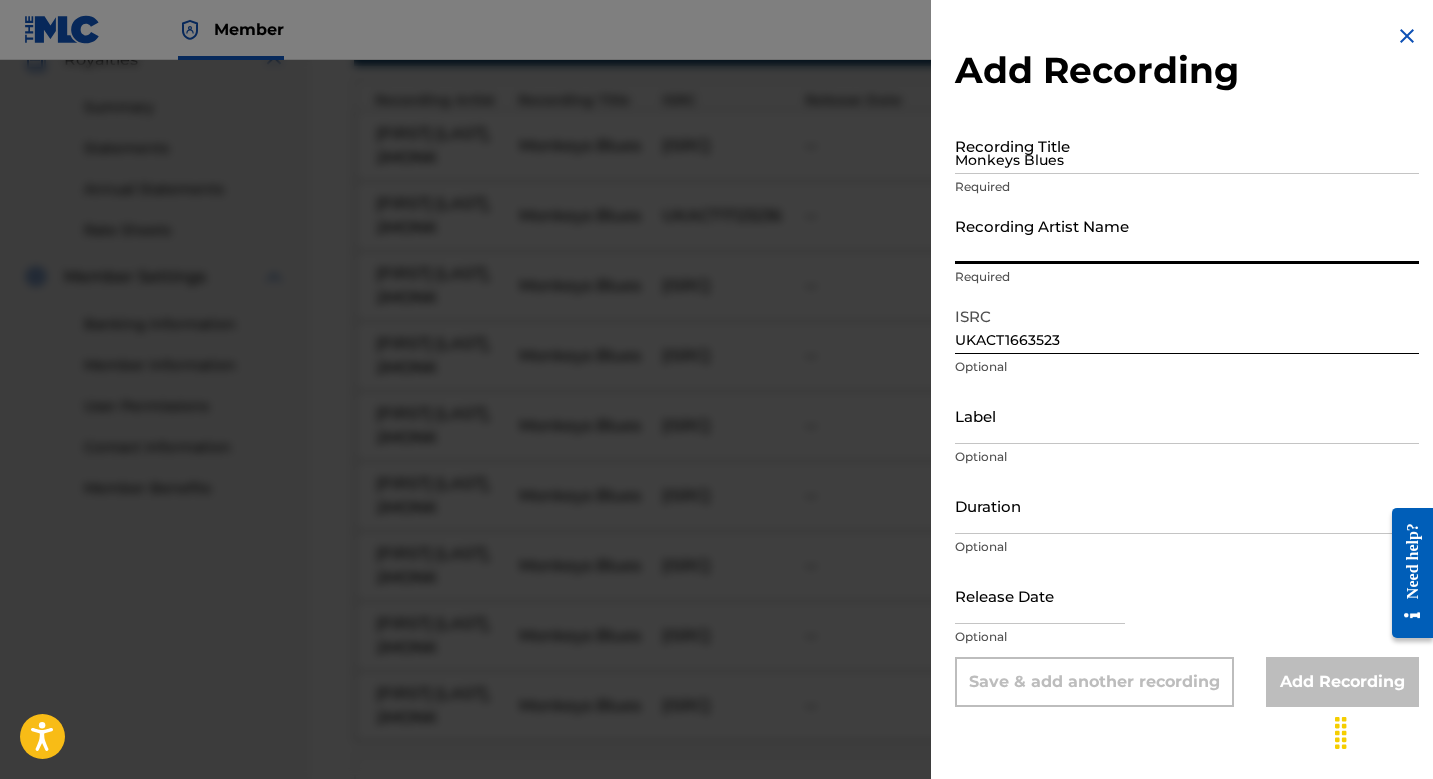 click on "Recording Artist Name" at bounding box center (1187, 235) 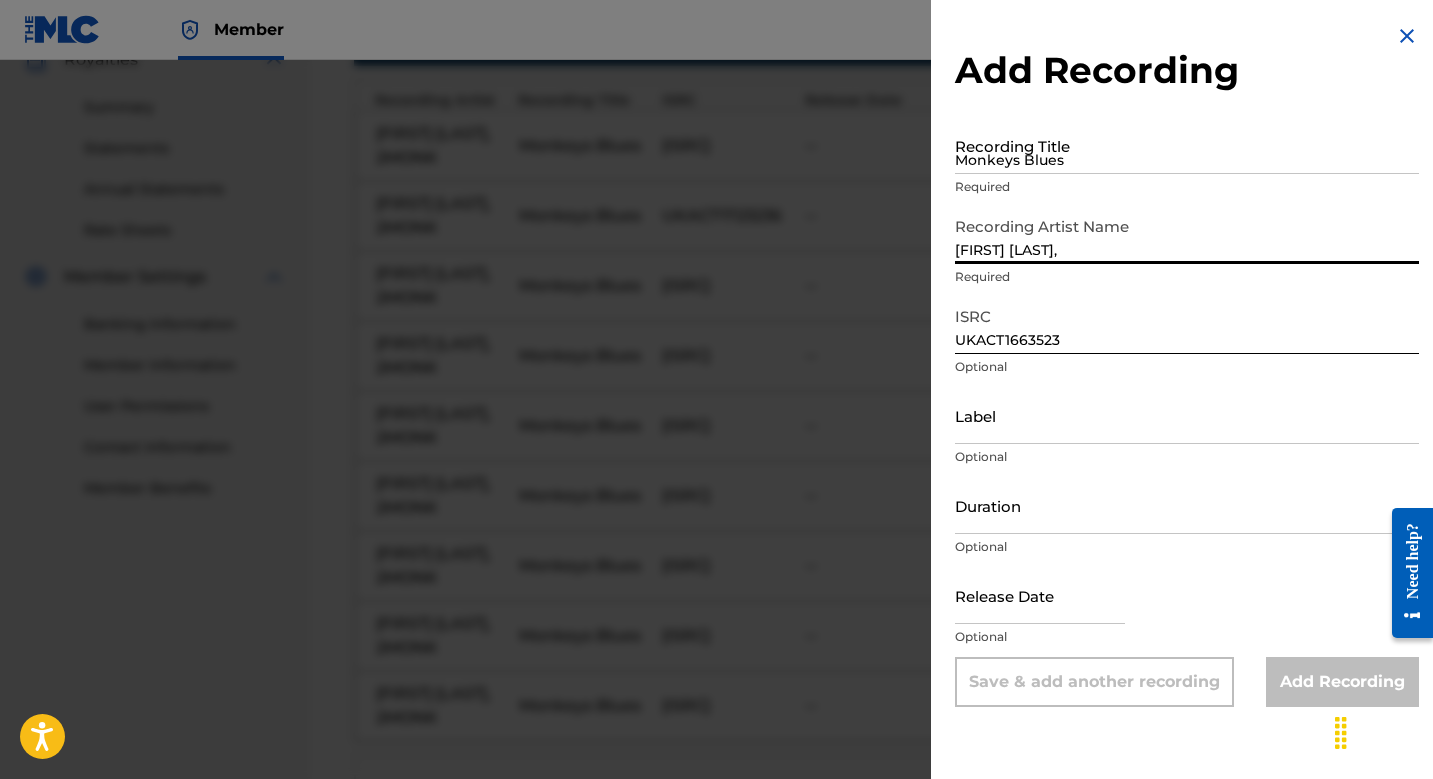 click on "[FIRST] [LAST]," at bounding box center [1187, 235] 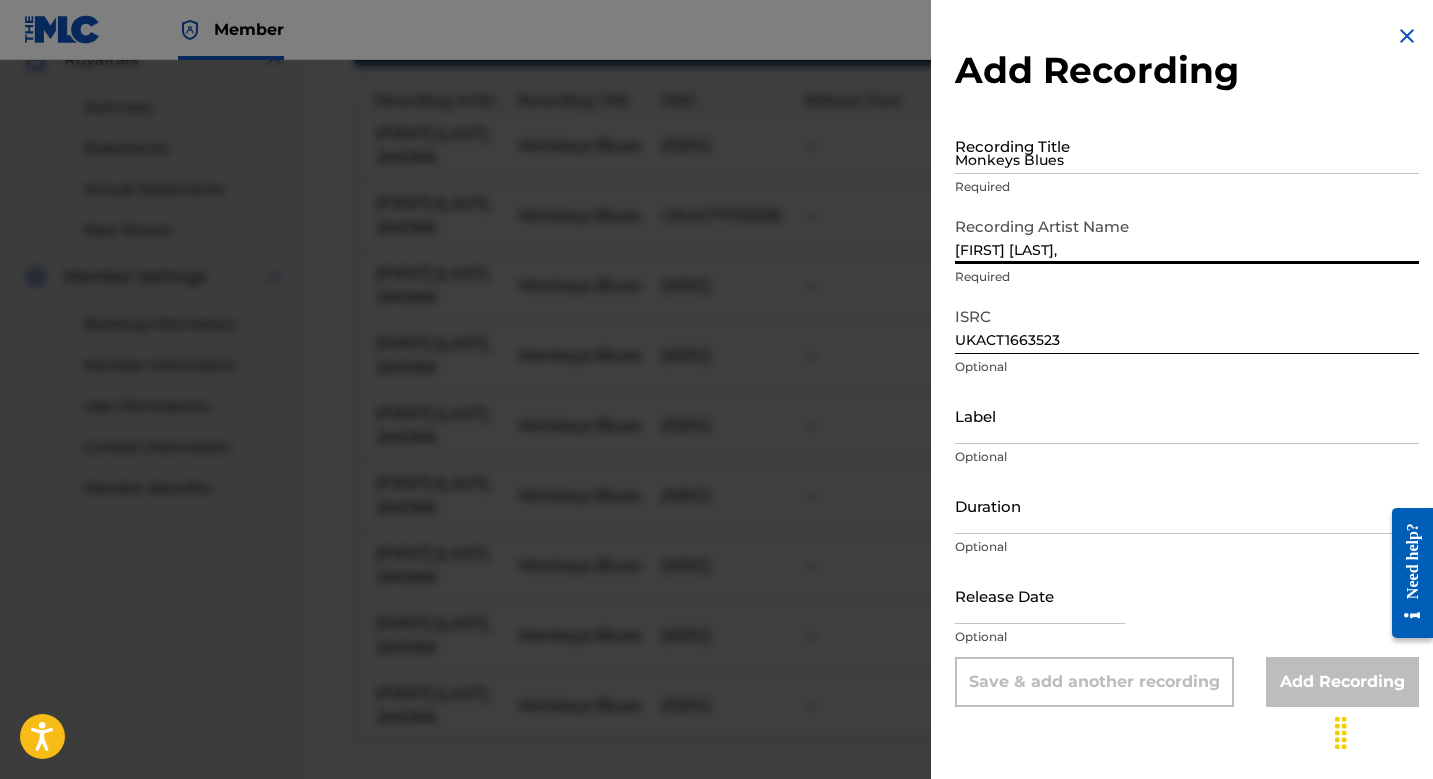 click on "[FIRST] [LAST]," at bounding box center (1187, 235) 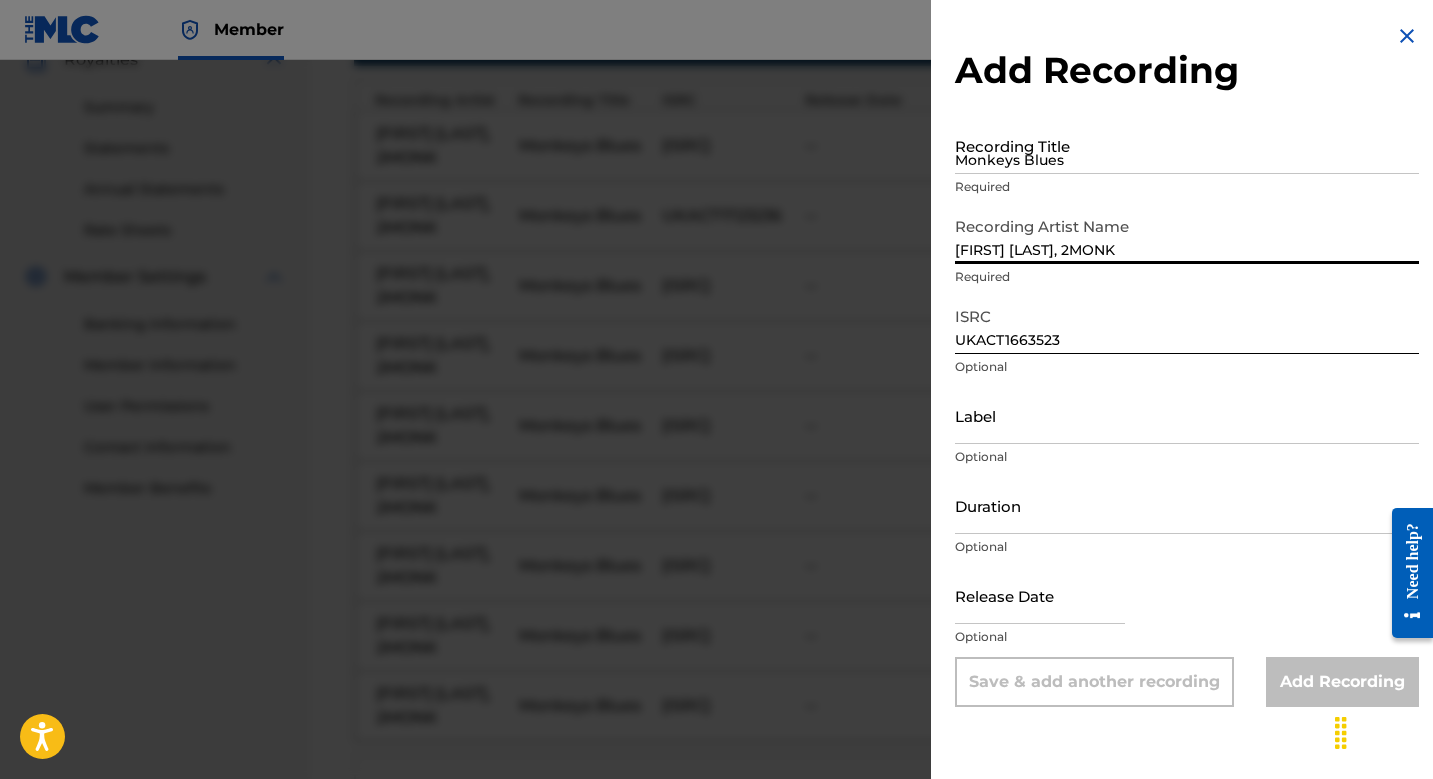 type on "[FIRST] [LAST], 2MONK" 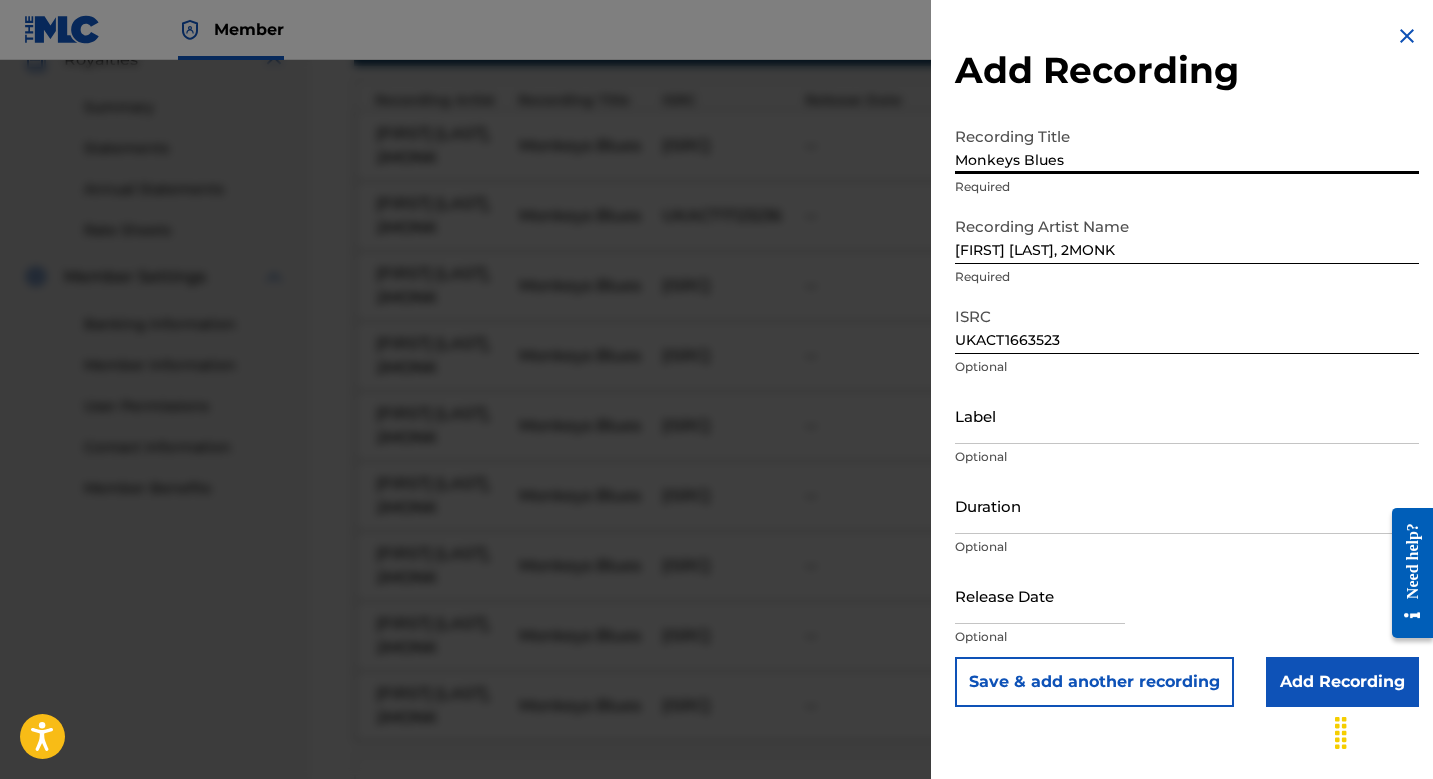 type on "Monkeys Blues" 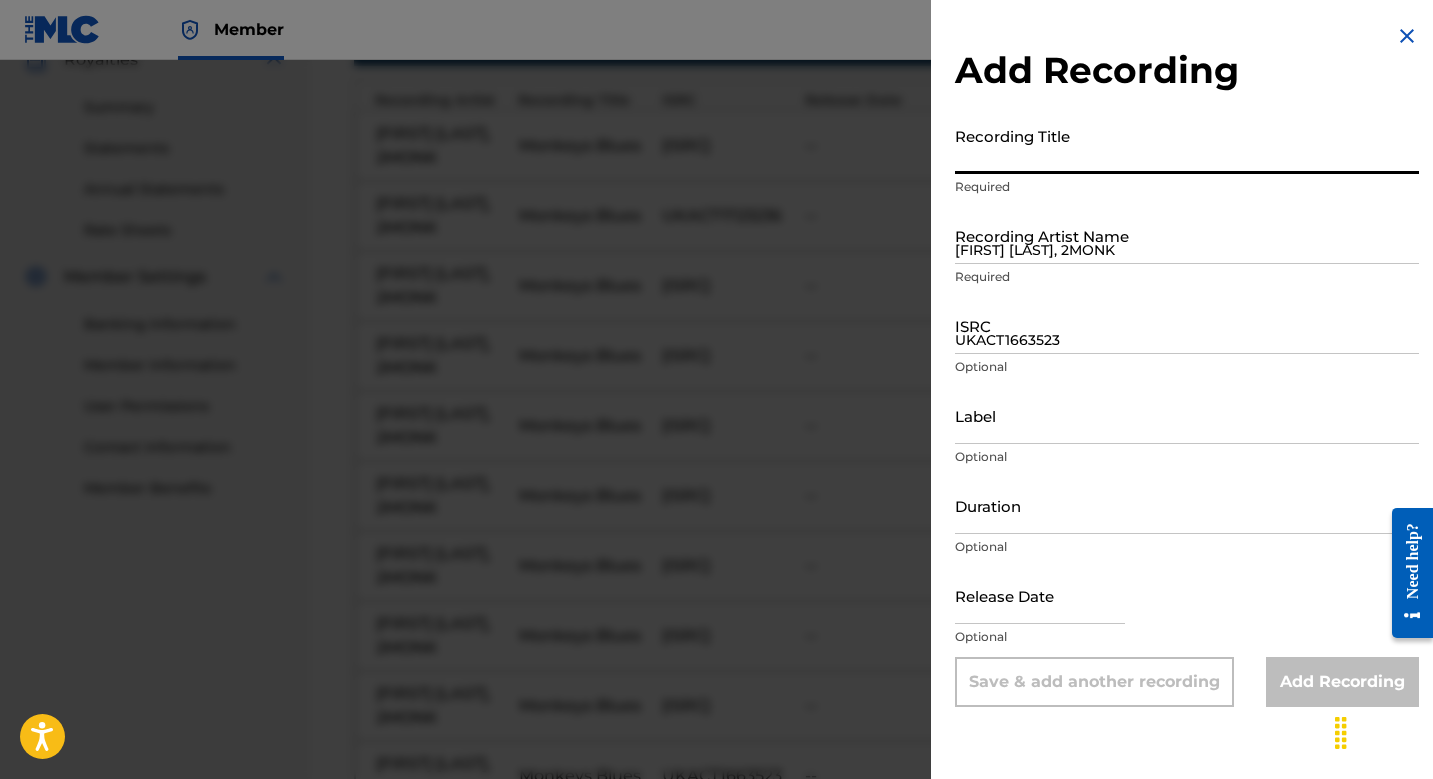click at bounding box center (1407, 36) 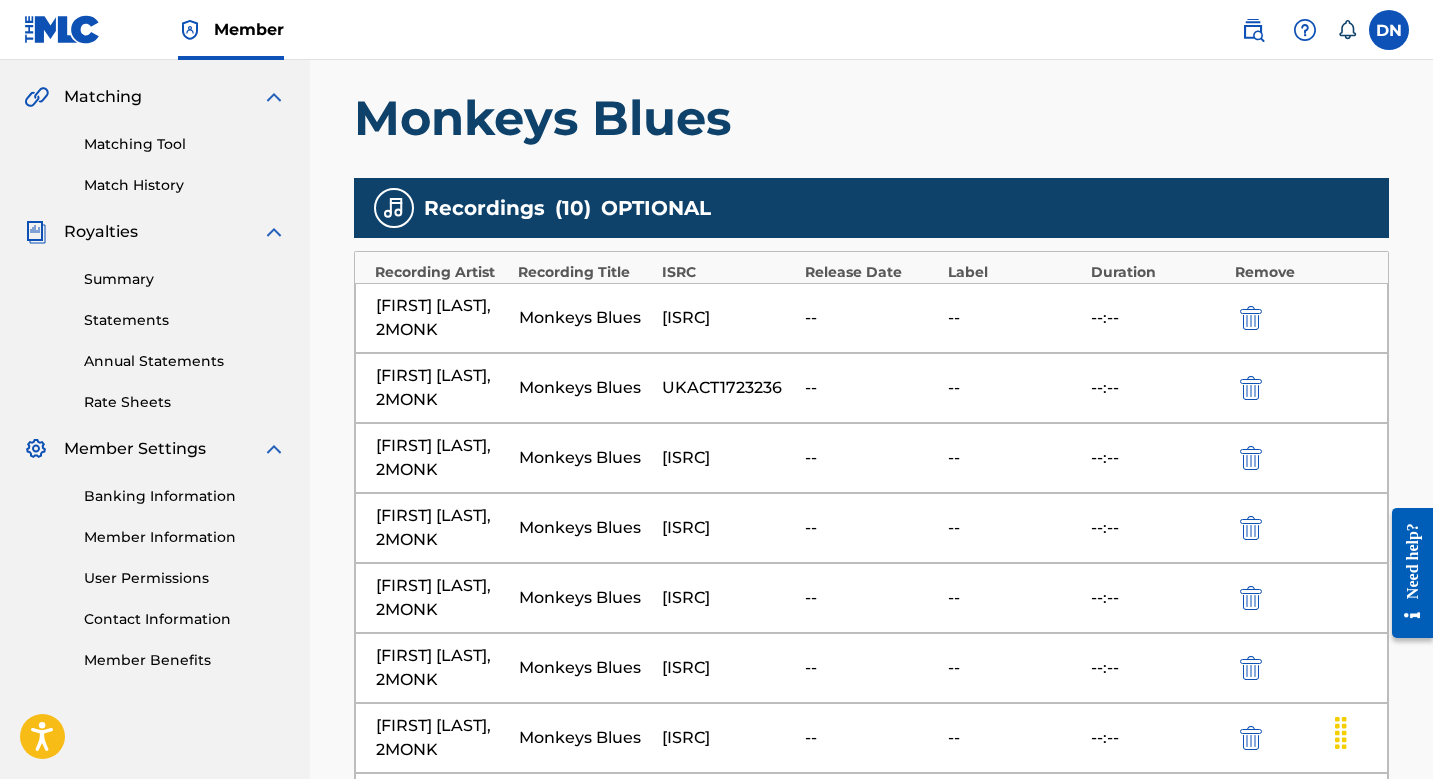 scroll, scrollTop: 867, scrollLeft: 0, axis: vertical 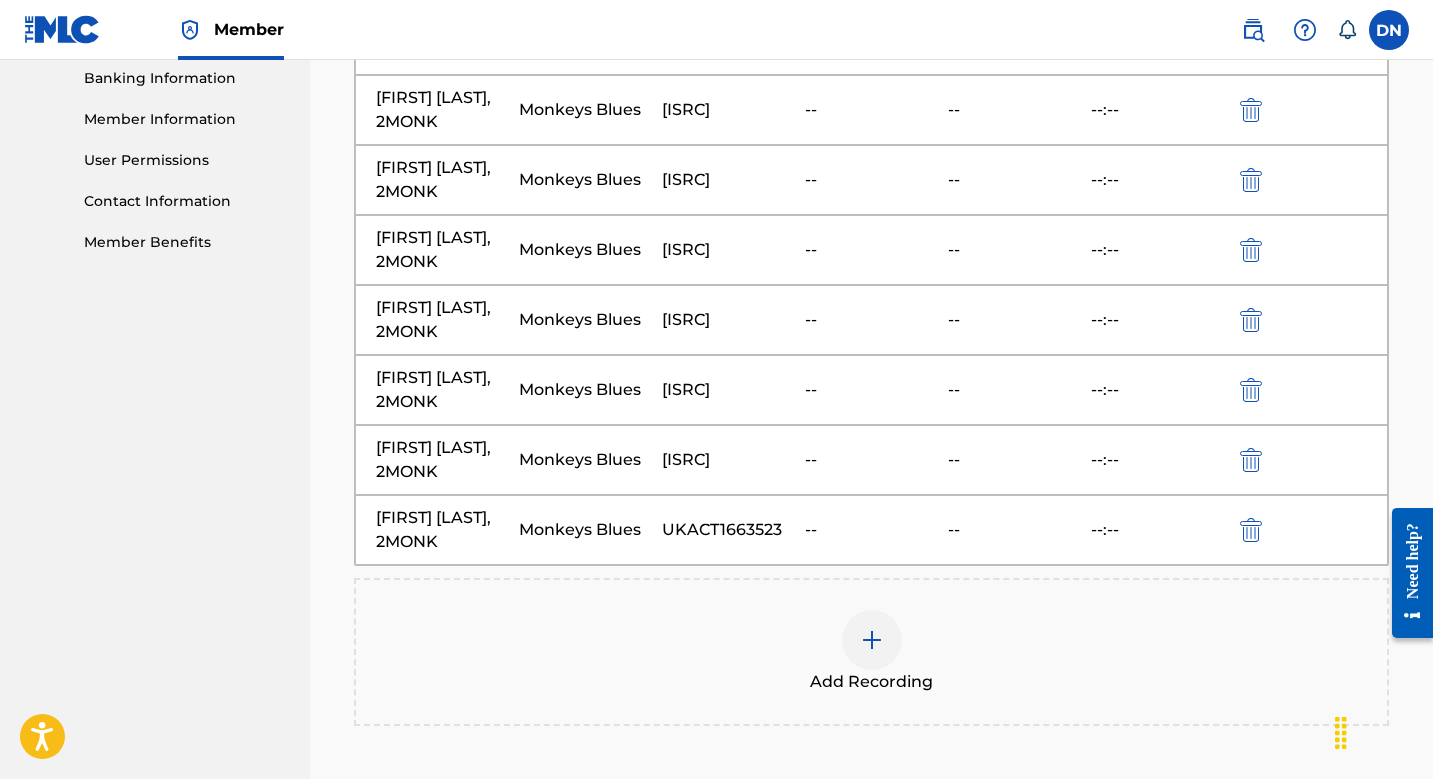 click on "--:--" at bounding box center [1157, 460] 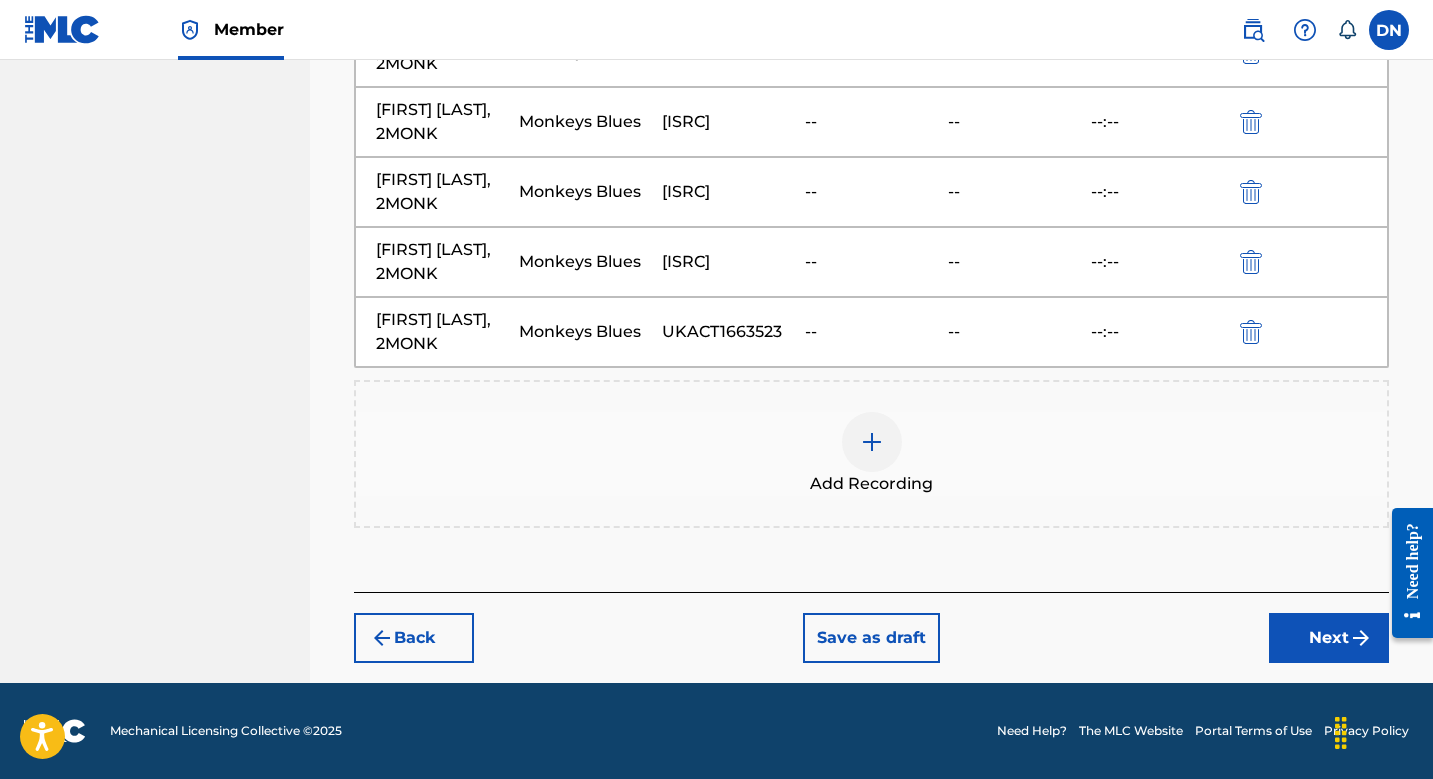 click on "Next" at bounding box center [1329, 638] 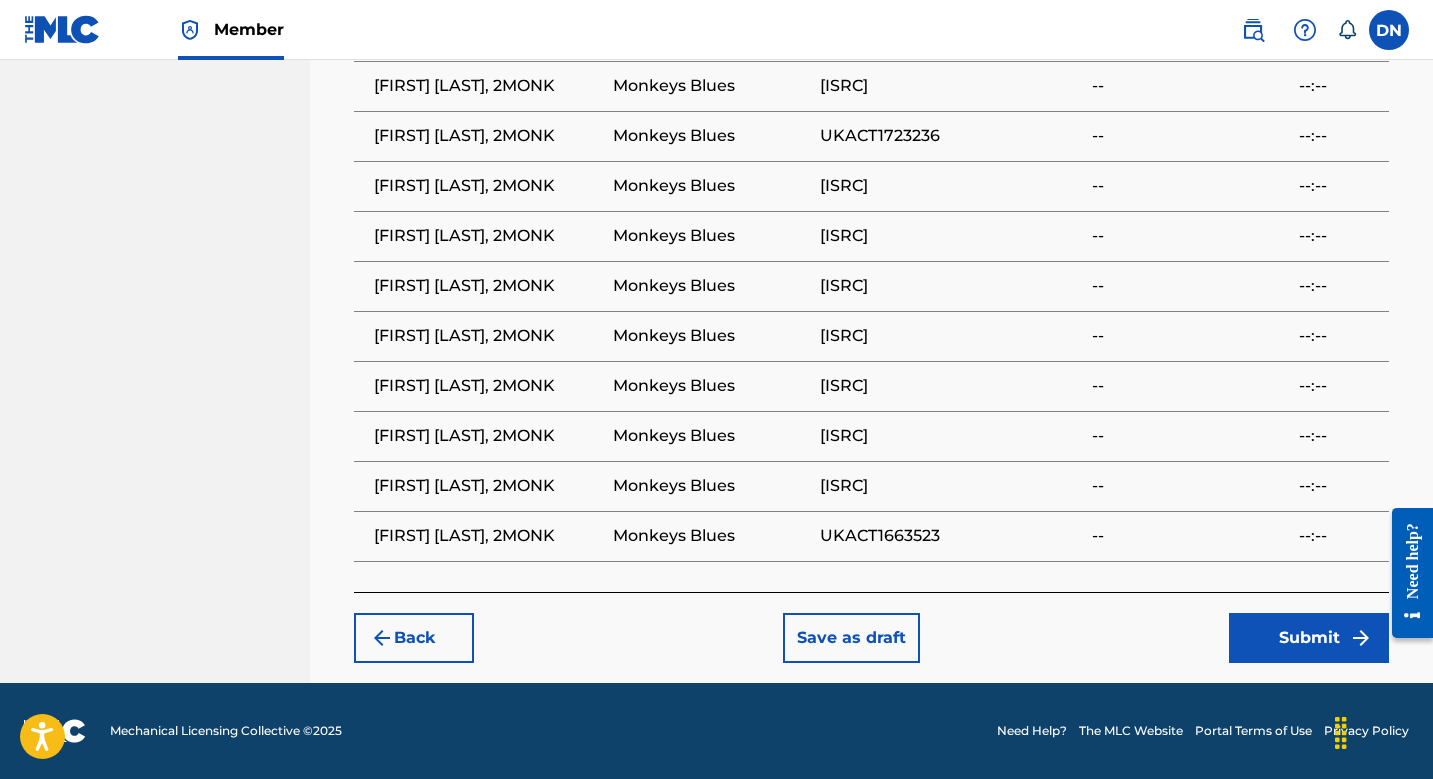 scroll, scrollTop: 1449, scrollLeft: 0, axis: vertical 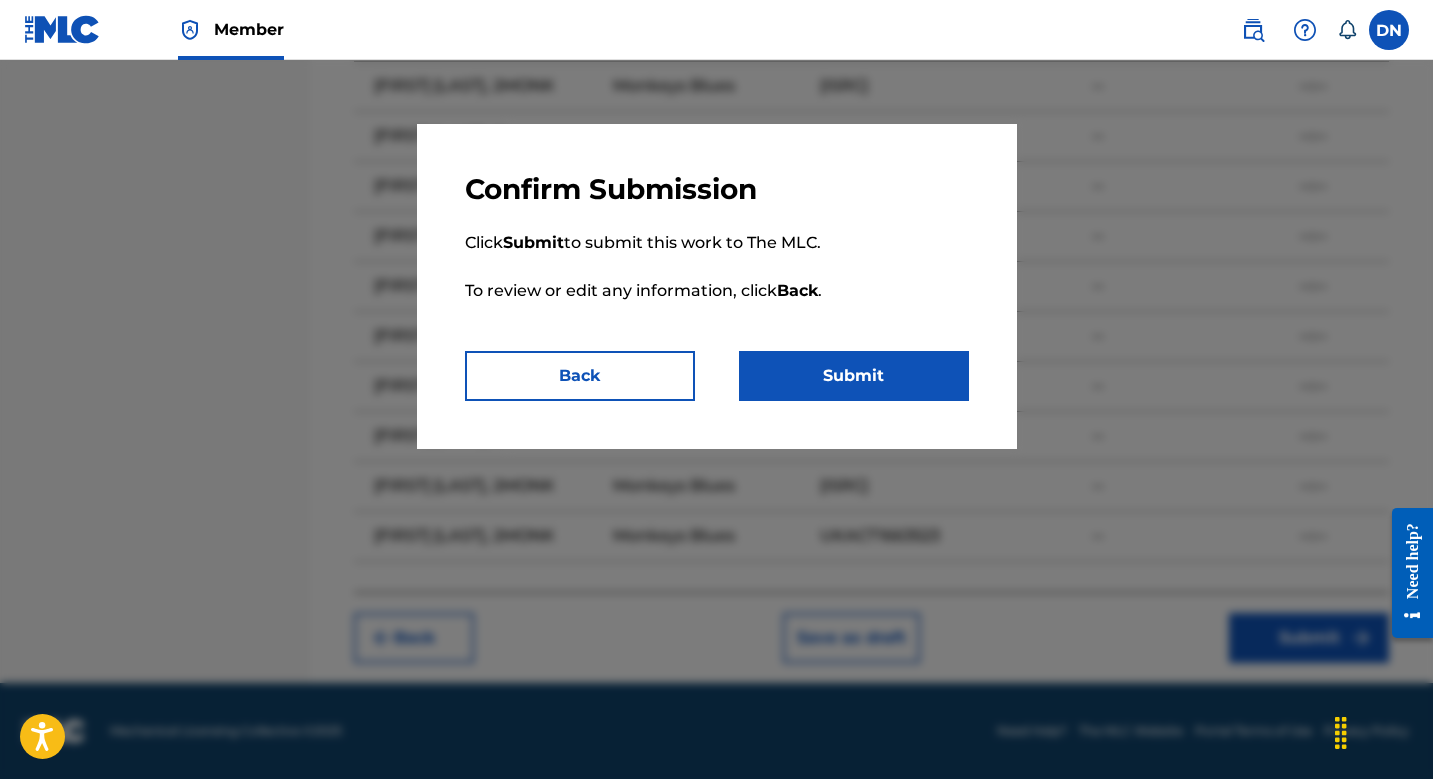 click on "Submit" at bounding box center (854, 376) 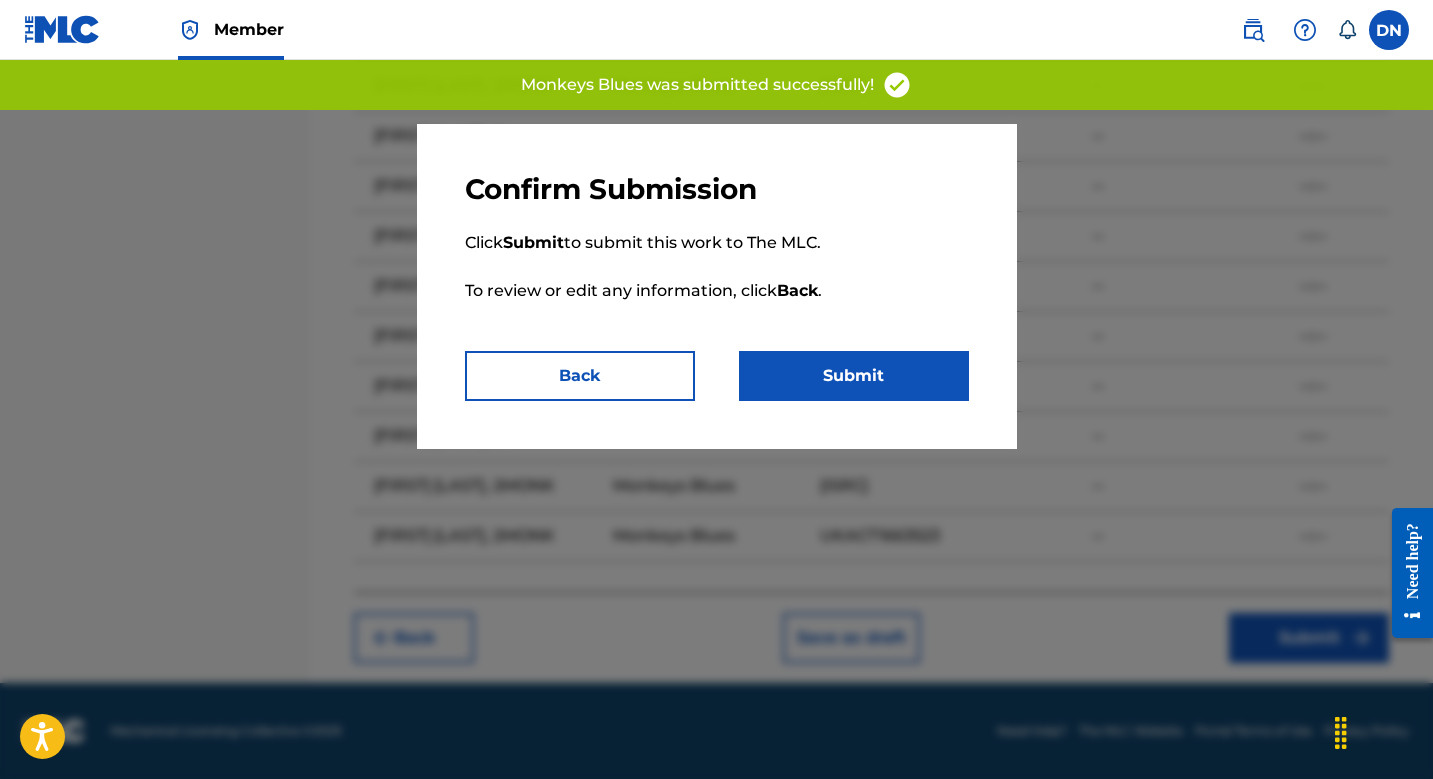 scroll, scrollTop: 0, scrollLeft: 0, axis: both 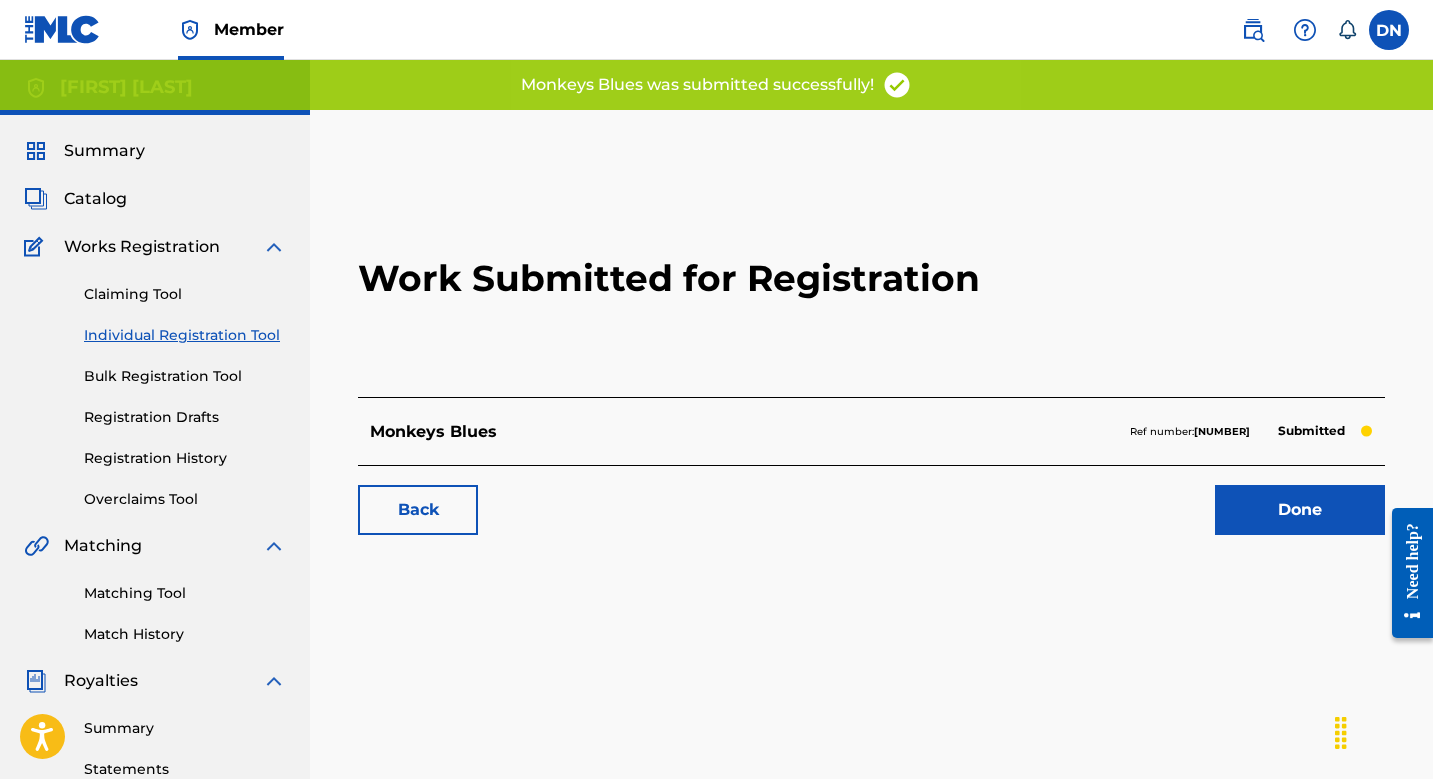 click on "Done" at bounding box center [1300, 510] 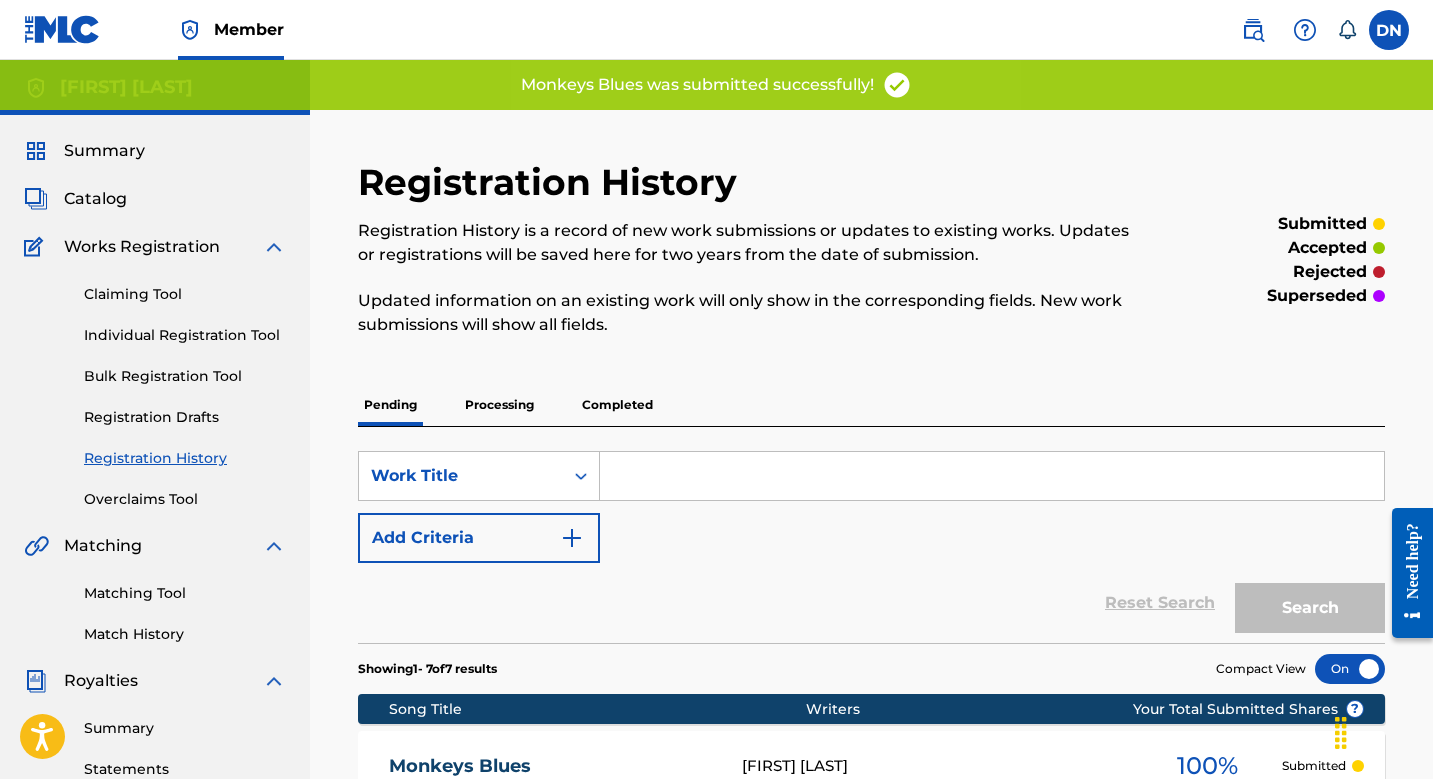 click on "Individual Registration Tool" at bounding box center [185, 335] 